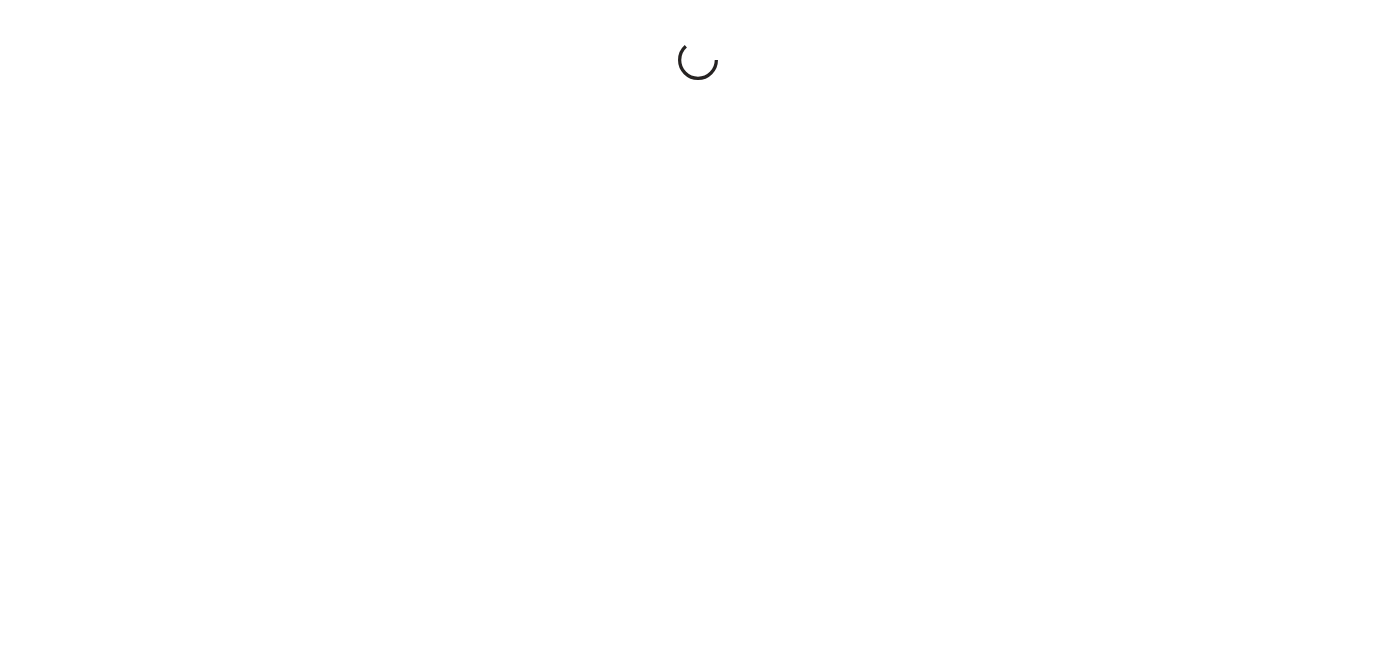 scroll, scrollTop: 0, scrollLeft: 0, axis: both 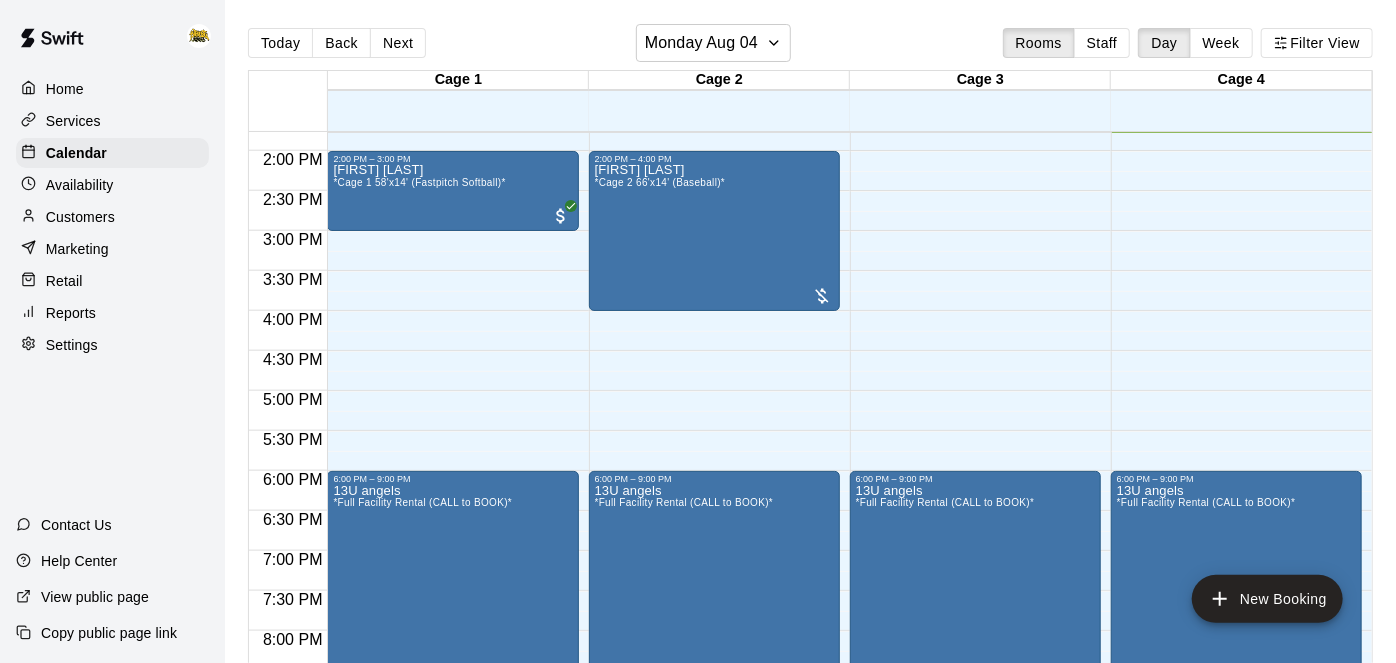 click on "Settings" at bounding box center [72, 345] 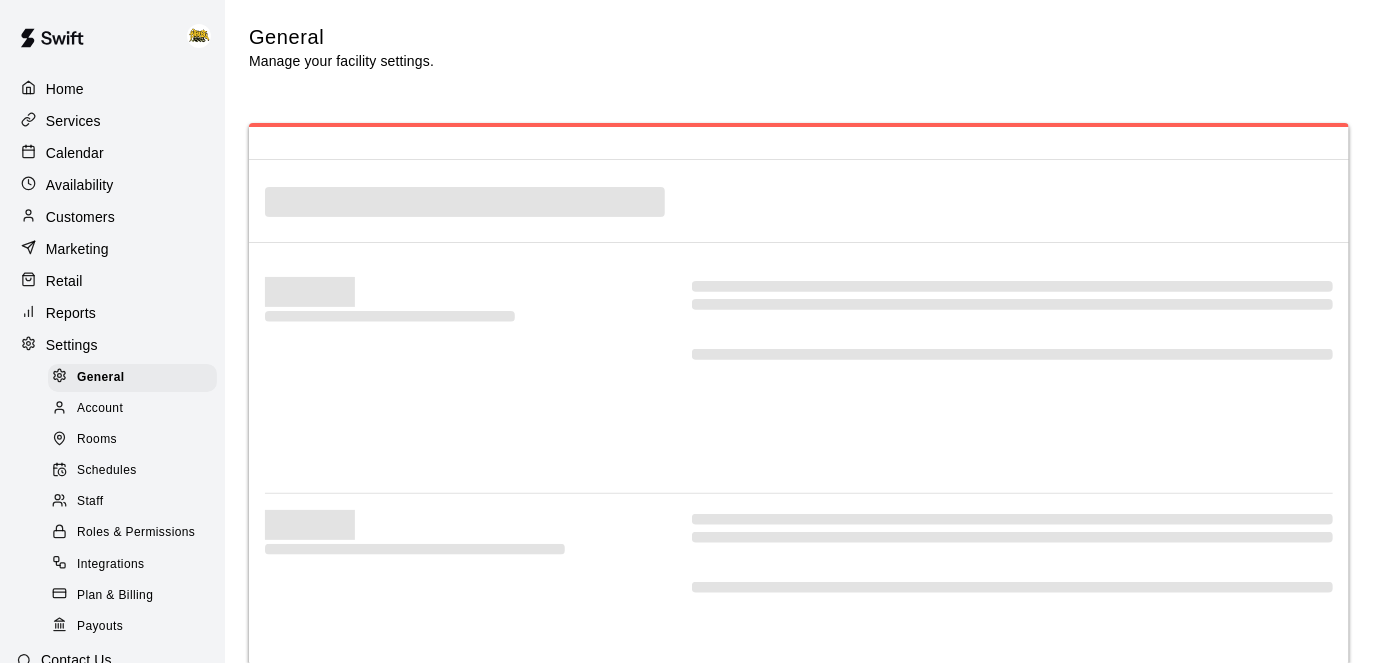select on "**" 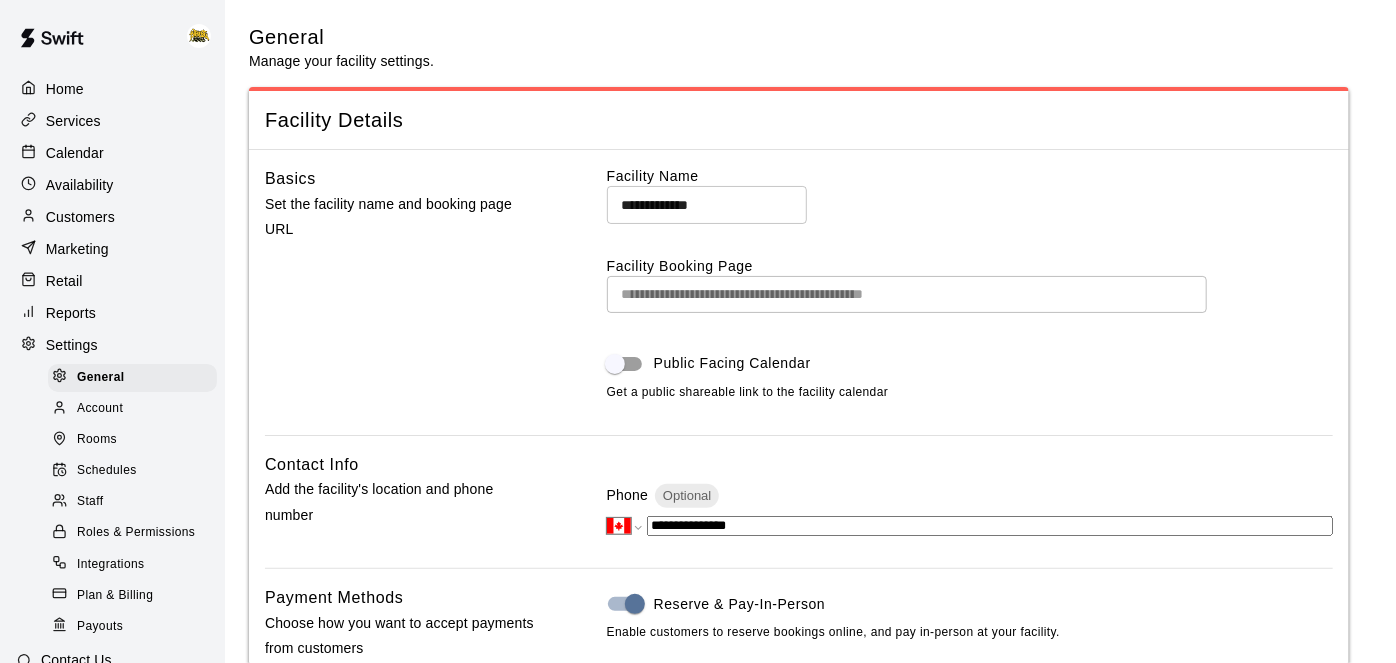 click on "Staff" at bounding box center [90, 502] 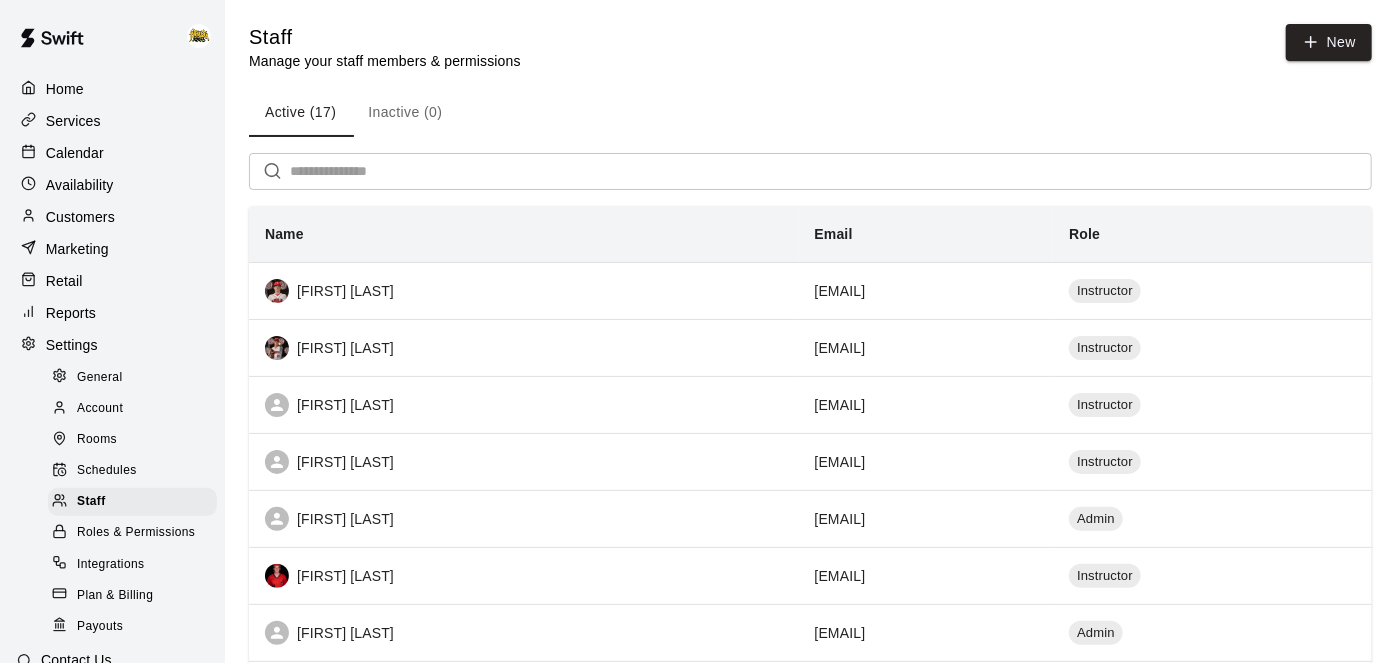 scroll, scrollTop: 671, scrollLeft: 0, axis: vertical 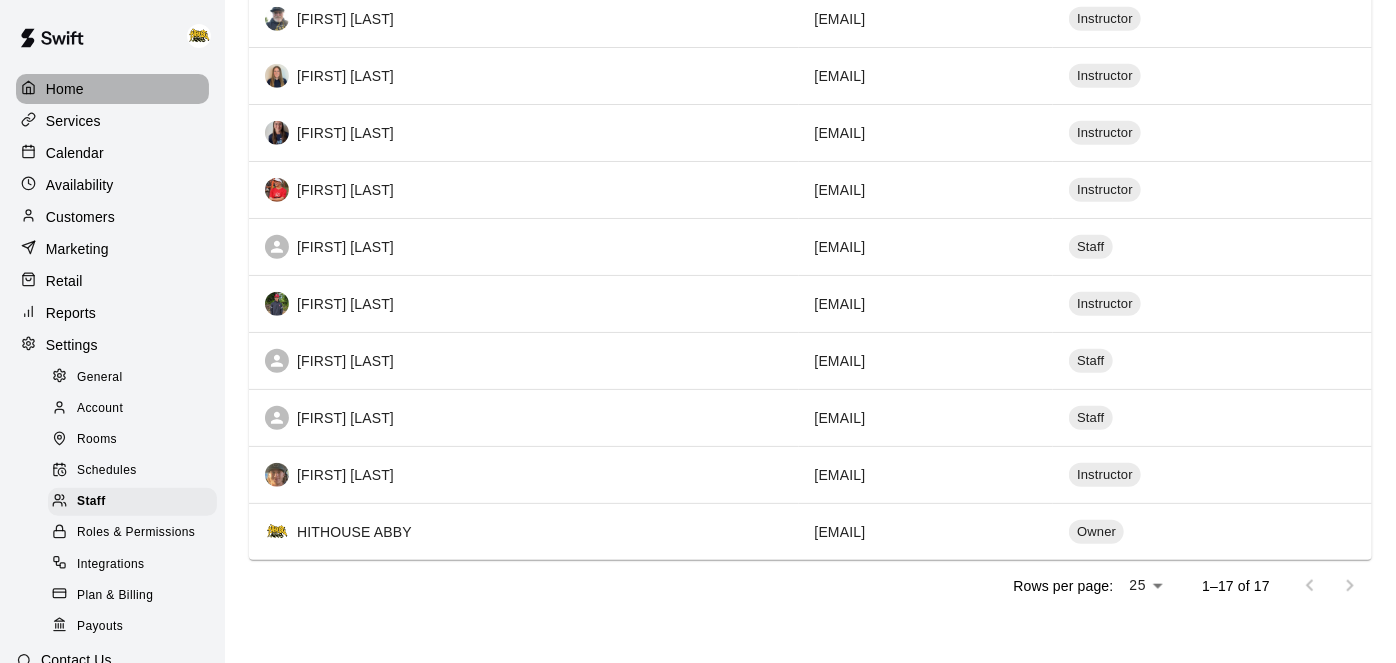 click on "Home" at bounding box center [65, 89] 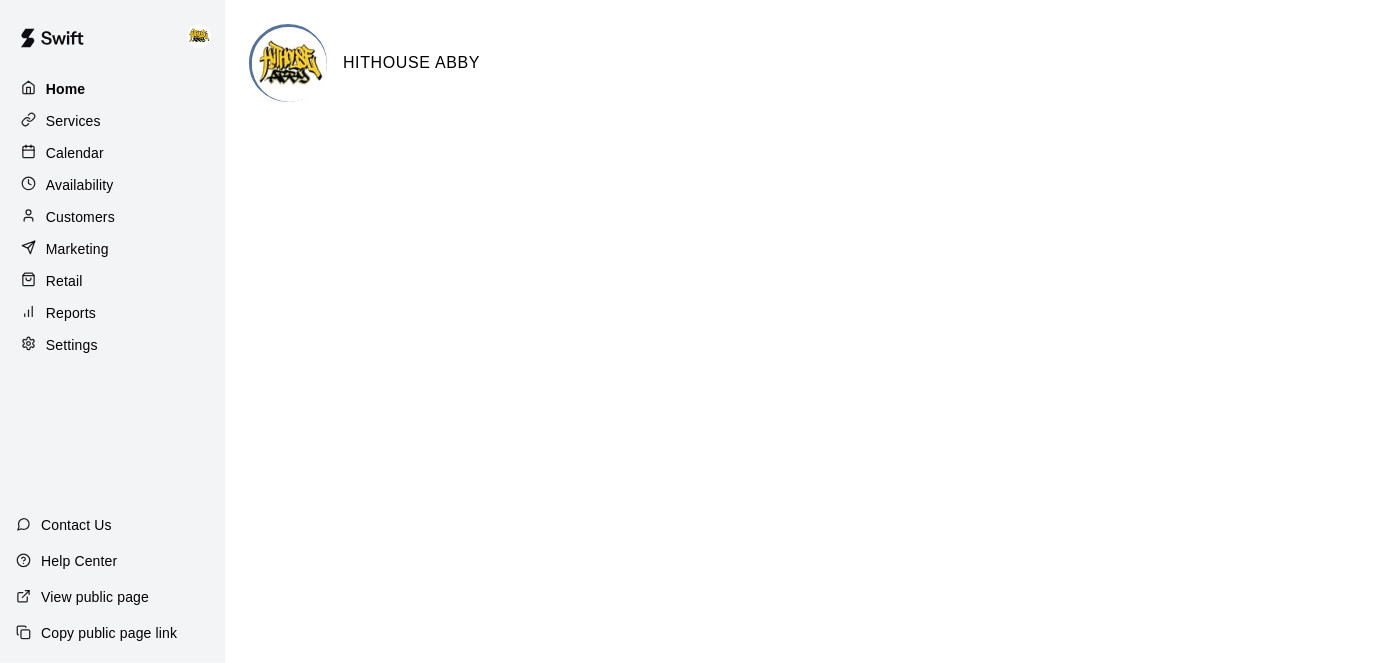 scroll, scrollTop: 0, scrollLeft: 0, axis: both 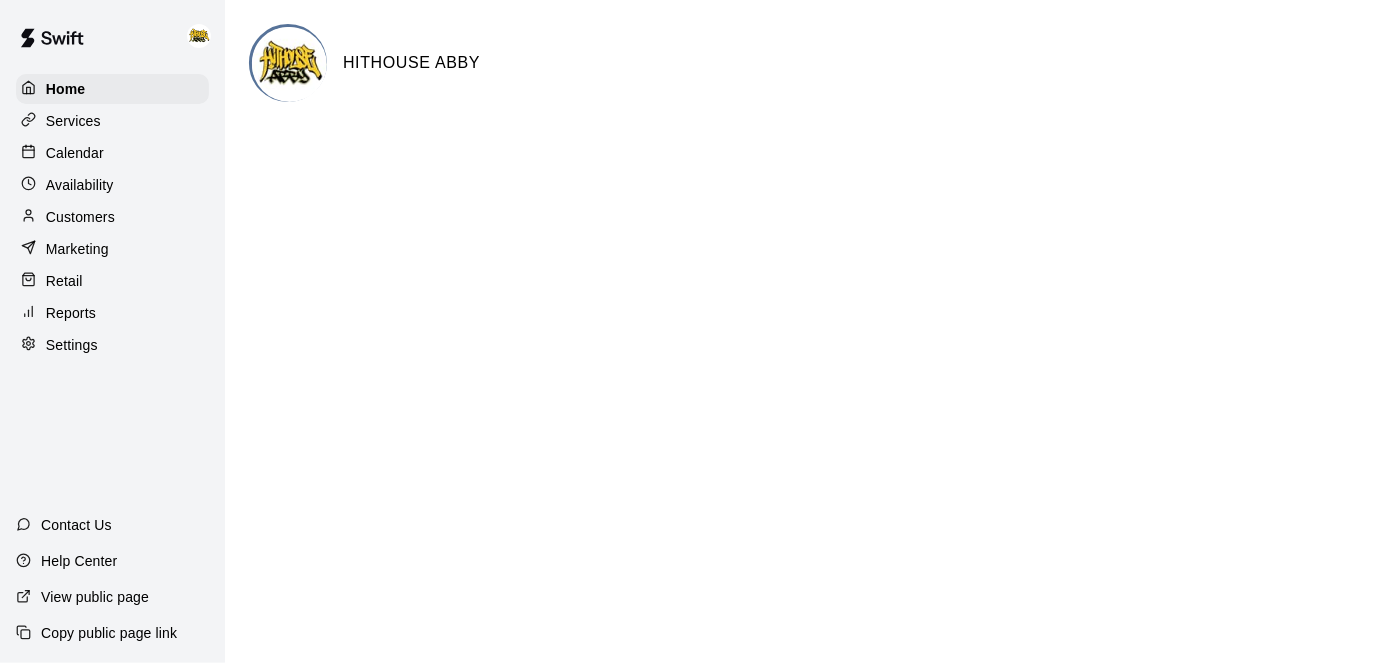 click on "Calendar" at bounding box center [75, 153] 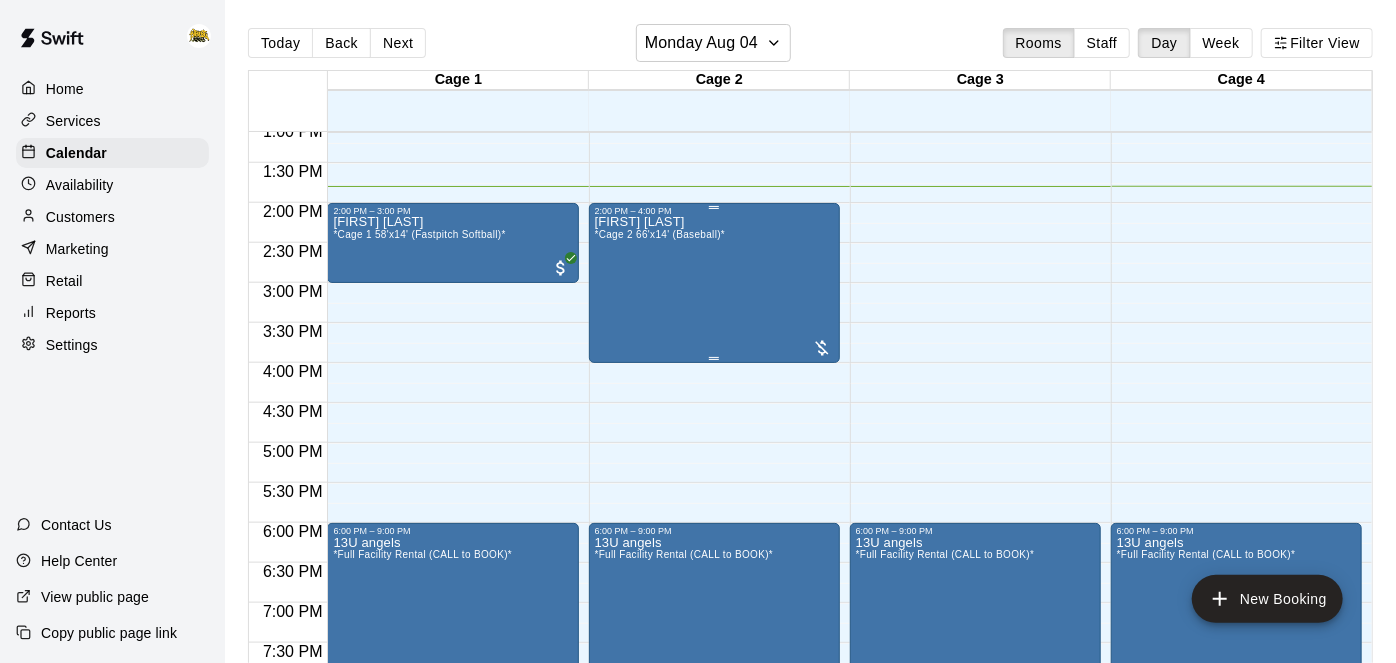 scroll, scrollTop: 1049, scrollLeft: 0, axis: vertical 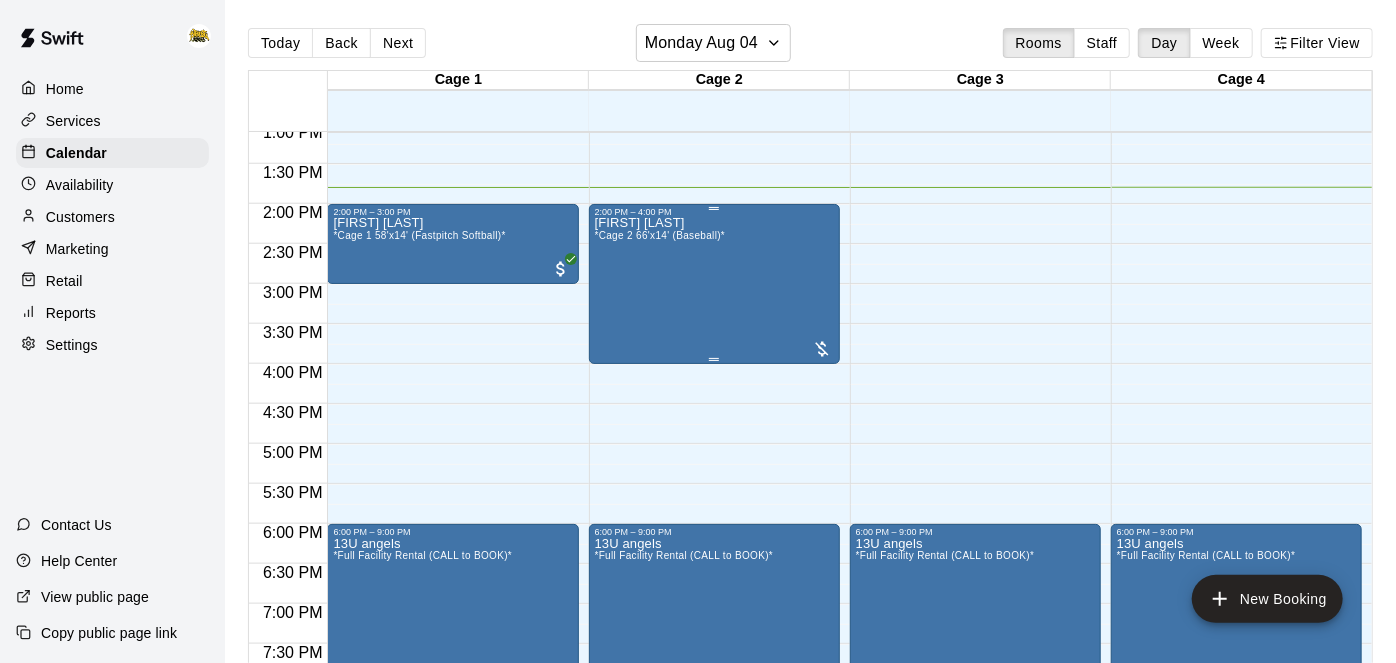 click on "[FIRST] [LAST] *[PRODUCT] (Baseball)*" at bounding box center (660, 548) 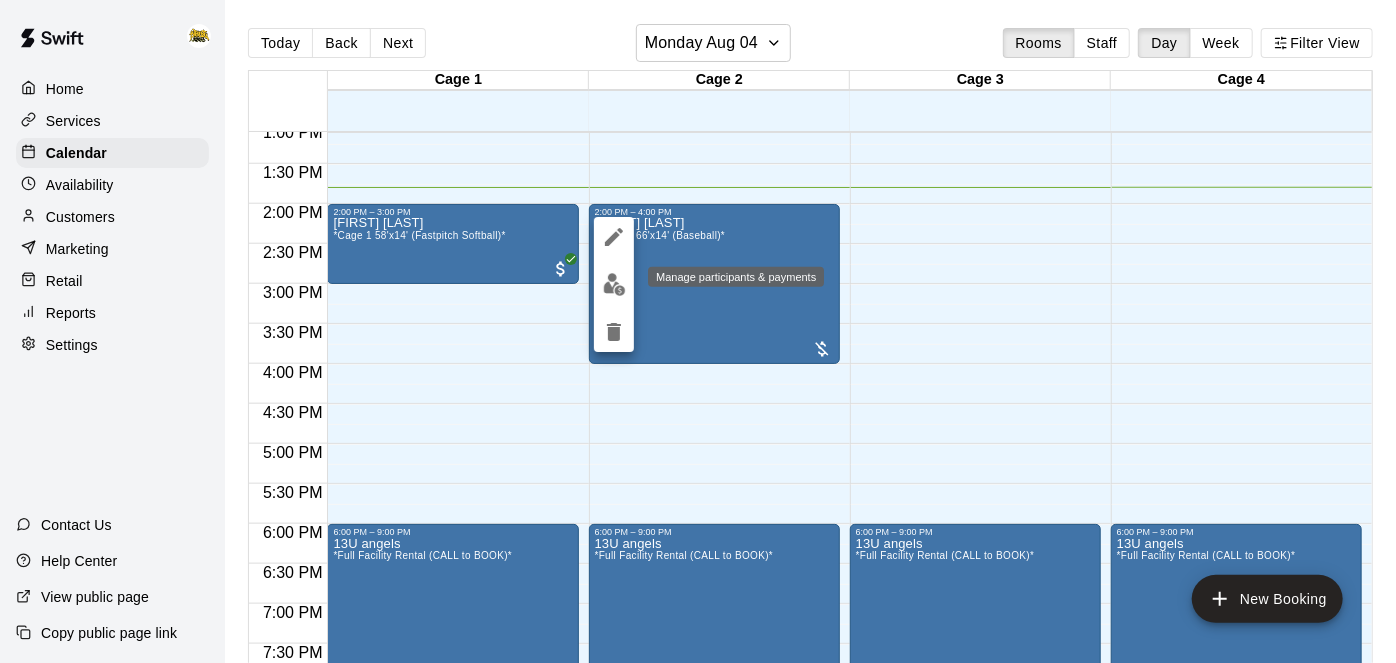click at bounding box center (614, 284) 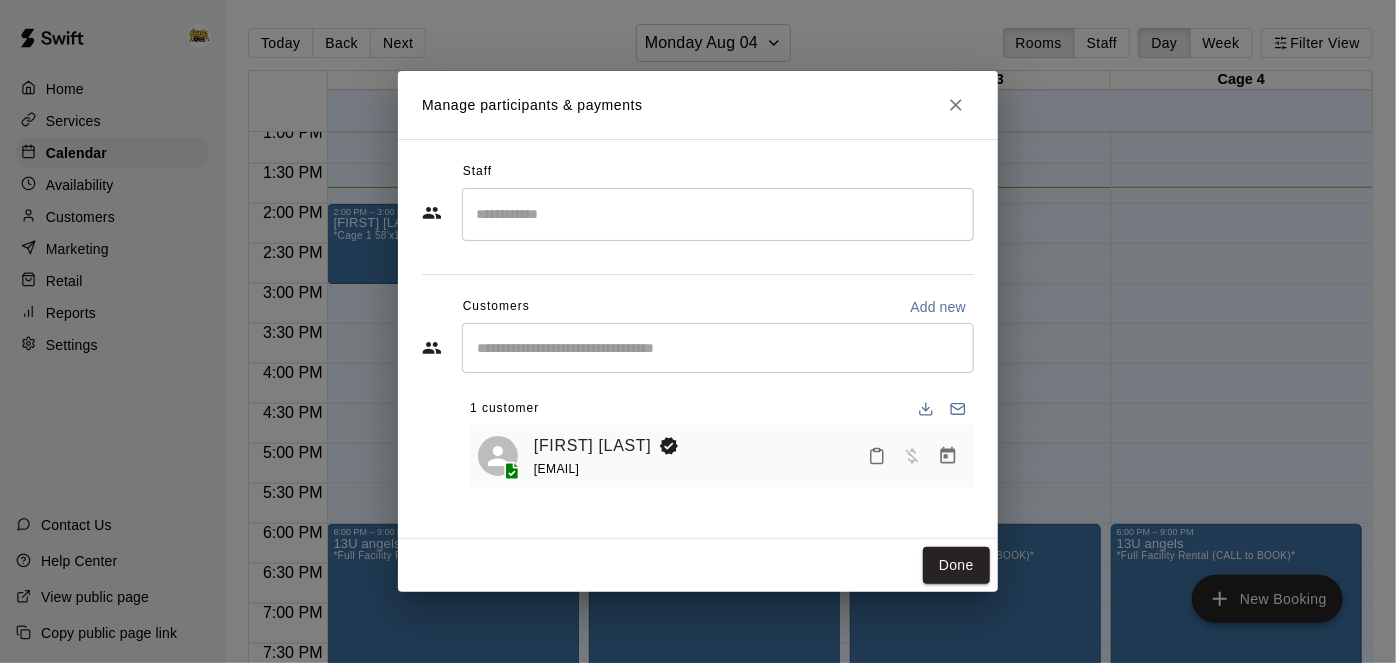 click 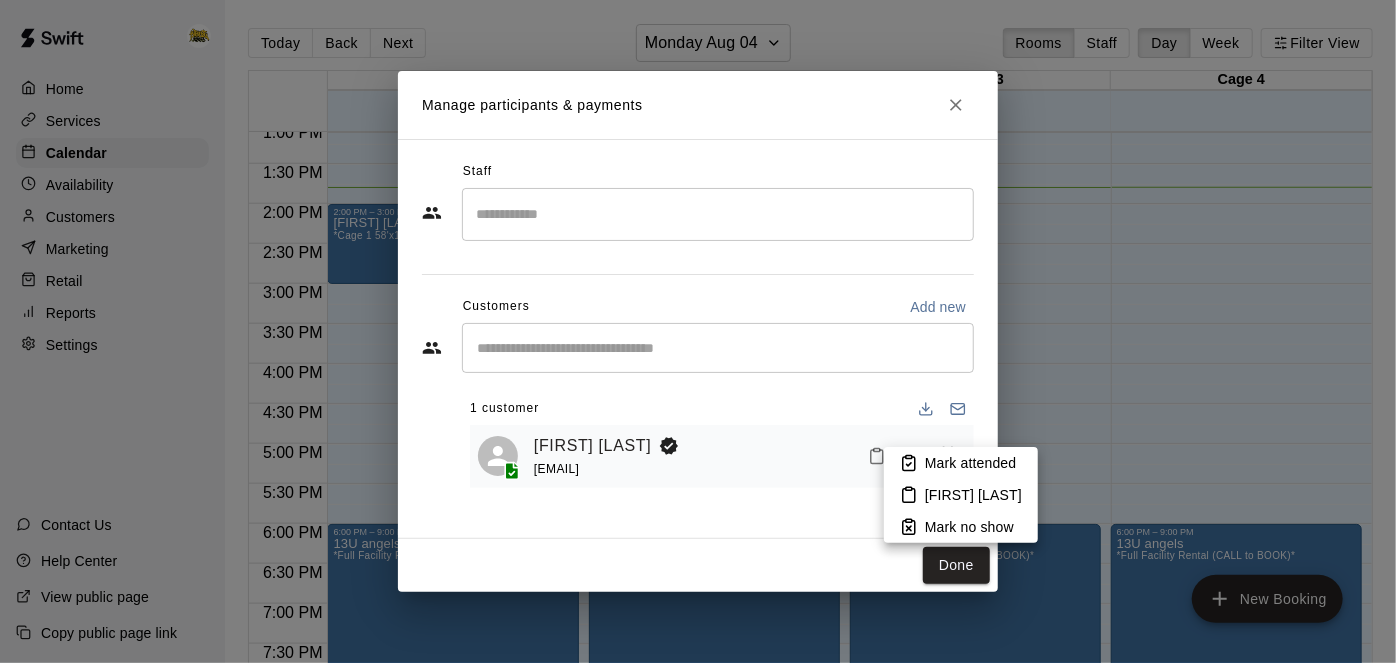 click 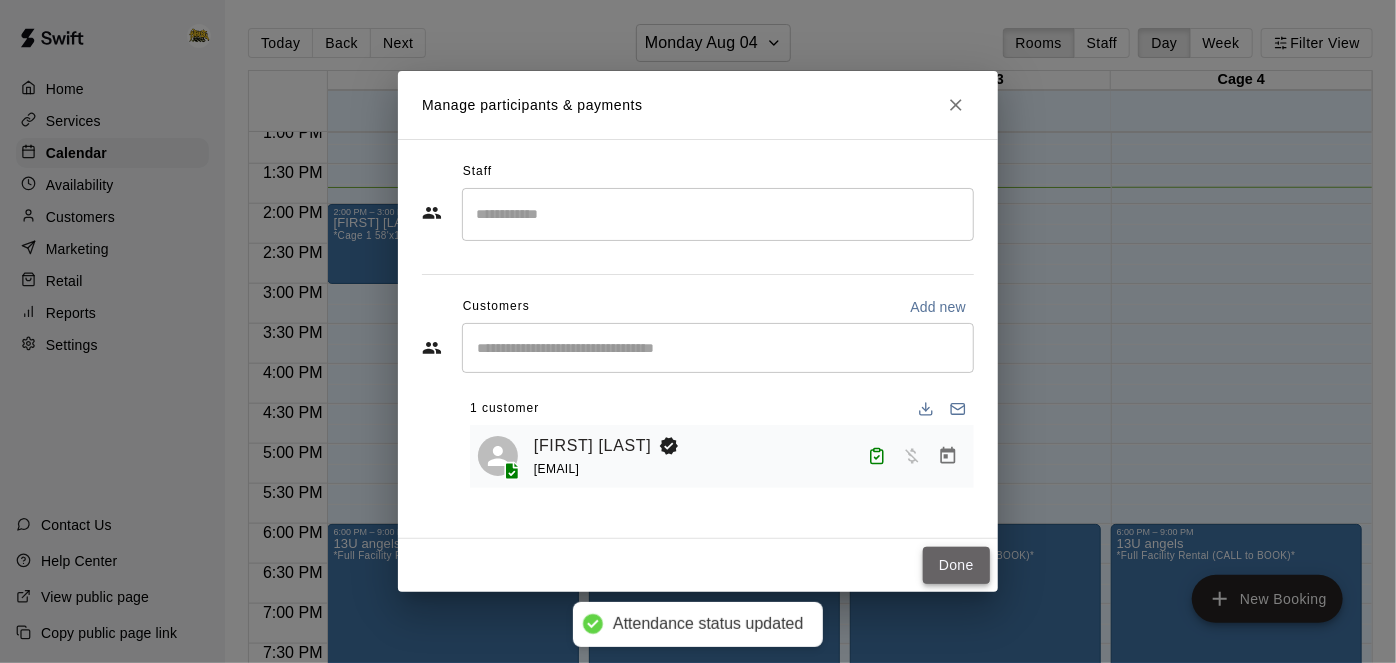 click on "Done" at bounding box center (956, 565) 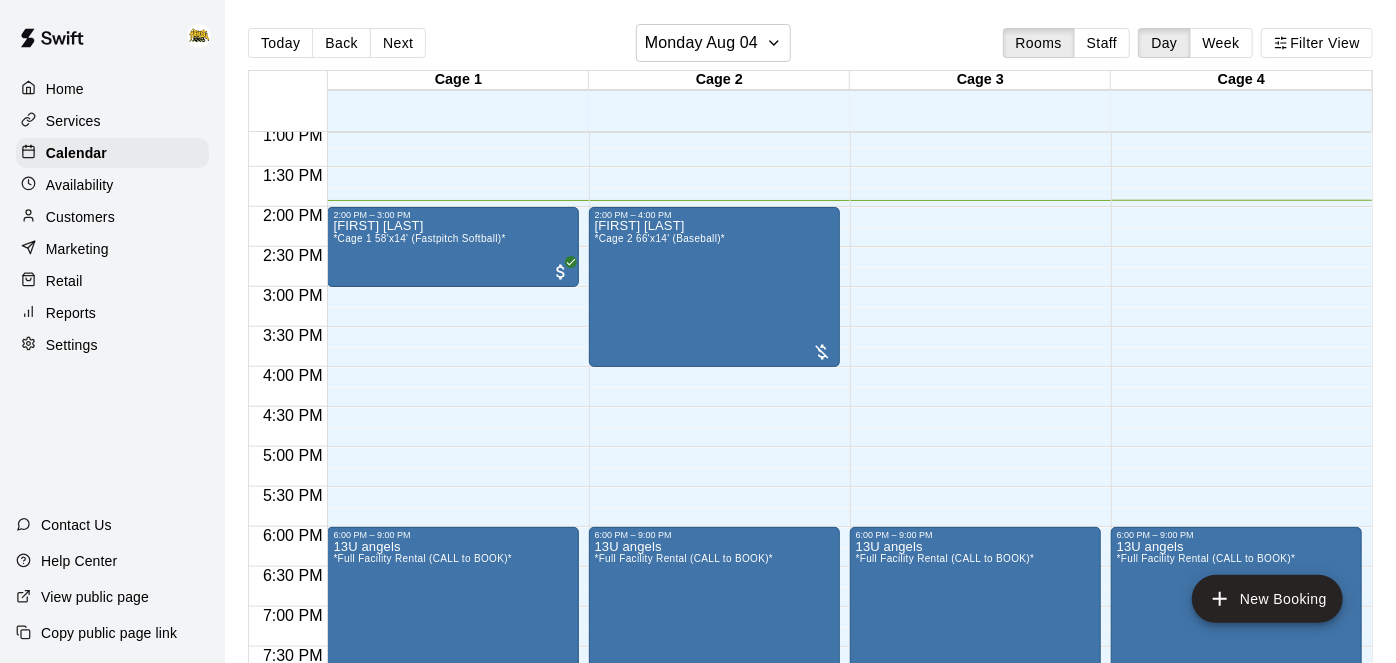 scroll, scrollTop: 1049, scrollLeft: 0, axis: vertical 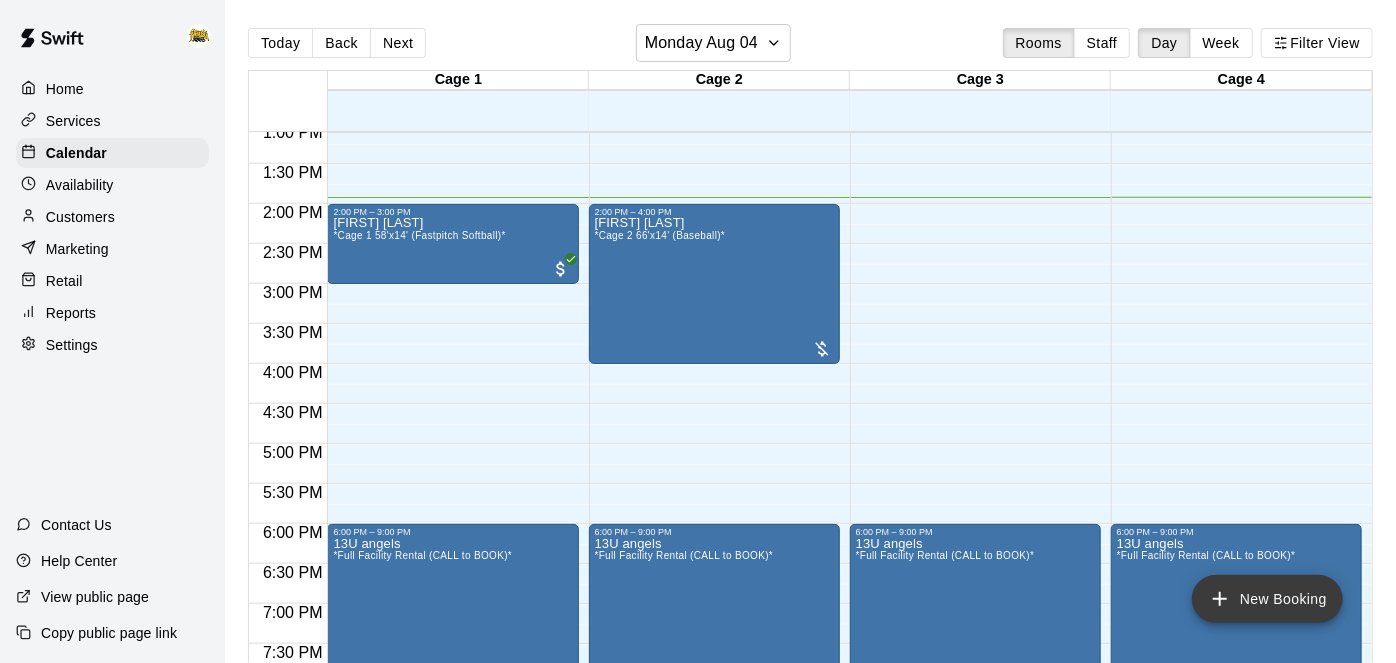 click 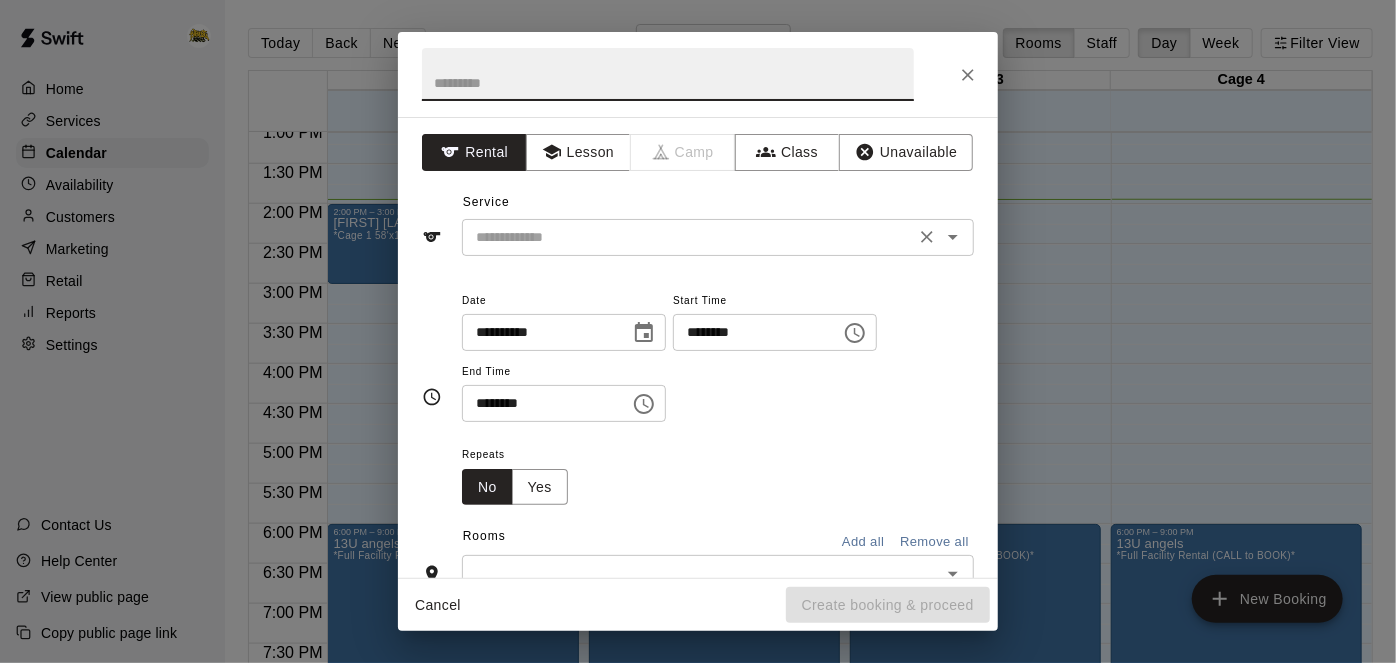 click 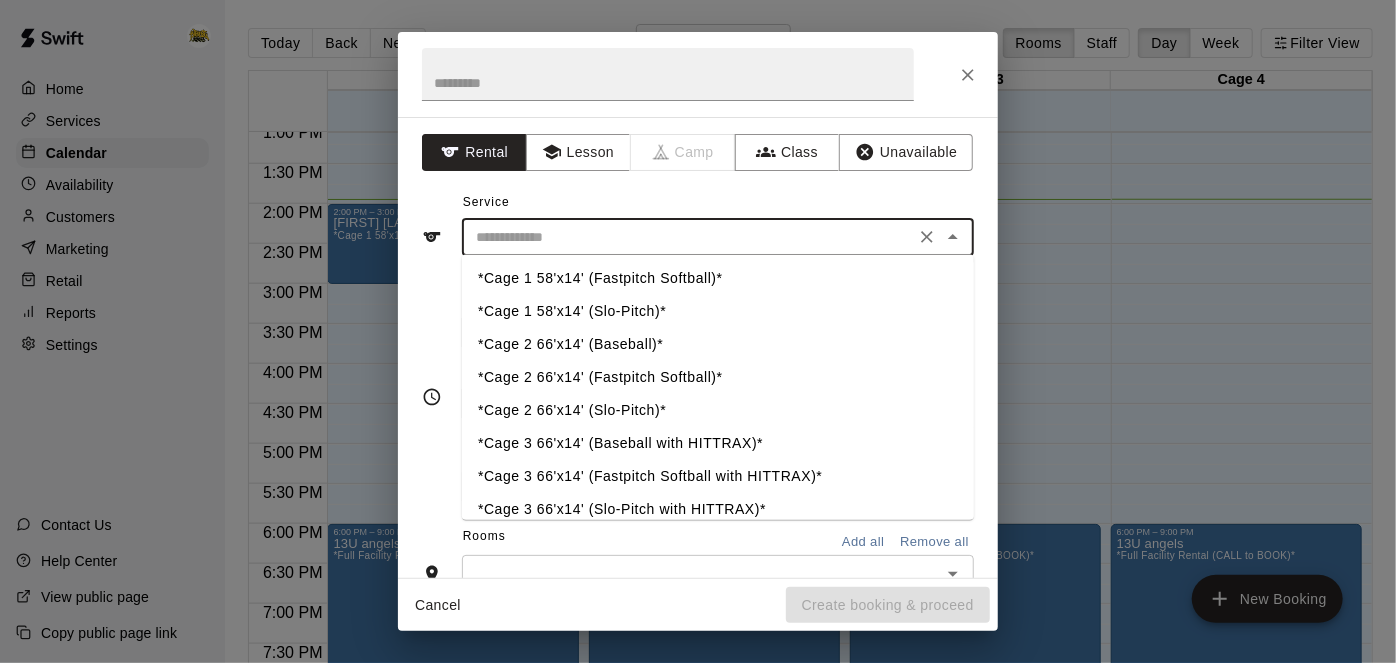 click on "*Cage 2 66'x14' (Baseball)*" at bounding box center [718, 345] 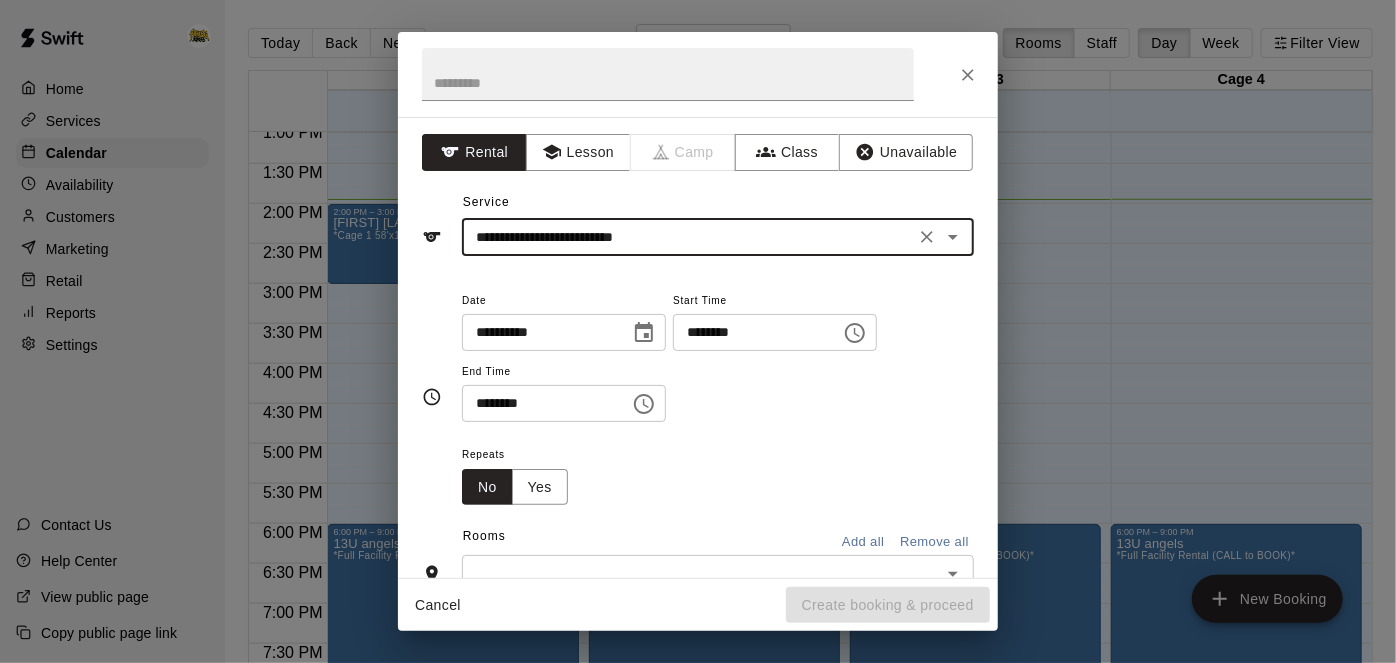click on "********" at bounding box center [750, 332] 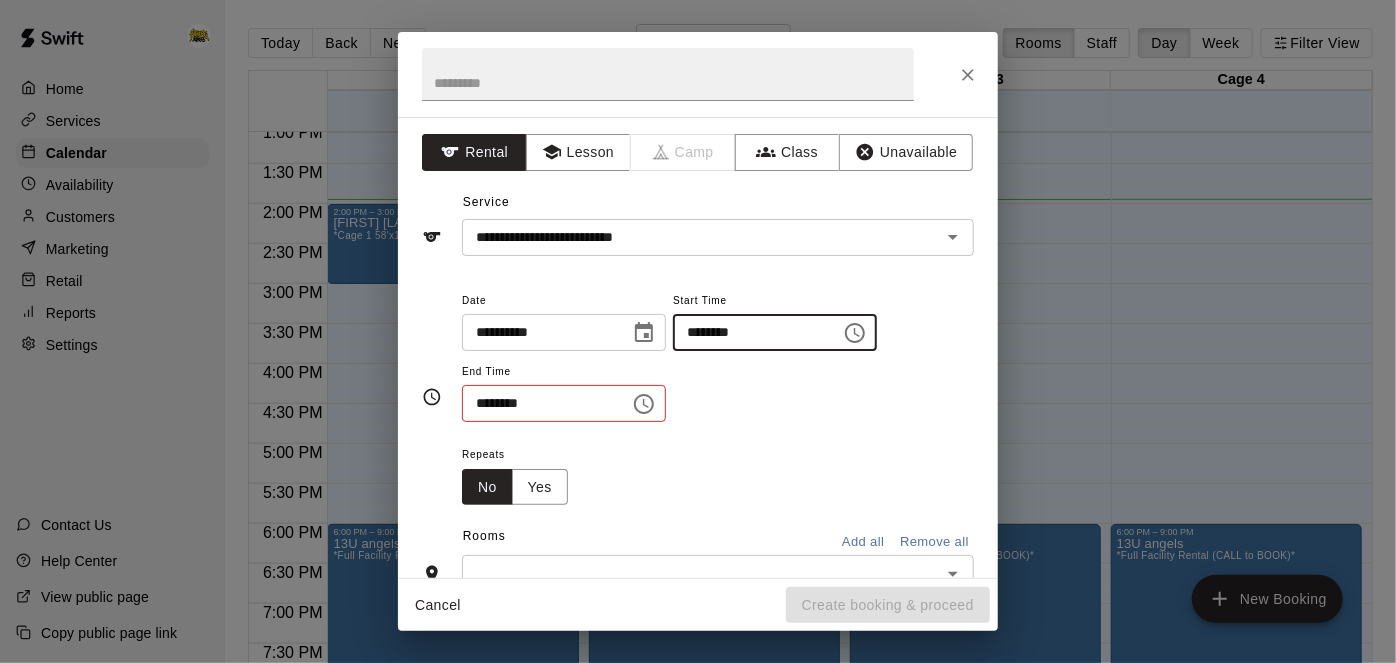 type on "********" 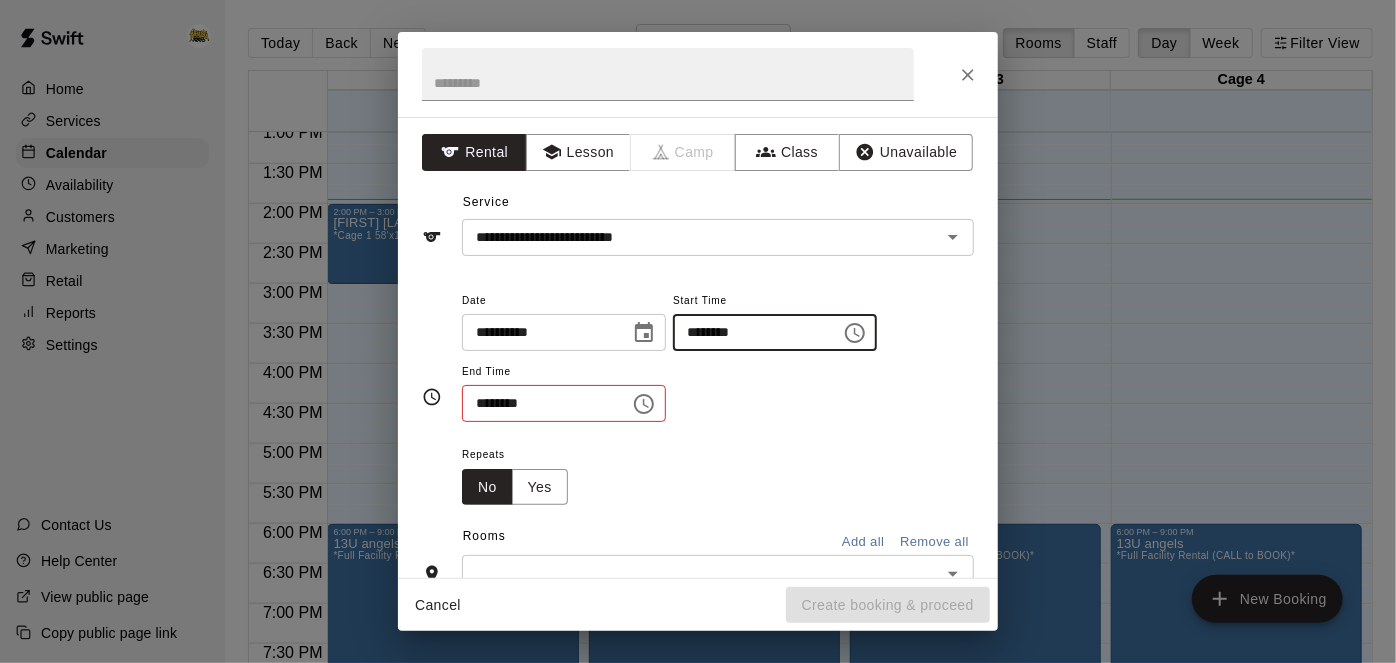 type 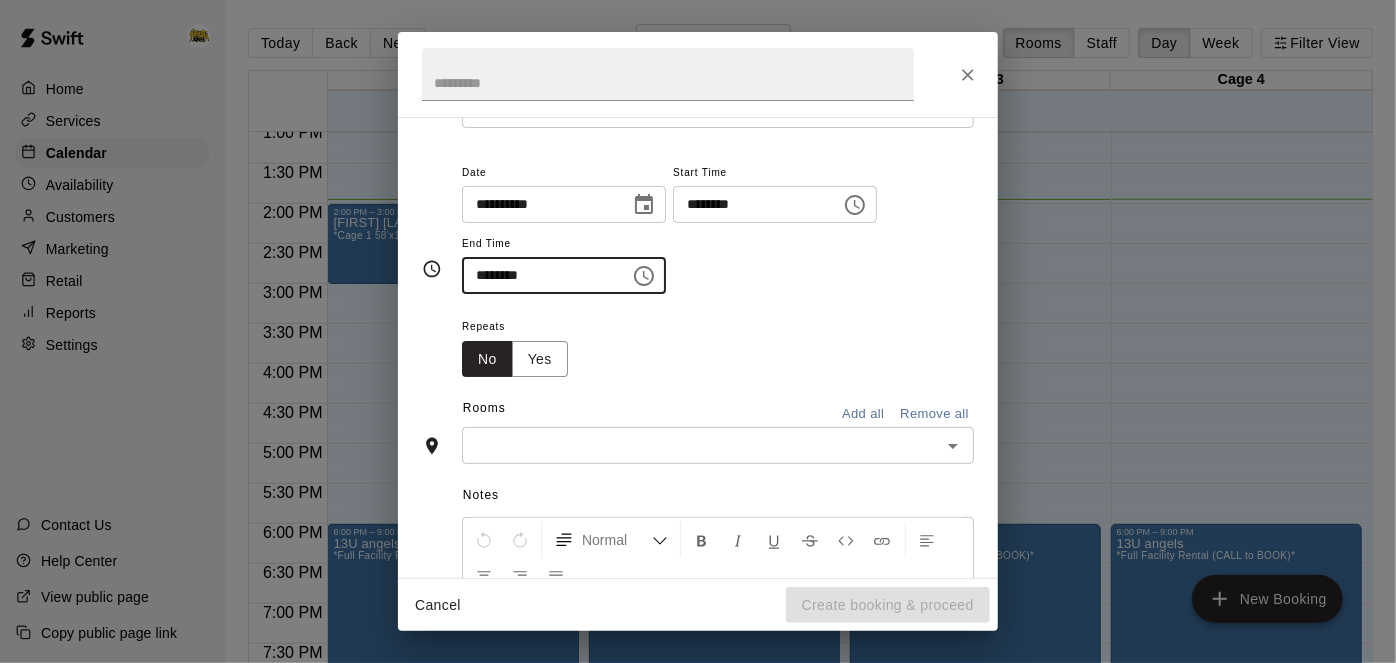 scroll, scrollTop: 180, scrollLeft: 0, axis: vertical 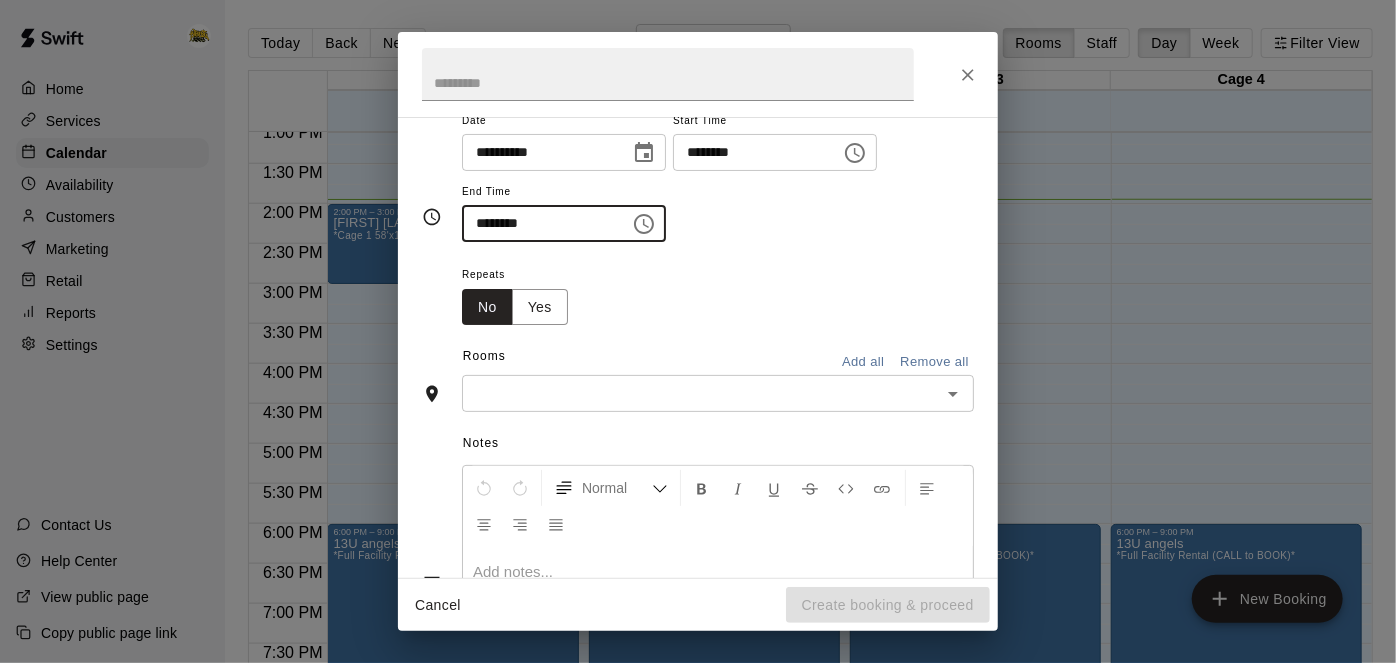 click 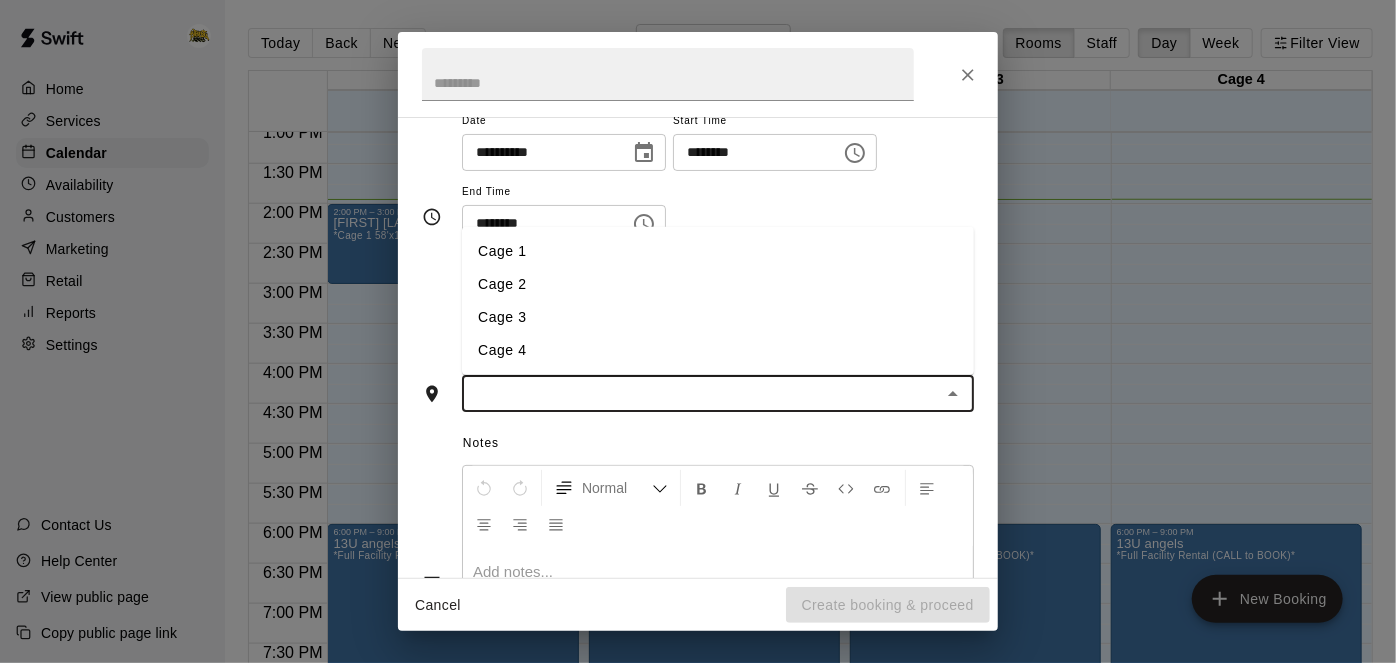 click on "Cage 2" at bounding box center [718, 284] 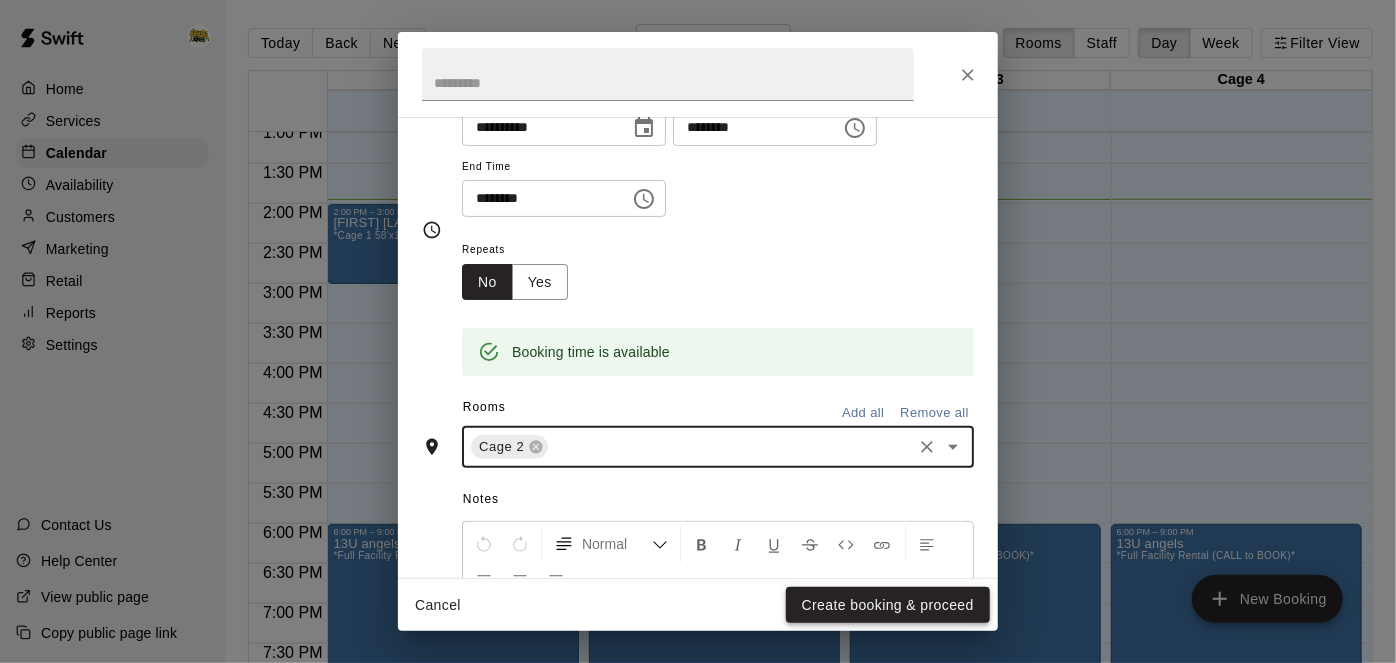 scroll, scrollTop: 218, scrollLeft: 0, axis: vertical 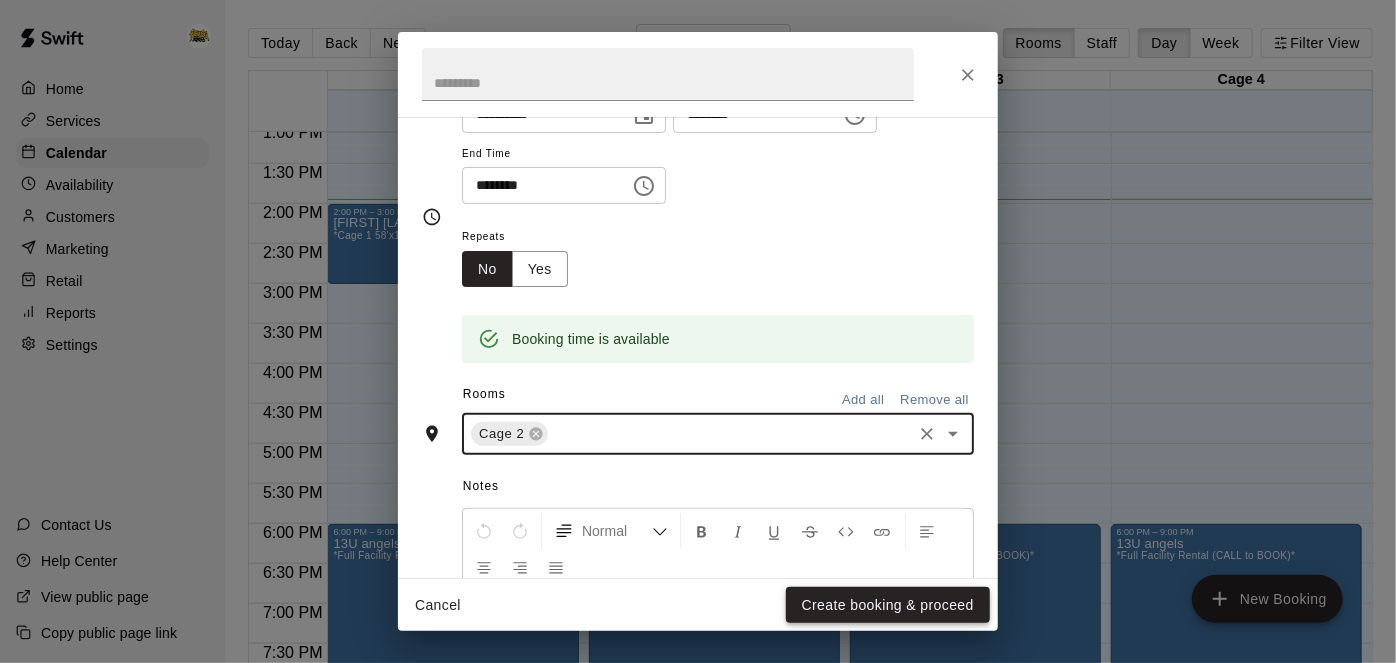 click on "Create booking & proceed" at bounding box center [888, 605] 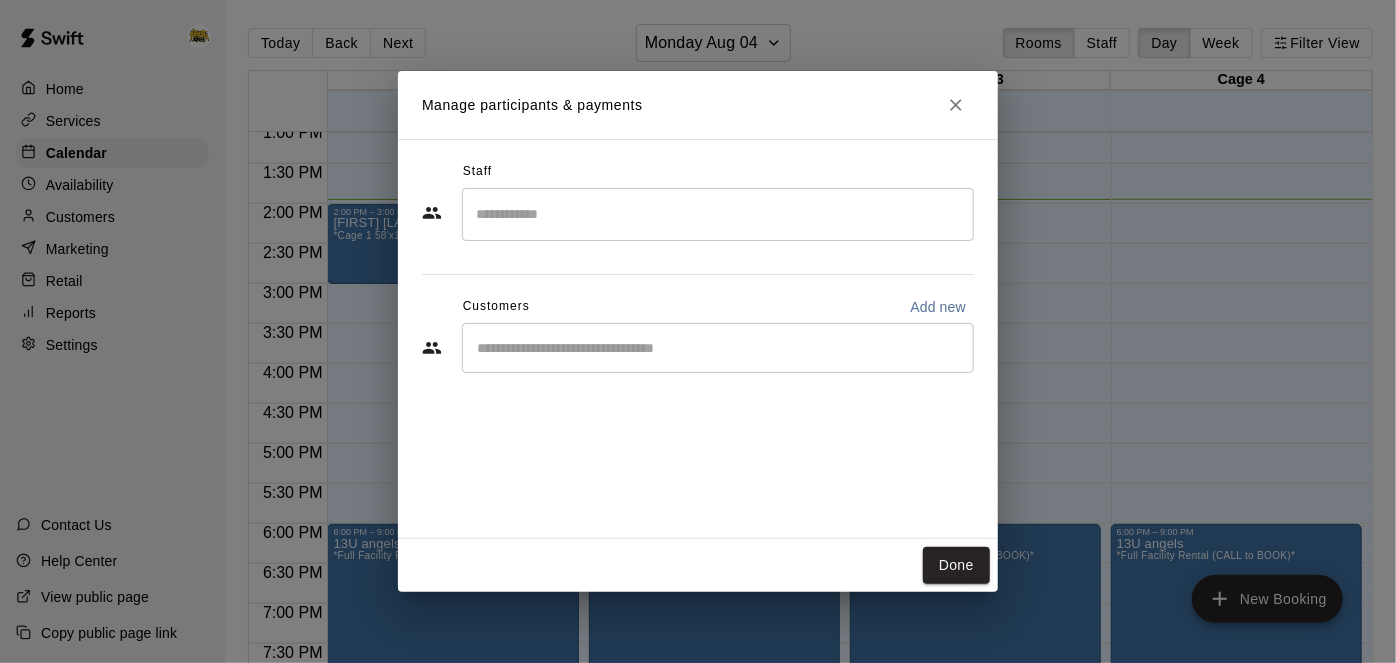 click at bounding box center (718, 348) 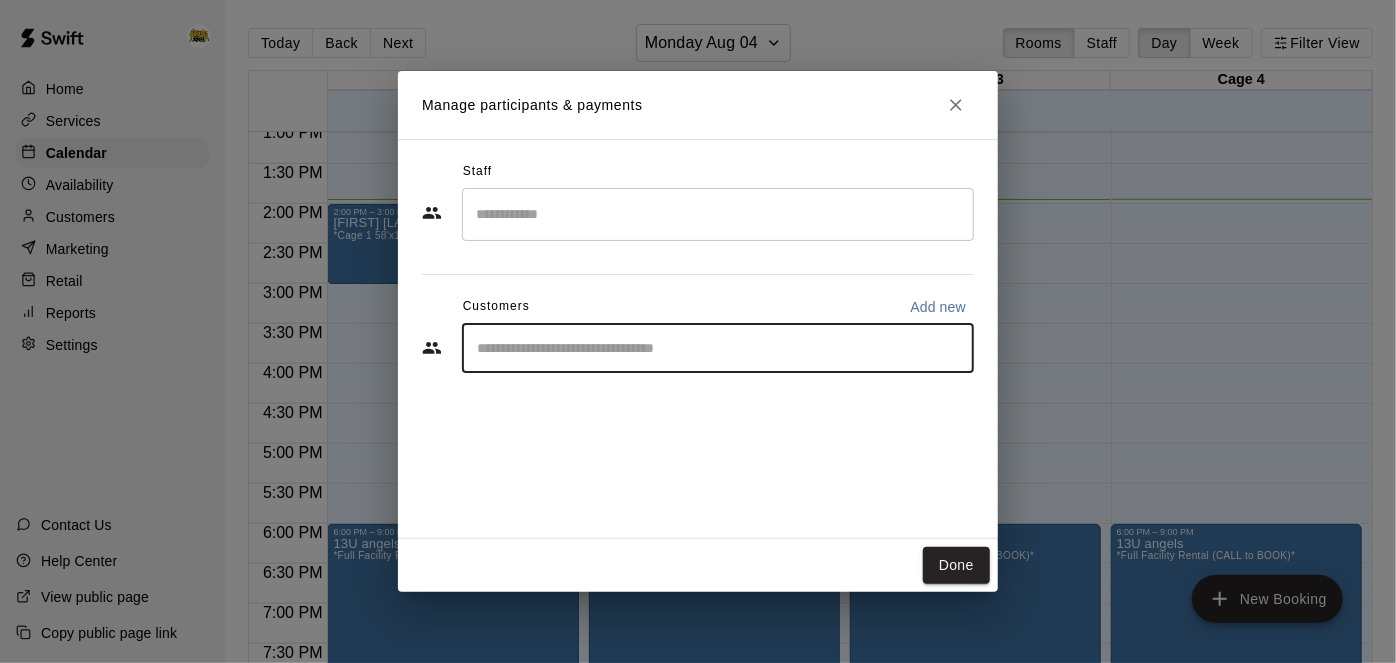 type on "*" 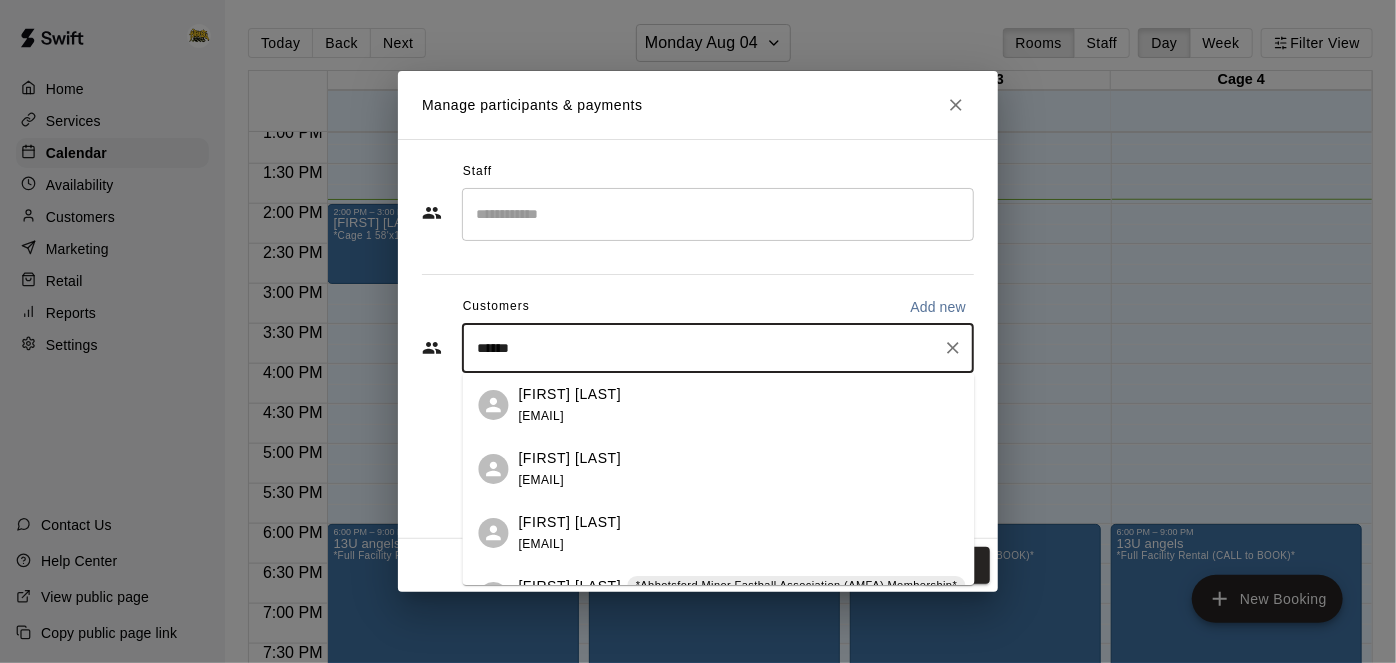 type on "******" 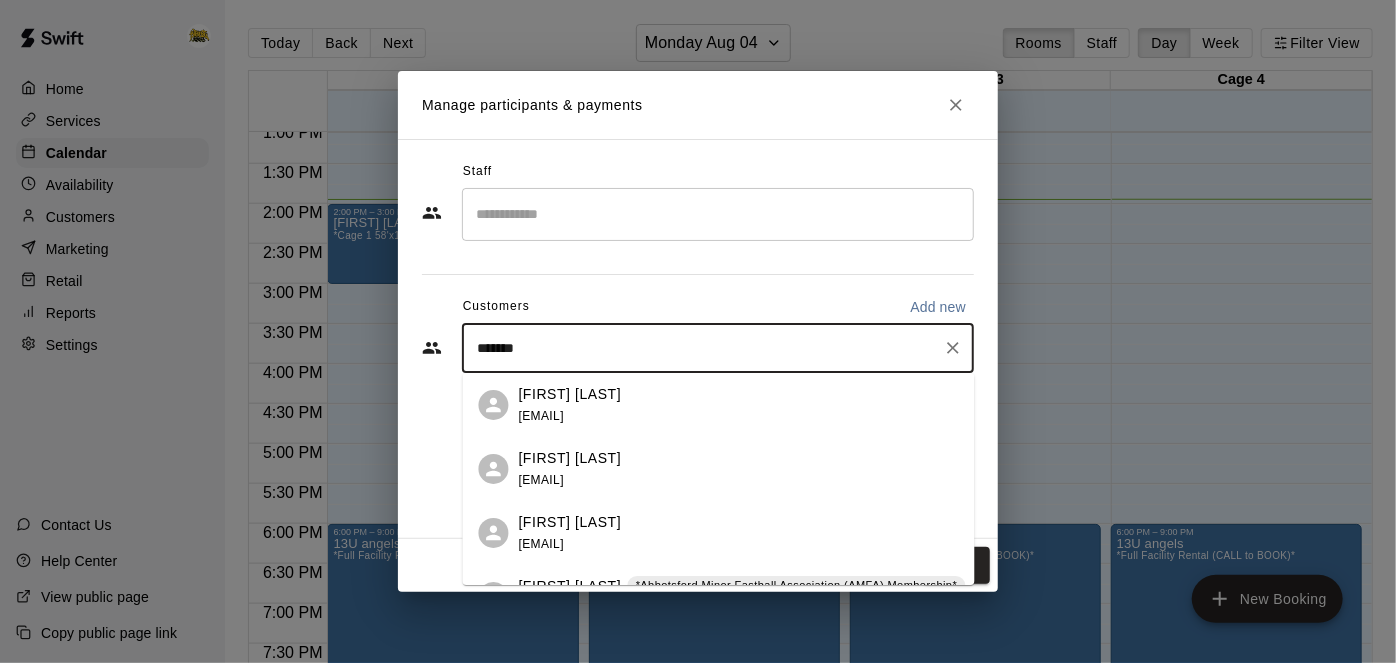 click on "[FIRST] [LAST] [EMAIL]" at bounding box center (739, 533) 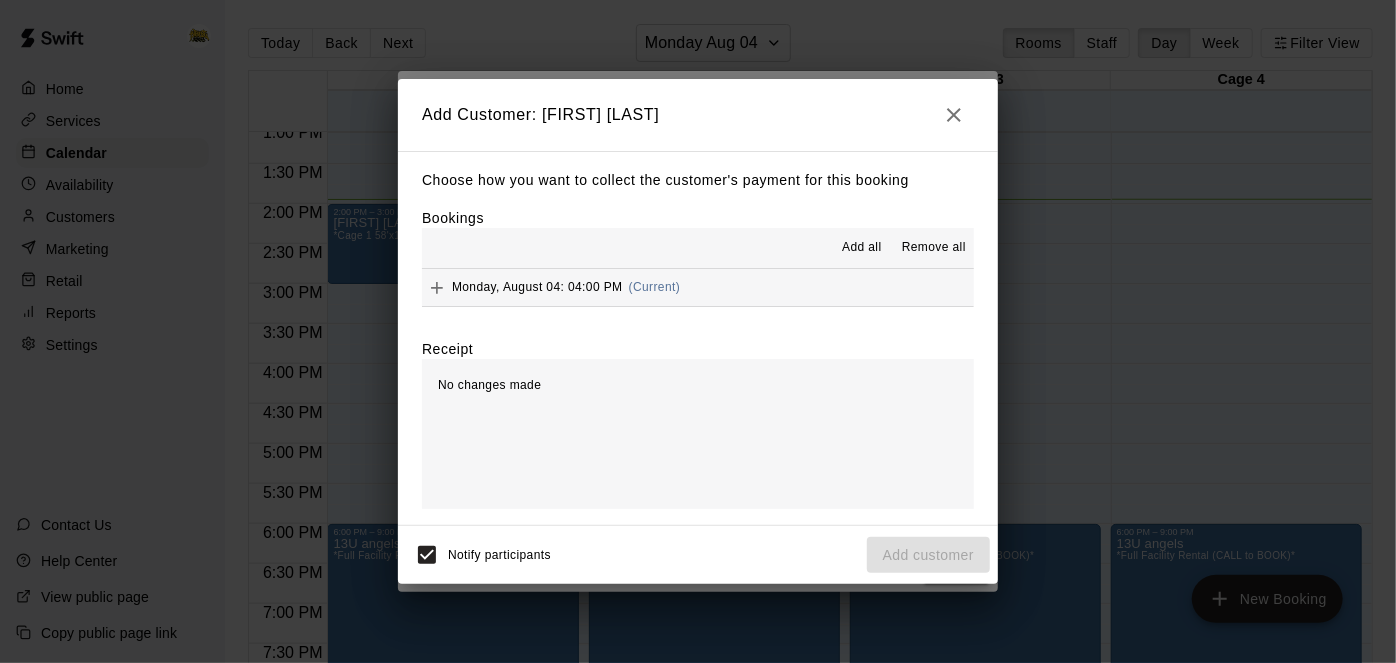 click on "Monday, August 04: 04:00 PM (Current)" at bounding box center (698, 287) 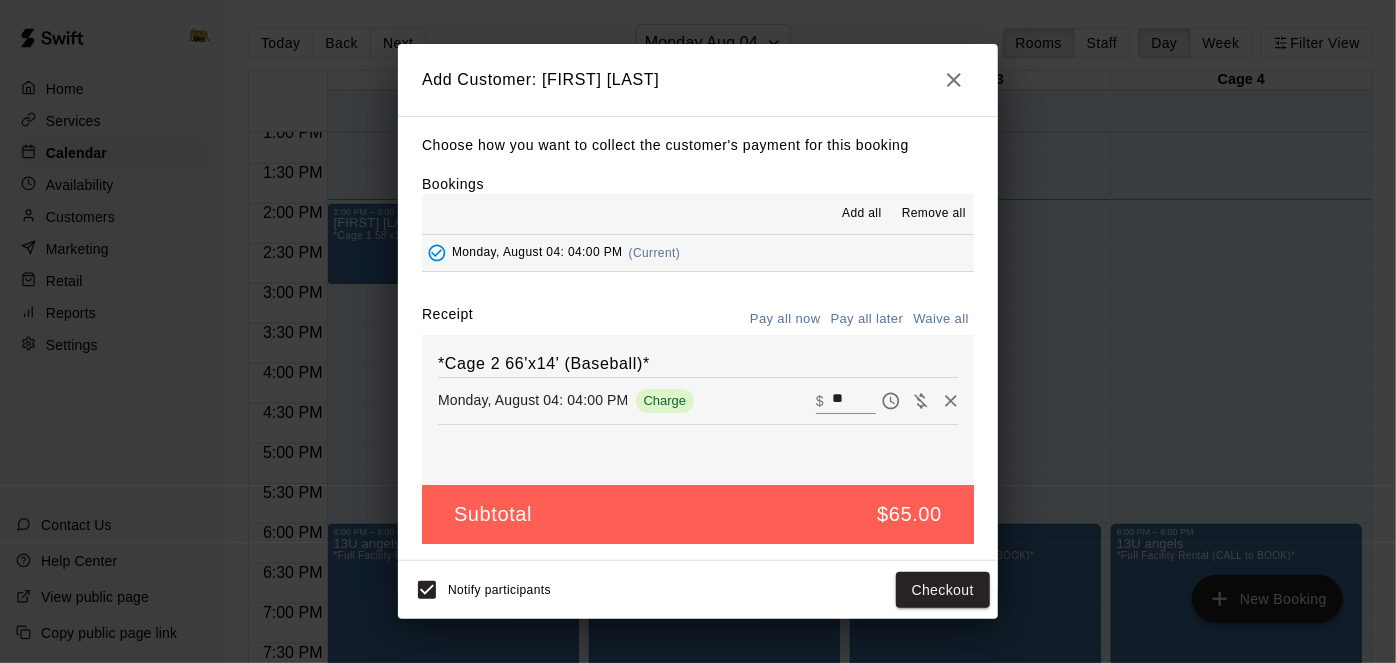 click on "Pay all later" at bounding box center [867, 319] 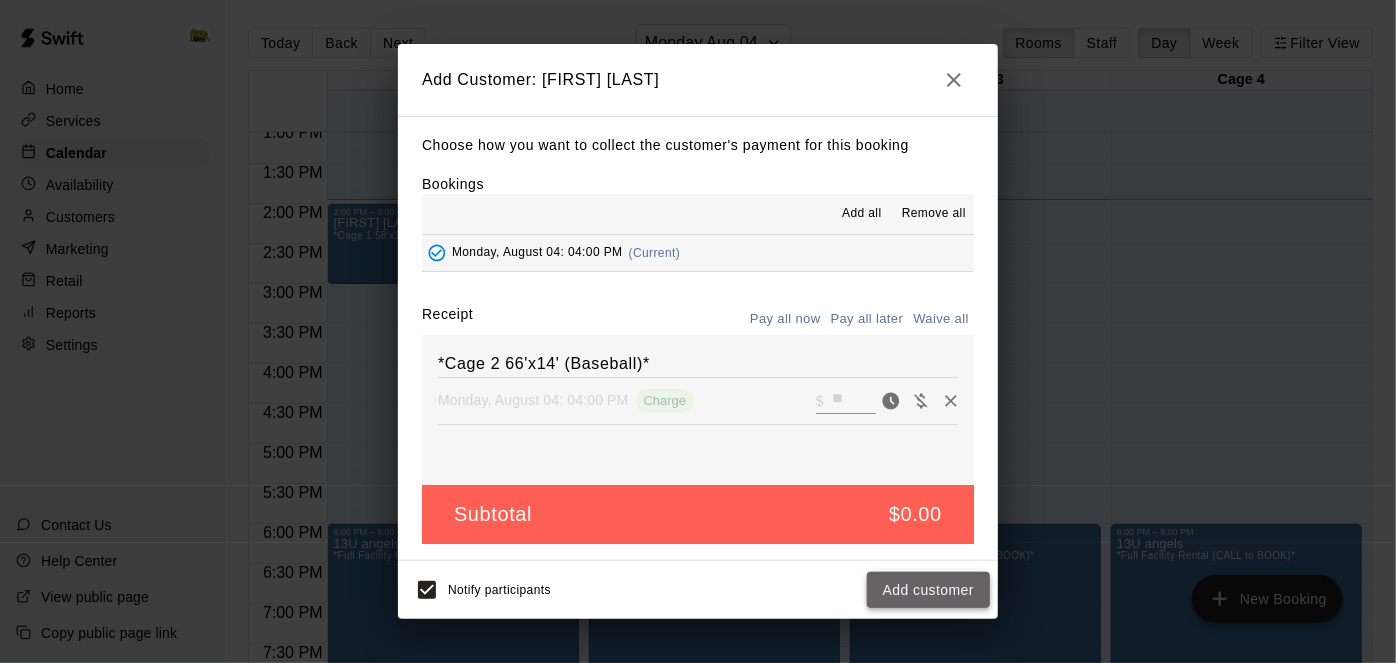 click on "Add customer" at bounding box center [928, 590] 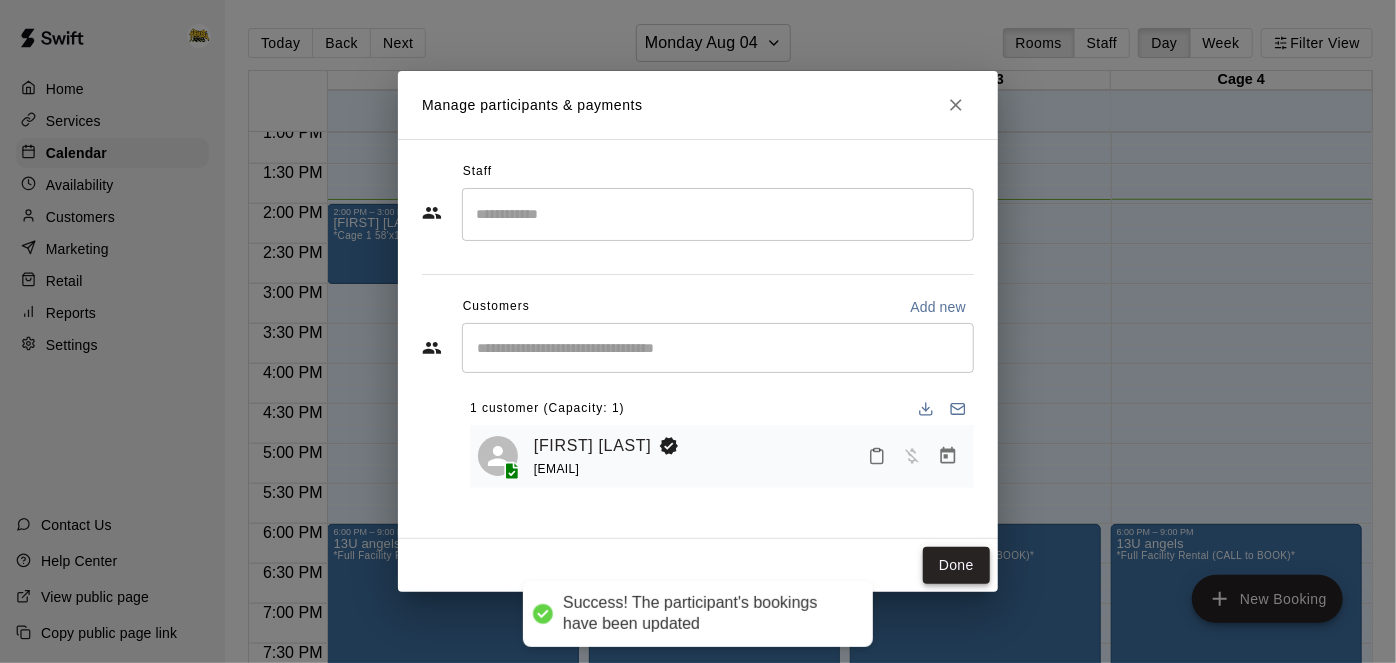 click on "Done" at bounding box center [956, 565] 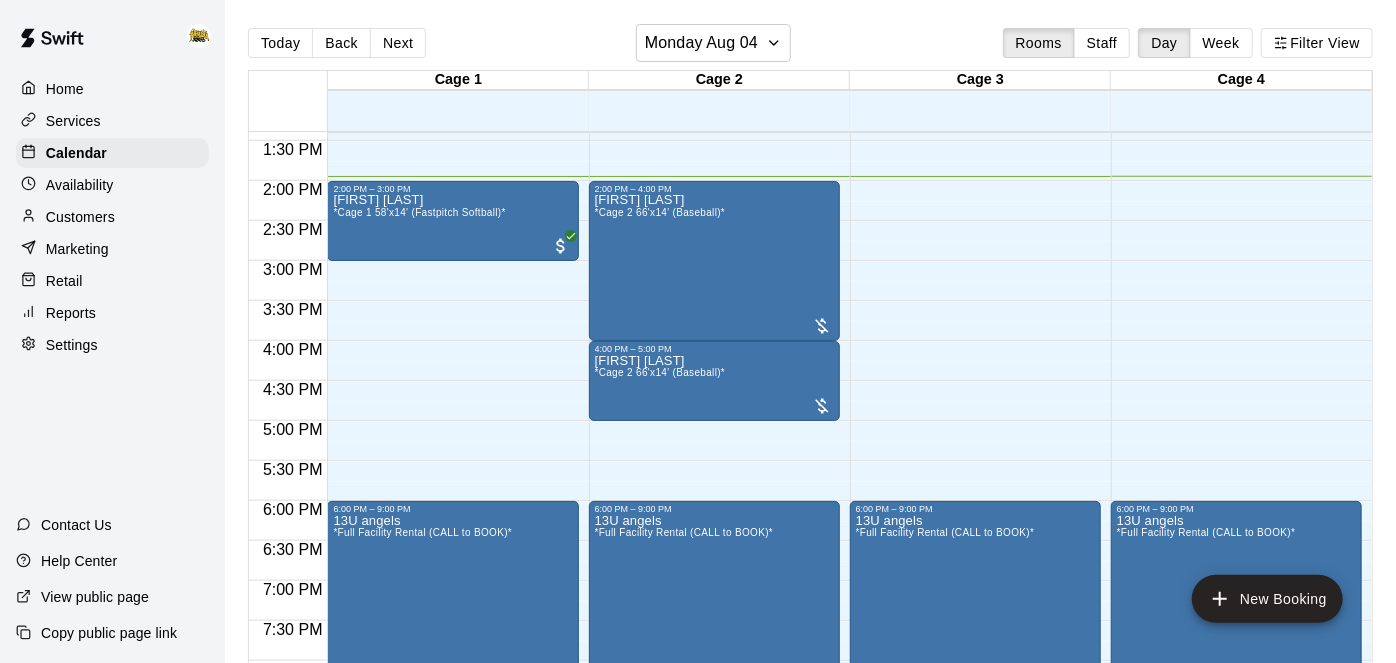 scroll, scrollTop: 978, scrollLeft: 0, axis: vertical 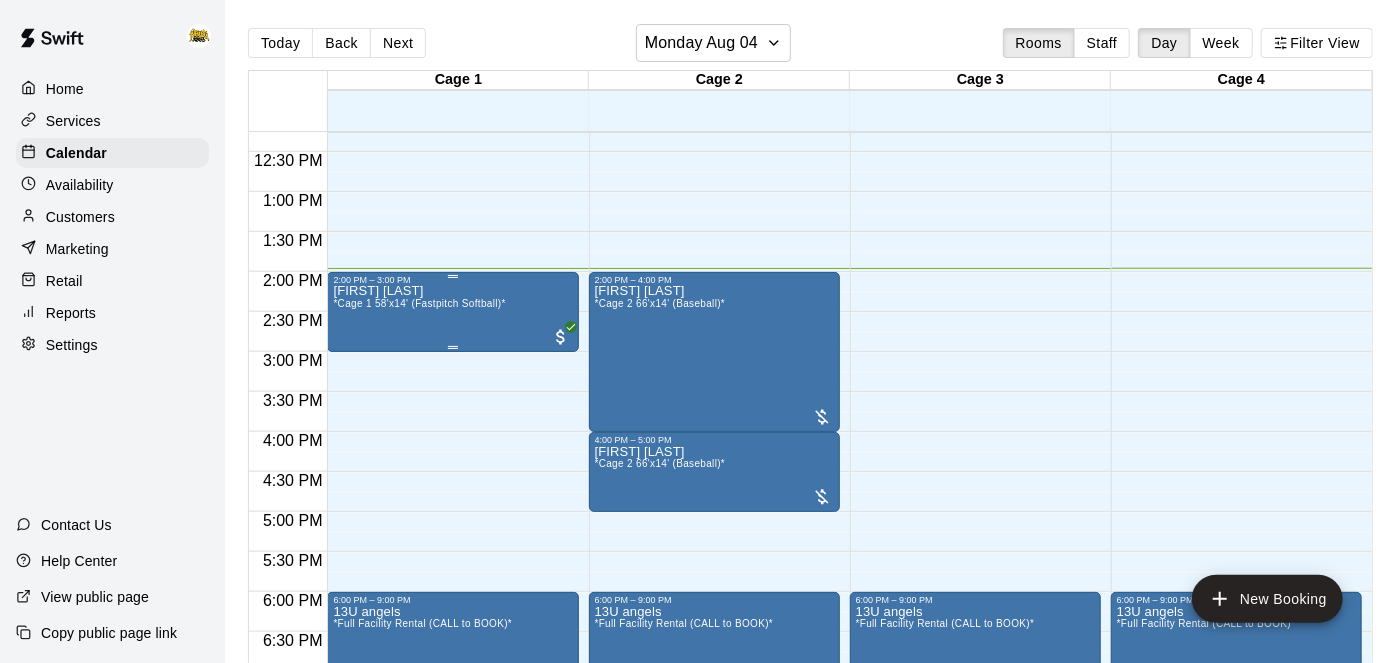 click on "[FIRST] [LAST] *Cage 1 58'x14' (Fastpitch Softball)*" at bounding box center (419, 616) 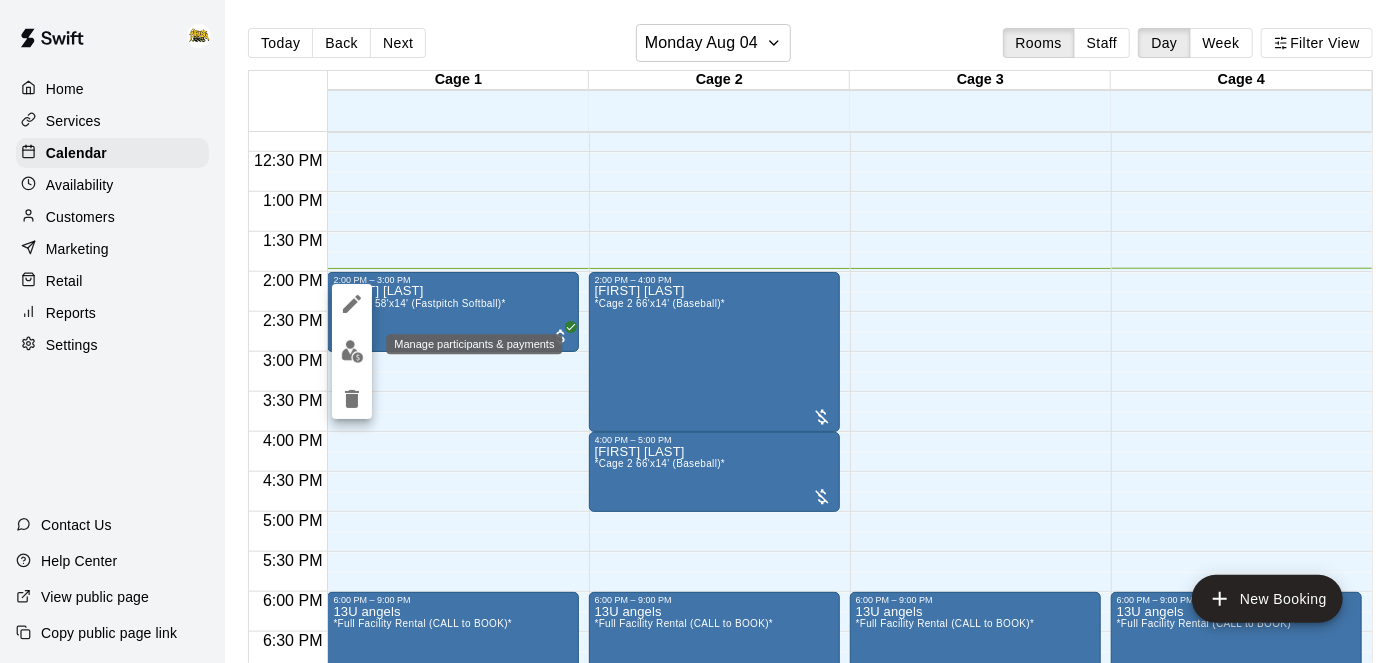 click at bounding box center (352, 351) 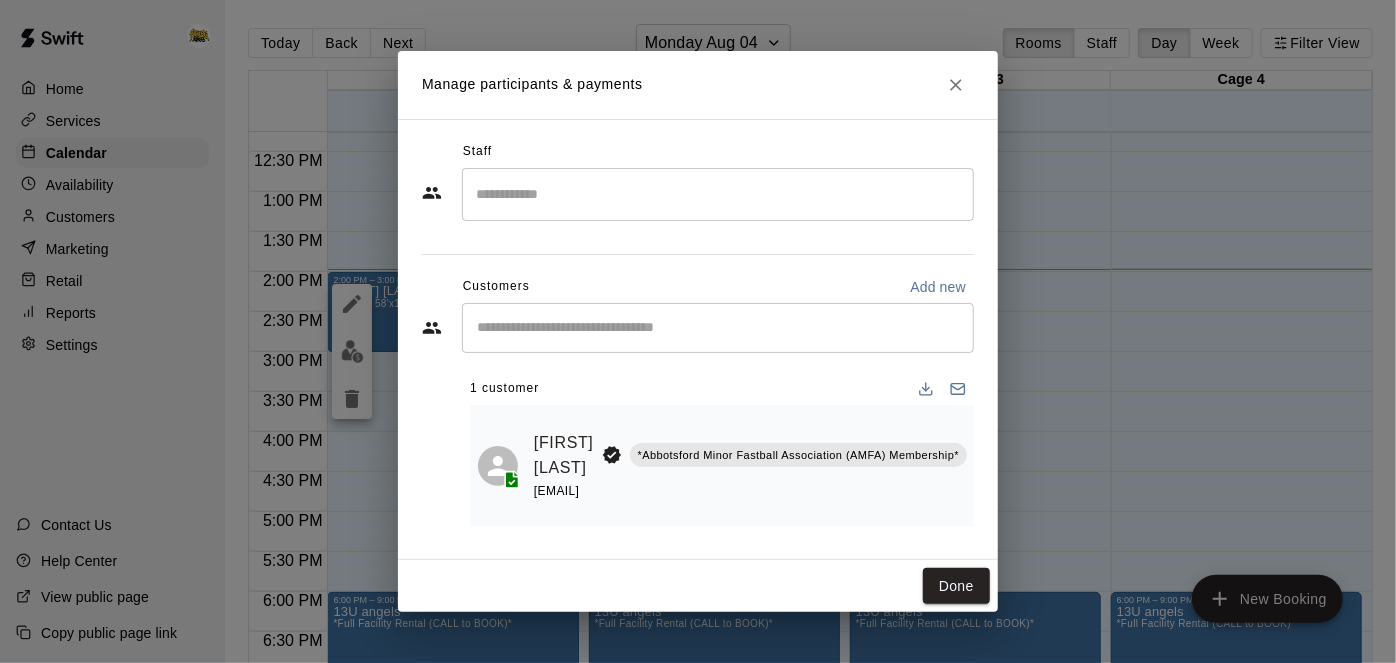 scroll, scrollTop: 0, scrollLeft: 37, axis: horizontal 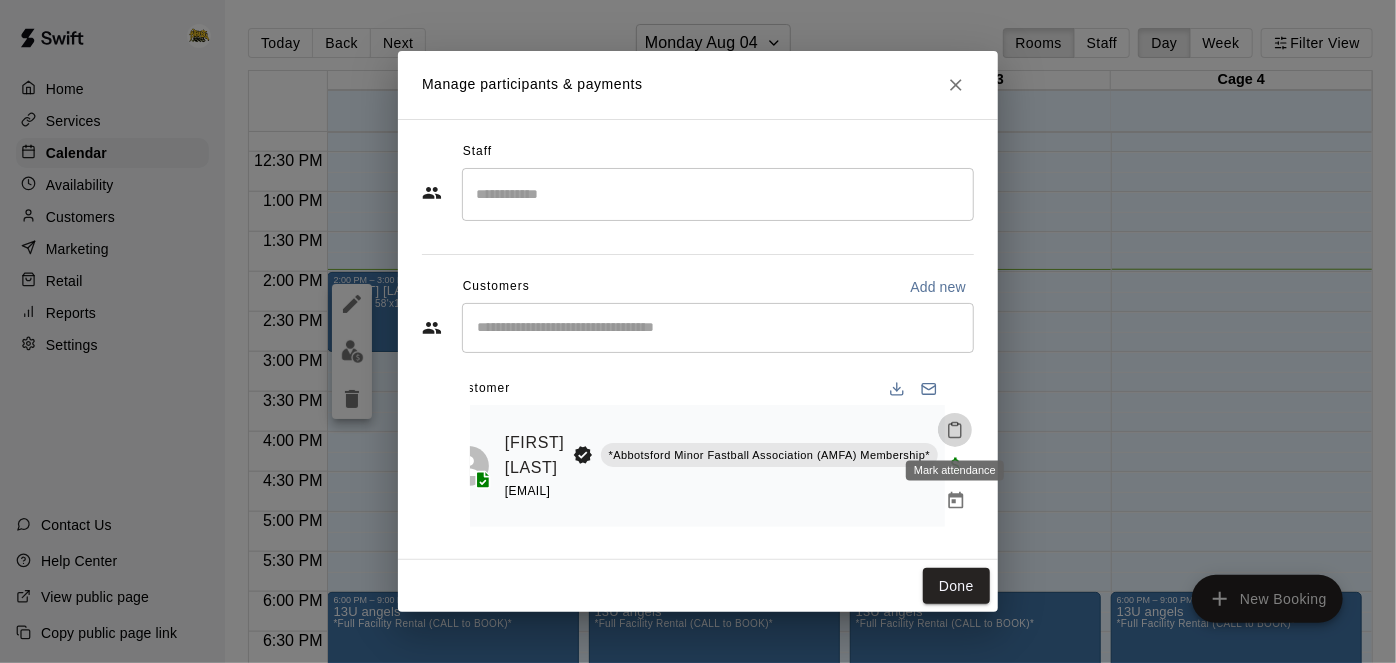 click 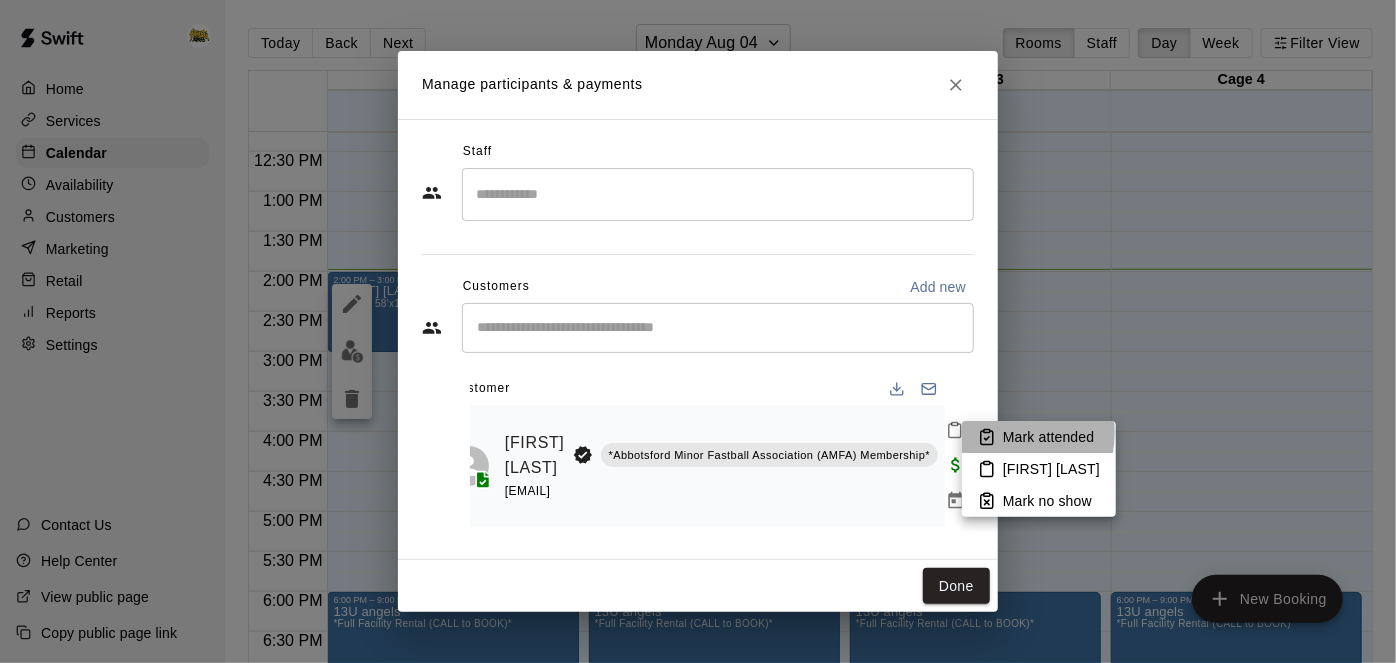 click 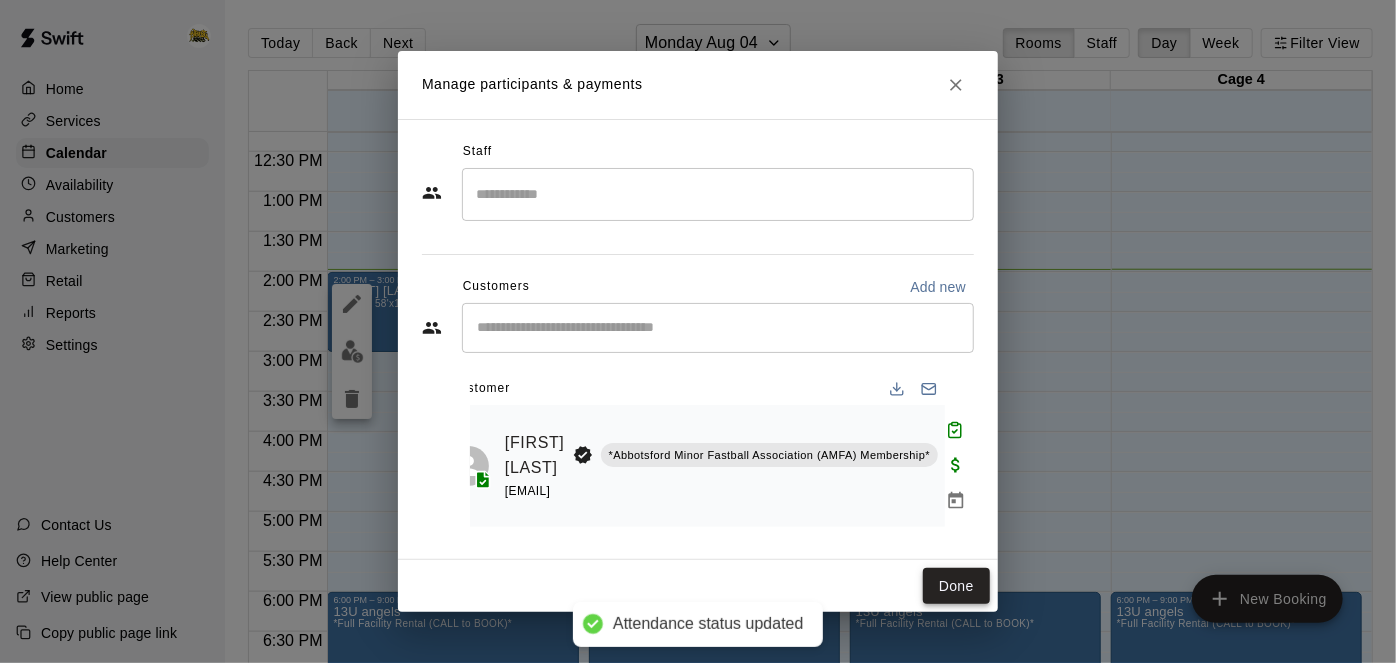 click on "Done" at bounding box center (956, 586) 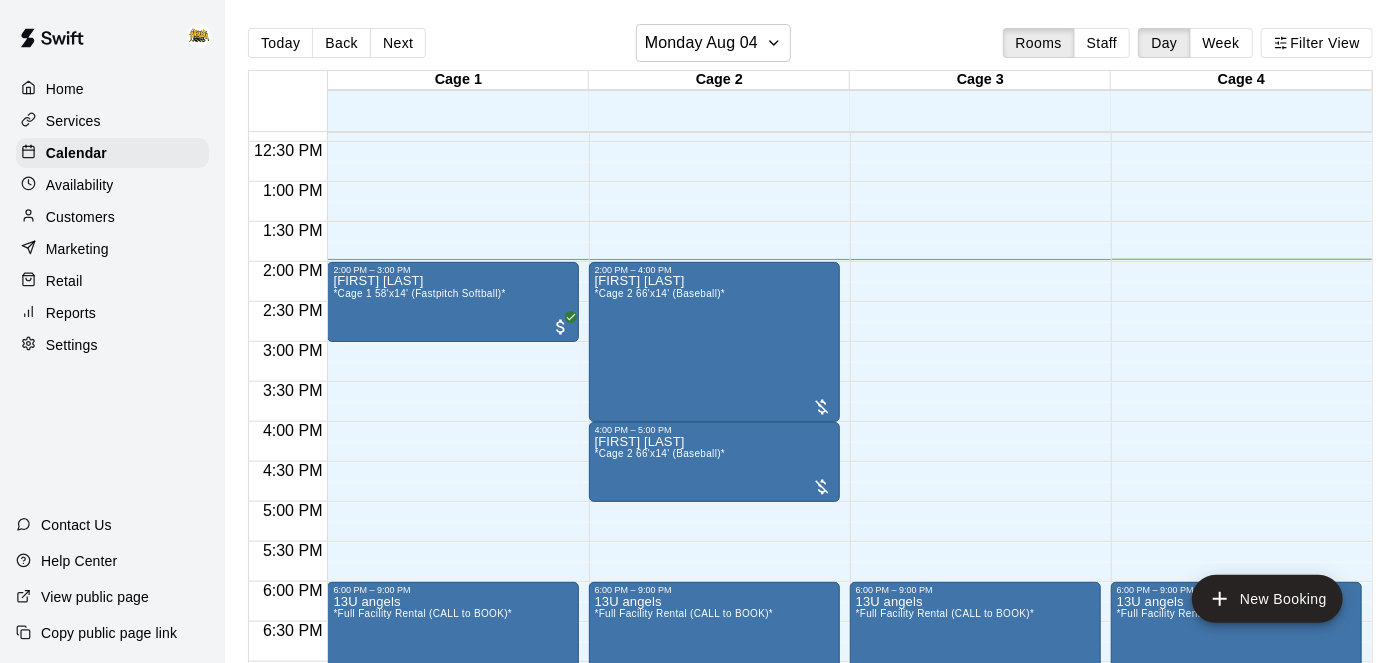 scroll, scrollTop: 989, scrollLeft: 0, axis: vertical 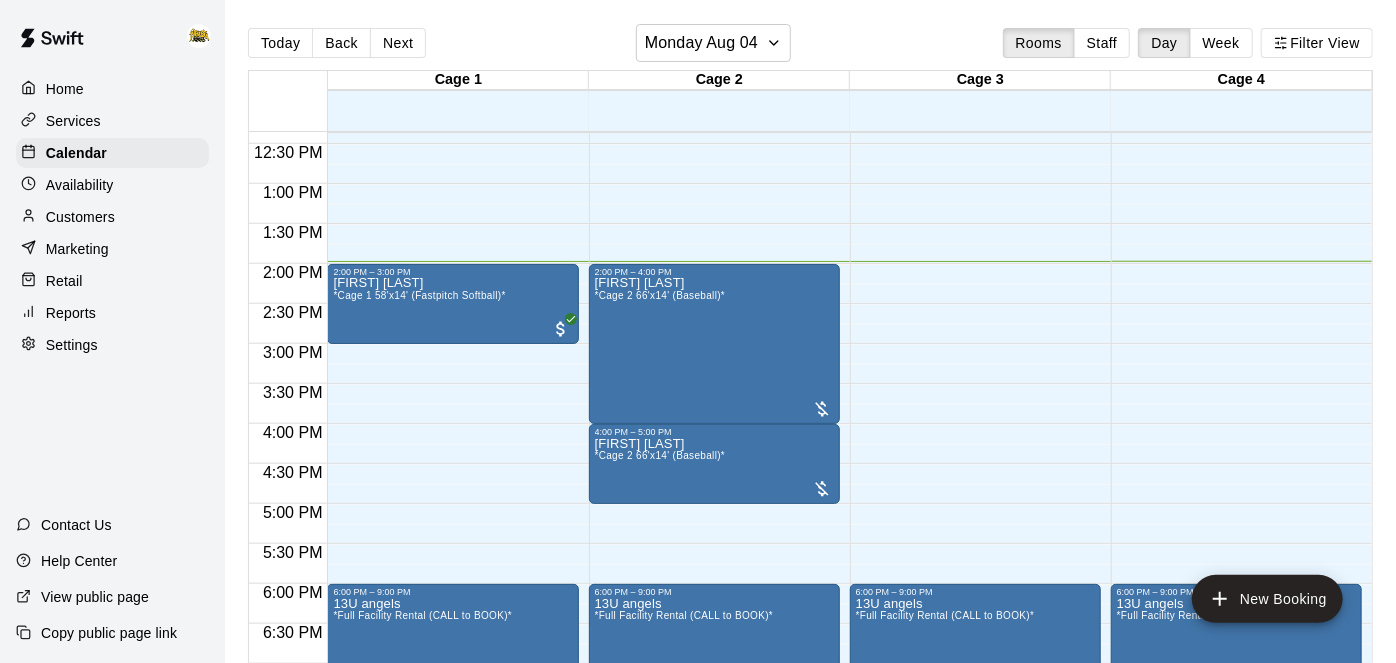 click on "Services" at bounding box center [73, 121] 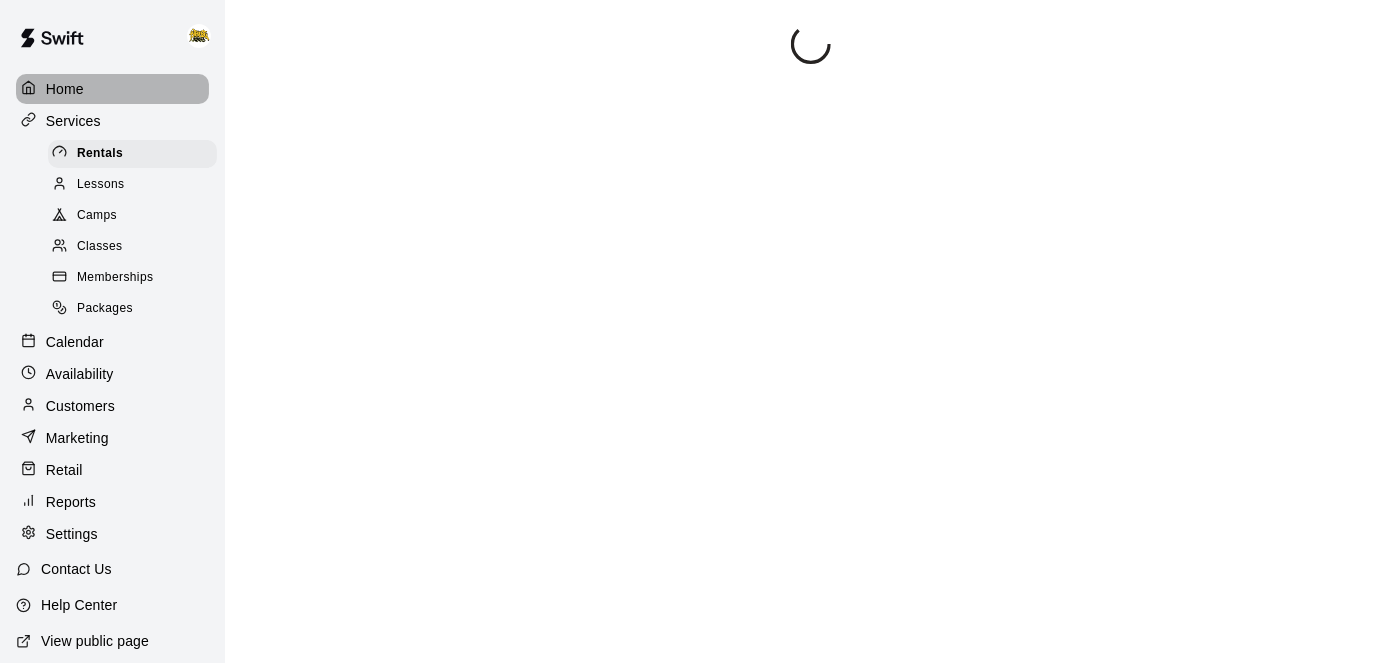 click on "Home" at bounding box center (65, 89) 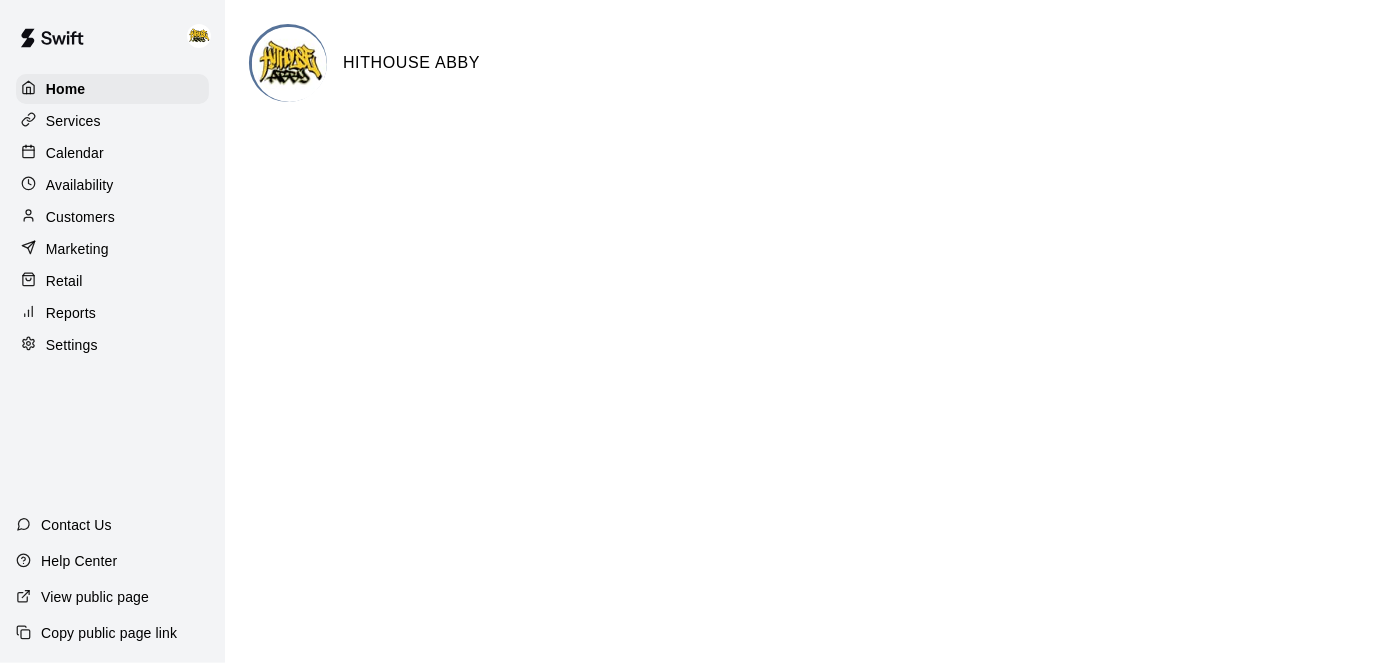 click on "Calendar" at bounding box center [75, 153] 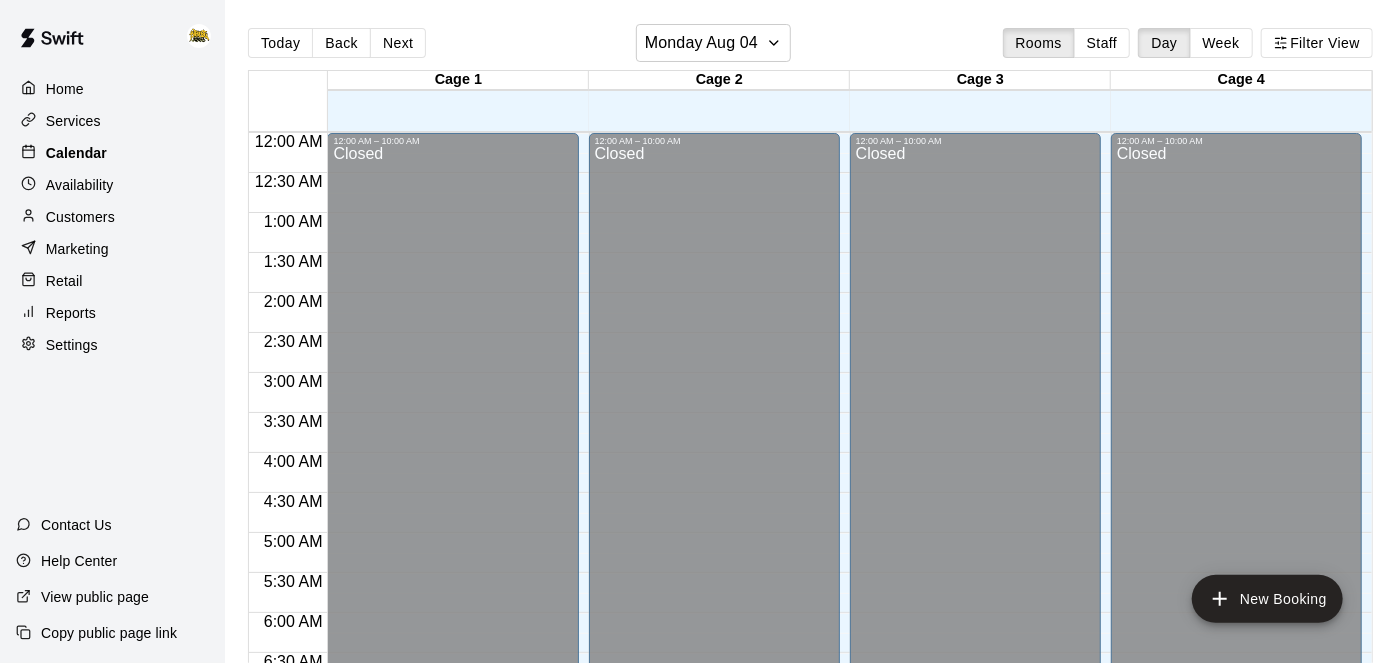 scroll, scrollTop: 1118, scrollLeft: 0, axis: vertical 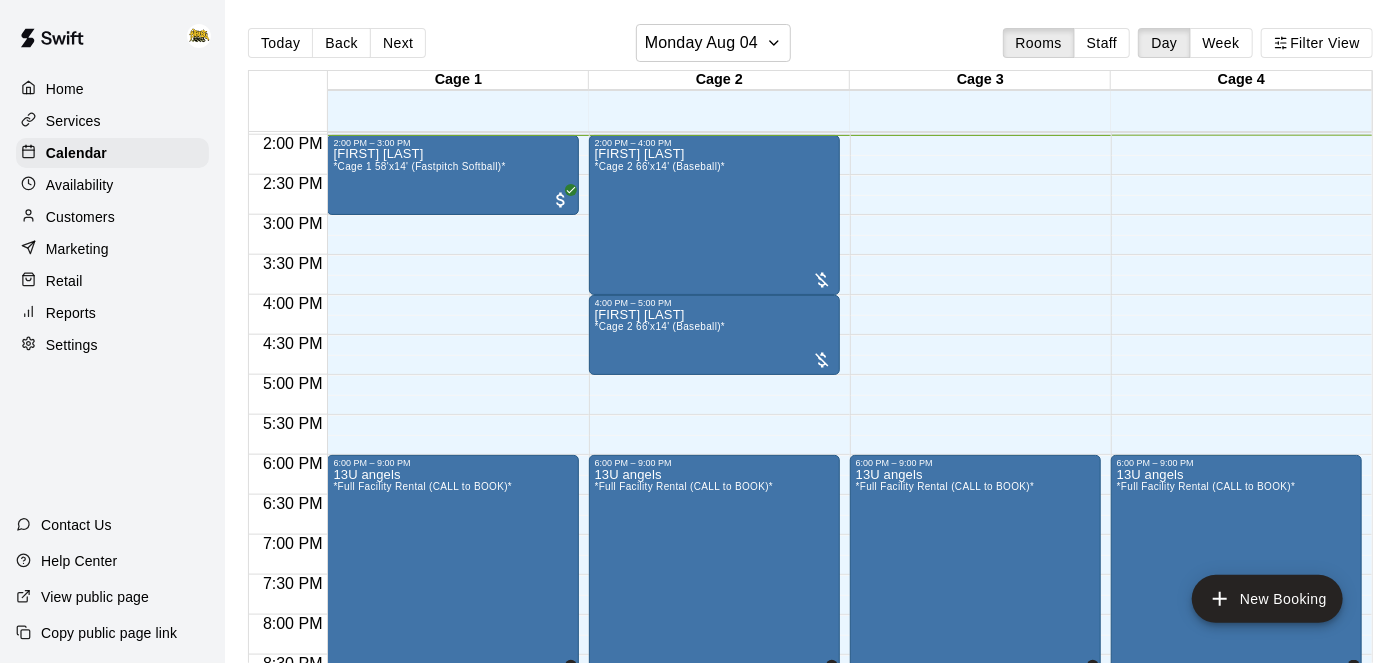 click on "Home" at bounding box center (65, 89) 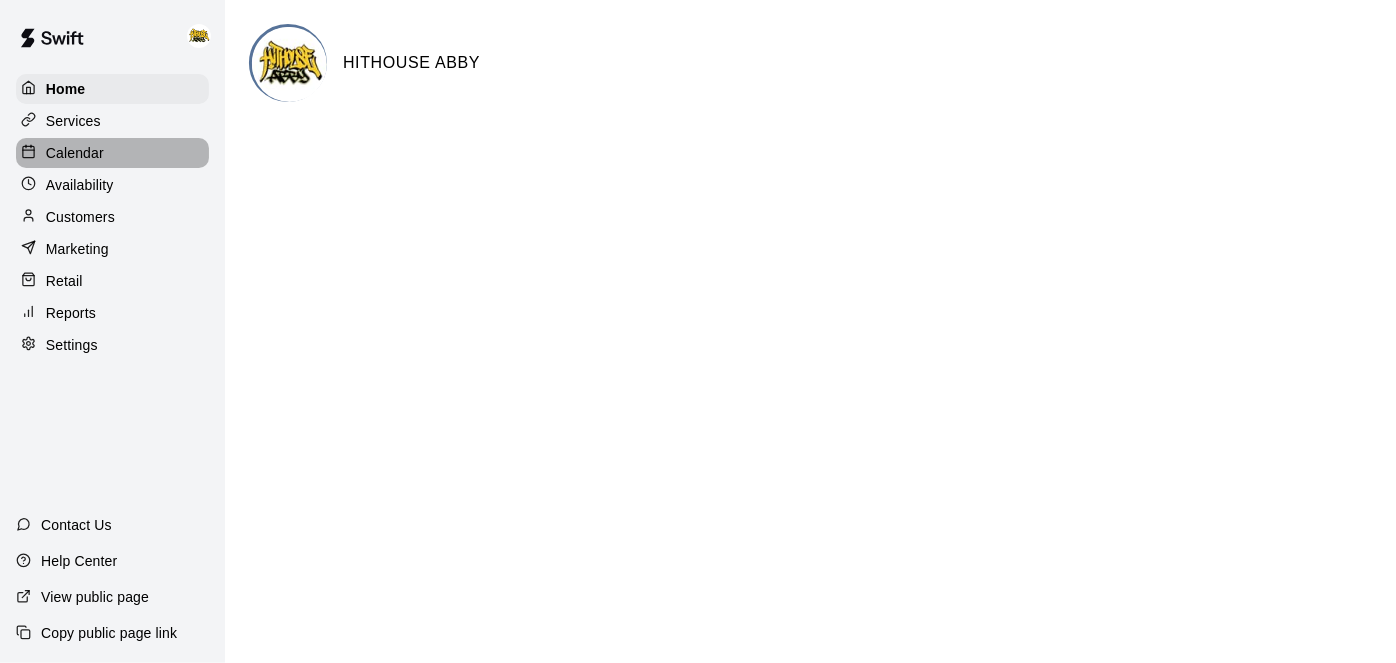 click on "Calendar" at bounding box center (75, 153) 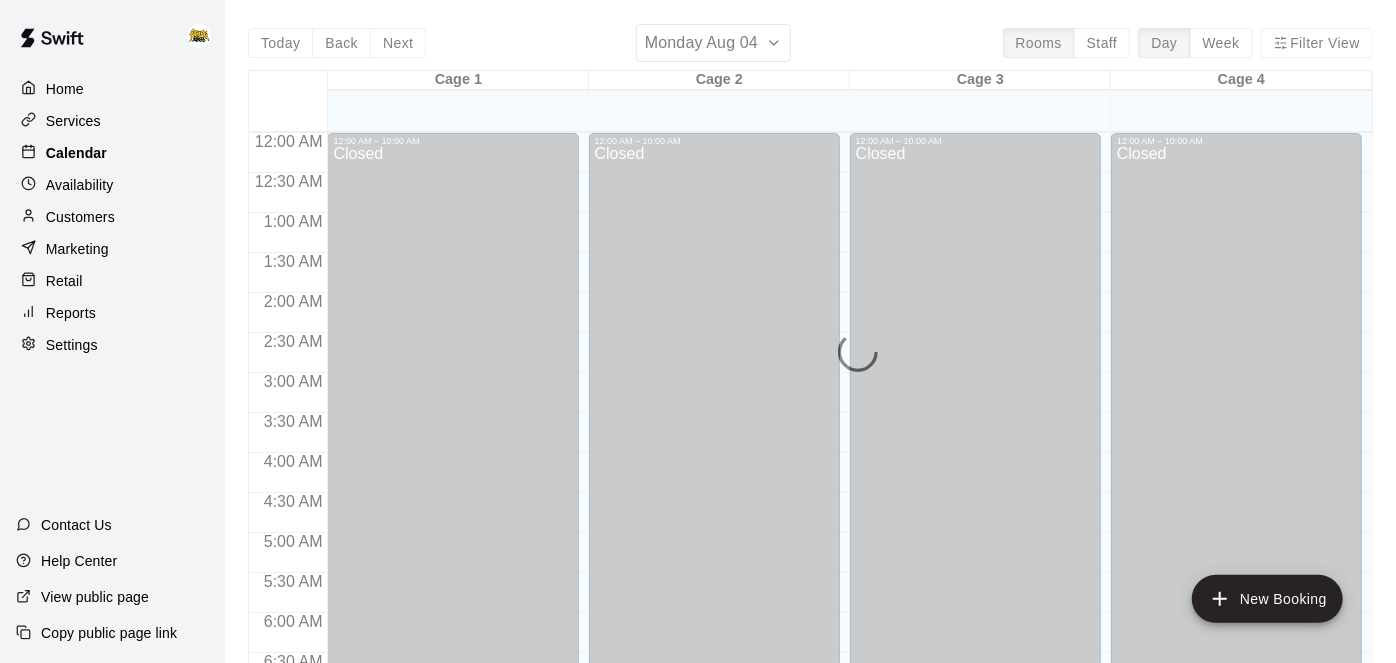 scroll, scrollTop: 1122, scrollLeft: 0, axis: vertical 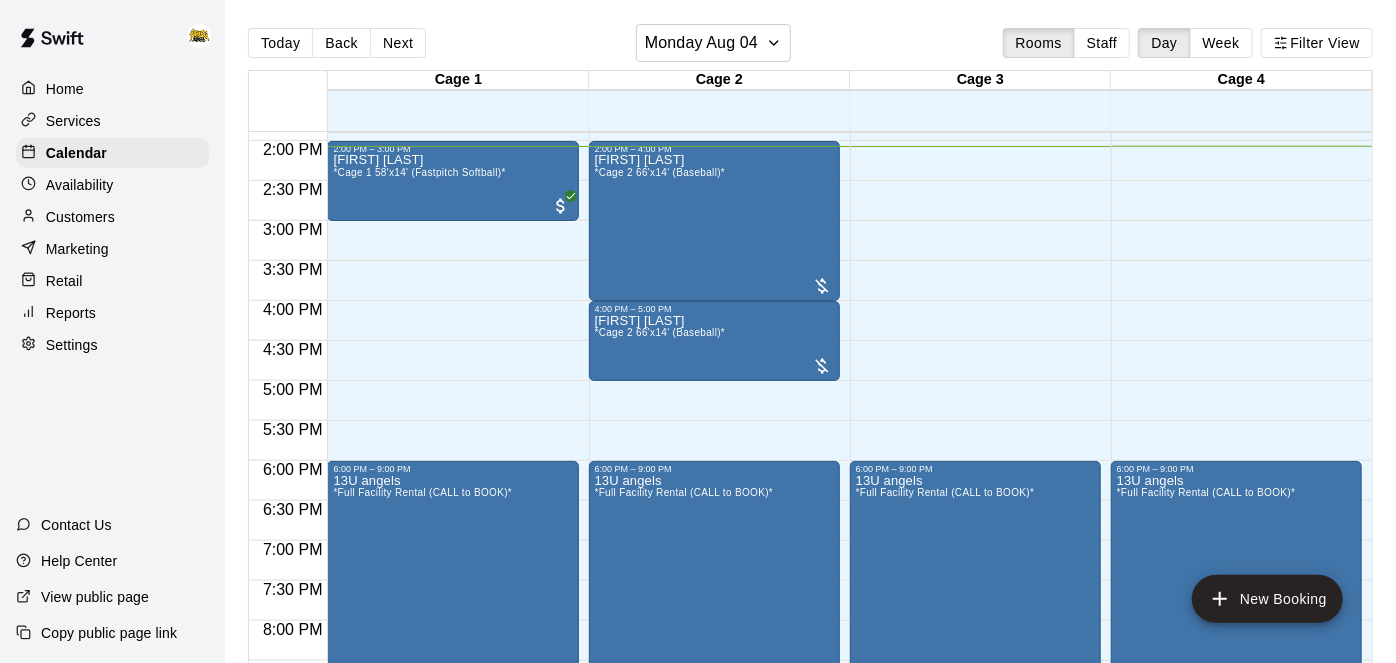 click at bounding box center [33, 89] 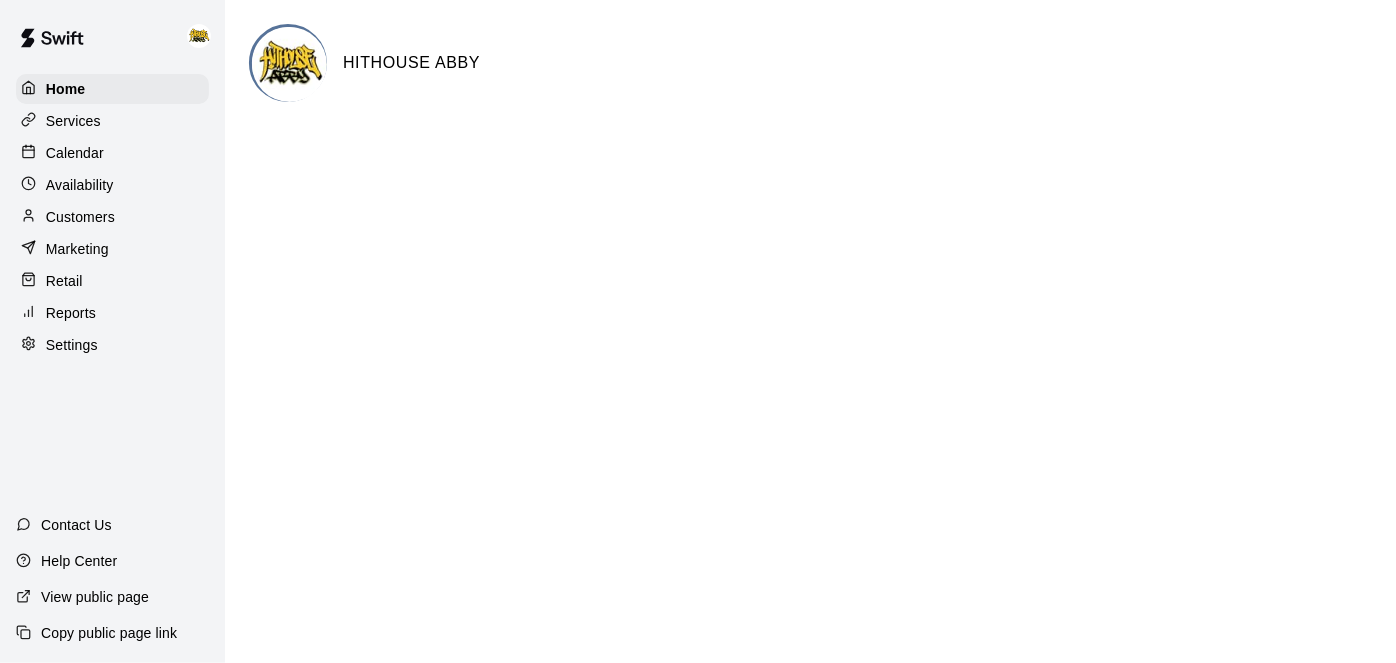 click on "Calendar" at bounding box center (75, 153) 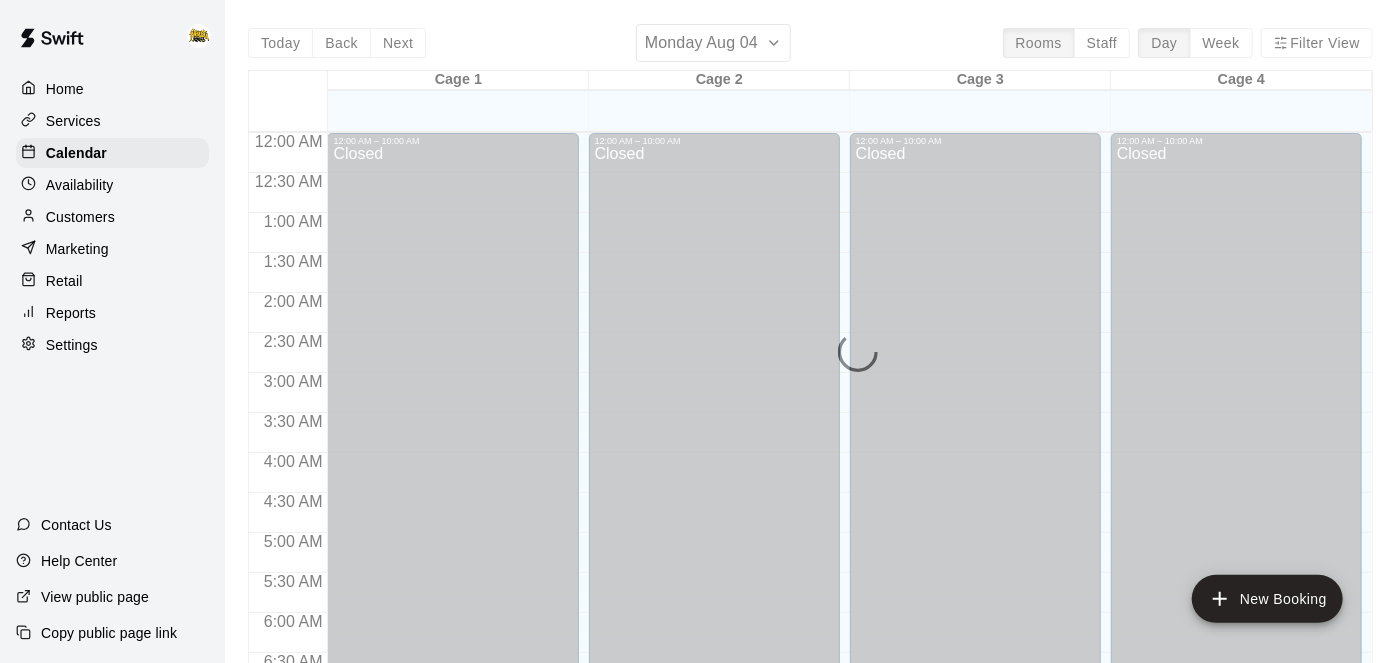 scroll, scrollTop: 1129, scrollLeft: 0, axis: vertical 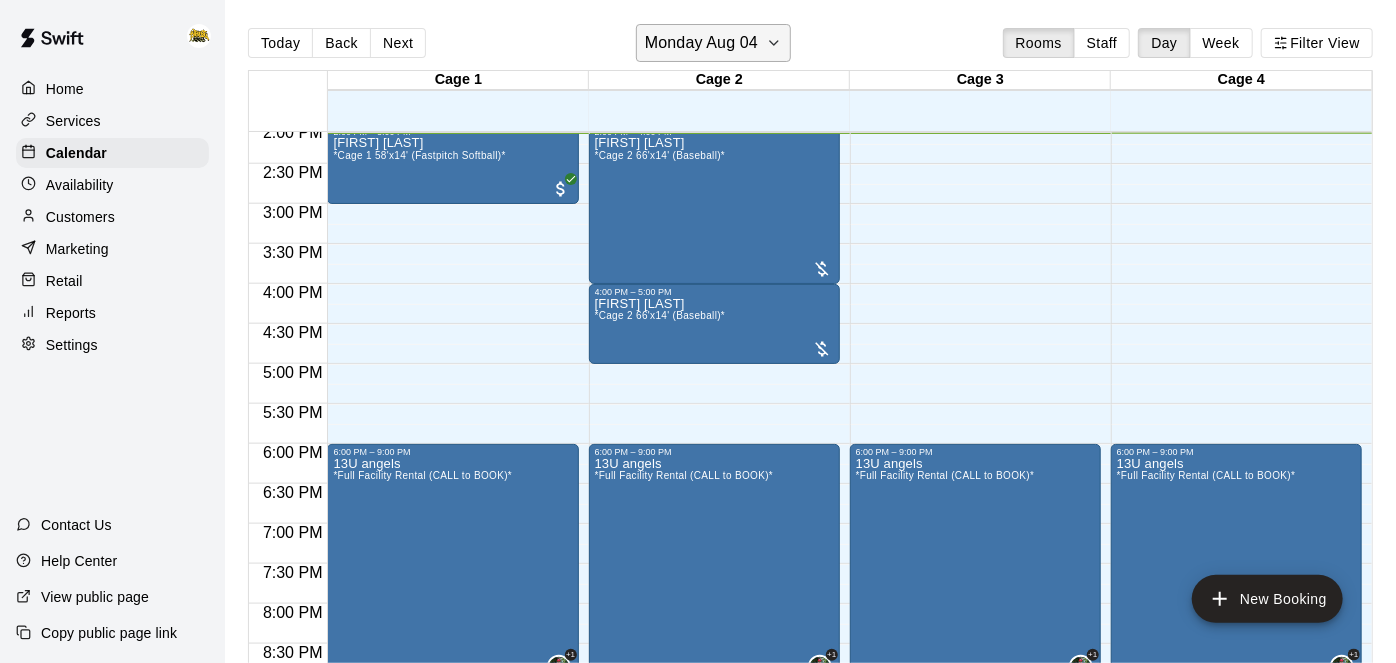 click 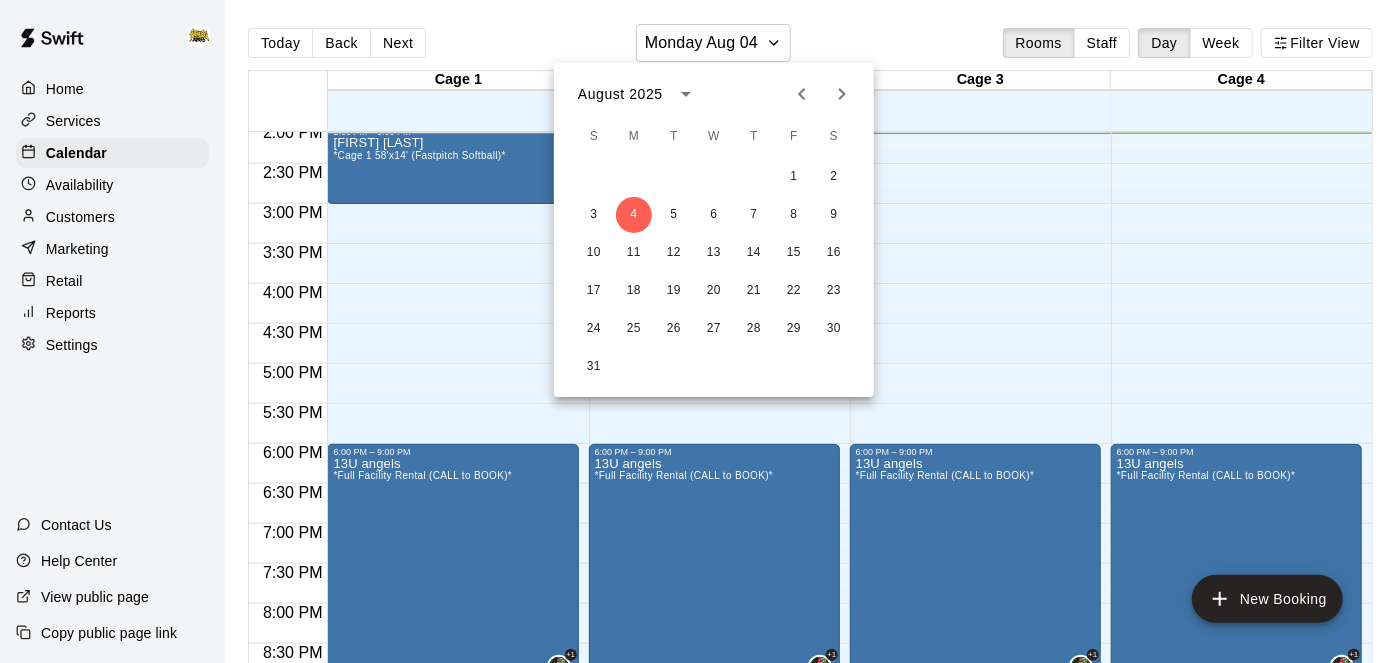 click 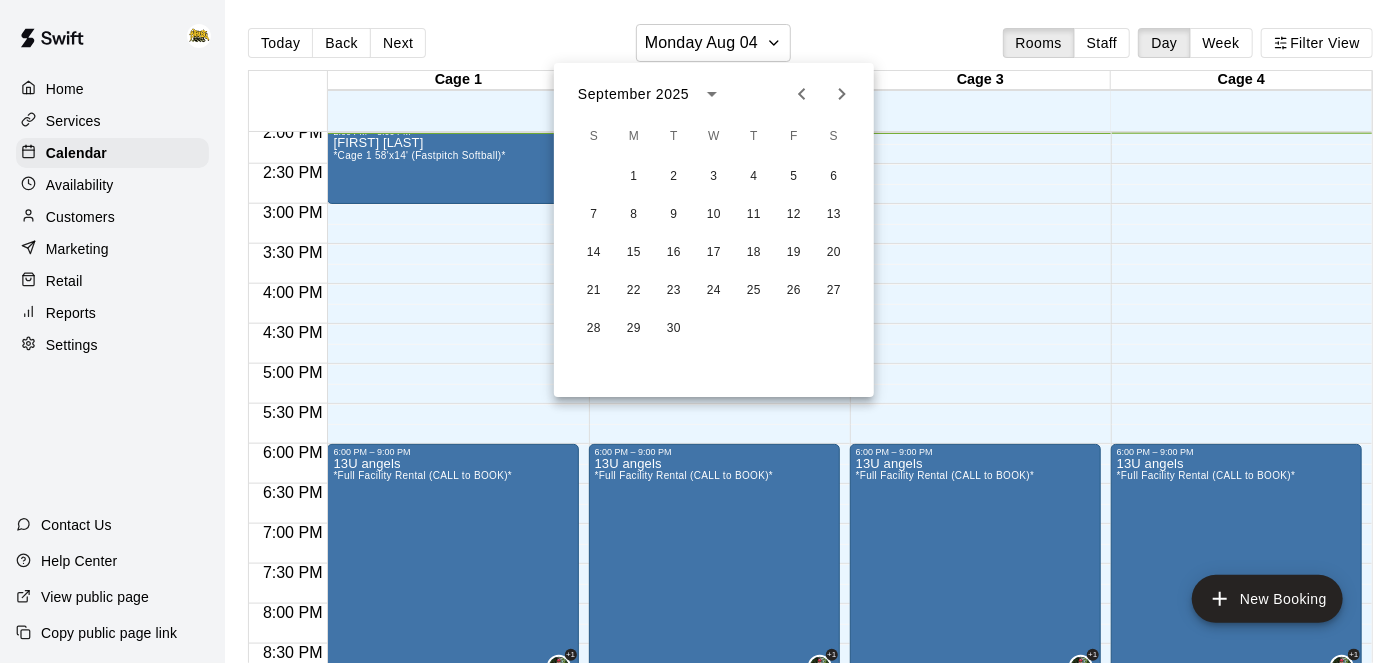 click 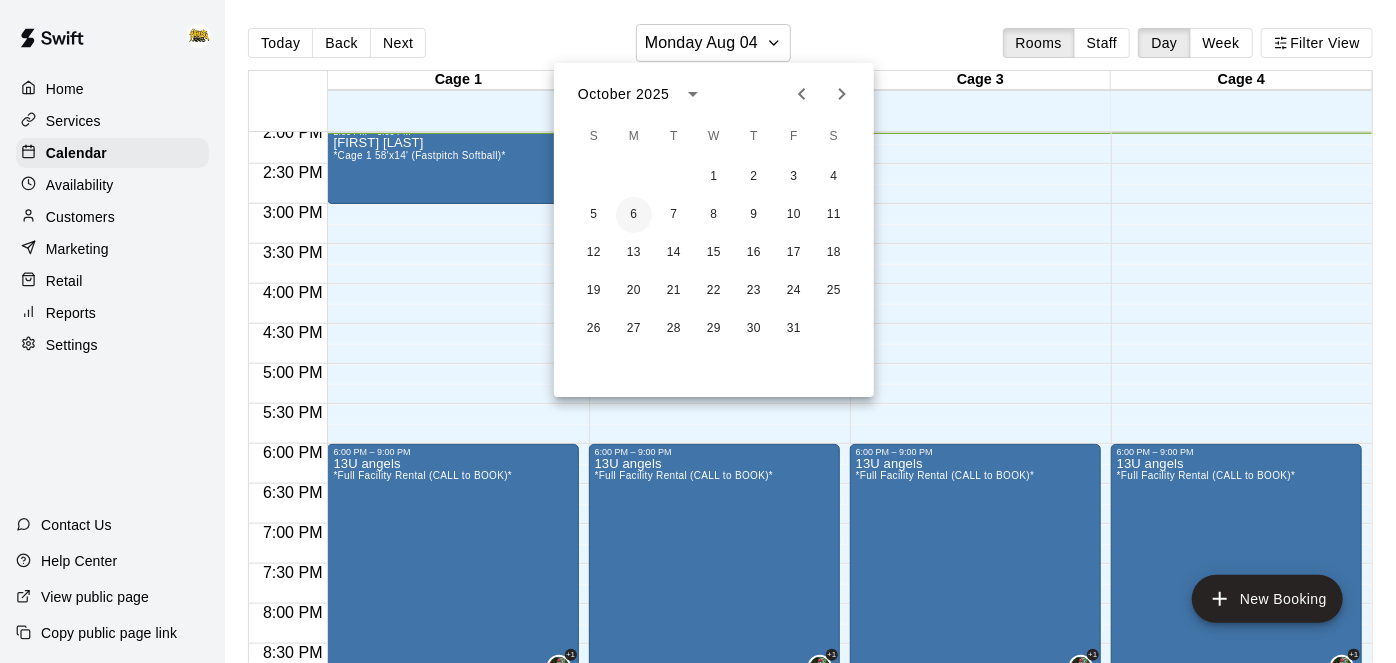 click on "6" at bounding box center (634, 215) 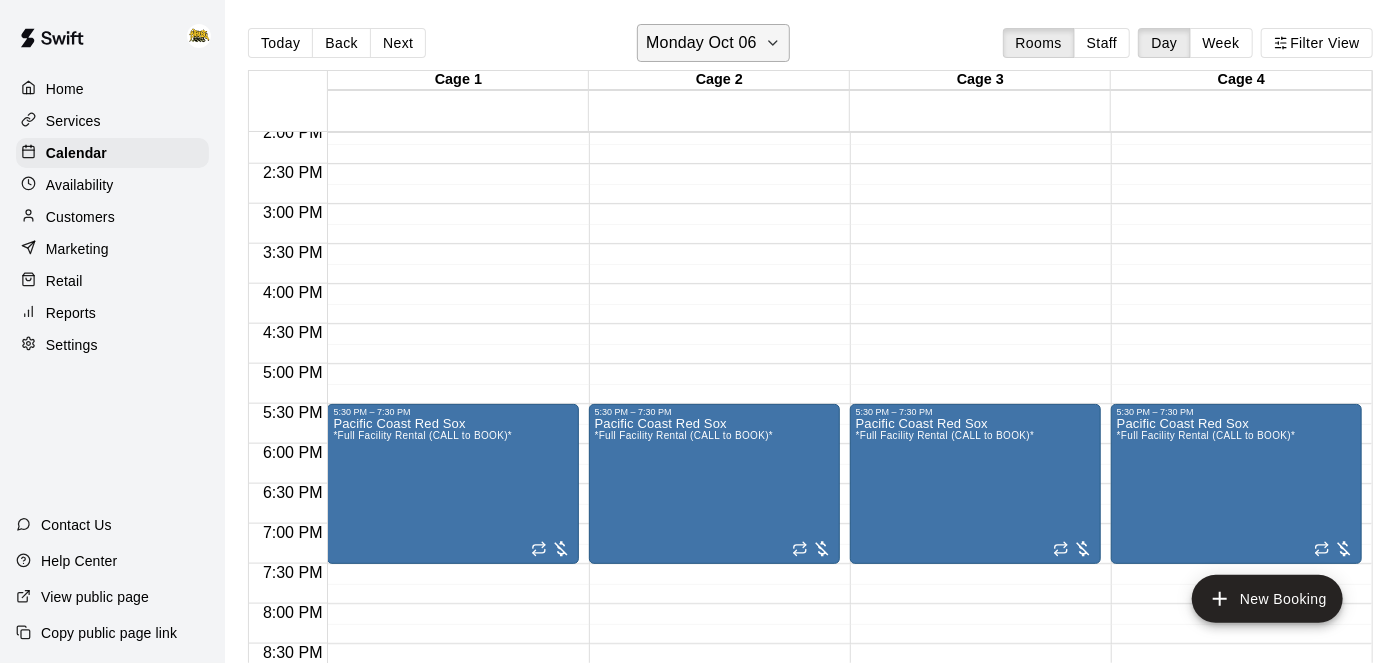 click 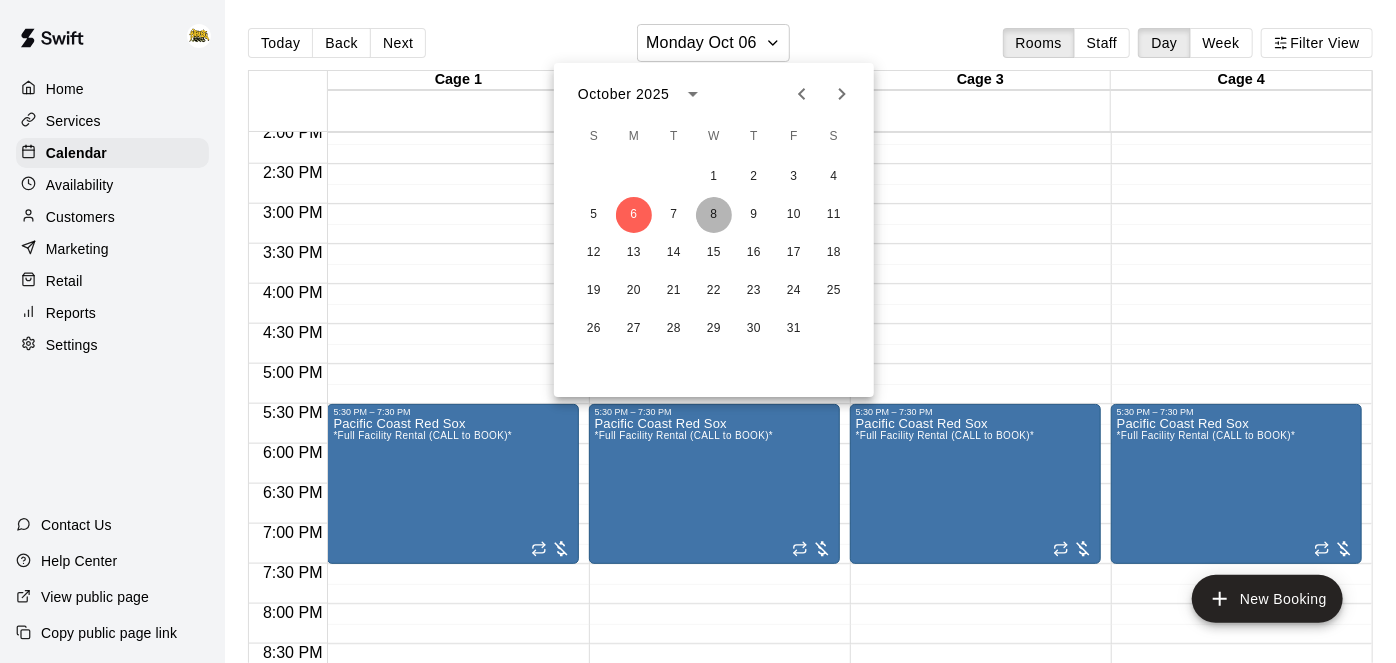 click on "8" at bounding box center (714, 215) 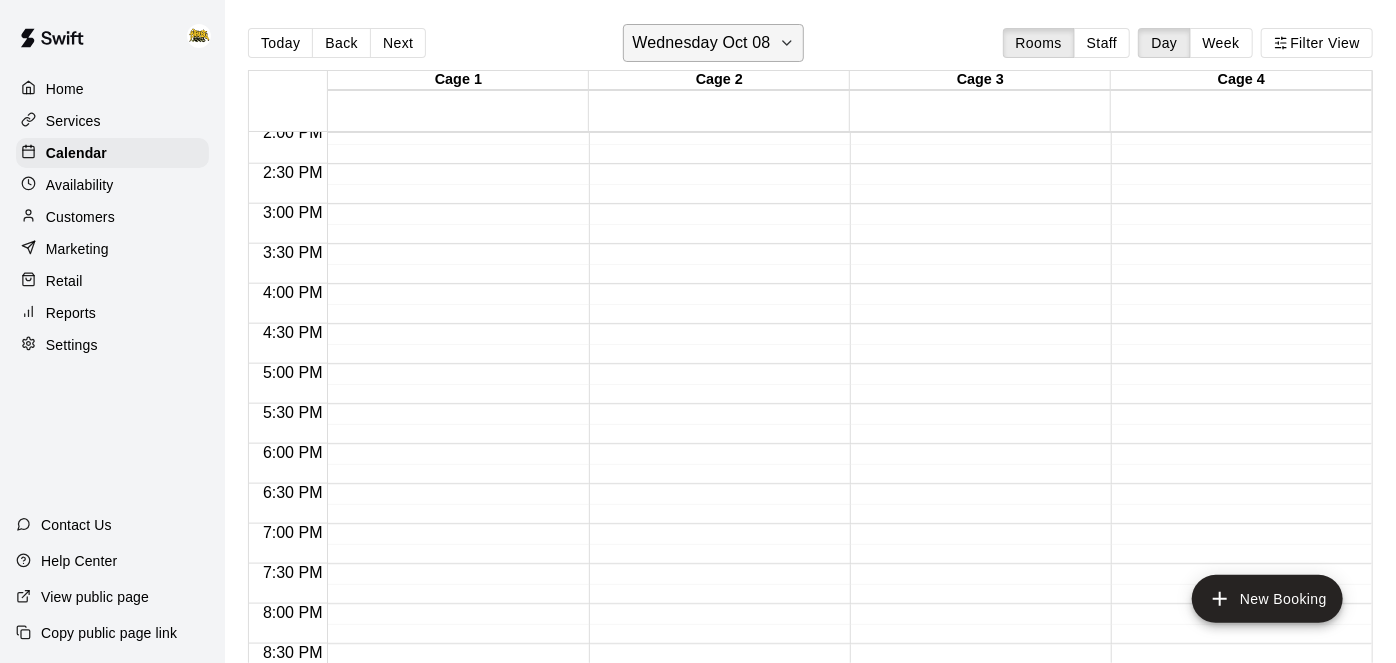 click on "Wednesday Oct 08" at bounding box center [713, 43] 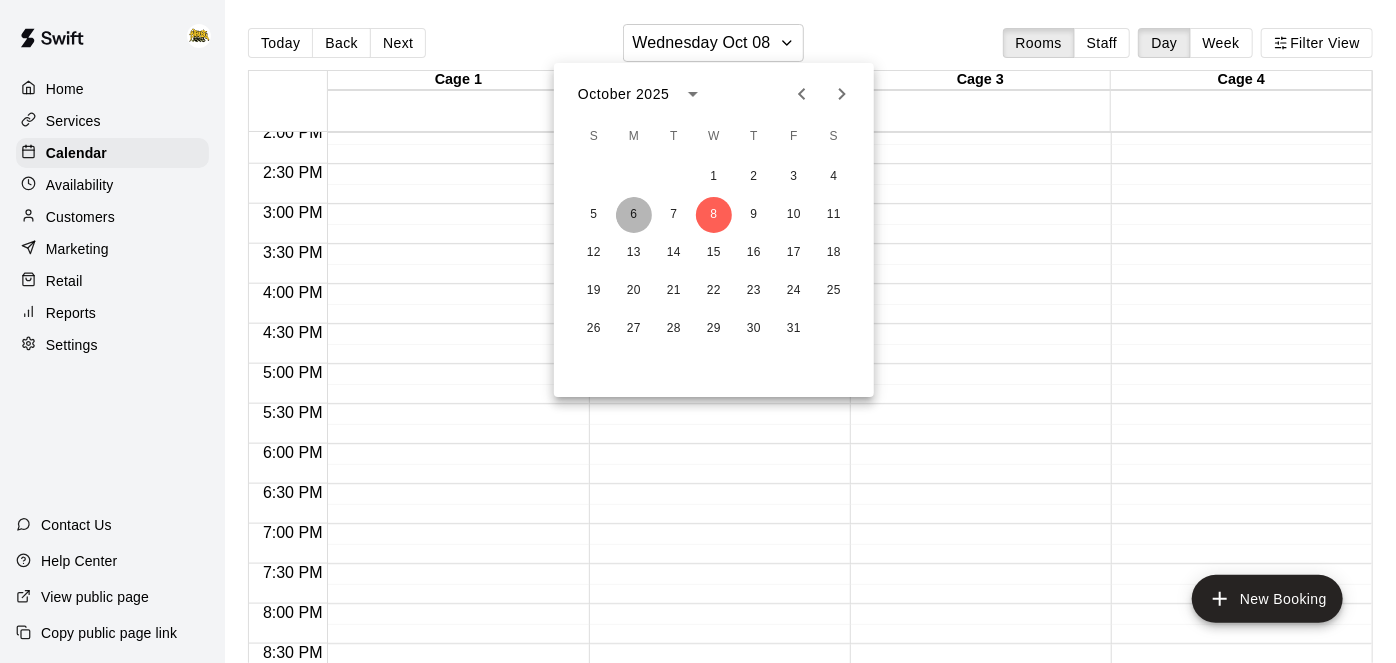 click on "6" at bounding box center (634, 215) 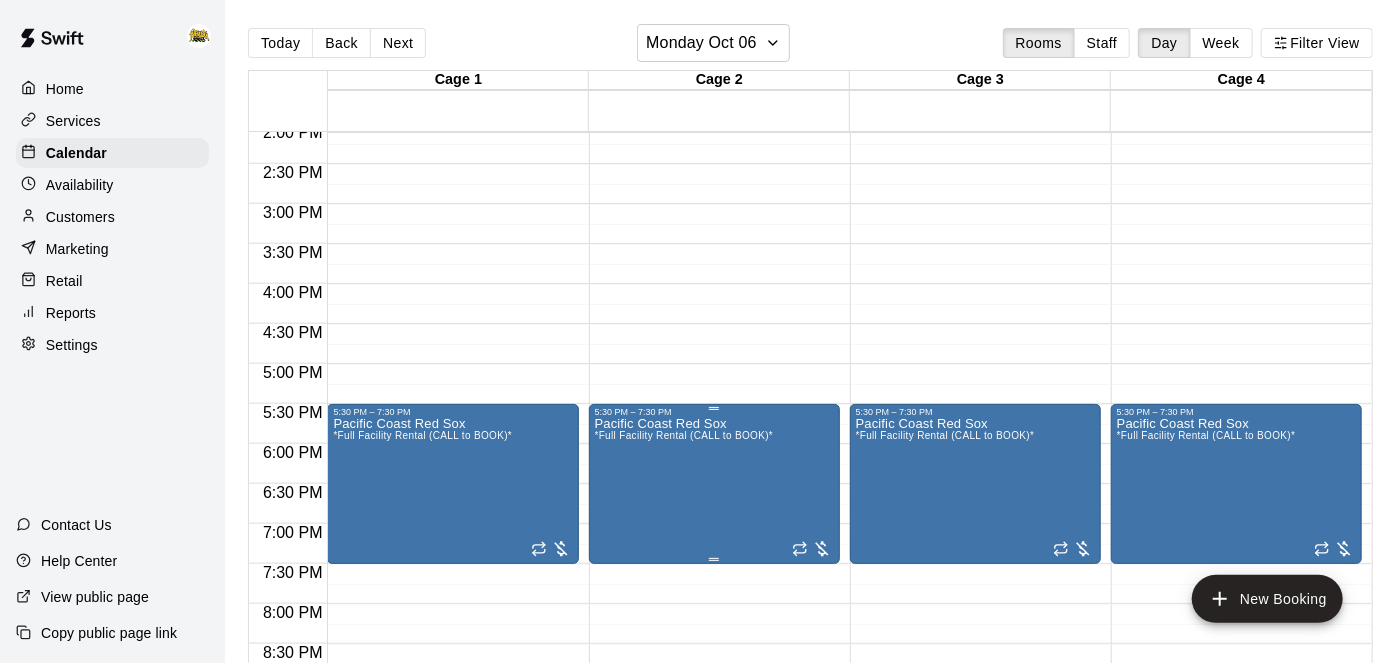 click on "Pacific Coast Red Sox *Full Facility Rental (CALL to BOOK)*" at bounding box center [684, 748] 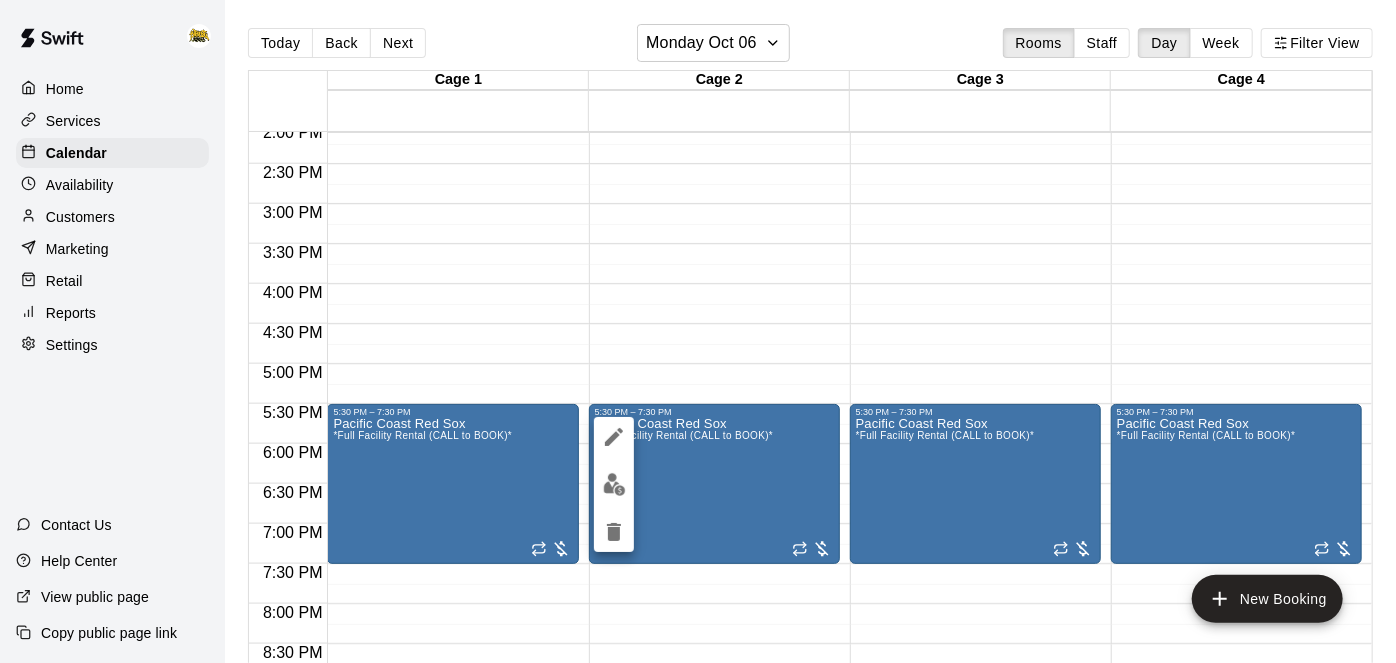 click at bounding box center (614, 484) 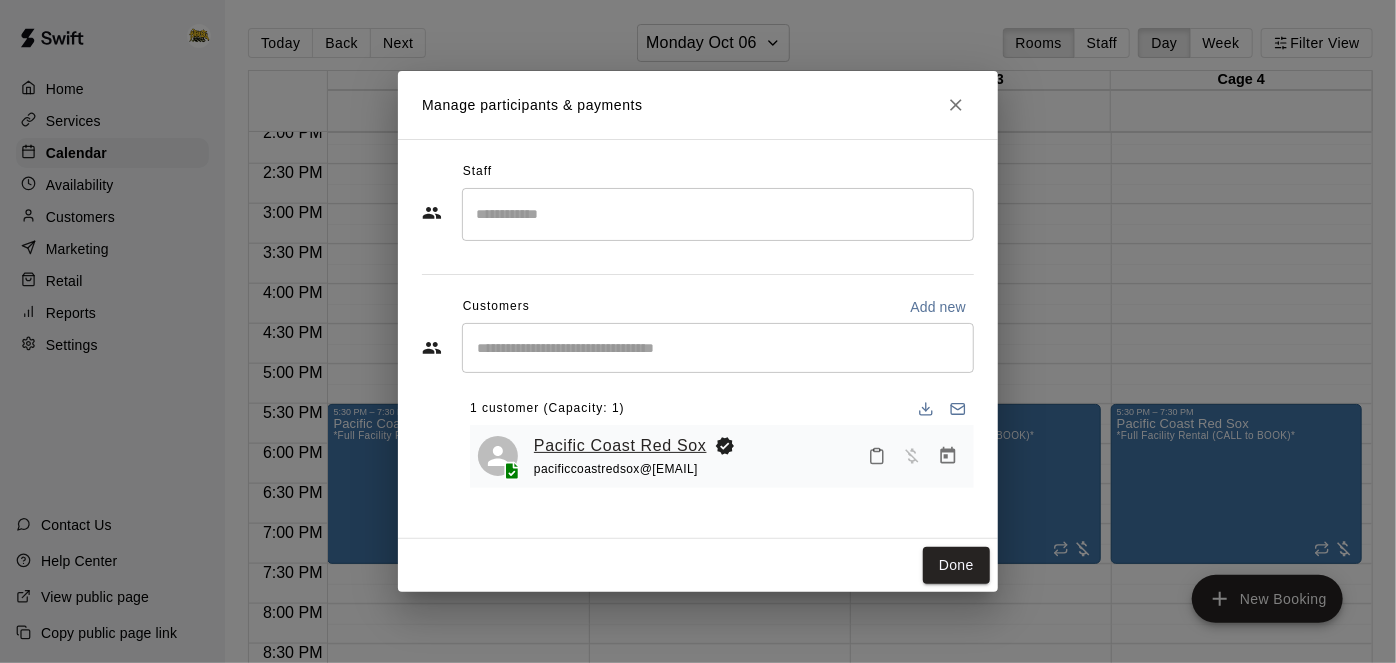 click on "Pacific Coast Red Sox" at bounding box center (620, 446) 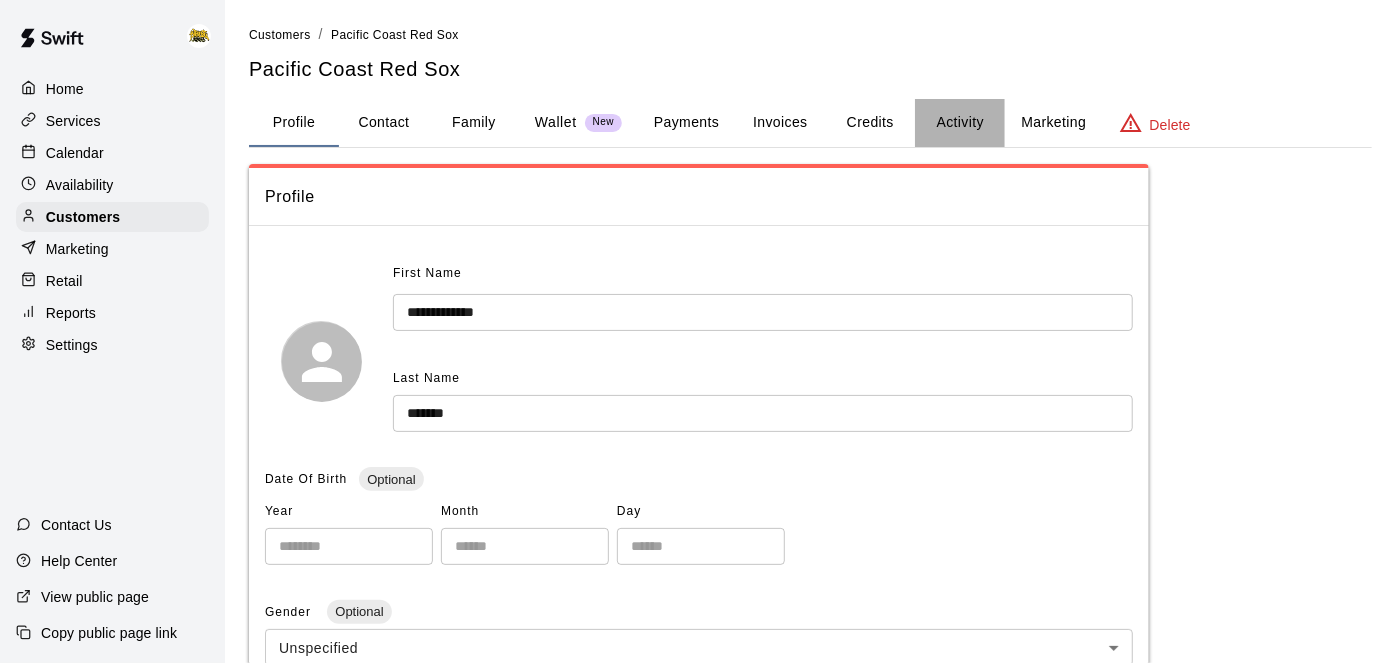 click on "Activity" at bounding box center (960, 123) 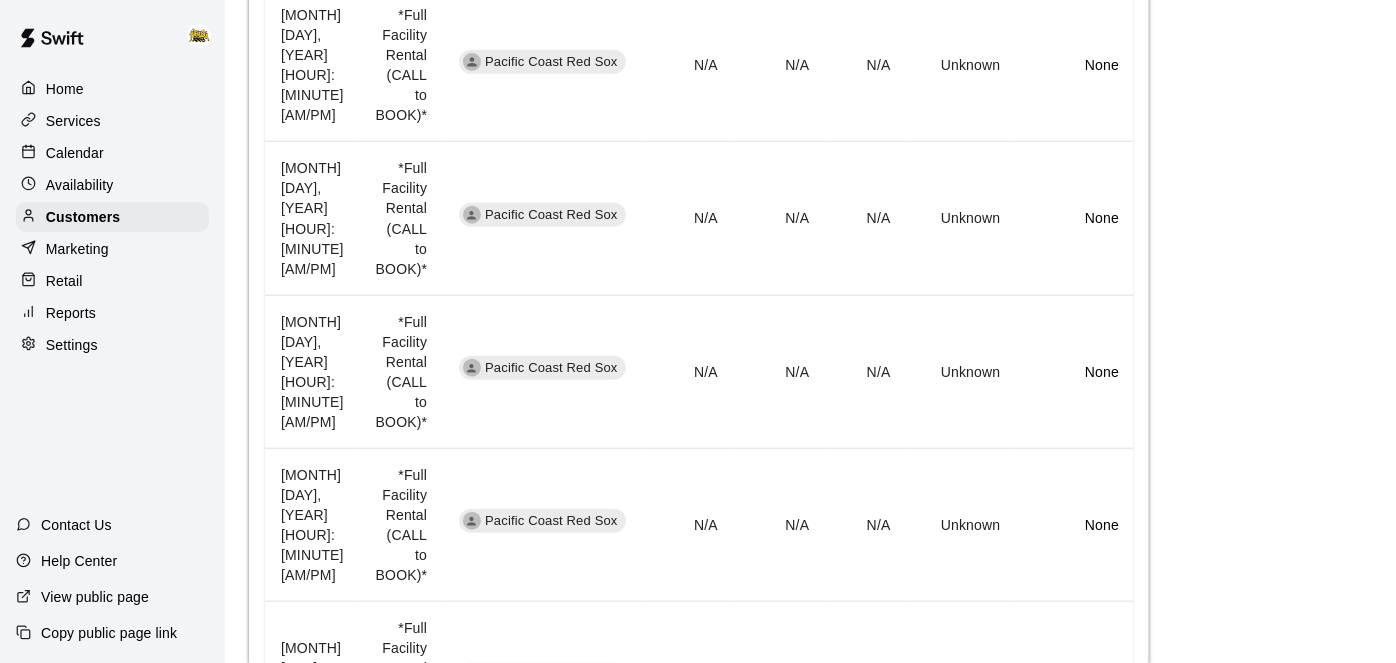 scroll, scrollTop: 1325, scrollLeft: 0, axis: vertical 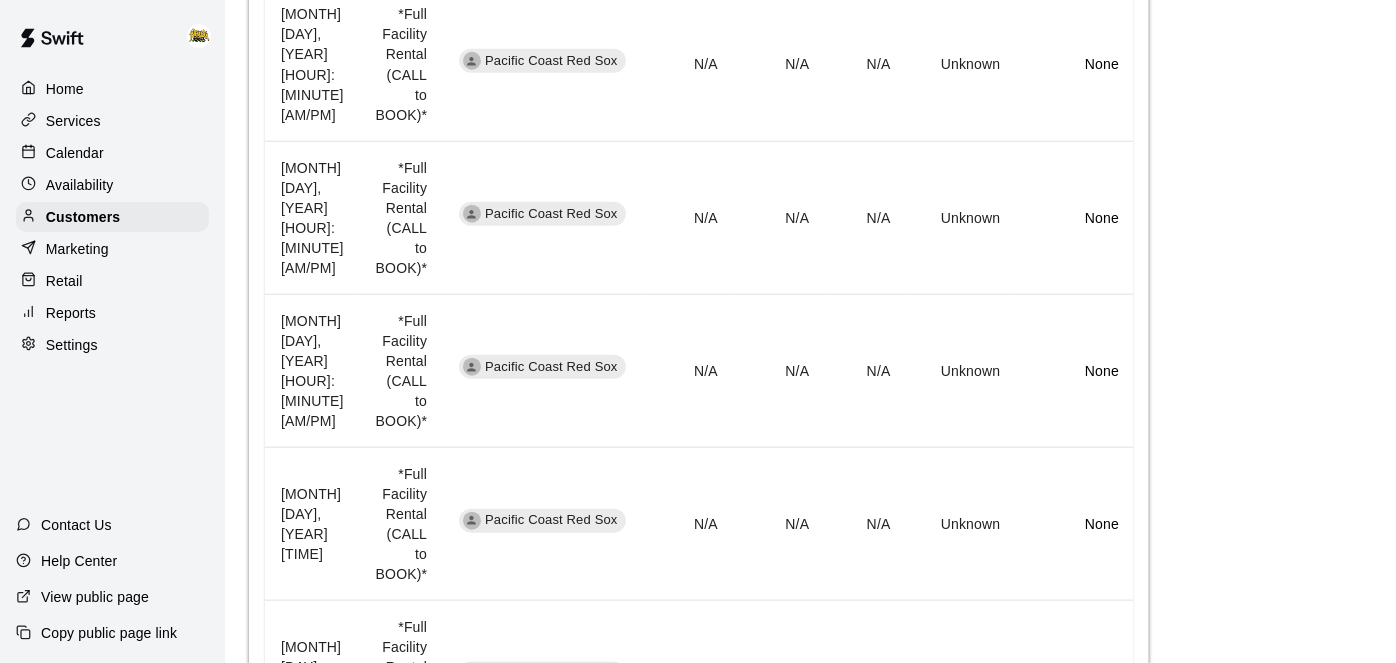 click 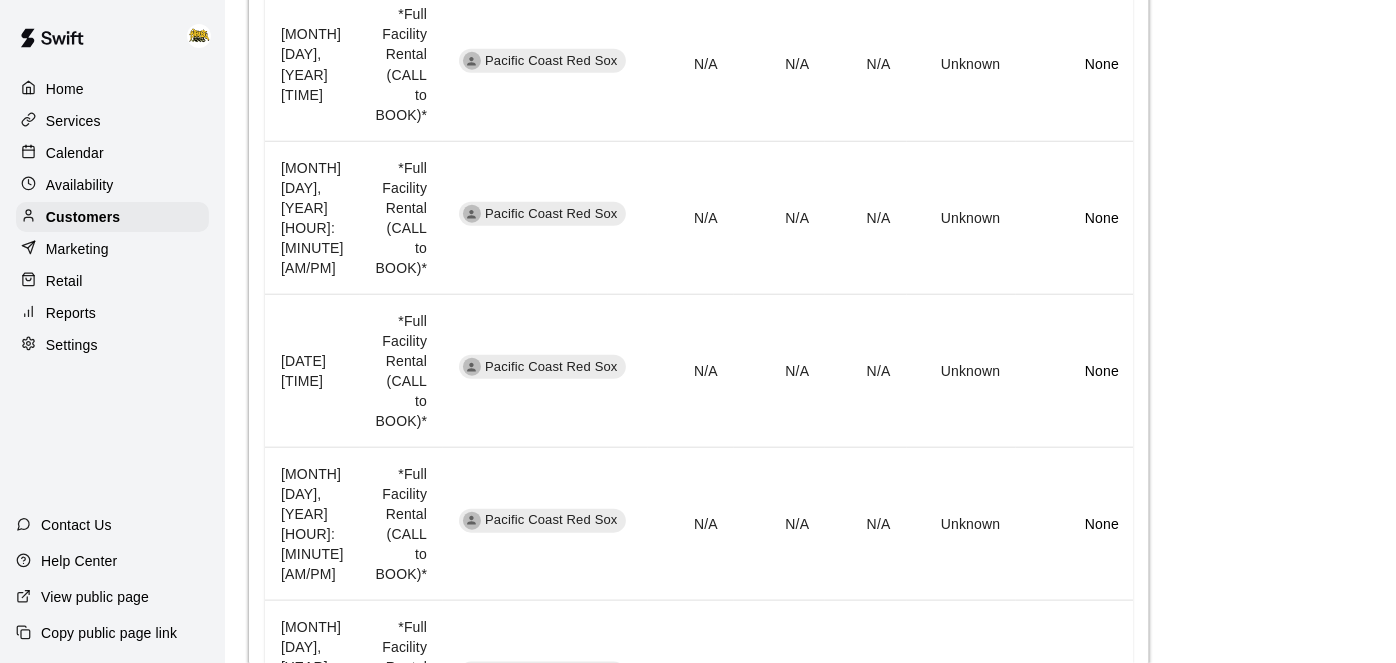 scroll, scrollTop: 1526, scrollLeft: 0, axis: vertical 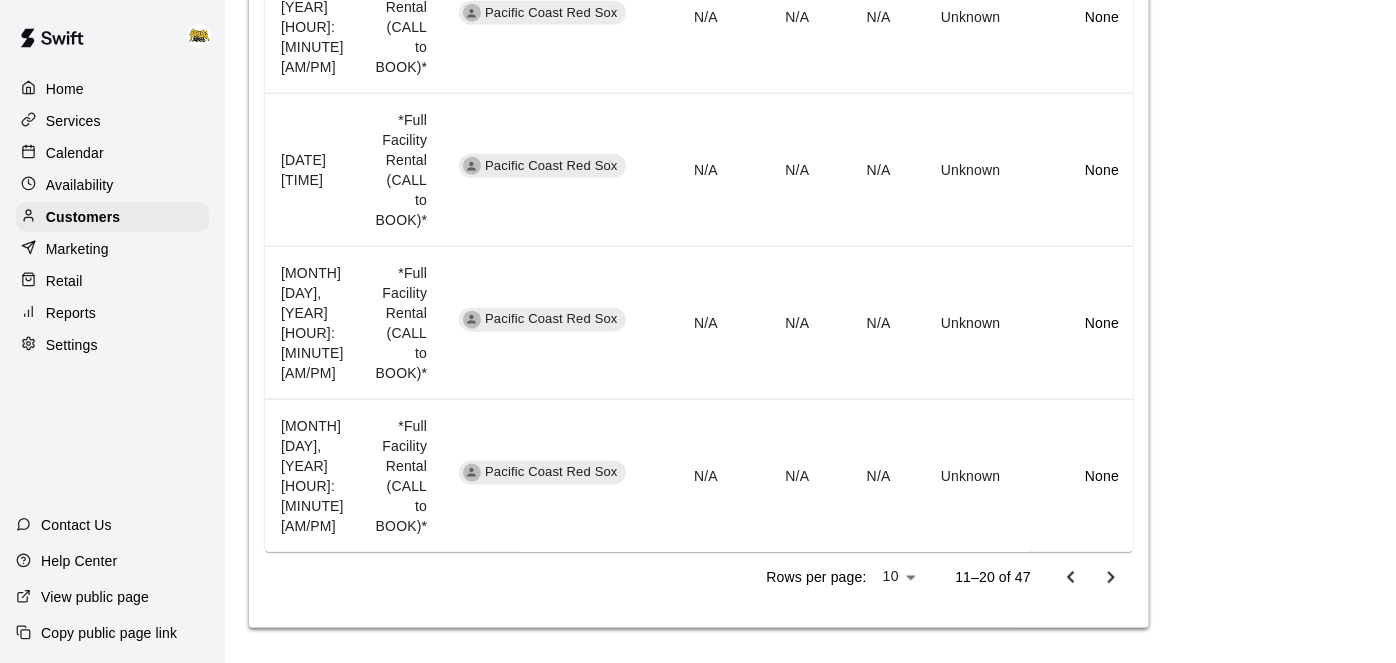 click 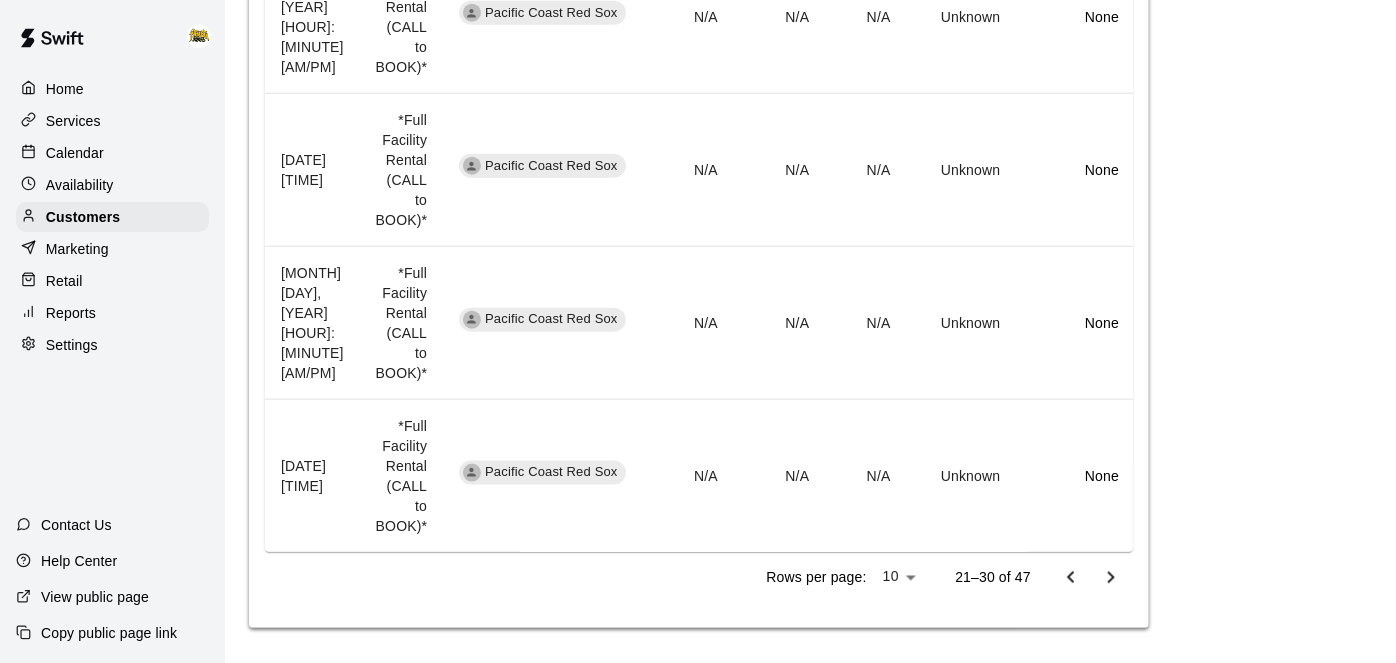 click on "Home Services Calendar Availability Customers Marketing Retail Reports Settings Contact Us Help Center View public page Copy public page link Customers / Pacific Coast Red Sox Pacific Coast Red Sox Profile Contact Family Wallet New Payments Invoices Credits Activity Marketing Delete Activity Memberships This customer is not part of any memberships. Assign Membership Packages This customer does not have any packages. Assign Package Bookings Booking Date   Service For Amount Paid Payment Method Credits Used Attendance Status Participating Staff December 22, [YEAR] [HOUR]:[MINUTE] PM *Full Facility Rental (CALL to BOOK)* Pacific Coast Red Sox N/A N/A N/A Unknown None December 15, [YEAR] [HOUR]:[MINUTE] PM *Full Facility Rental (CALL to BOOK)* Pacific Coast Red Sox N/A N/A N/A Unknown None December 13, [YEAR] [HOUR]:[MINUTE] AM *Full Facility Rental (CALL to BOOK)* Pacific Coast Red Sox N/A N/A N/A Unknown None December 08, [YEAR] [HOUR]:[MINUTE] PM *Full Facility Rental (CALL to BOOK)* Pacific Coast Red Sox N/A N/A N/A Unknown None December 06, [YEAR] [HOUR]:[MINUTE] AM N/A" at bounding box center (698, -429) 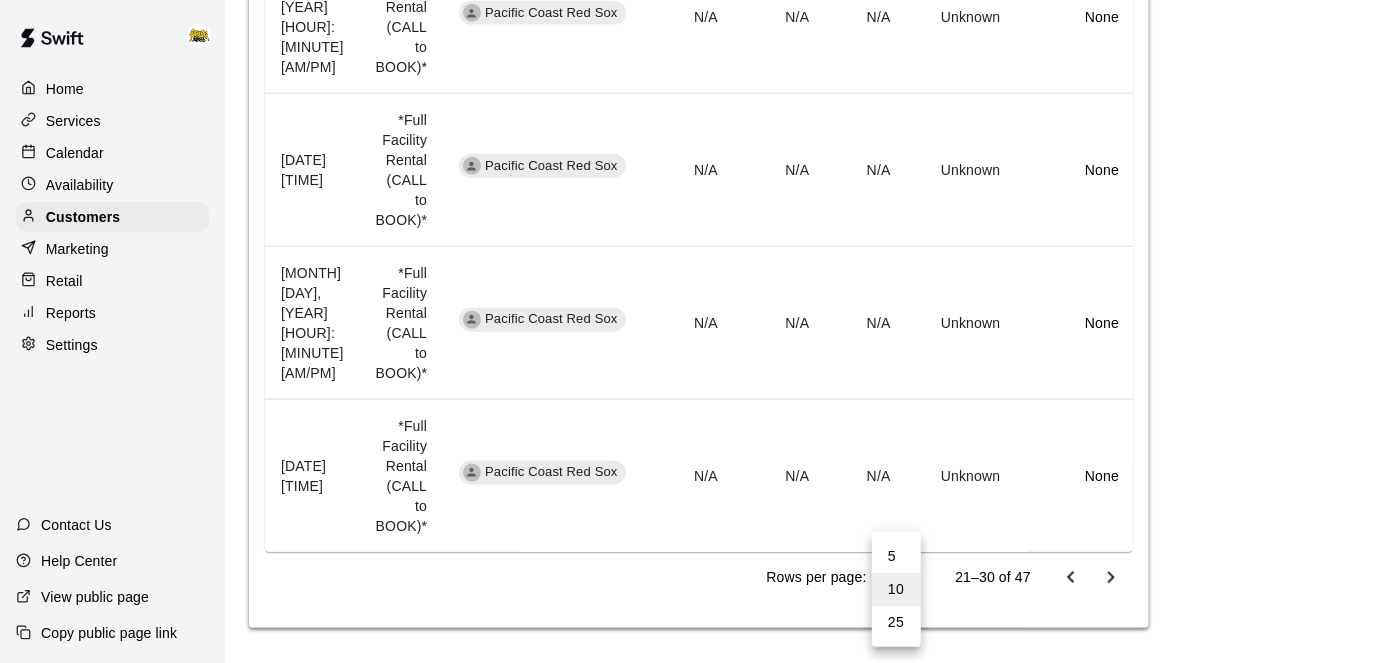 click on "25" at bounding box center (896, 622) 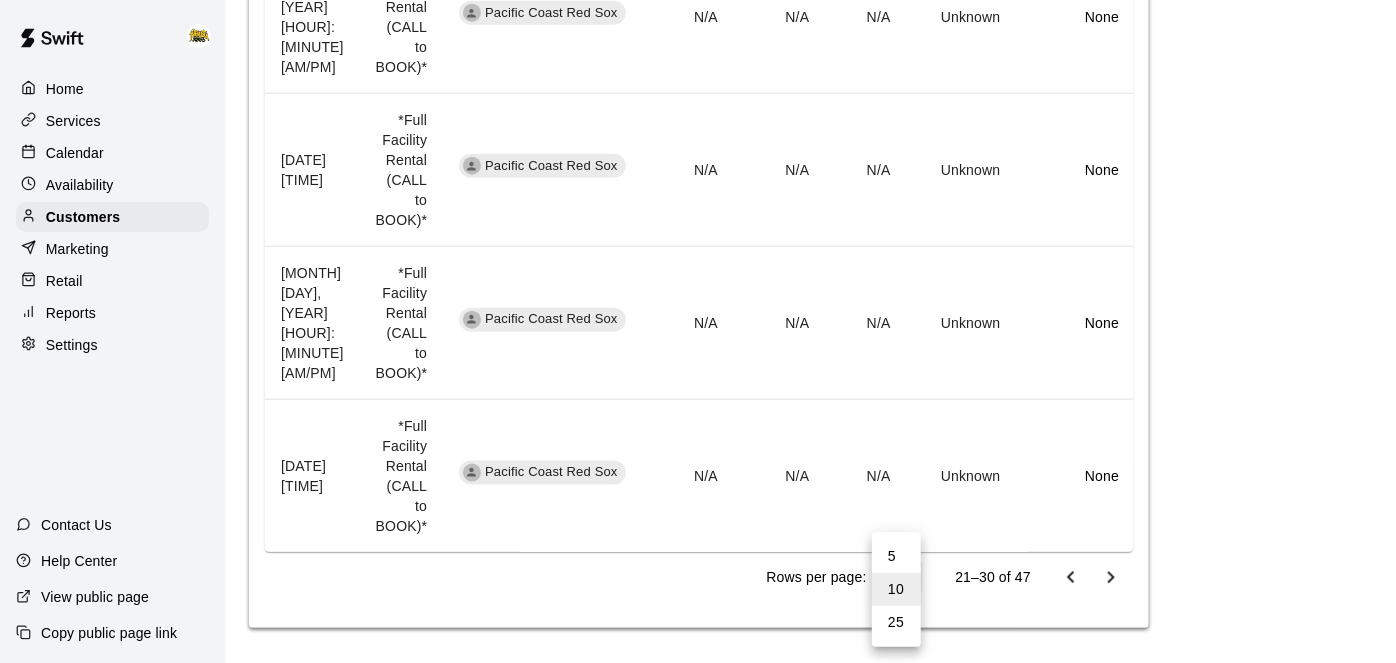 type on "**" 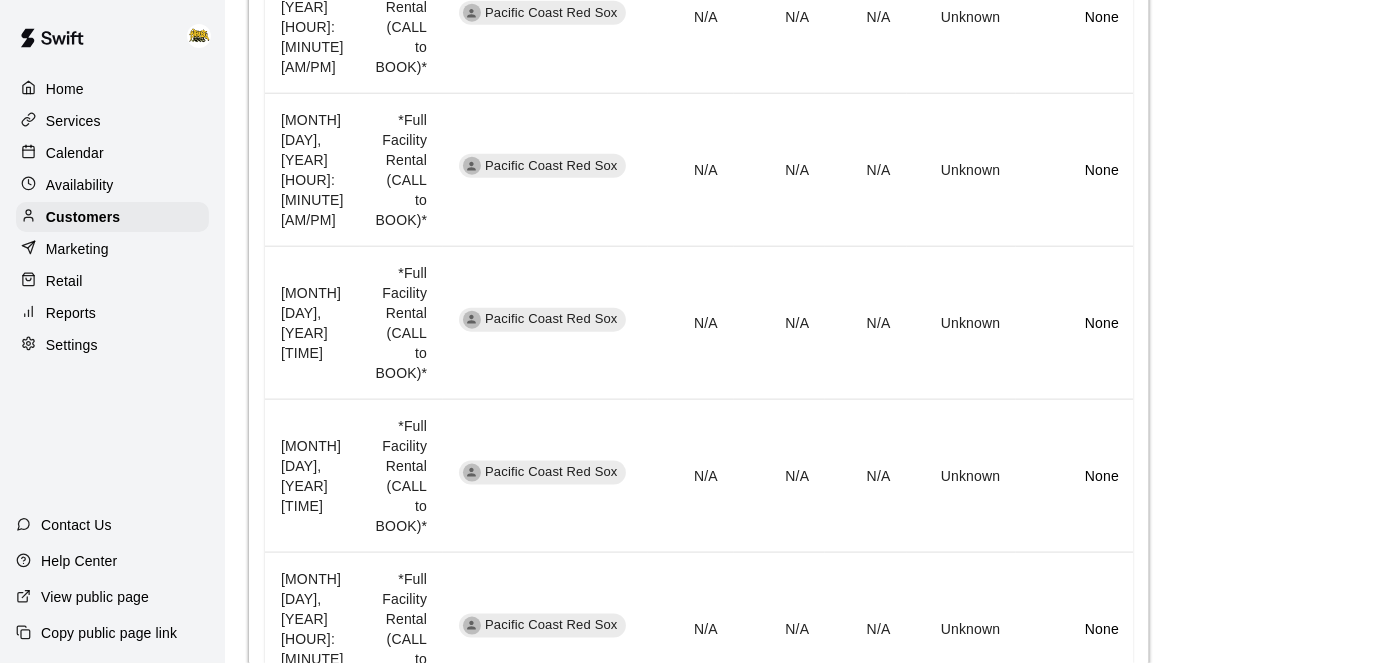 scroll, scrollTop: 3818, scrollLeft: 0, axis: vertical 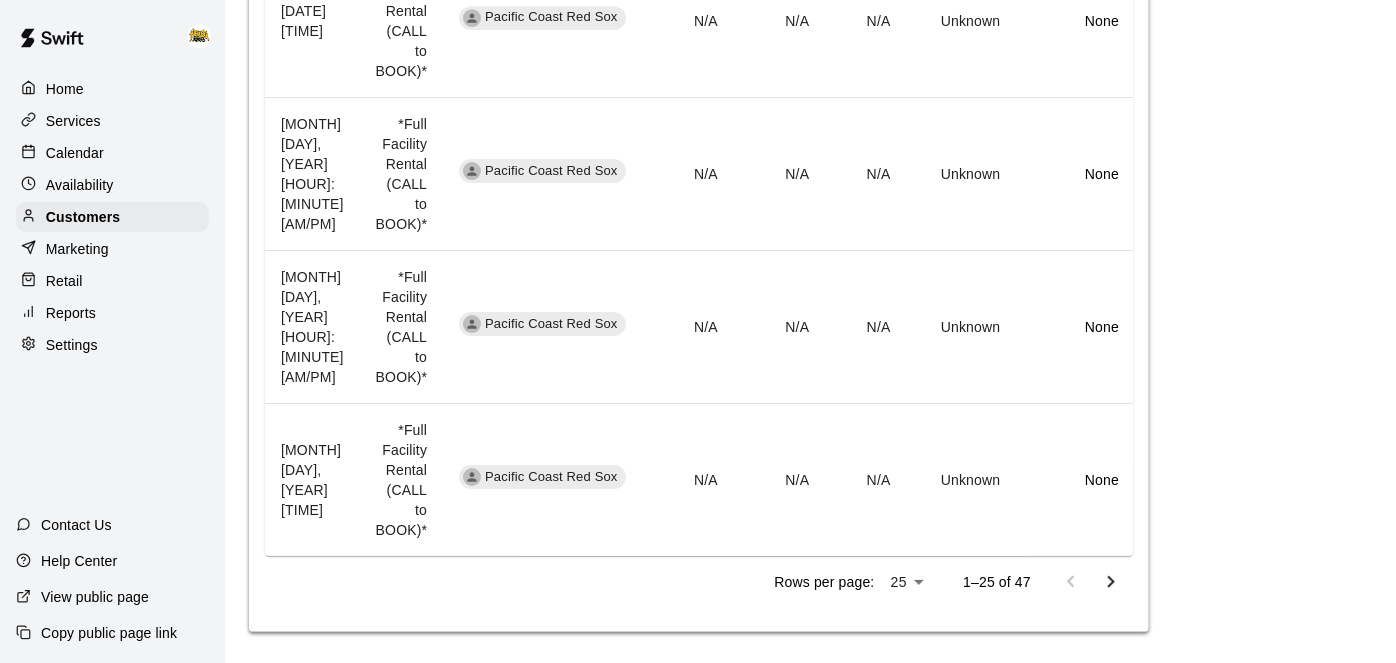 click 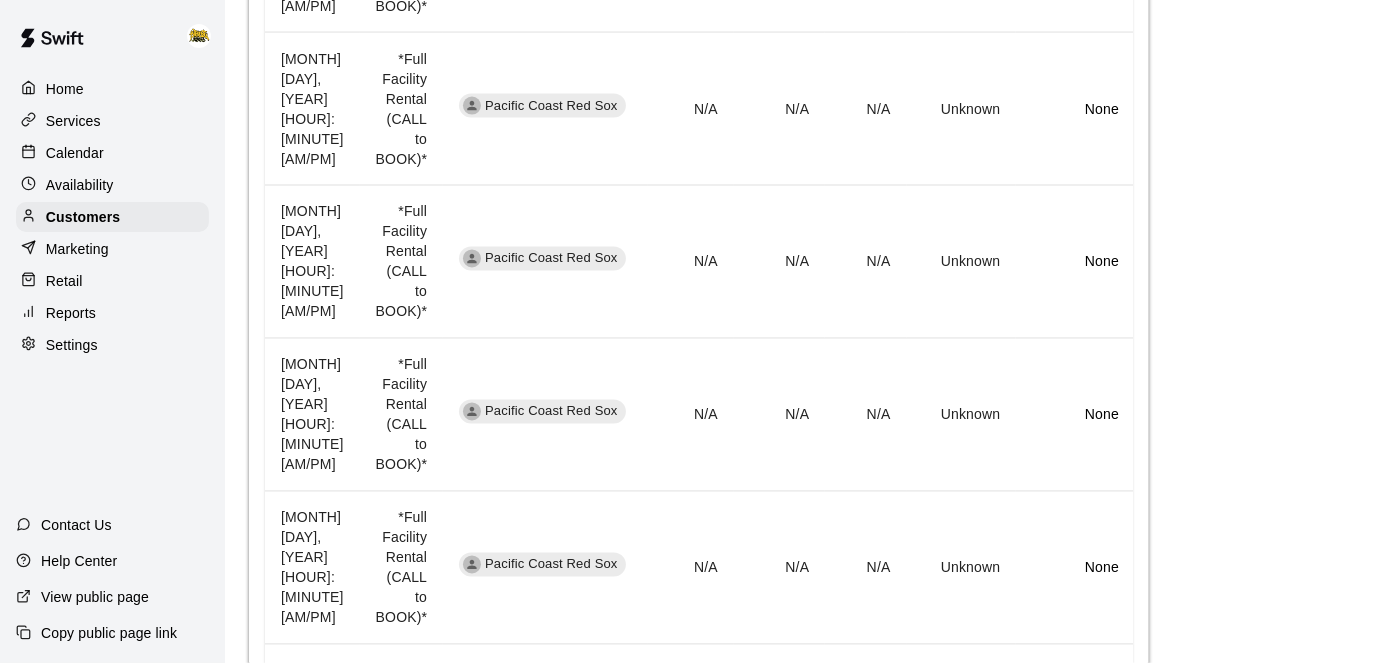 scroll, scrollTop: 2198, scrollLeft: 0, axis: vertical 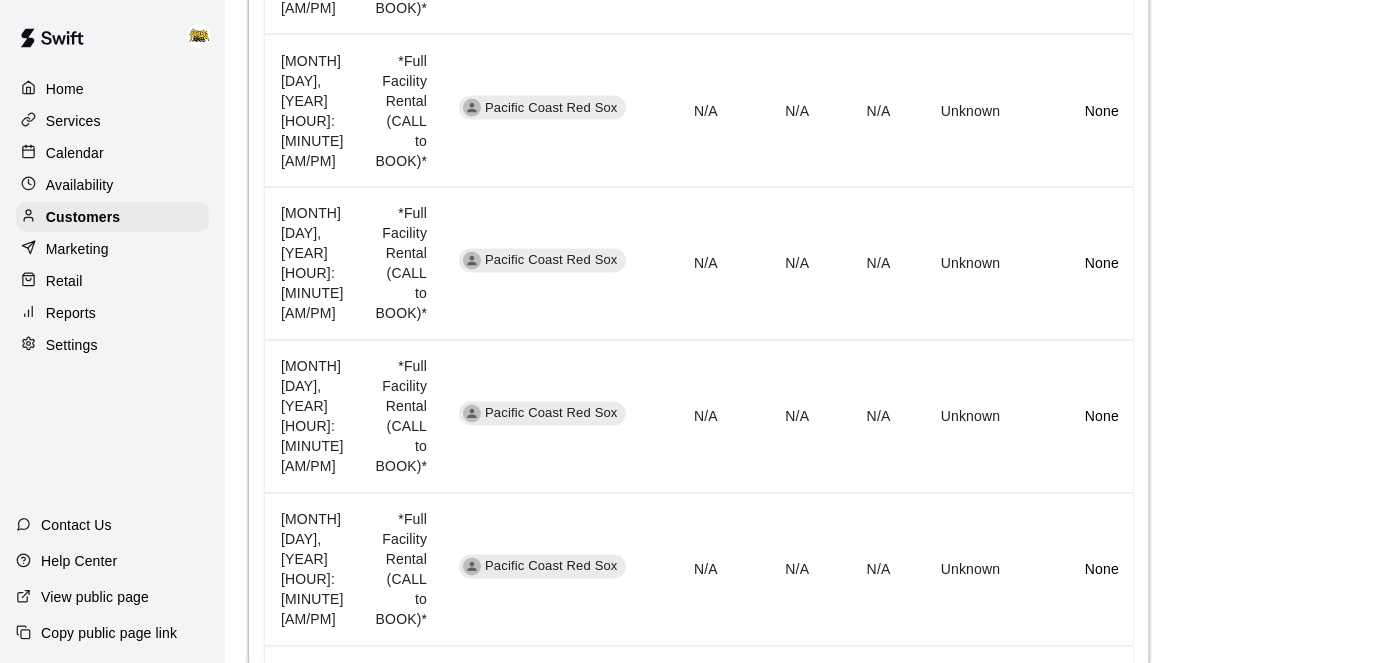 click on "Calendar" at bounding box center [75, 153] 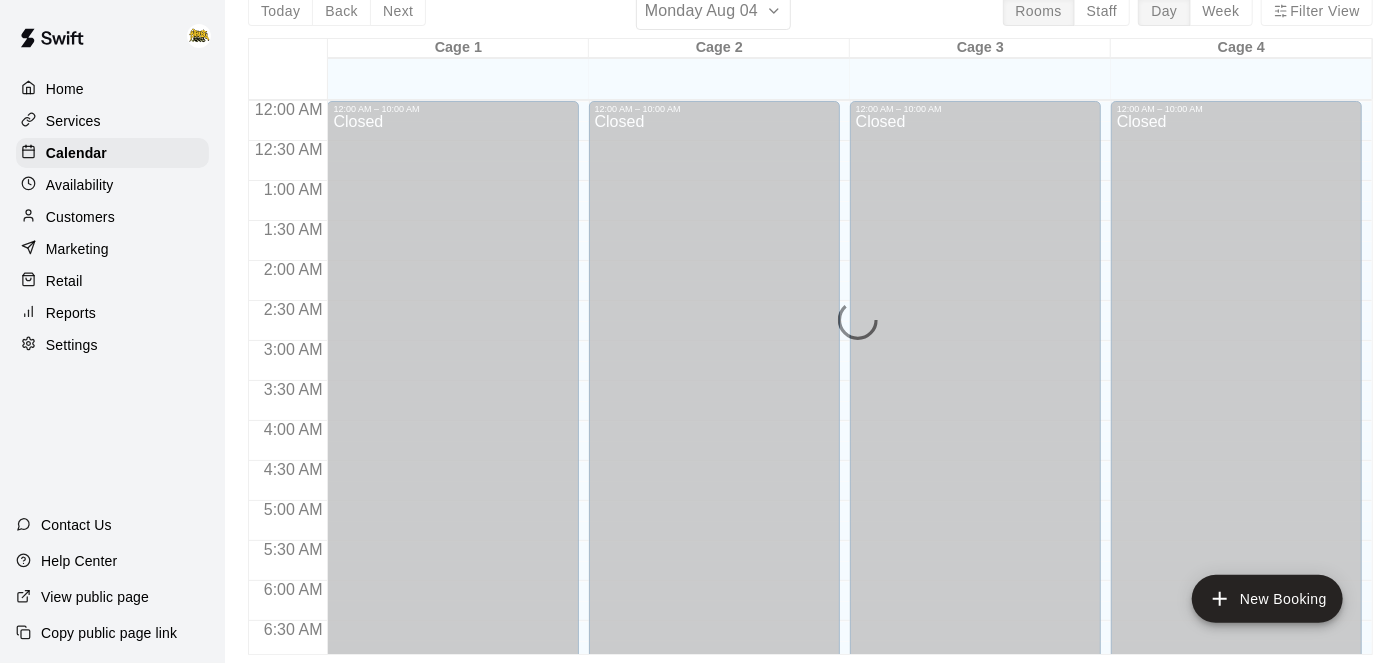 scroll, scrollTop: 0, scrollLeft: 0, axis: both 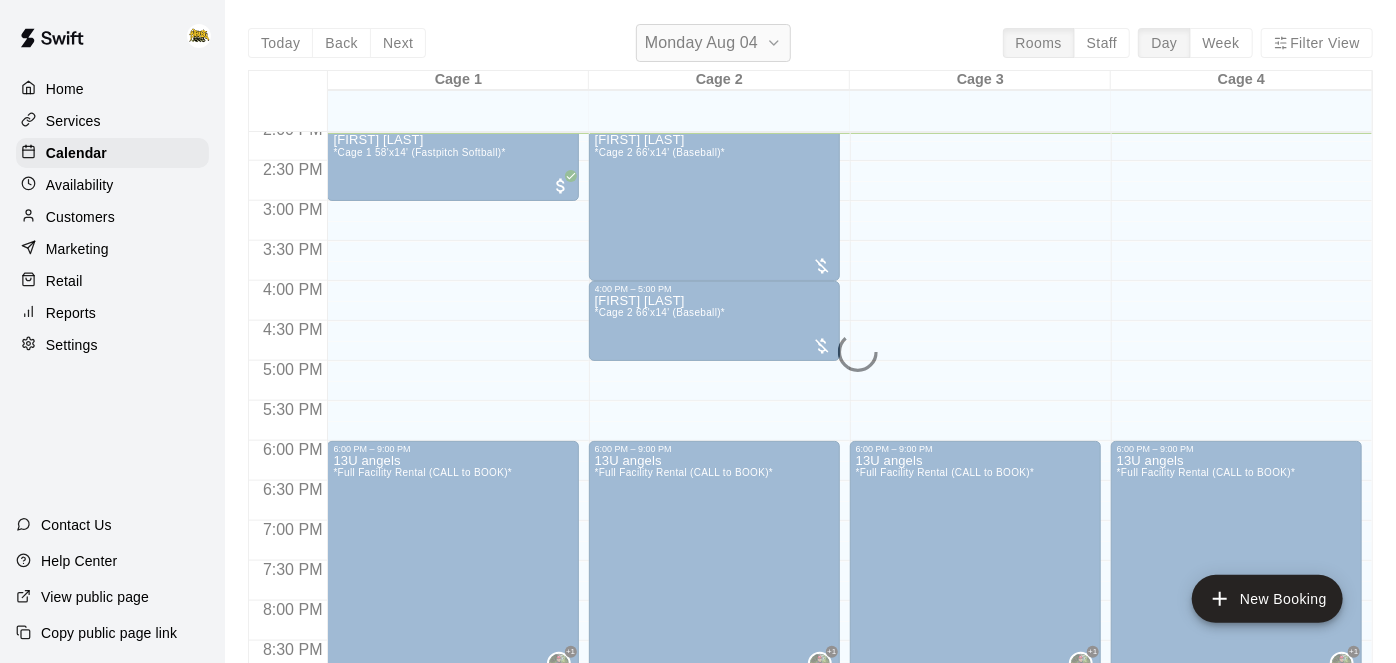 click 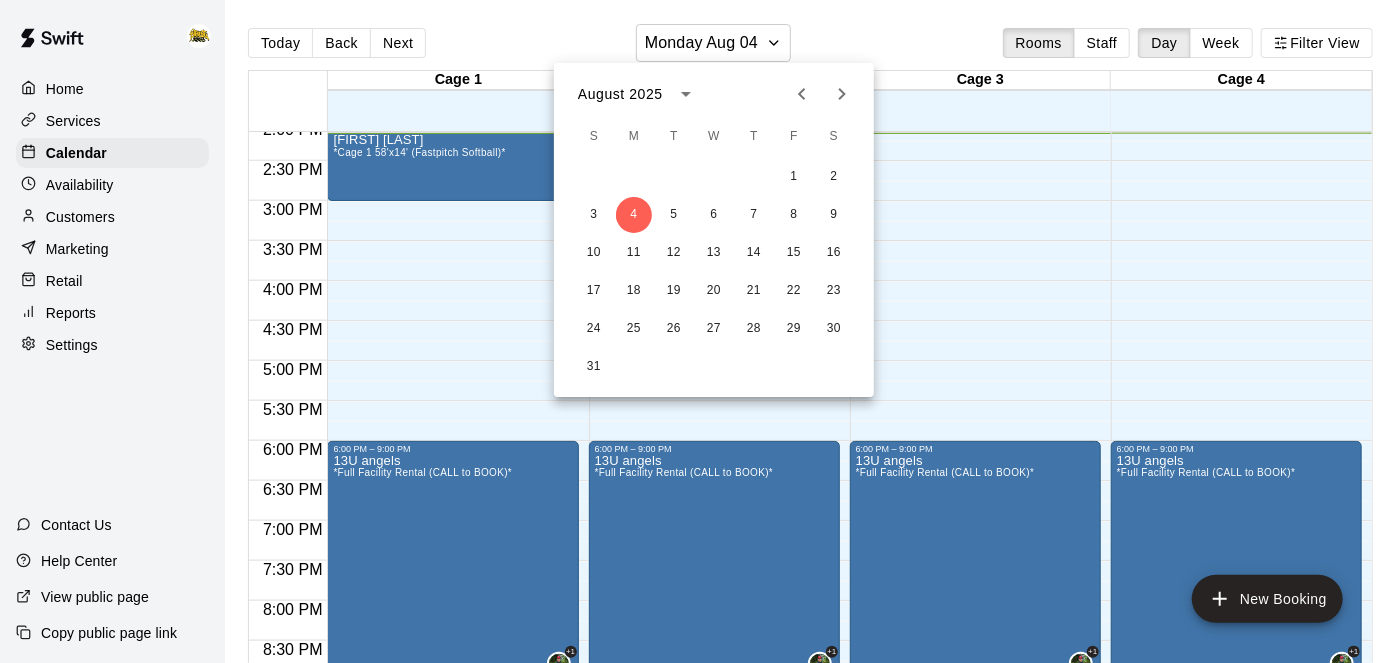 click 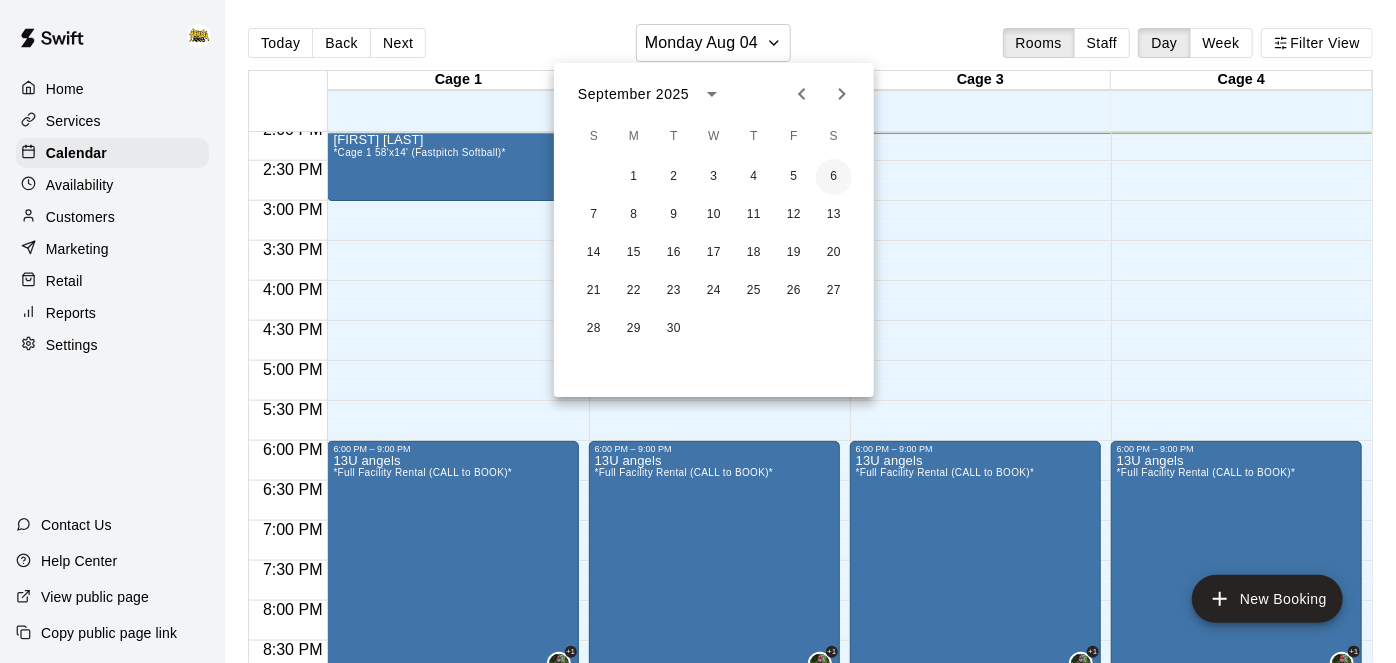 click on "6" at bounding box center (834, 177) 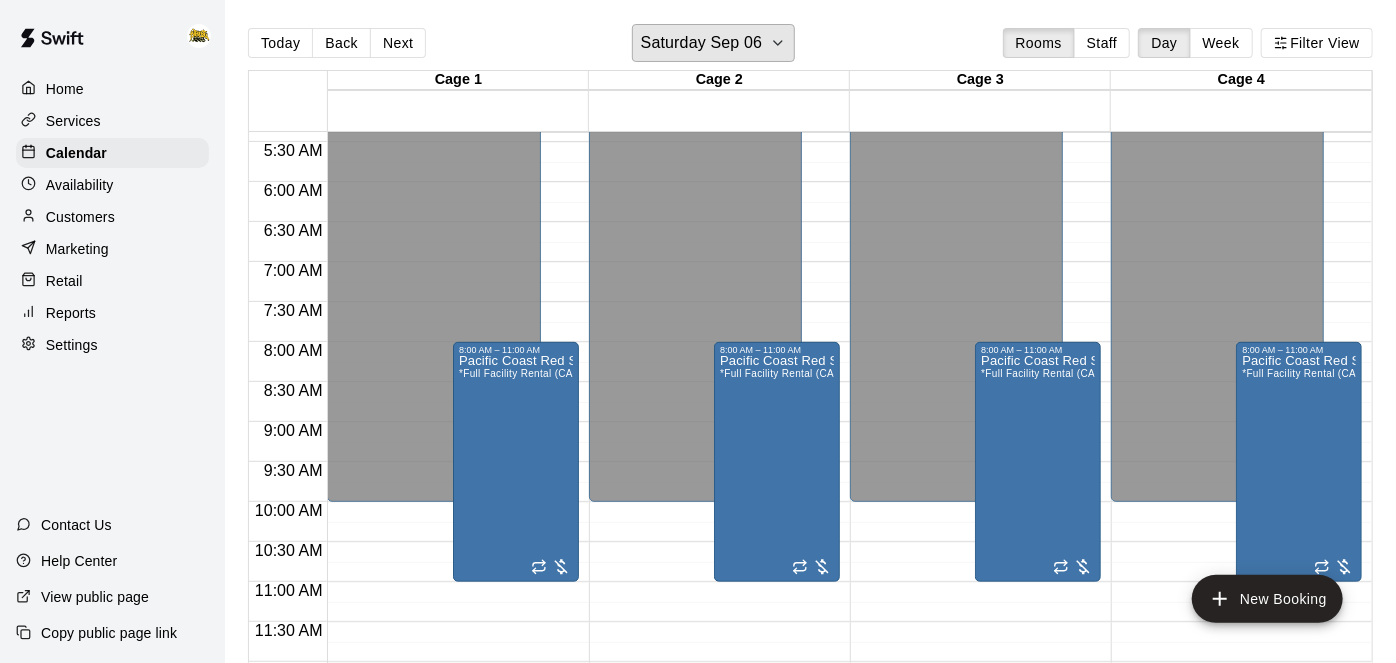 scroll, scrollTop: 433, scrollLeft: 0, axis: vertical 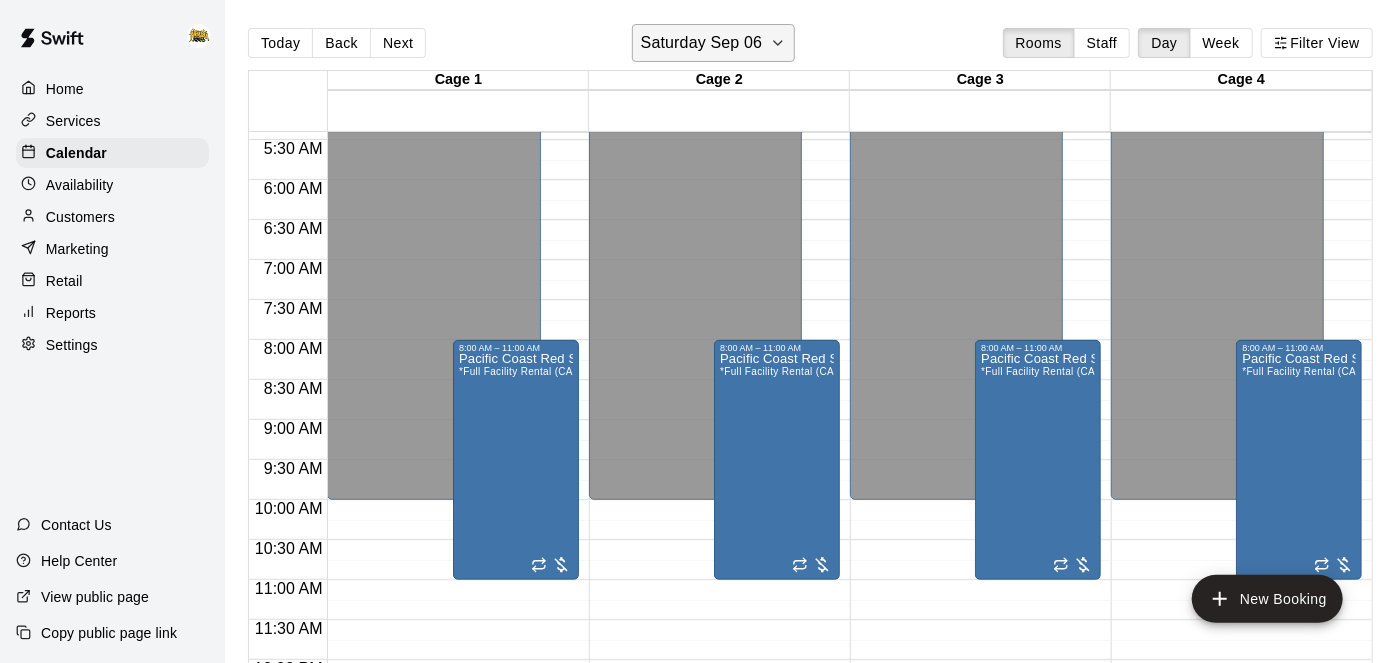 click on "Saturday Sep 06" at bounding box center (713, 43) 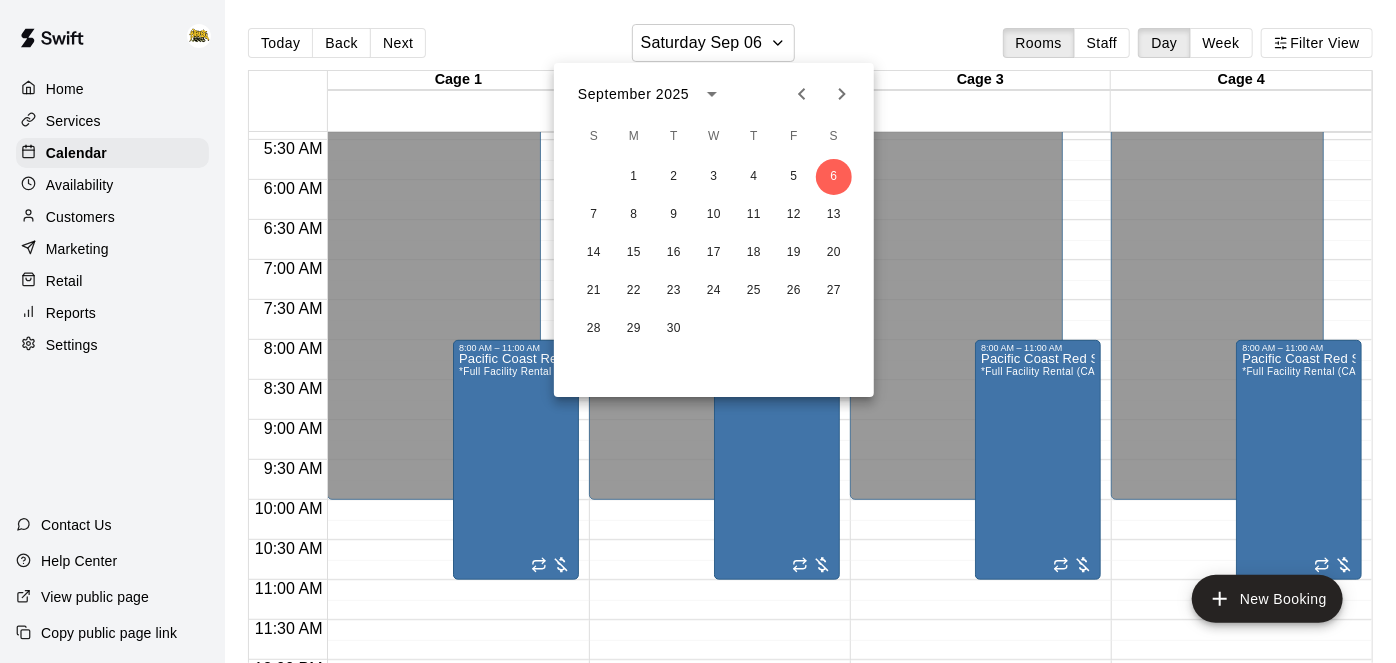 click at bounding box center [698, 331] 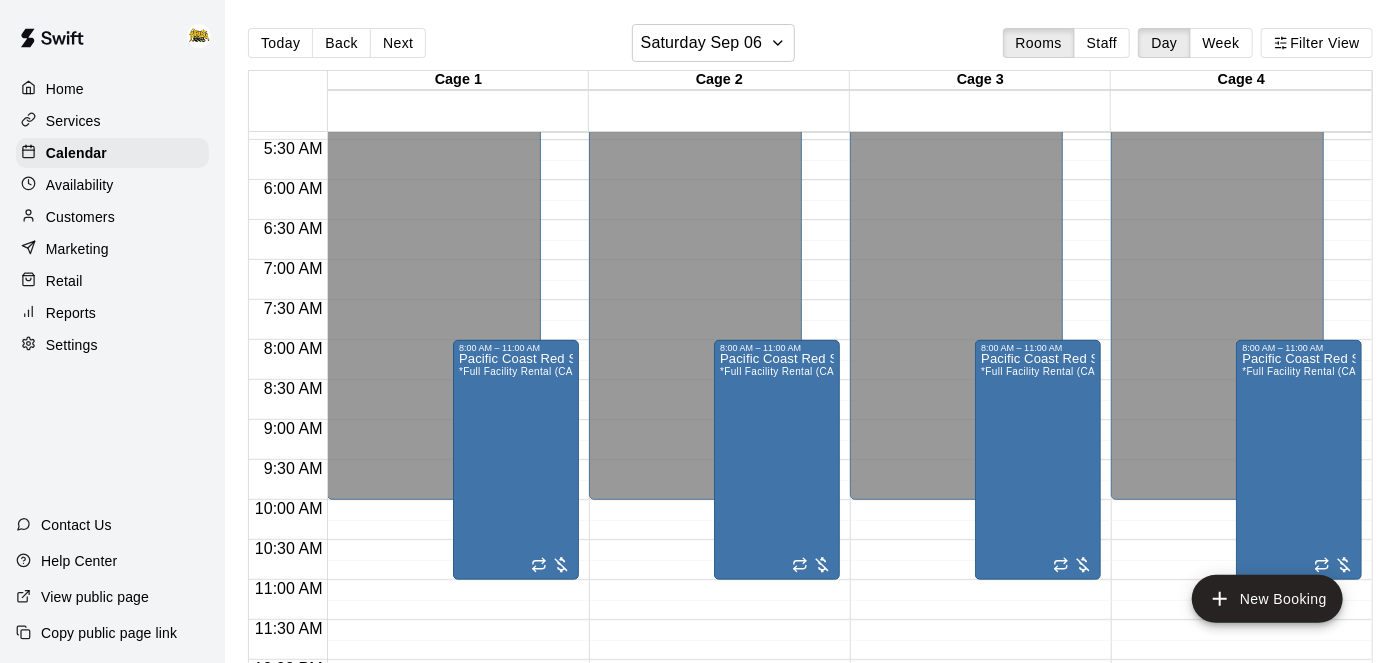click on "Home" at bounding box center (65, 89) 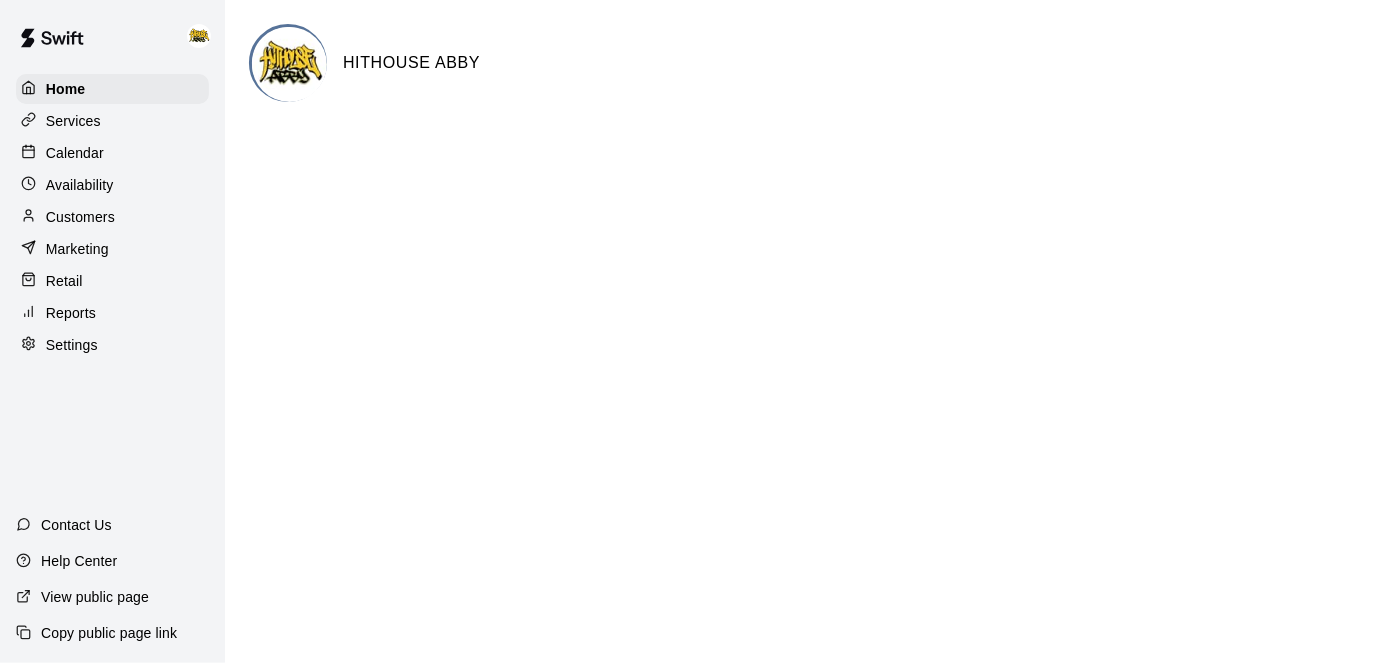 click on "Calendar" at bounding box center (75, 153) 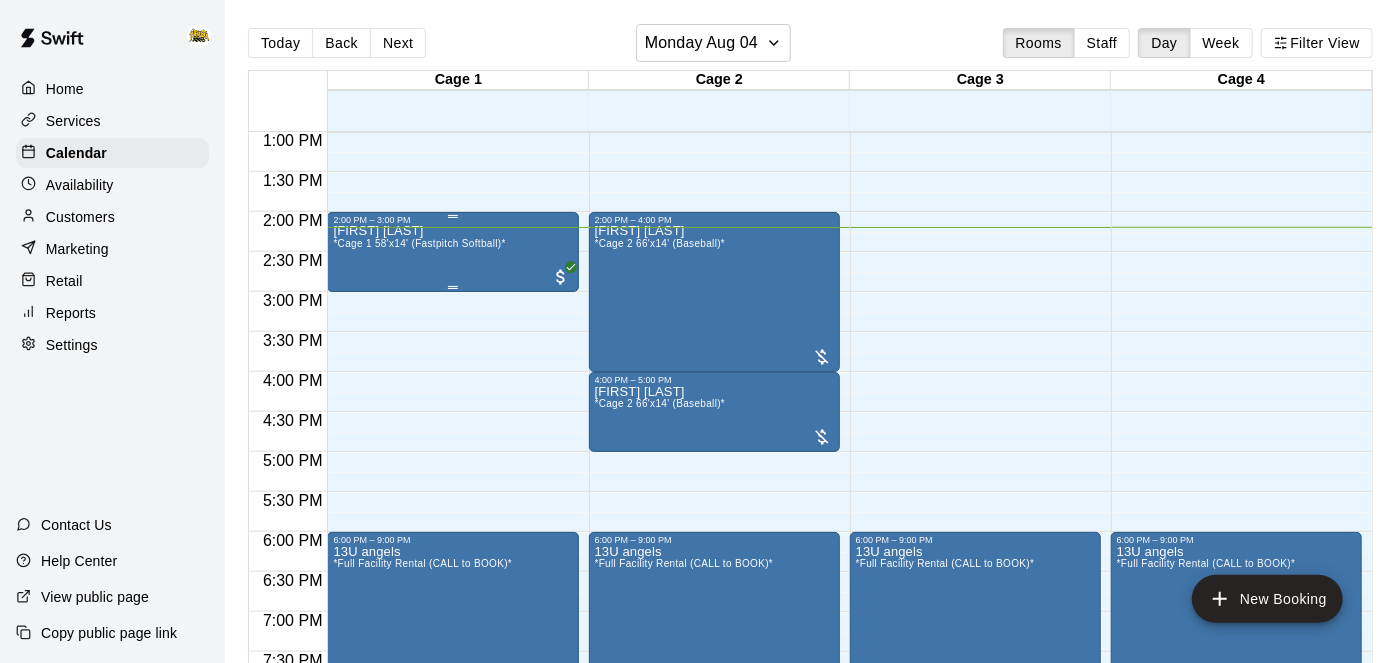scroll, scrollTop: 1040, scrollLeft: 0, axis: vertical 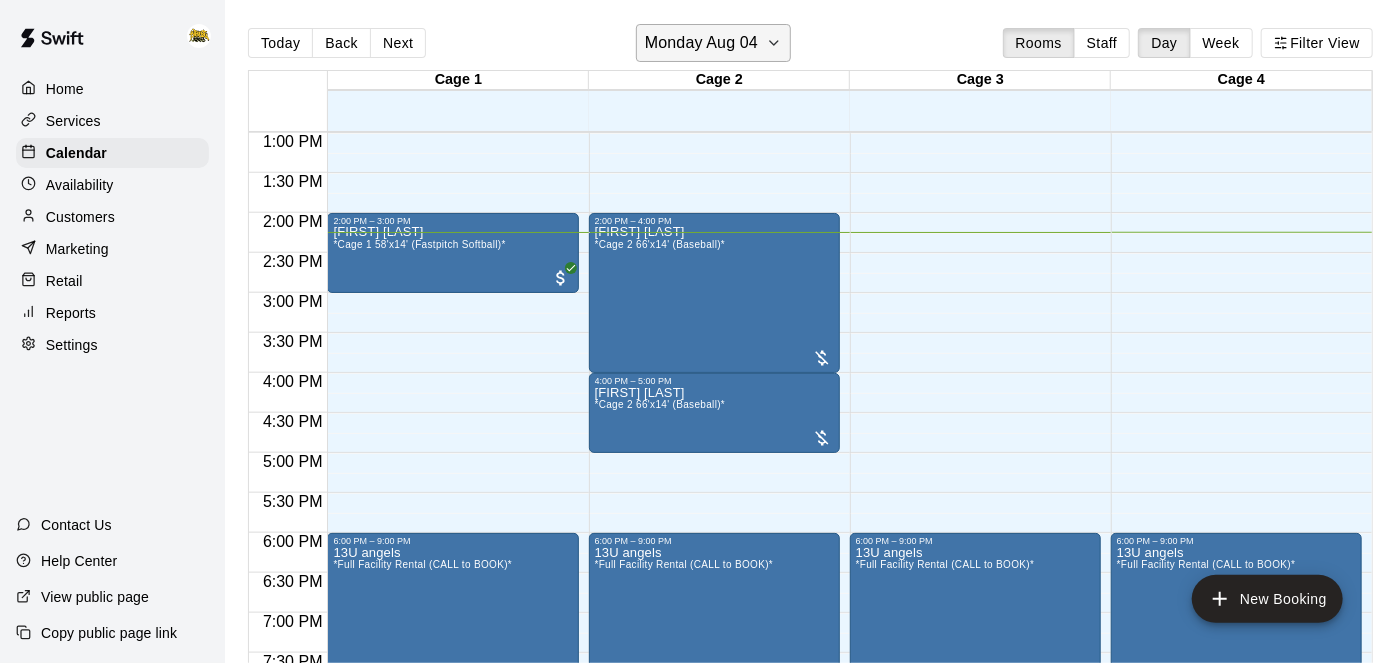 click on "Monday Aug 04" at bounding box center (701, 43) 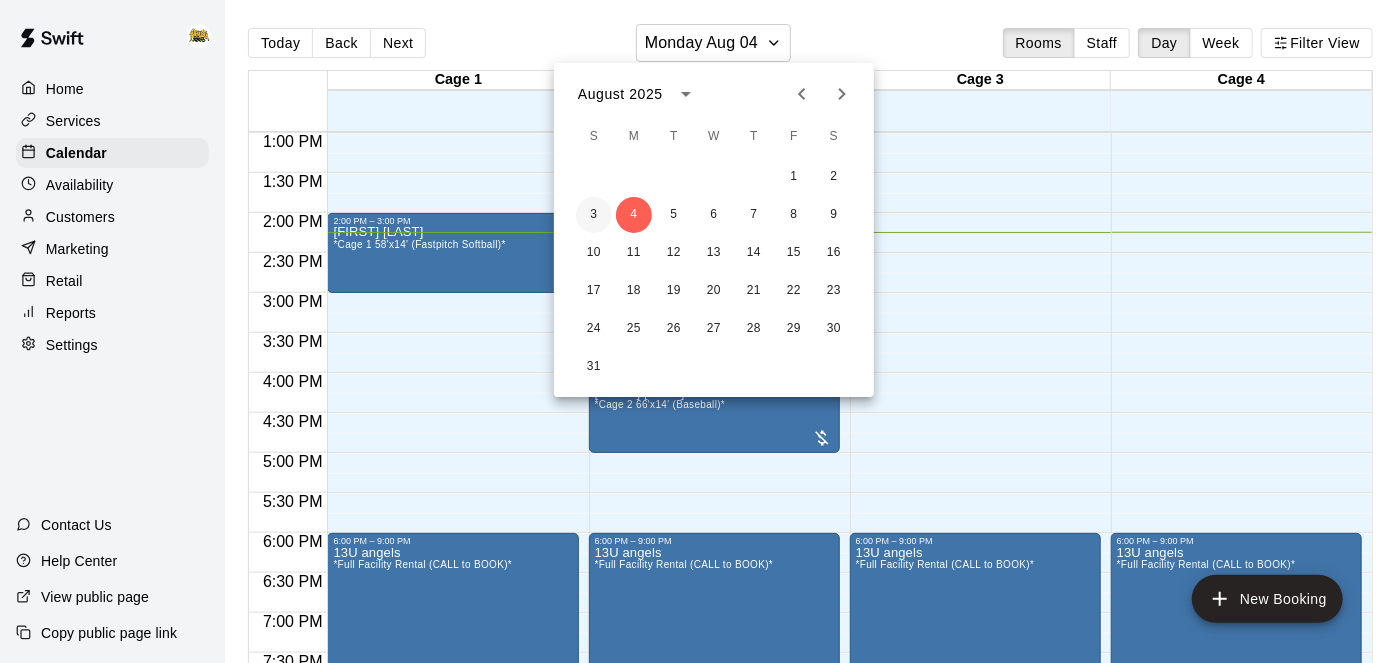 click on "3" at bounding box center [594, 215] 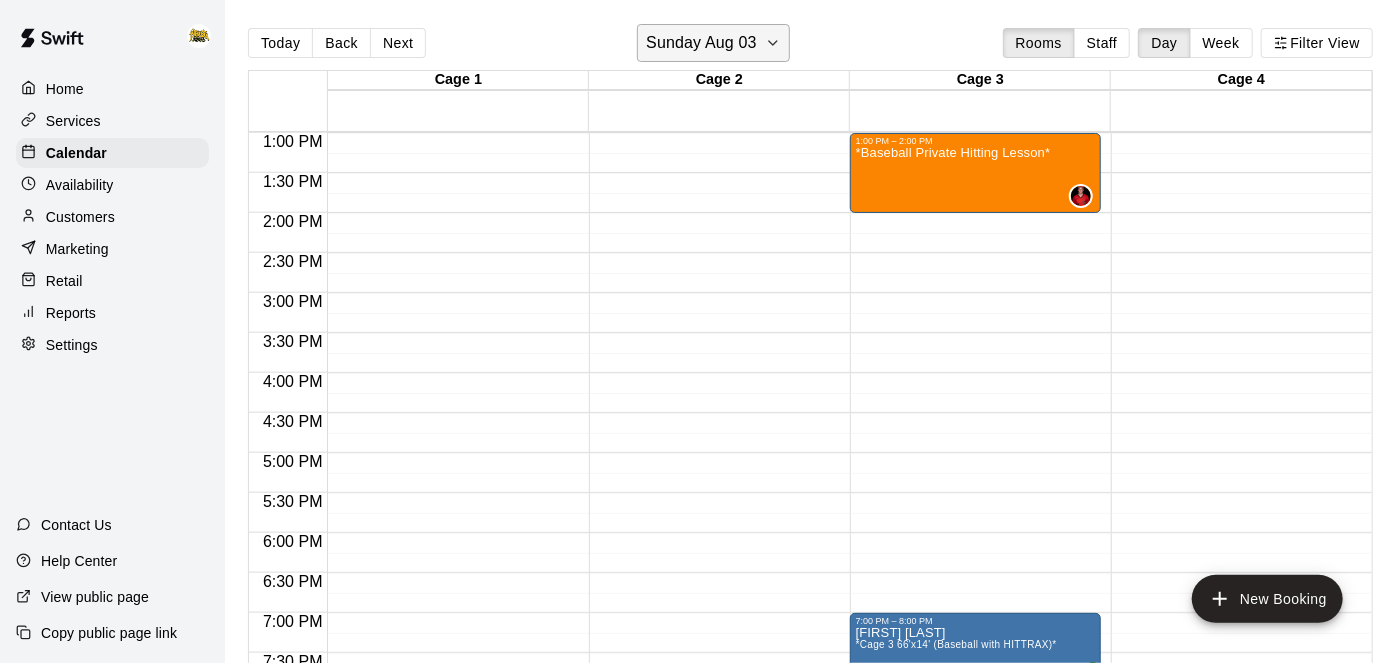click on "Sunday Aug 03" at bounding box center (701, 43) 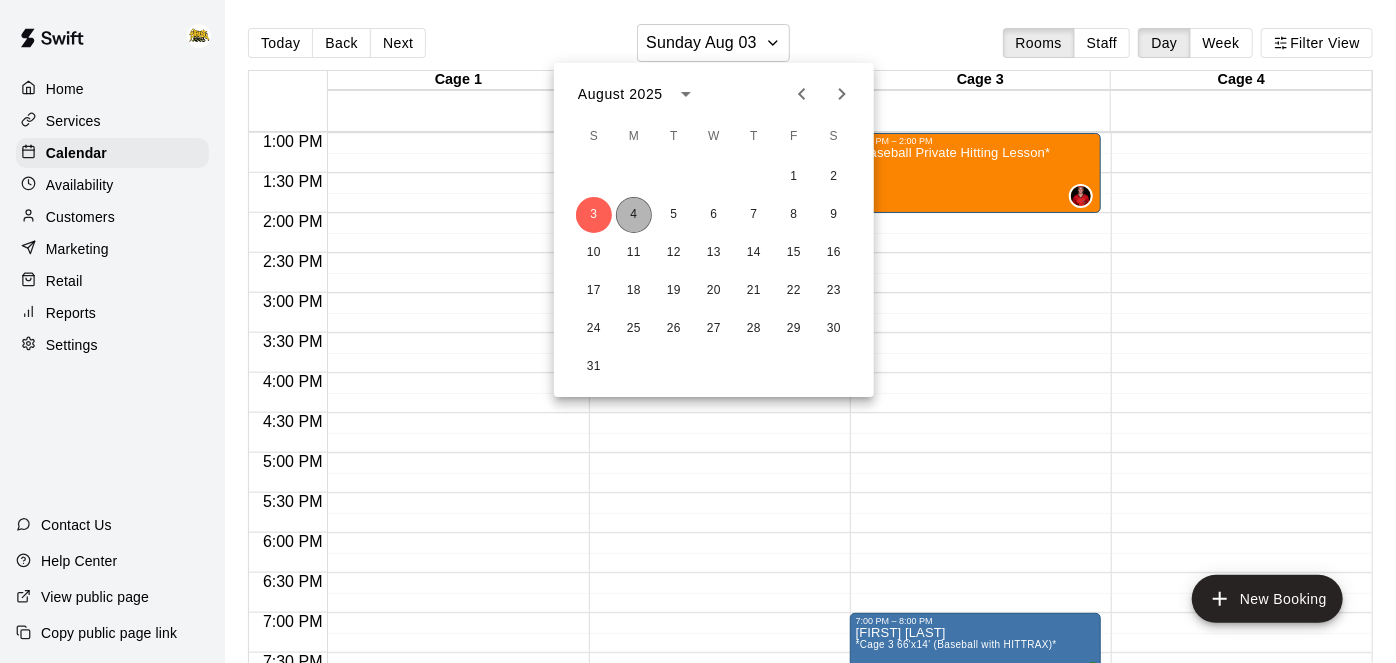 click on "4" at bounding box center (634, 215) 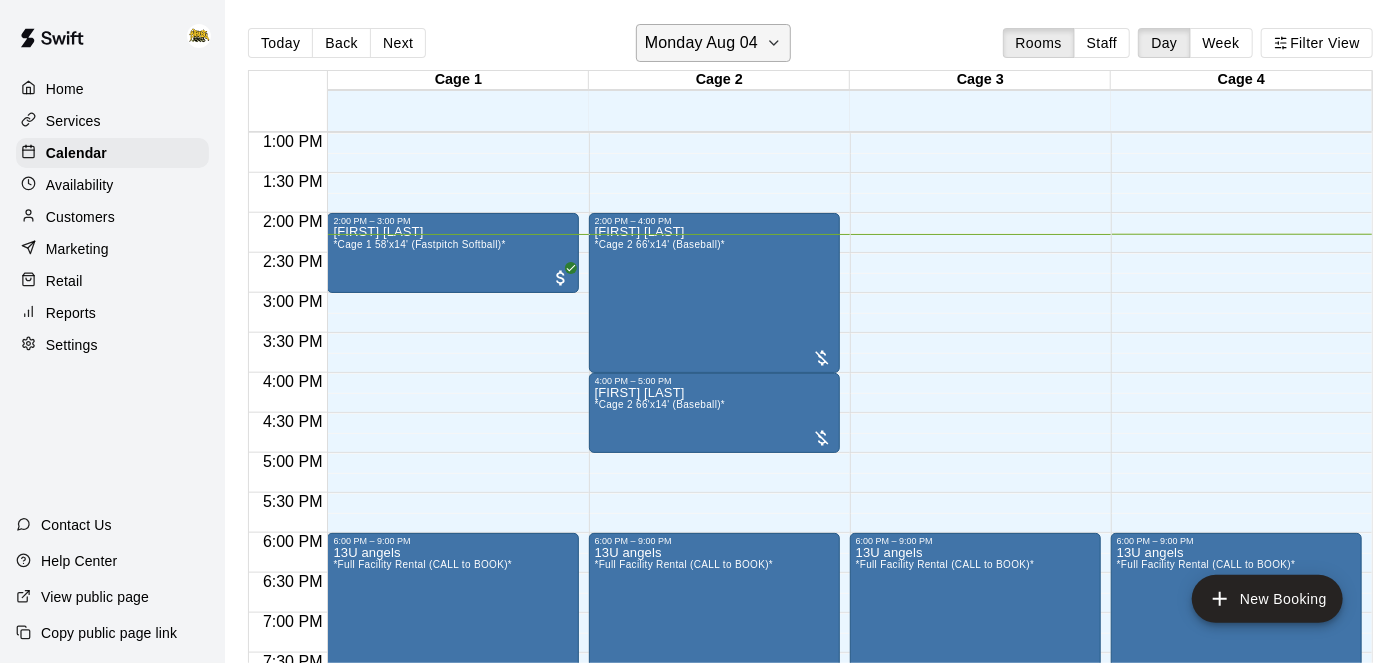 click 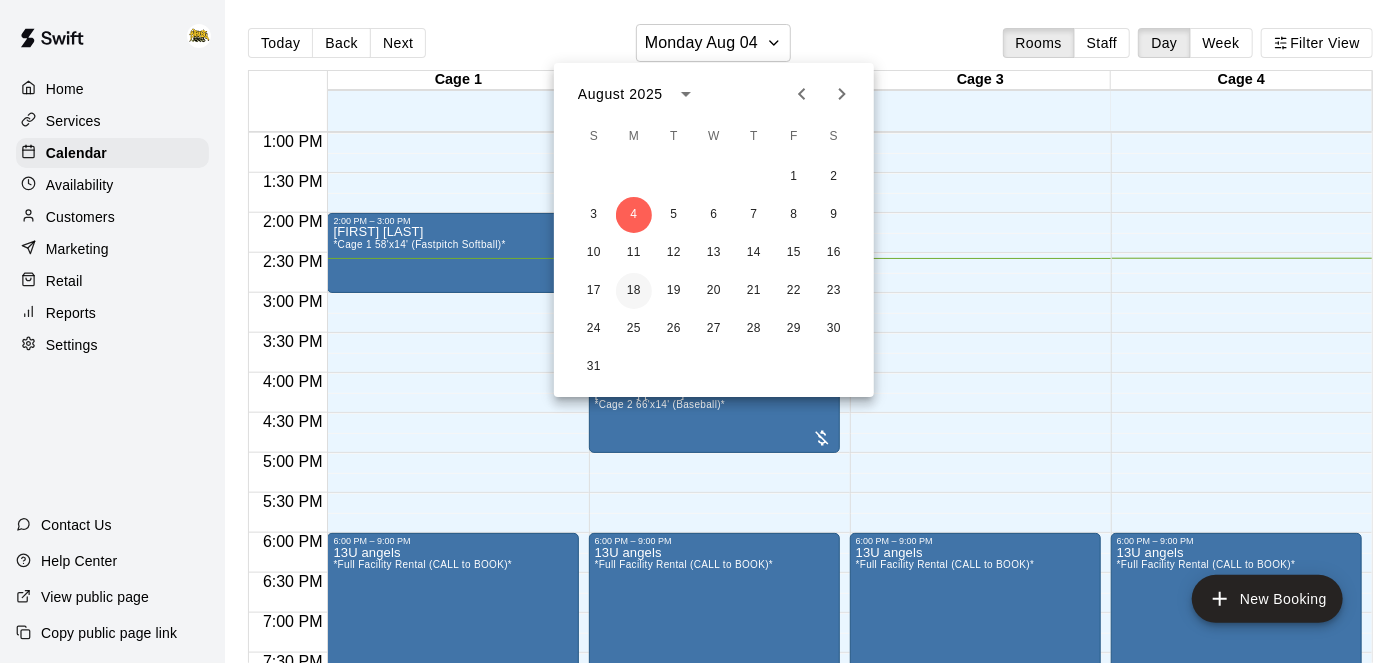 click on "18" at bounding box center (634, 291) 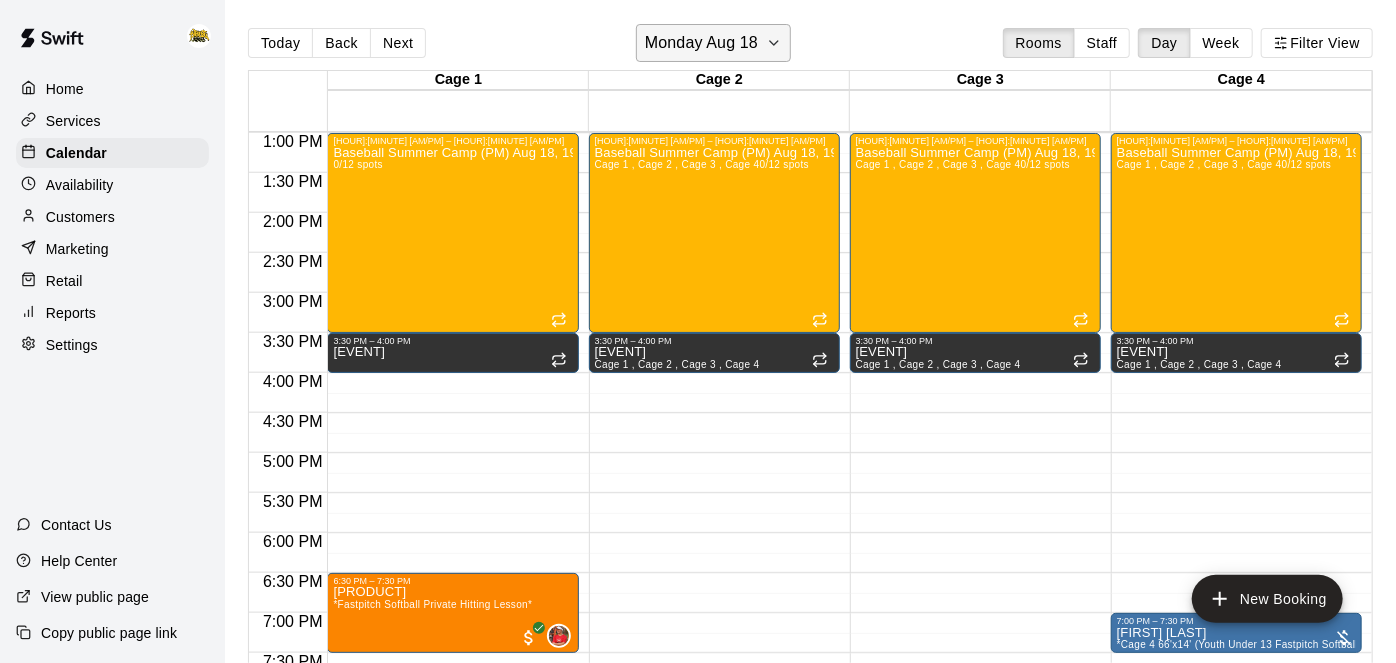 click on "Monday Aug 18" at bounding box center [701, 43] 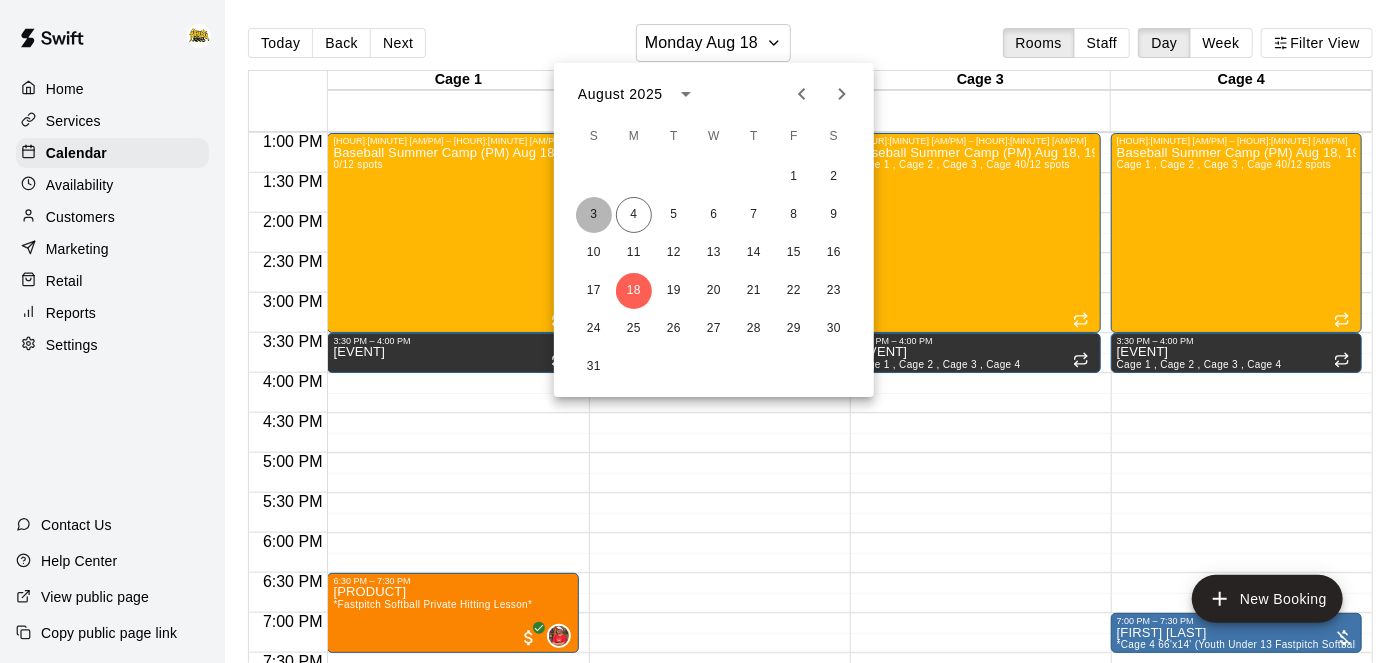 click on "3" at bounding box center [594, 215] 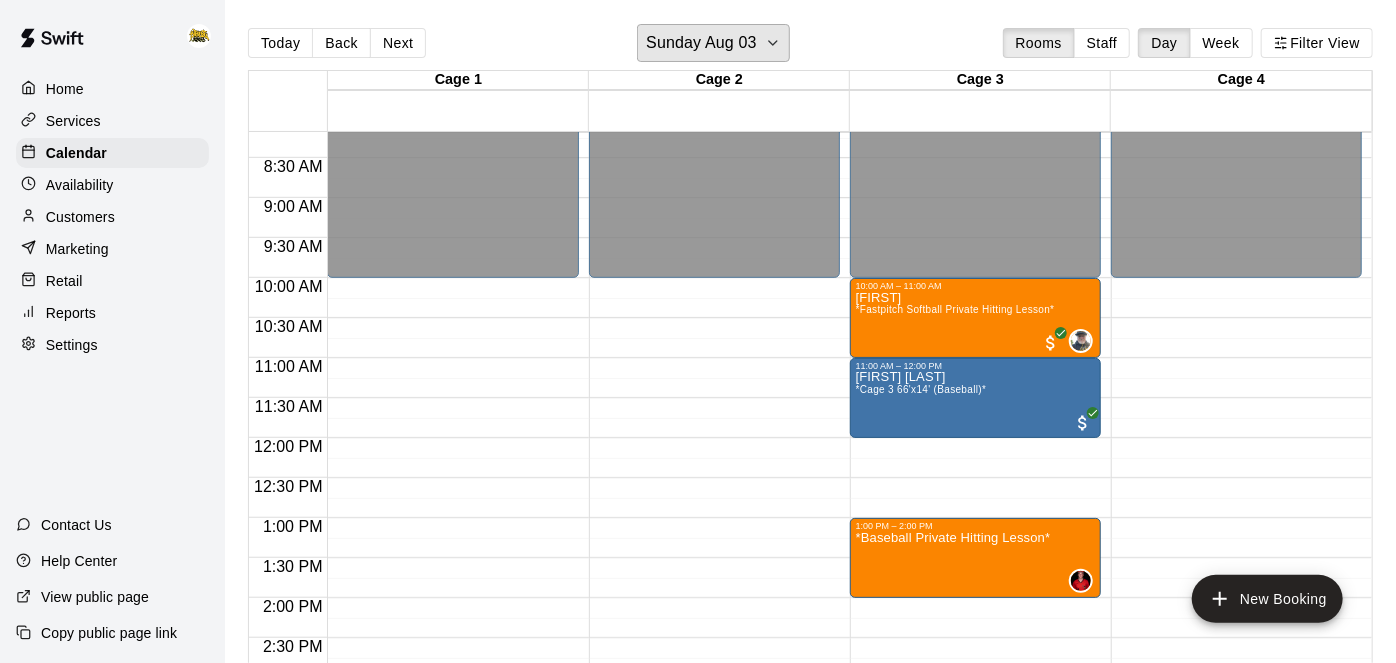 scroll, scrollTop: 651, scrollLeft: 0, axis: vertical 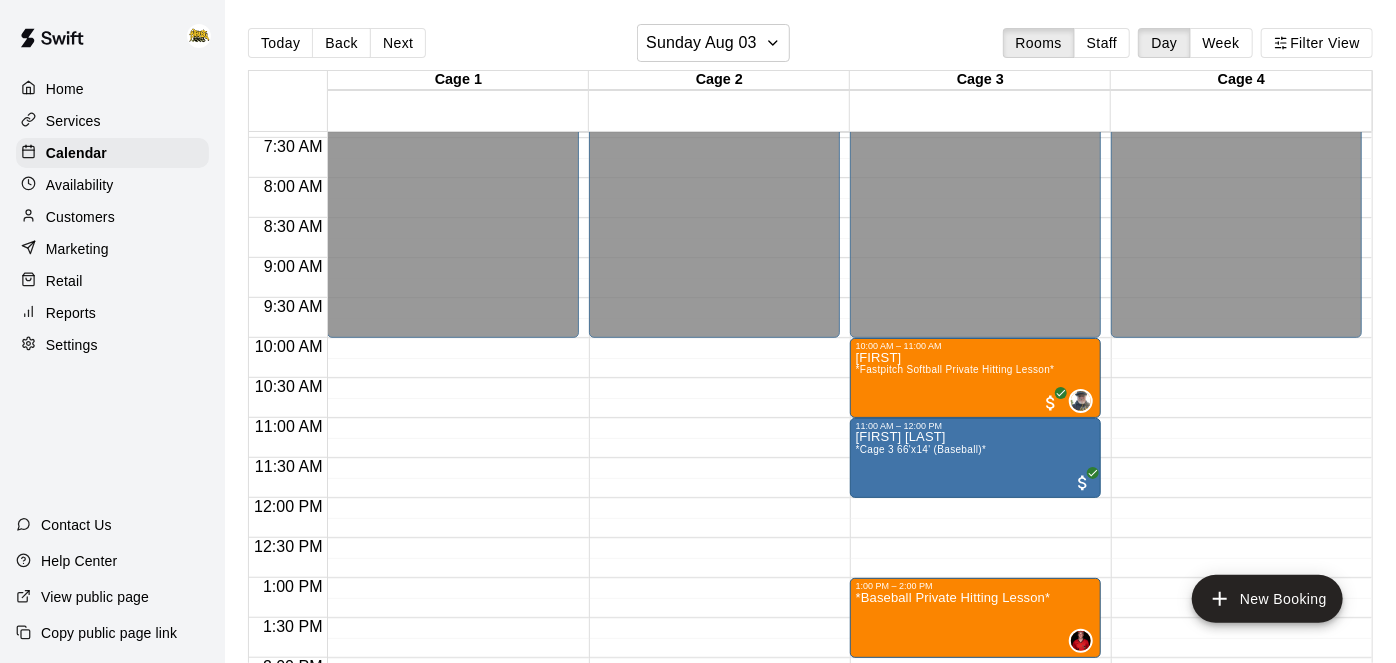 click on "Services" at bounding box center [73, 121] 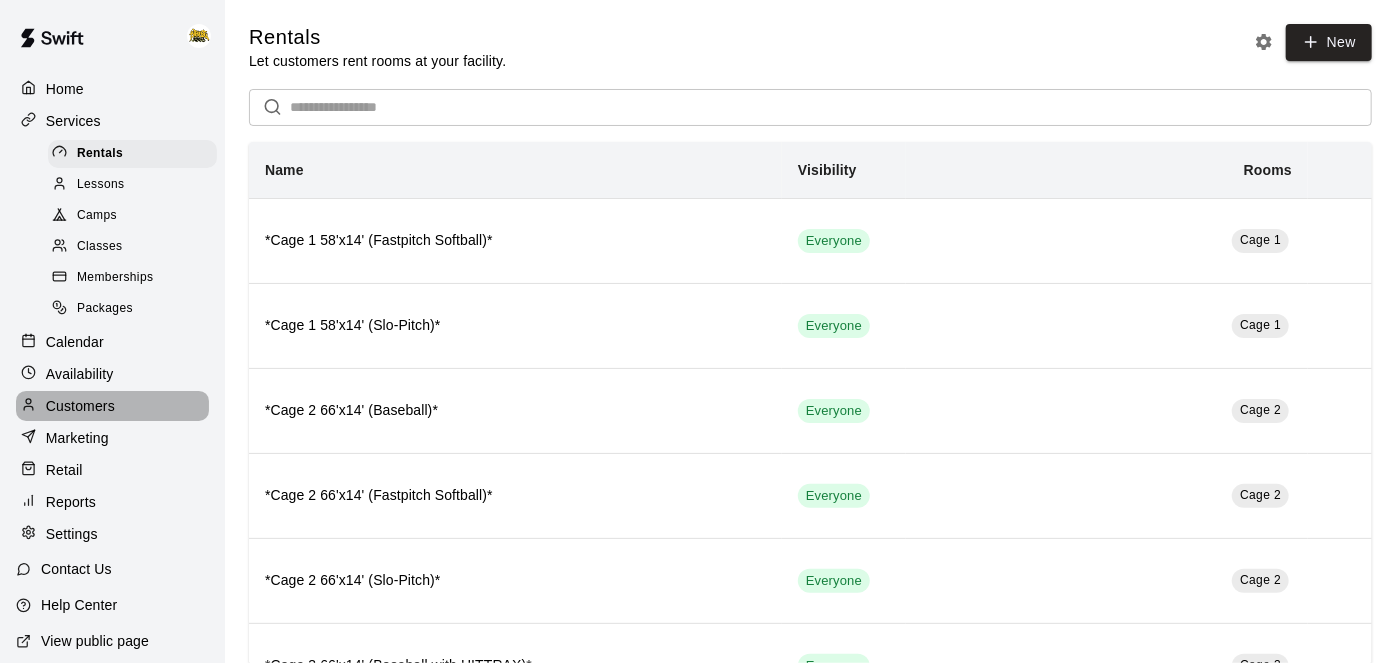 click on "Customers" at bounding box center [80, 406] 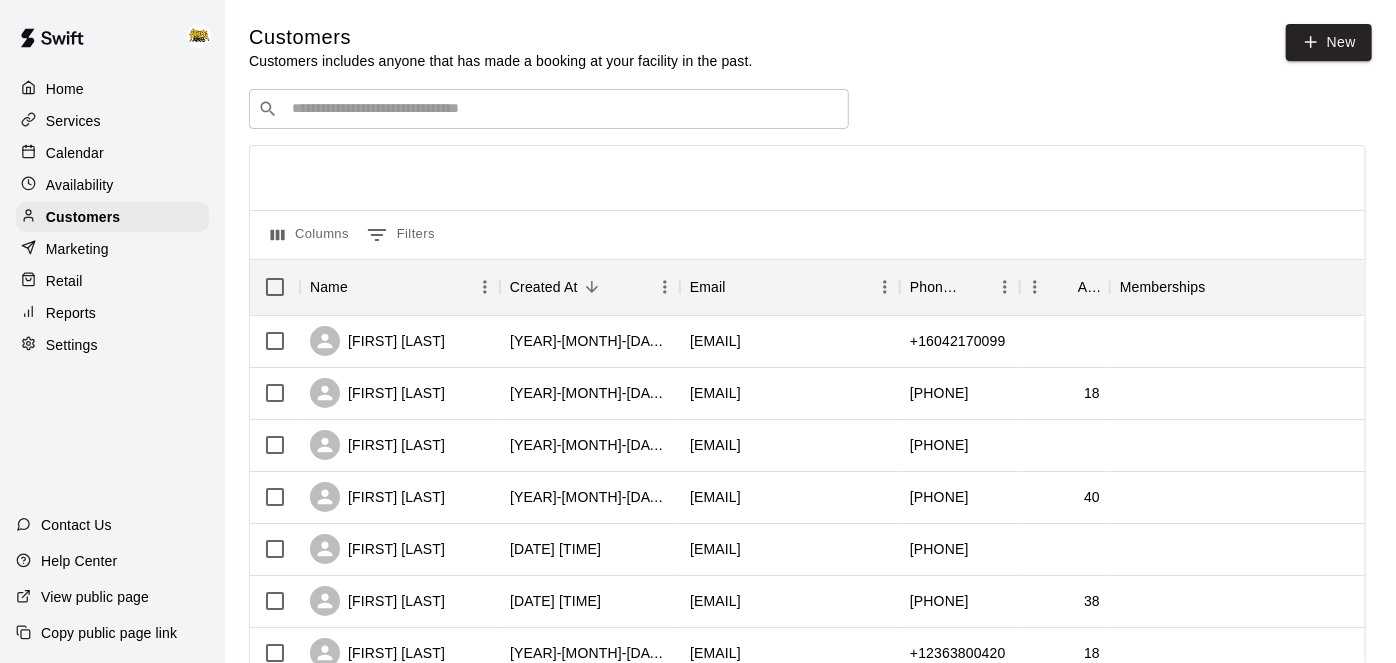 click at bounding box center (563, 109) 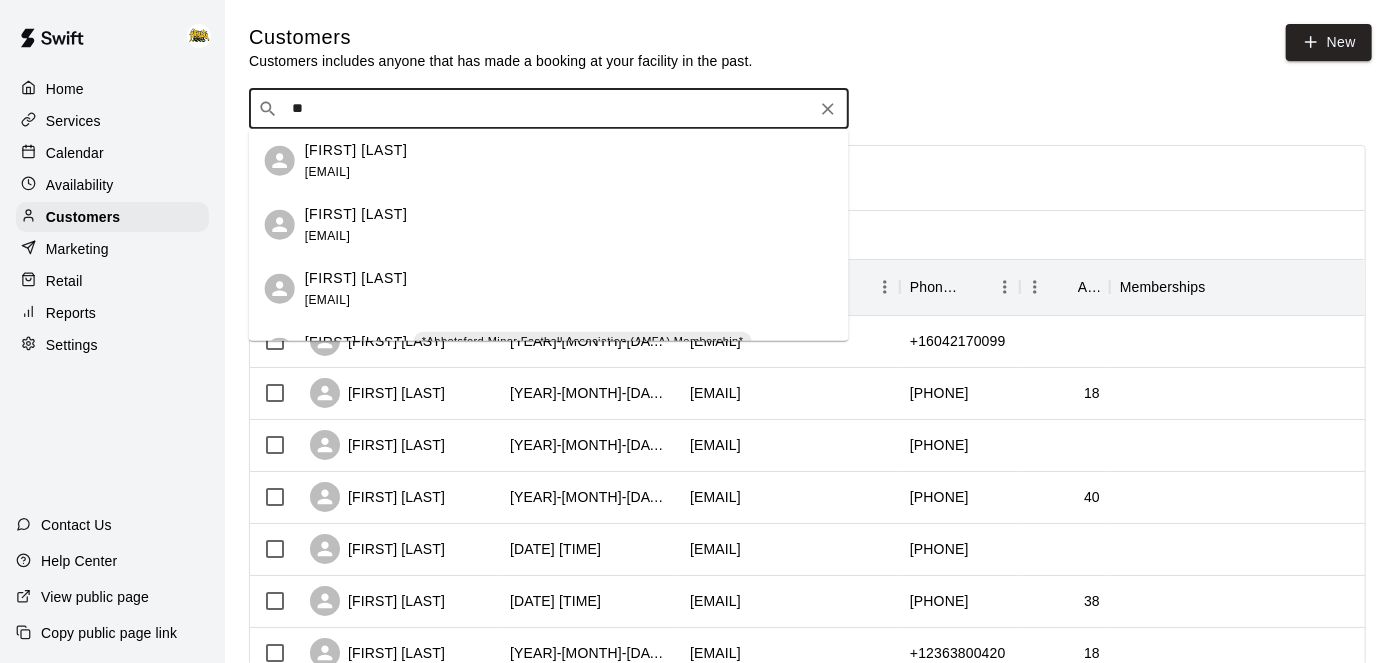 type on "*" 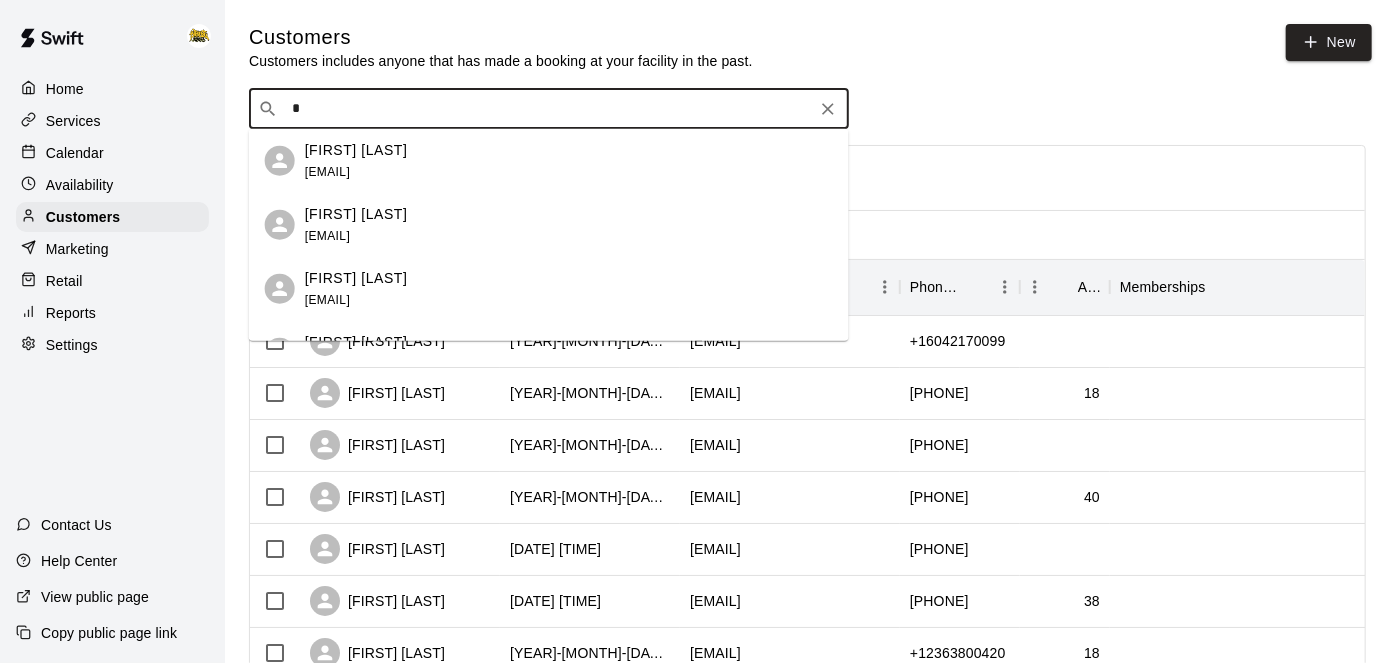 type 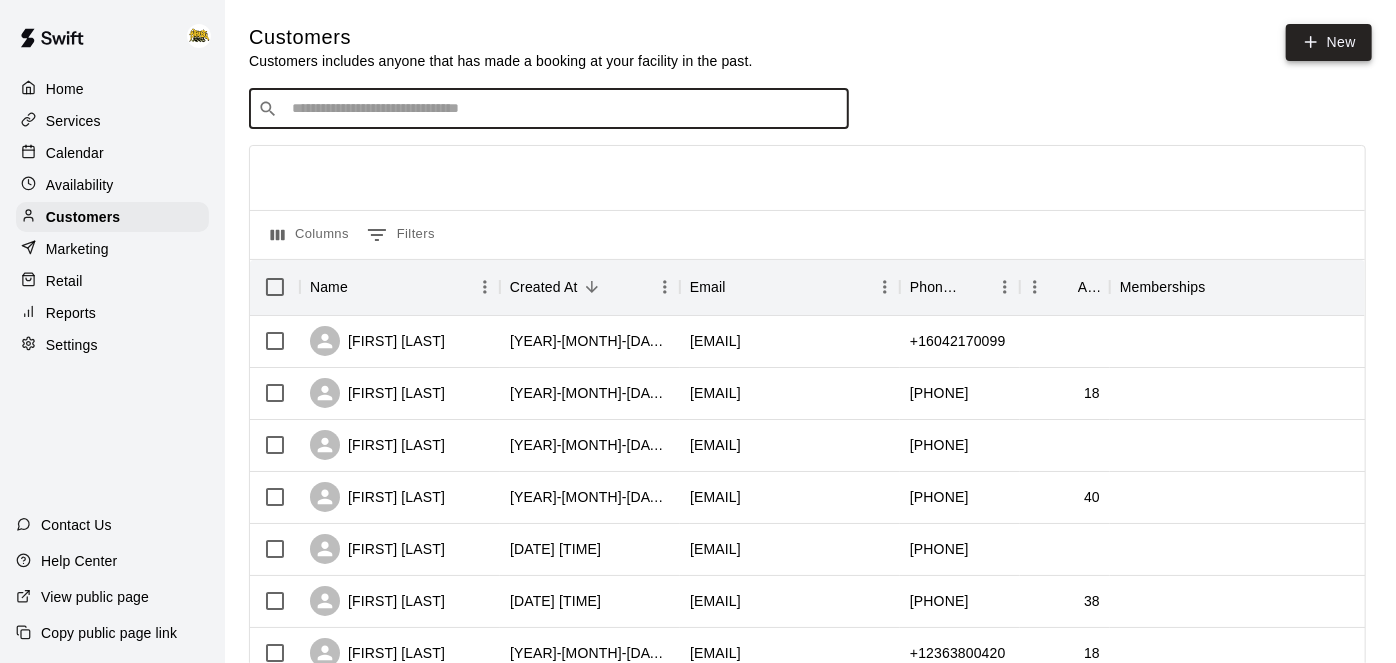 click 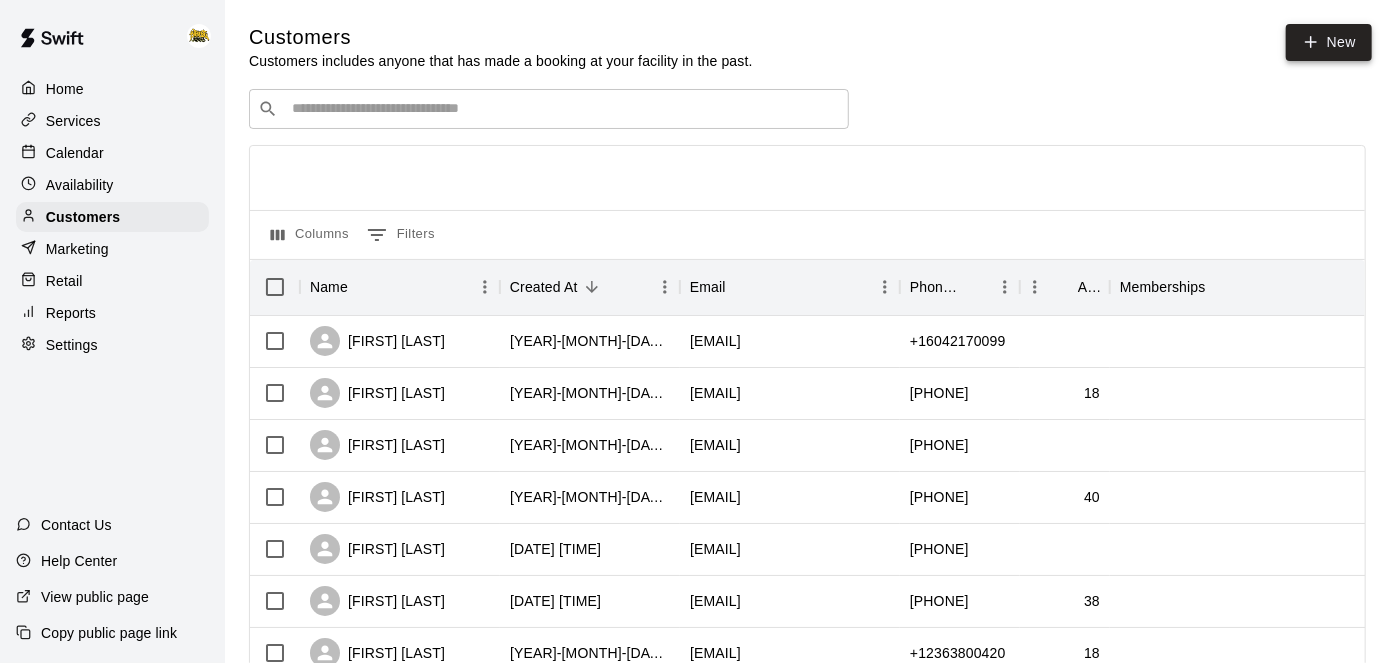 select on "**" 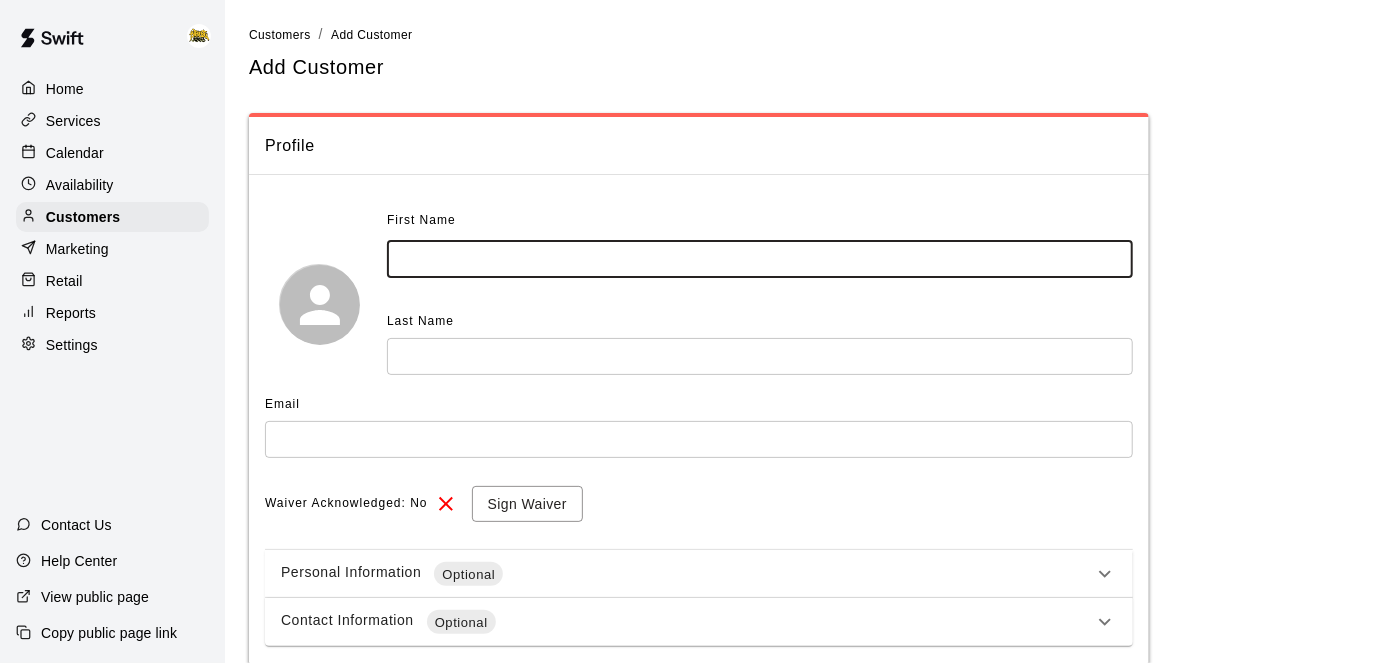 click at bounding box center (760, 259) 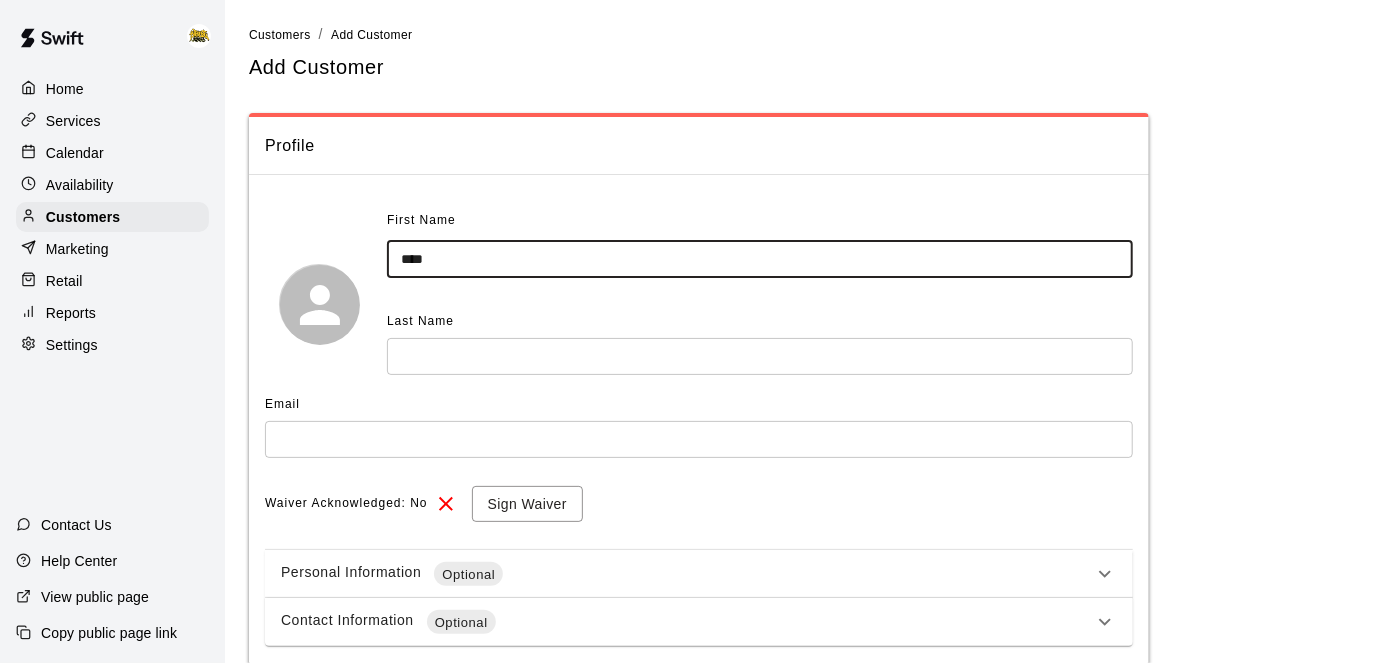 type on "****" 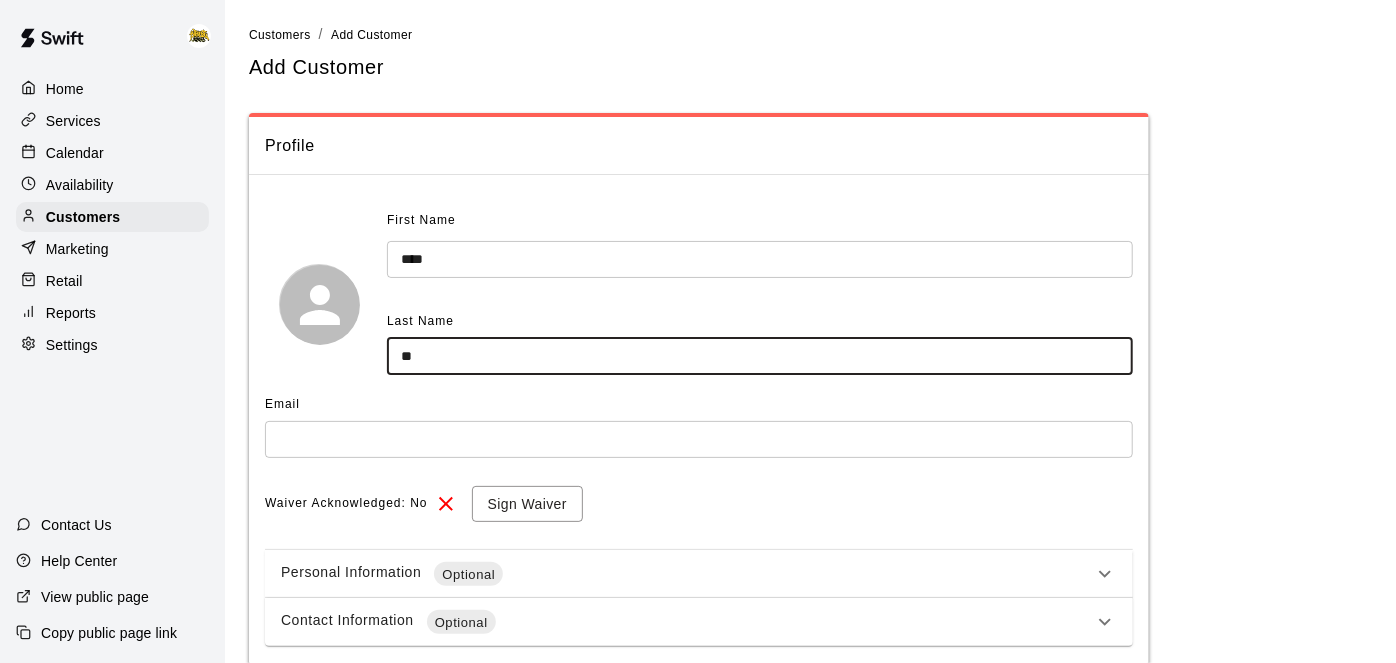 type on "*" 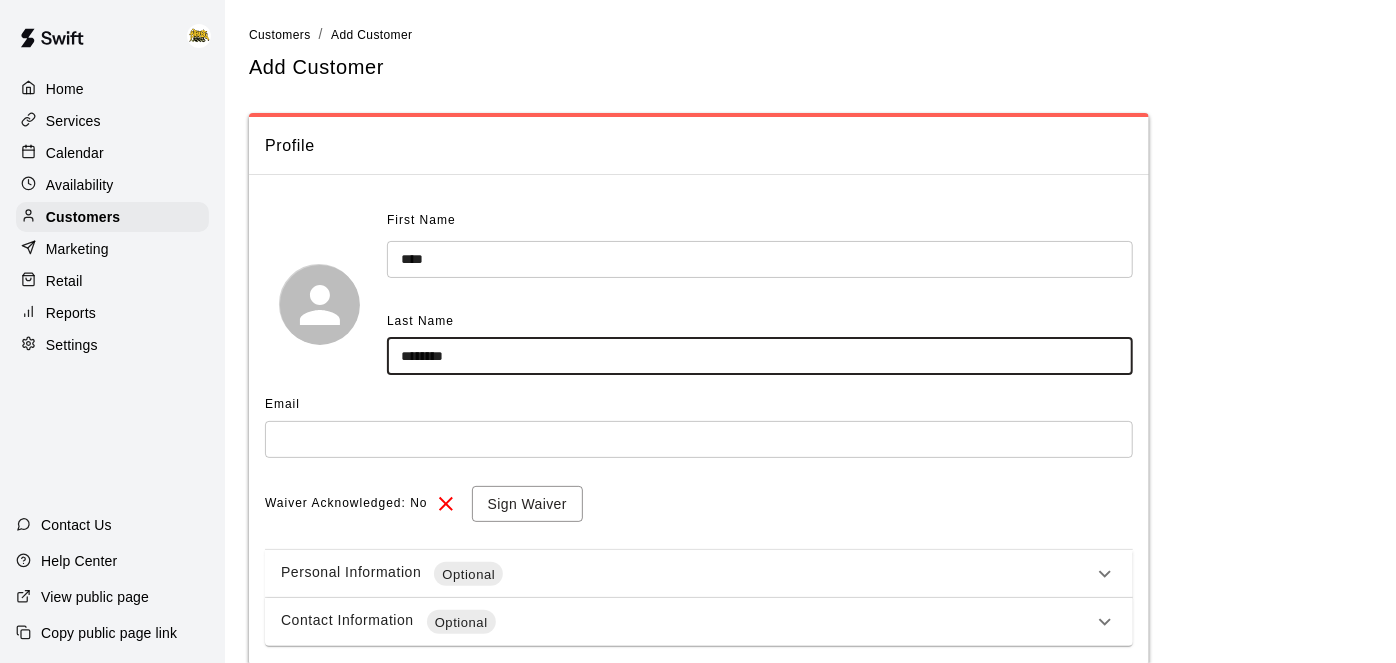 type on "********" 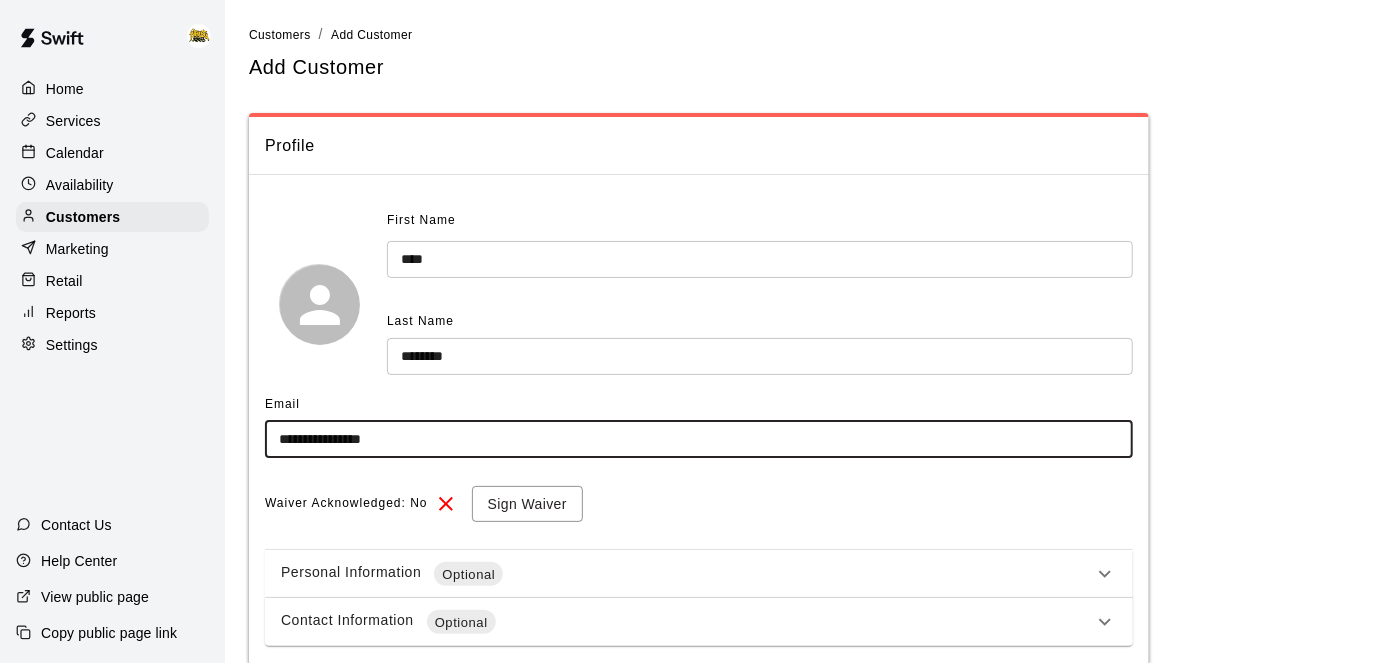 type on "**********" 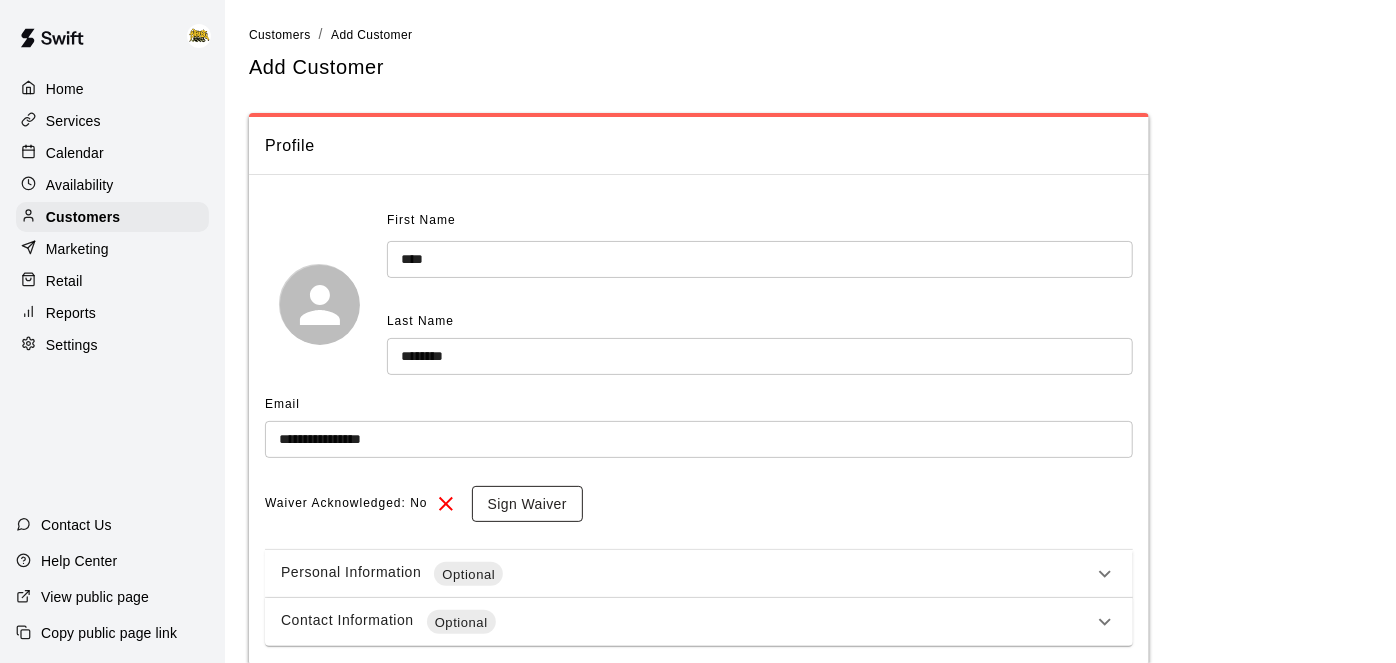 click on "Sign Waiver" at bounding box center (527, 504) 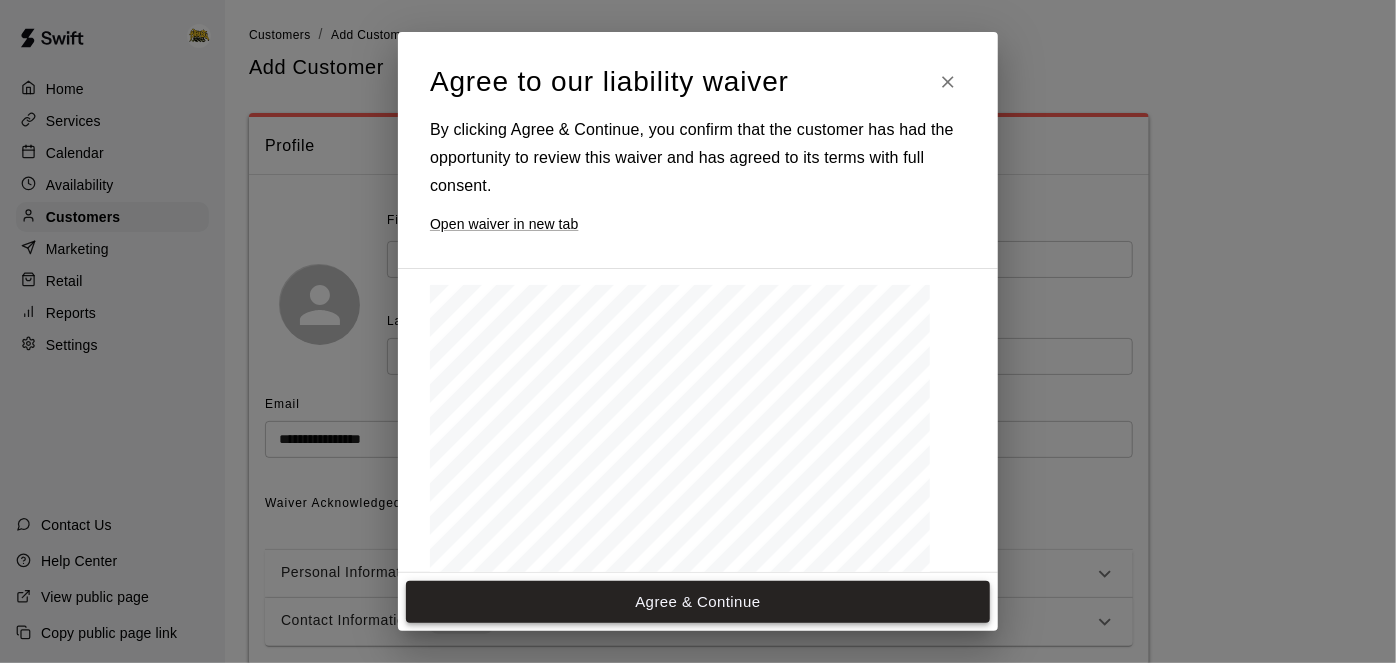 click on "Agree & Continue" at bounding box center (698, 602) 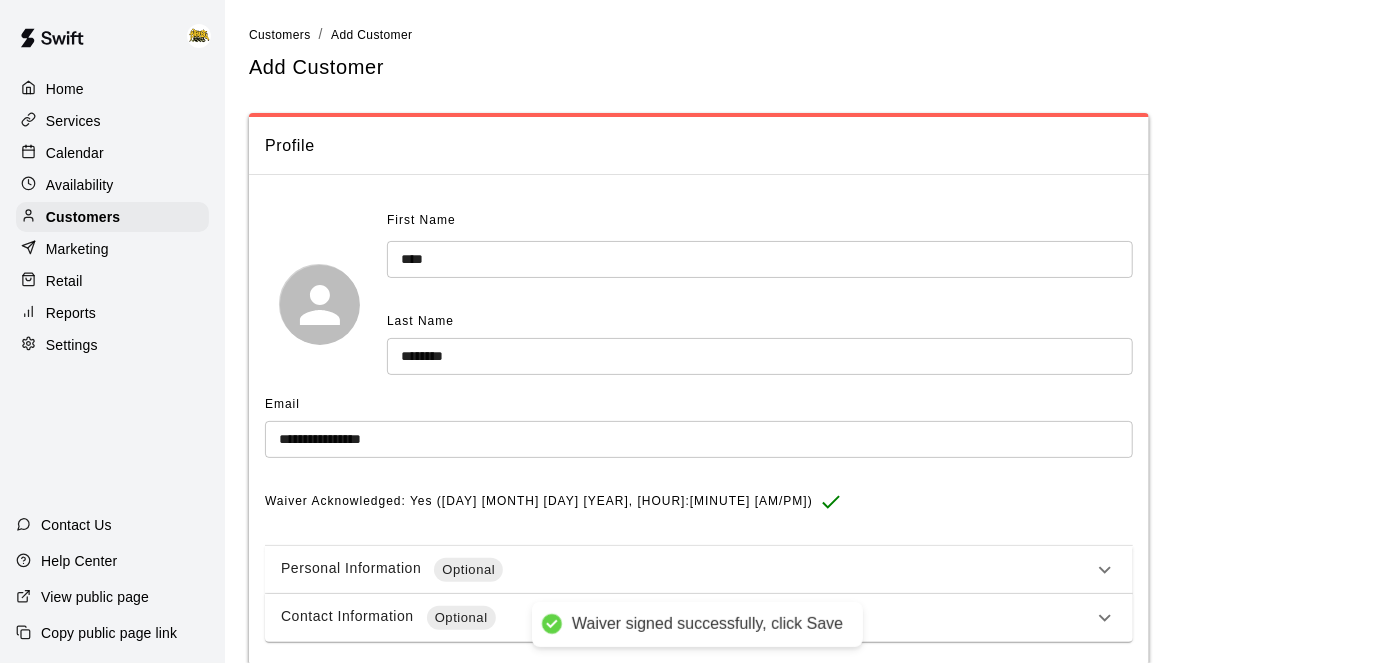 scroll, scrollTop: 96, scrollLeft: 0, axis: vertical 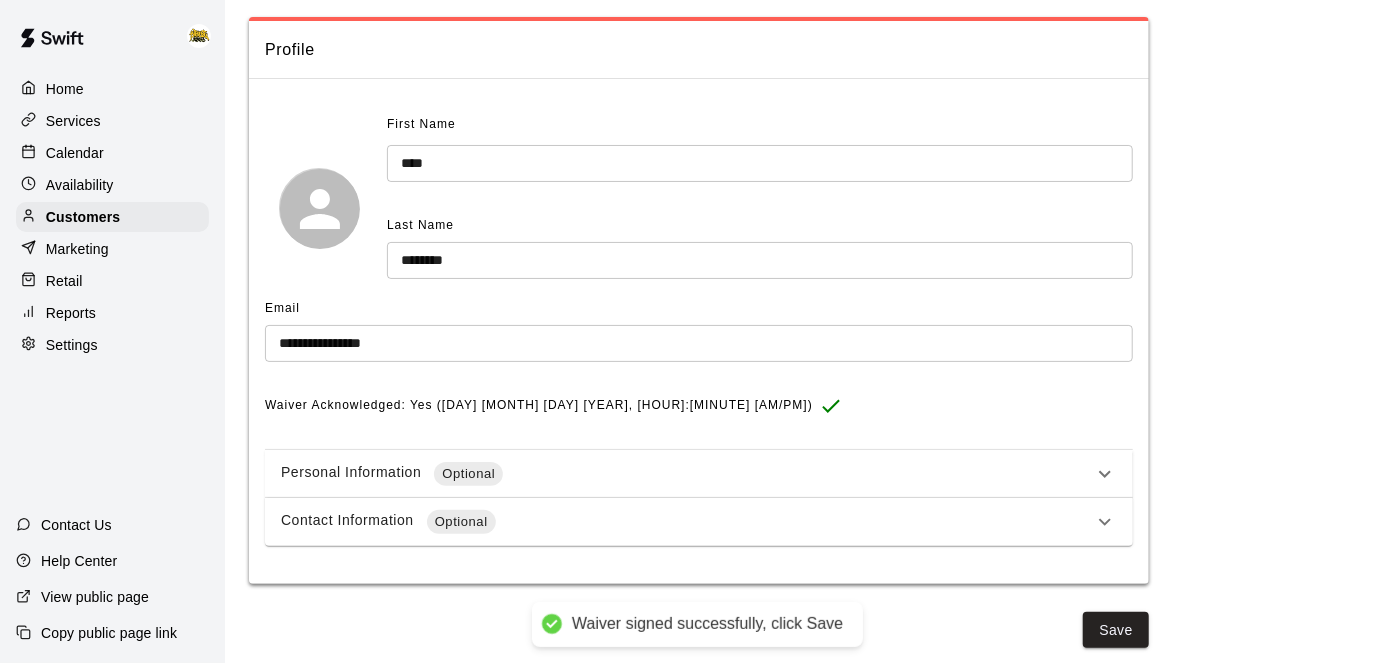 click 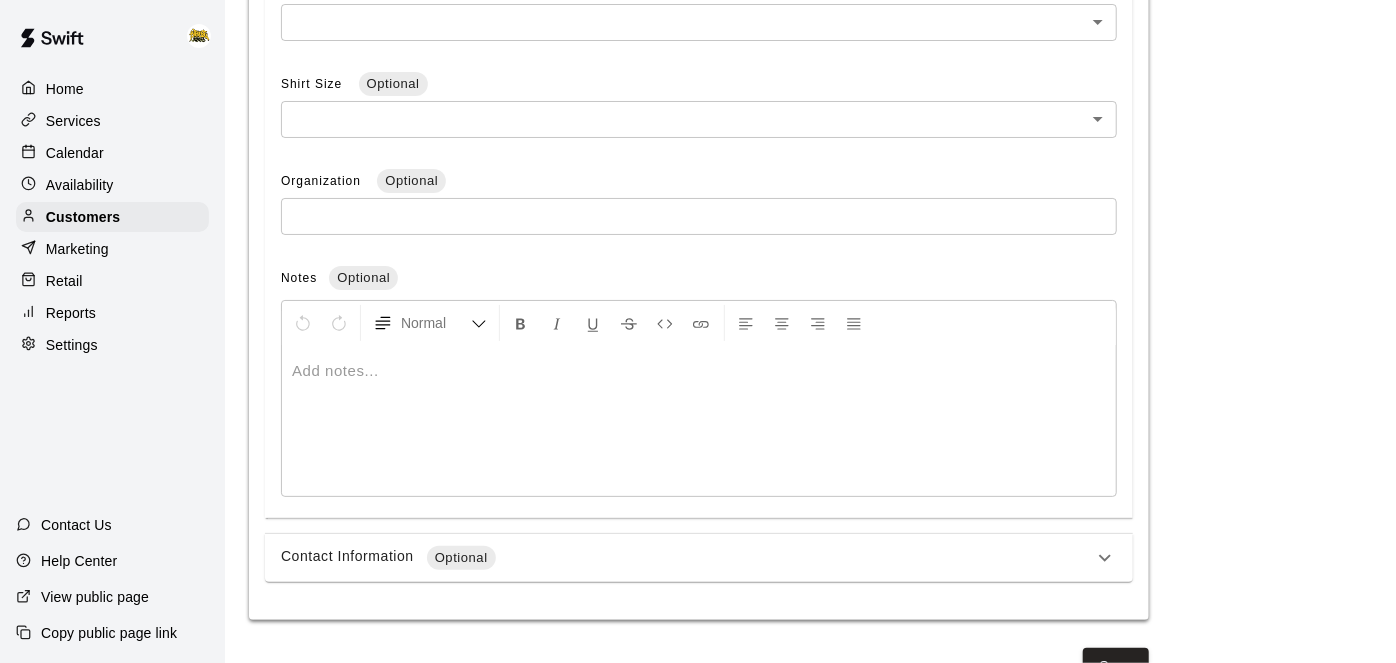 scroll, scrollTop: 810, scrollLeft: 0, axis: vertical 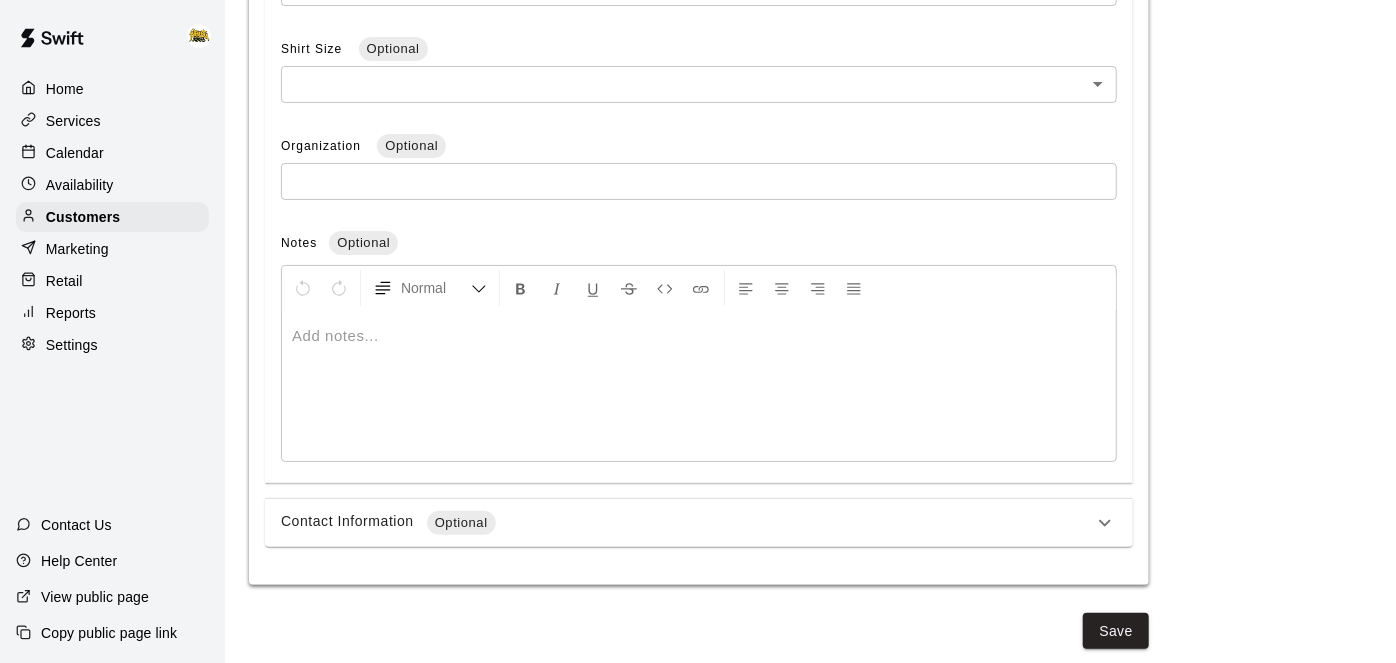 click 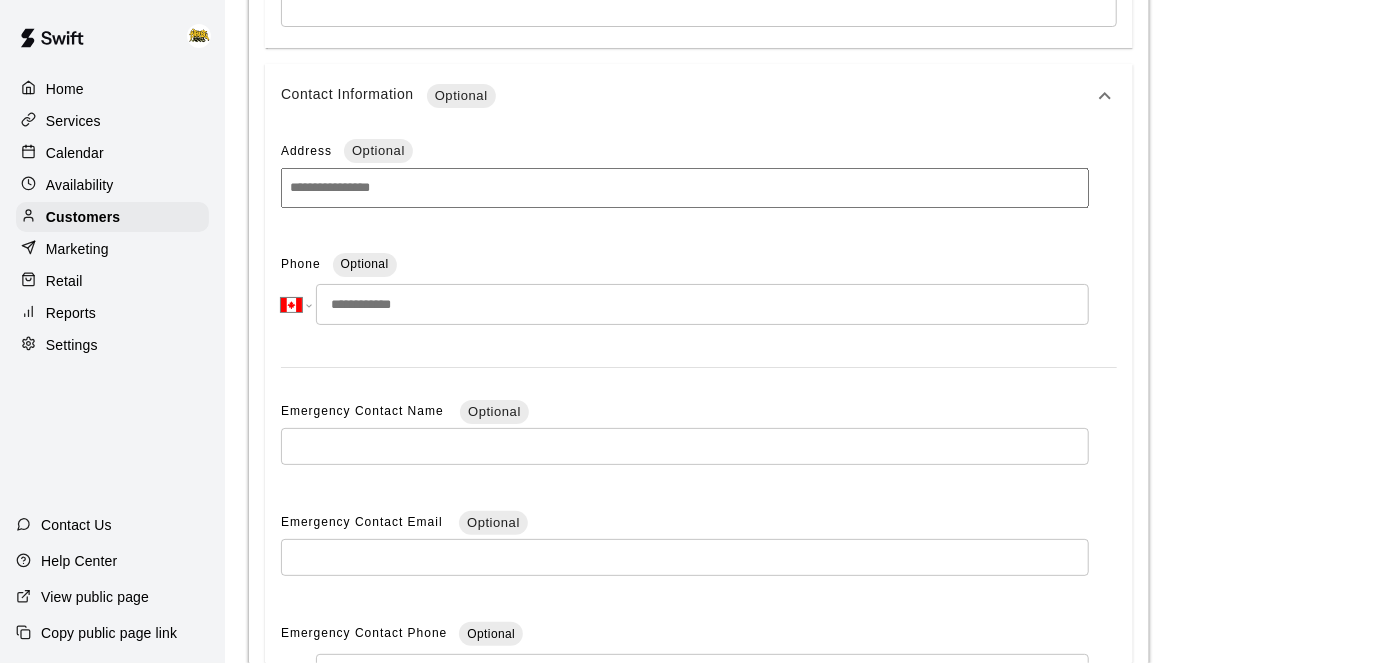 scroll, scrollTop: 1279, scrollLeft: 0, axis: vertical 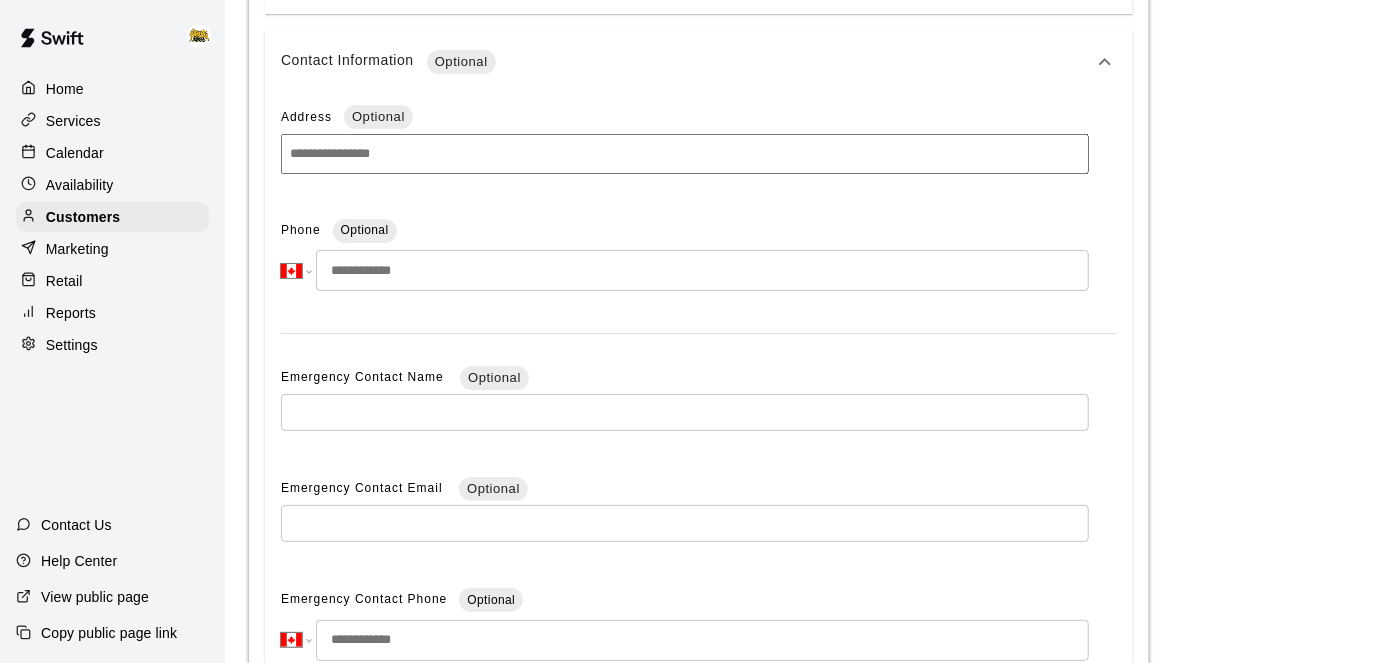 click at bounding box center [702, 270] 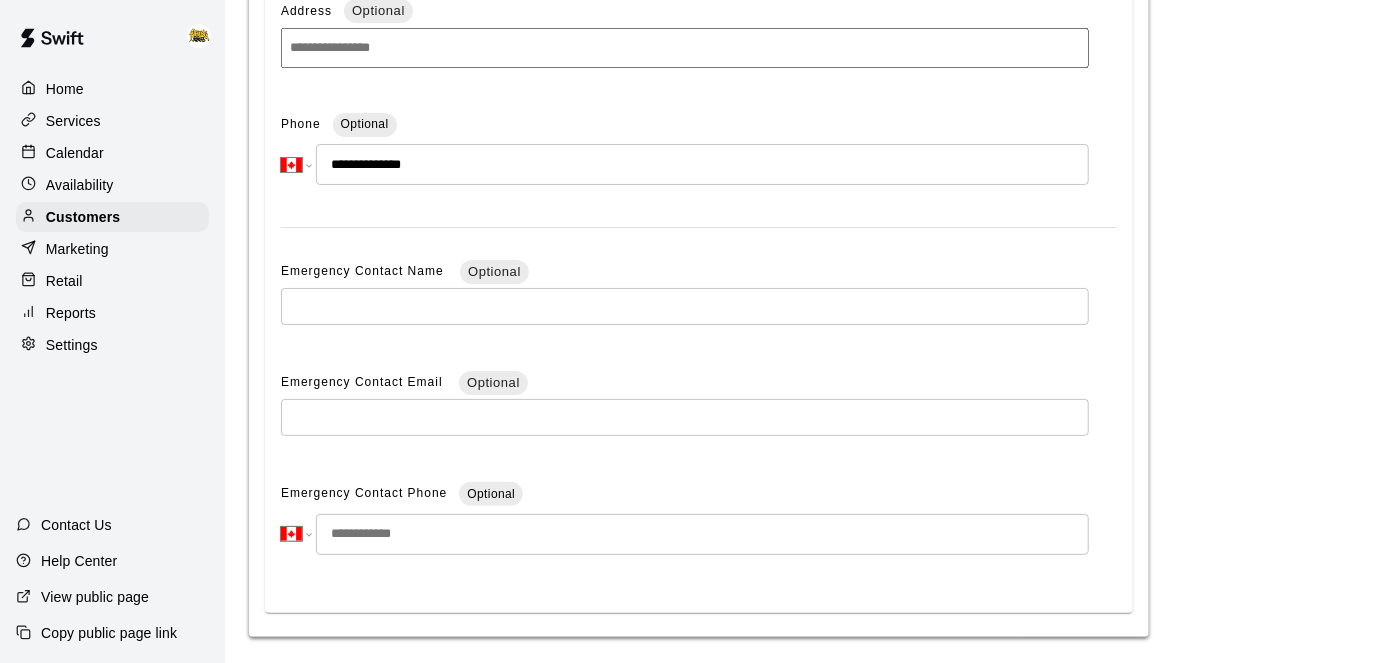 scroll, scrollTop: 1440, scrollLeft: 0, axis: vertical 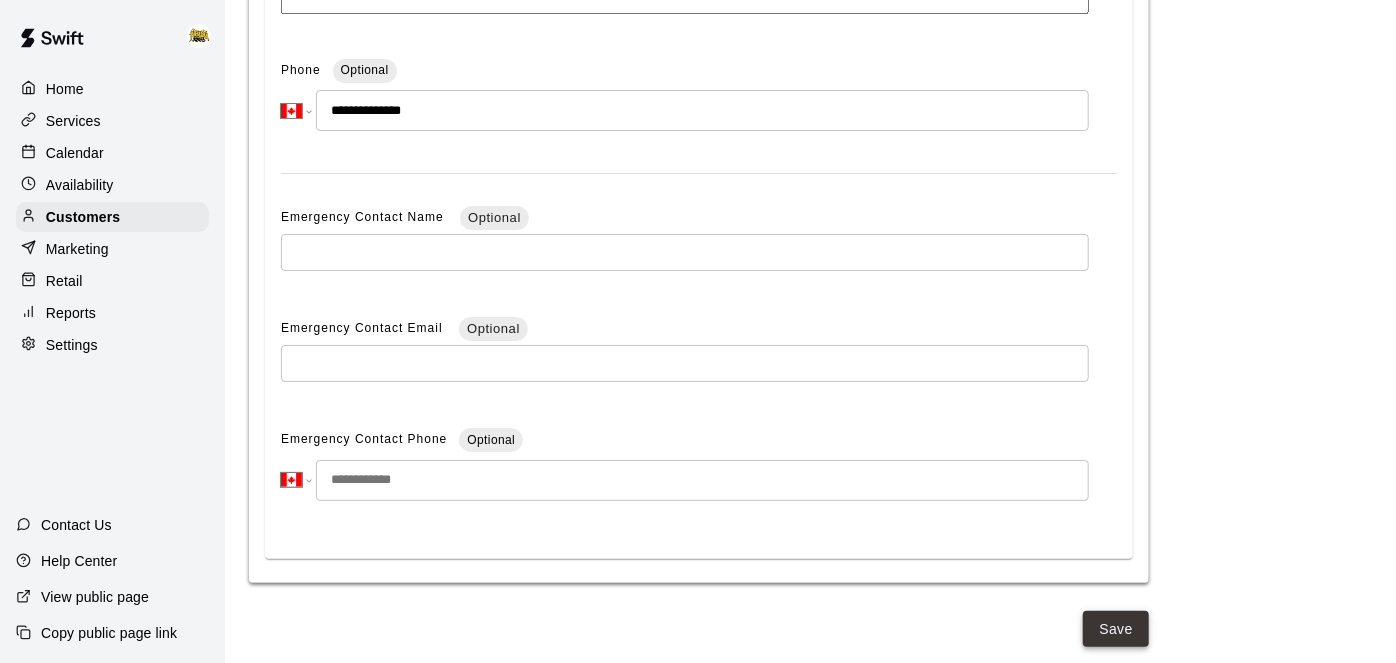 type on "**********" 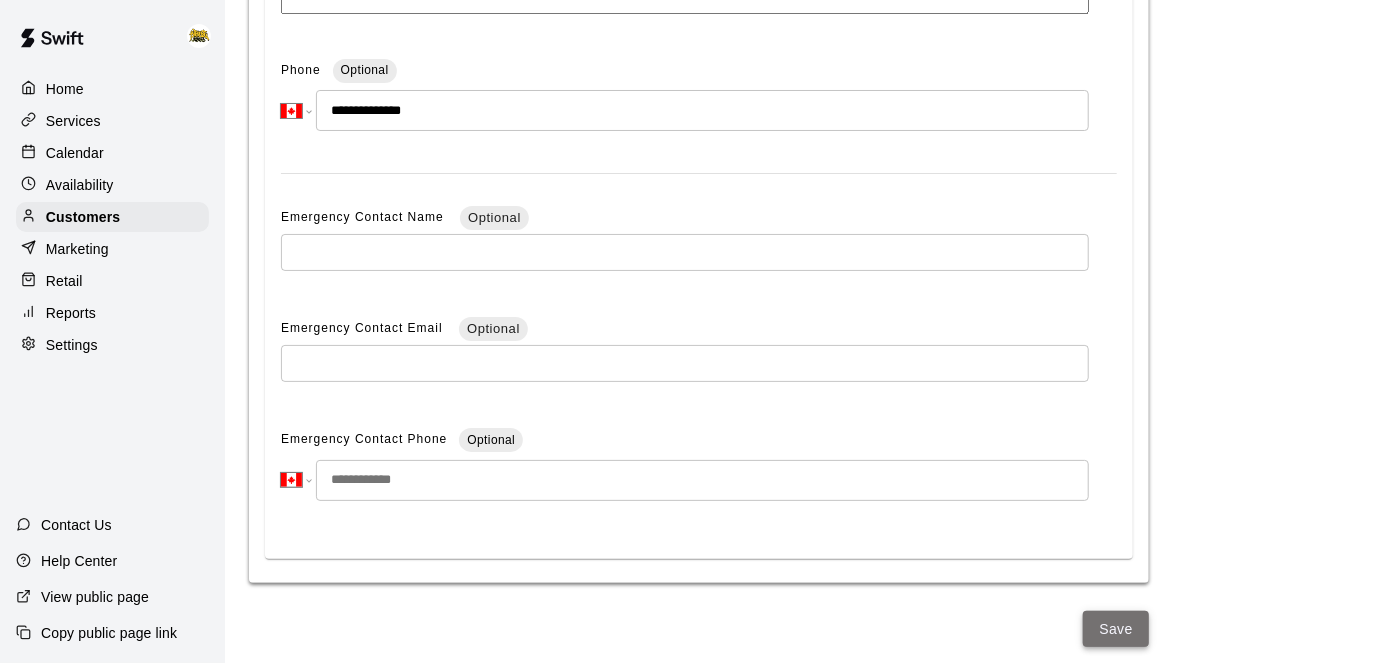 click on "Save" at bounding box center [1116, 629] 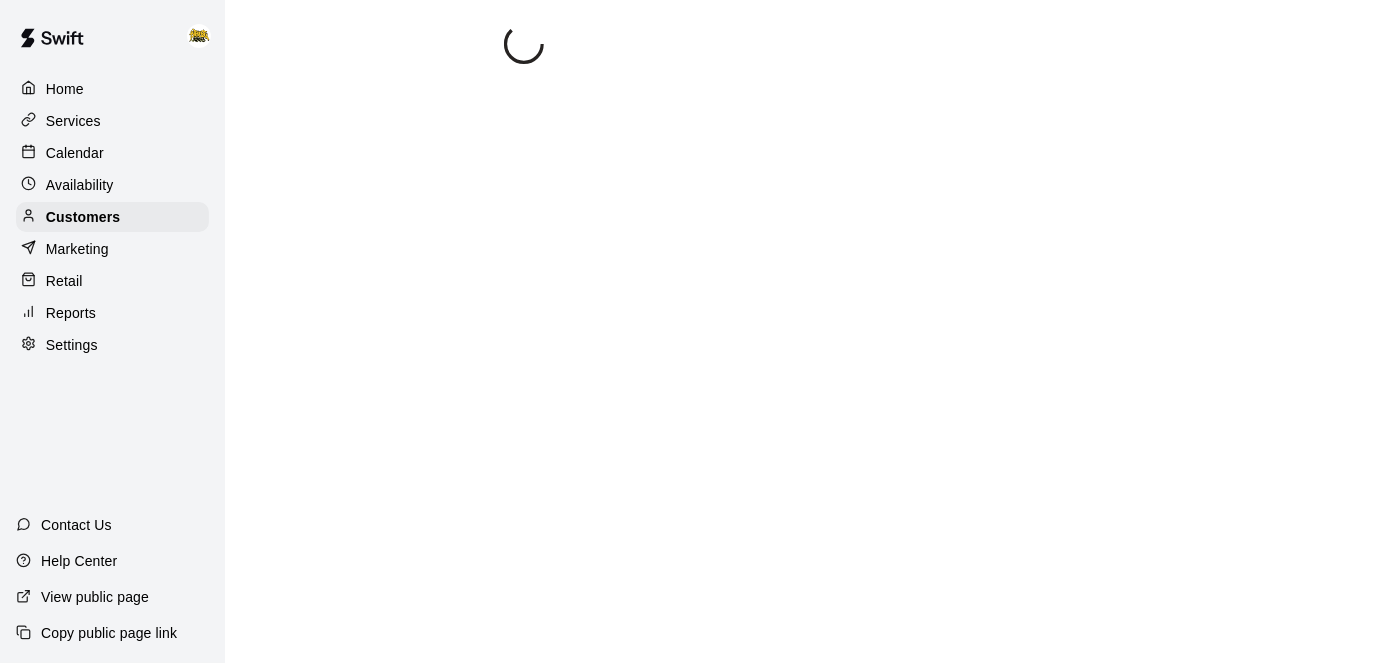 select on "**" 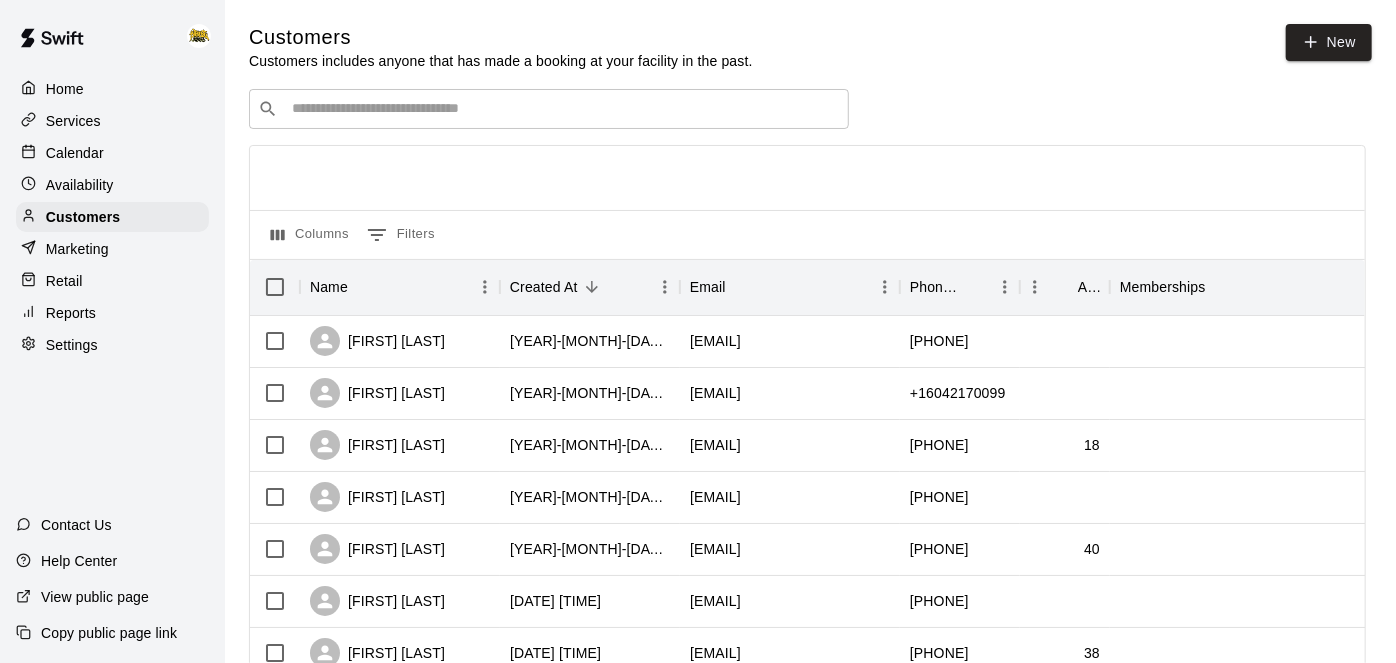 click on "Calendar" at bounding box center [75, 153] 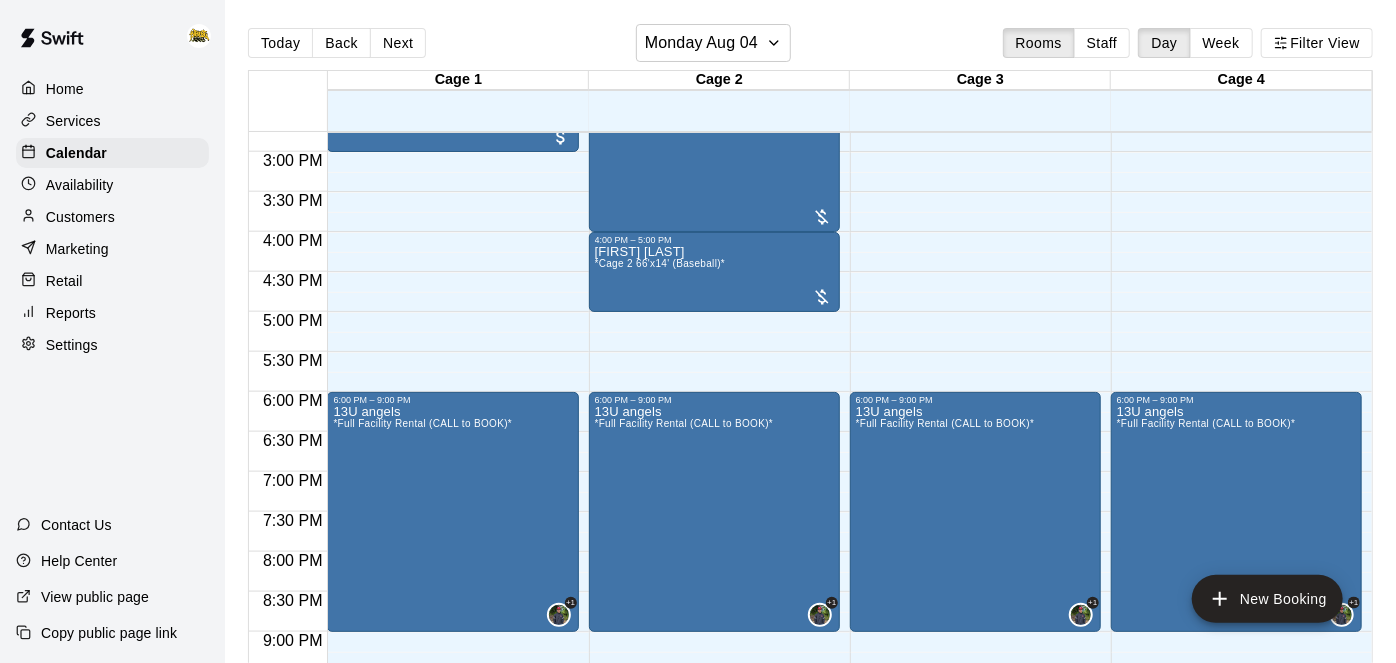 scroll, scrollTop: 1366, scrollLeft: 0, axis: vertical 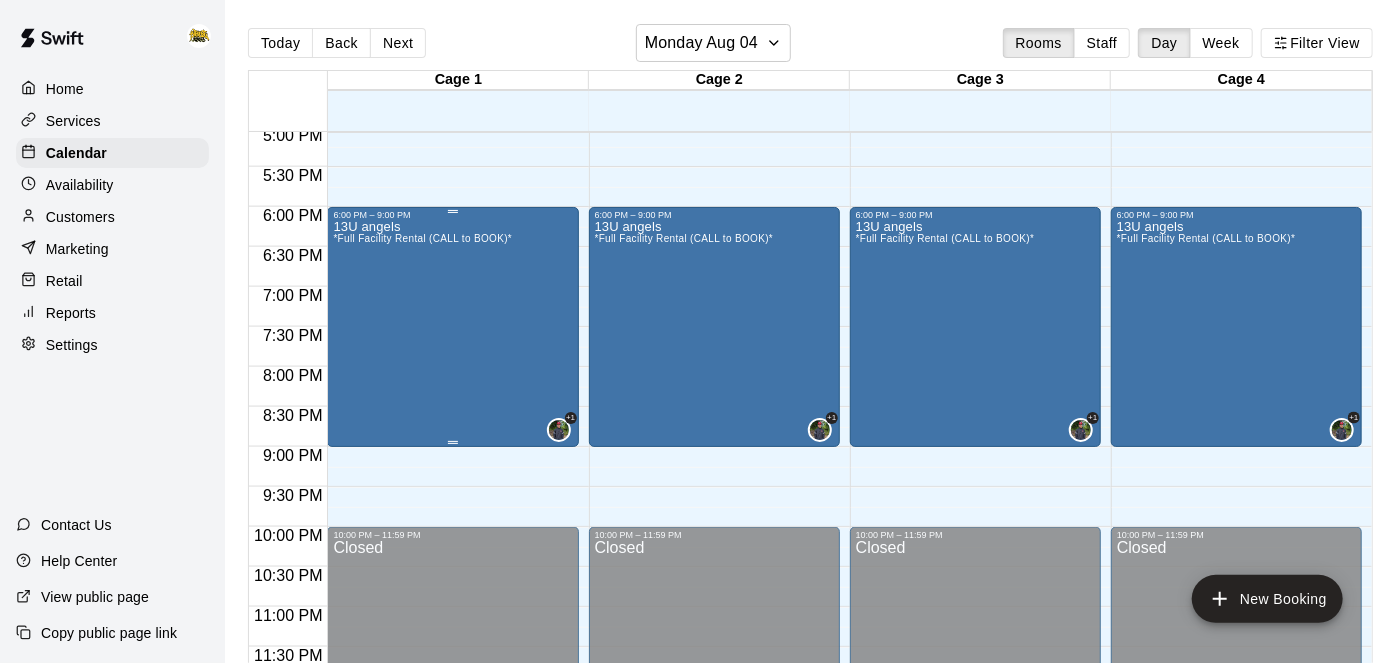 click on "13U angels *Full Facility Rental (CALL to BOOK)*" at bounding box center [422, 551] 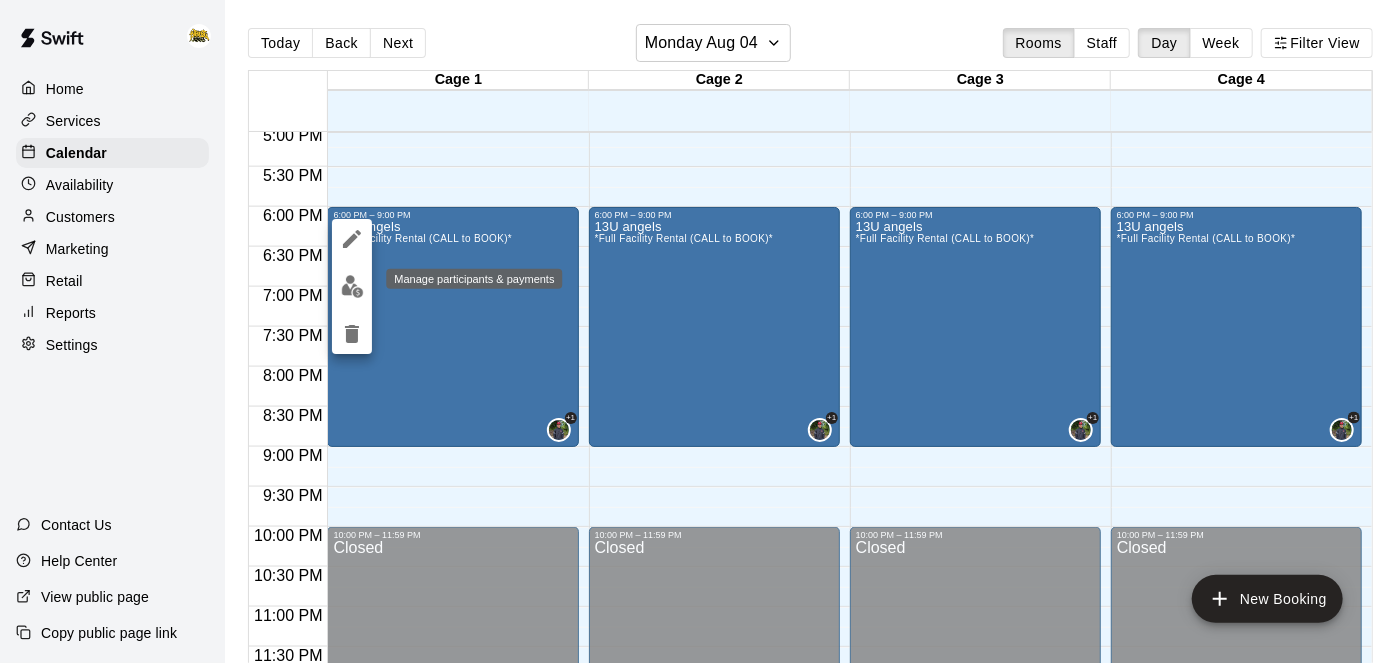 click at bounding box center (352, 286) 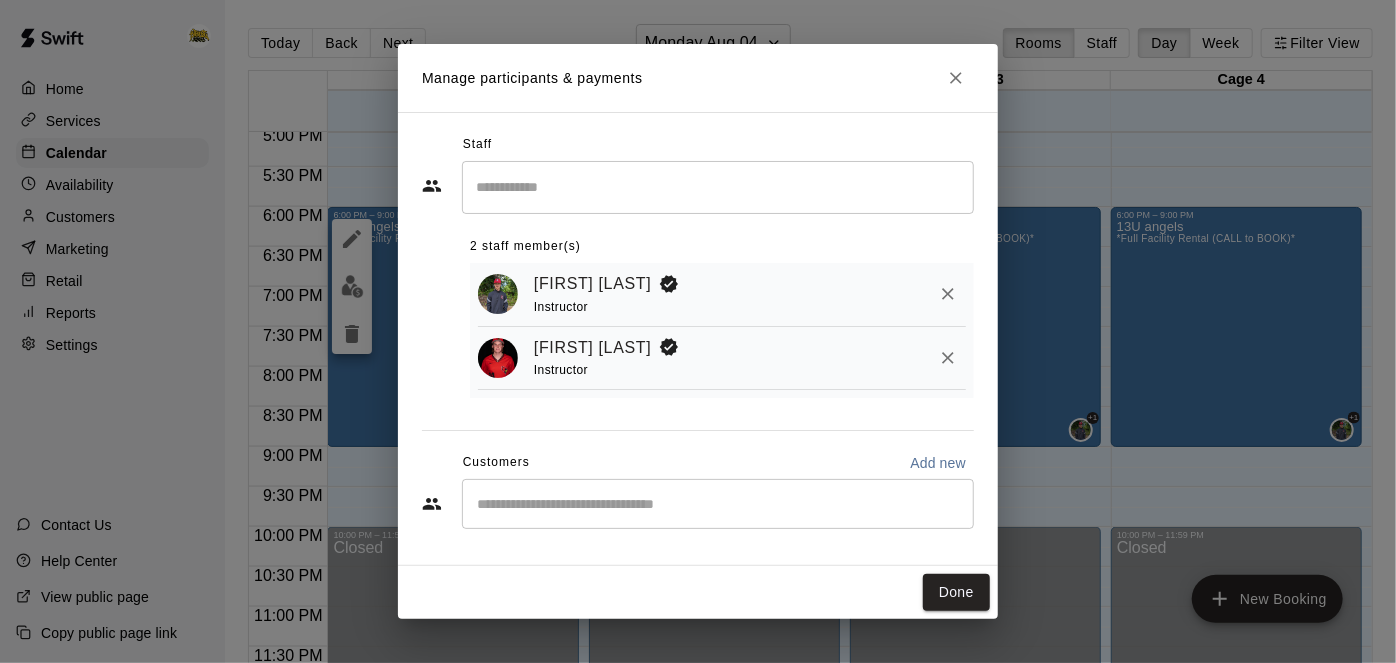 click at bounding box center [718, 504] 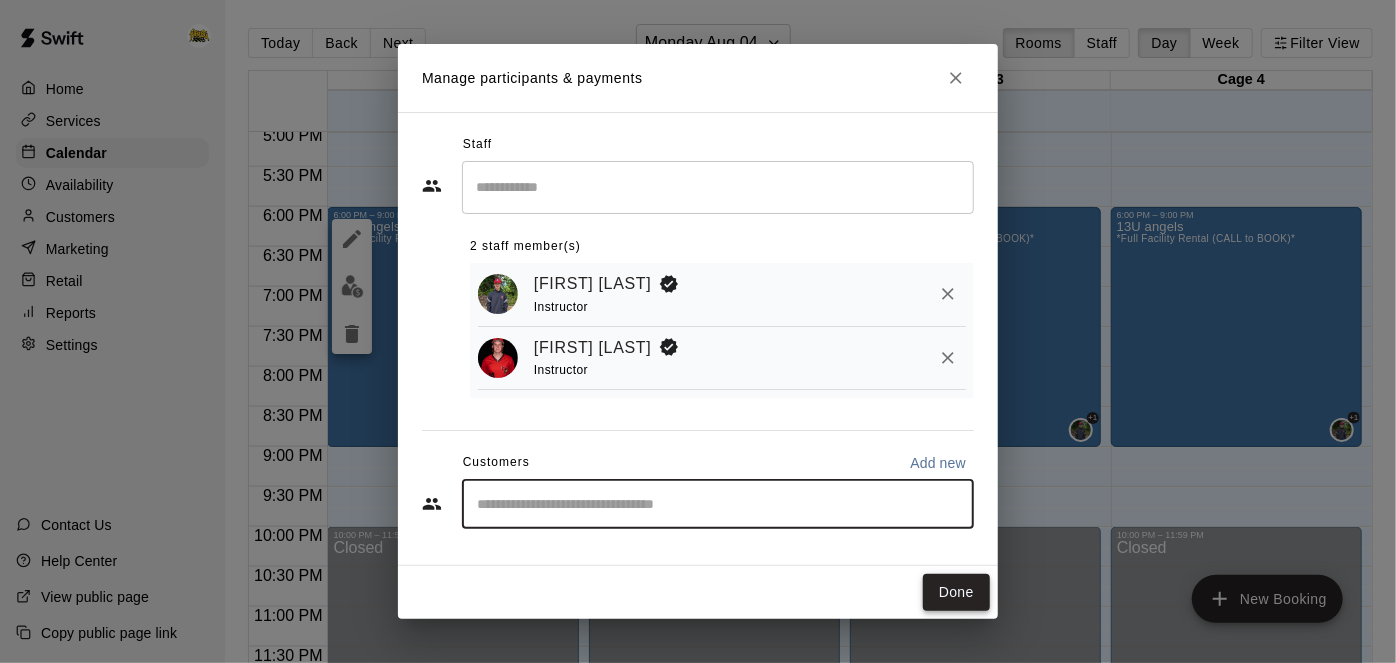 click on "Done" at bounding box center (956, 592) 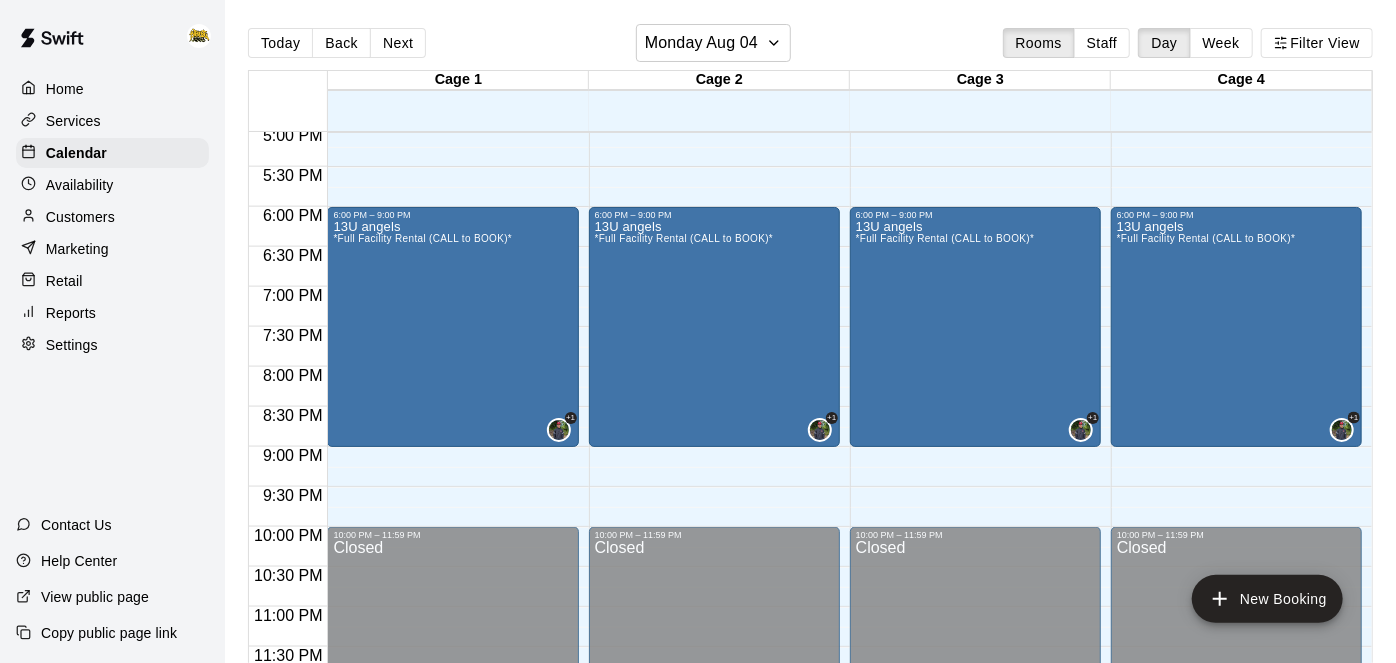 click on "Services" at bounding box center [73, 121] 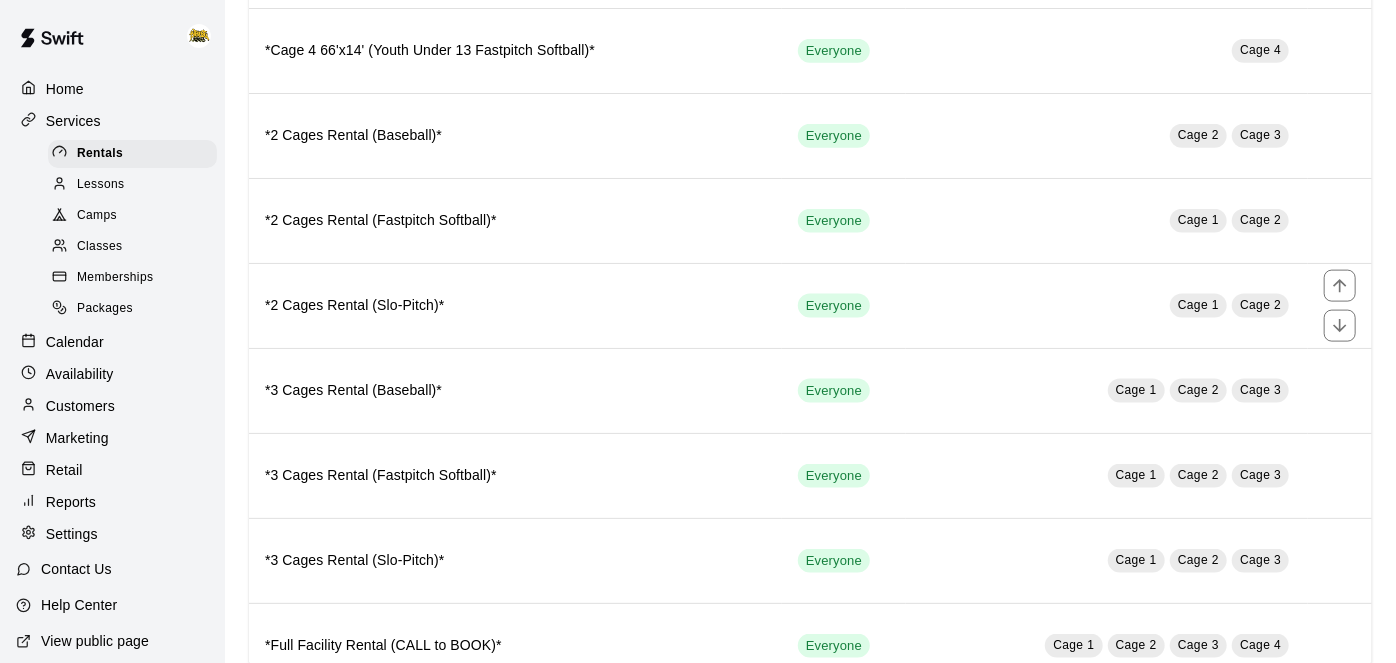 scroll, scrollTop: 1208, scrollLeft: 0, axis: vertical 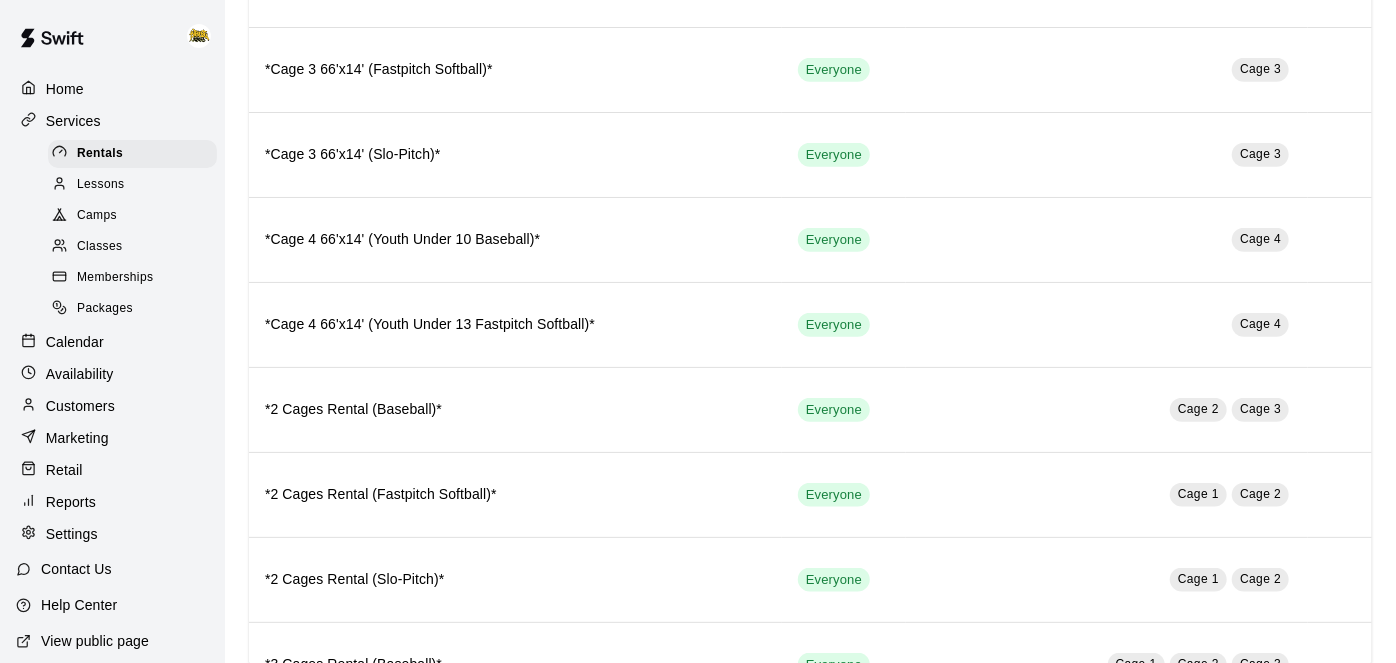 click on "Services" at bounding box center [73, 121] 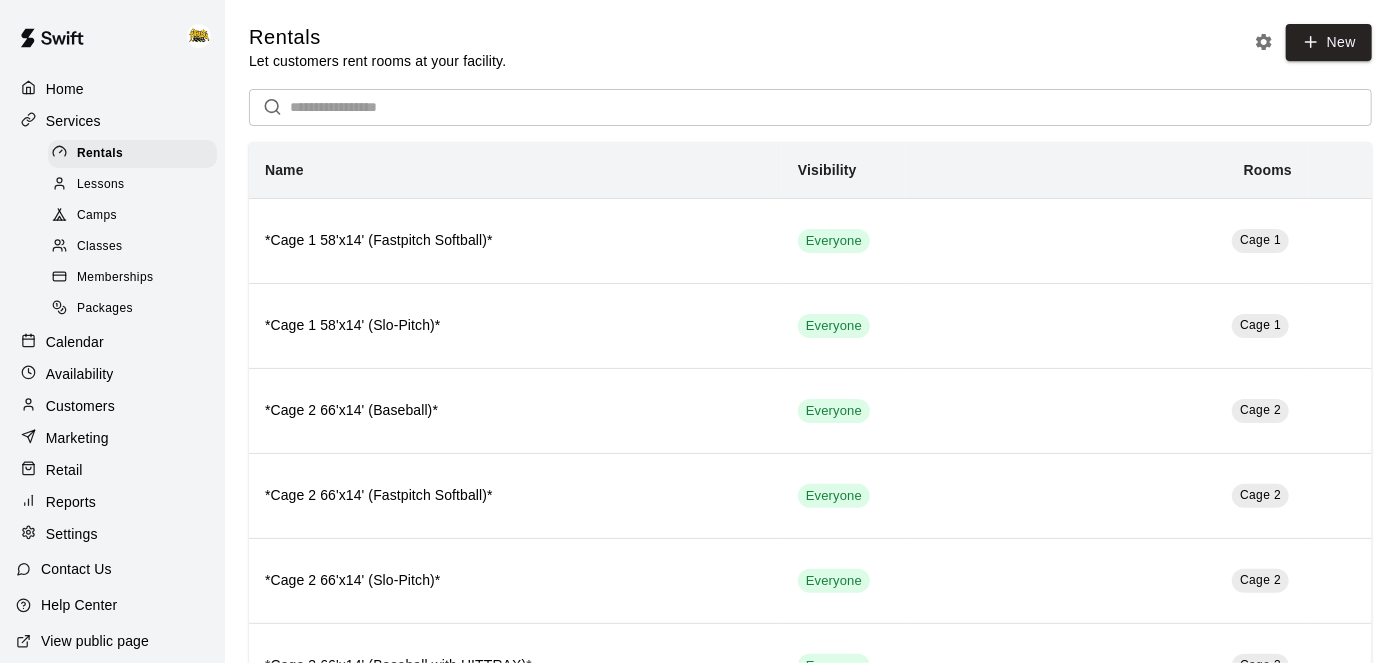 click on "Home" at bounding box center [65, 89] 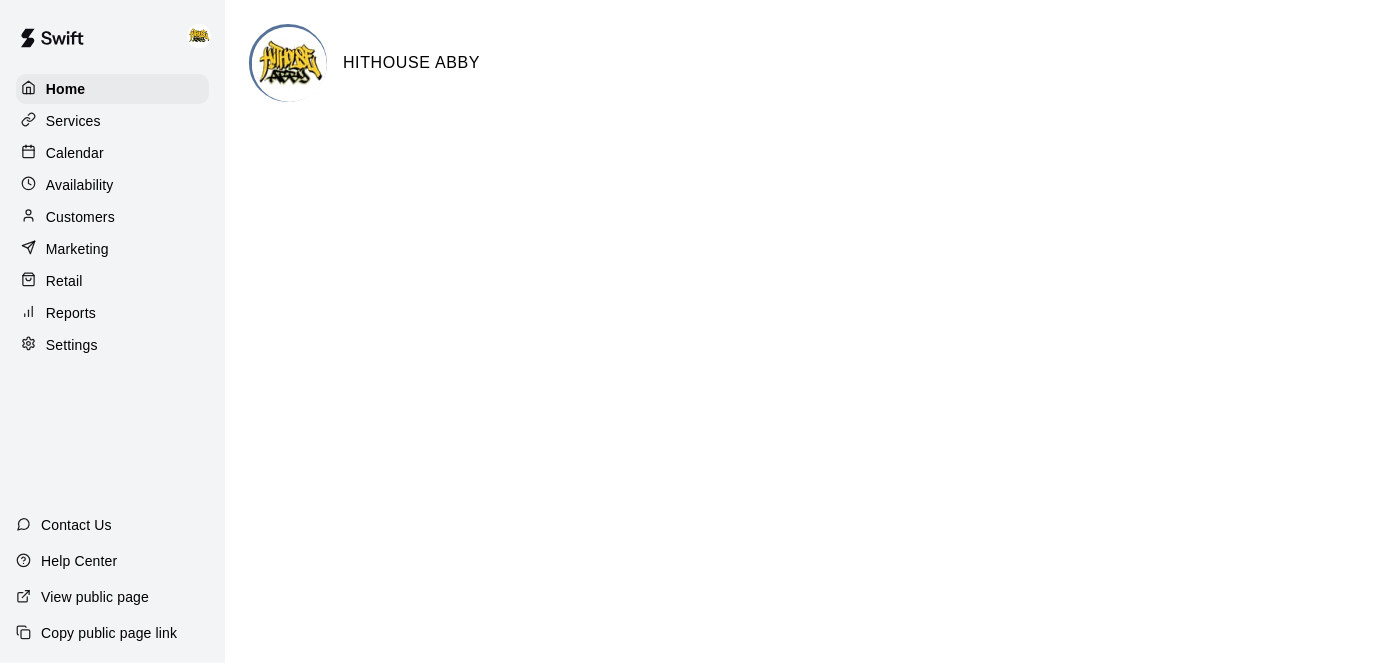 click on "Calendar" at bounding box center (75, 153) 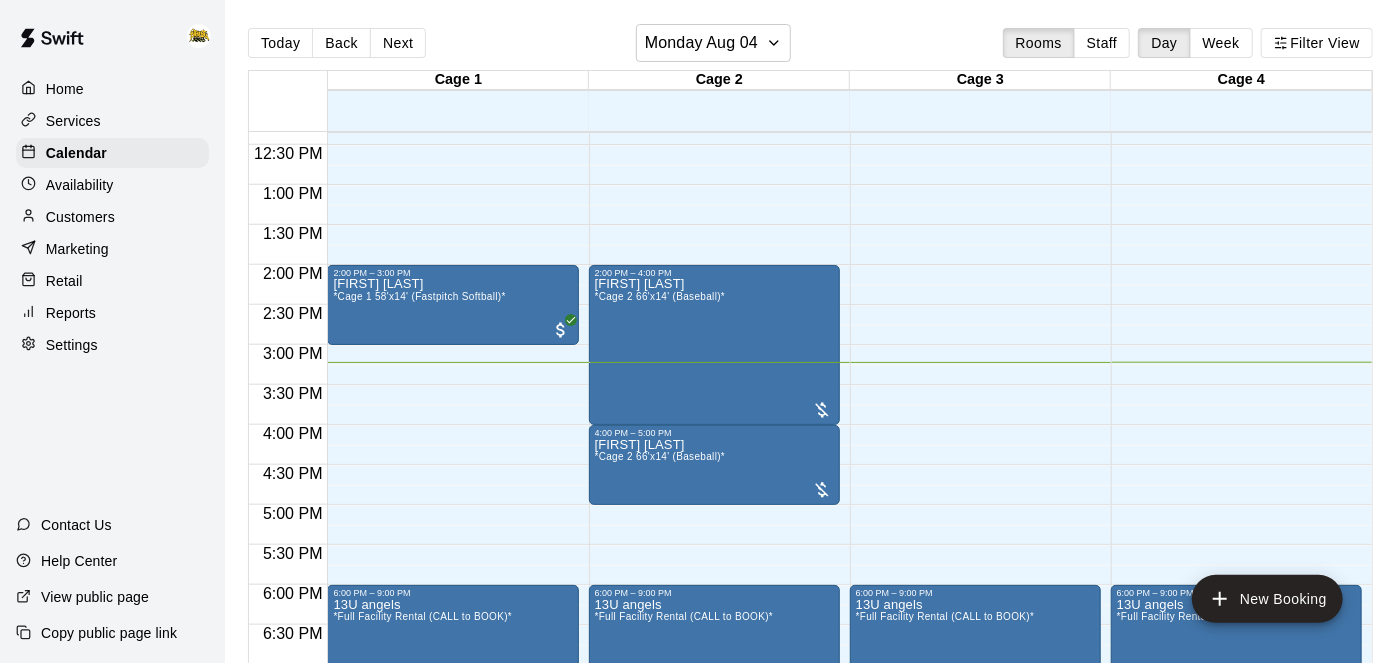 scroll, scrollTop: 990, scrollLeft: 0, axis: vertical 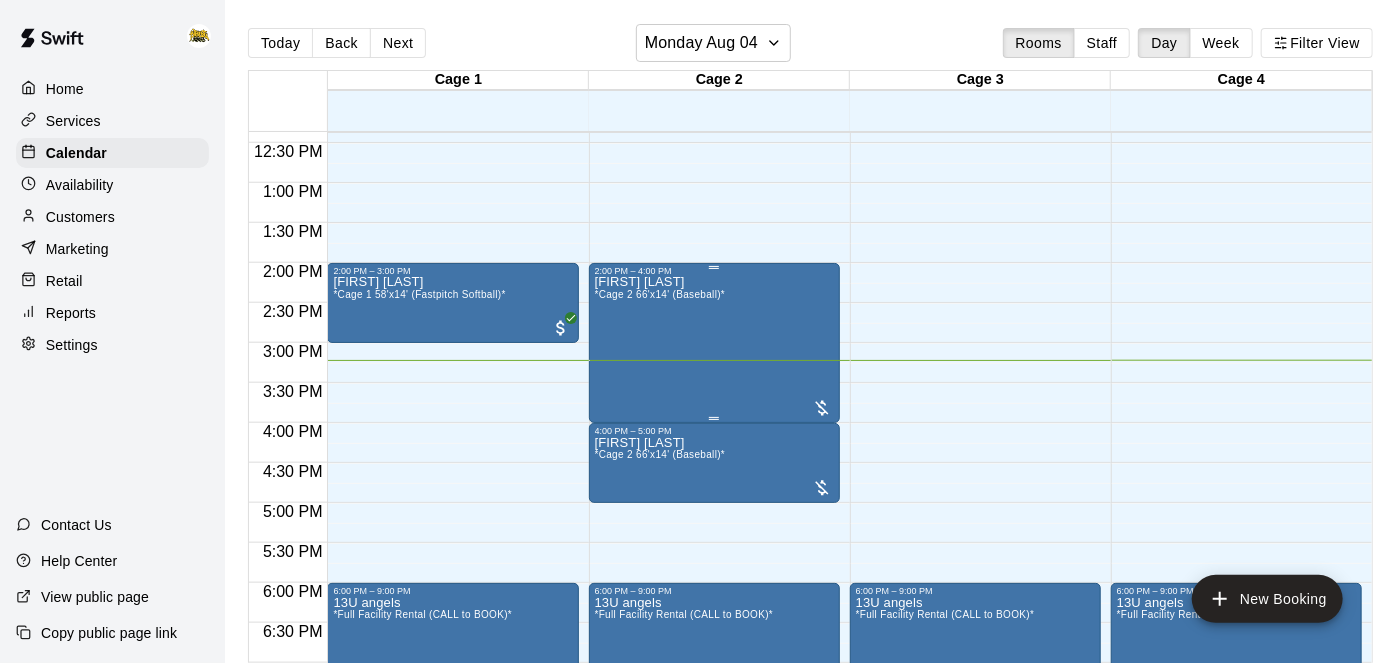 click on "[FIRST] [LAST] *[PRODUCT] (Baseball)*" at bounding box center (714, 607) 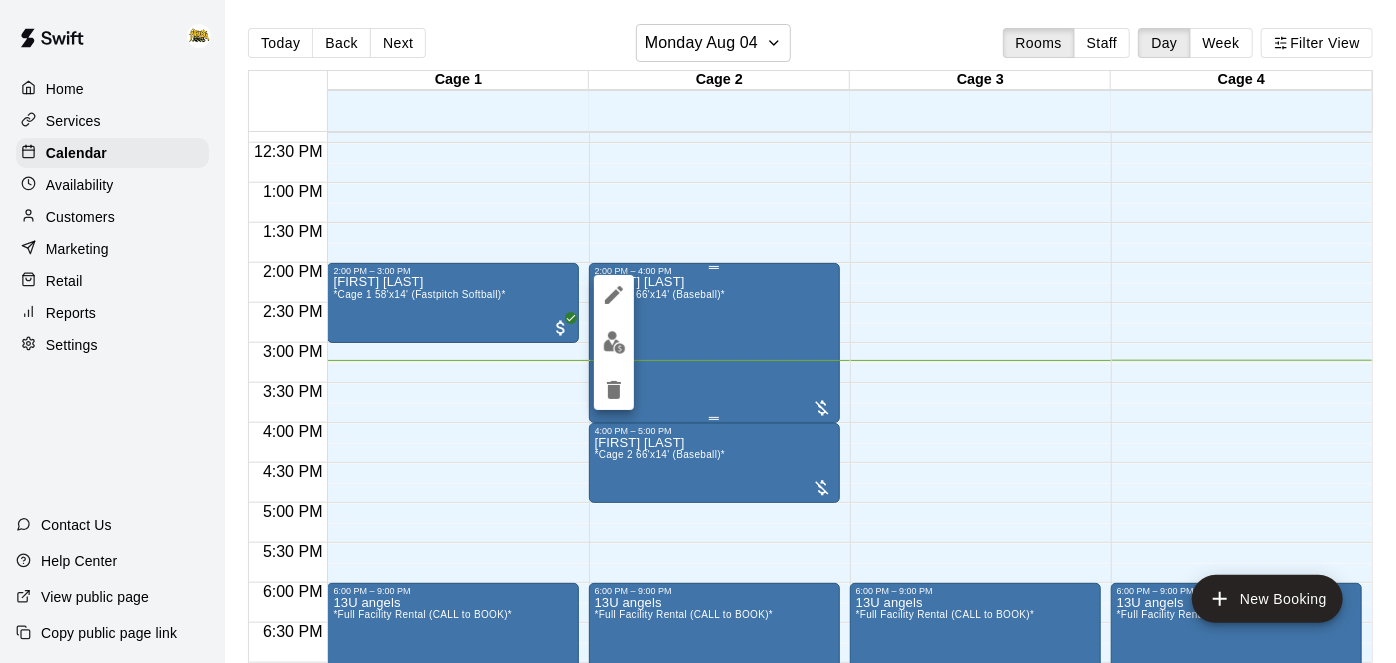 click at bounding box center (698, 331) 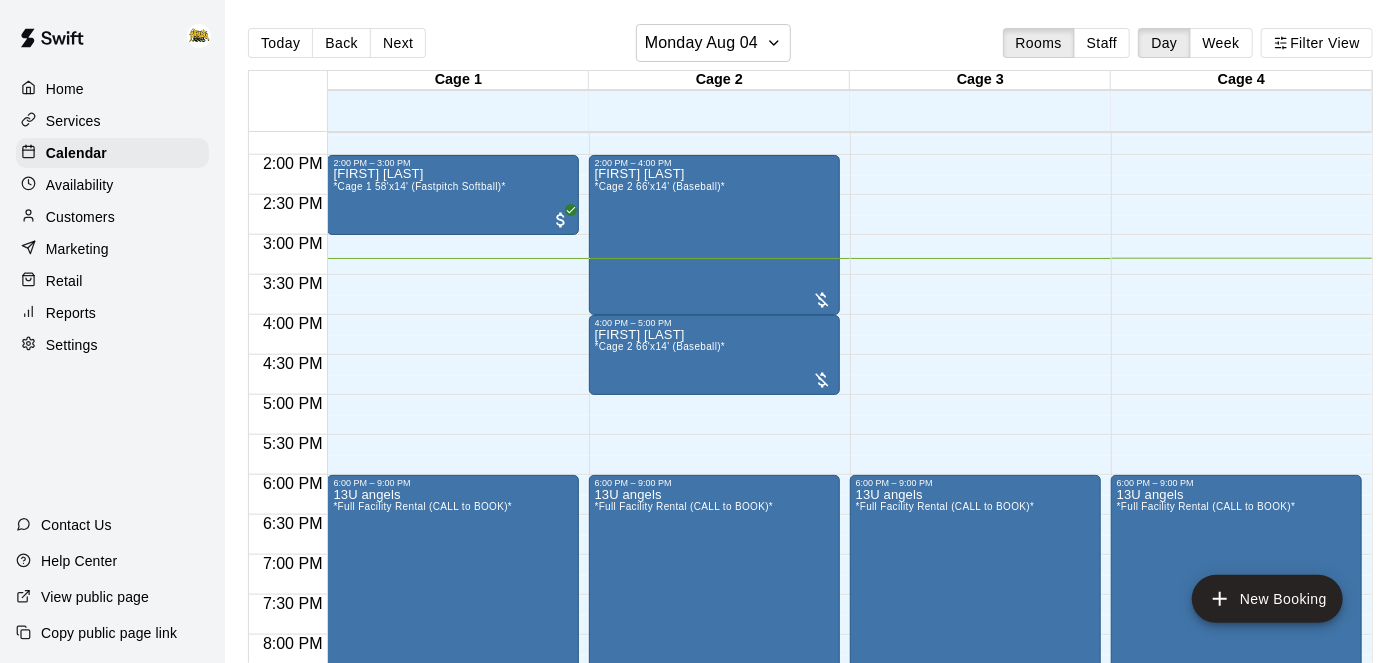 scroll, scrollTop: 1101, scrollLeft: 0, axis: vertical 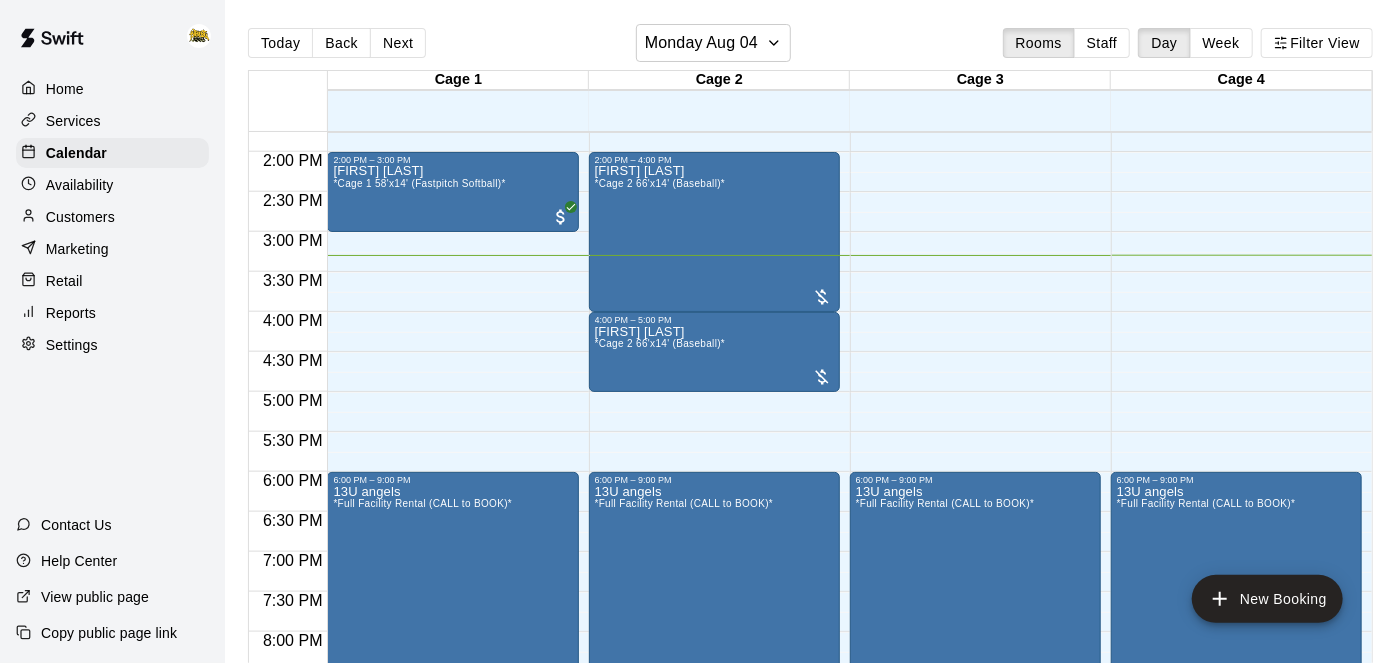 click on "13U angels *Full Facility Rental (CALL to BOOK)*" at bounding box center (422, 816) 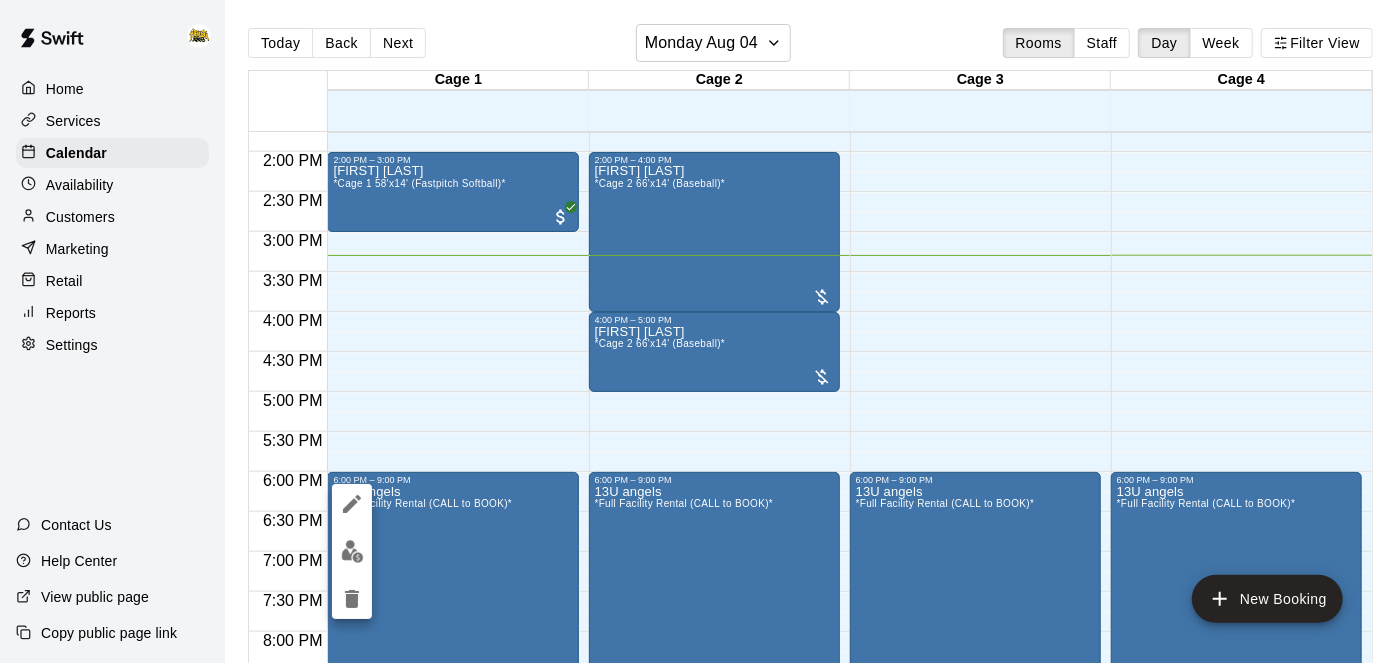 click at bounding box center [698, 331] 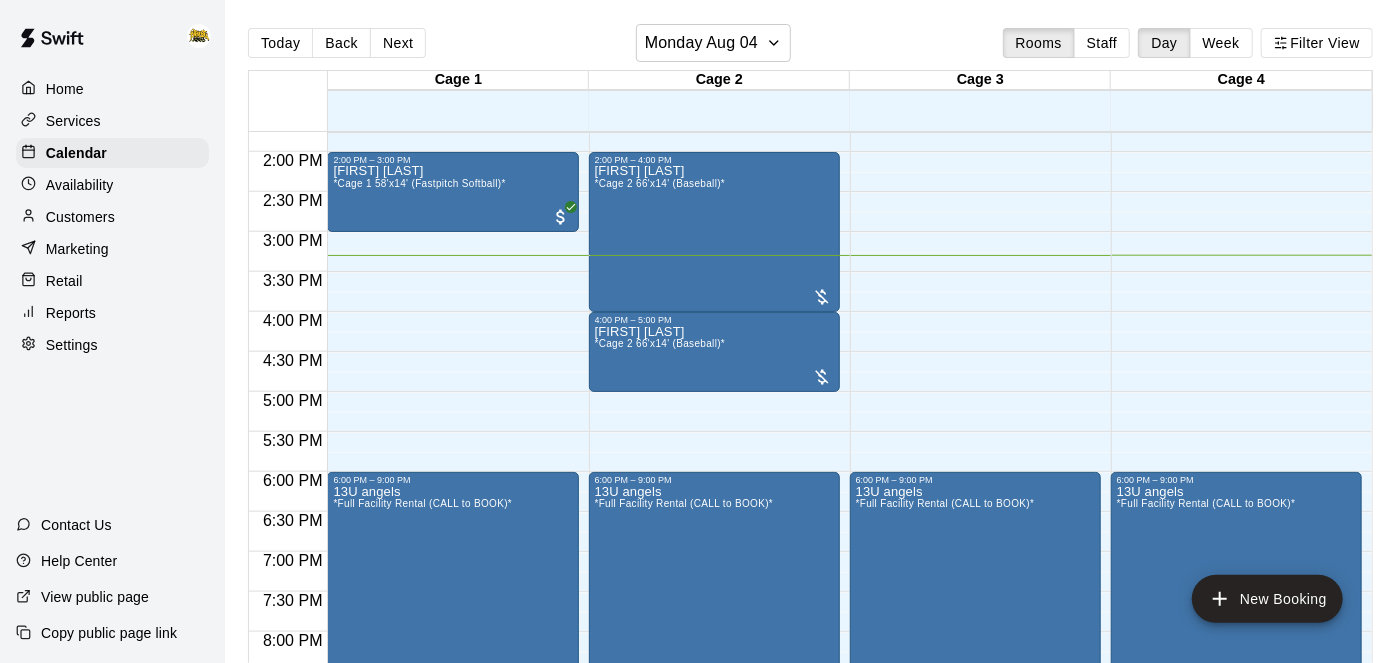 click on "13U angels *Full Facility Rental (CALL to BOOK)*" at bounding box center [422, 816] 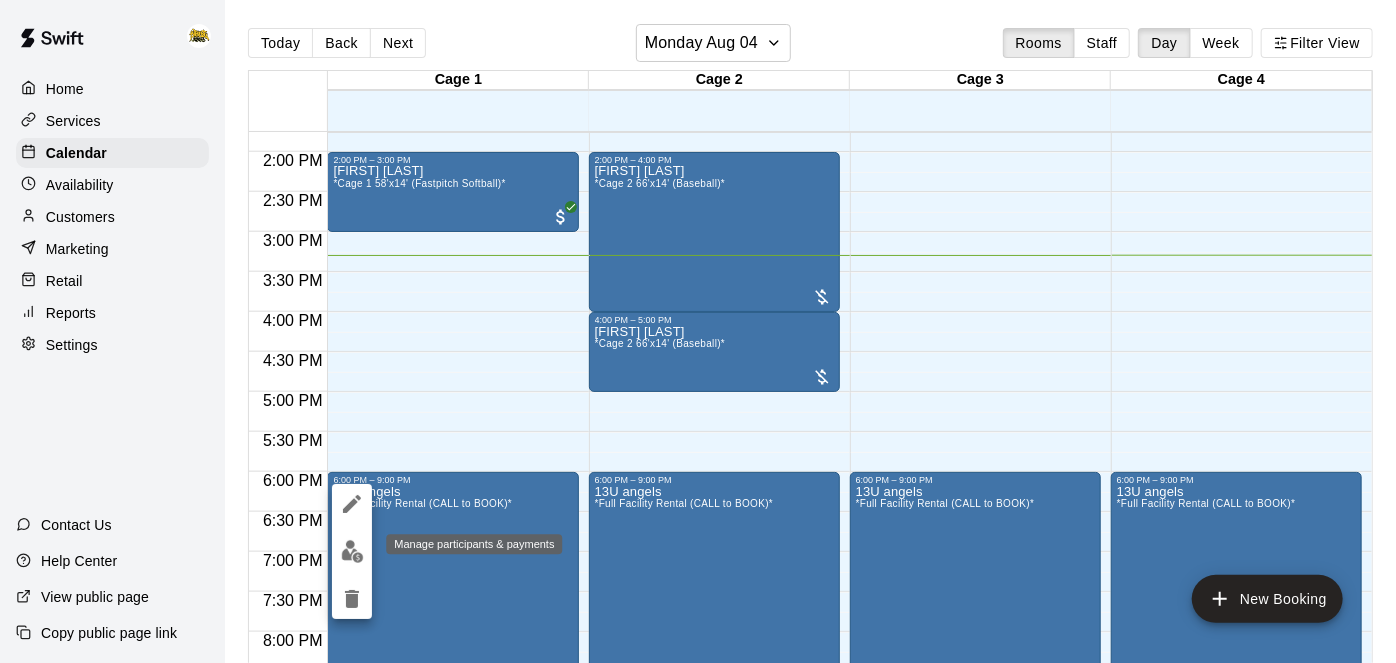 click at bounding box center [352, 551] 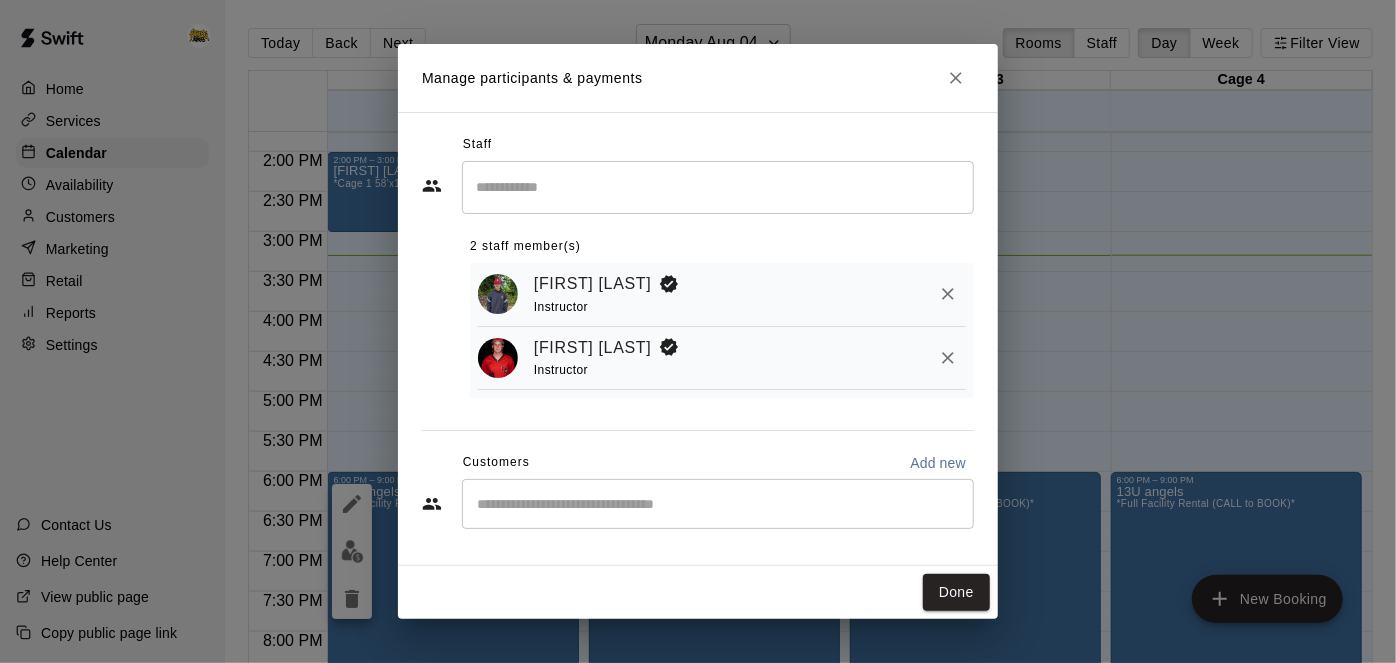 click at bounding box center (718, 504) 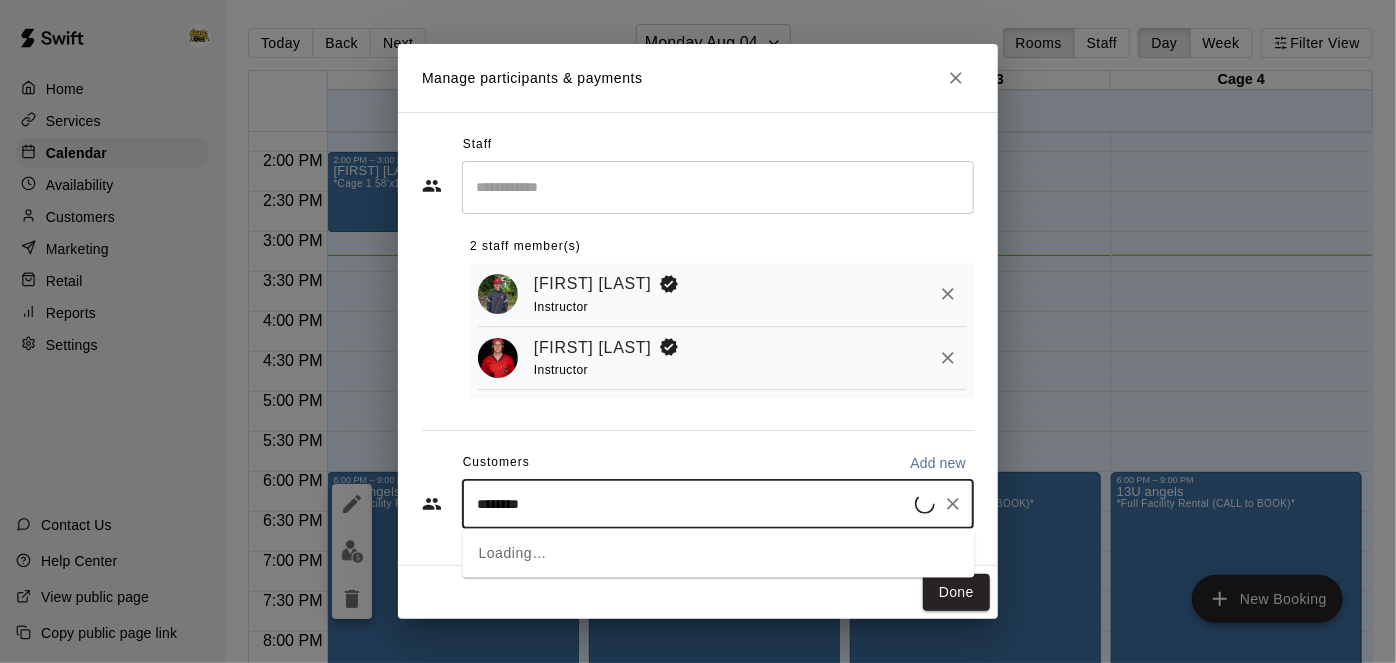 type on "*********" 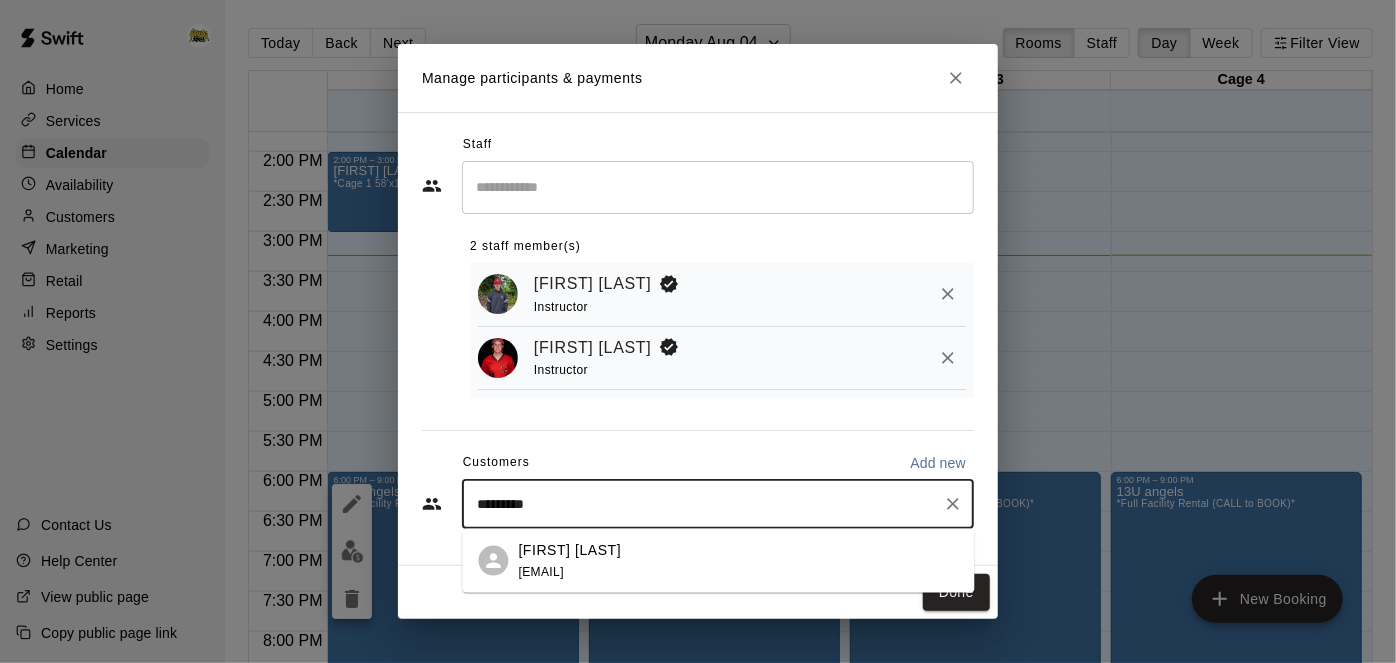 click on "[FIRST] [LAST]" at bounding box center [570, 549] 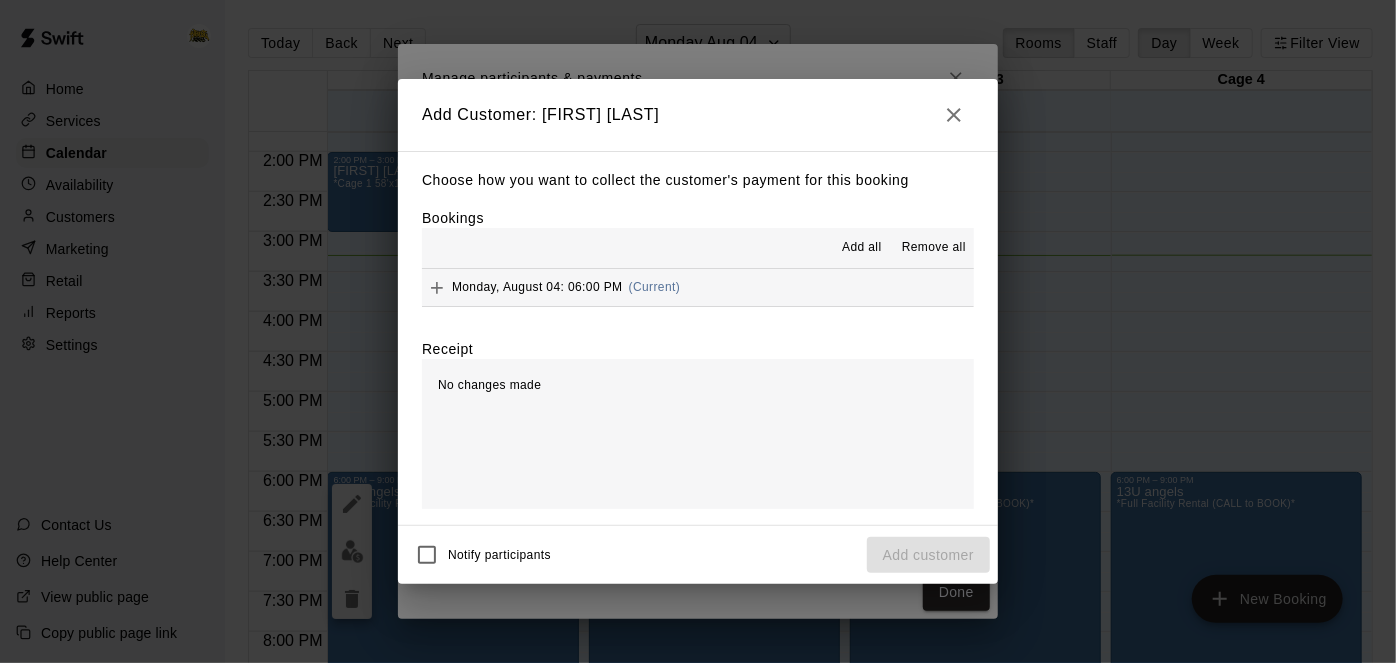 click on "Monday, August 04: 06:00 PM (Current)" at bounding box center [698, 287] 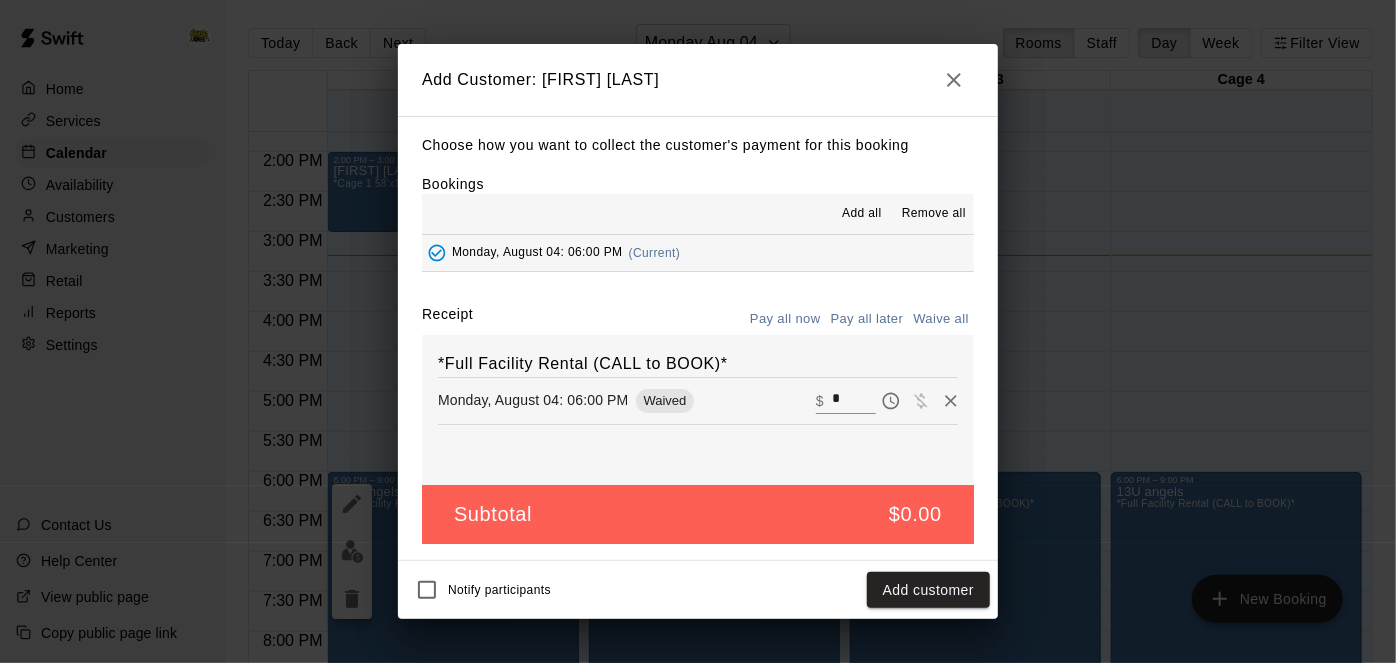 click on "Pay all later" at bounding box center (867, 319) 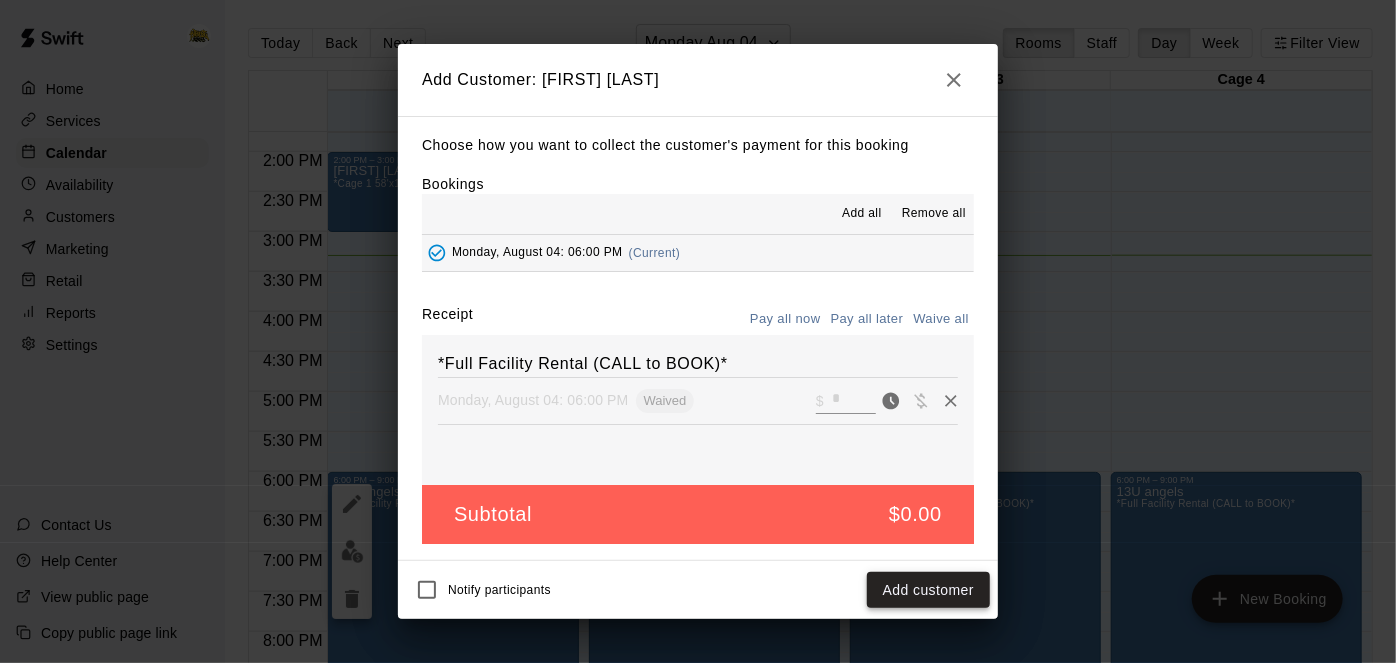 click on "Add customer" at bounding box center [928, 590] 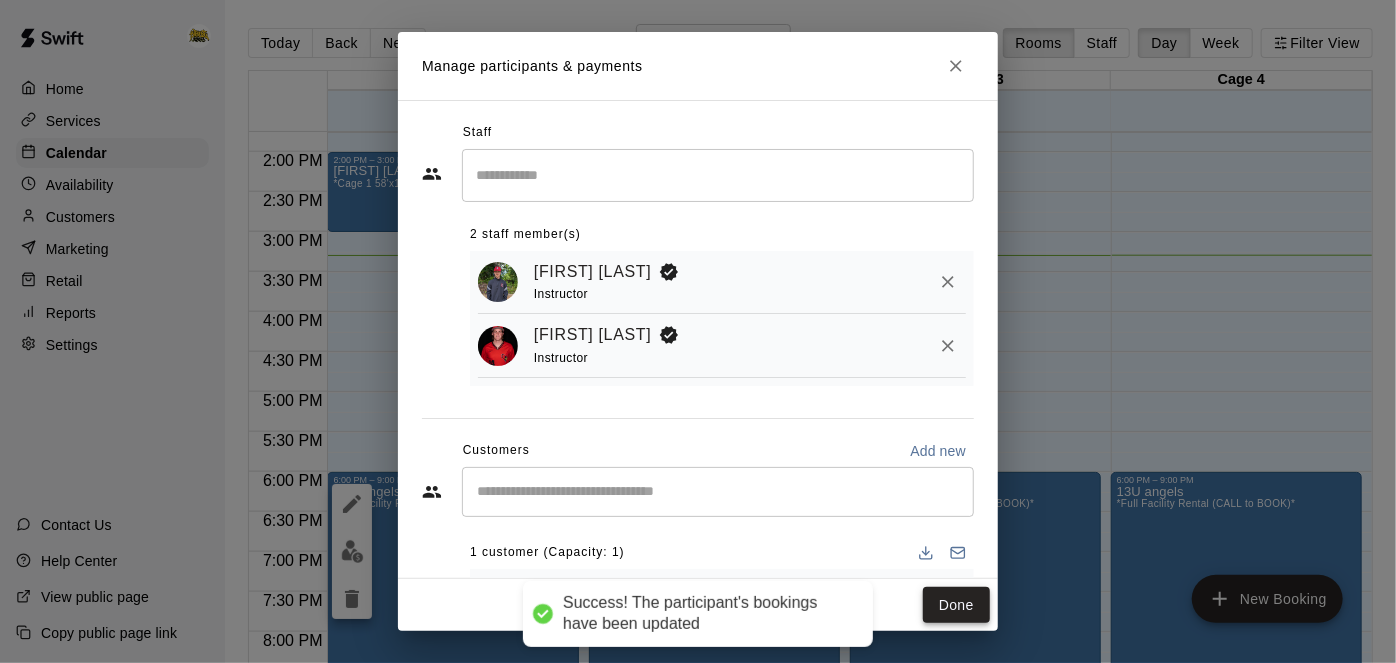 click on "Done" at bounding box center (956, 605) 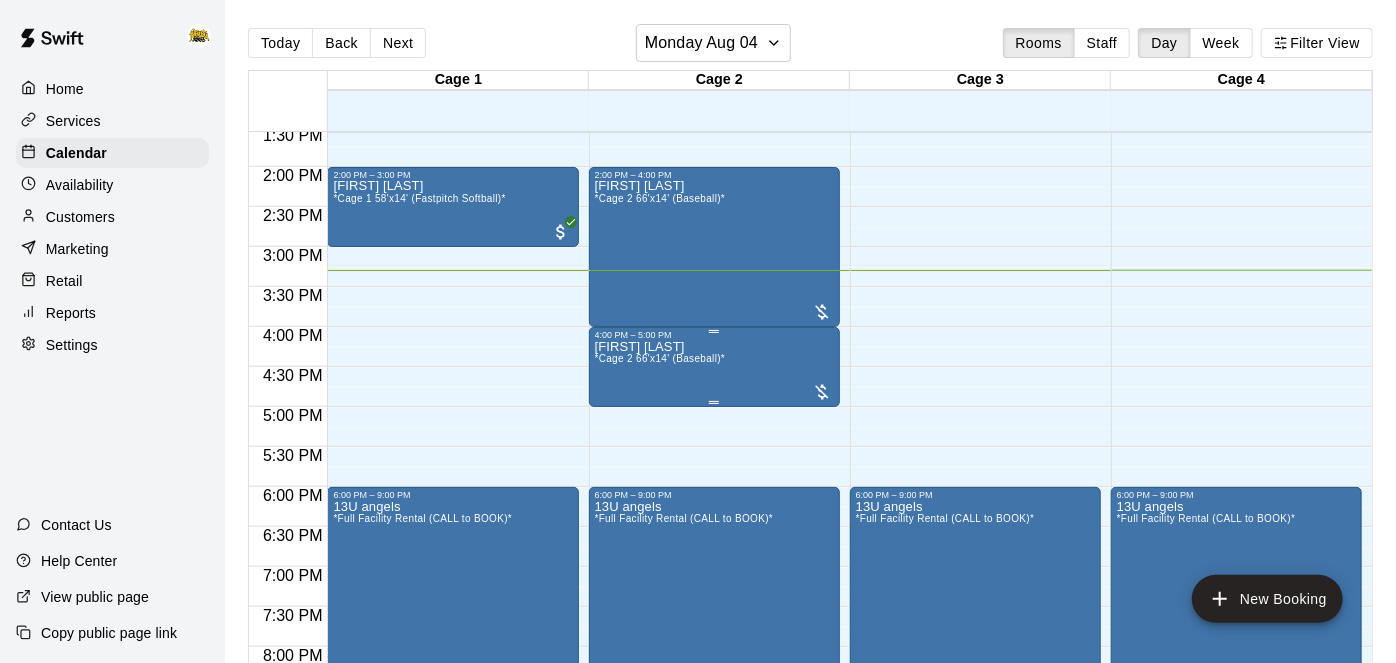 scroll, scrollTop: 1085, scrollLeft: 0, axis: vertical 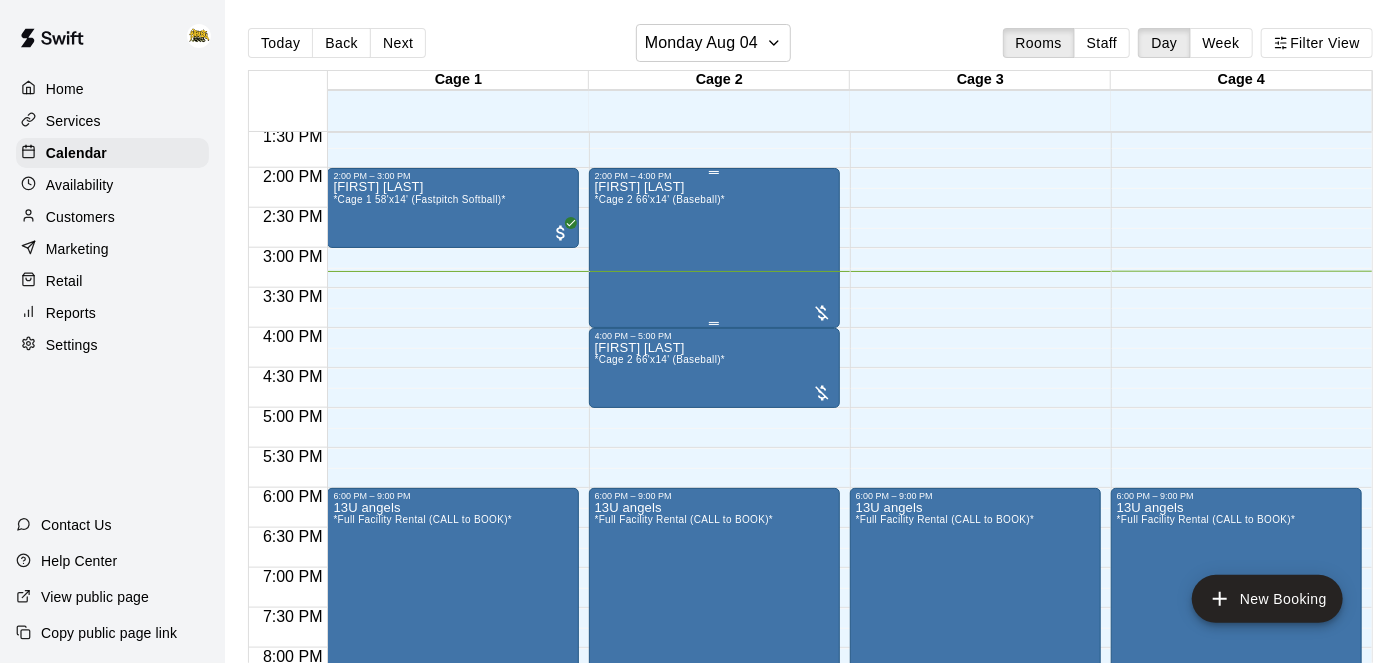 click on "[FIRST] [LAST] *[PRODUCT] (Baseball)*" at bounding box center (714, 512) 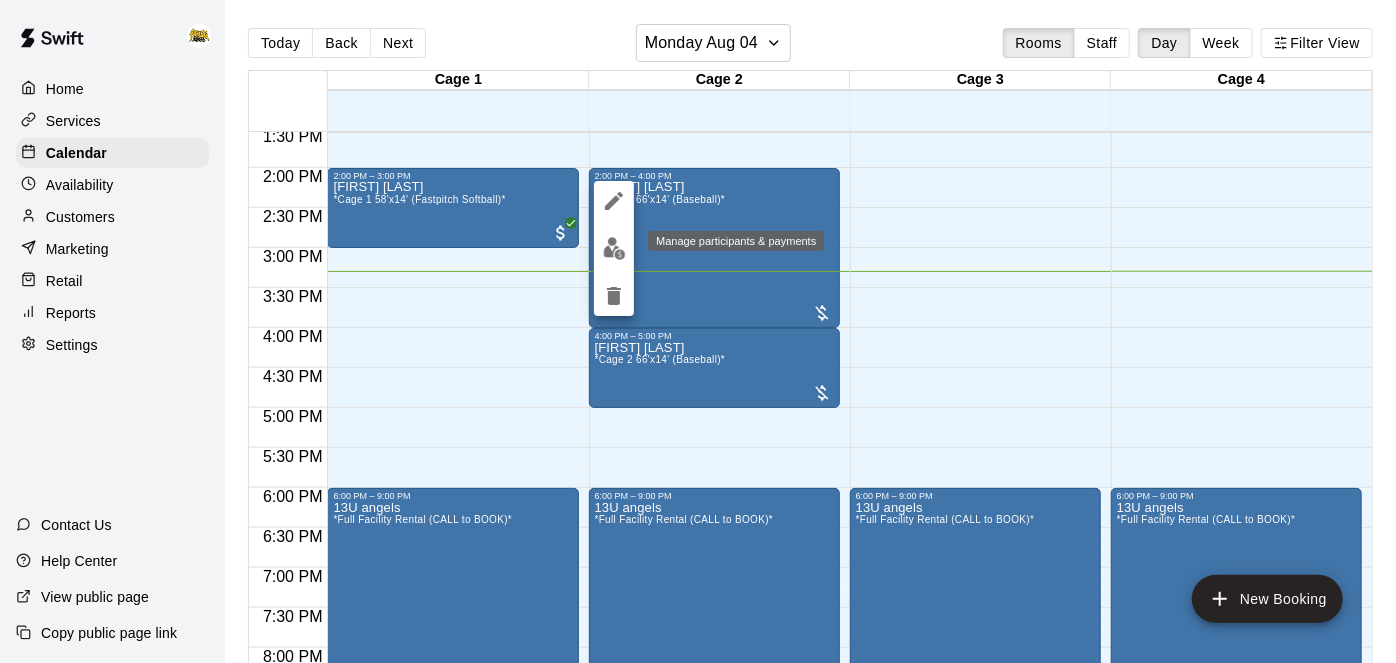 click at bounding box center [614, 248] 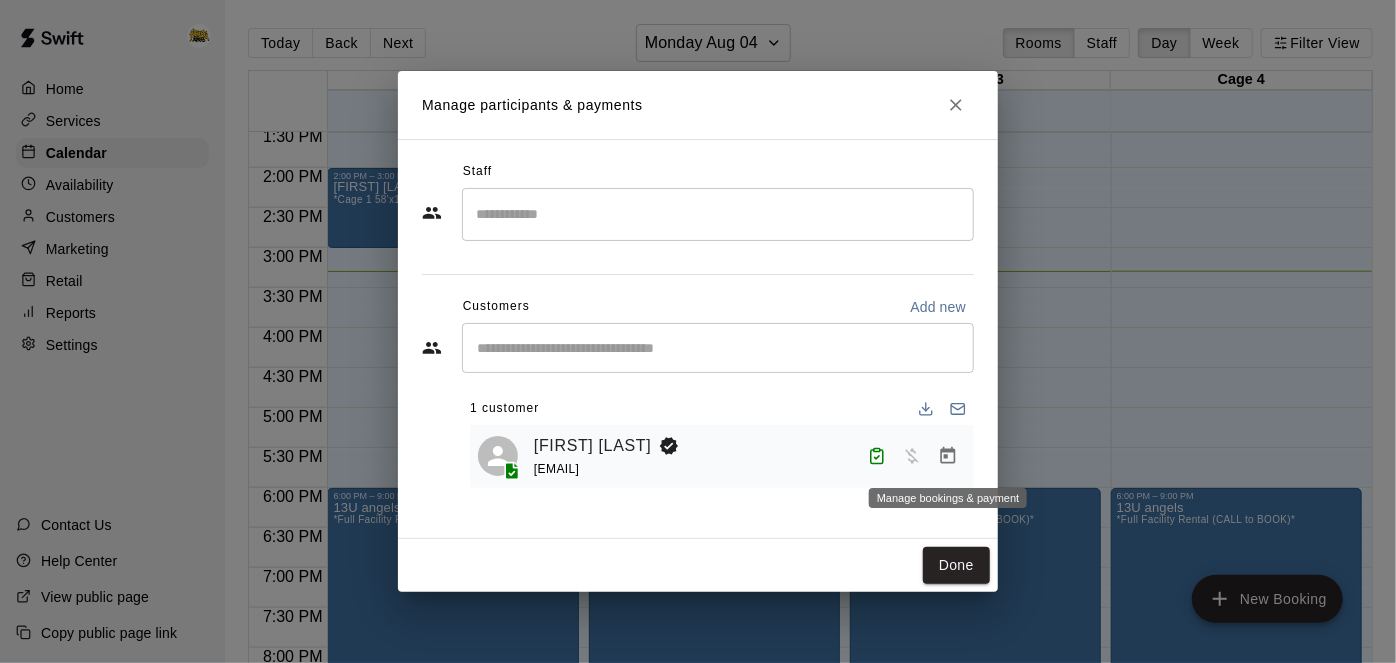 click 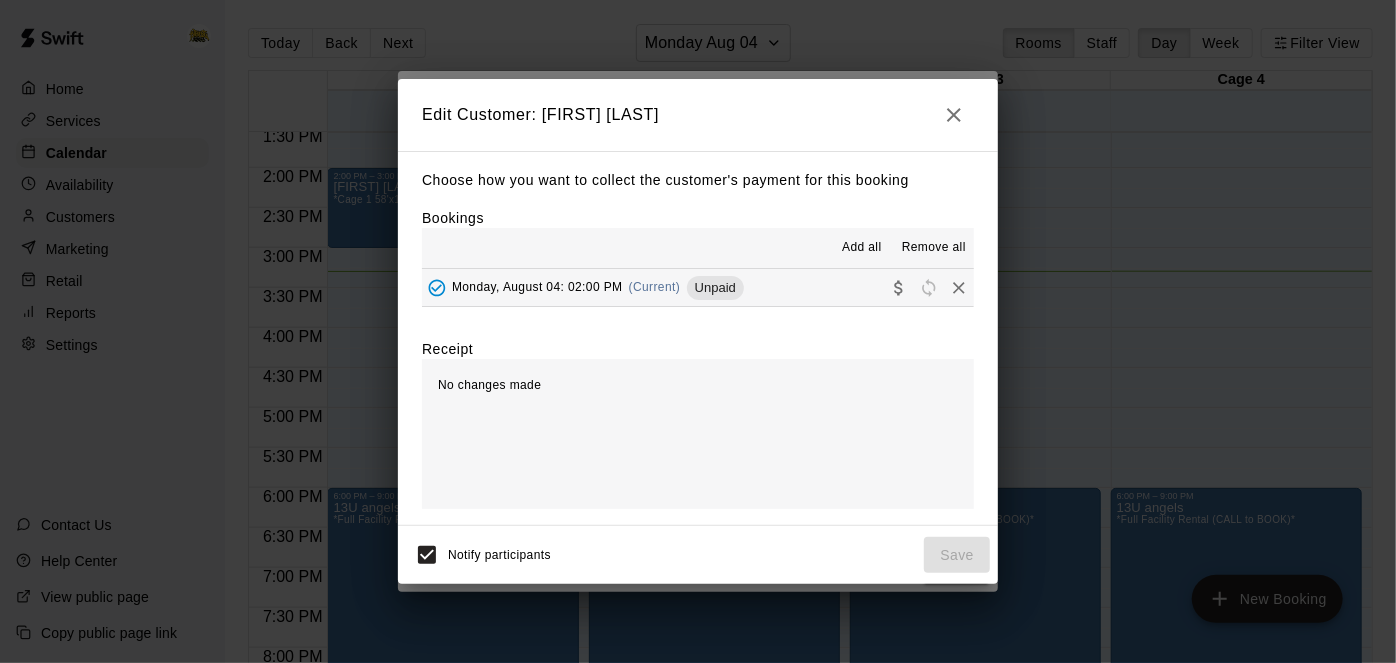 click on "Monday, August 04: 02:00 PM (Current) Unpaid" at bounding box center [698, 287] 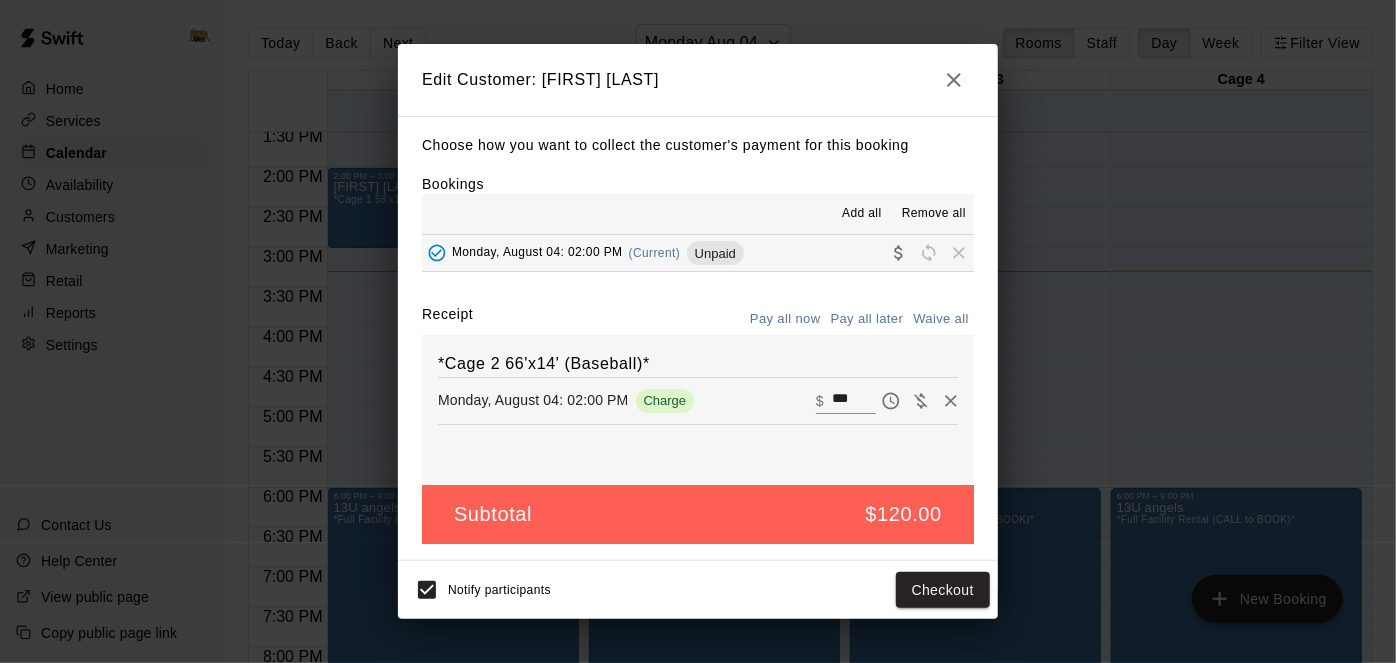 click at bounding box center [954, 80] 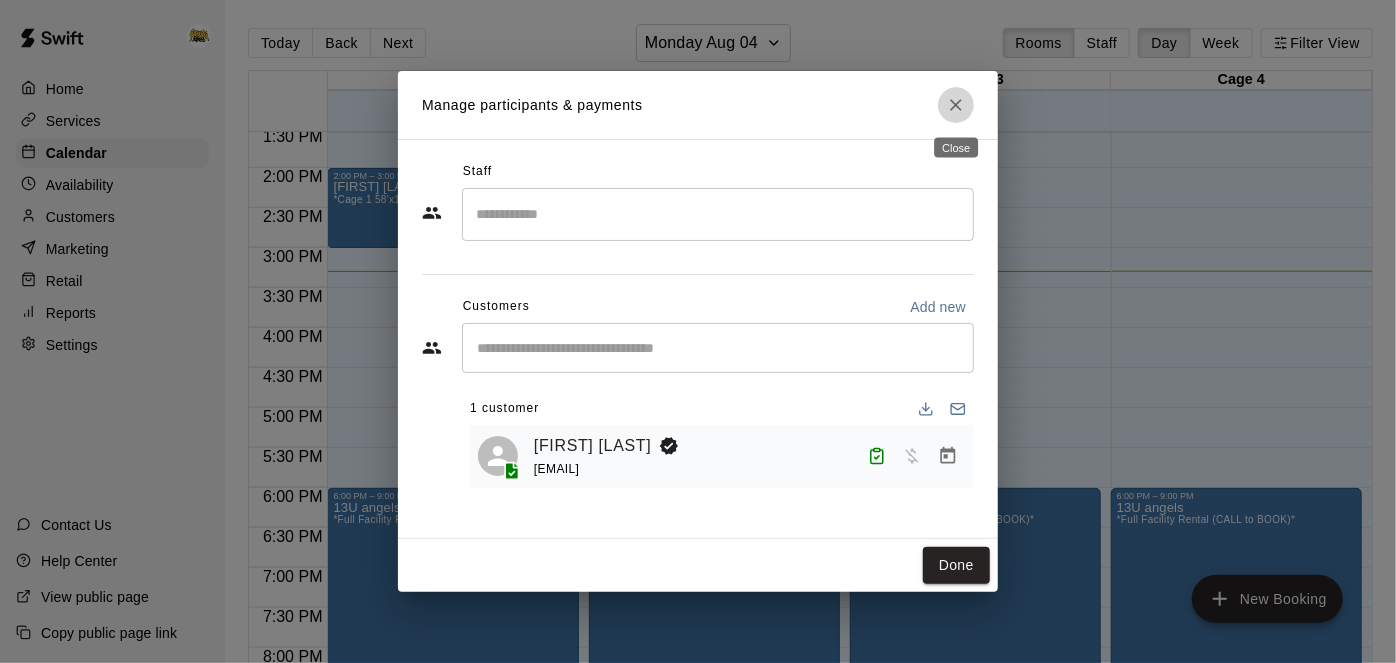 click 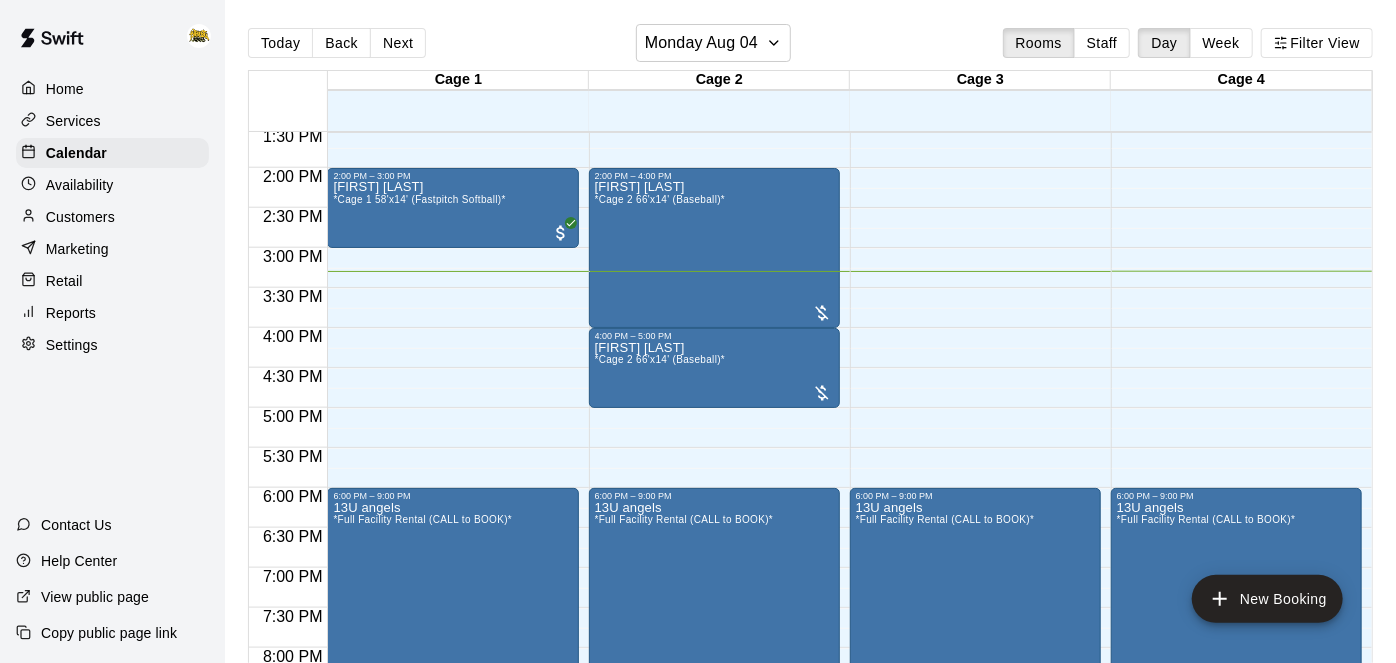 click on "Home" at bounding box center [65, 89] 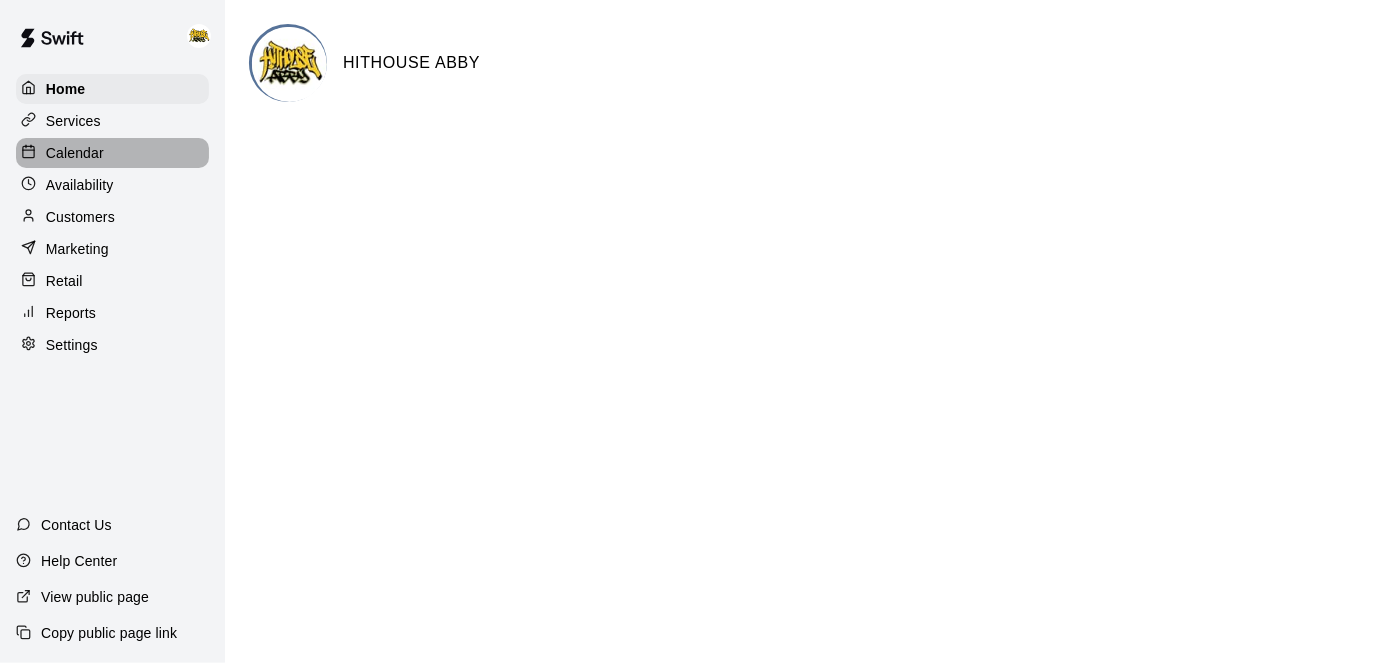 click on "Calendar" at bounding box center [75, 153] 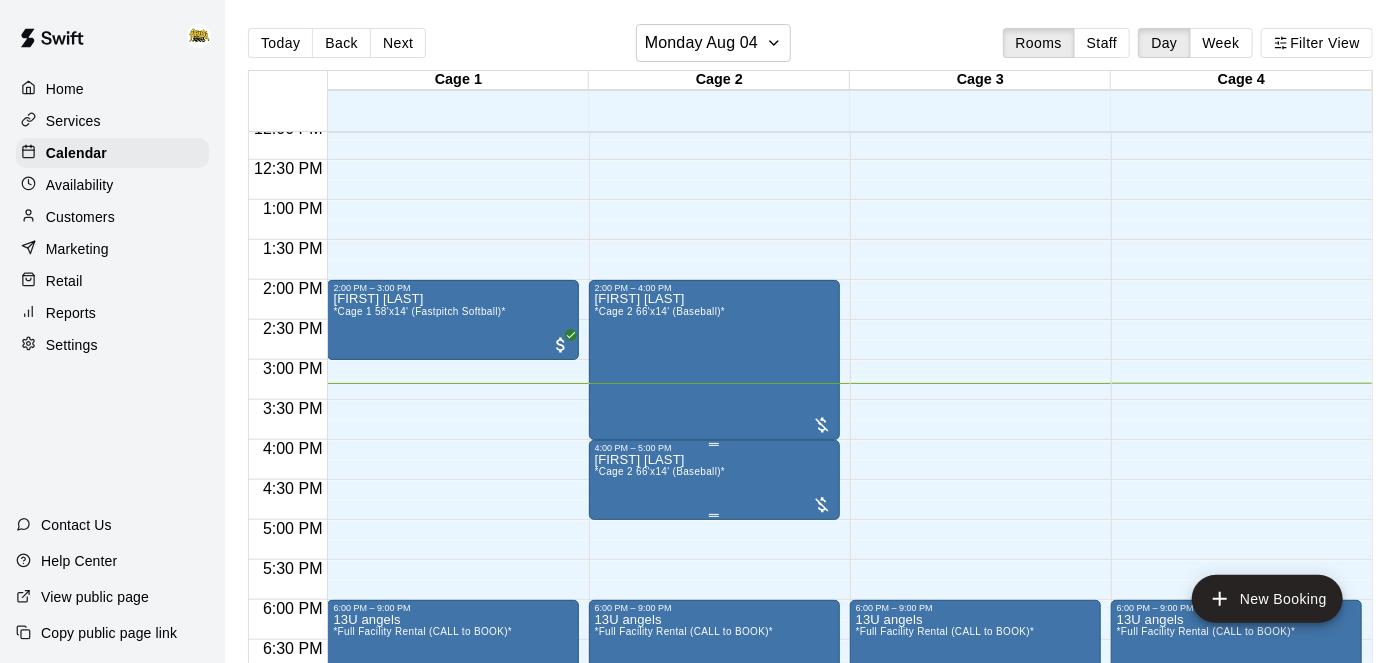 scroll, scrollTop: 975, scrollLeft: 0, axis: vertical 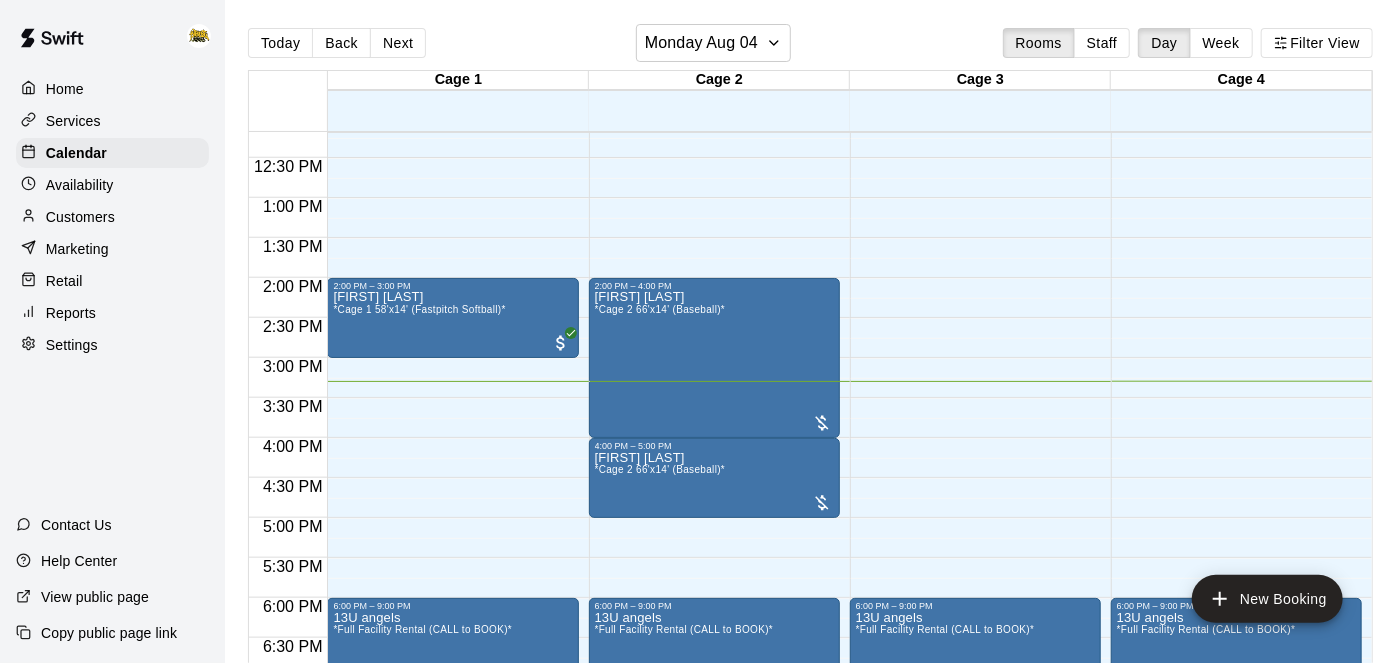 click on "Home" at bounding box center (65, 89) 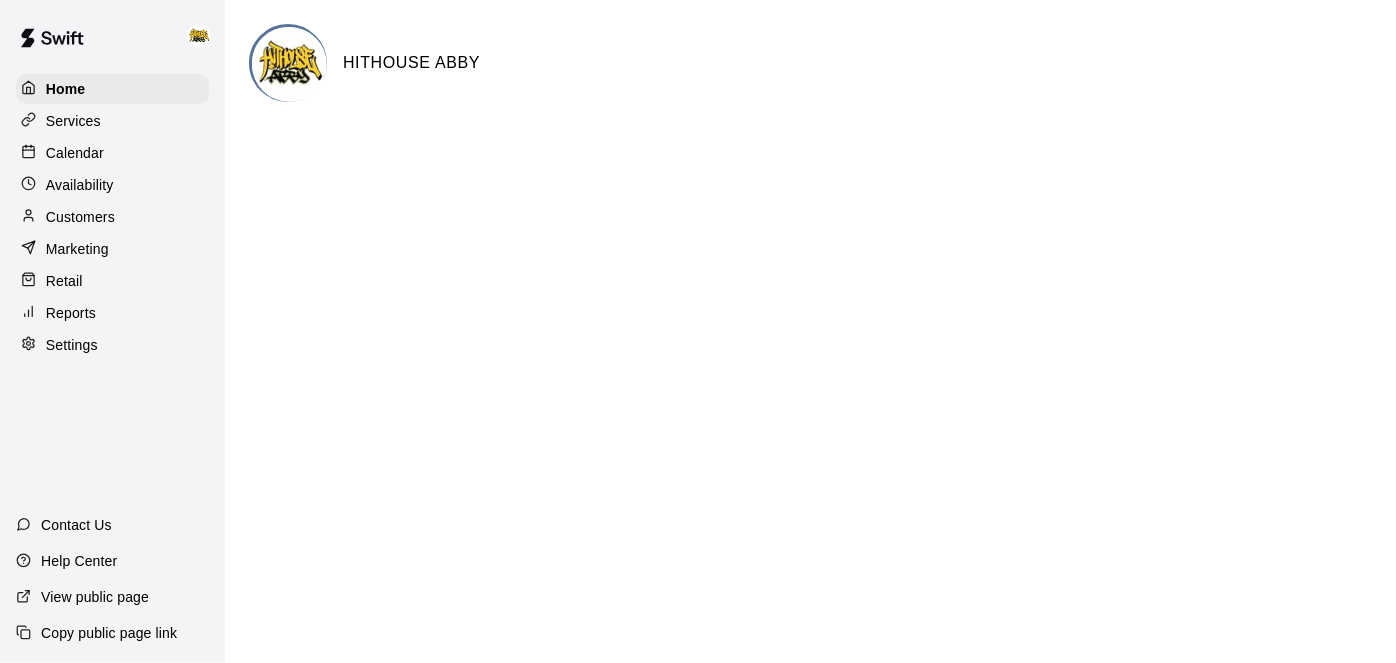click on "Calendar" at bounding box center (75, 153) 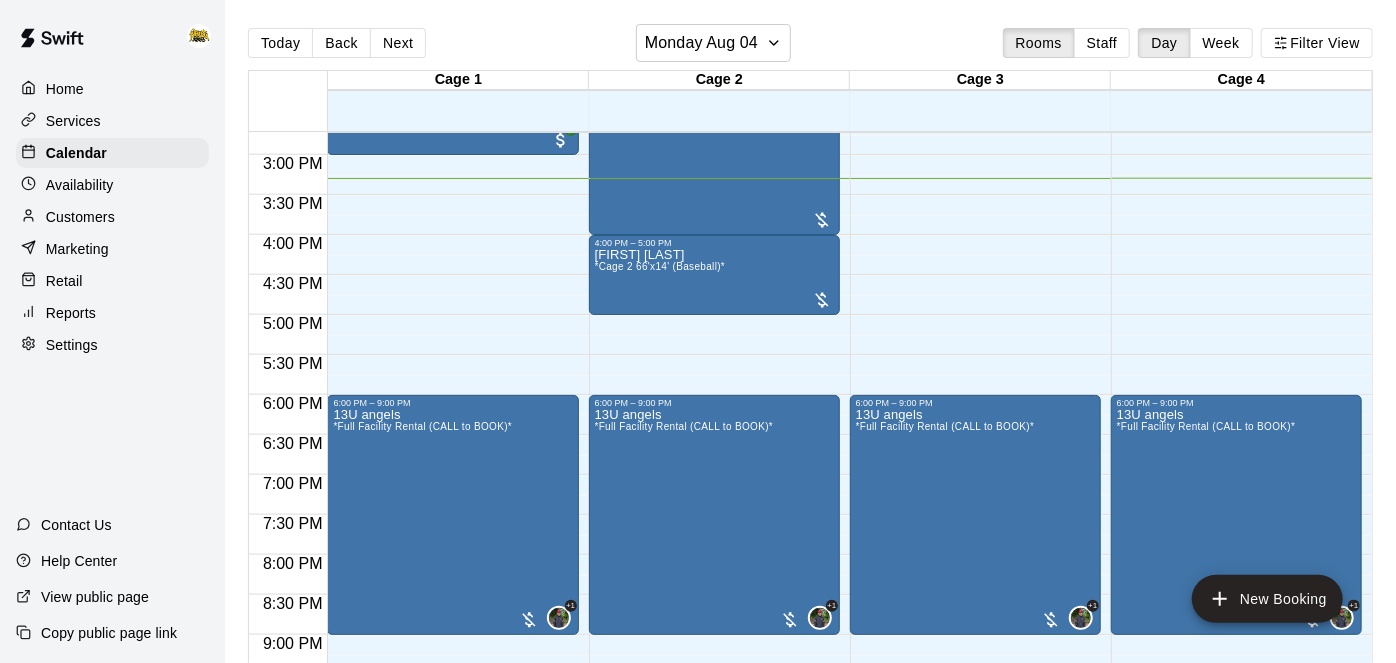 scroll, scrollTop: 1184, scrollLeft: 0, axis: vertical 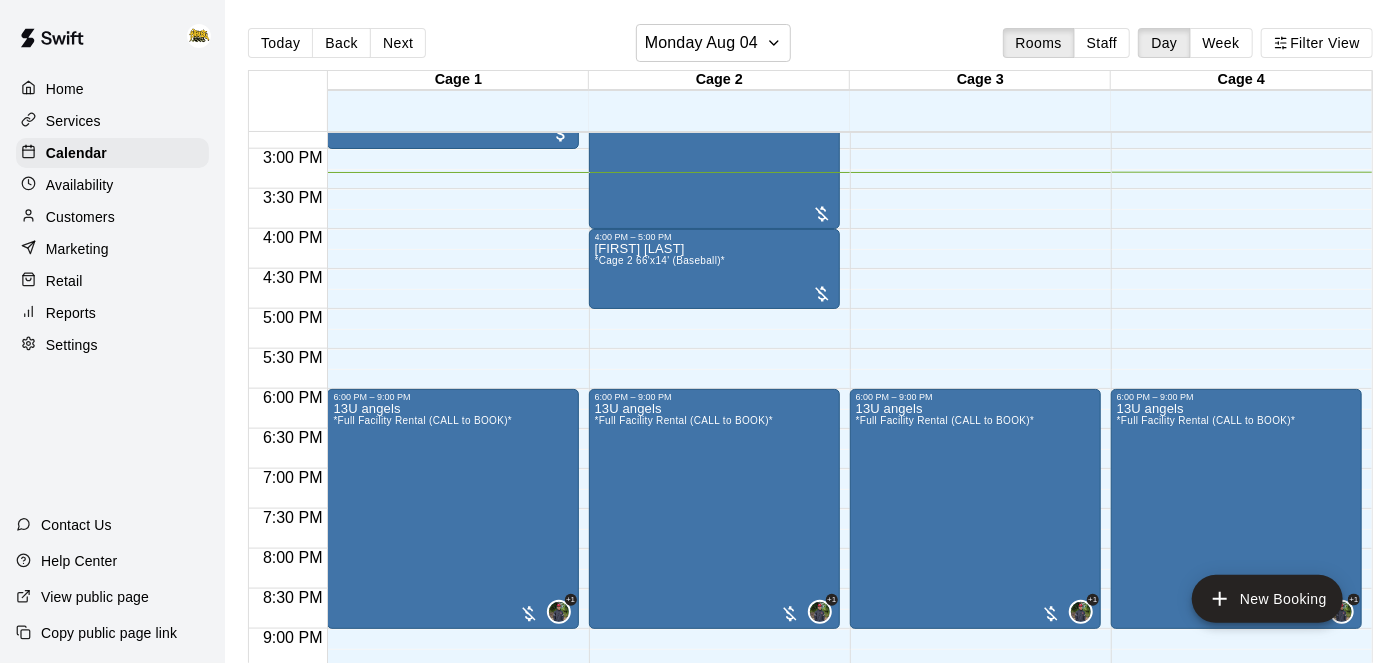 click on "Settings" at bounding box center [72, 345] 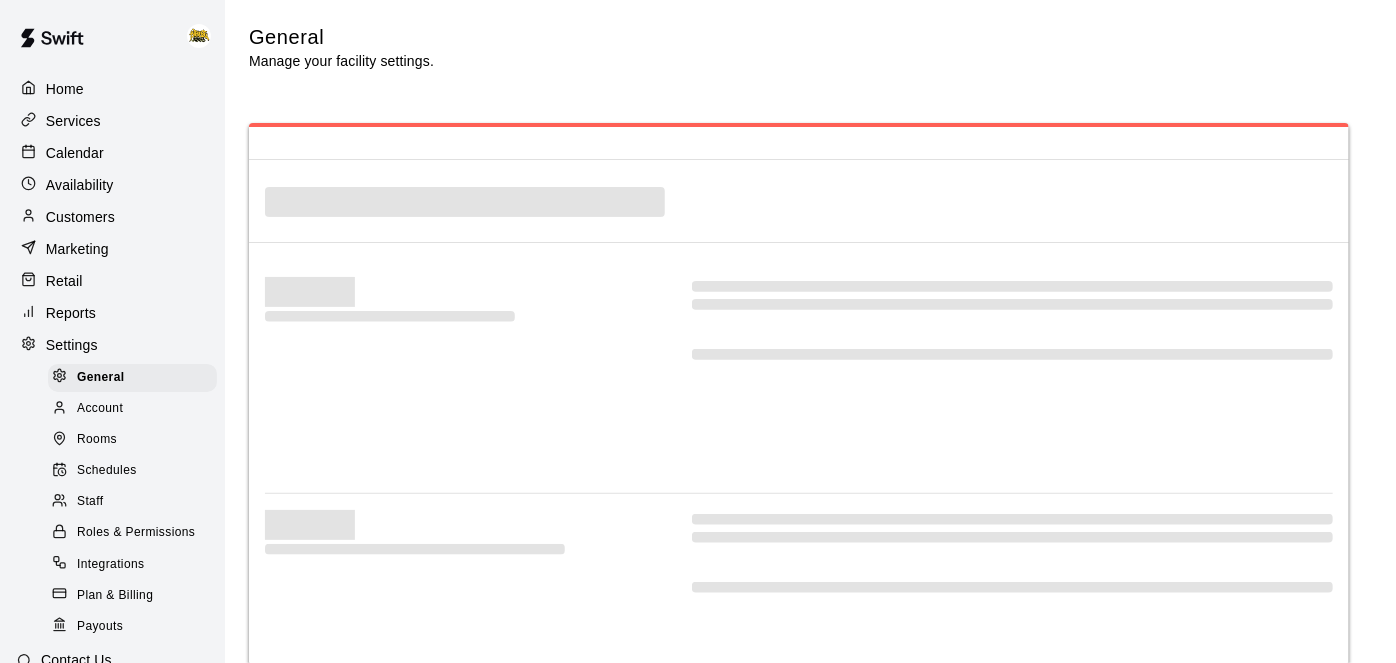select on "**" 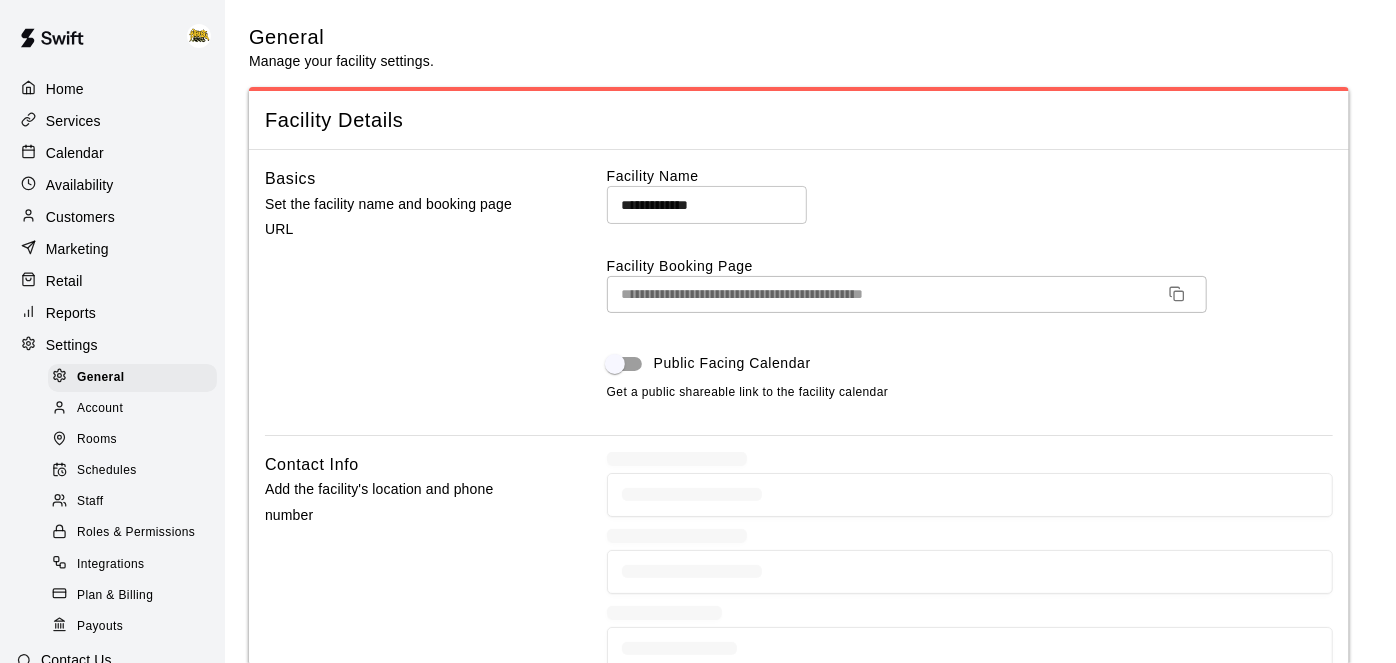 scroll, scrollTop: 4573, scrollLeft: 0, axis: vertical 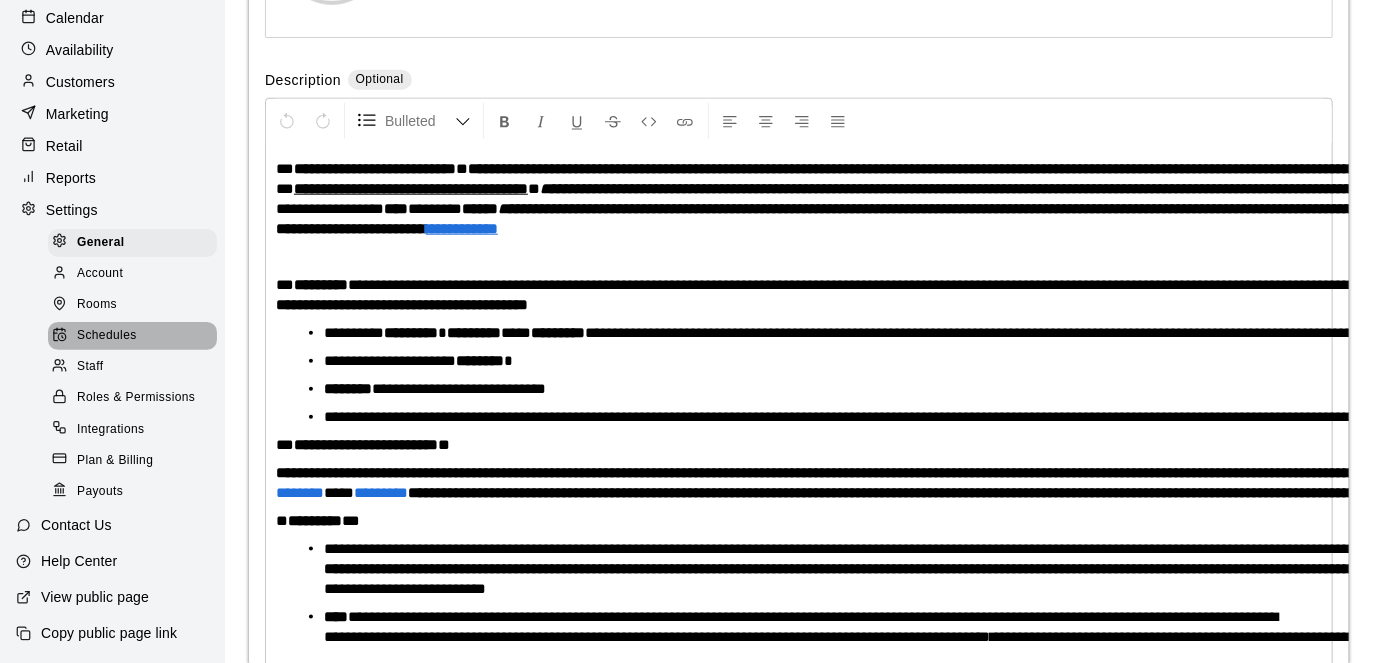 click on "Schedules" at bounding box center [107, 336] 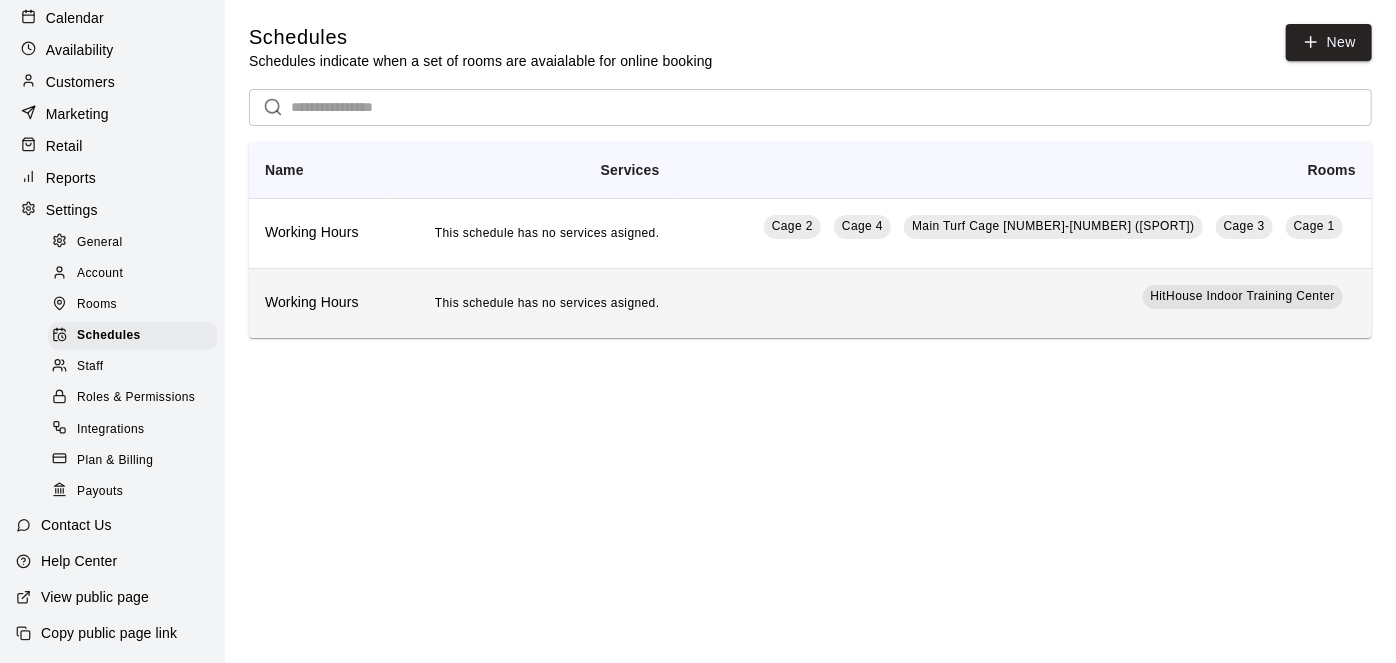 click on "HitHouse Indoor Training Center" at bounding box center [1024, 303] 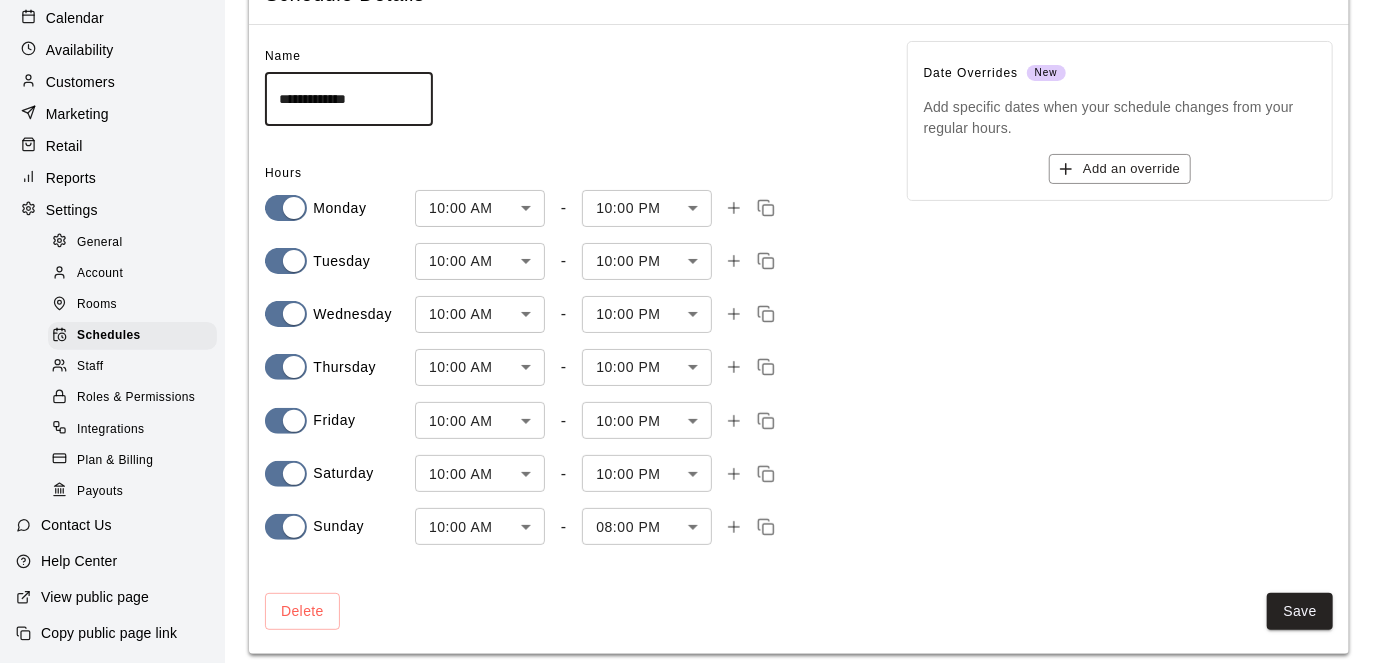 scroll, scrollTop: 102, scrollLeft: 0, axis: vertical 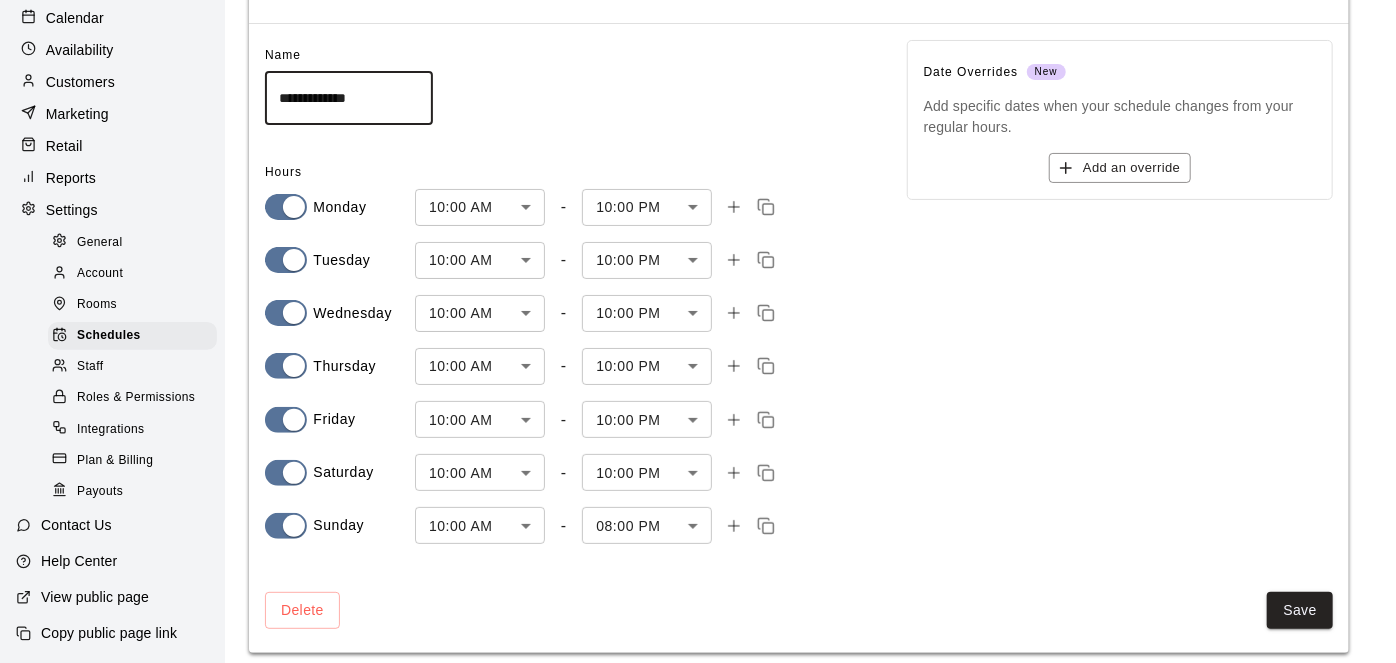 click on "Calendar" at bounding box center (75, 18) 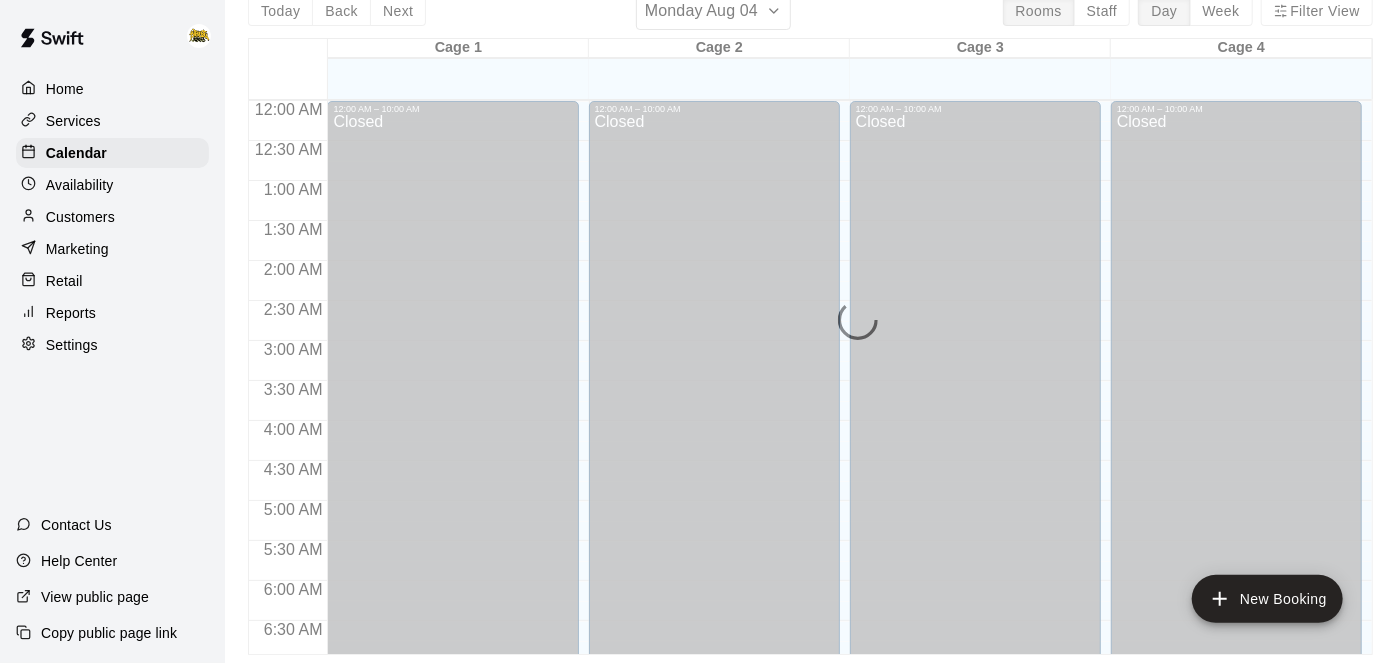 scroll, scrollTop: 0, scrollLeft: 0, axis: both 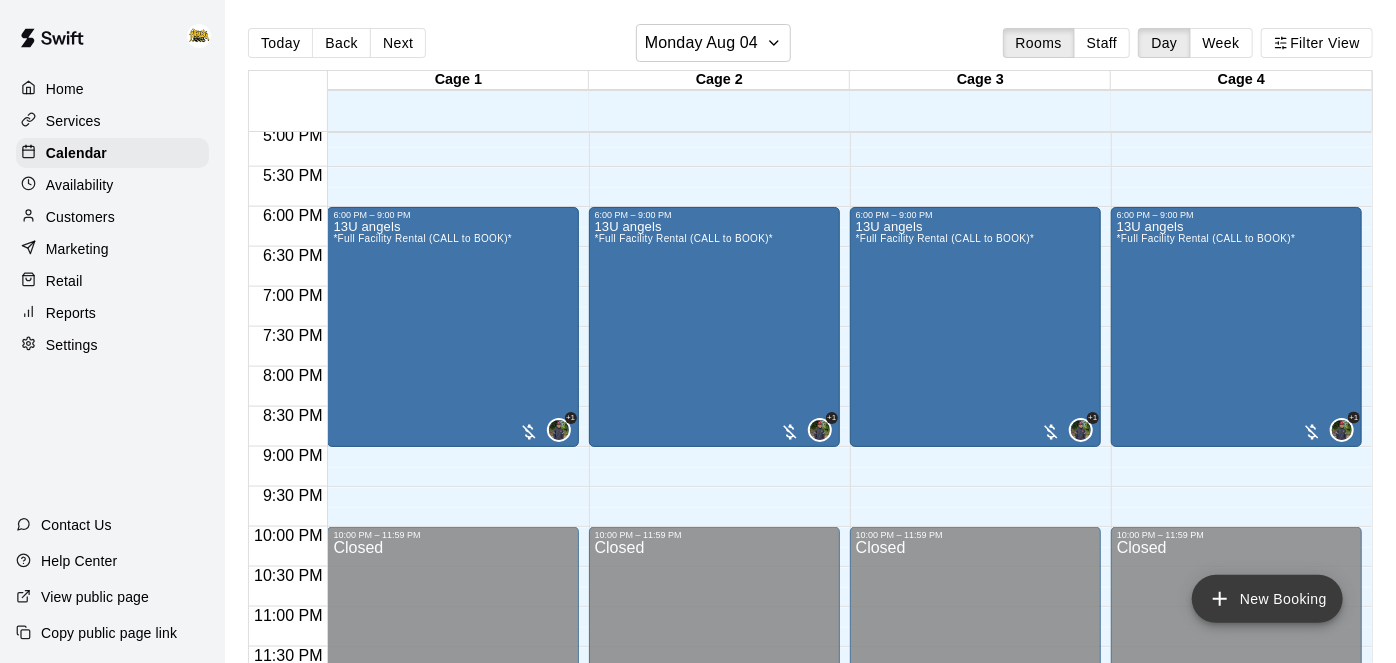 click 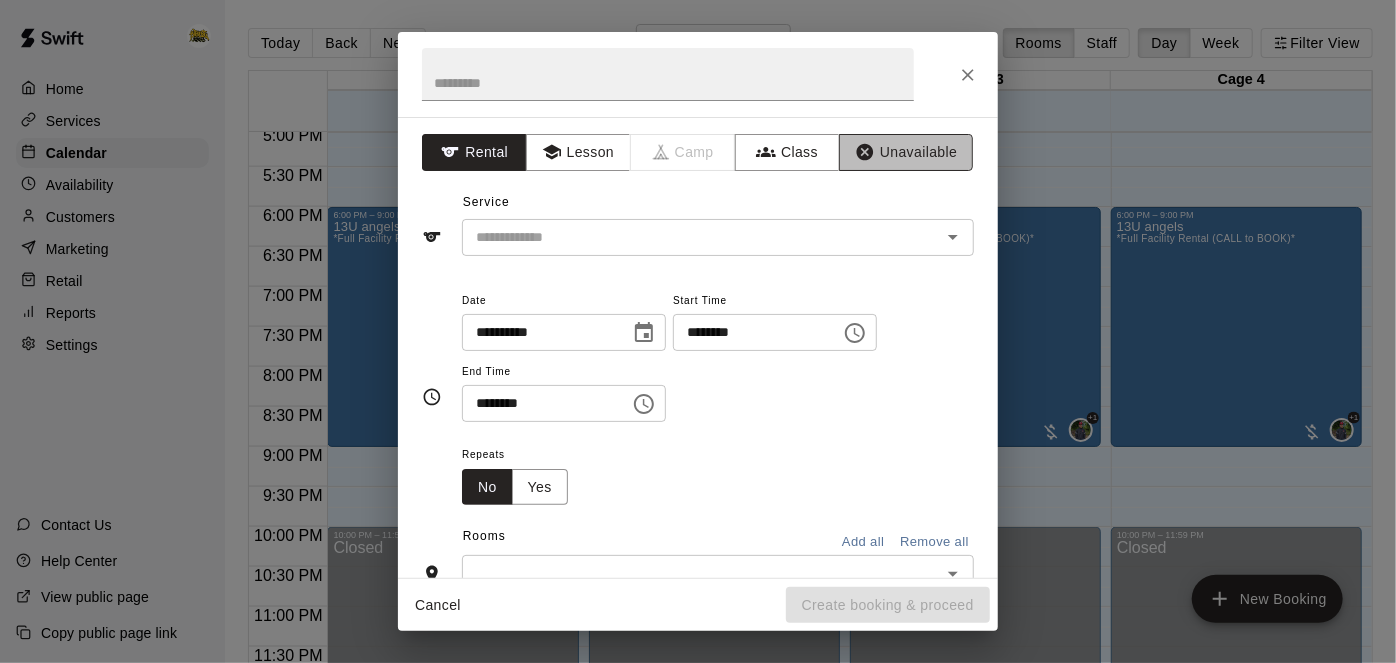 click on "Unavailable" at bounding box center (906, 152) 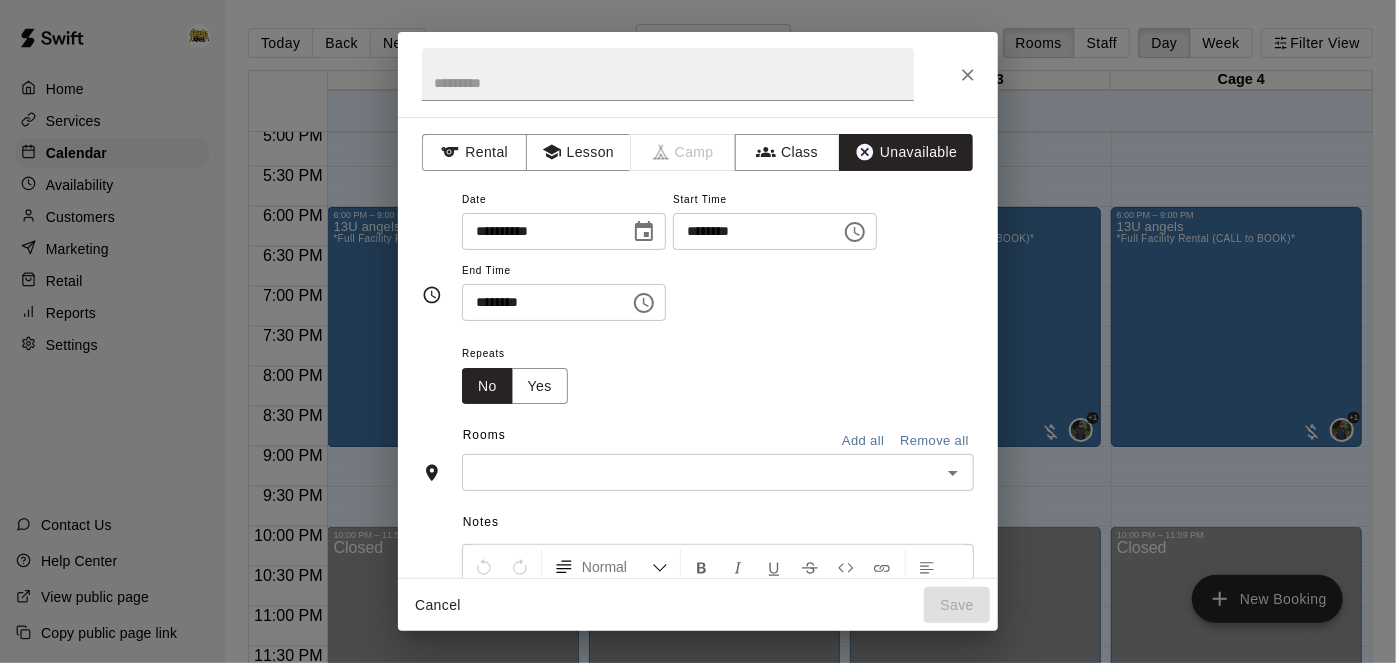 click on "********" at bounding box center (750, 231) 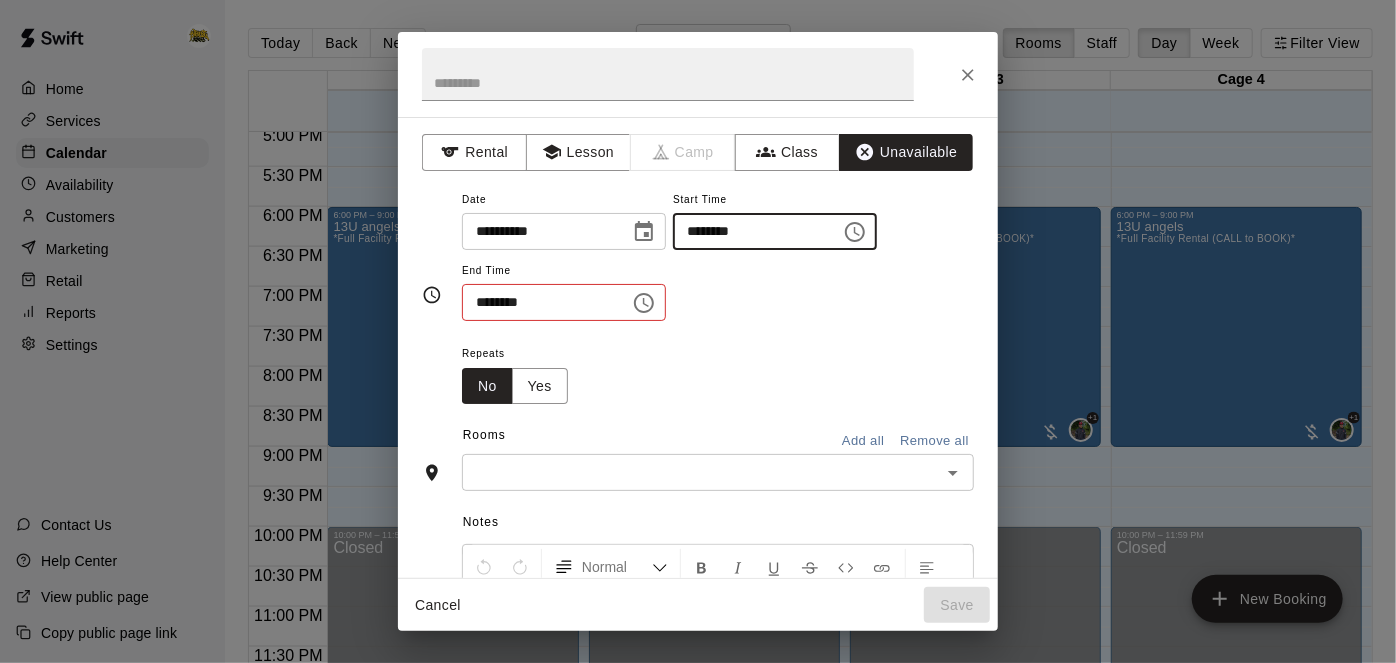 type on "********" 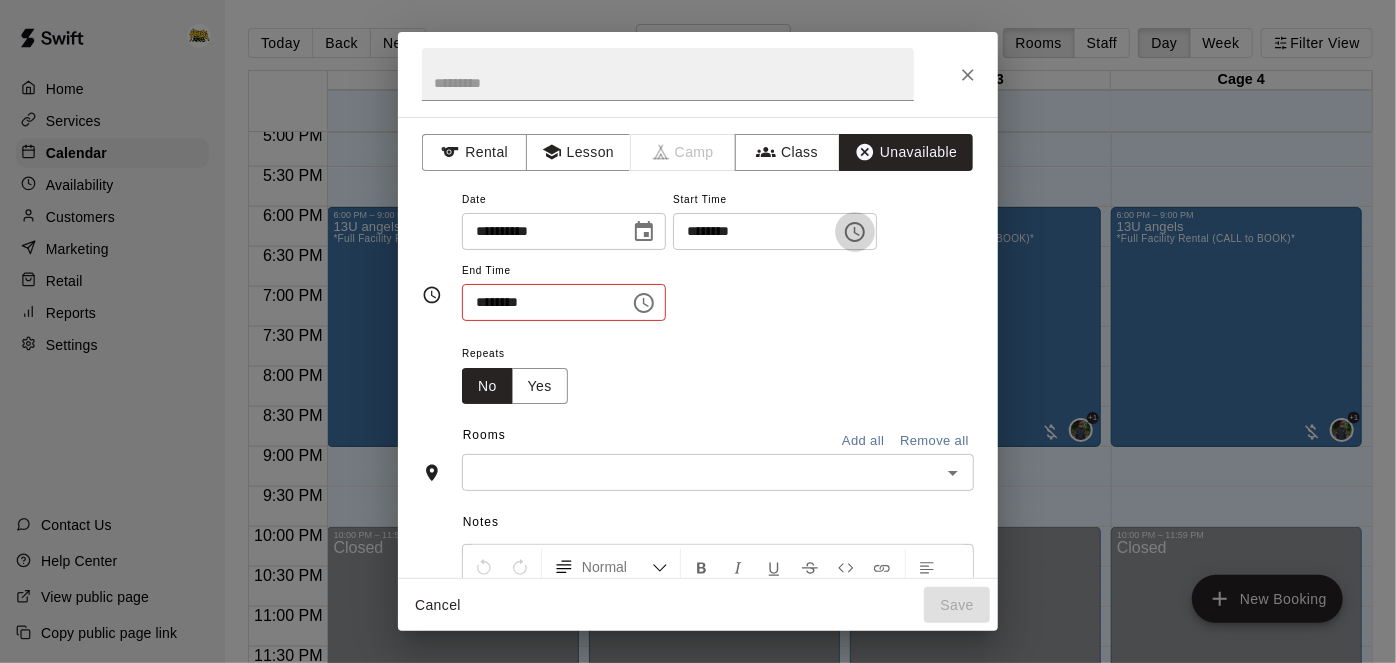 type 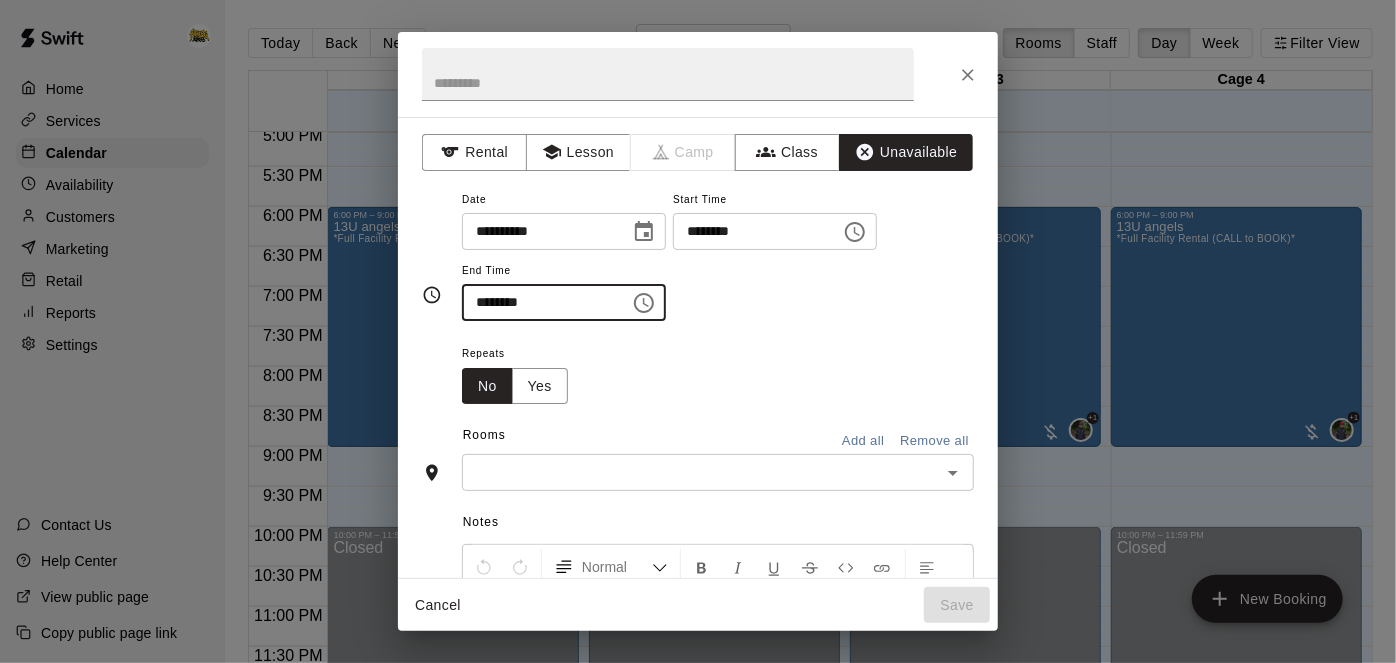 type on "********" 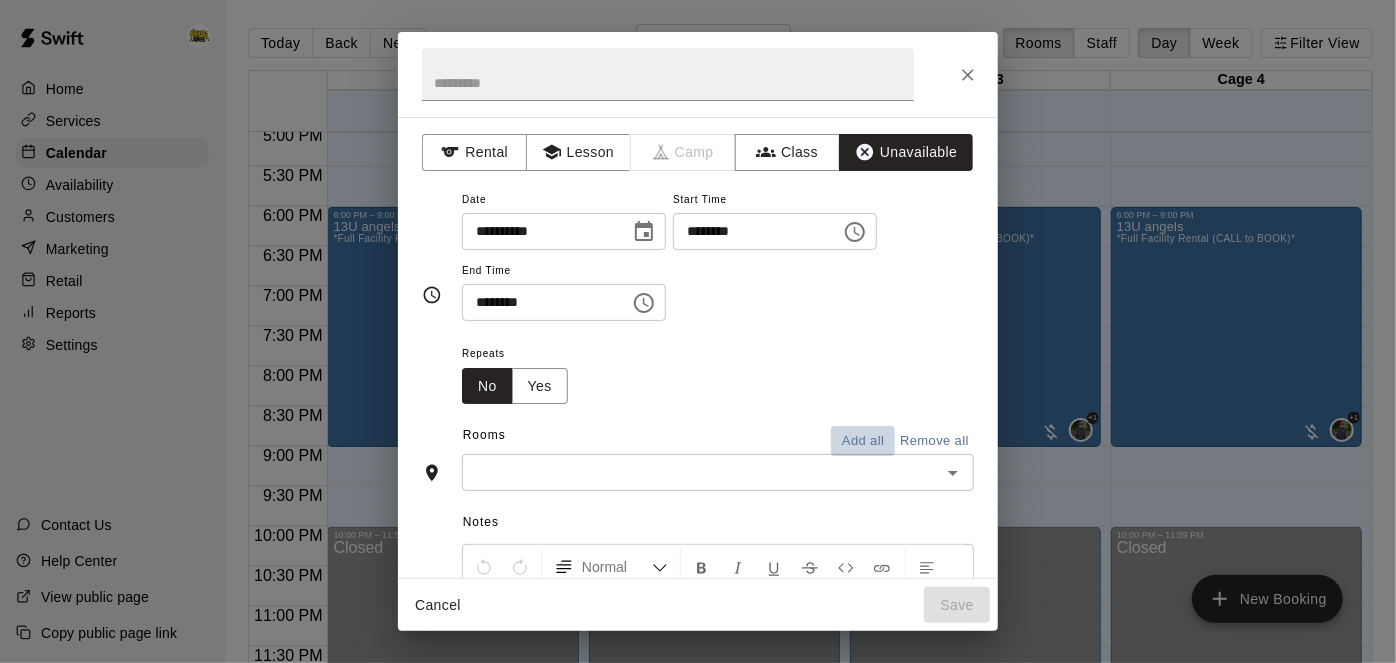click on "Add all" at bounding box center (863, 441) 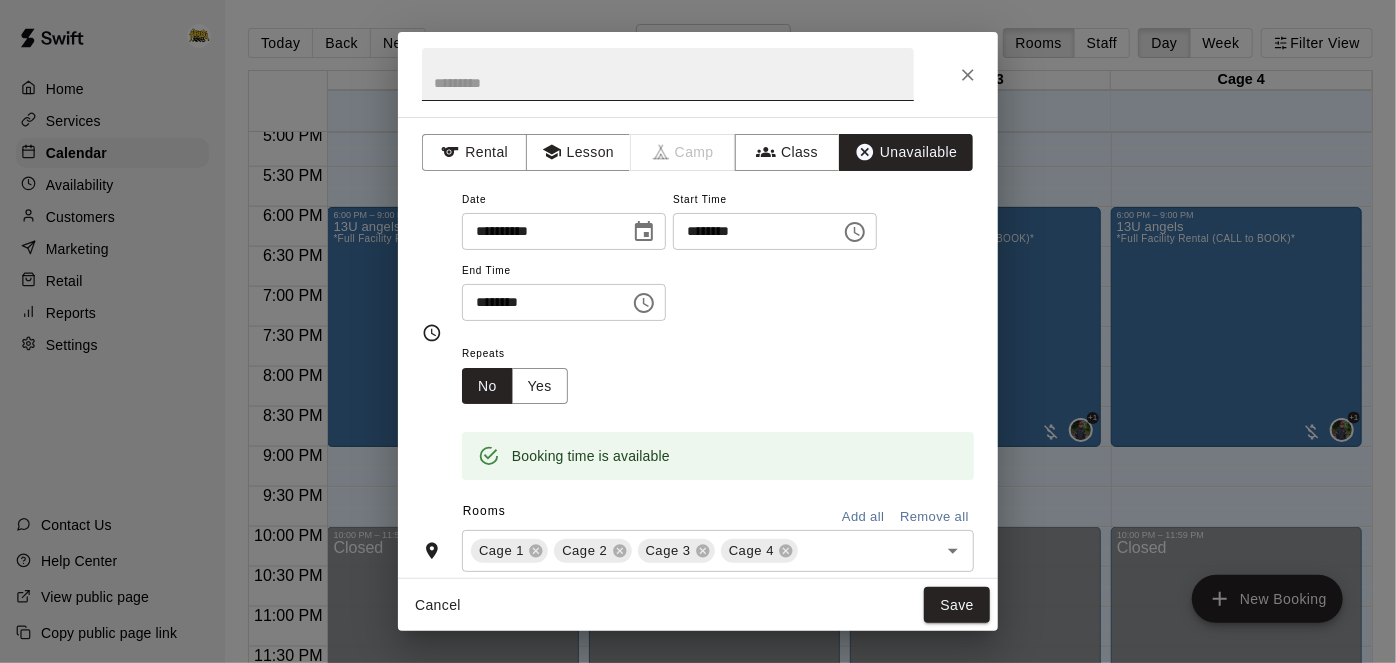 click at bounding box center (668, 74) 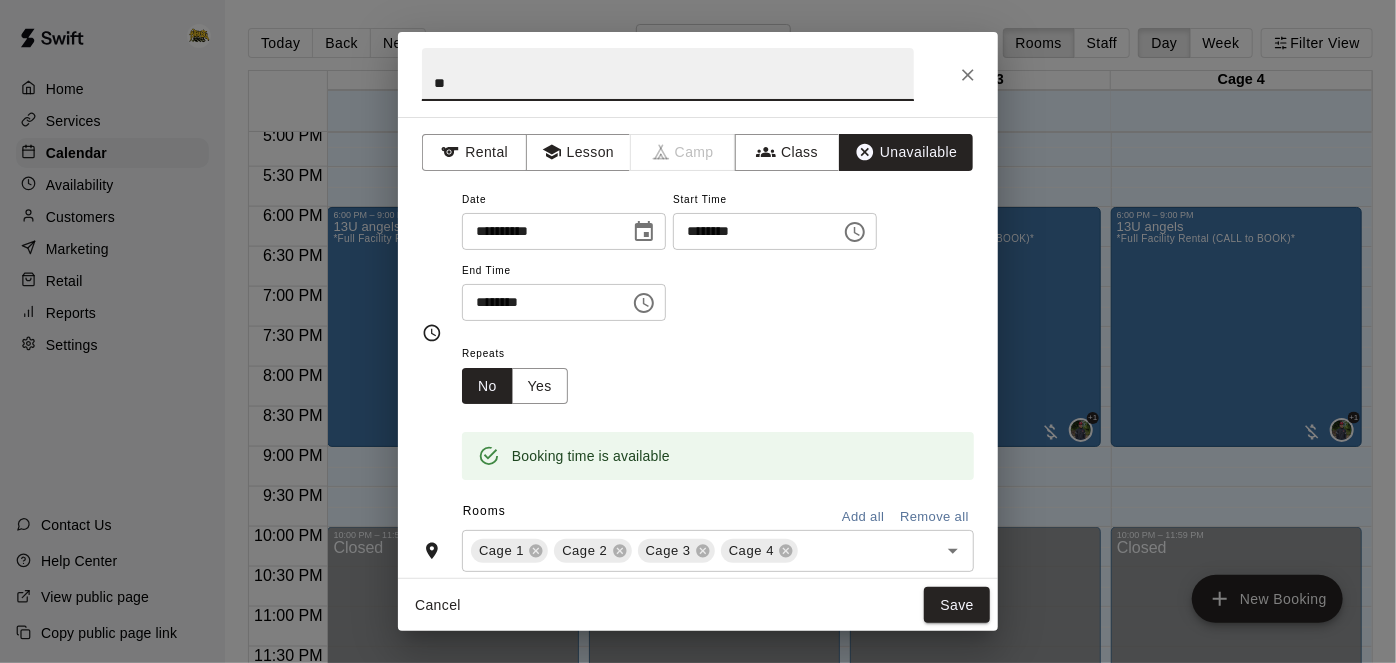 type on "*" 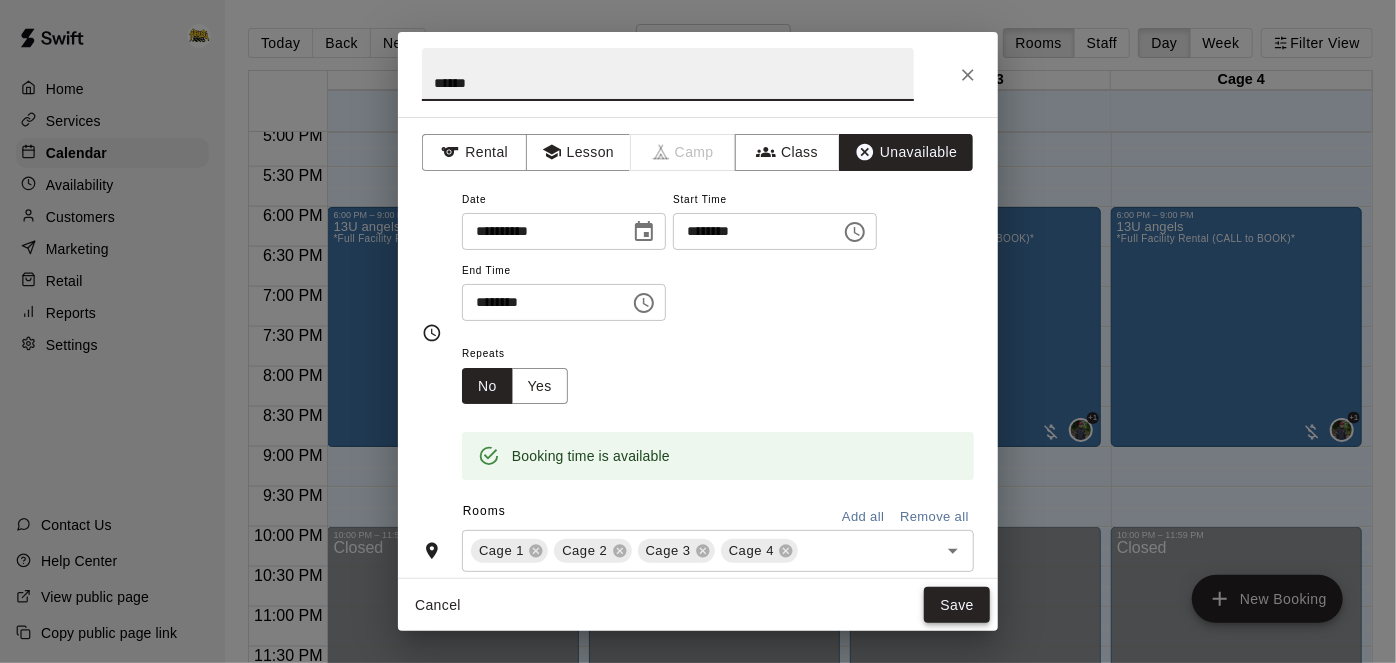 type on "******" 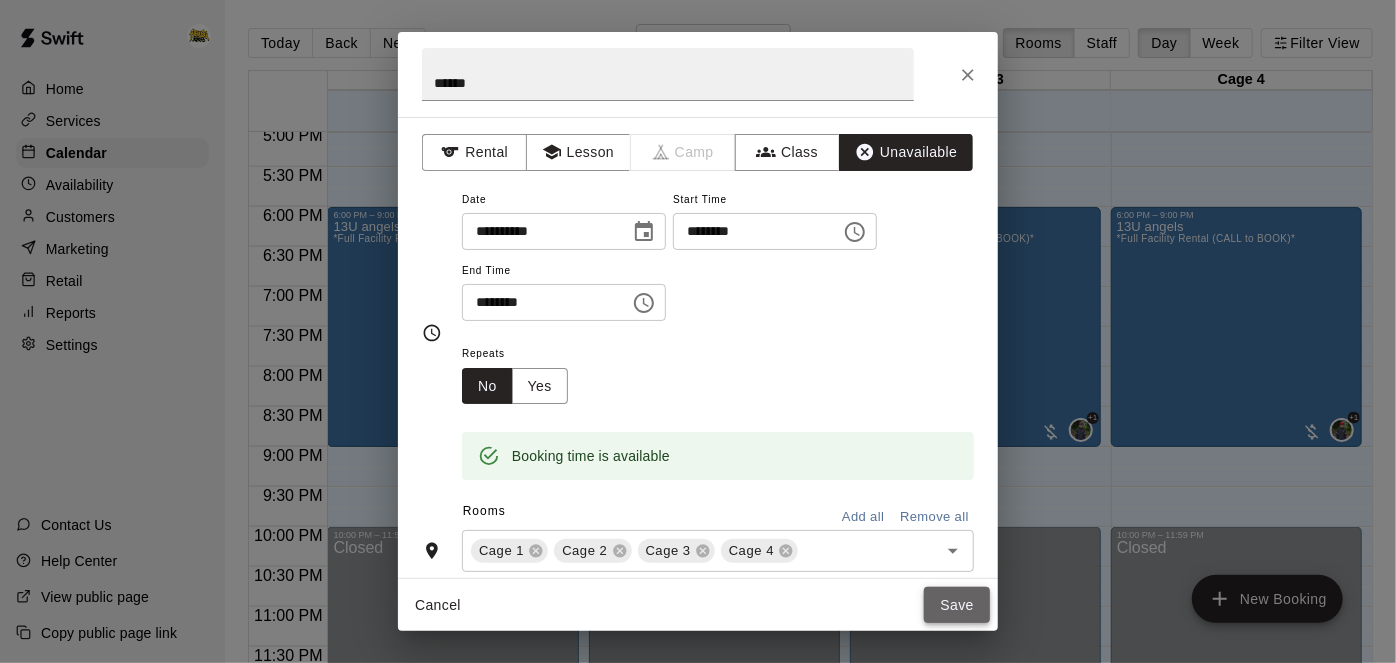 click on "Save" at bounding box center [957, 605] 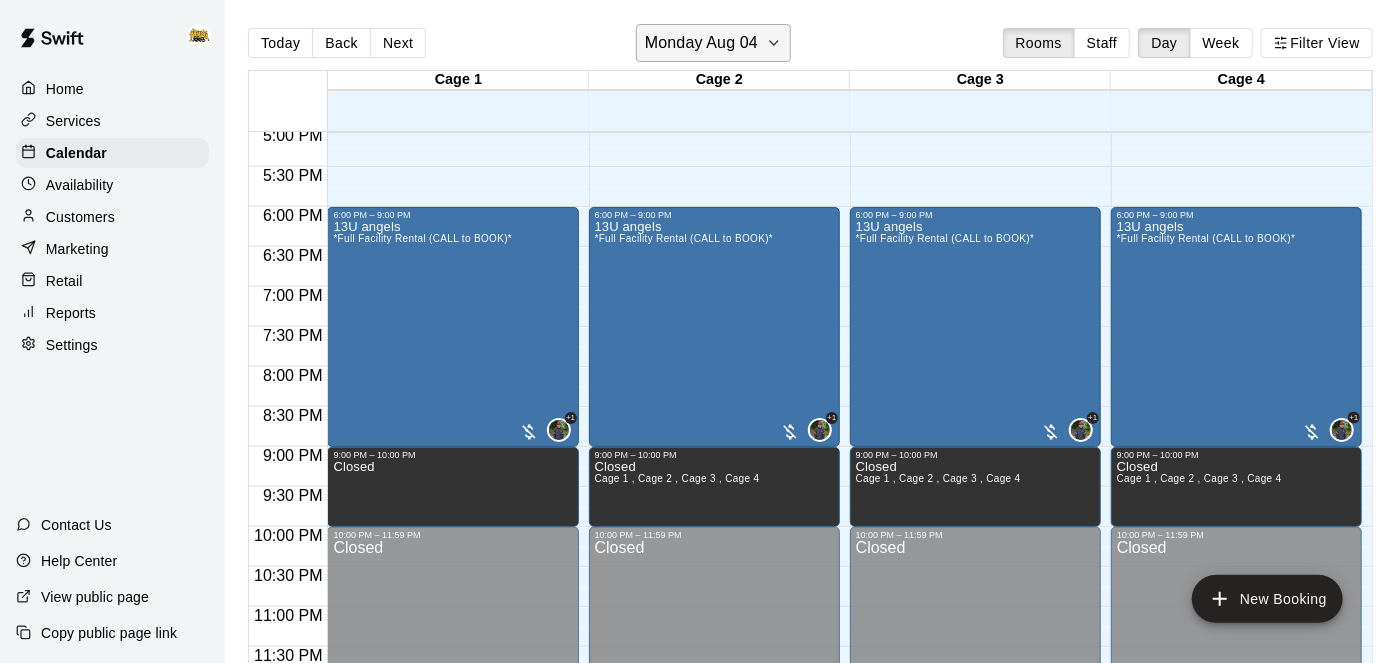 click on "Monday Aug 04" at bounding box center [701, 43] 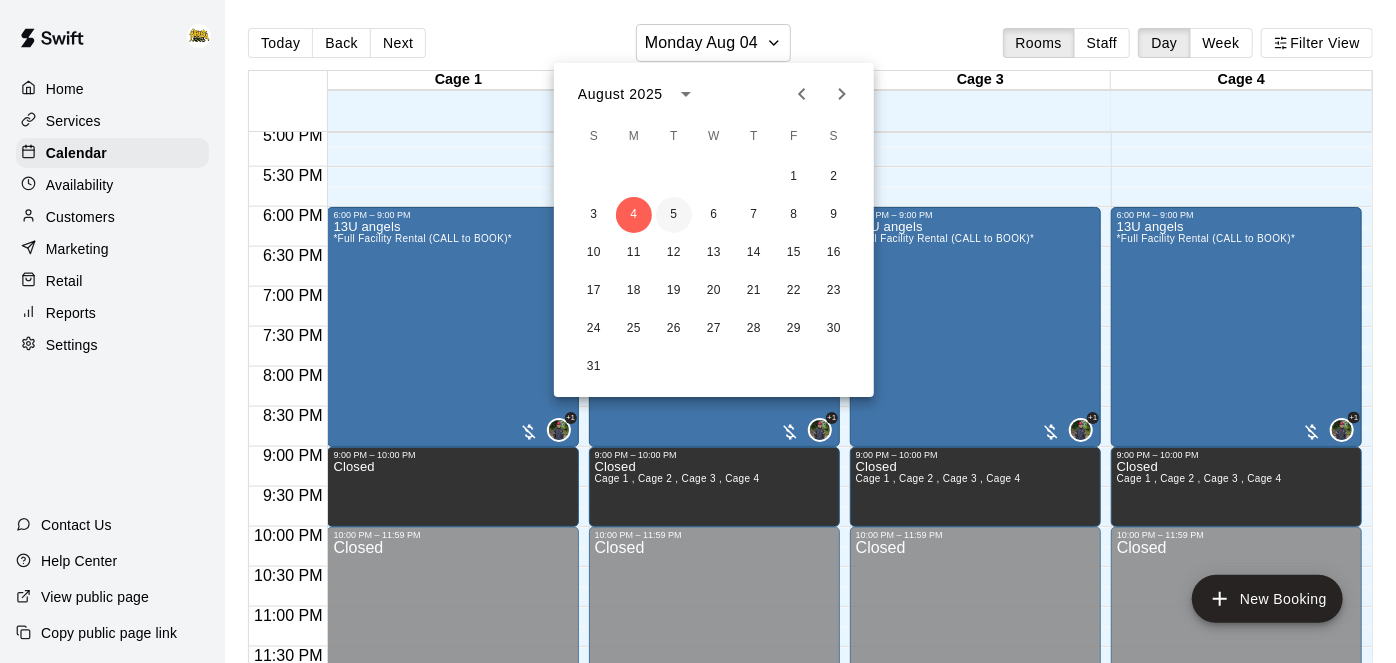 click on "5" at bounding box center [674, 215] 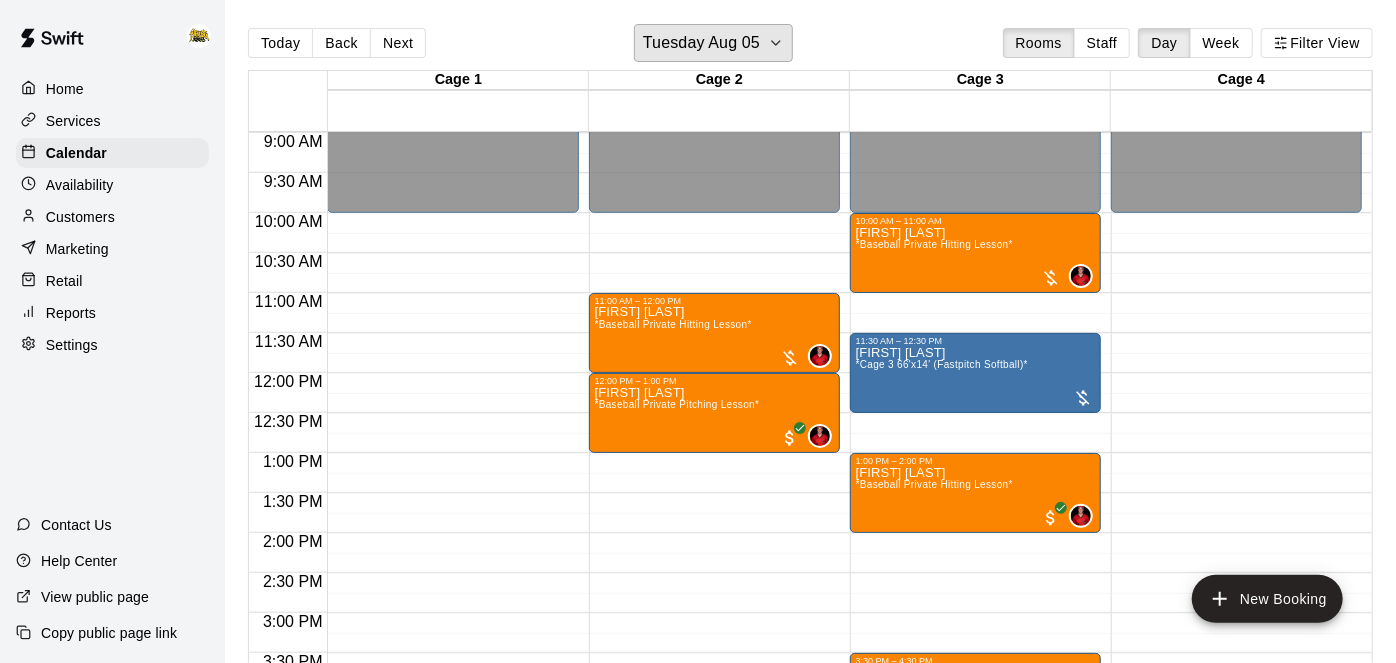 scroll, scrollTop: 717, scrollLeft: 0, axis: vertical 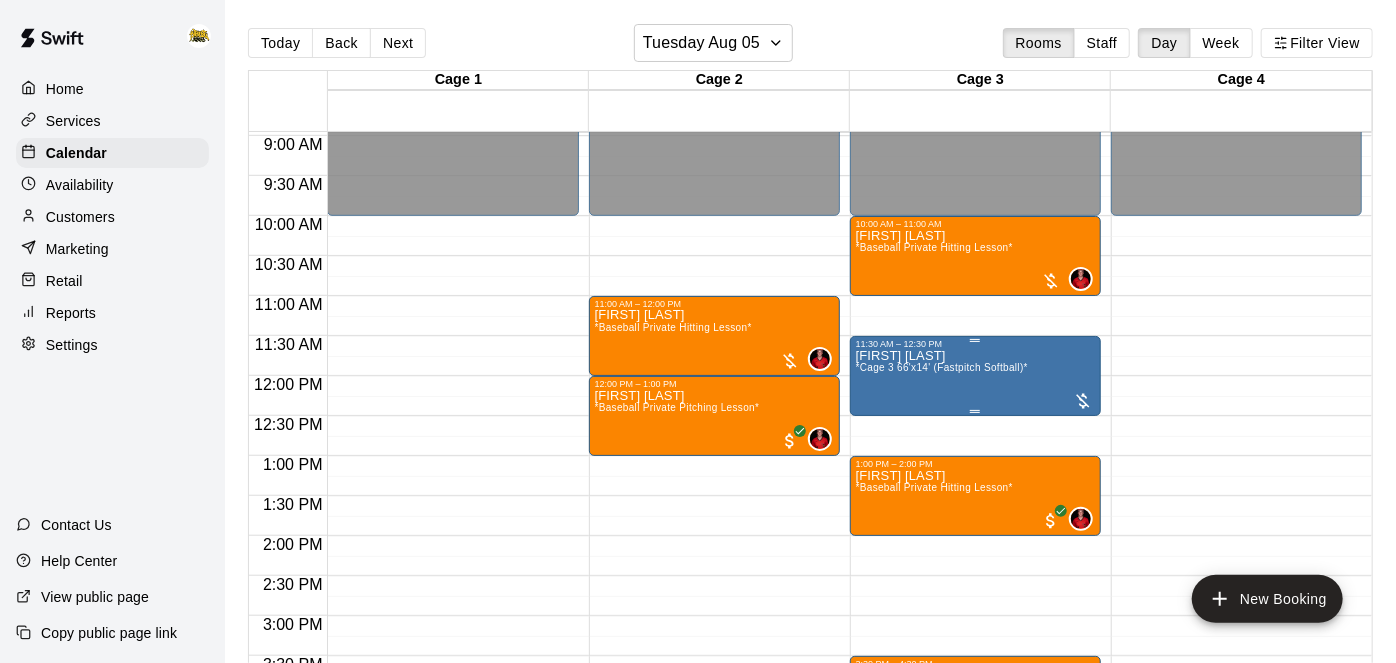 click on "*Cage 3 66'x14' (Fastpitch Softball)*" at bounding box center (942, 367) 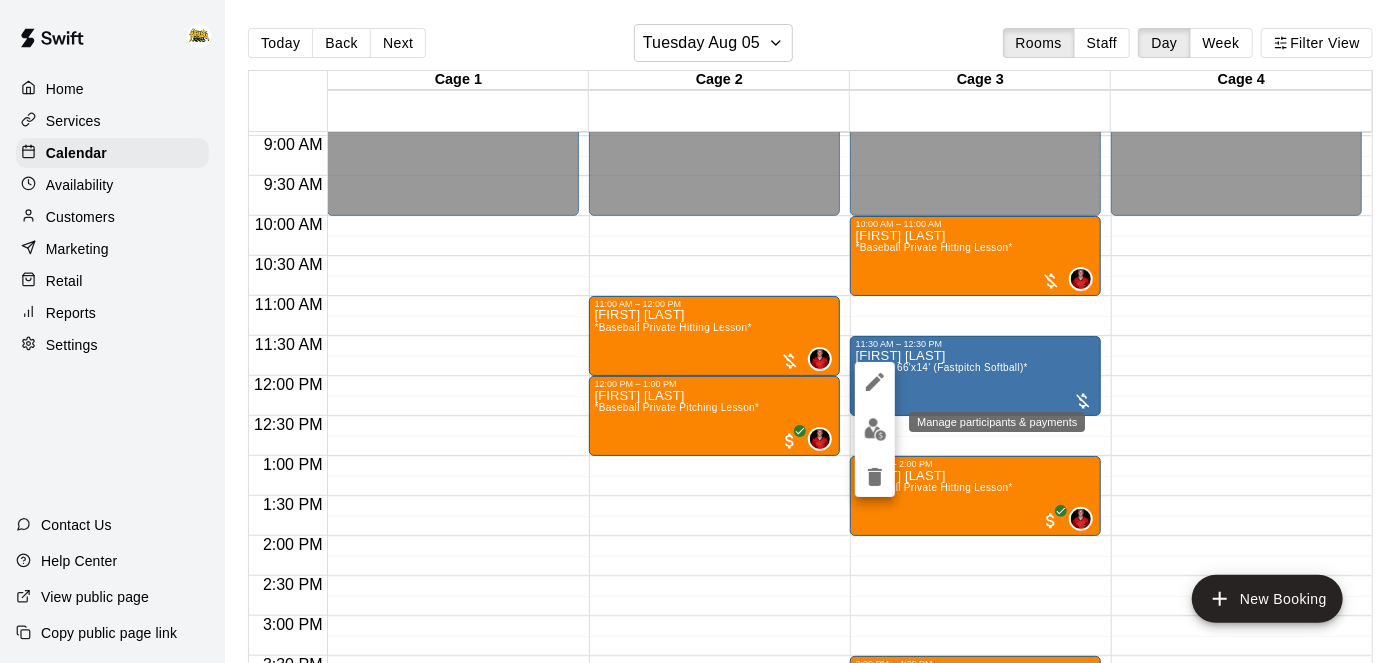 click at bounding box center [875, 429] 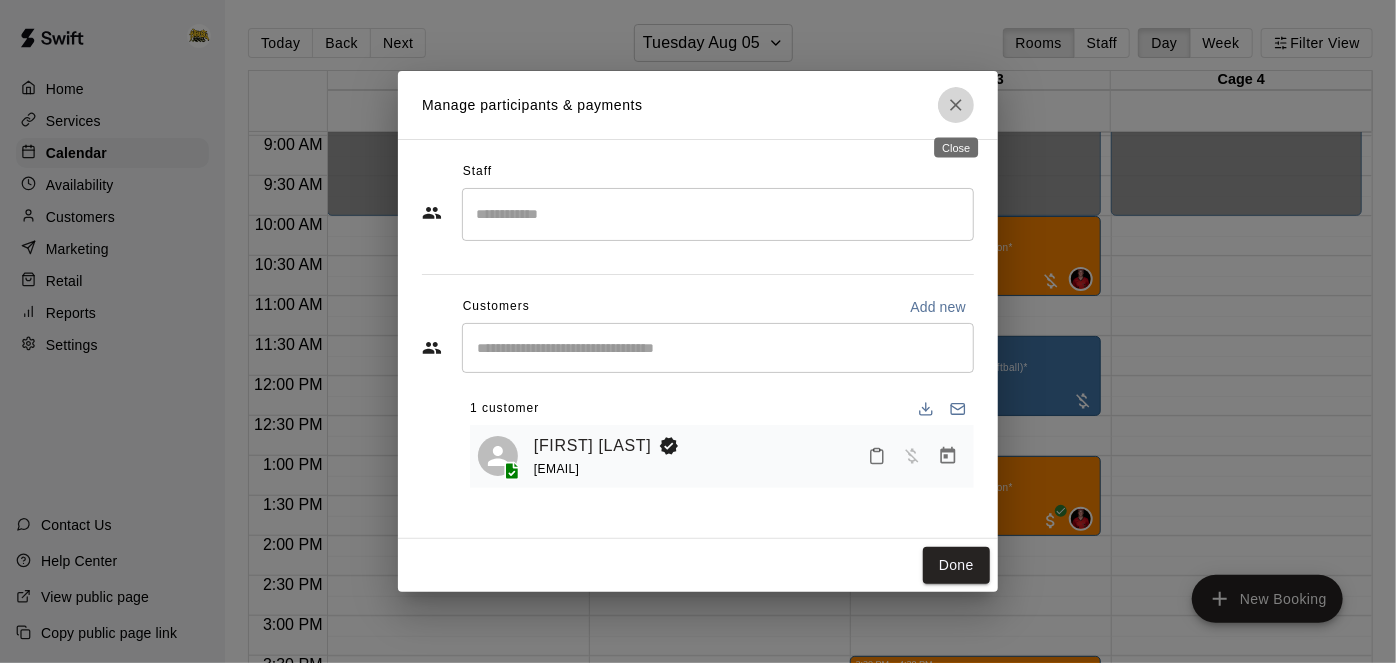 click 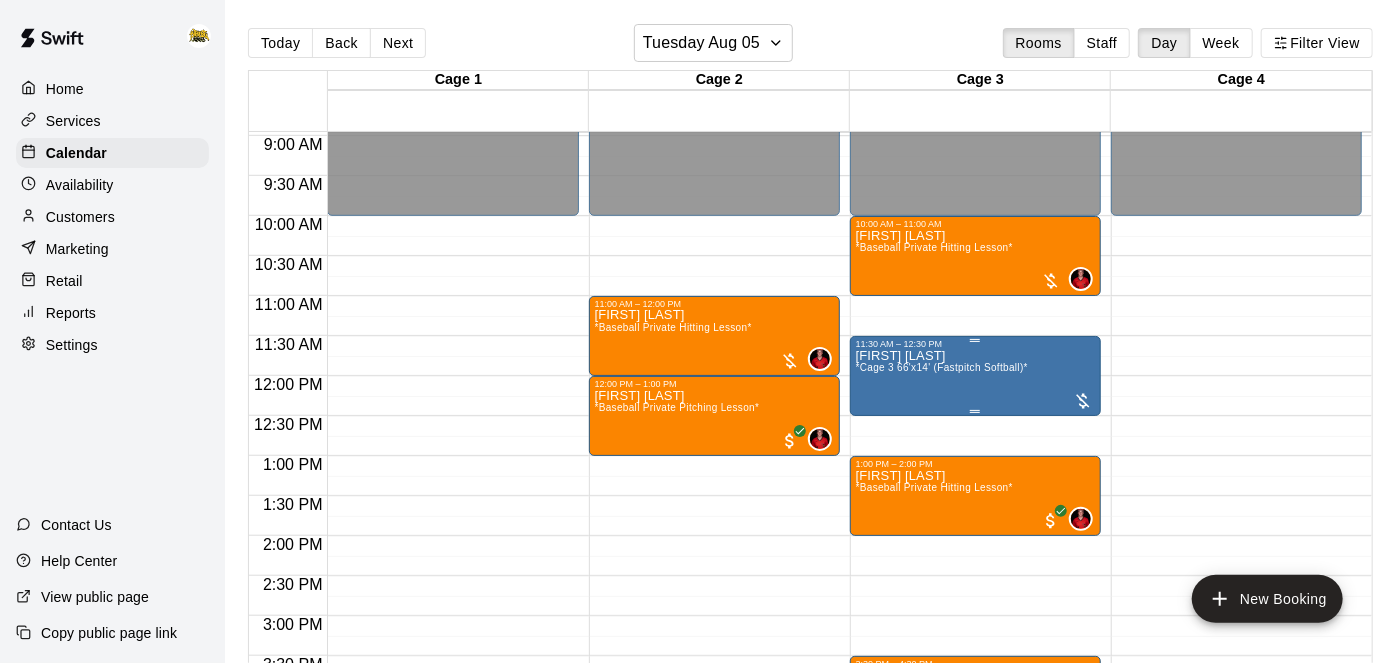 click on "*Cage 3 66'x14' (Fastpitch Softball)*" at bounding box center (942, 367) 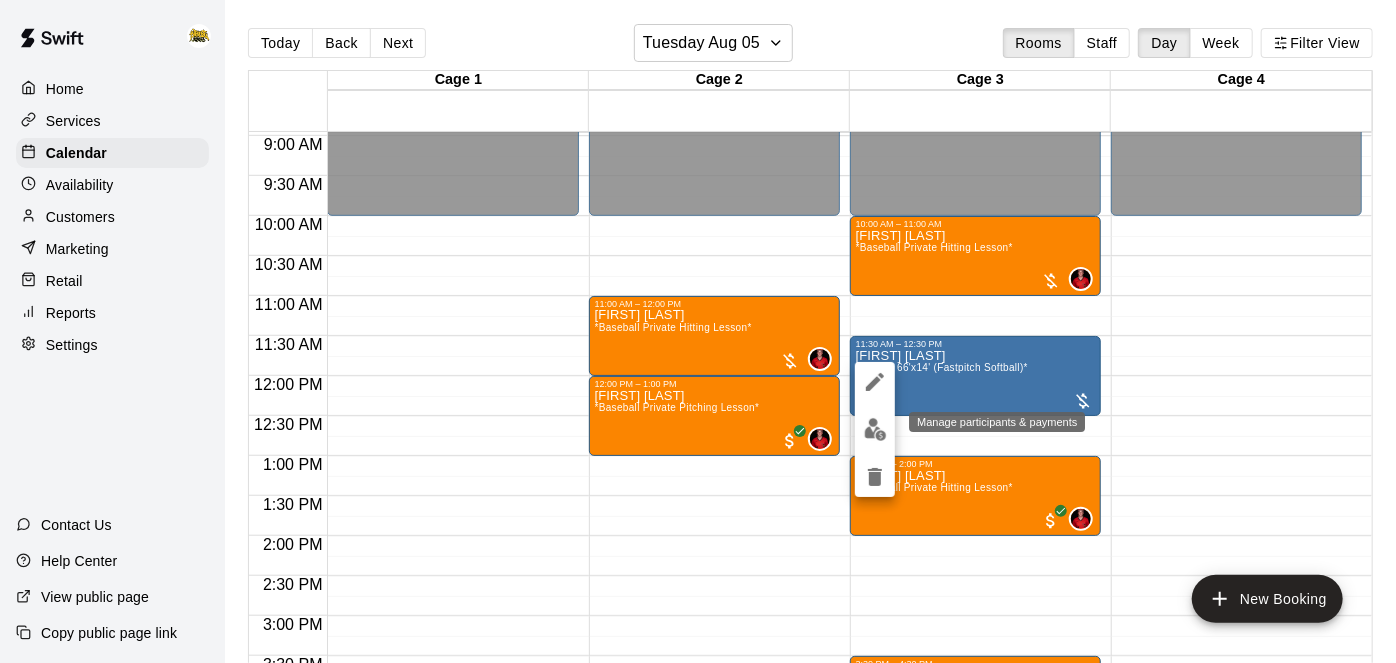 click at bounding box center [875, 429] 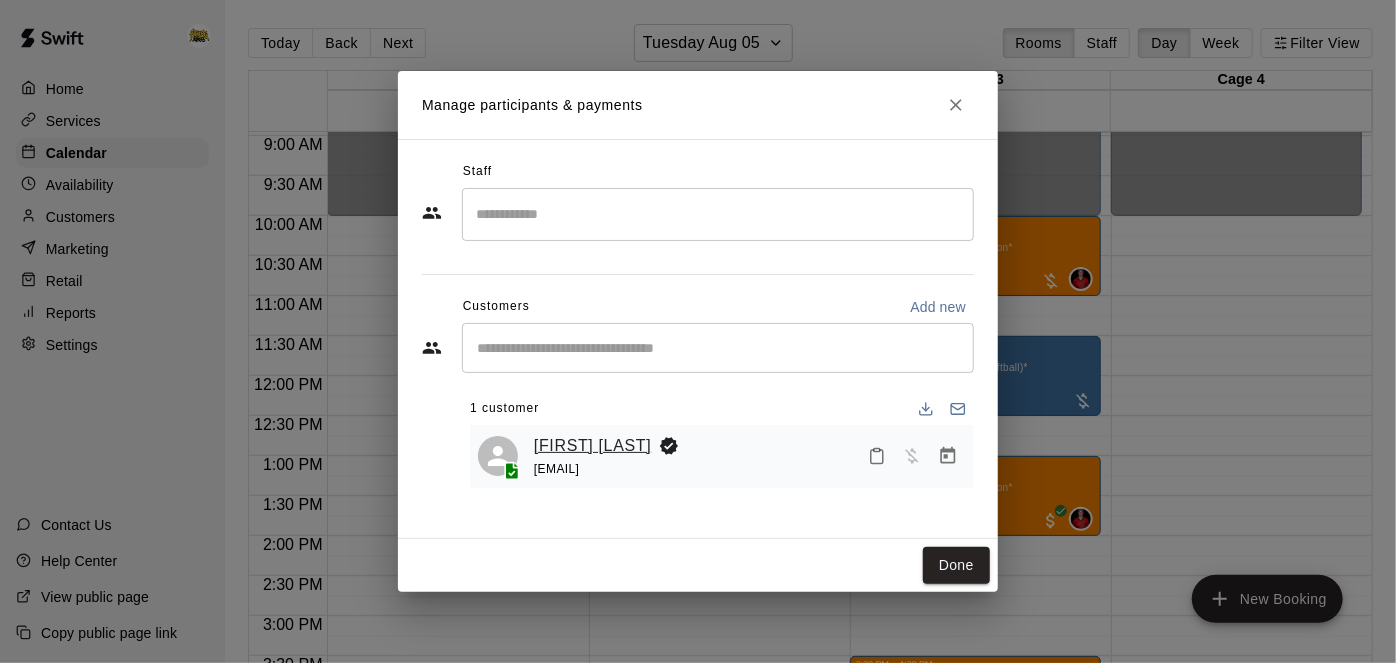 click on "[FIRST] [LAST]" at bounding box center (592, 446) 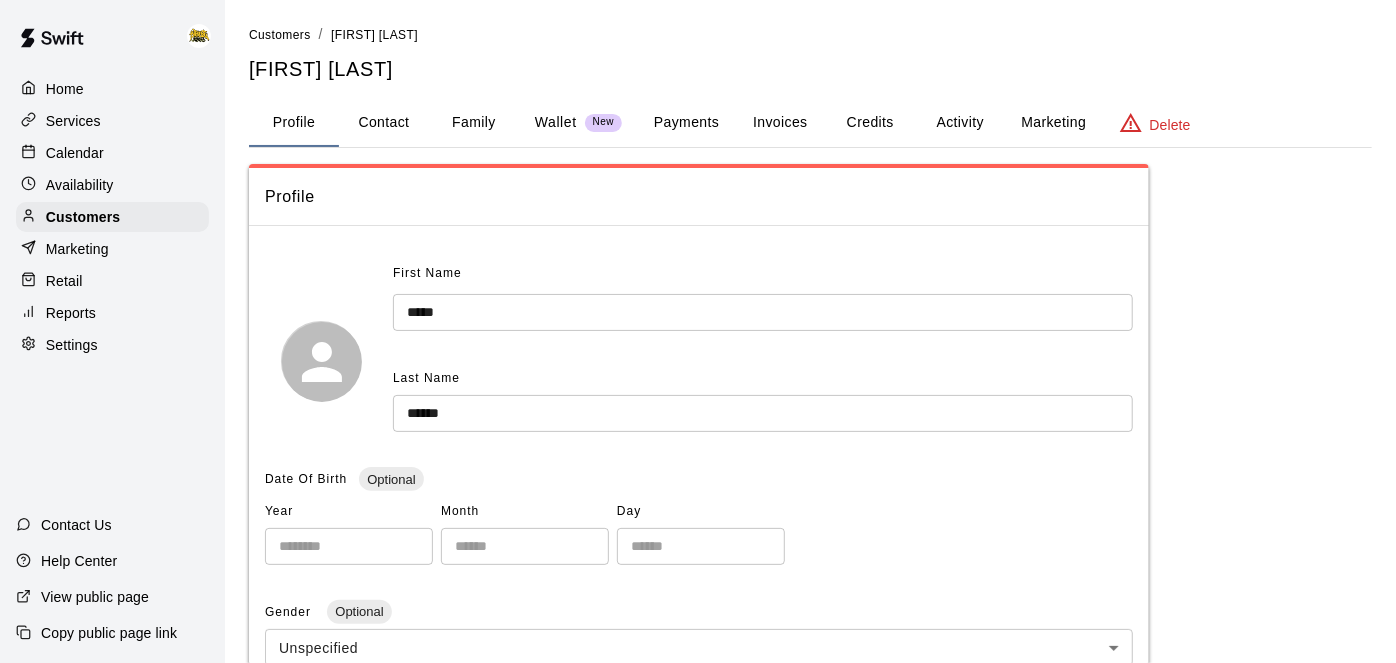 click on "Contact" at bounding box center (384, 123) 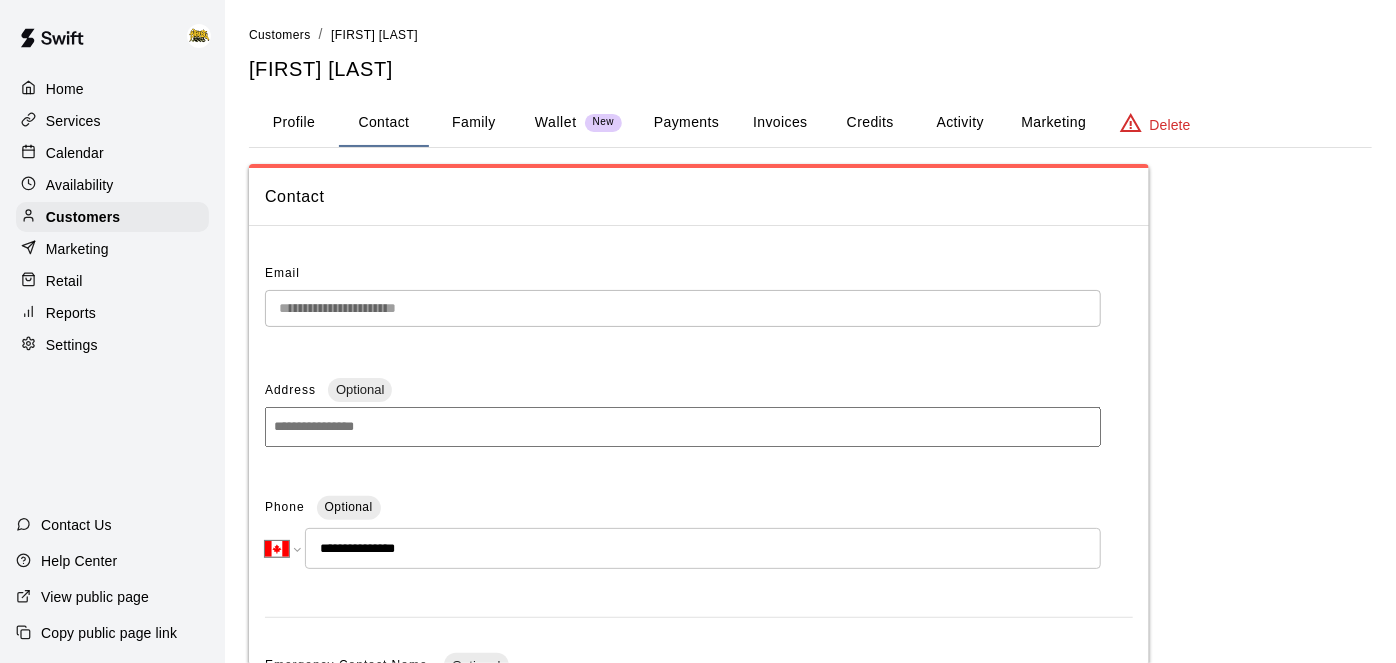 click on "Calendar" at bounding box center (75, 153) 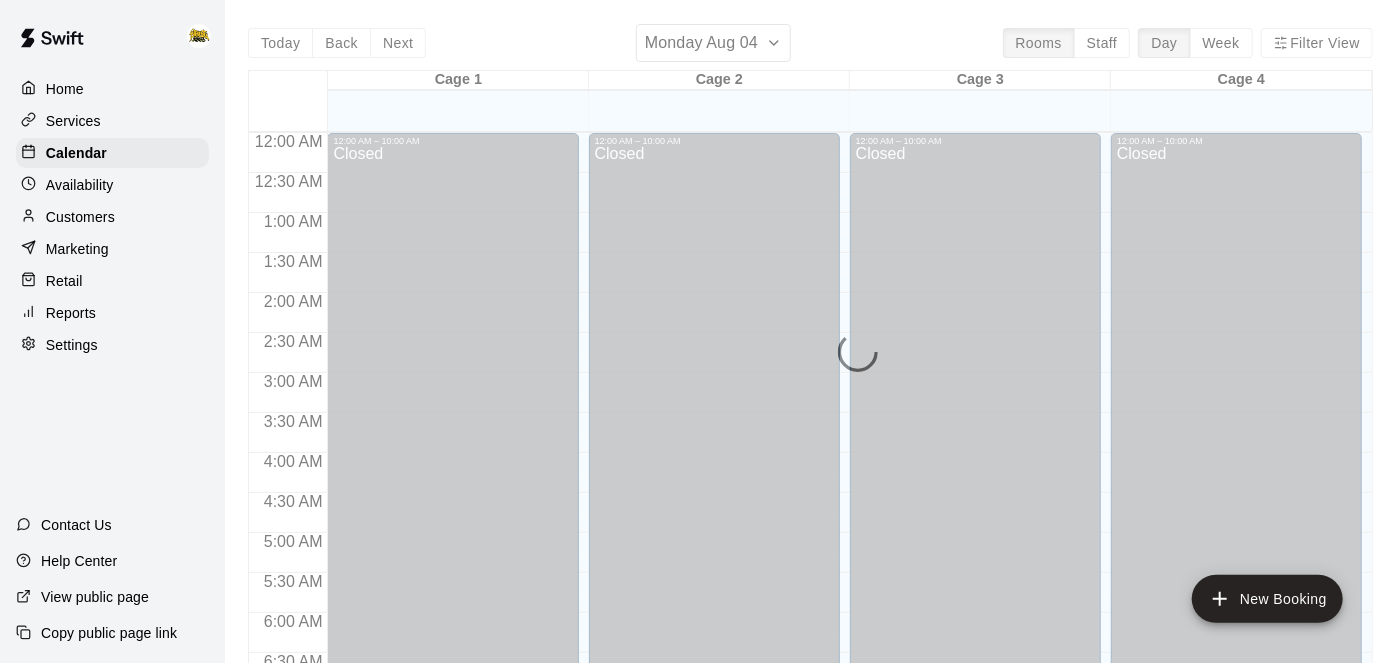 scroll, scrollTop: 1229, scrollLeft: 0, axis: vertical 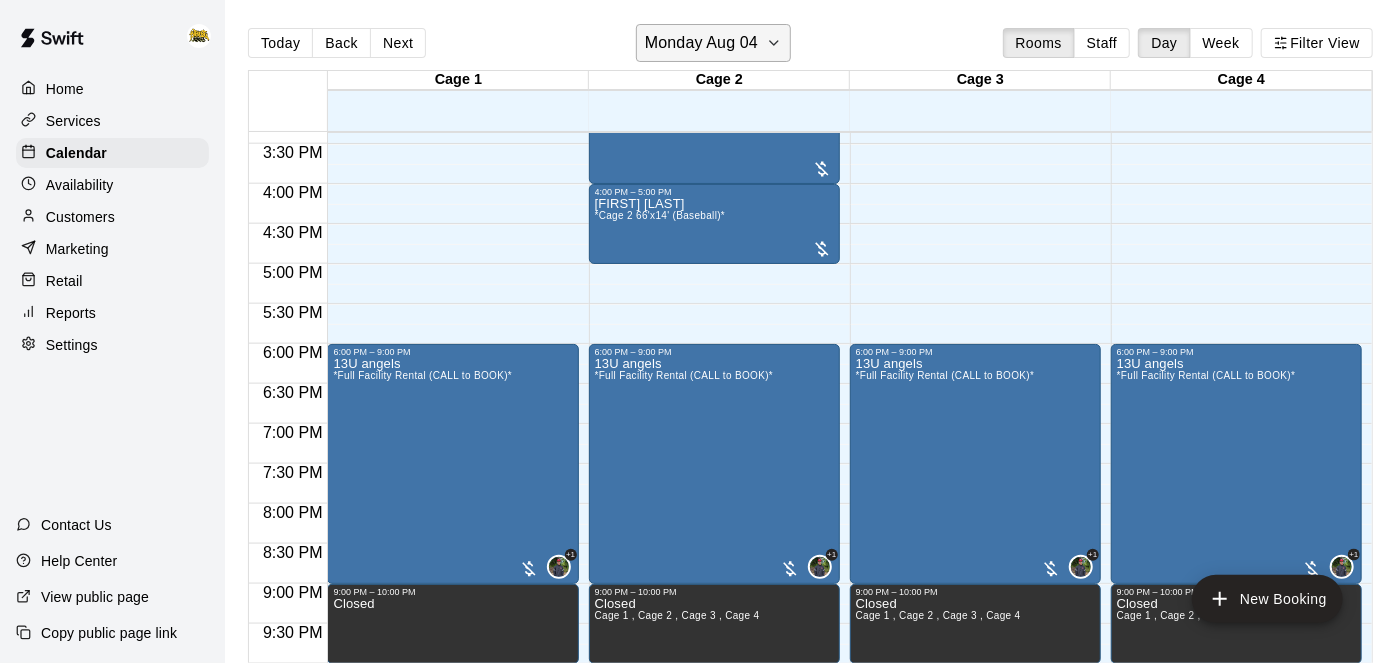 click on "Monday Aug 04" at bounding box center [701, 43] 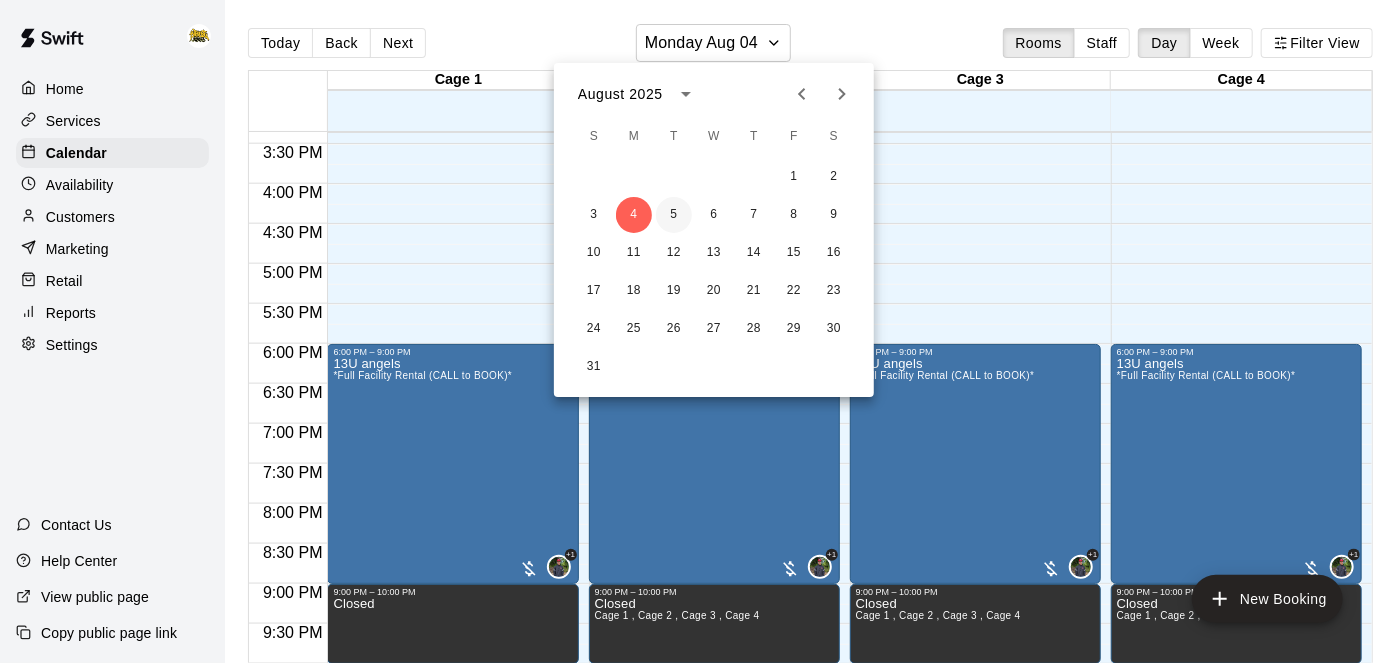 click on "5" at bounding box center [674, 215] 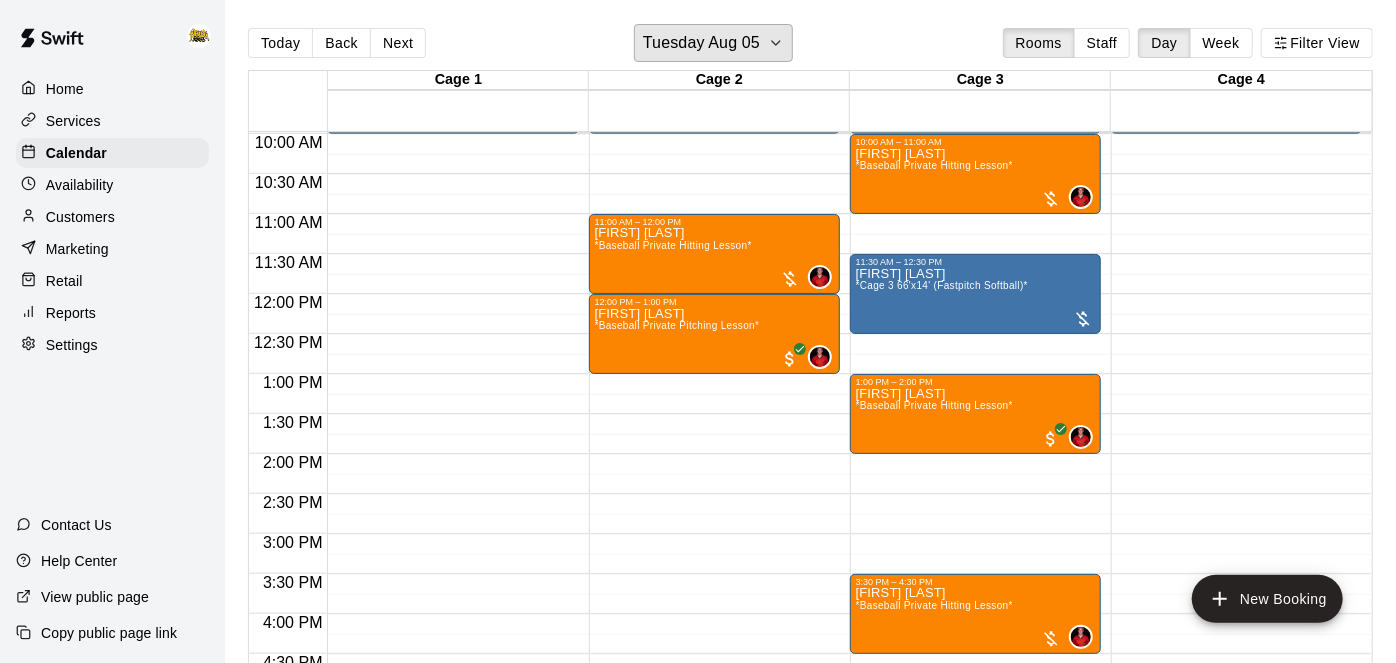 scroll, scrollTop: 794, scrollLeft: 0, axis: vertical 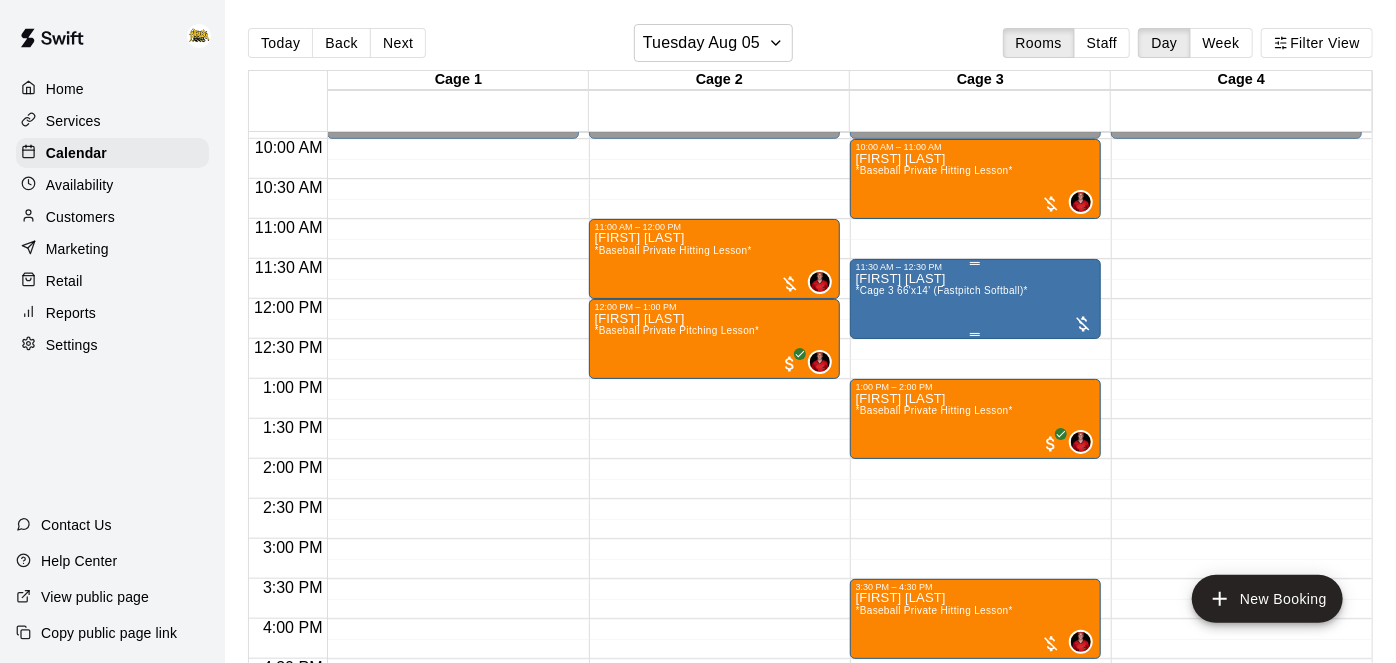 click on "*Cage 3 66'x14' (Fastpitch Softball)*" at bounding box center [942, 290] 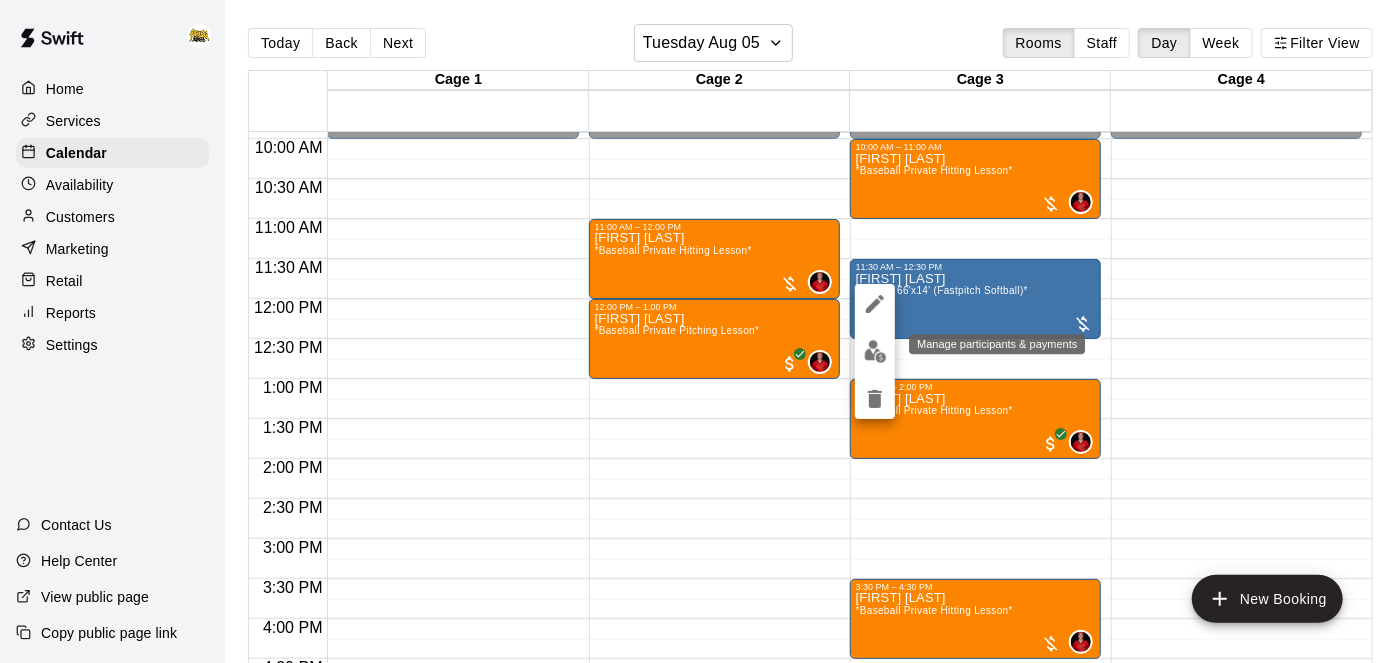 click at bounding box center [875, 351] 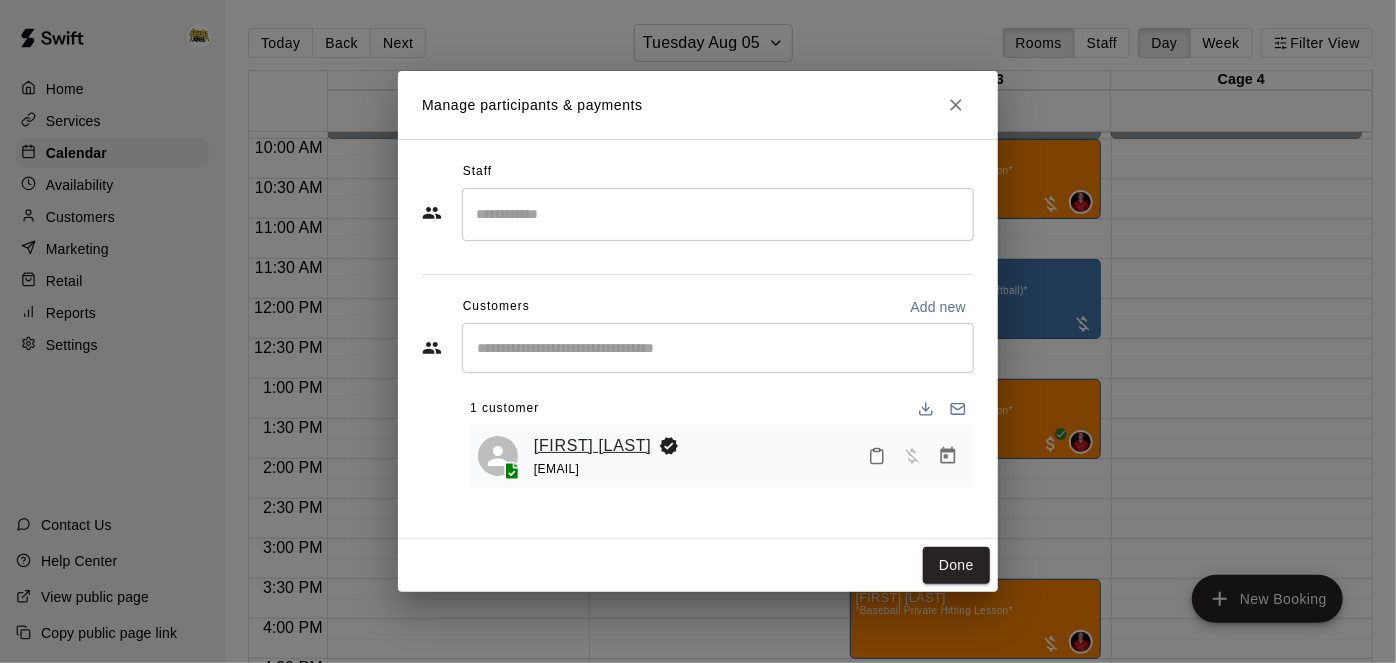 click on "[FIRST] [LAST]" at bounding box center [592, 446] 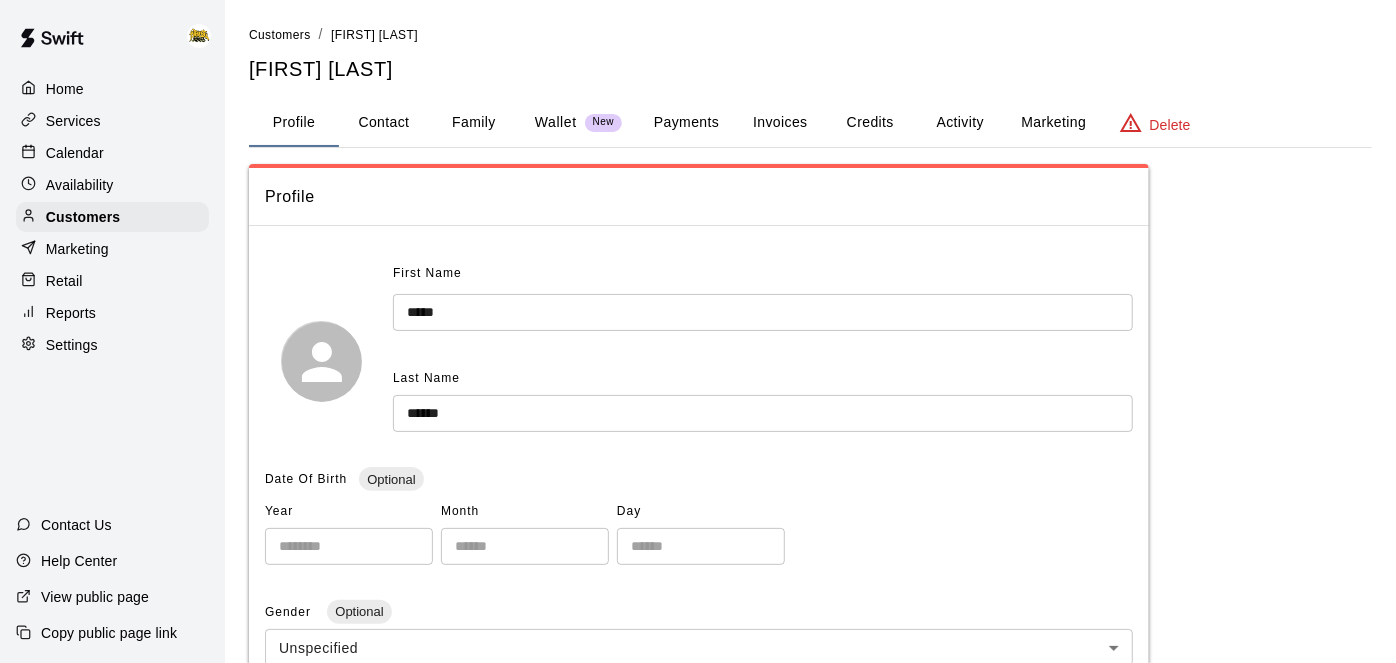 click on "Family" at bounding box center [474, 123] 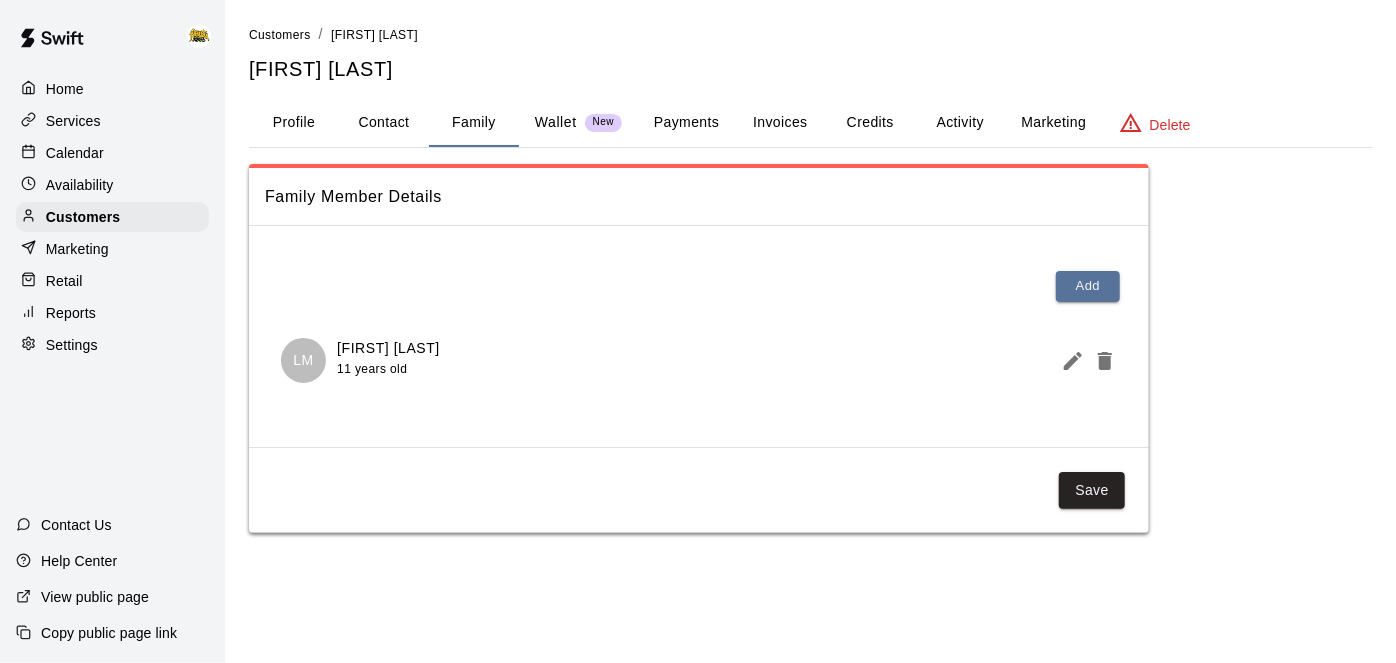 click on "Home" at bounding box center (112, 89) 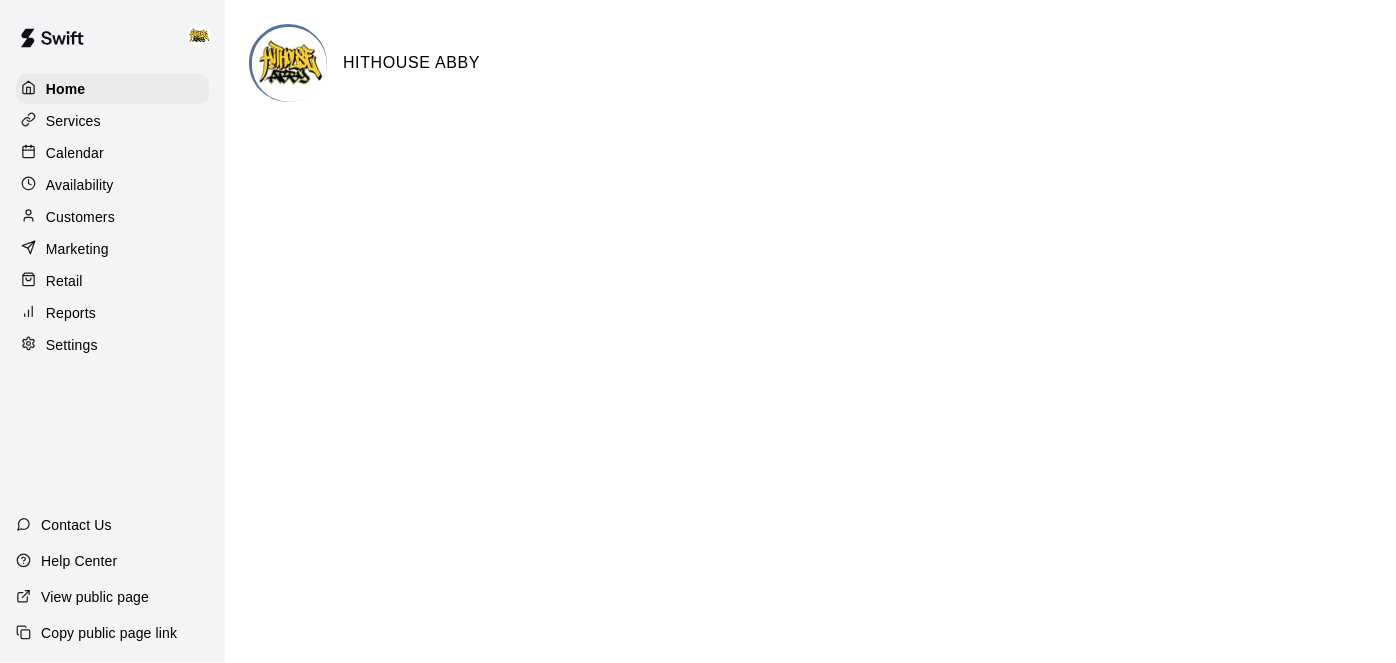 click on "Calendar" at bounding box center (75, 153) 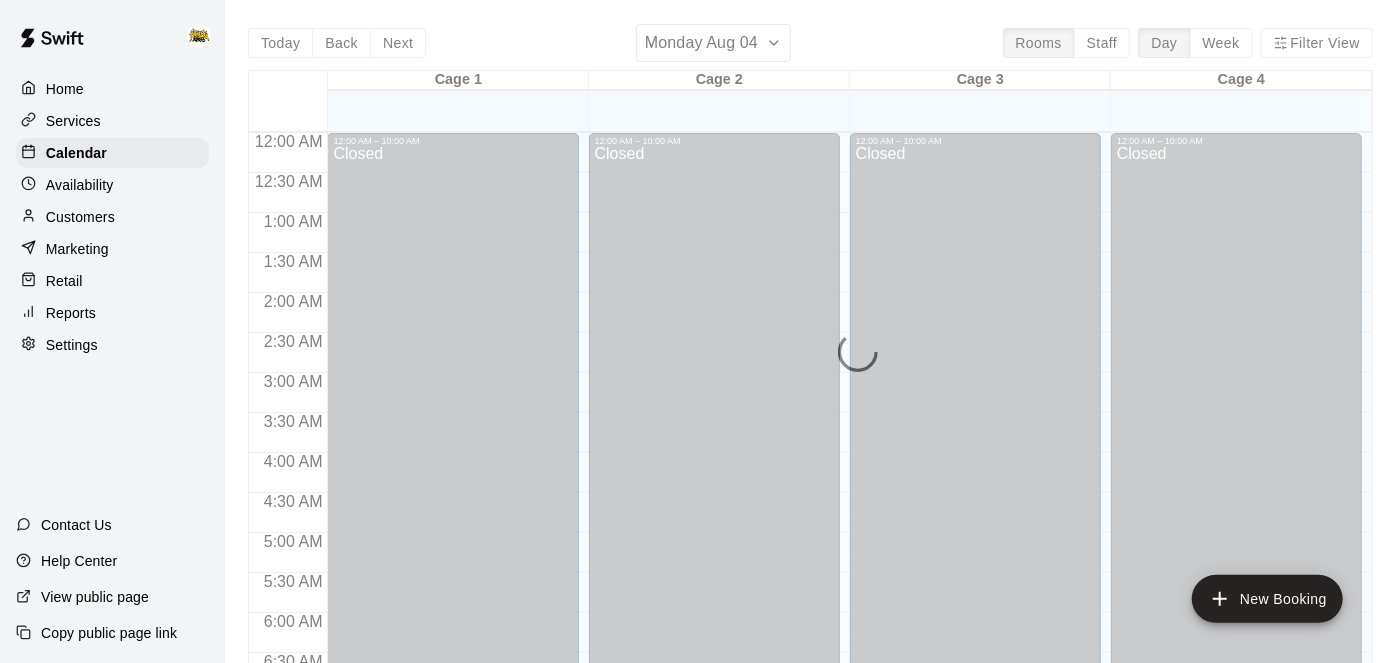 scroll, scrollTop: 1244, scrollLeft: 0, axis: vertical 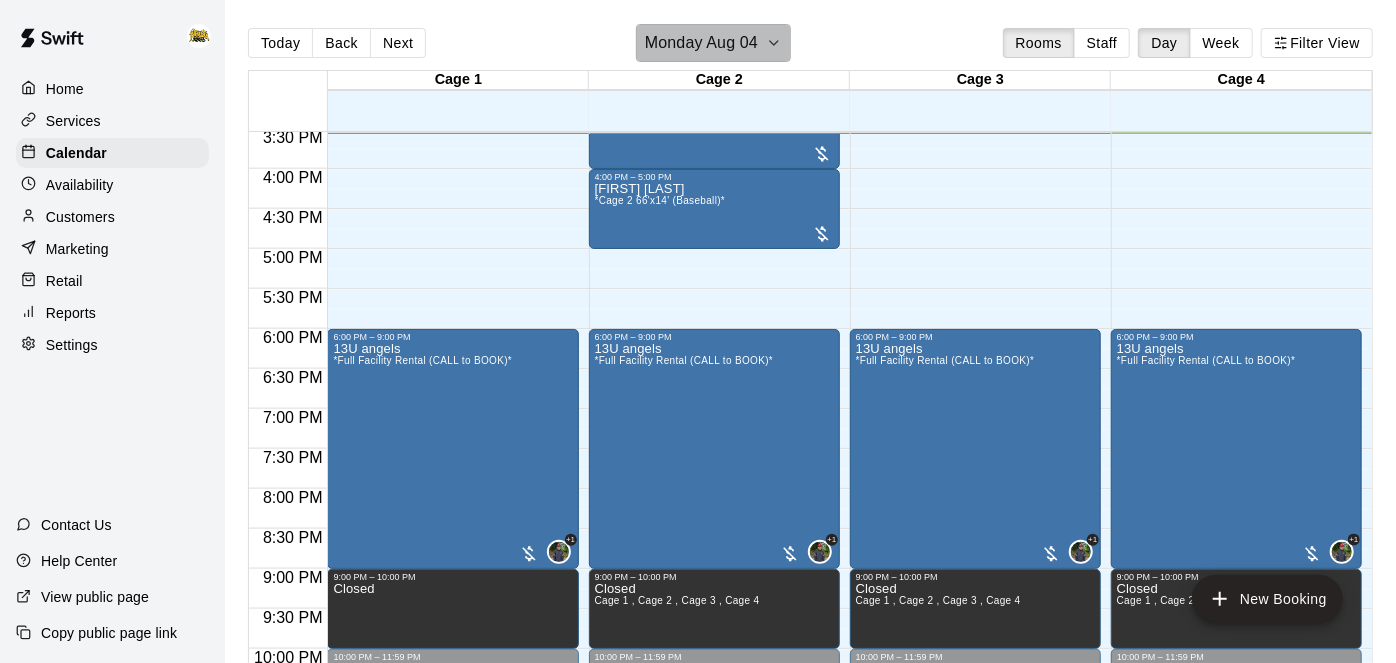 click on "Monday Aug 04" at bounding box center [713, 43] 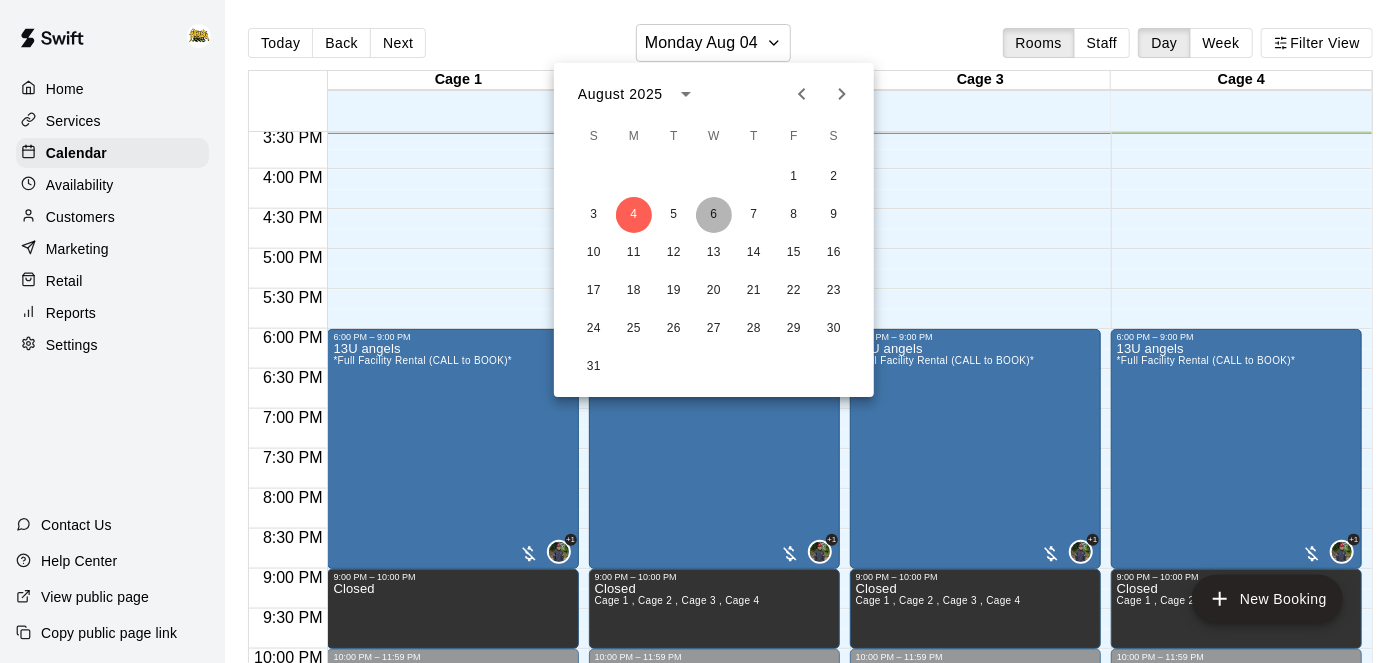 click on "6" at bounding box center (714, 215) 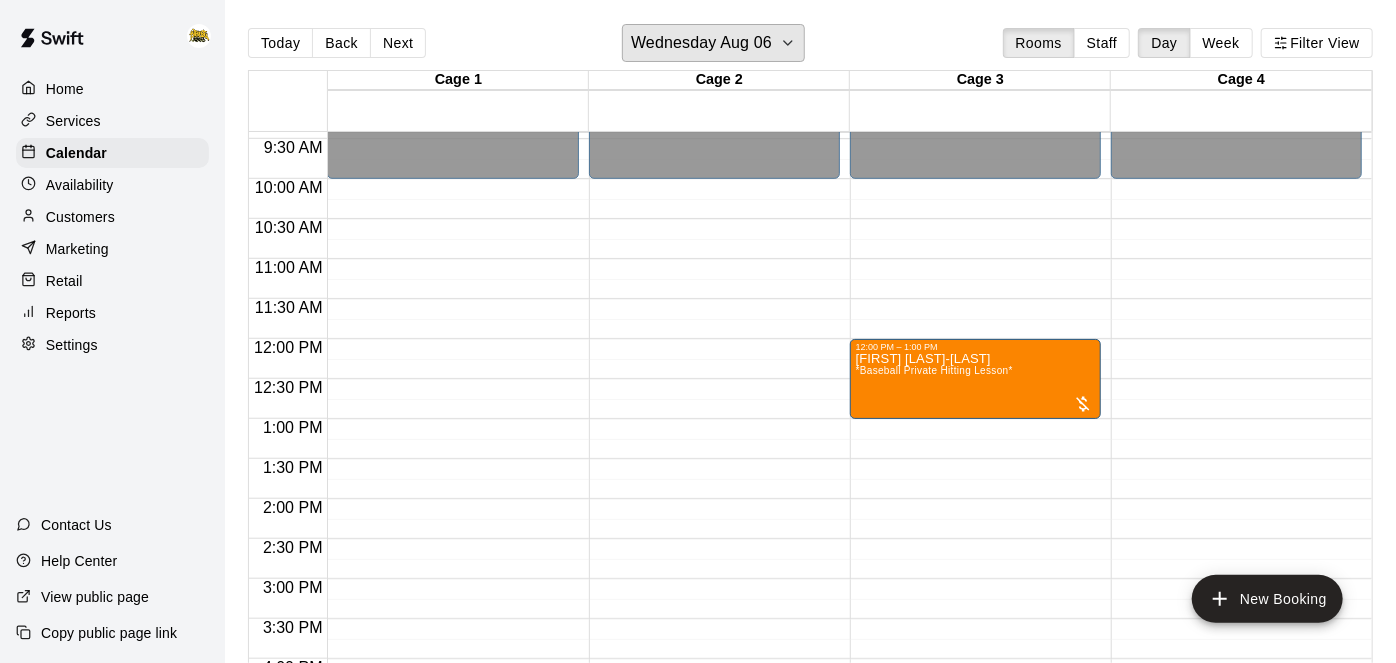 scroll, scrollTop: 763, scrollLeft: 0, axis: vertical 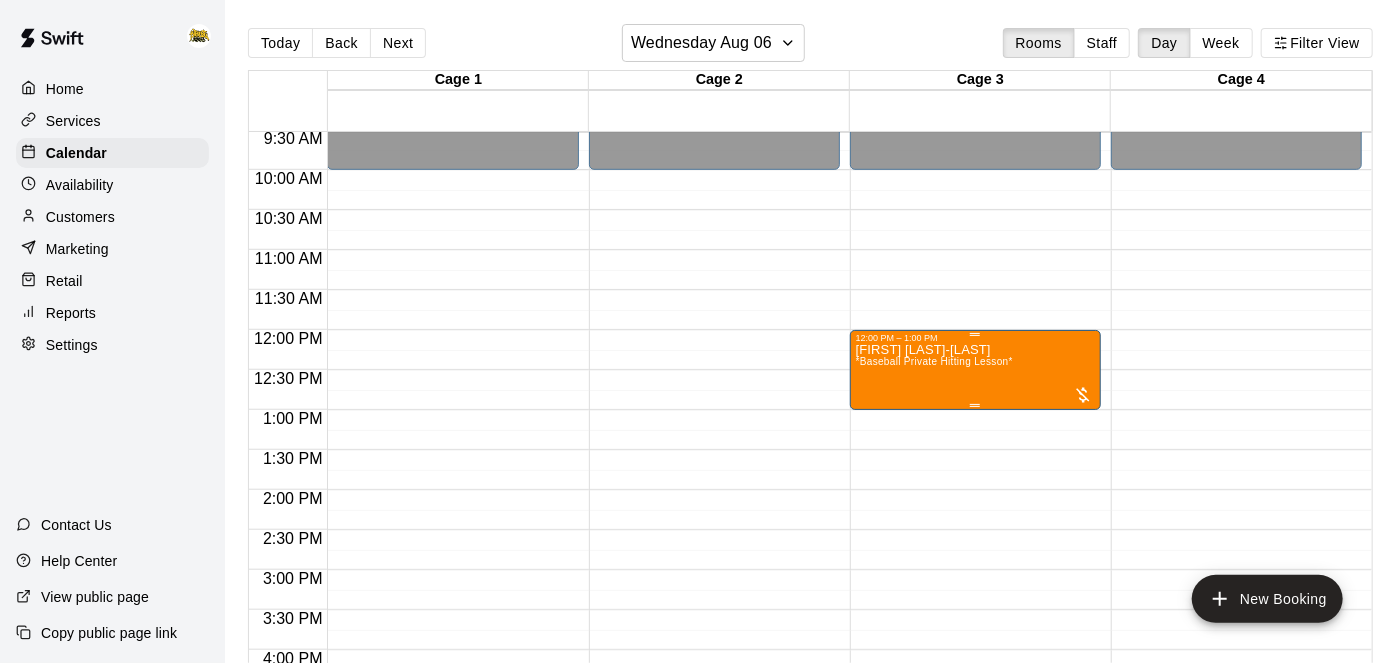 click on "[FIRST] [LAST] *Baseball Private Hitting Lesson*" at bounding box center [934, 674] 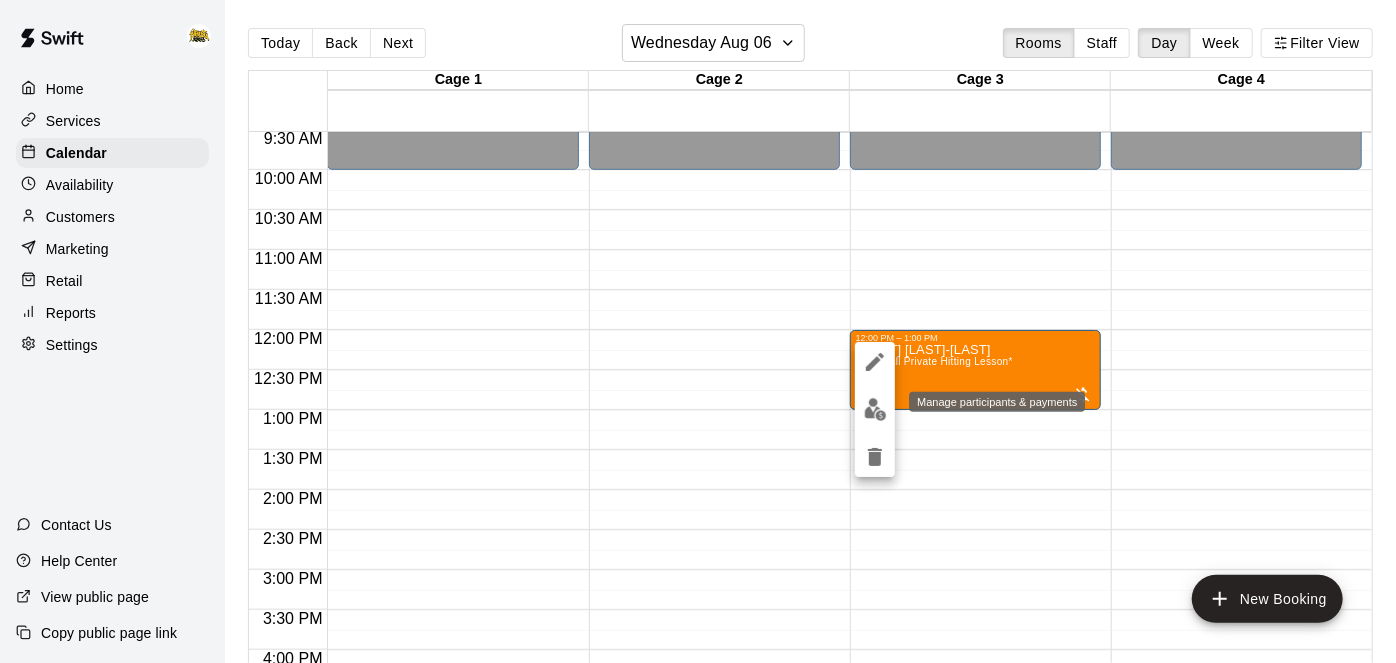 click at bounding box center (875, 409) 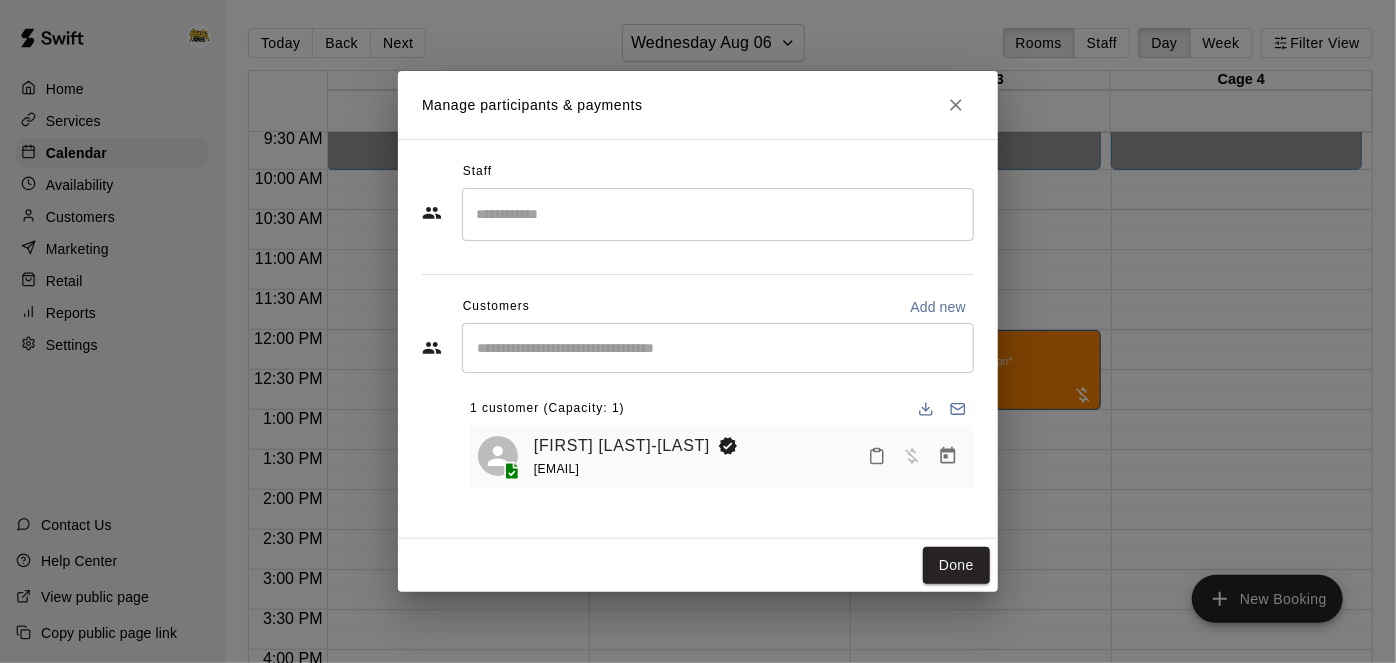 click at bounding box center (718, 214) 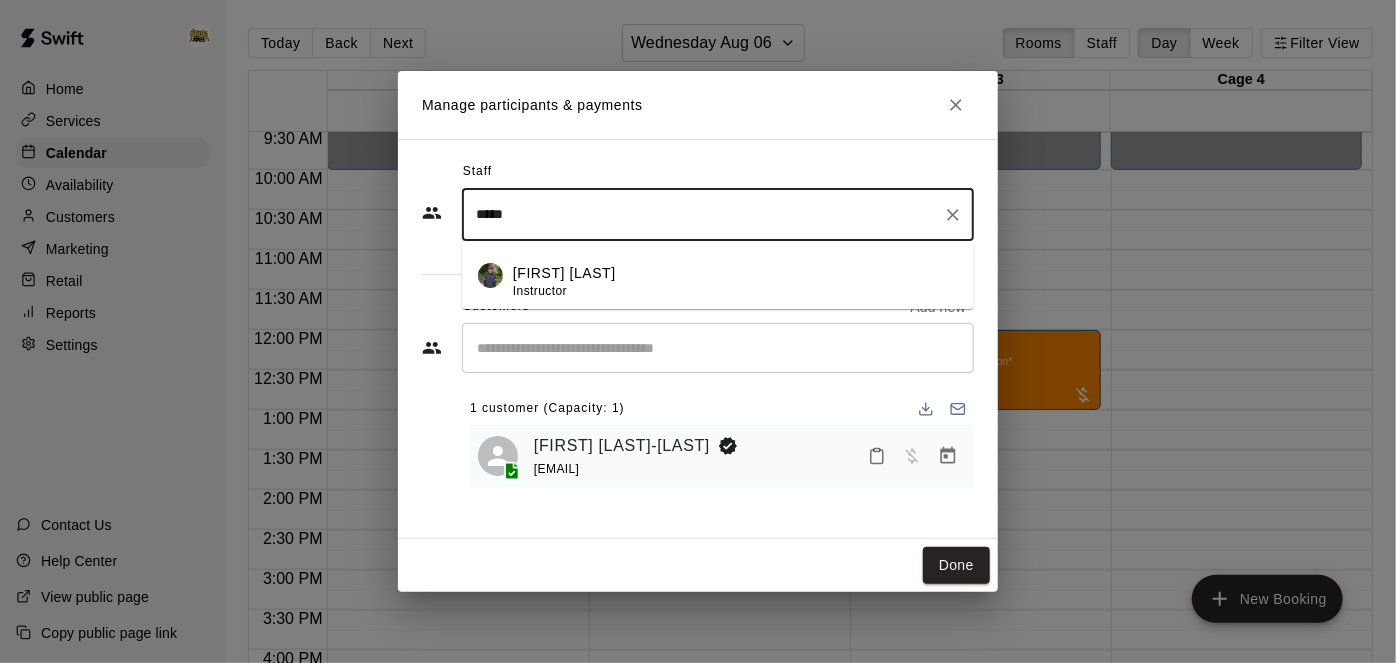 click on "[FIRST] [LAST] Instructor" at bounding box center [735, 282] 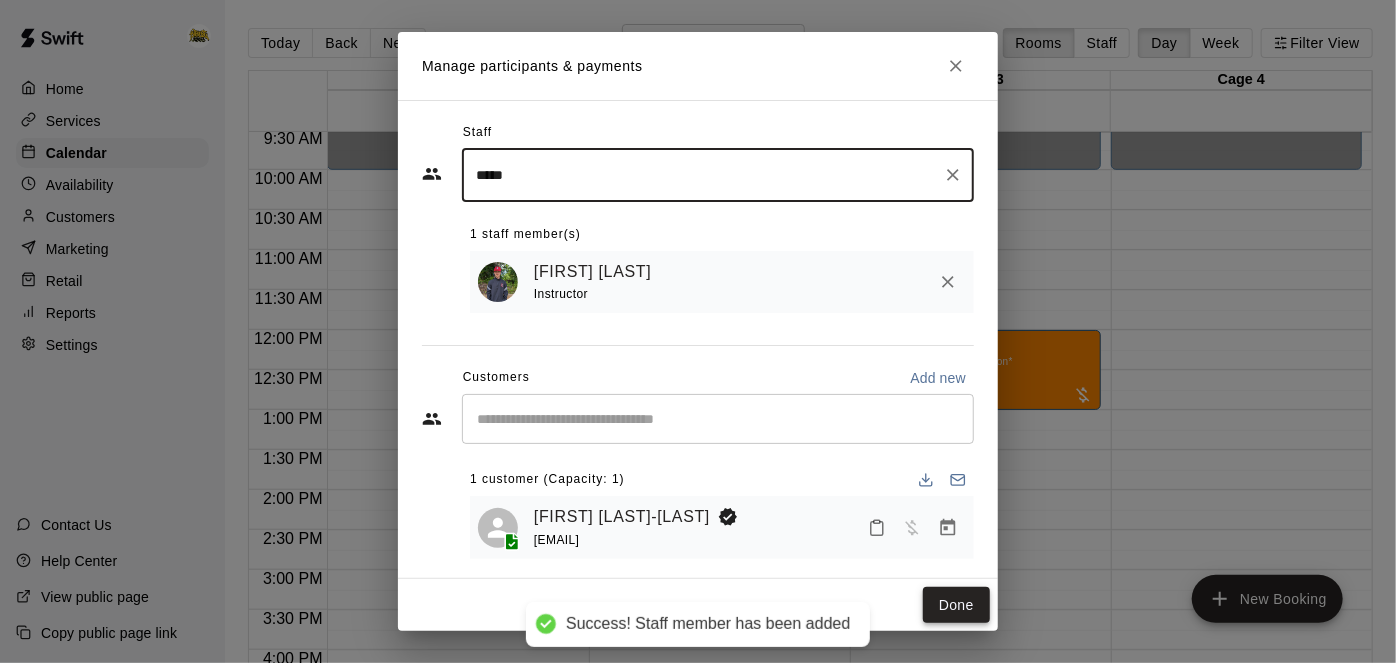 type on "*****" 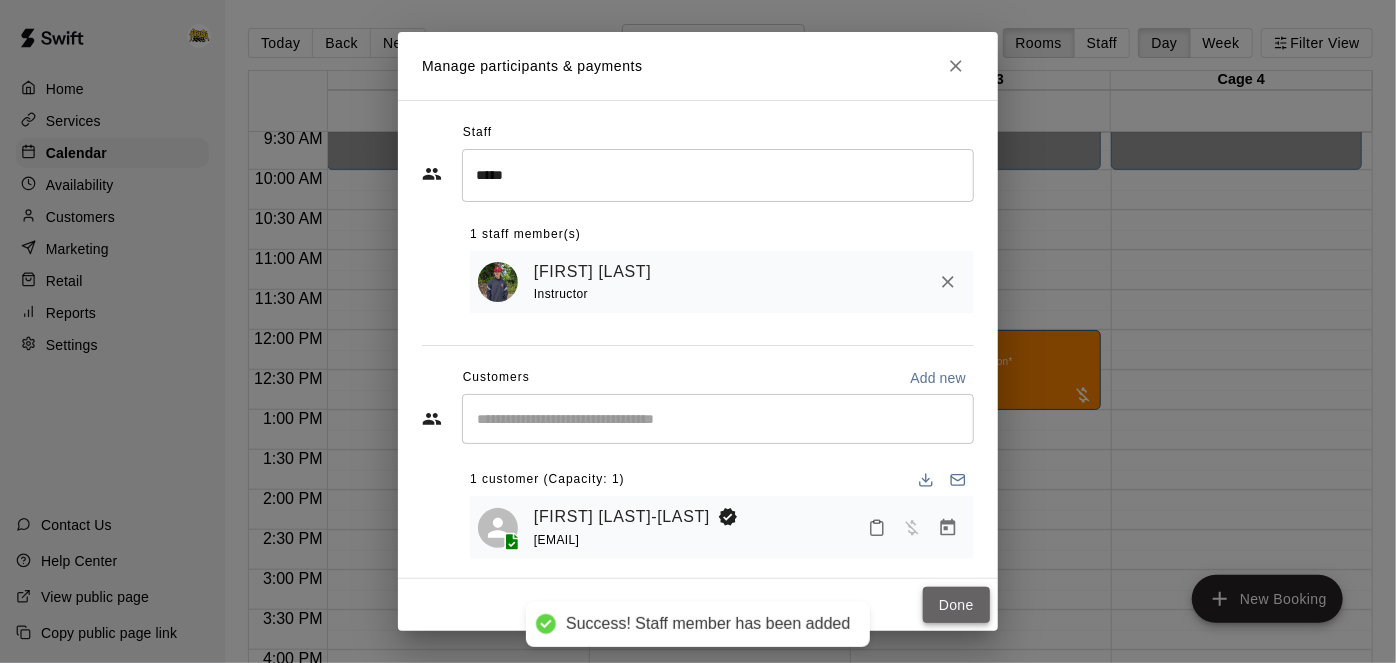 click on "Done" at bounding box center (956, 605) 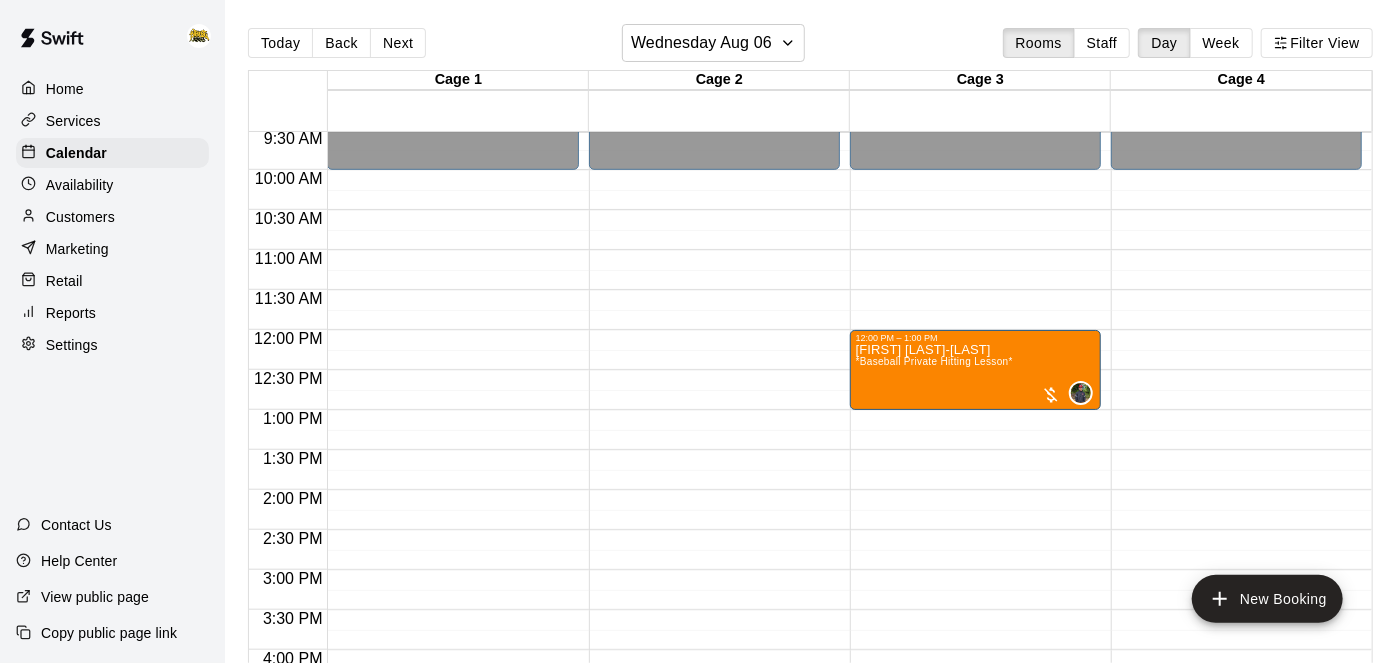 scroll, scrollTop: 32, scrollLeft: 0, axis: vertical 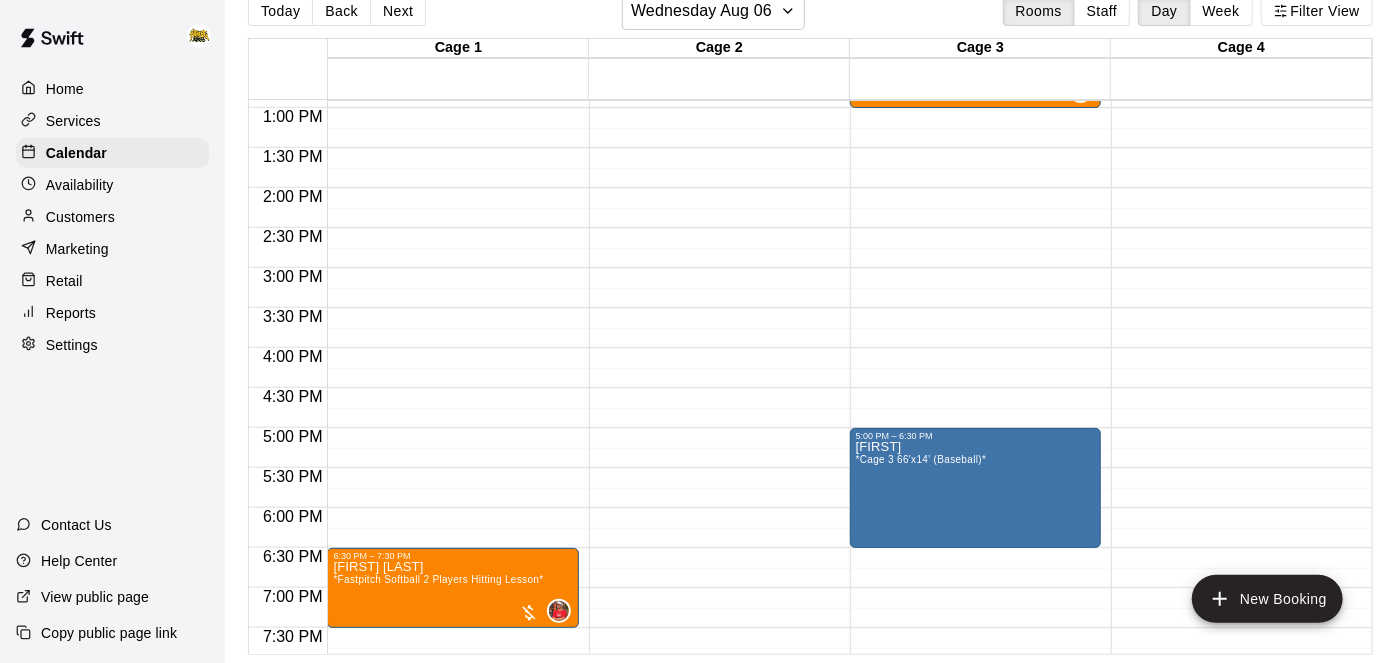 click on "Home" at bounding box center (112, 89) 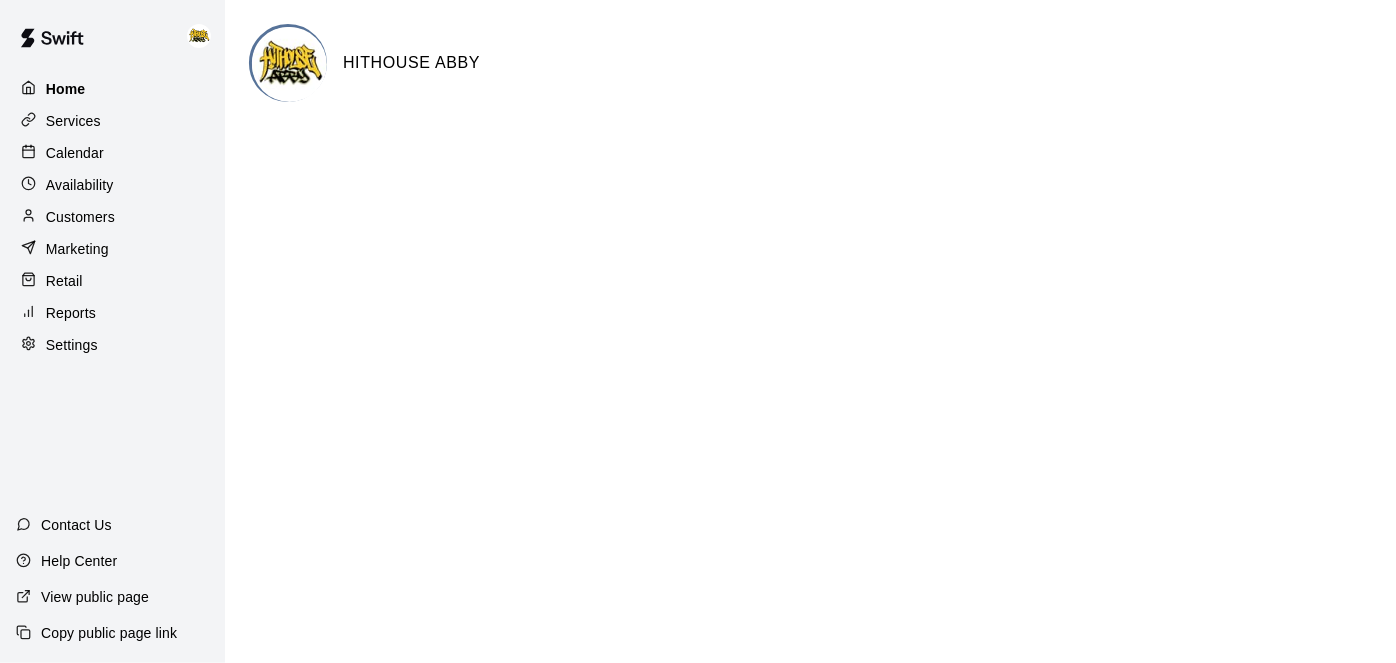 scroll, scrollTop: 0, scrollLeft: 0, axis: both 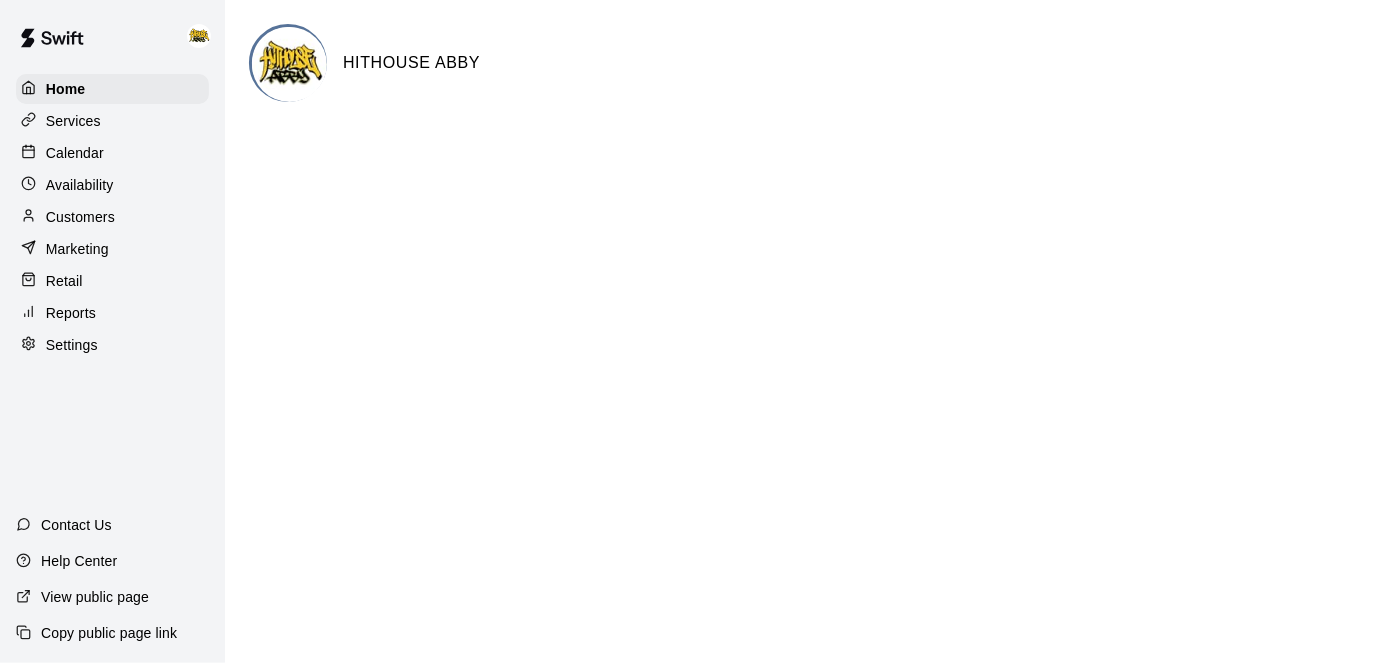 click on "Calendar" at bounding box center [75, 153] 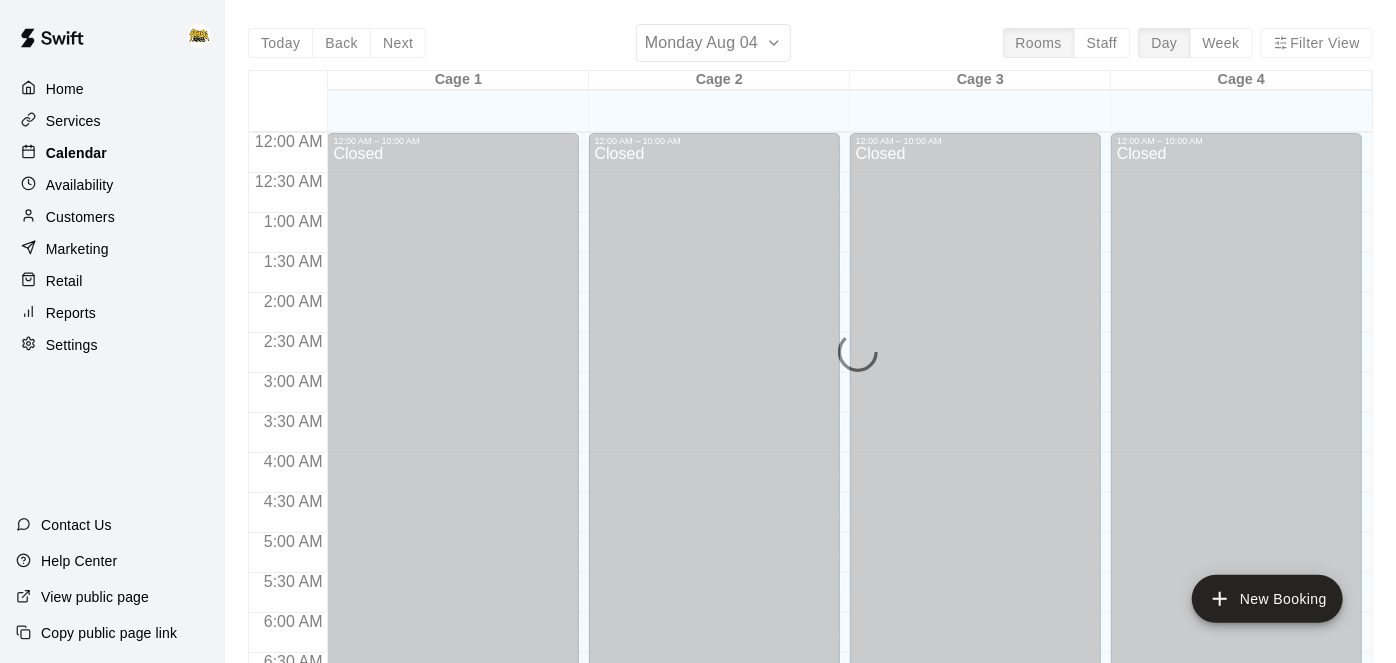 scroll, scrollTop: 1245, scrollLeft: 0, axis: vertical 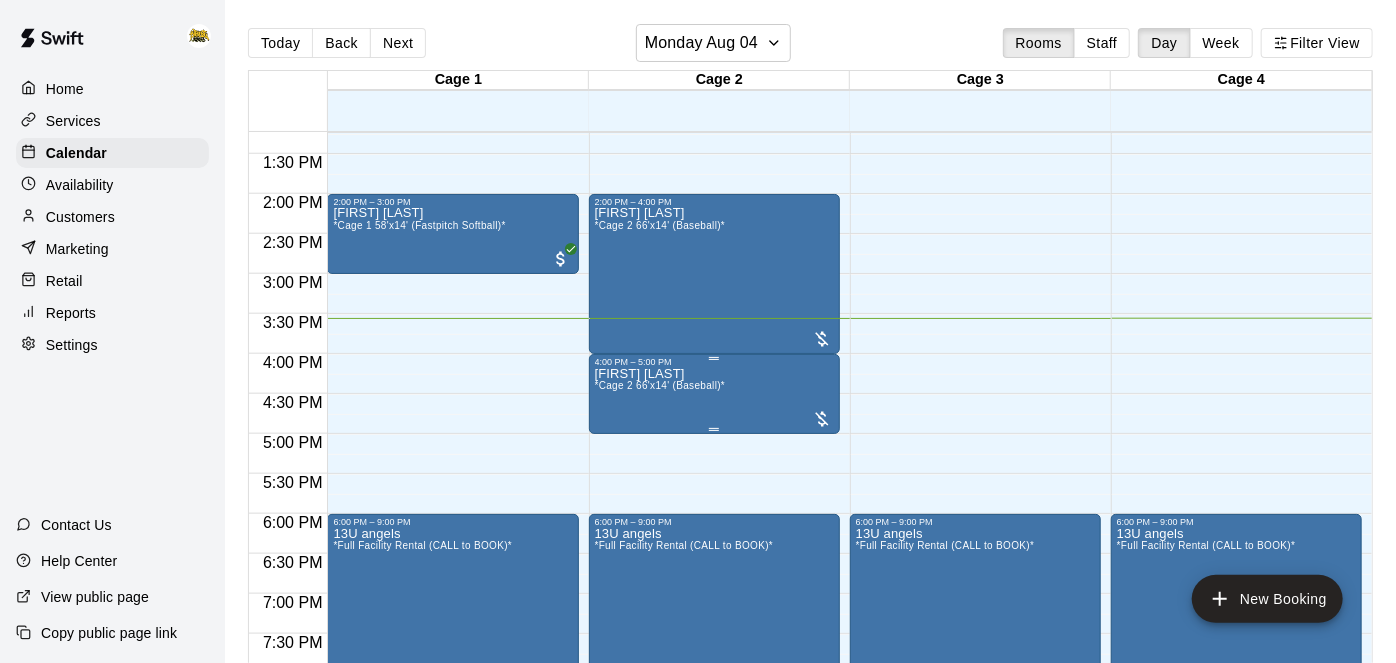 click on "[FIRST] [LAST] *[ACTIVITY]*" at bounding box center (714, 698) 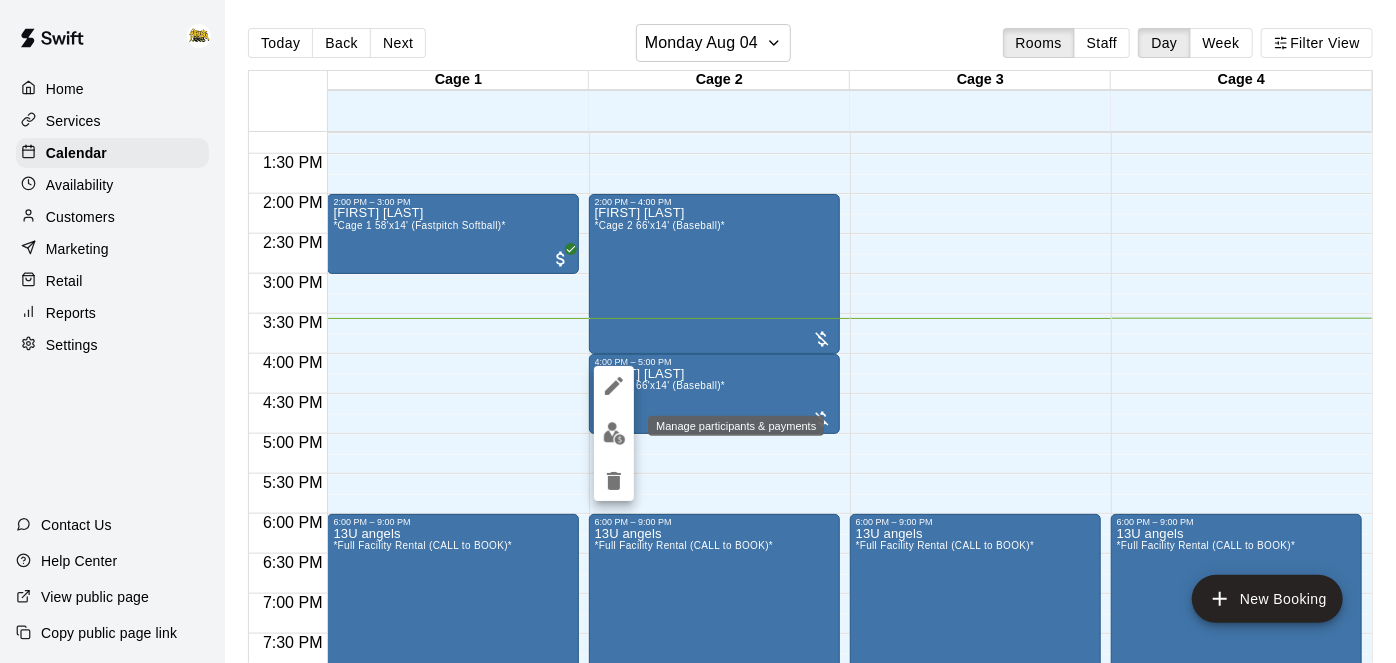 click at bounding box center (614, 433) 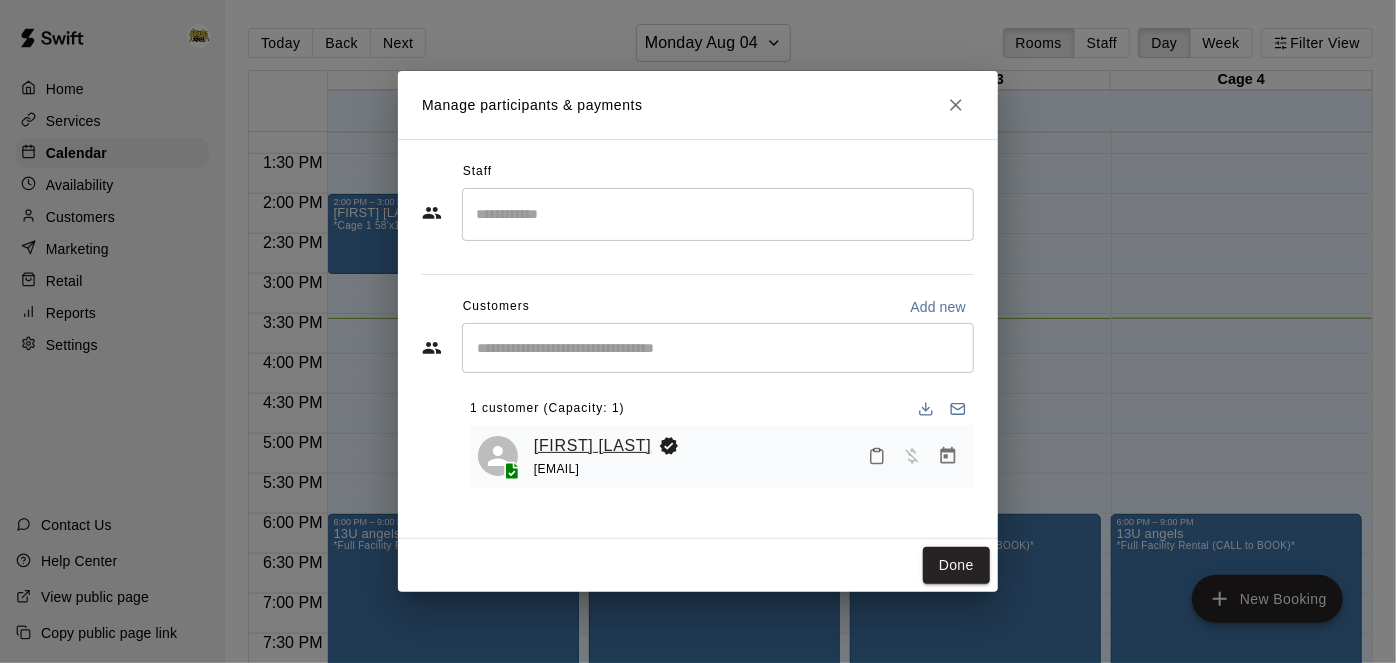 click on "[FIRST] [LAST]" at bounding box center [592, 446] 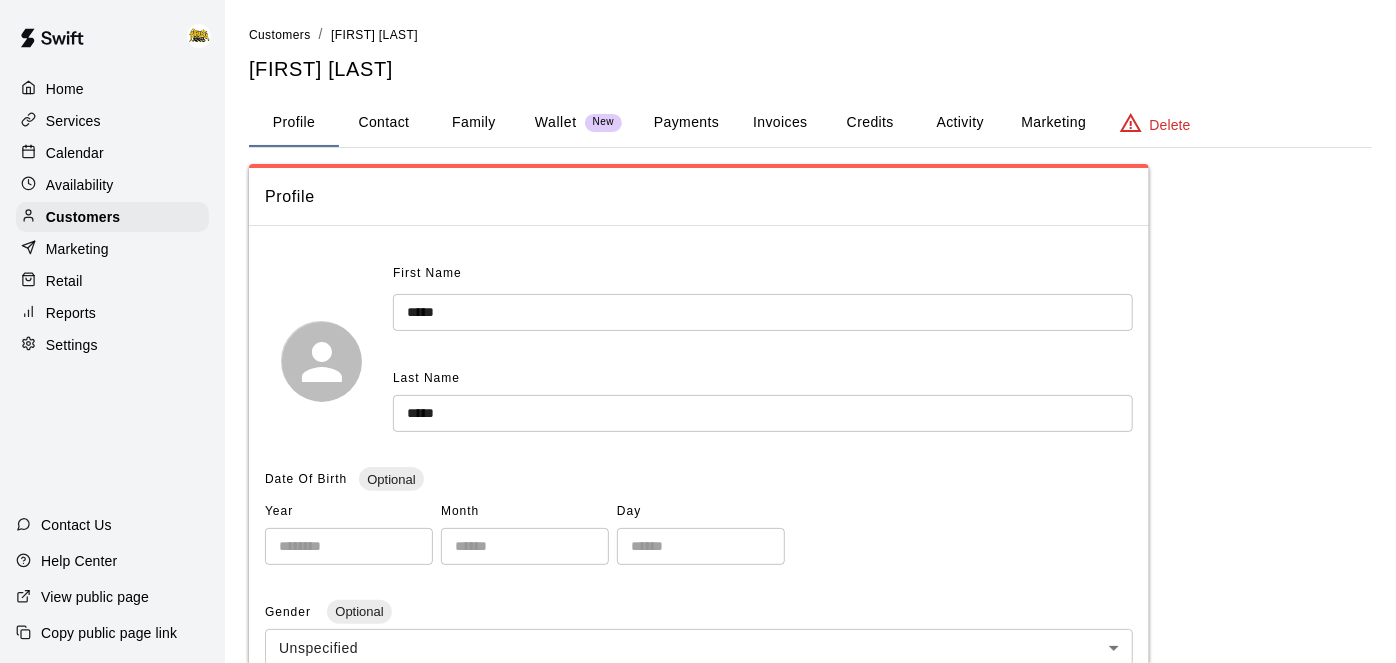click on "Family" at bounding box center (474, 123) 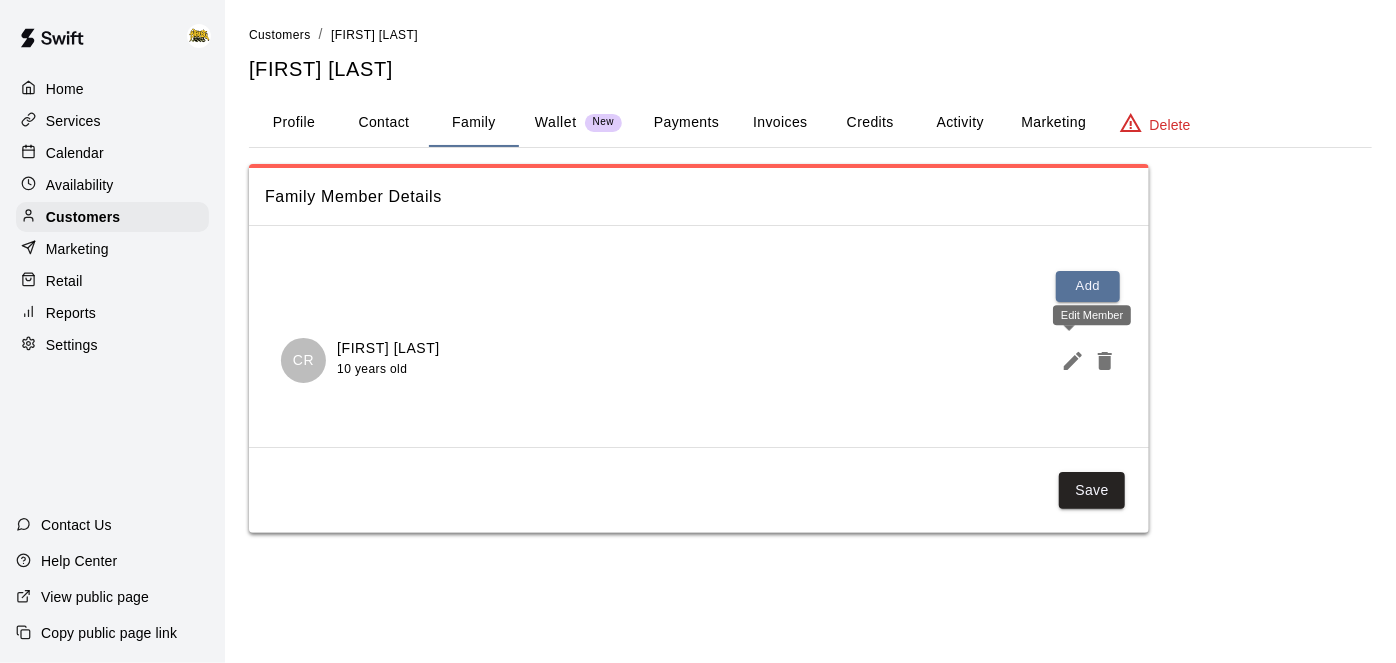 click 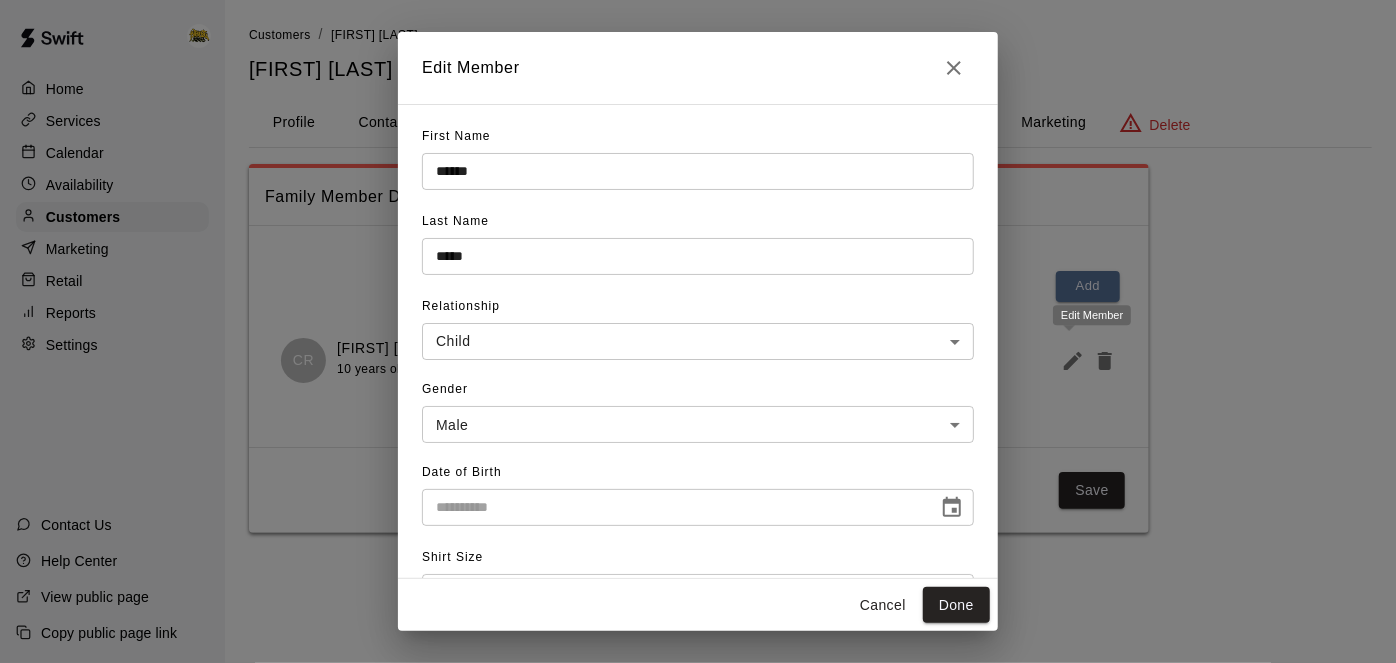 type on "**********" 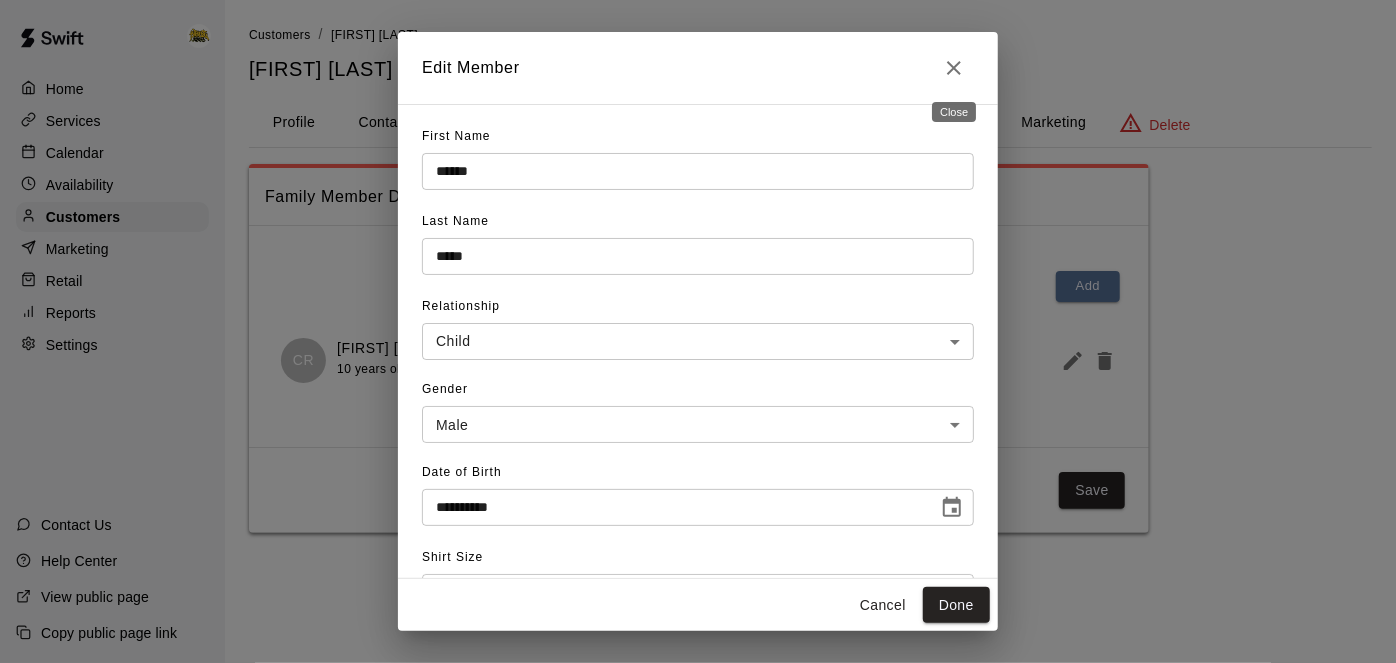 click 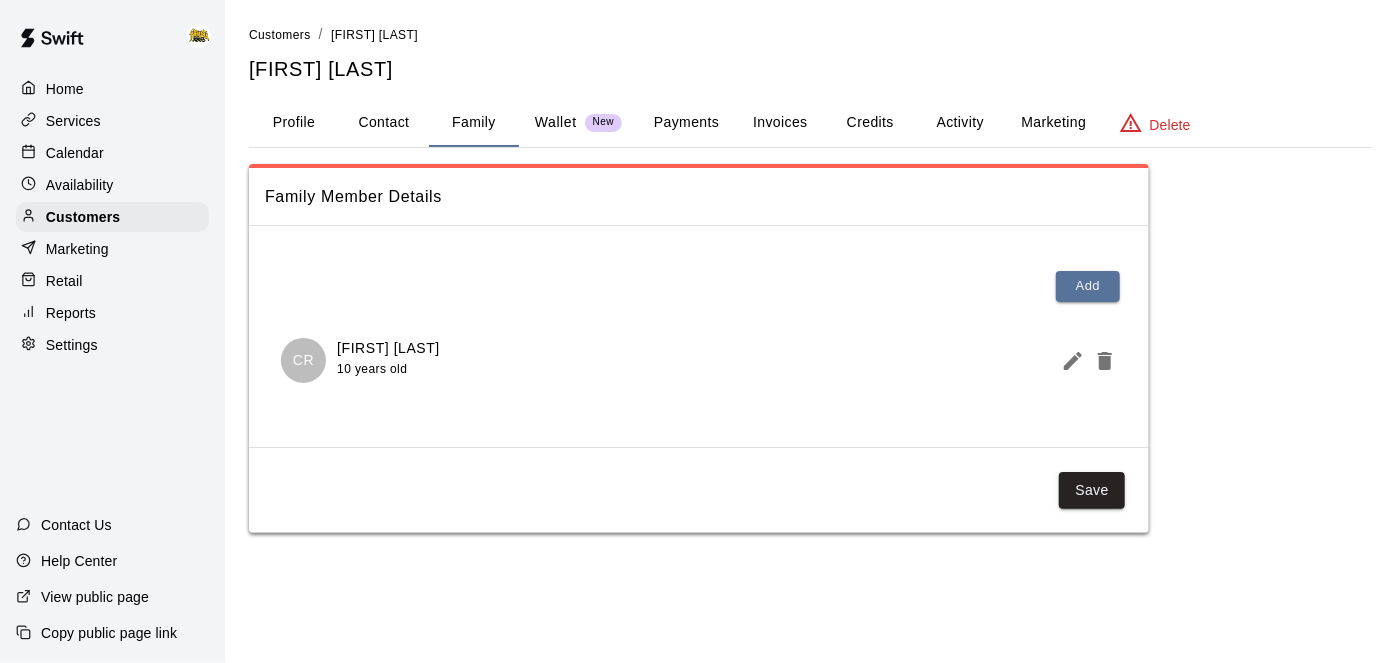 click on "Calendar" at bounding box center (75, 153) 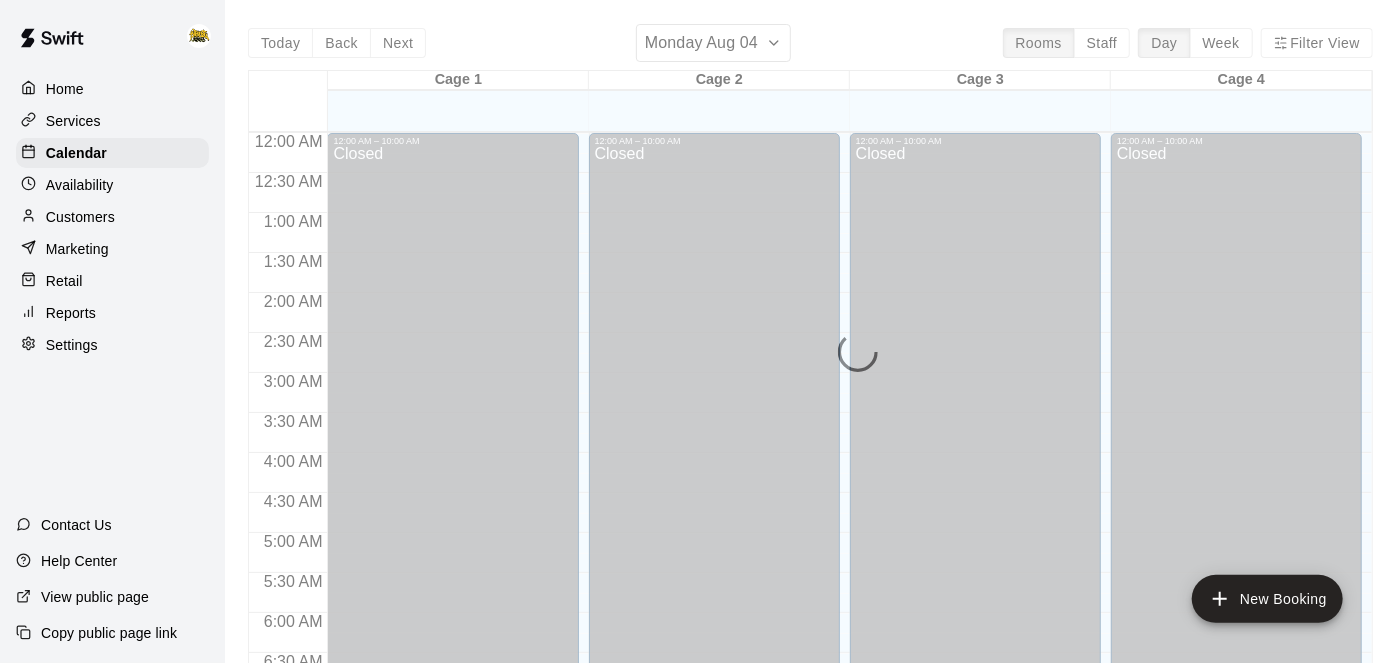 scroll, scrollTop: 1245, scrollLeft: 0, axis: vertical 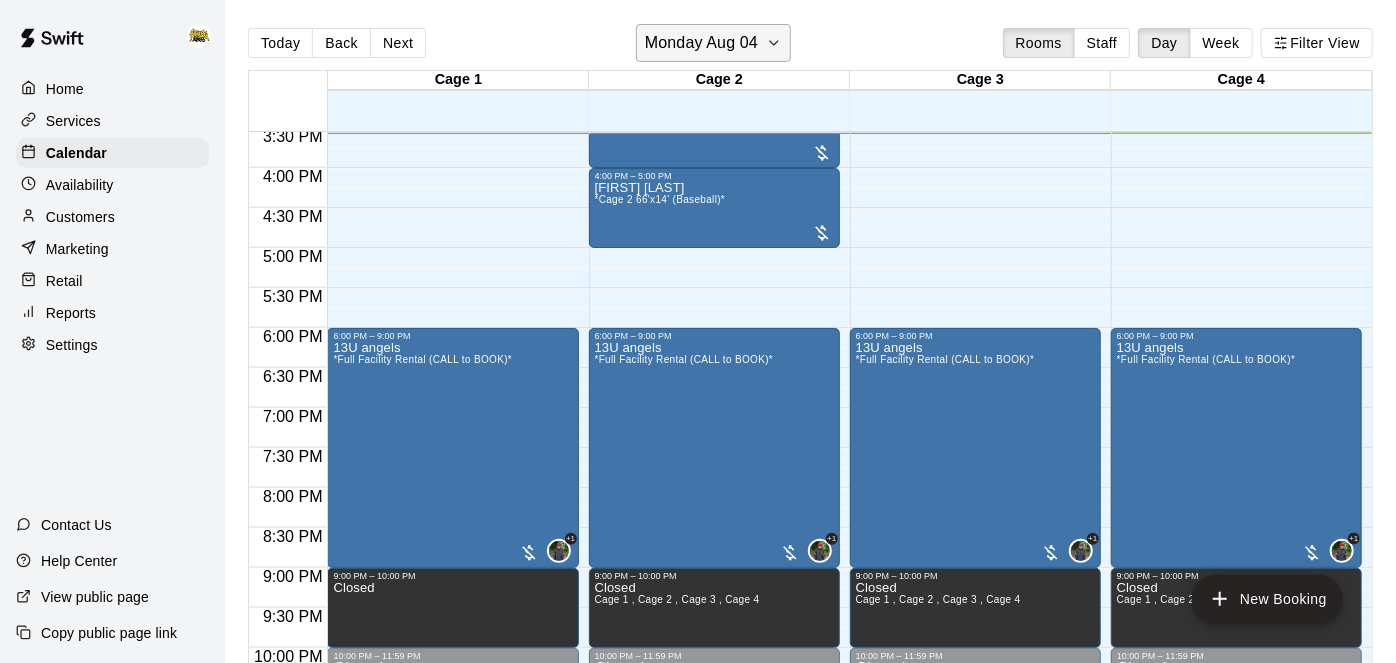 click on "Monday Aug 04" at bounding box center [701, 43] 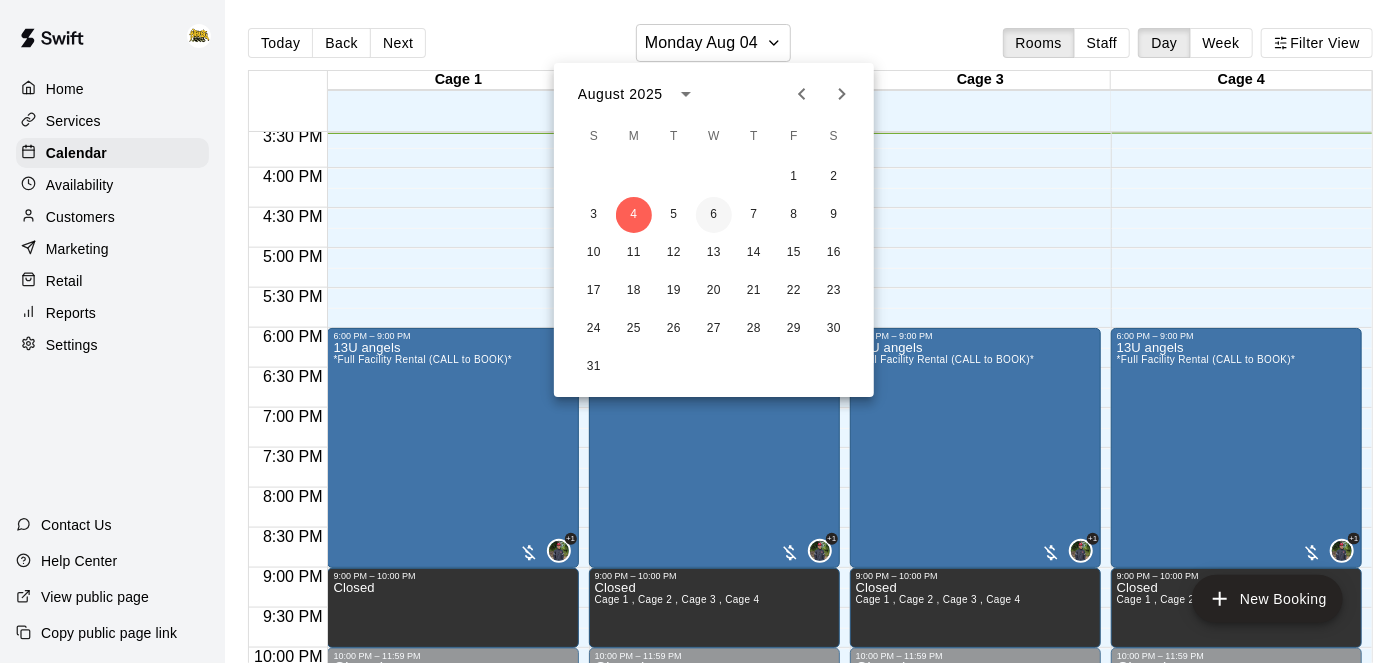 click on "6" at bounding box center [714, 215] 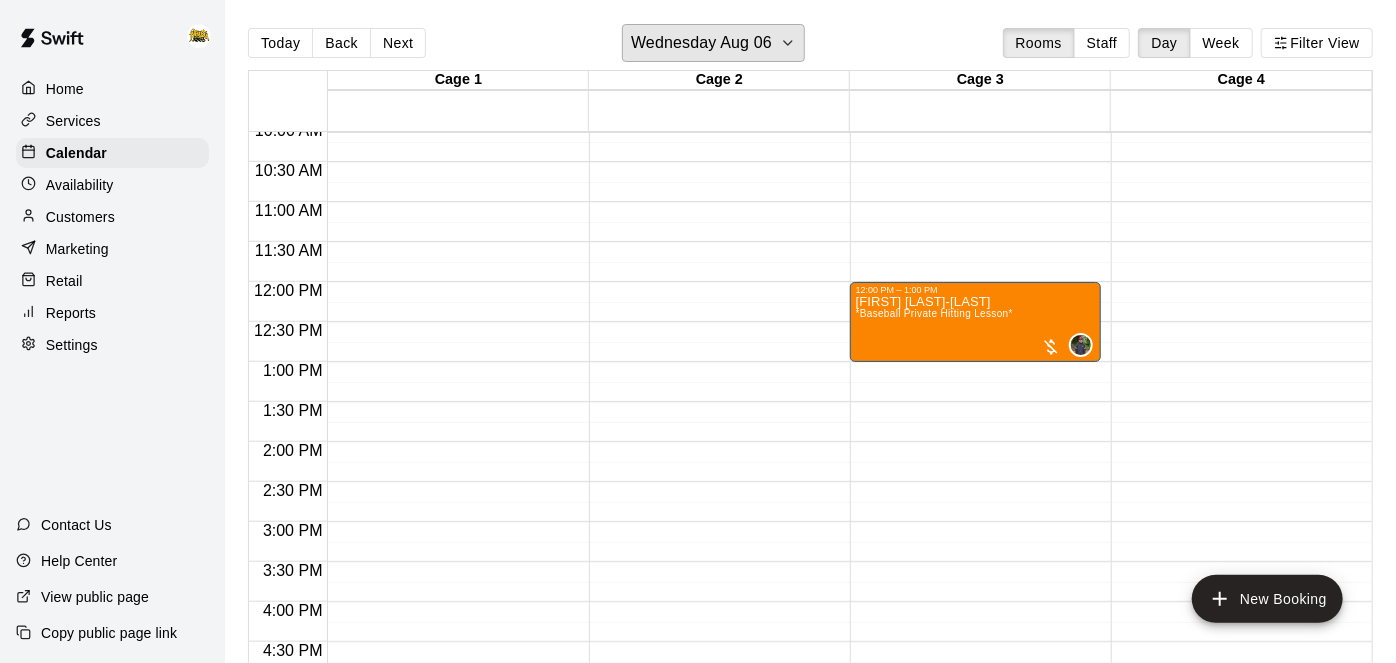 scroll, scrollTop: 797, scrollLeft: 0, axis: vertical 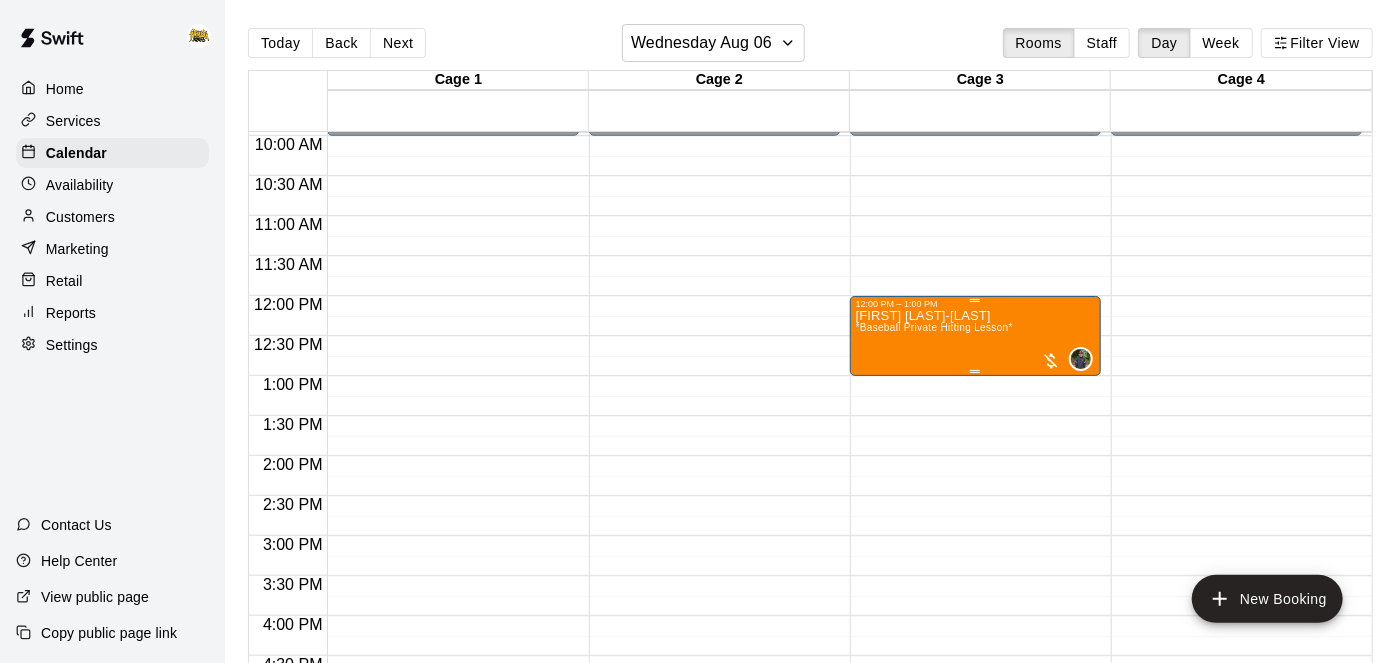 click on "[FIRST] [LAST] *Baseball Private Hitting Lesson*" at bounding box center [934, 640] 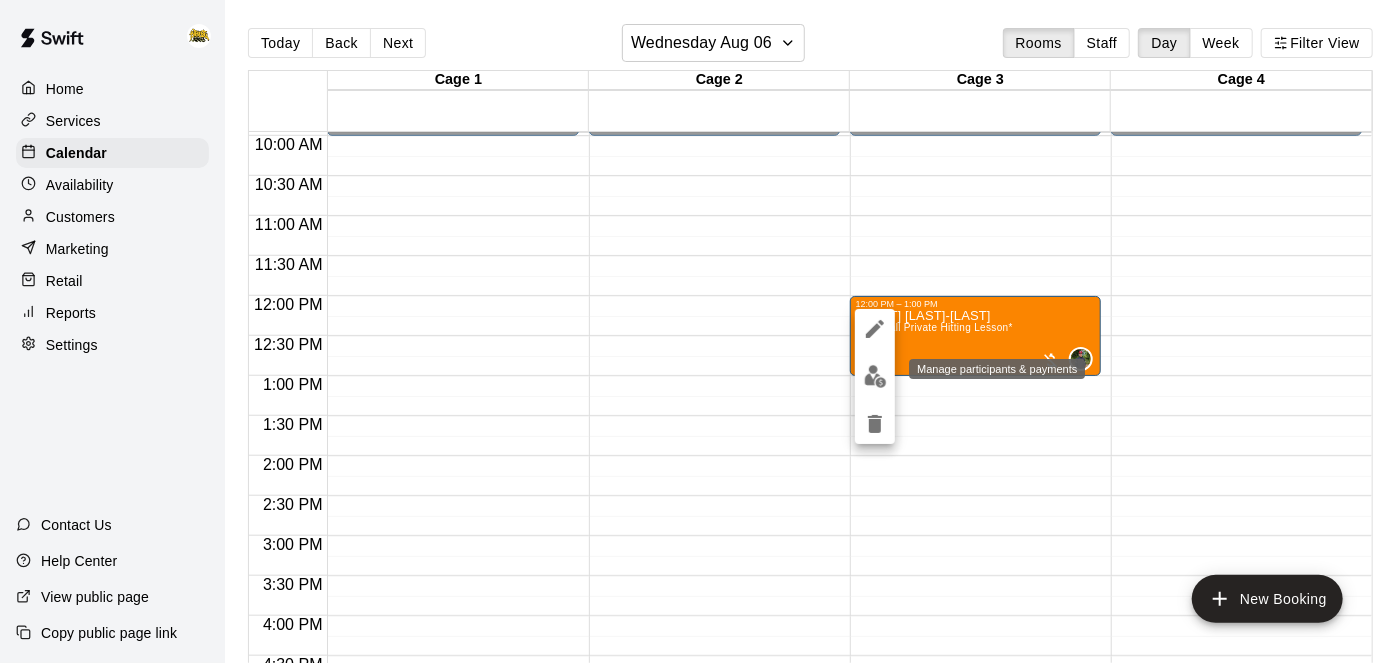 click at bounding box center [875, 376] 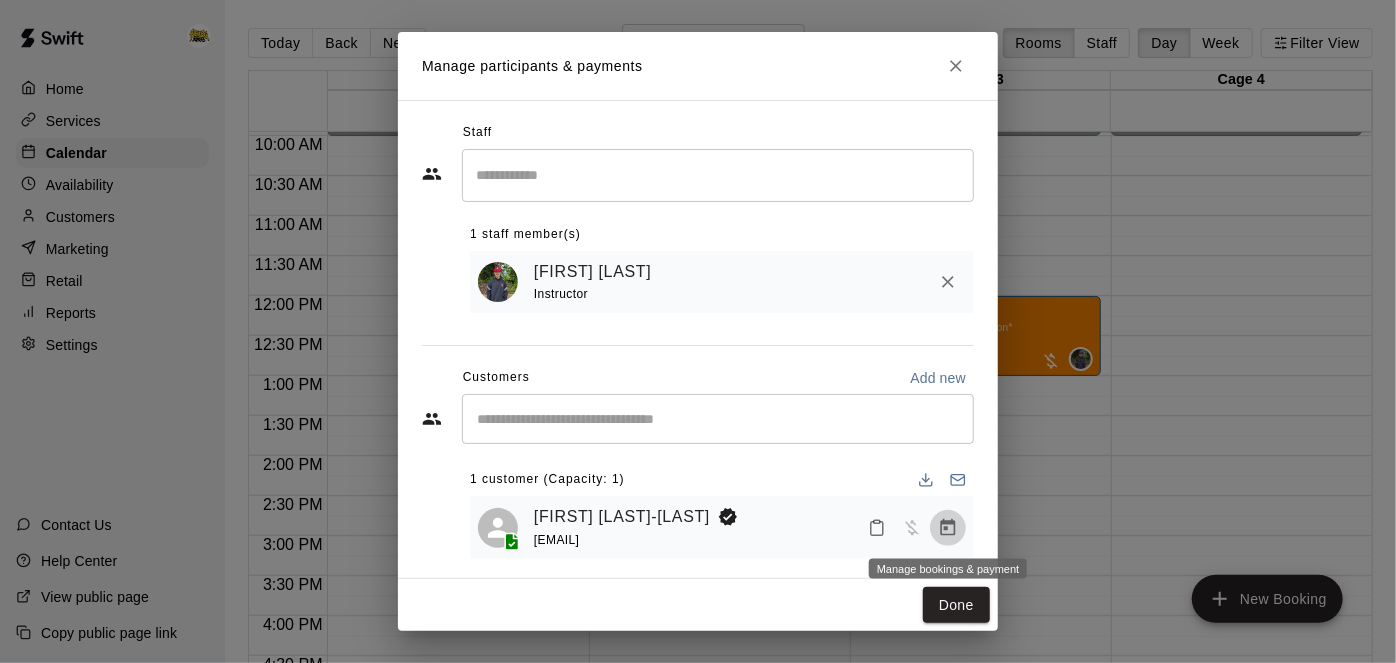 click 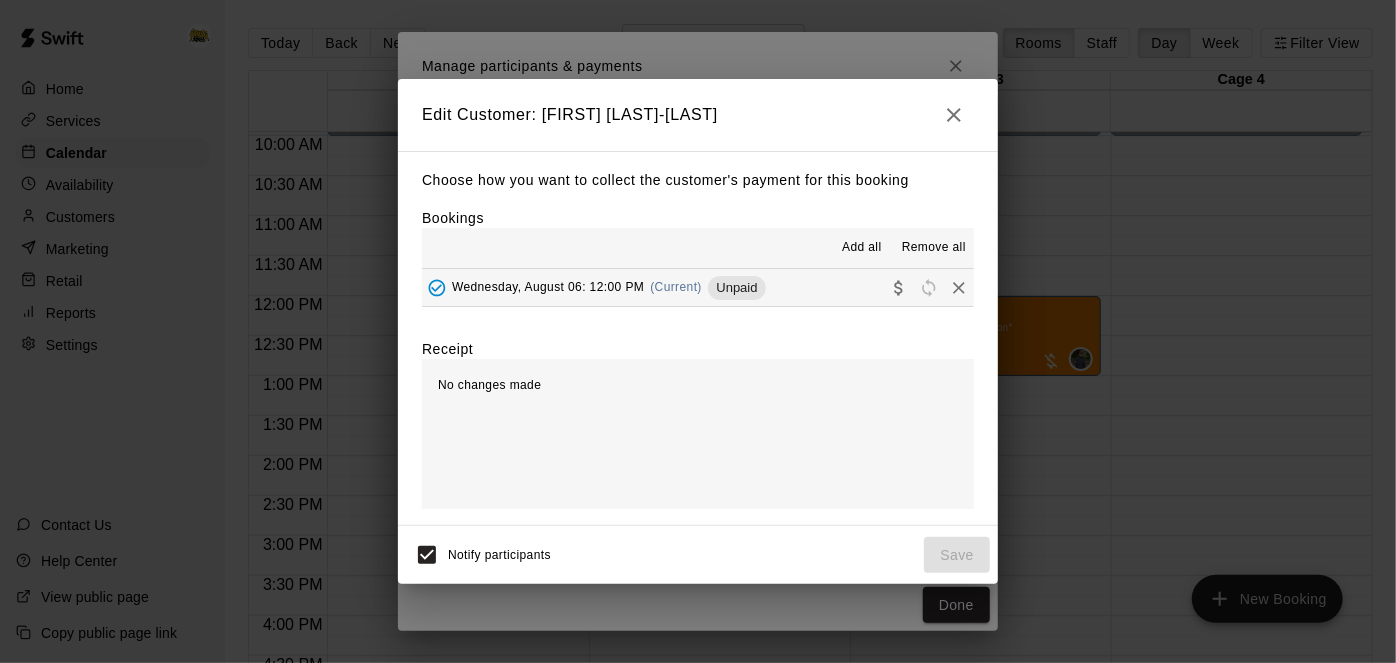 click on "Wednesday, [MONTH] [DAY]: [HOUR]:[MINUTE] (Current) Unpaid" at bounding box center (698, 287) 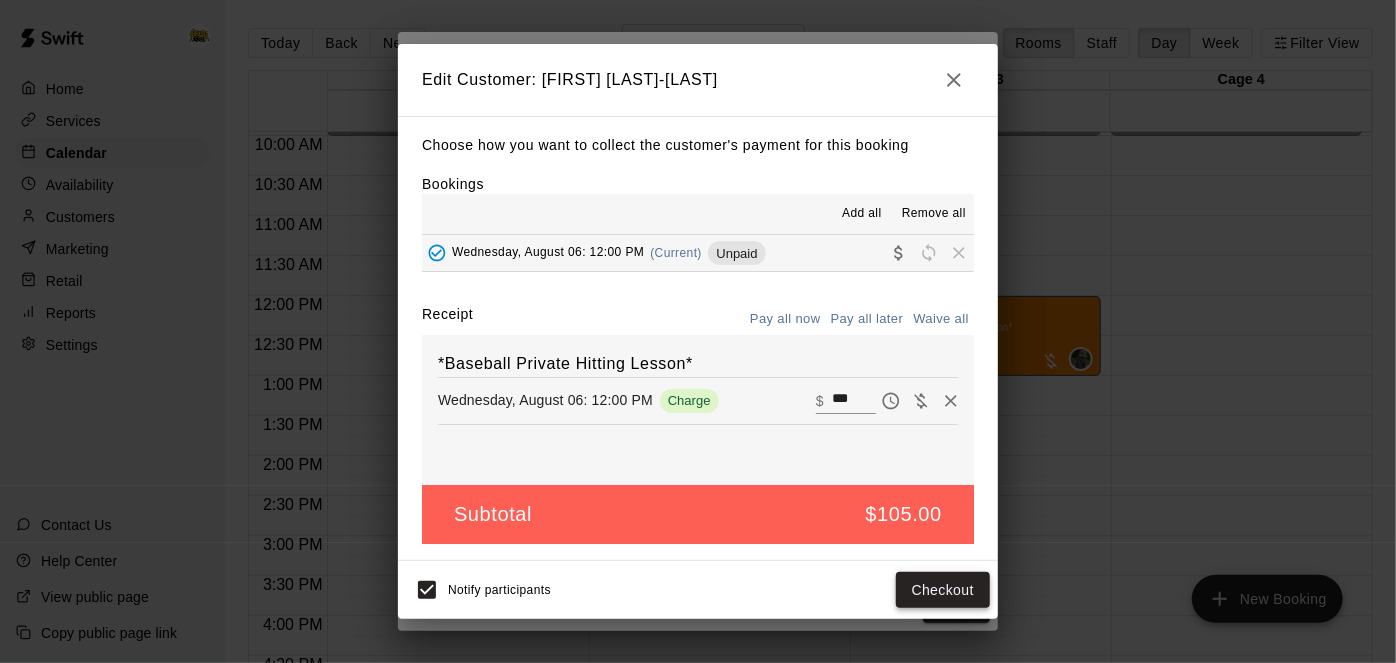 click on "Checkout" at bounding box center (943, 590) 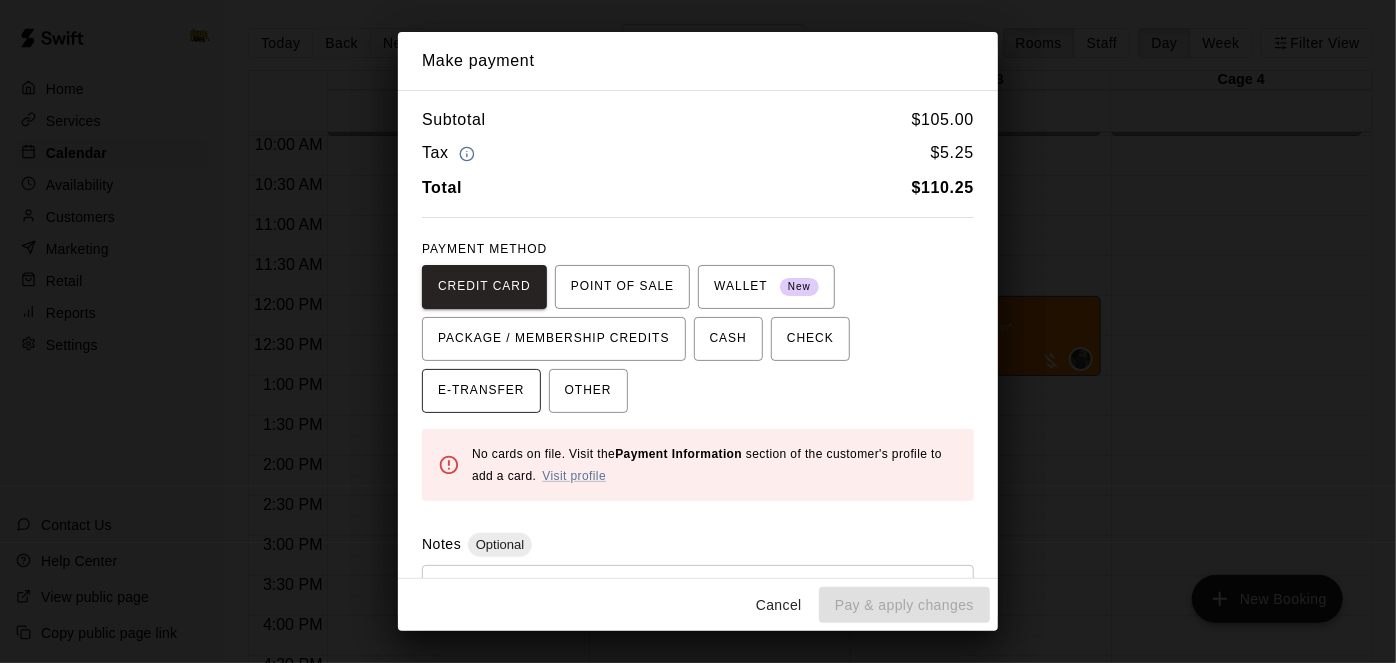 click on "E-TRANSFER" at bounding box center [481, 391] 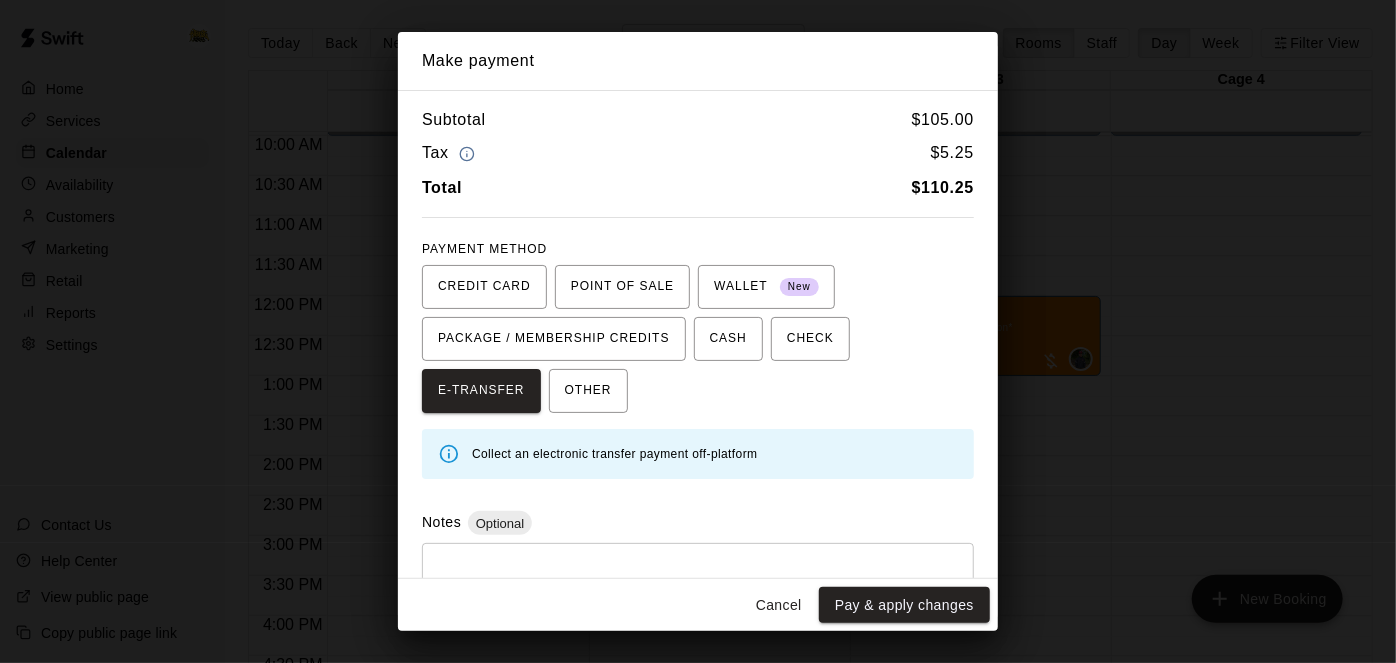 click at bounding box center [698, 590] 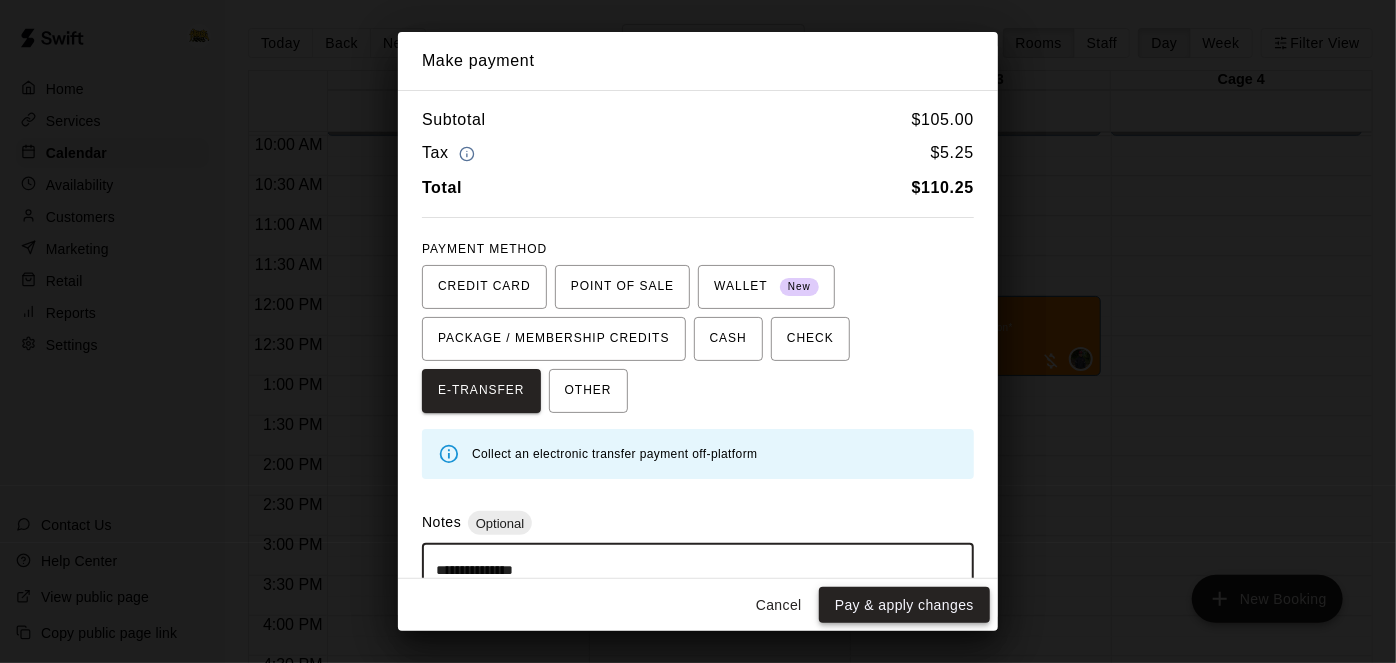 type on "**********" 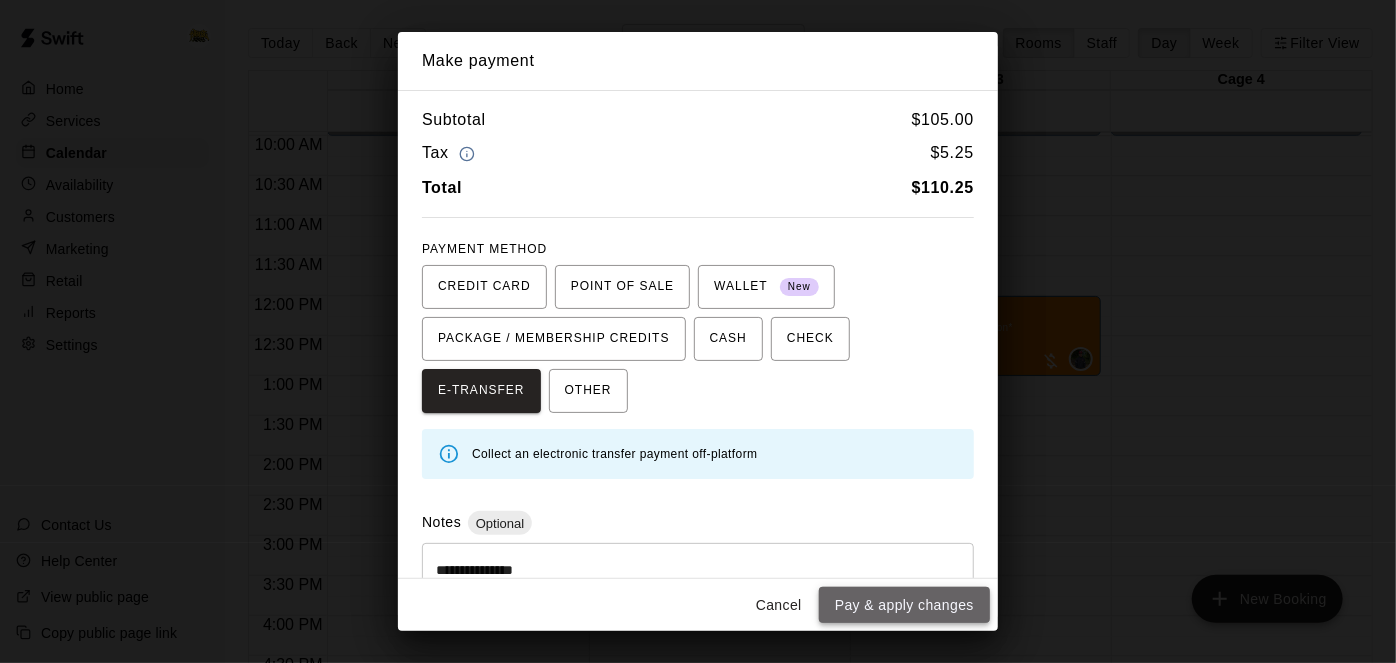 click on "Pay & apply changes" at bounding box center [904, 605] 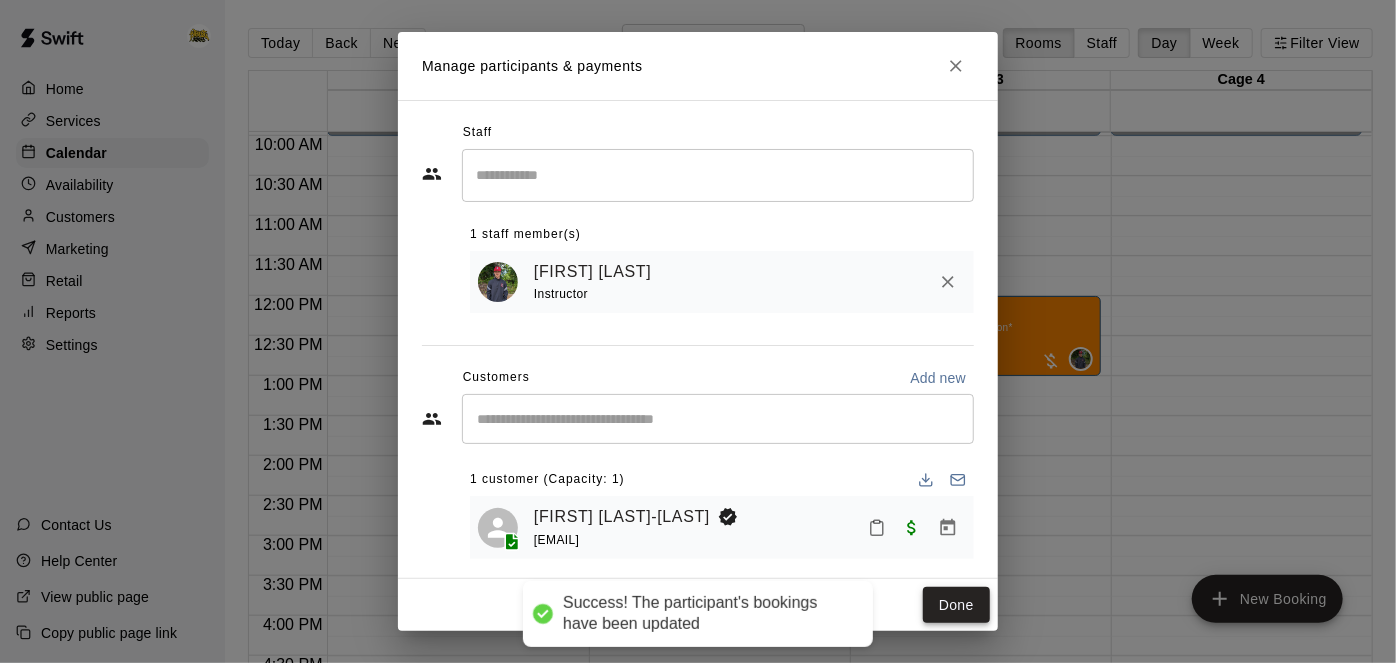 click on "Done" at bounding box center (956, 605) 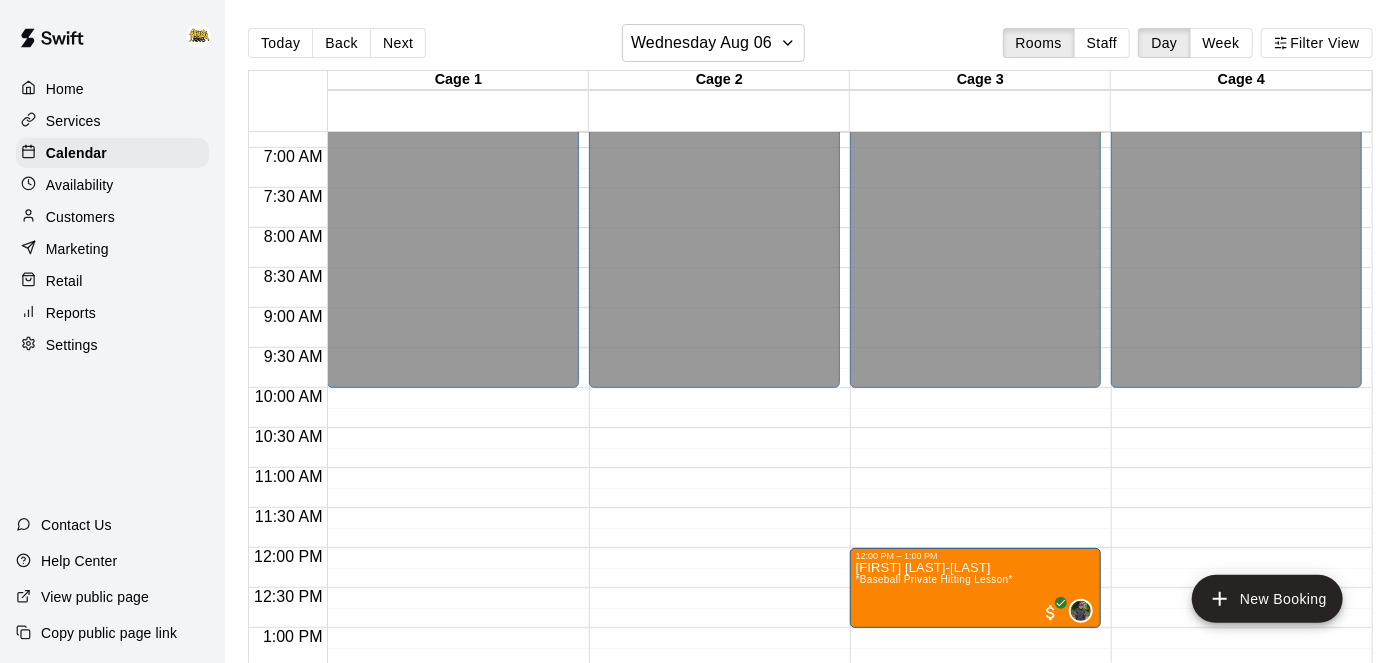 scroll, scrollTop: 544, scrollLeft: 0, axis: vertical 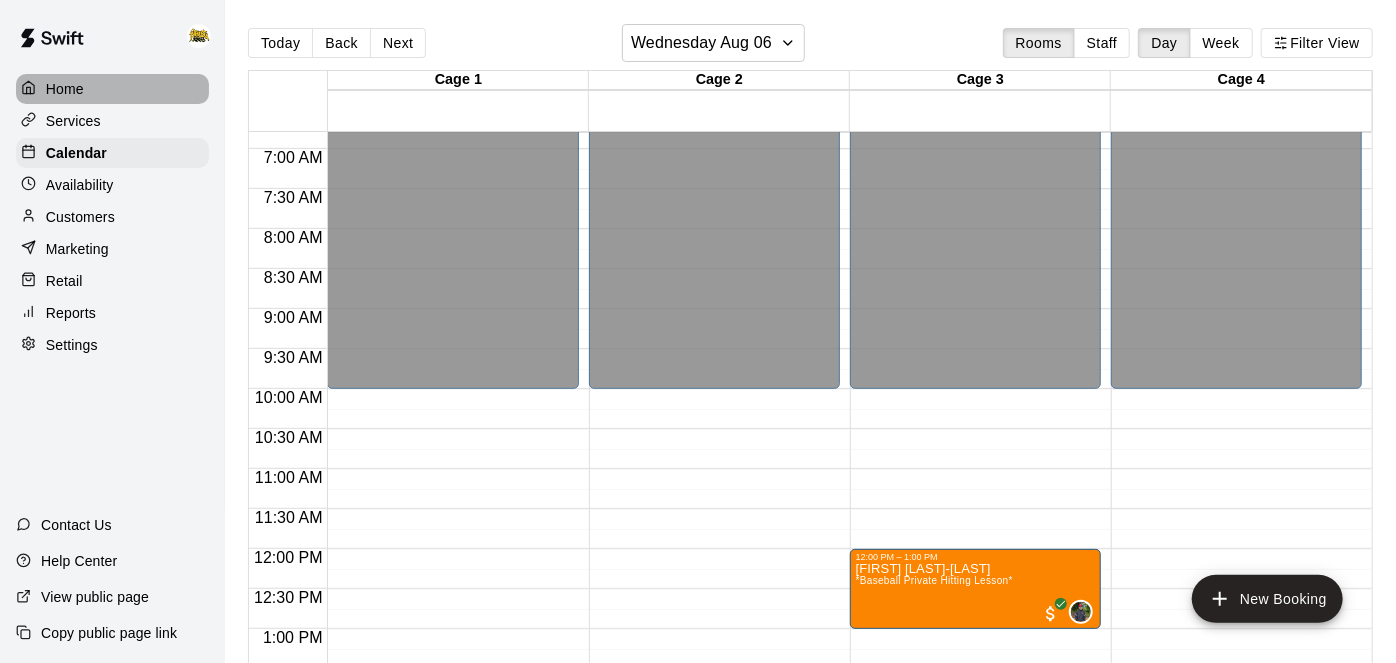 click on "Home" at bounding box center (112, 89) 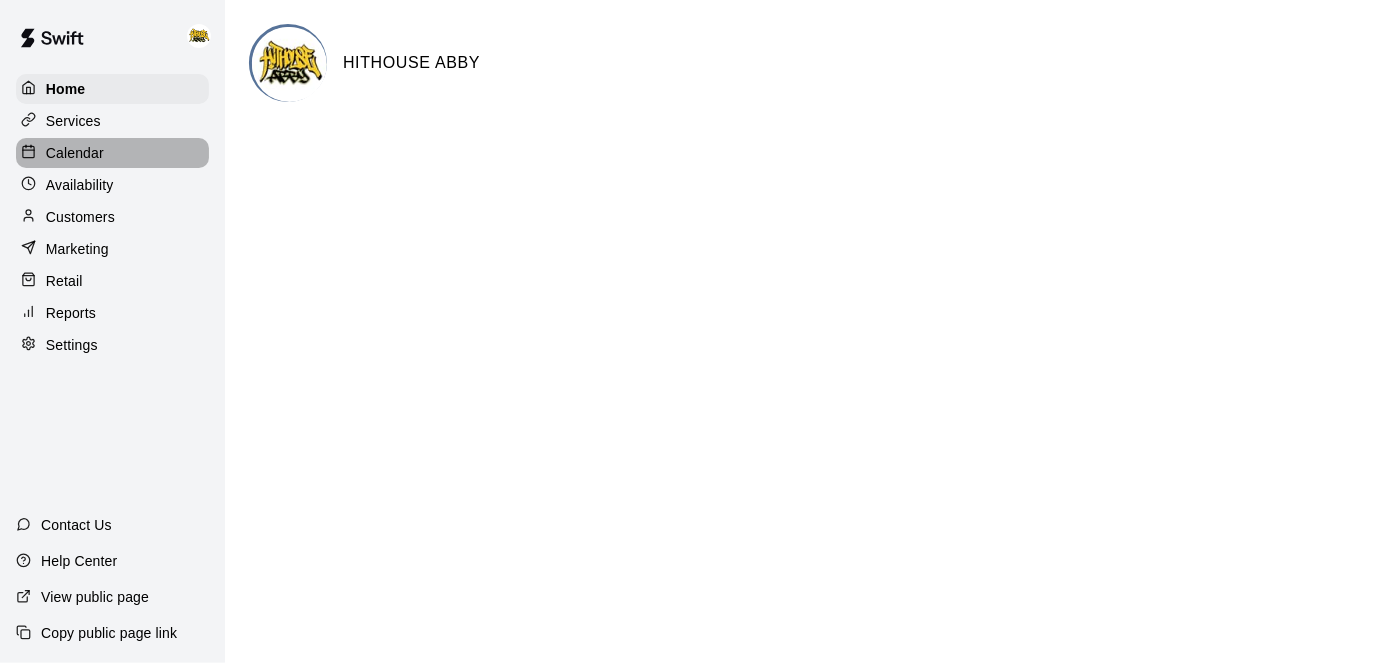 click on "Calendar" at bounding box center [75, 153] 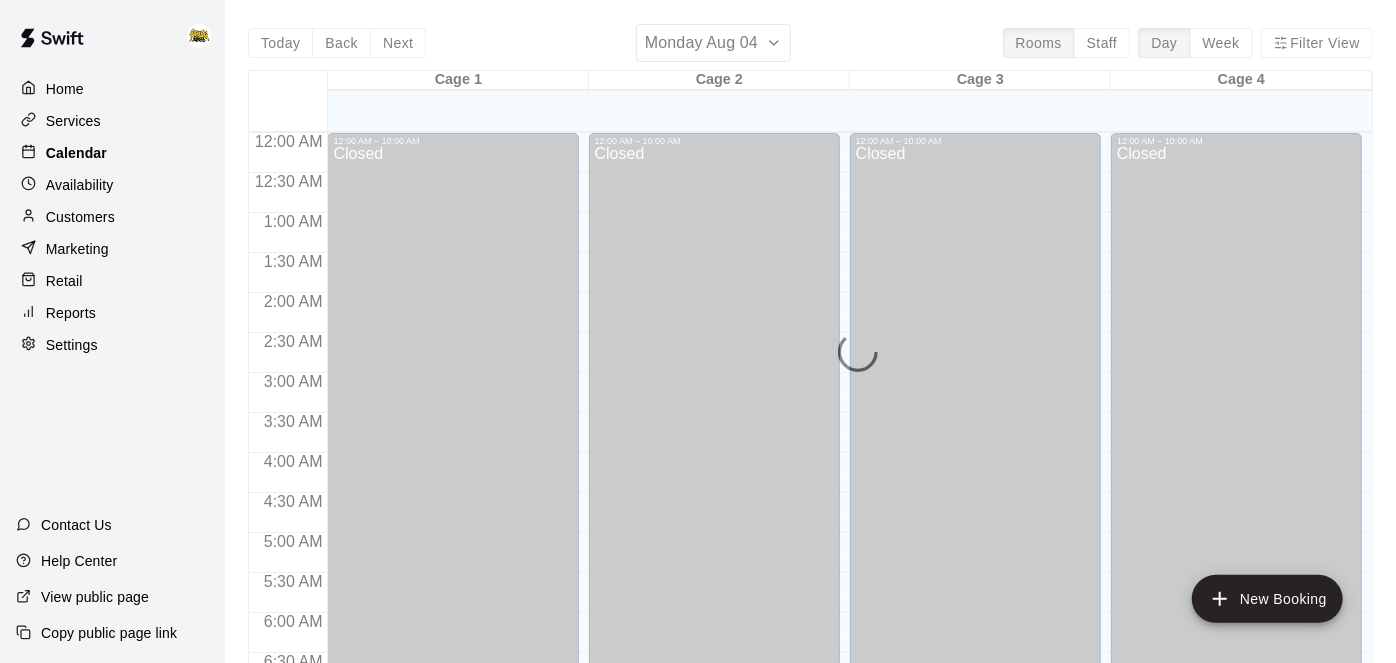 scroll, scrollTop: 1247, scrollLeft: 0, axis: vertical 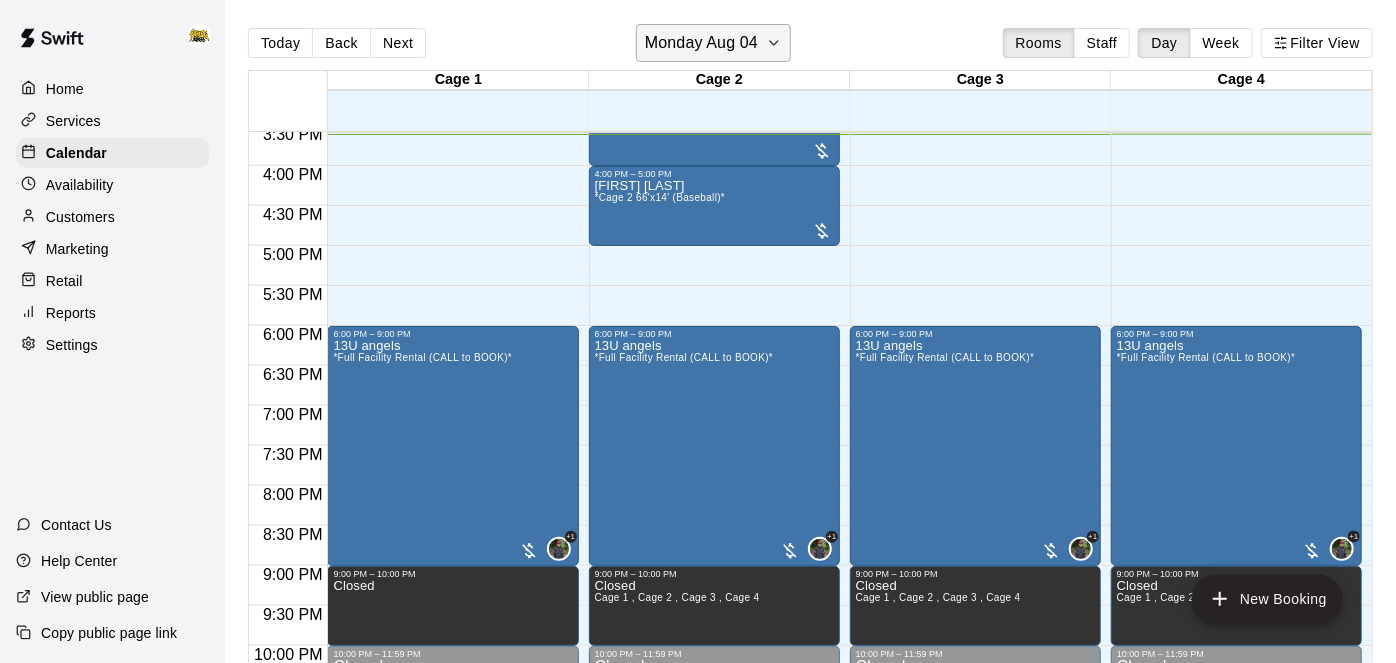 click on "Monday Aug 04" at bounding box center [701, 43] 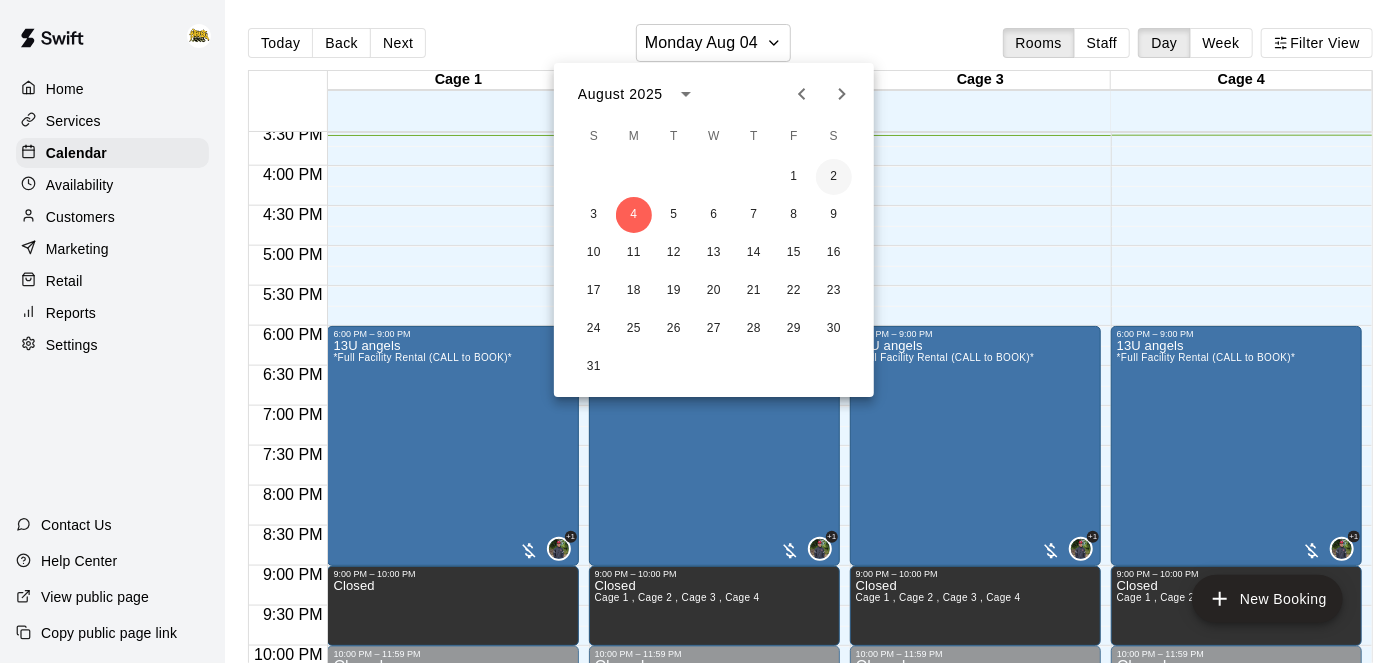 click on "2" at bounding box center [834, 177] 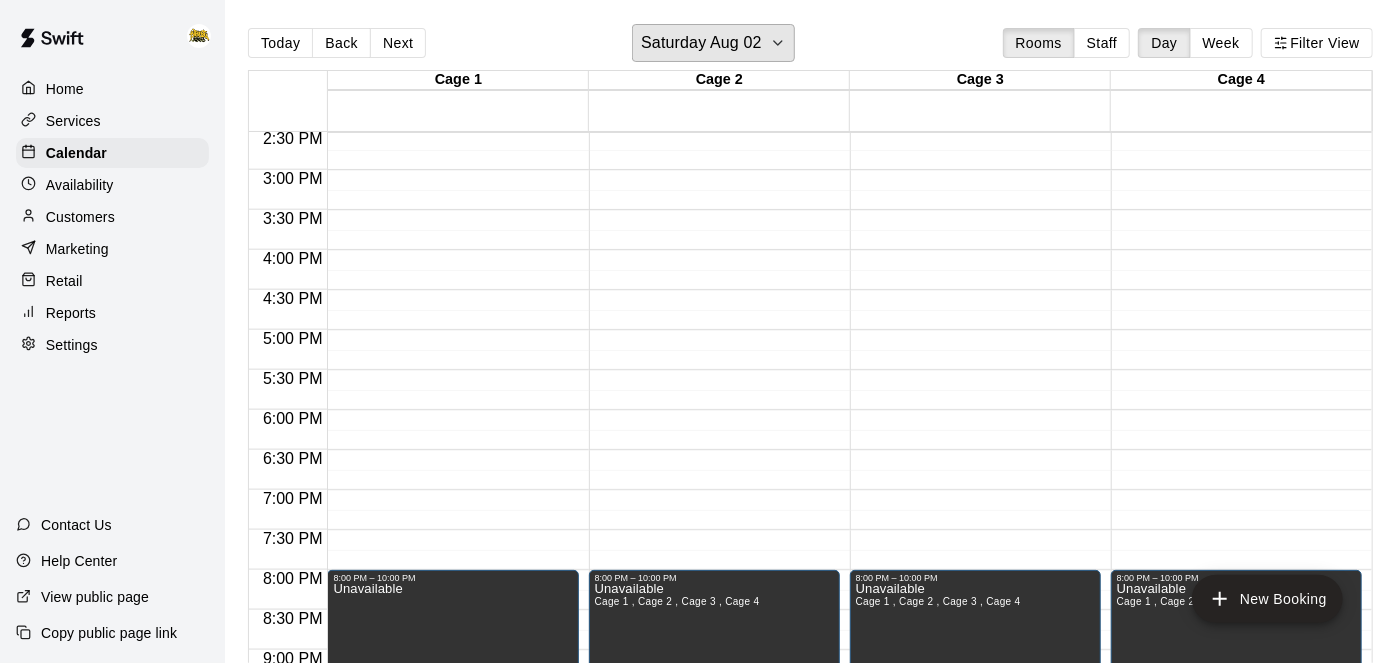 scroll, scrollTop: 1173, scrollLeft: 0, axis: vertical 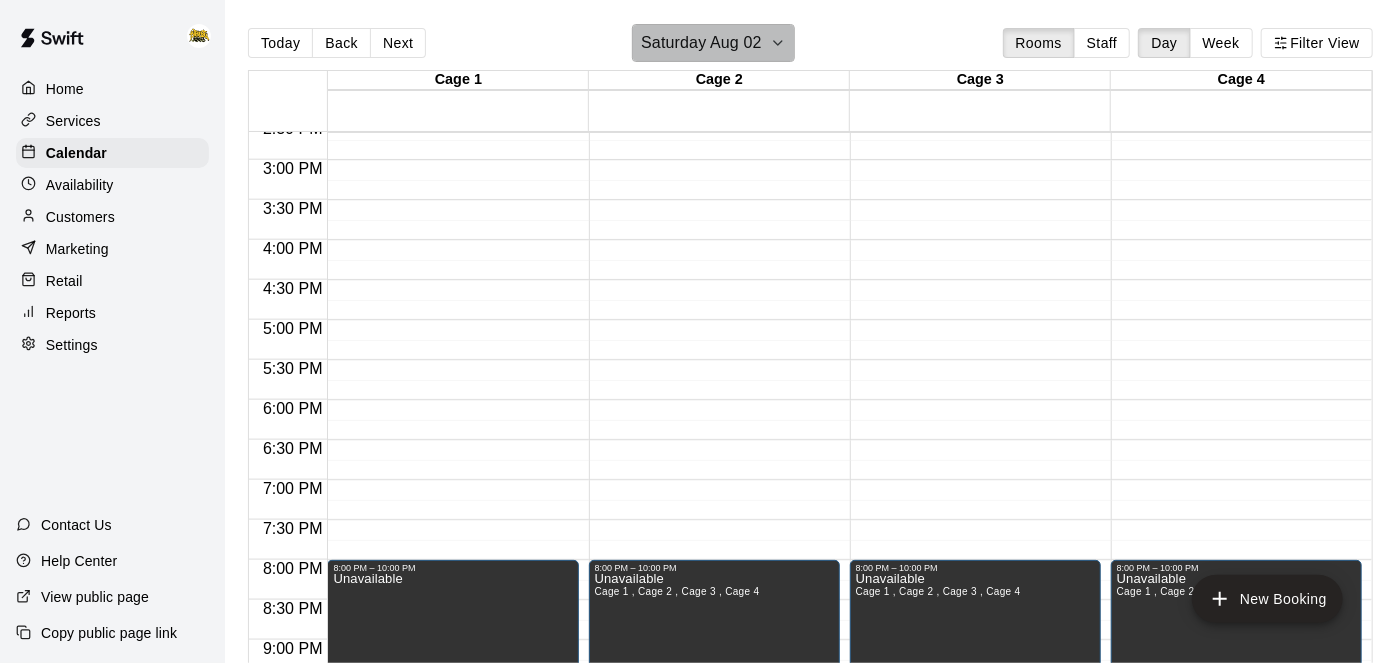 click on "Saturday Aug 02" at bounding box center [713, 43] 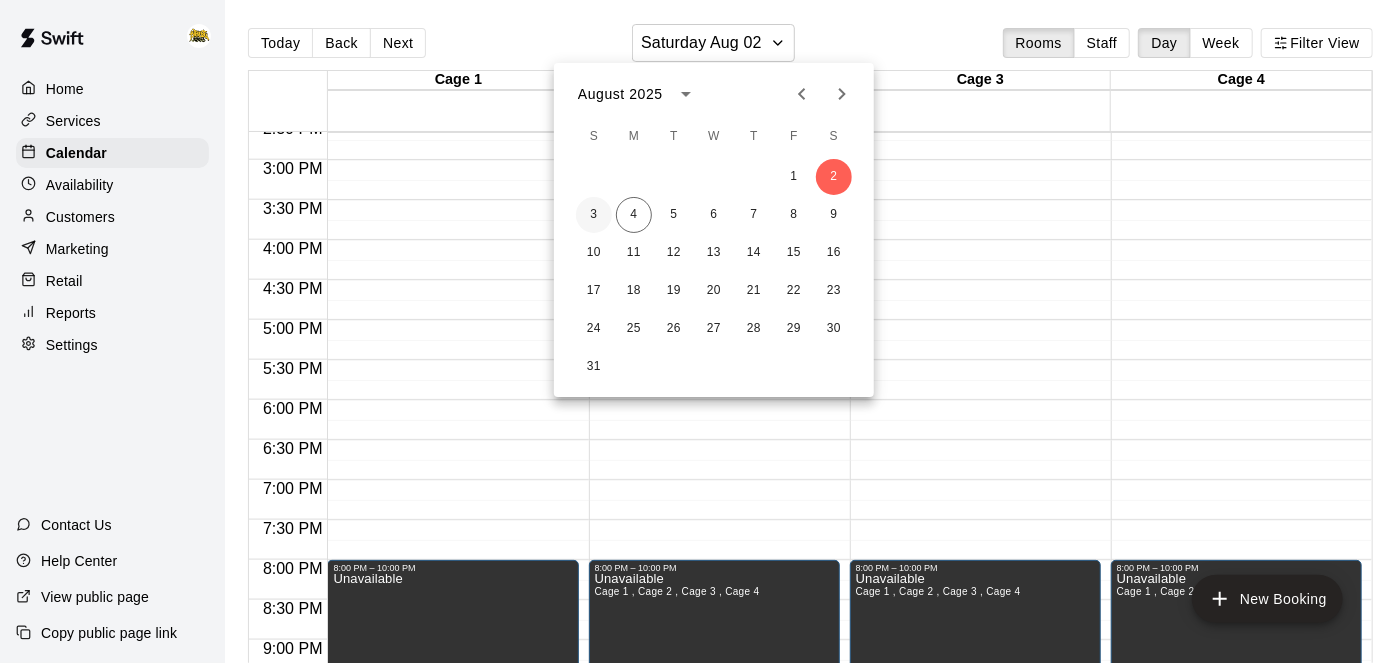 click on "3" at bounding box center [594, 215] 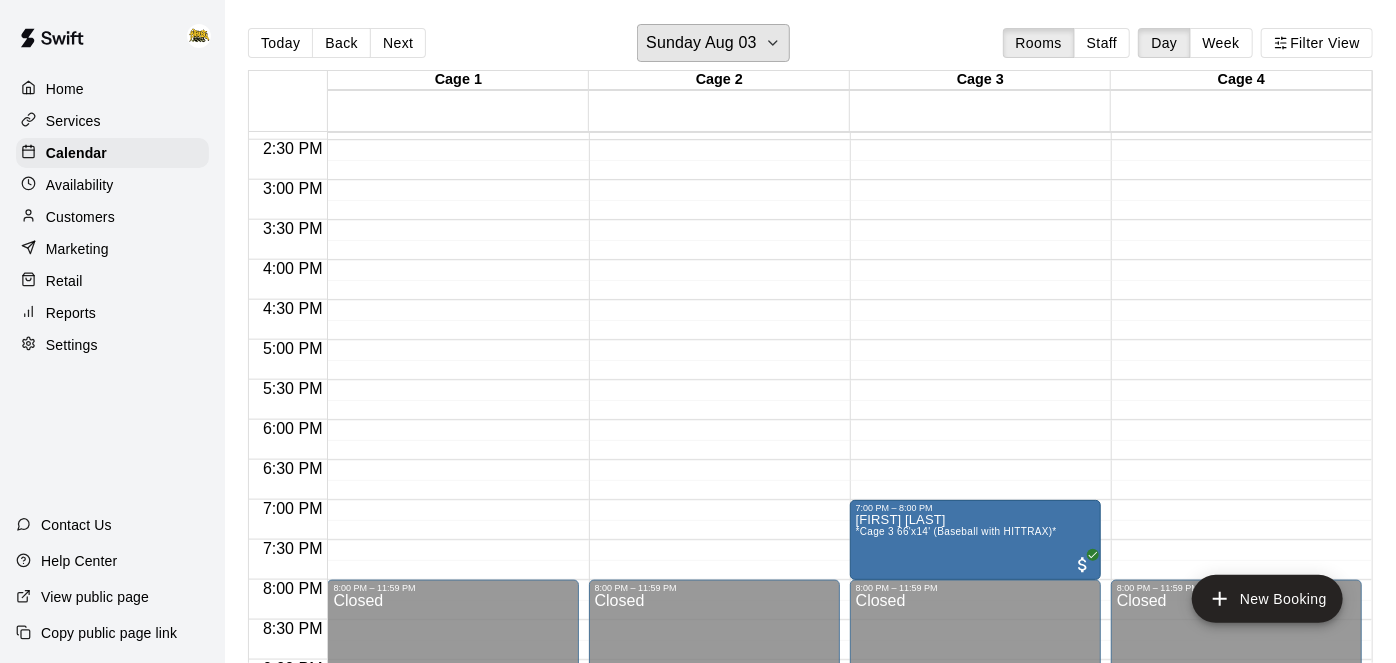 scroll, scrollTop: 1160, scrollLeft: 0, axis: vertical 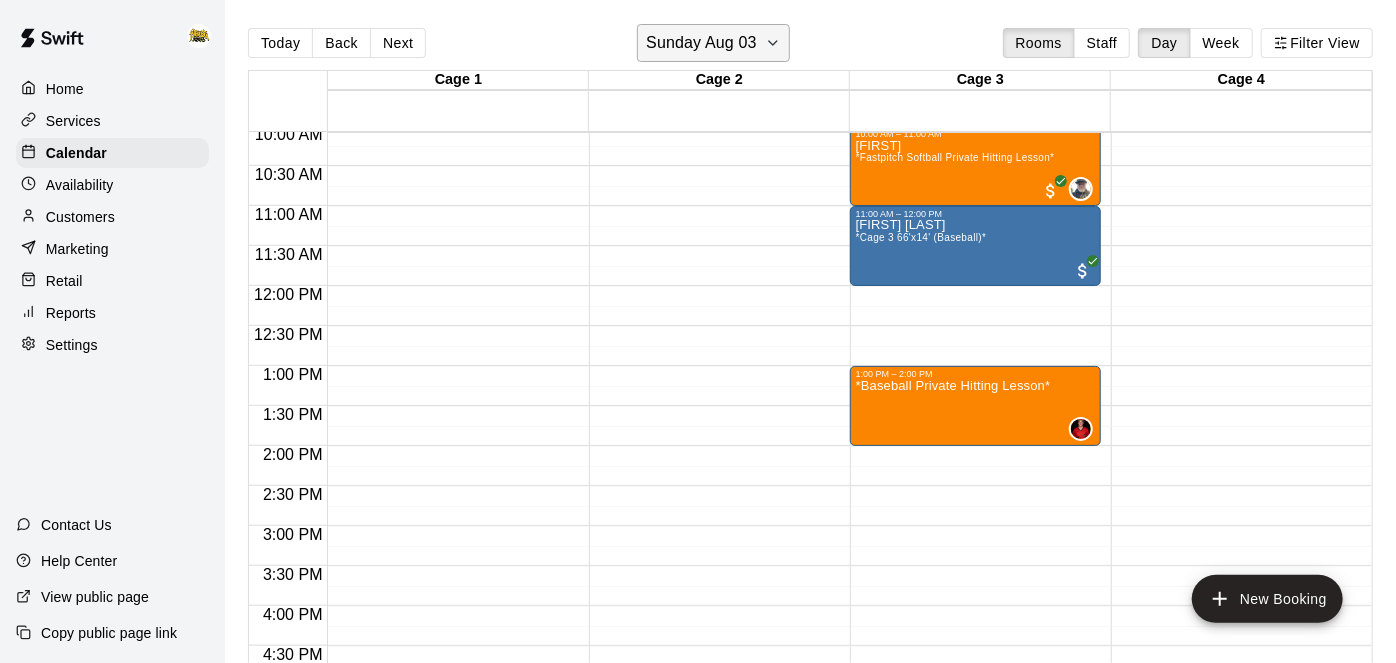 click on "Sunday Aug 03" at bounding box center (701, 43) 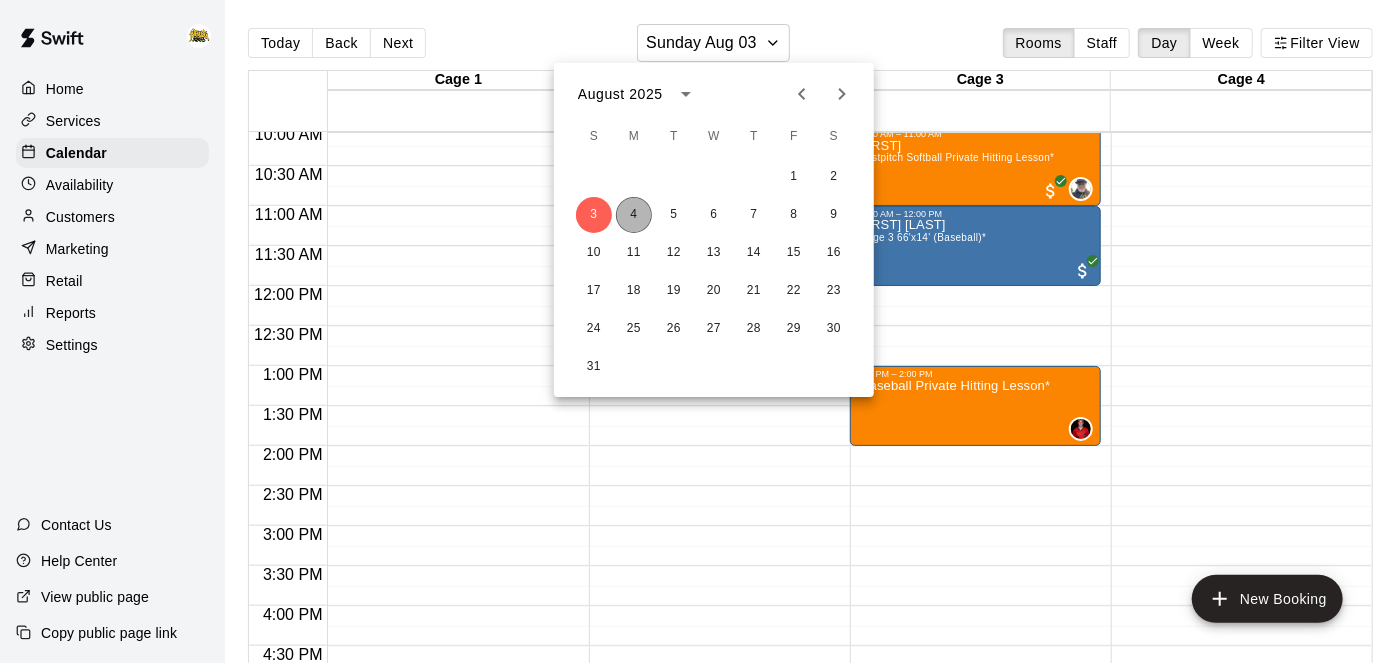 click on "4" at bounding box center [634, 215] 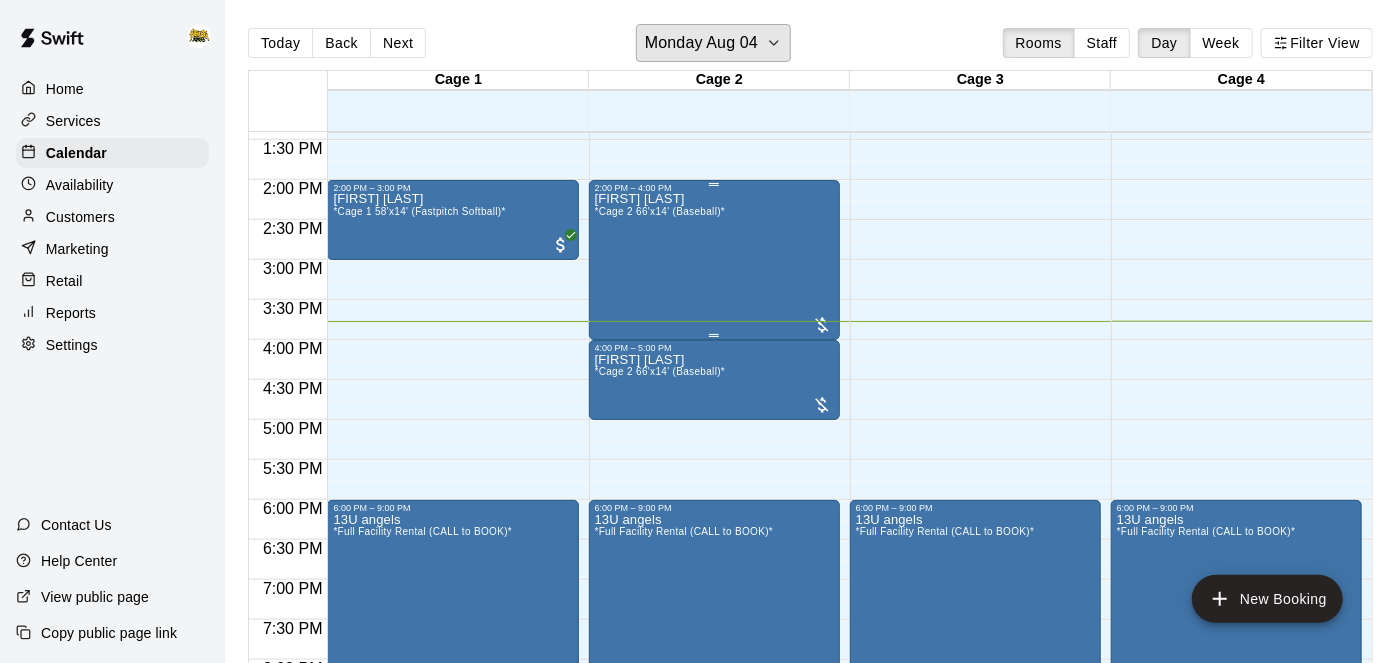 scroll, scrollTop: 1074, scrollLeft: 0, axis: vertical 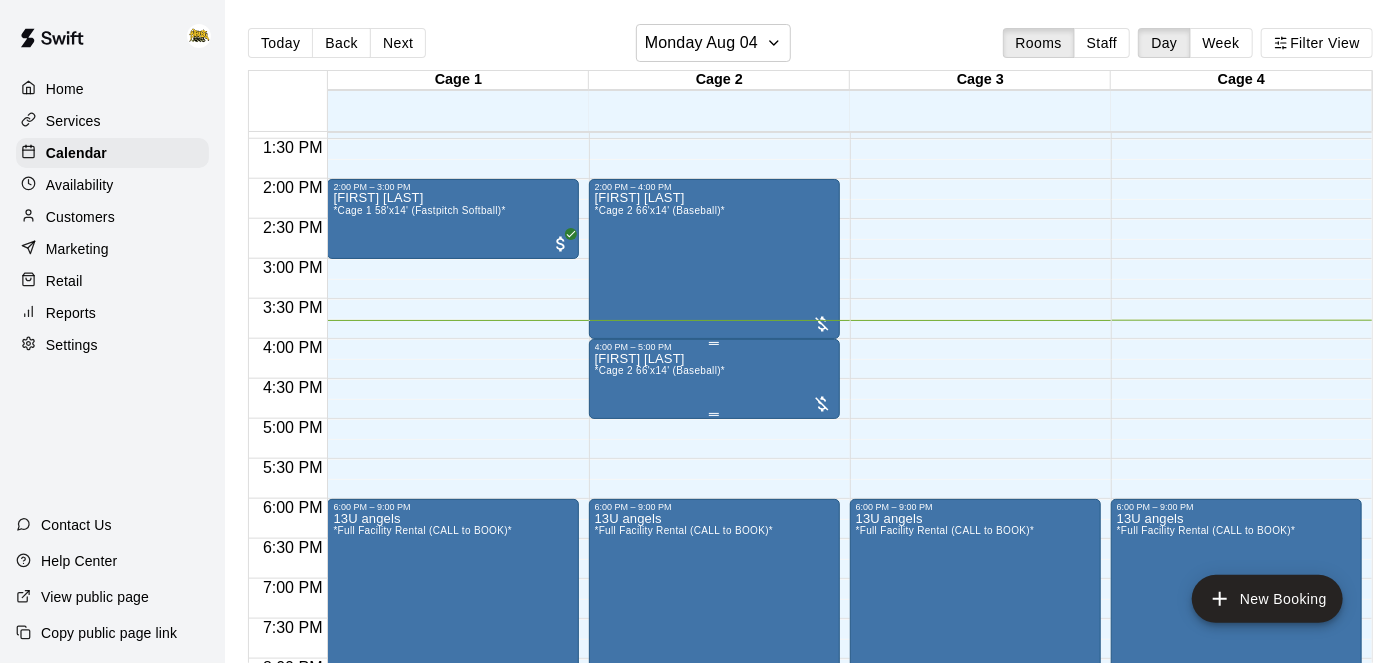 click on "[FIRST] [LAST] *[ACTIVITY]*" at bounding box center (714, 683) 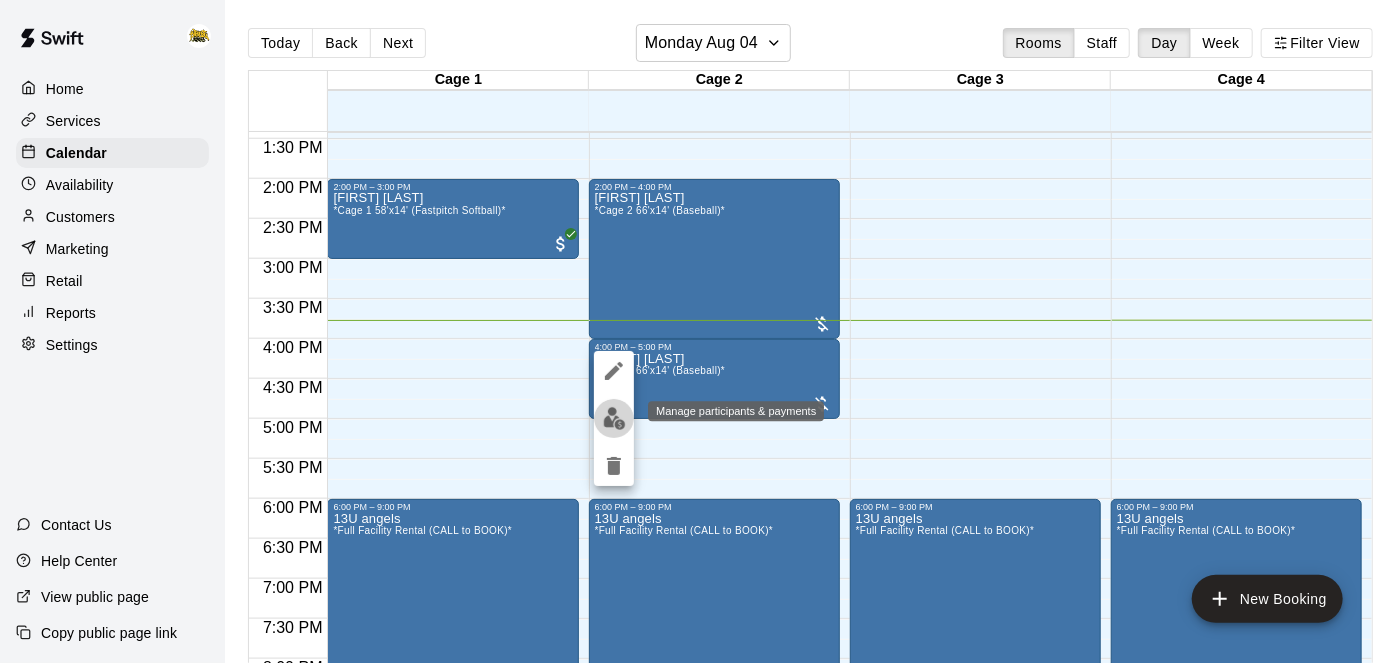 click at bounding box center [614, 418] 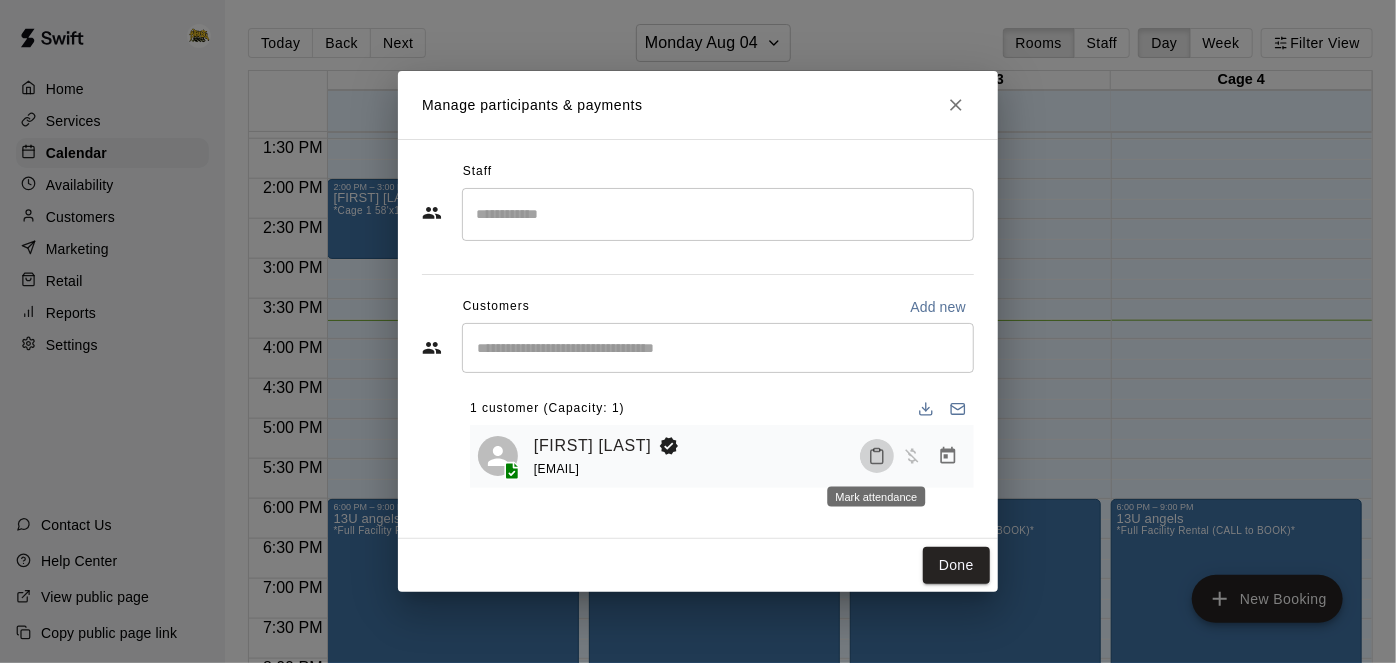 click 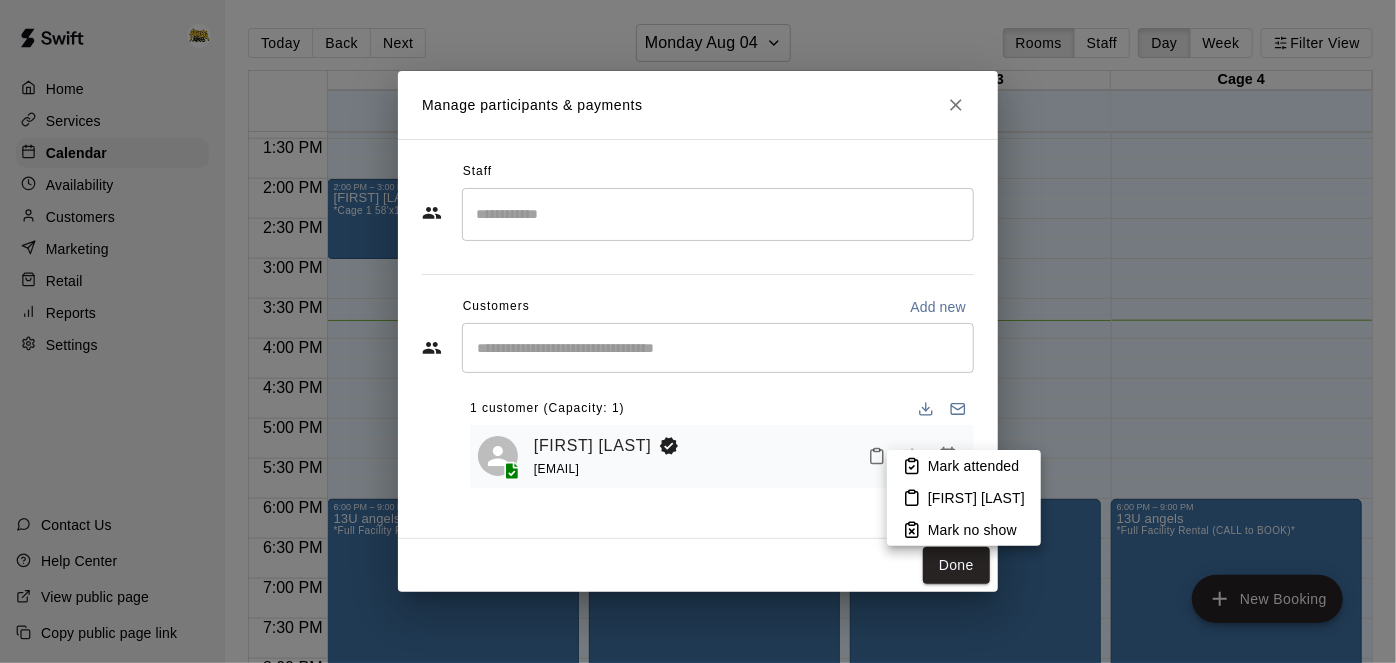 click on "Mark attended" at bounding box center [964, 466] 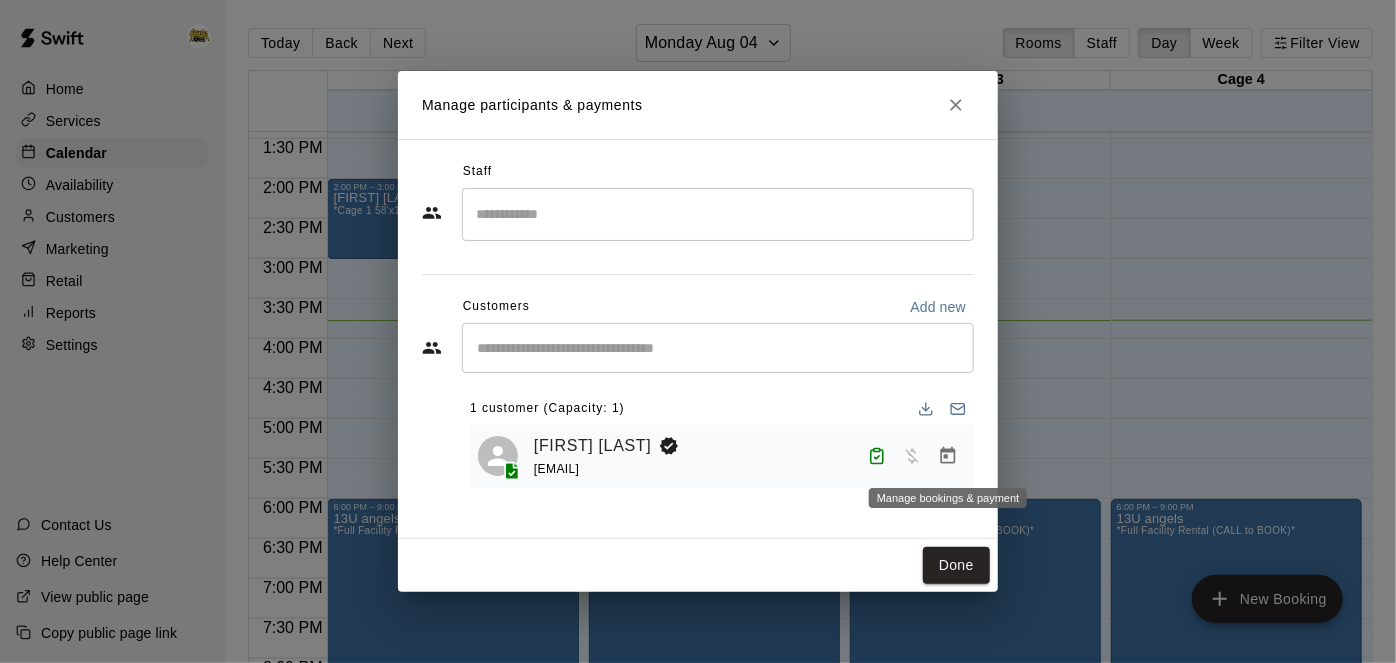 click 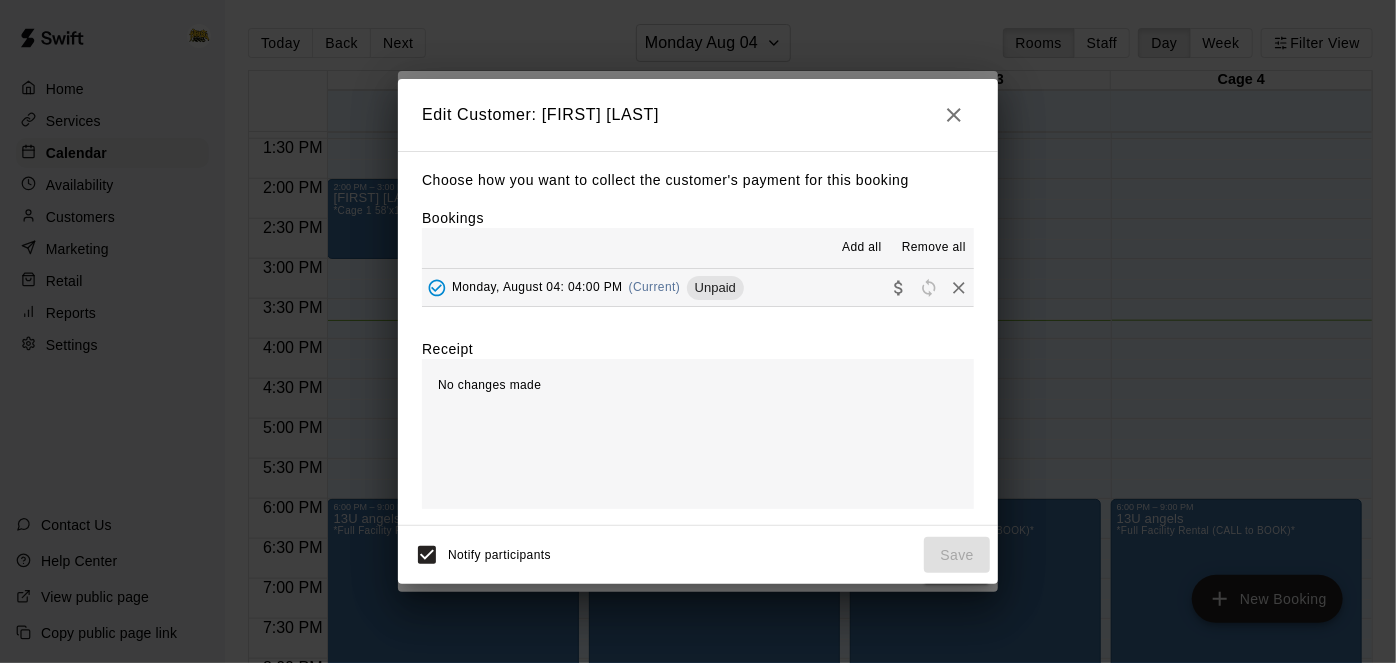 click on "Monday, August 04: 04:00 PM (Current) Unpaid" at bounding box center (698, 287) 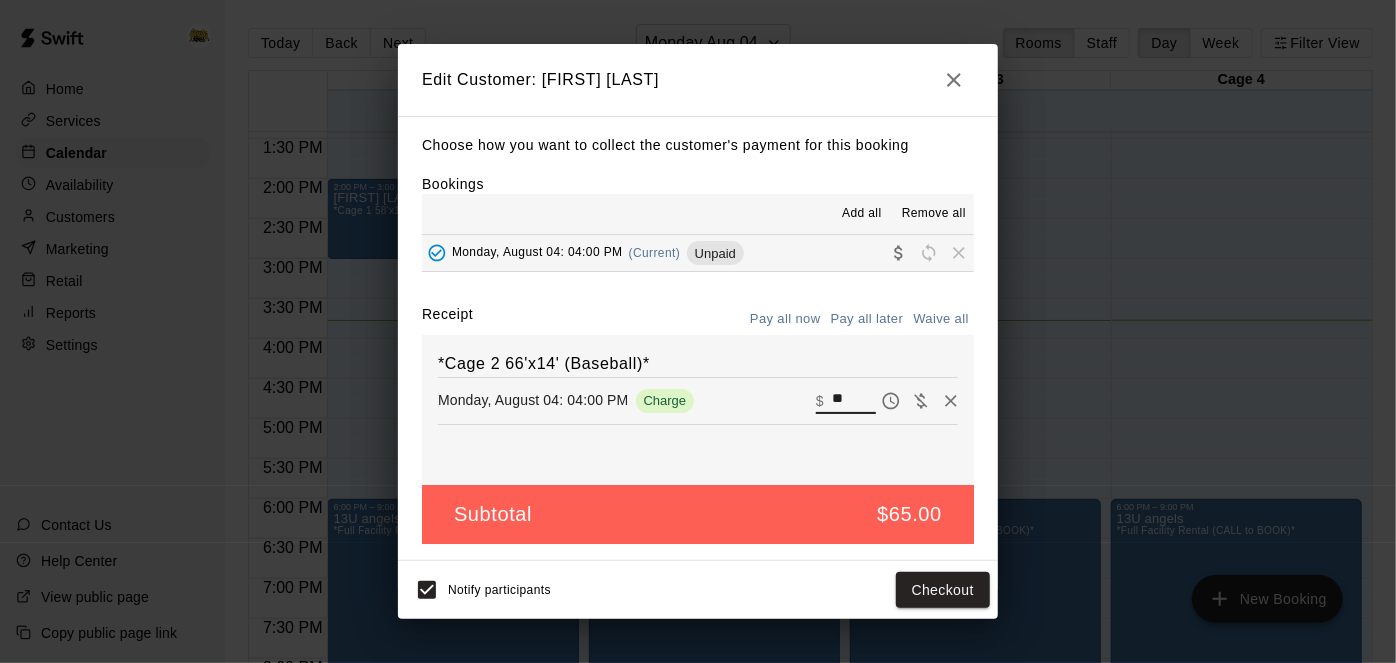 click on "**" at bounding box center (854, 401) 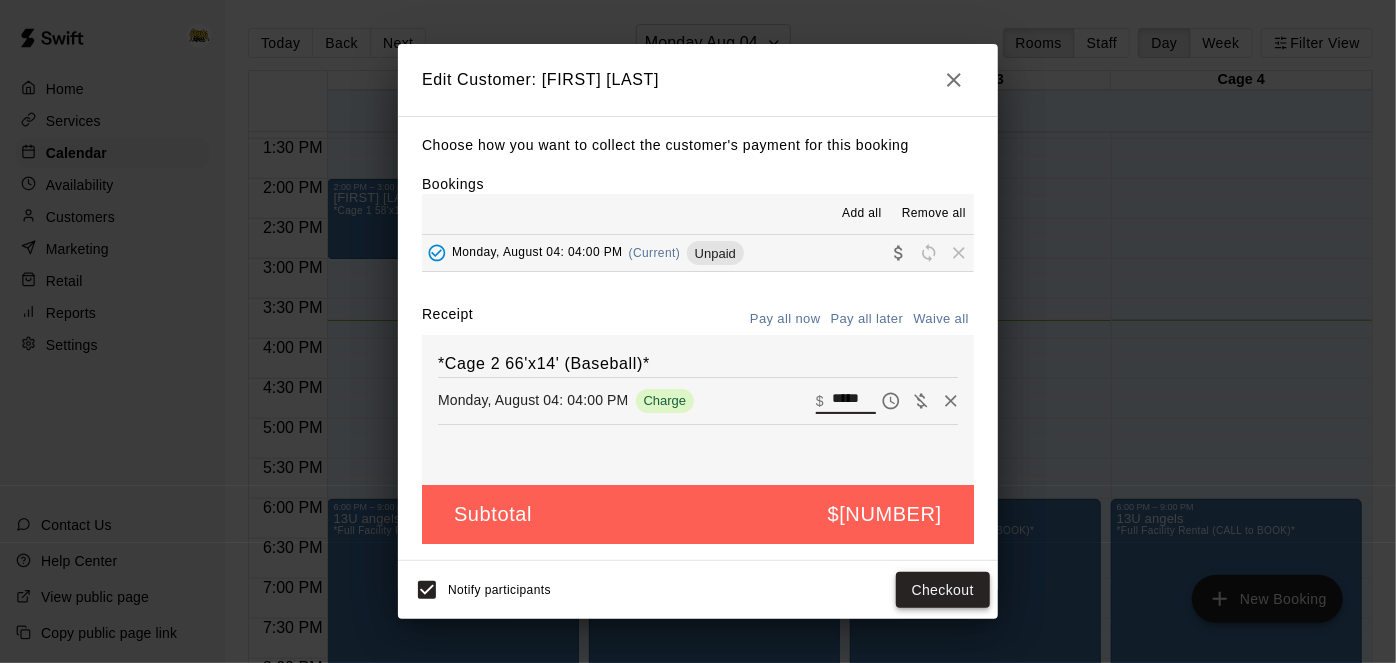 type on "*****" 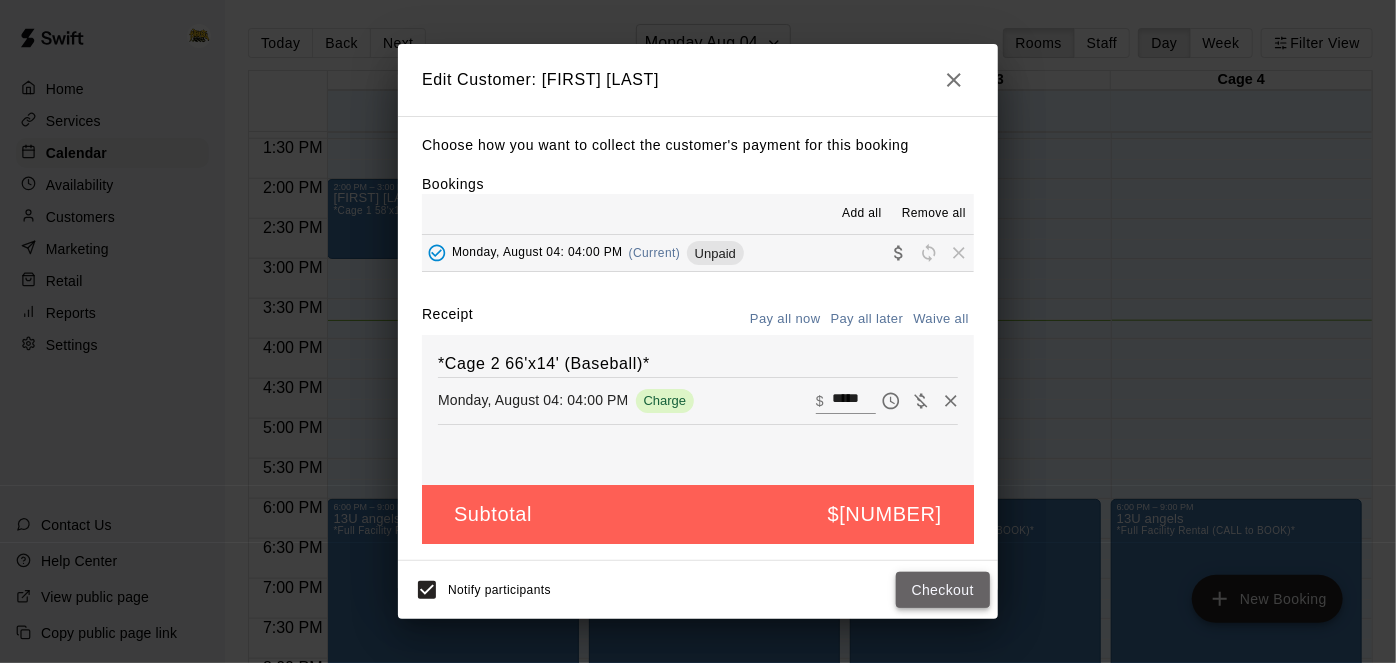 click on "Checkout" at bounding box center [943, 590] 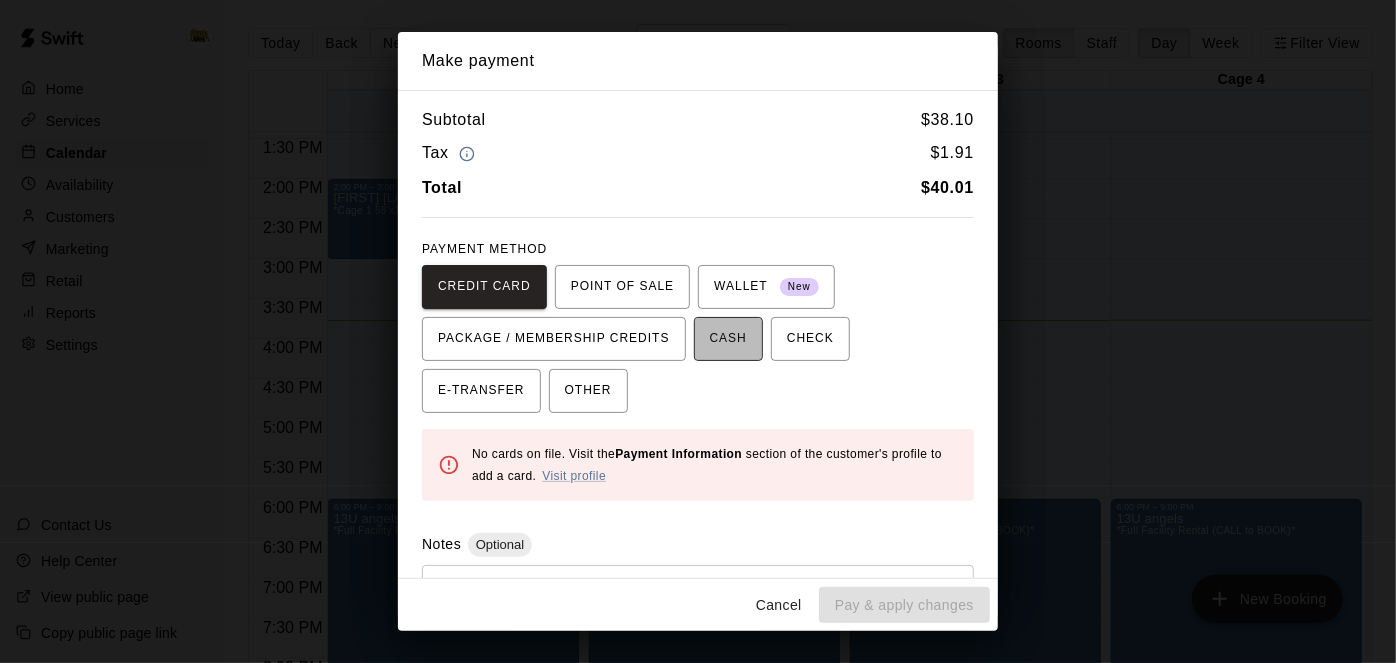 click on "CASH" at bounding box center [728, 339] 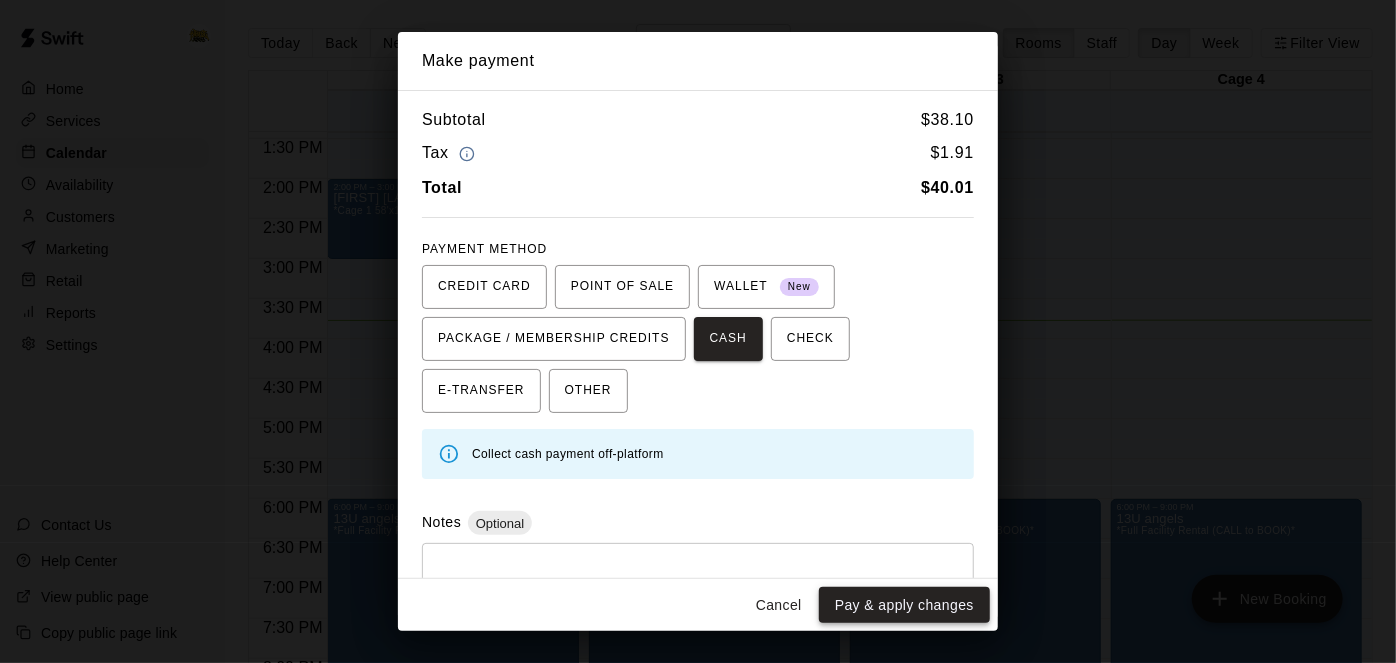 click on "Pay & apply changes" at bounding box center [904, 605] 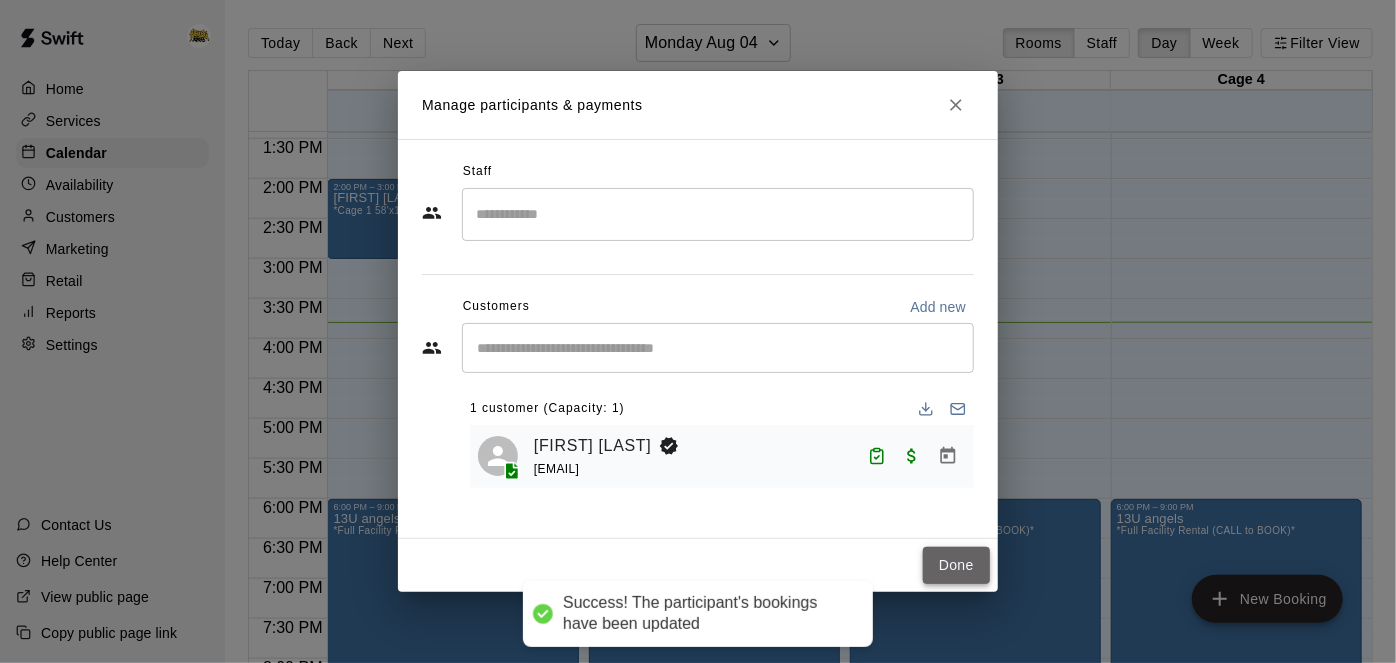 click on "Done" at bounding box center [956, 565] 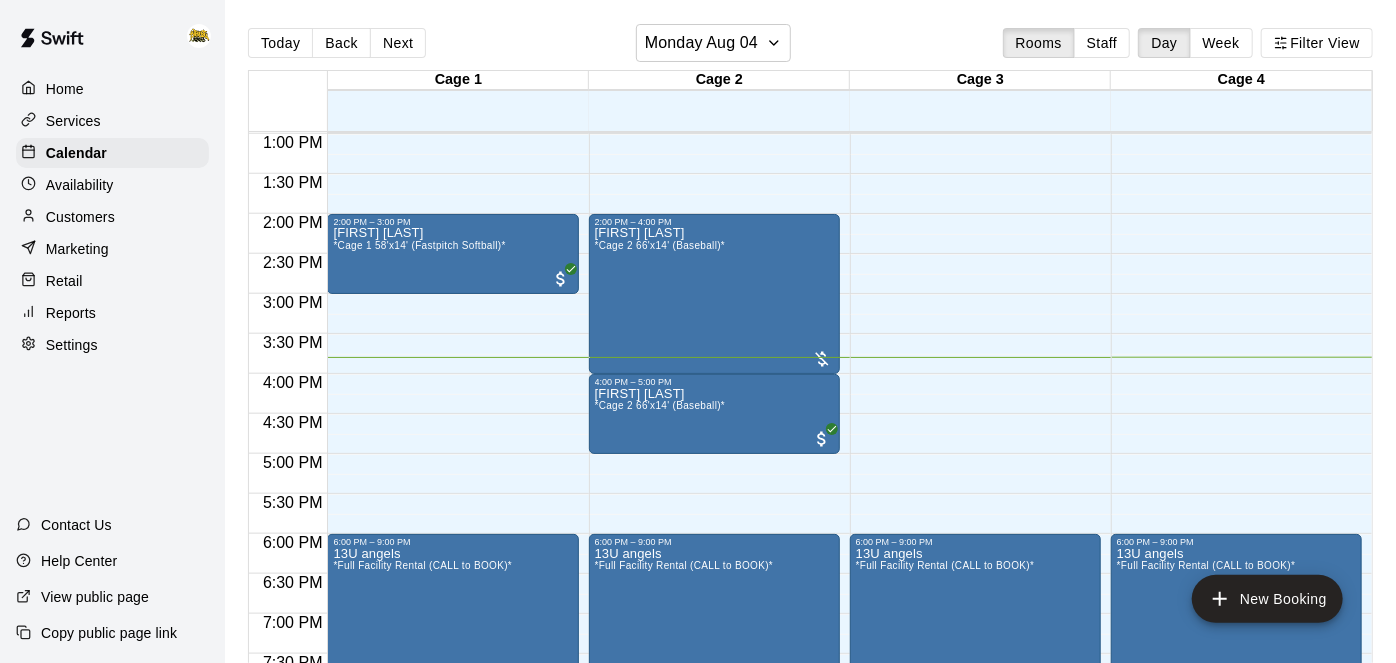 scroll, scrollTop: 1047, scrollLeft: 0, axis: vertical 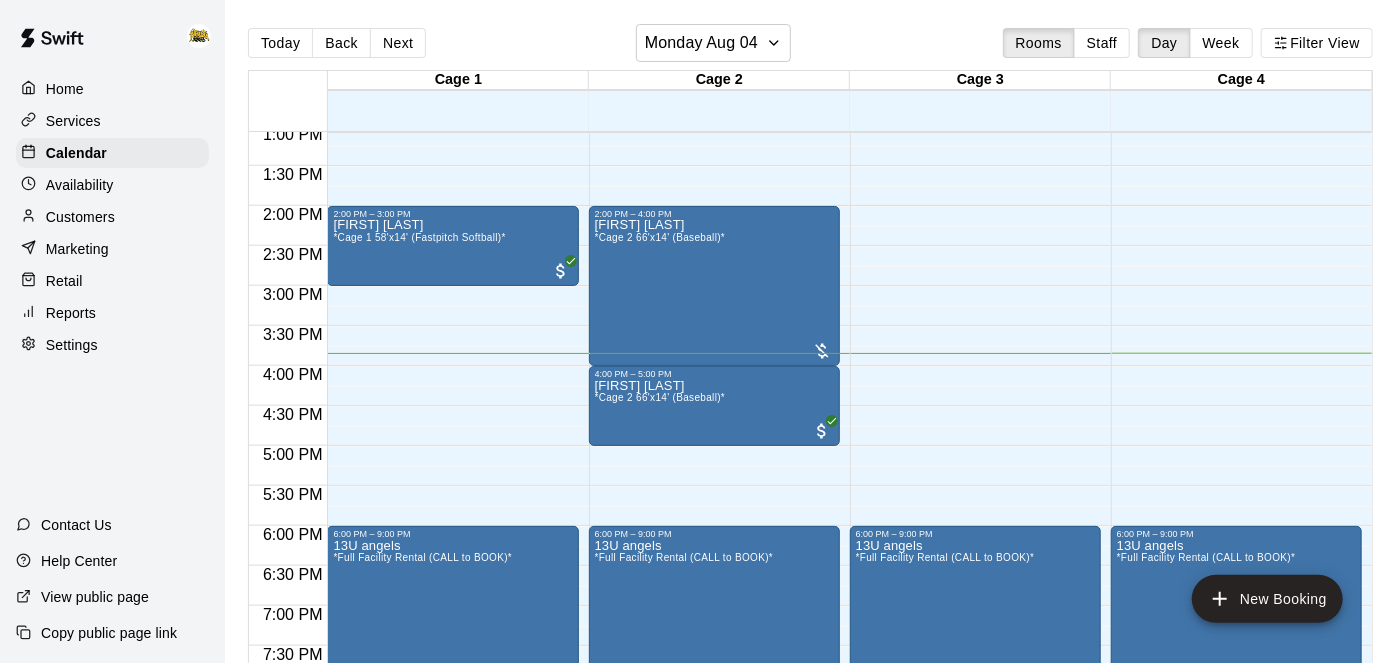 click on "Reports" at bounding box center (71, 313) 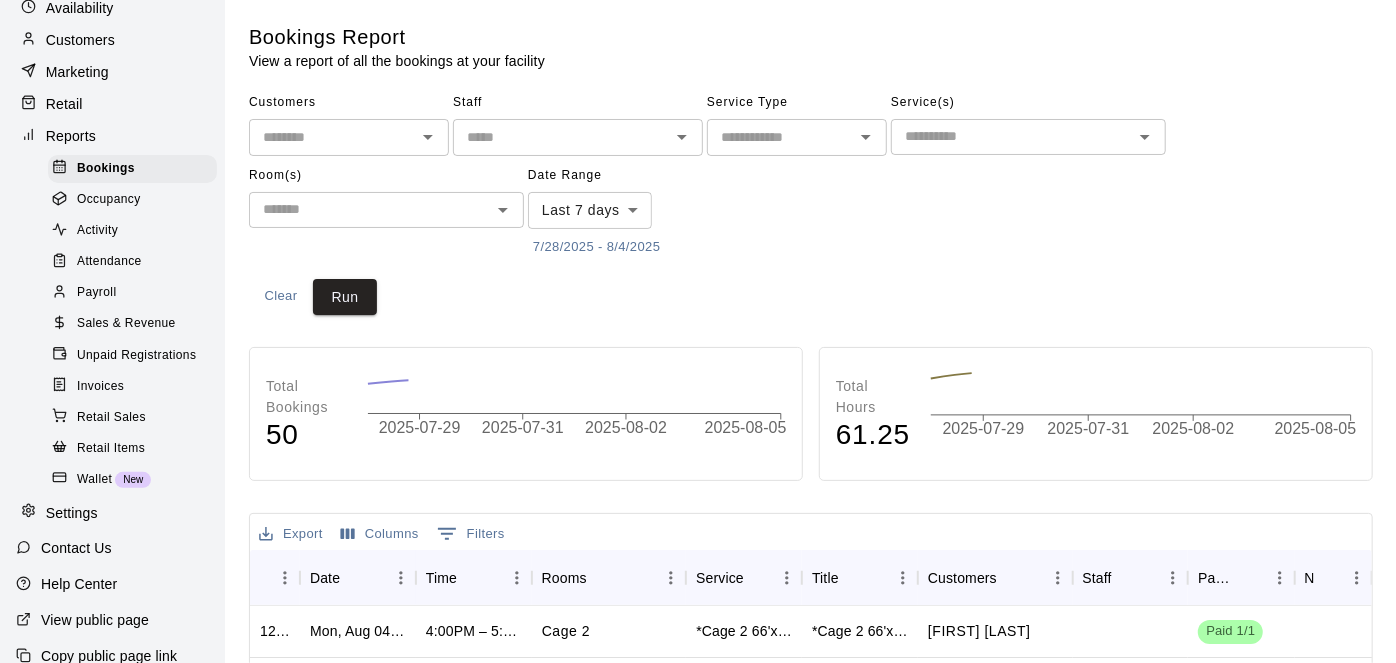 scroll, scrollTop: 187, scrollLeft: 0, axis: vertical 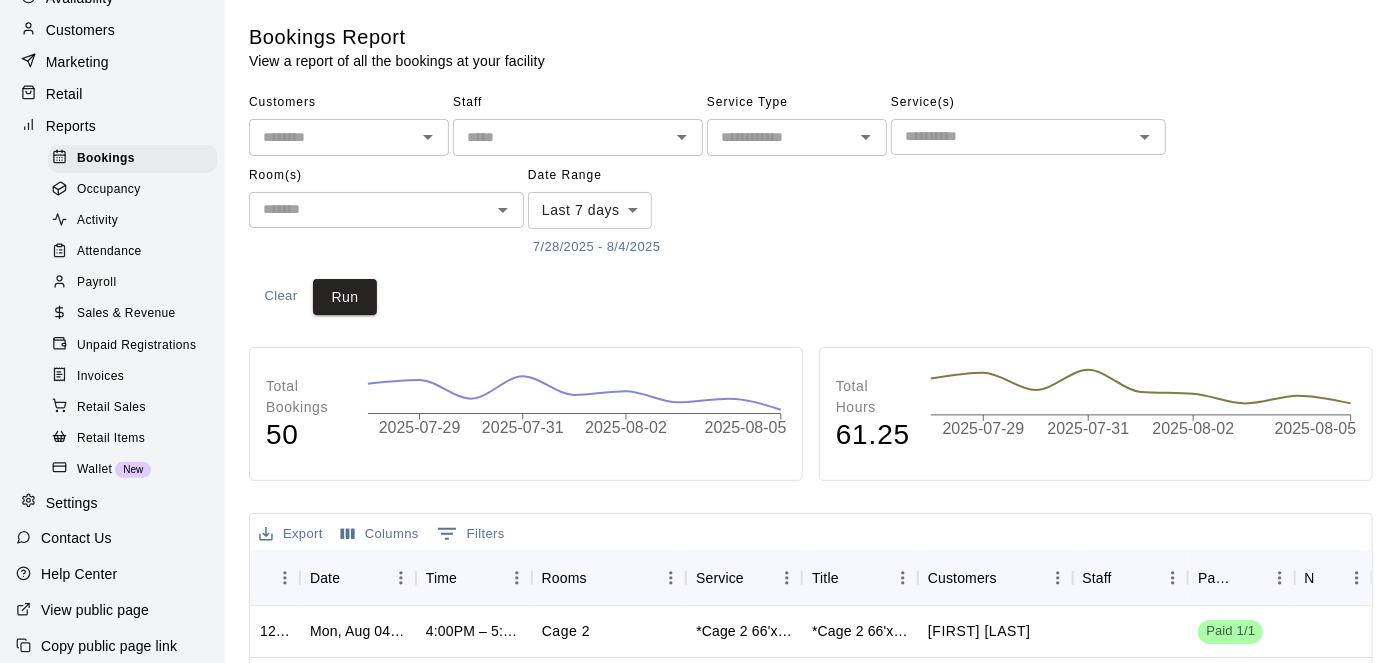 click on "Sales & Revenue" at bounding box center [126, 314] 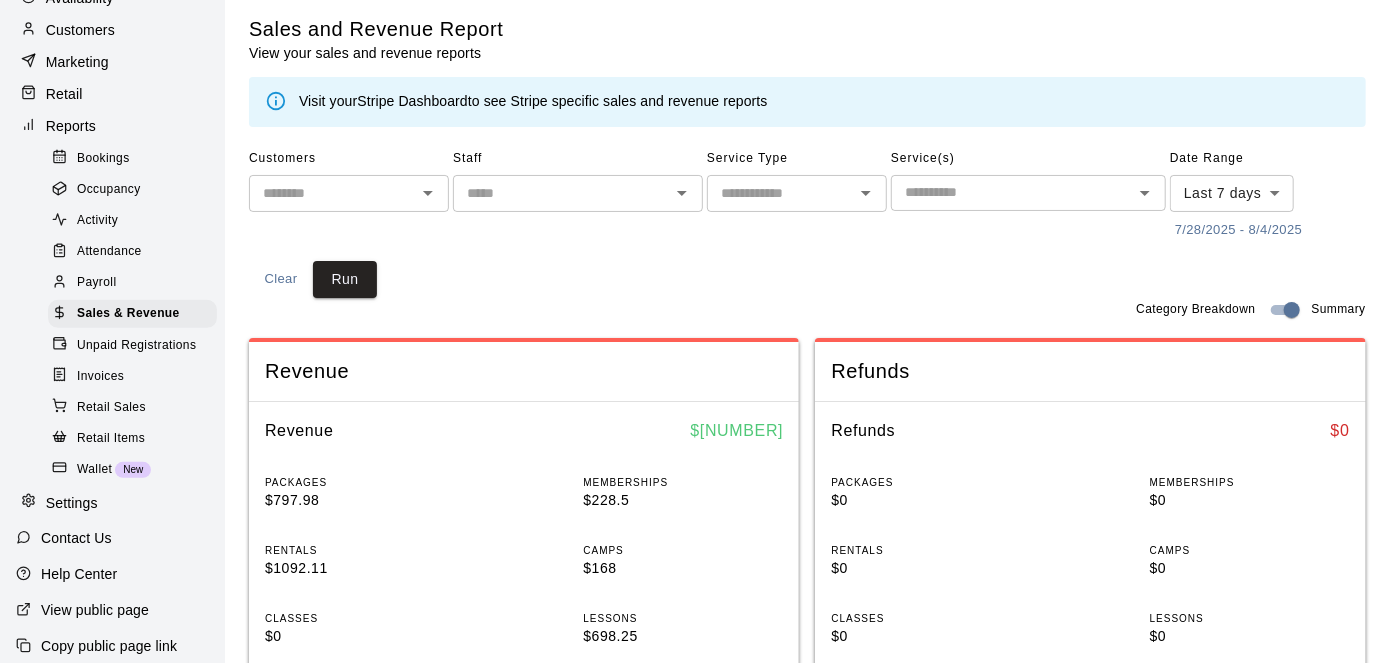 scroll, scrollTop: 4, scrollLeft: 0, axis: vertical 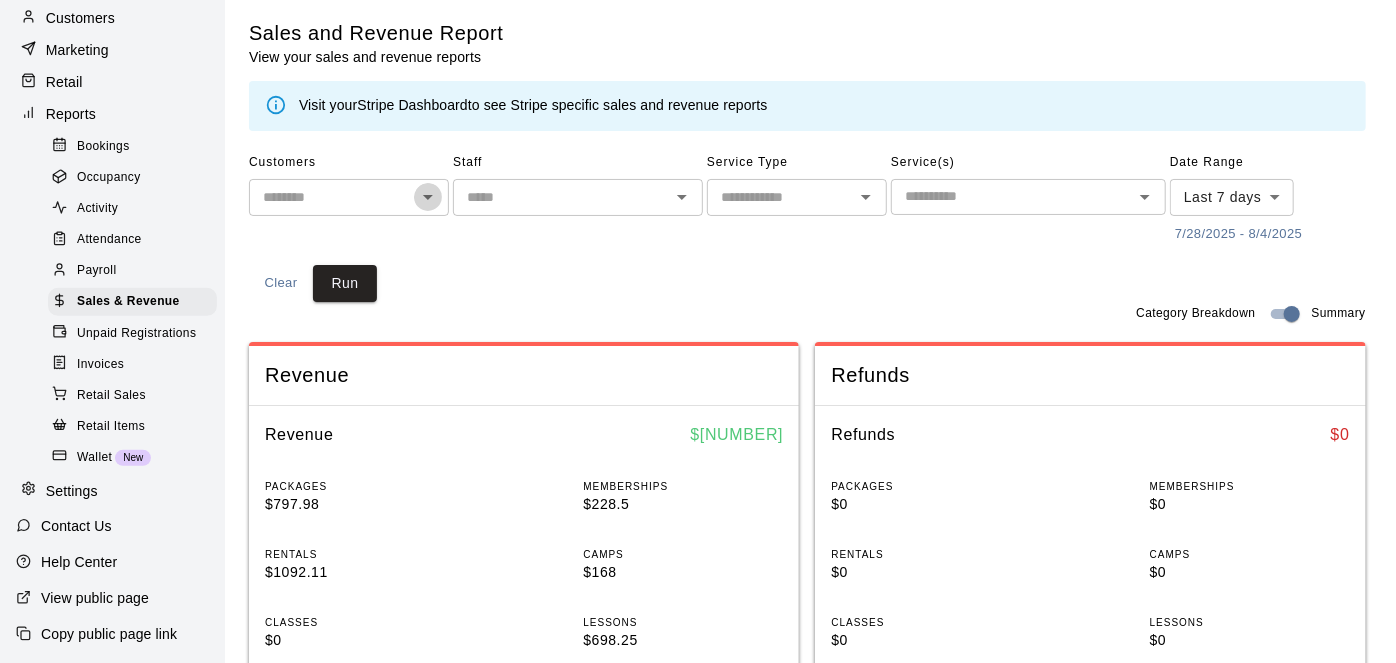 click 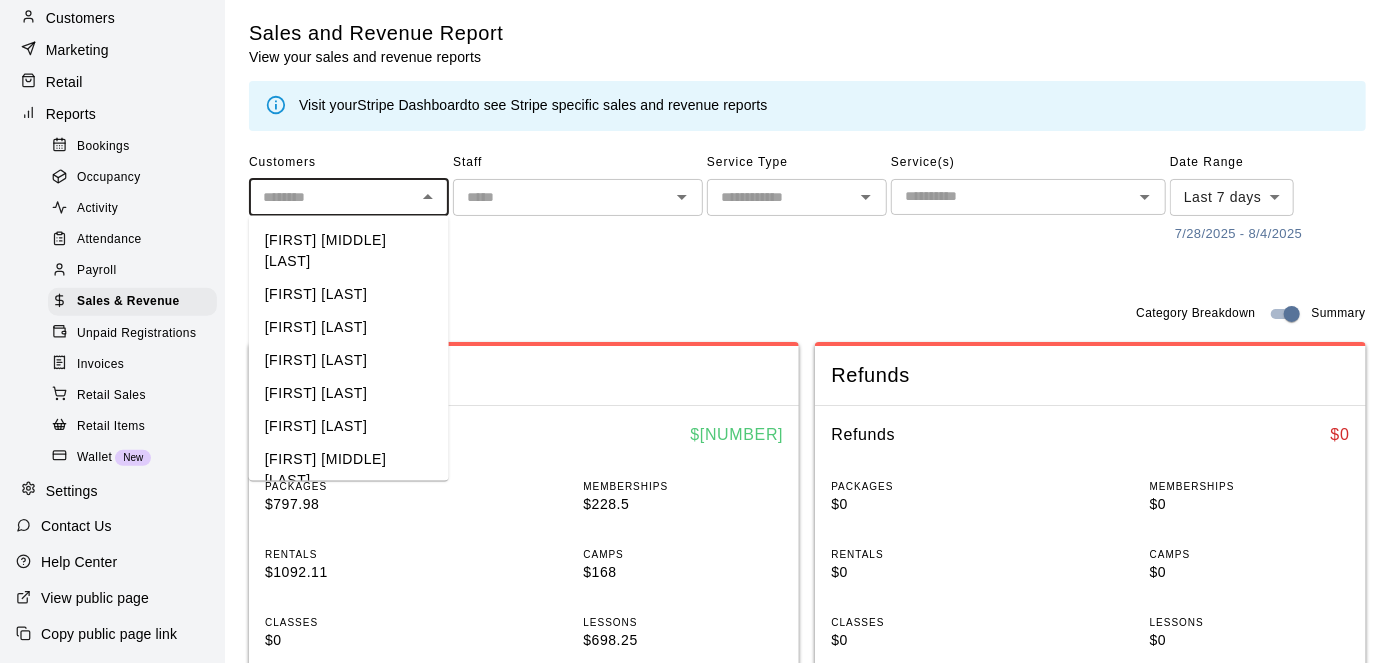 click 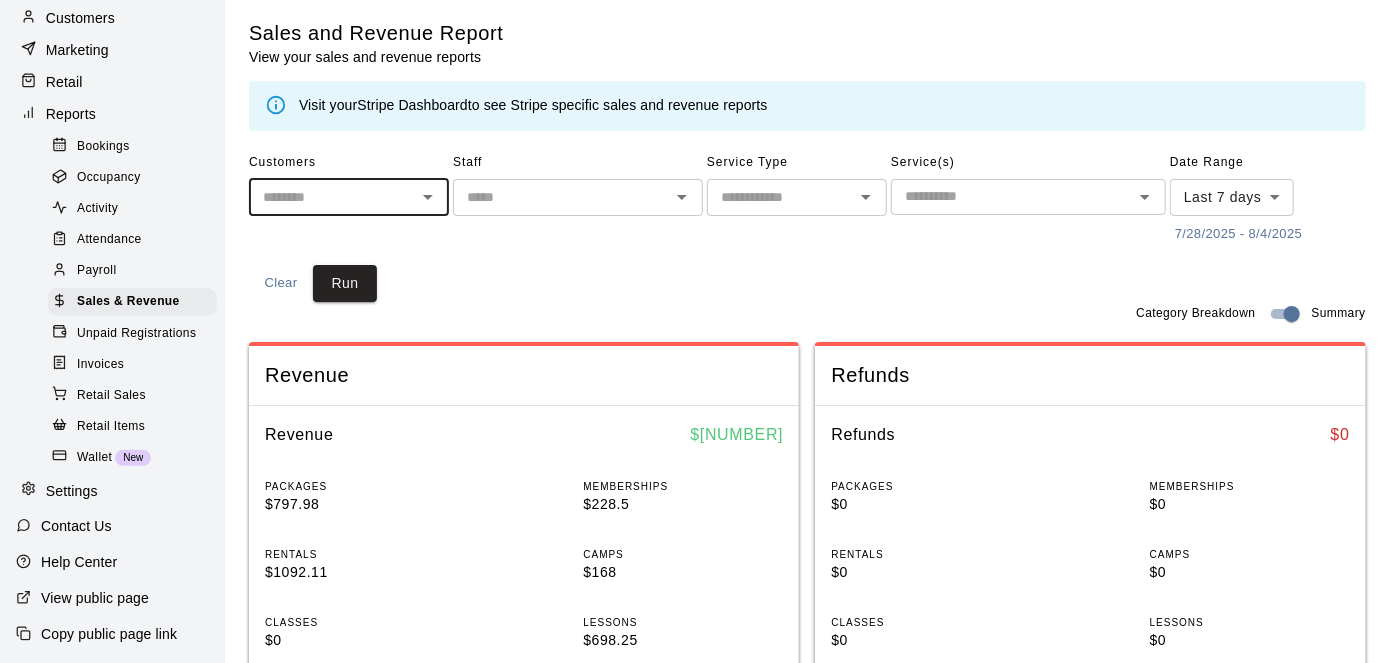 click 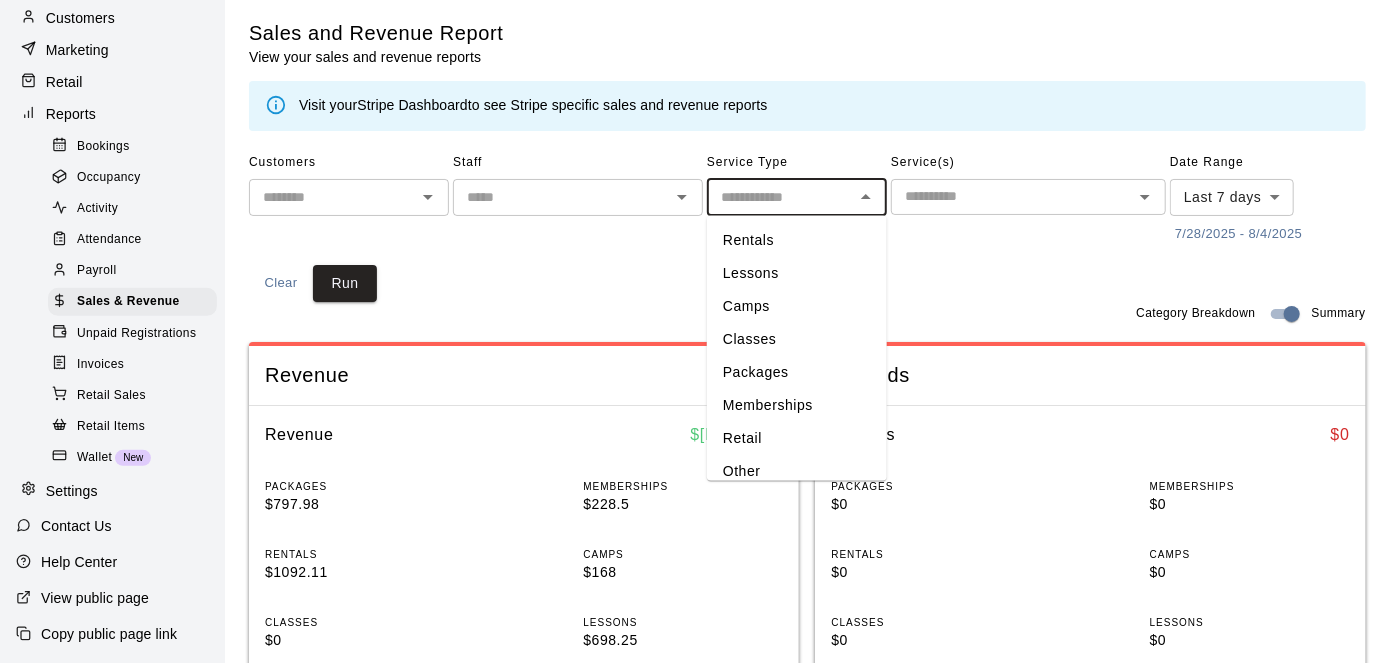 click at bounding box center [1012, 196] 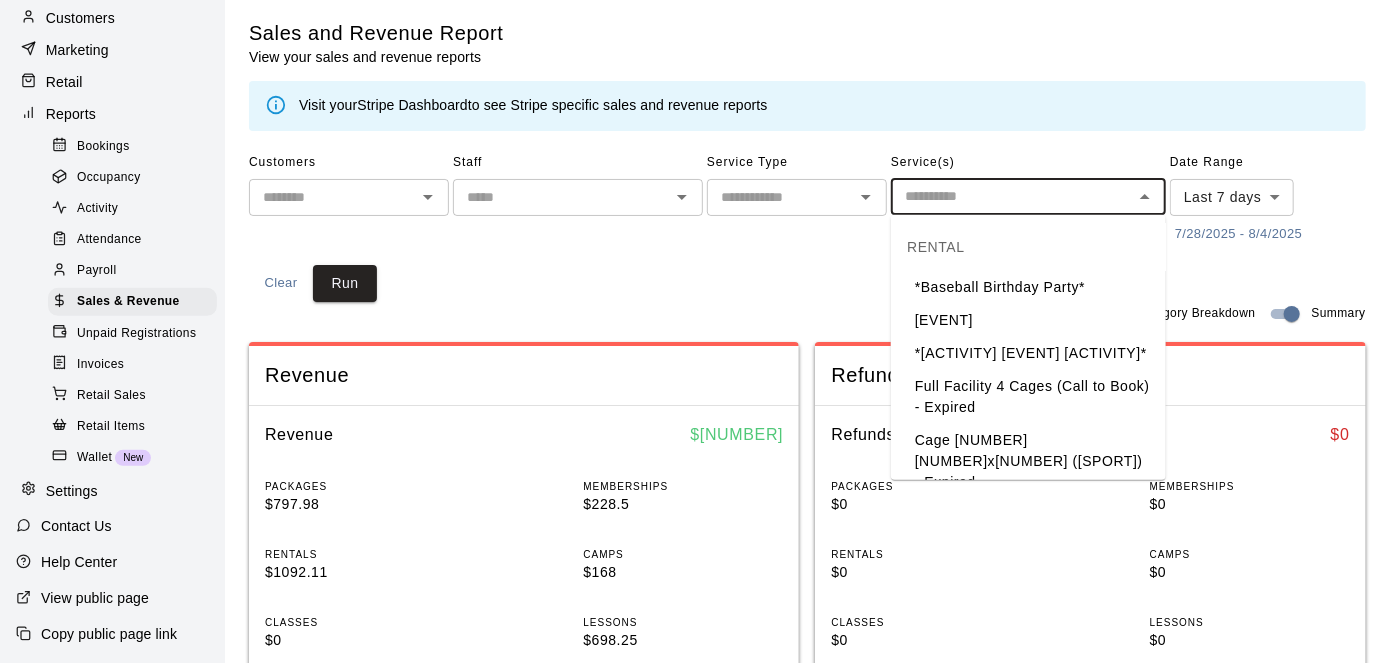 click at bounding box center [866, 197] 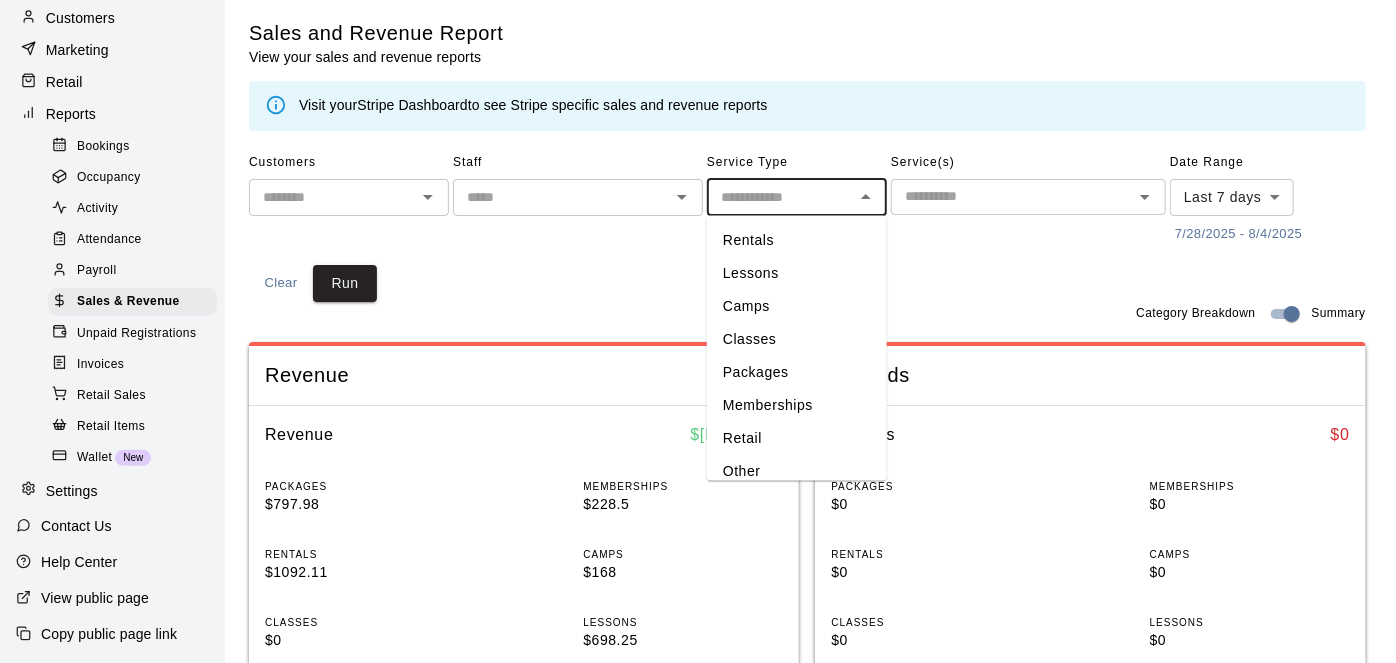 click on "Staff ​" at bounding box center [578, 198] 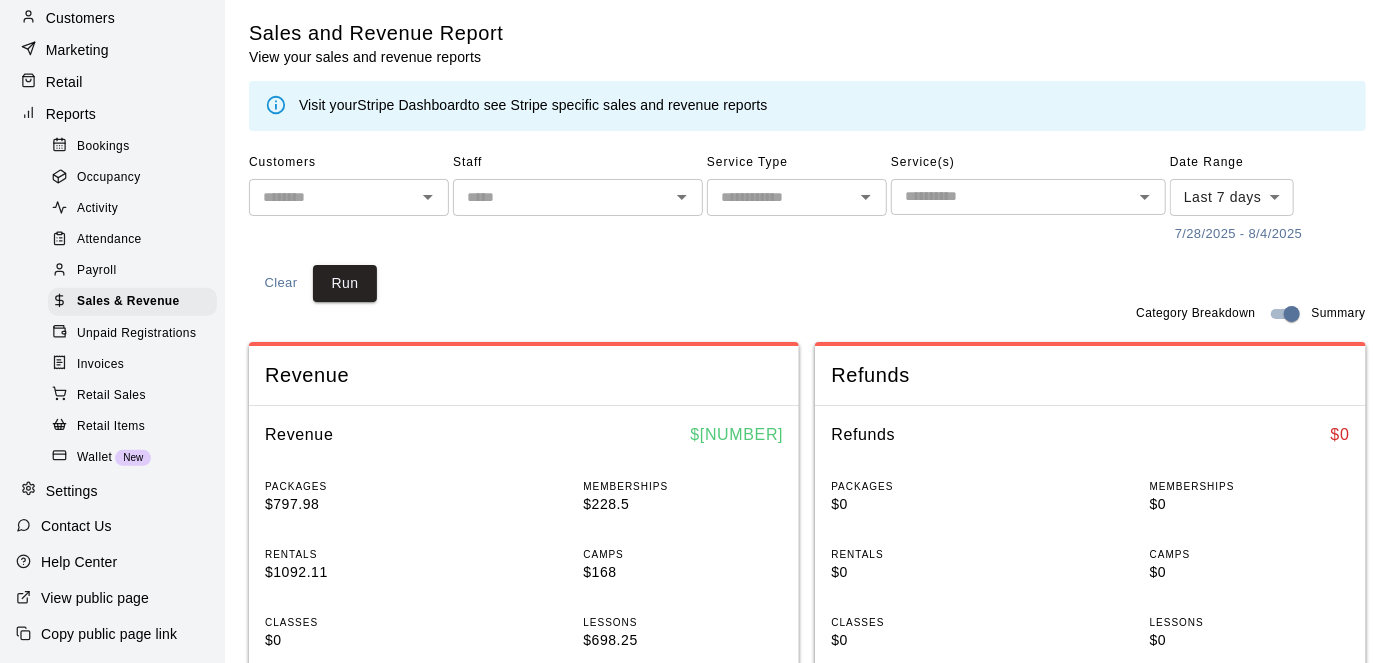 click on "Activity" at bounding box center (97, 209) 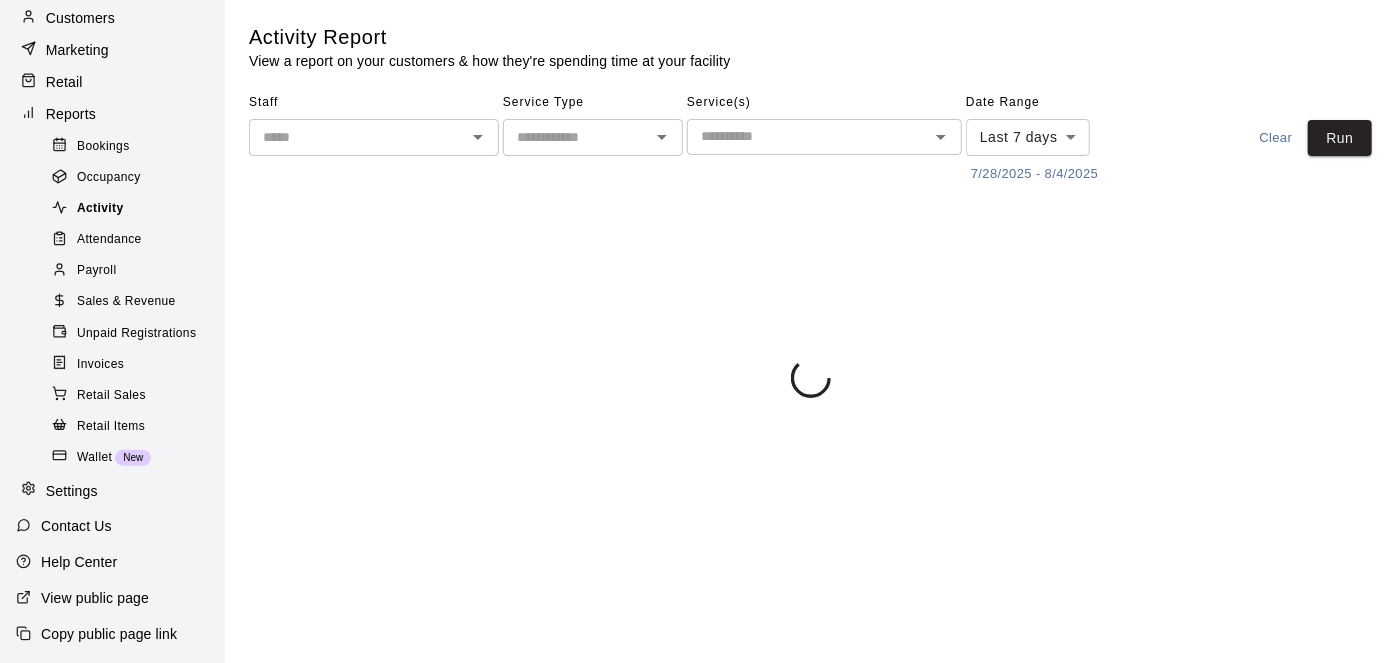 scroll, scrollTop: 0, scrollLeft: 0, axis: both 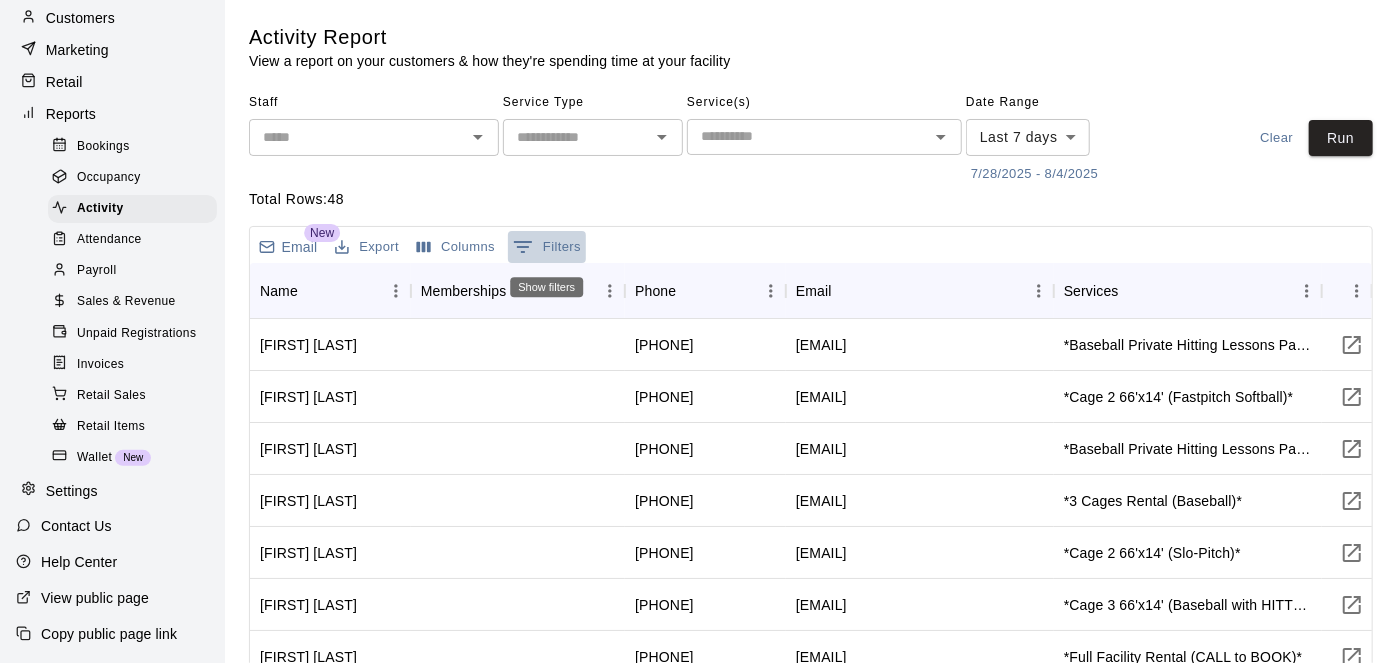 click on "0 Filters" at bounding box center [547, 247] 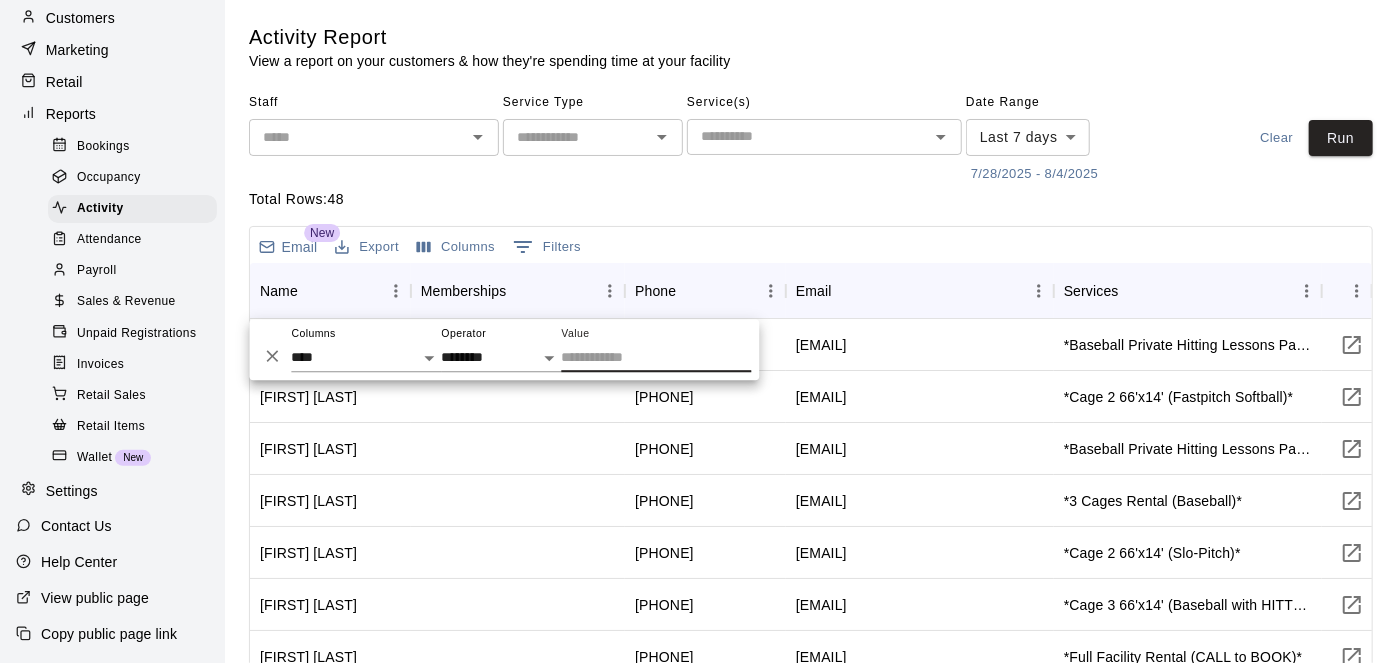 click on "Total Rows:  48" at bounding box center [811, 199] 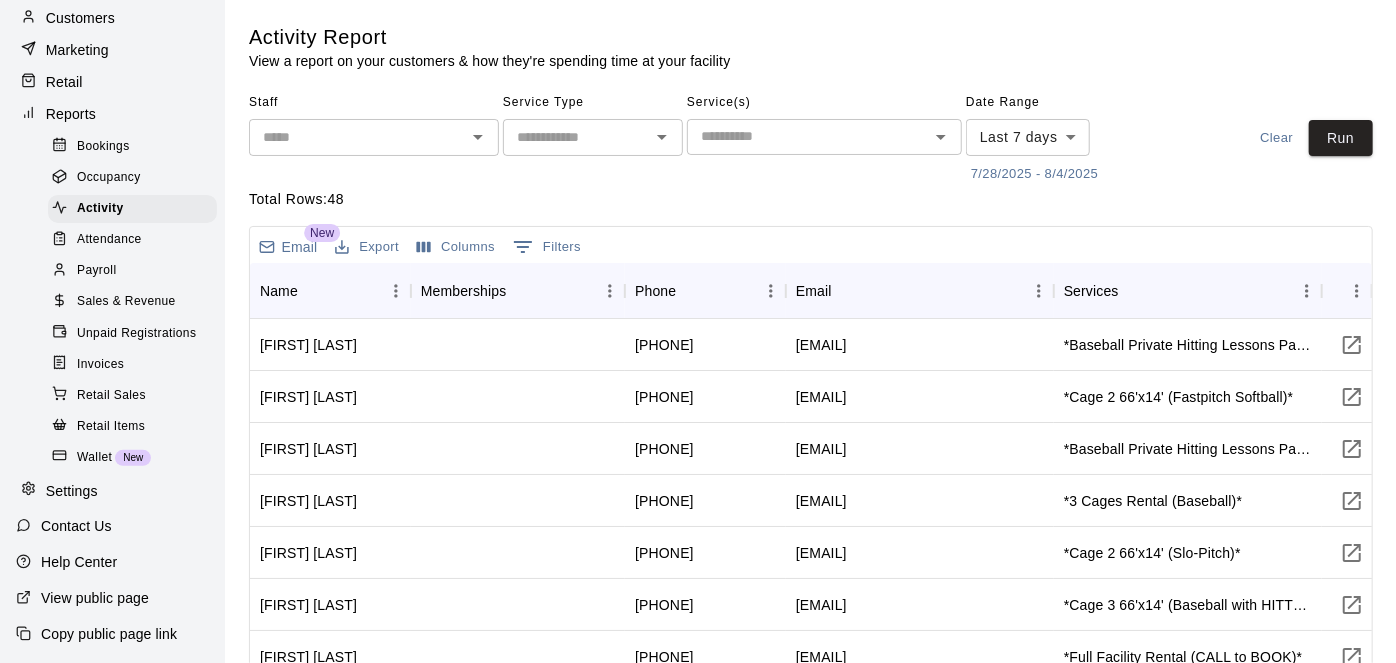 click on "Wallet" at bounding box center (94, 458) 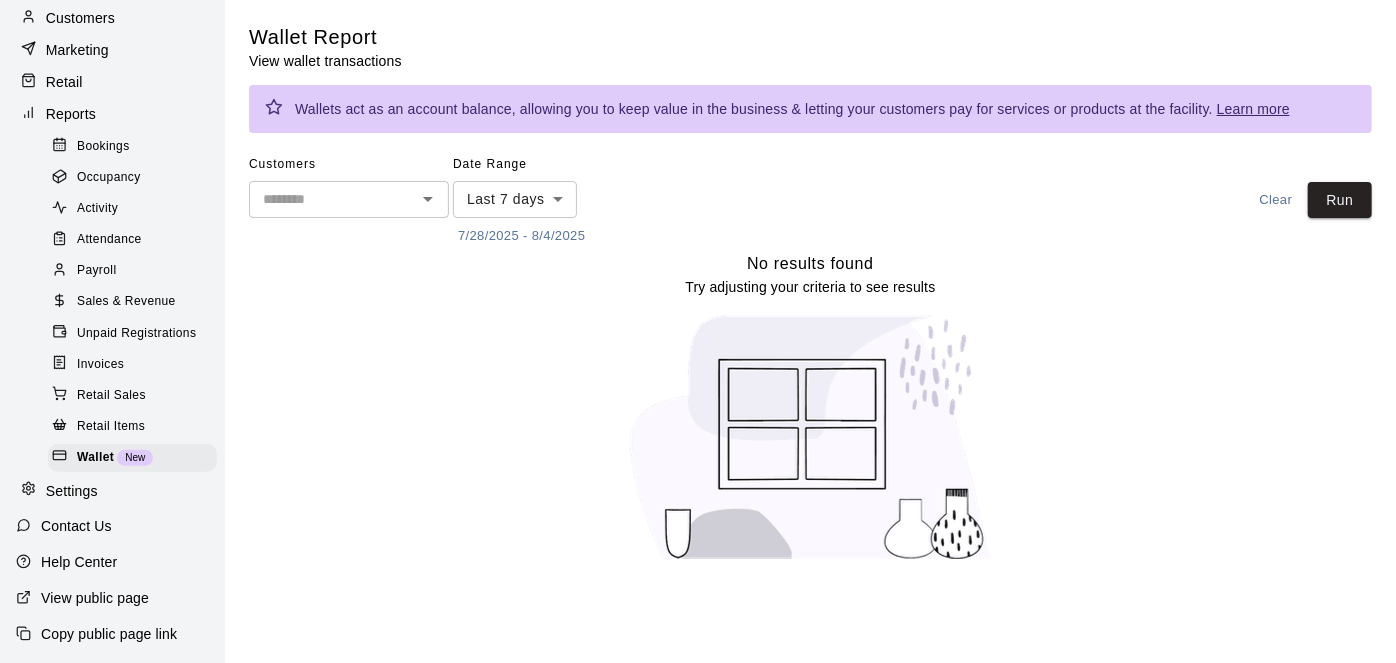 click on "Sales & Revenue" at bounding box center [126, 302] 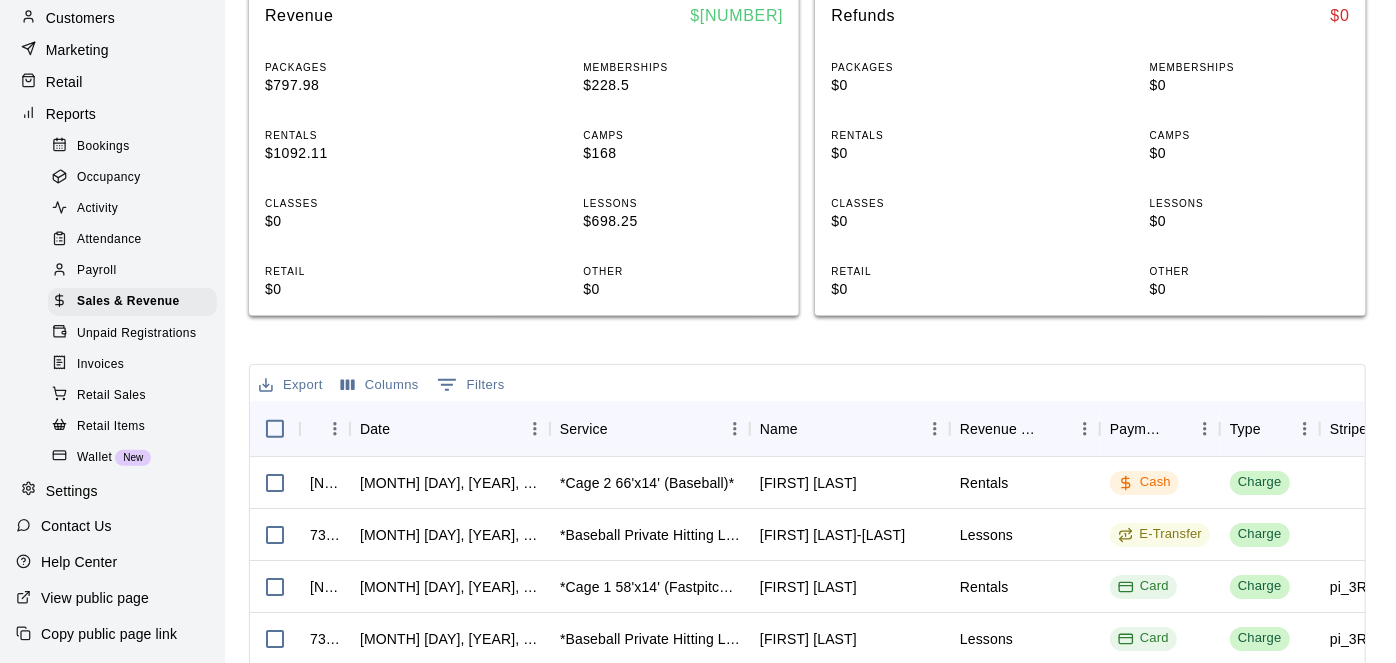 scroll, scrollTop: 458, scrollLeft: 0, axis: vertical 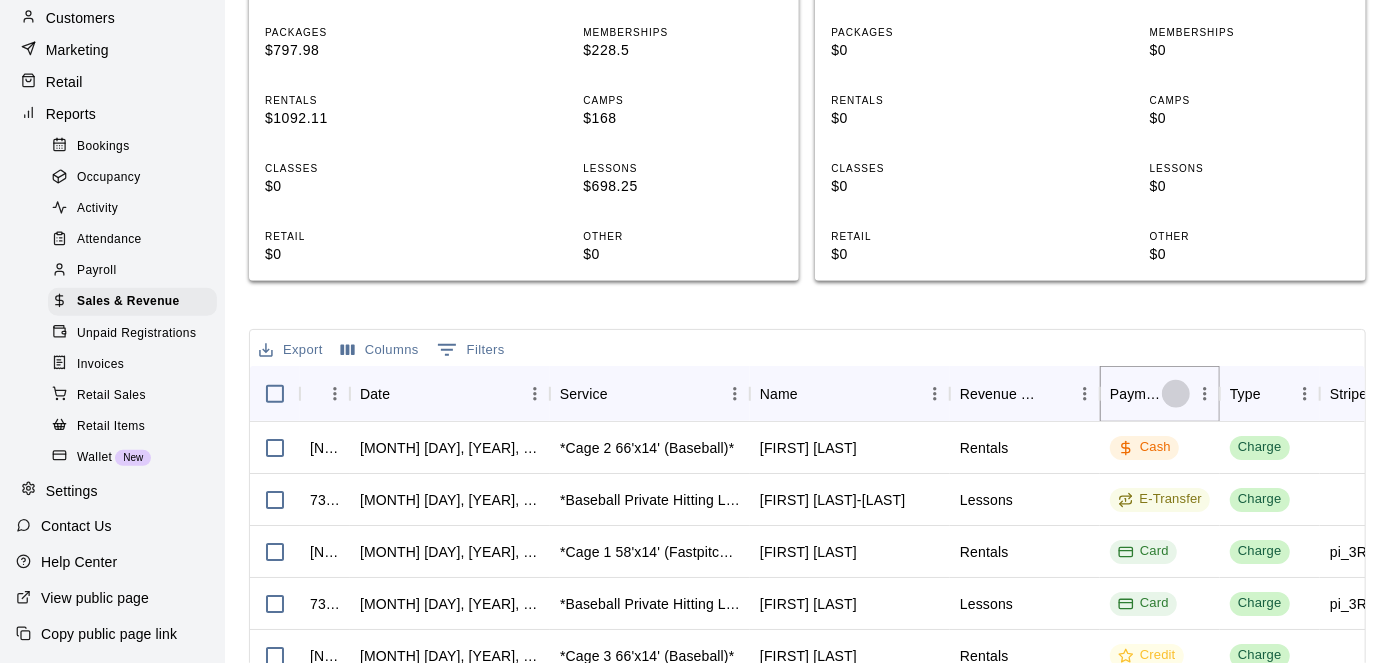 click 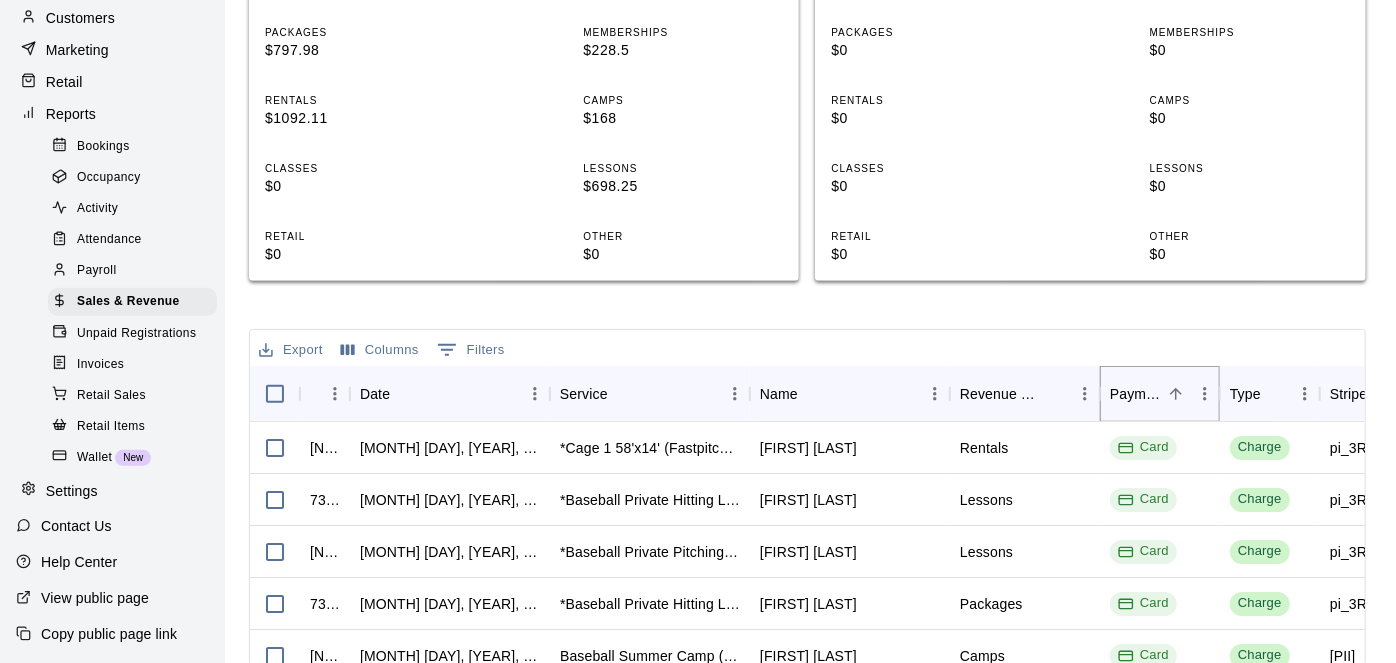 click 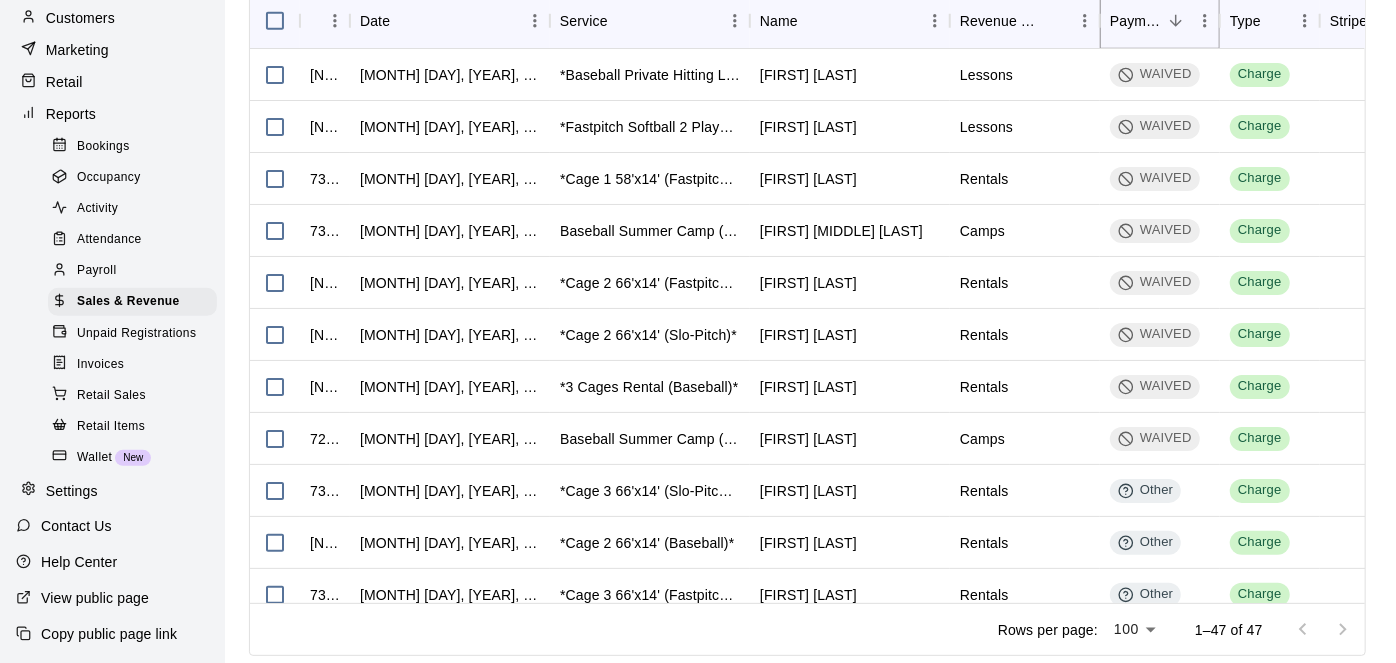 scroll, scrollTop: 0, scrollLeft: 0, axis: both 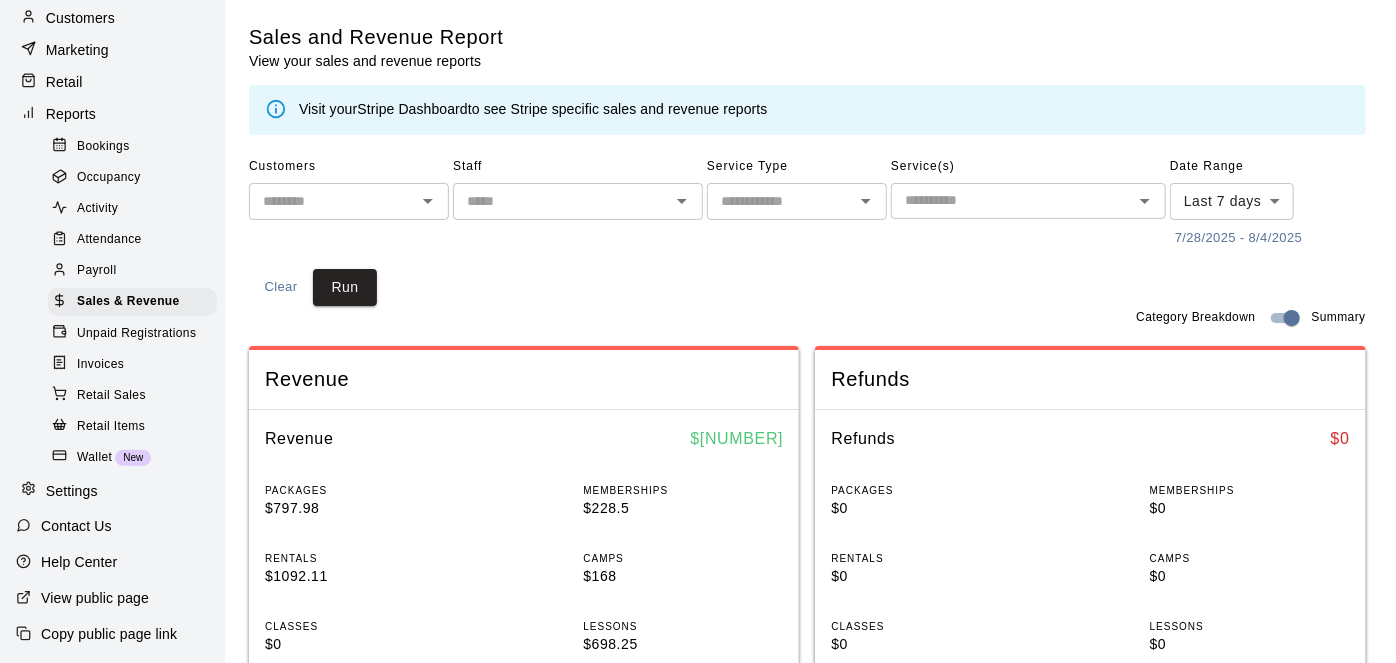 click on "7/28/2025 - 8/4/2025" at bounding box center (1238, 238) 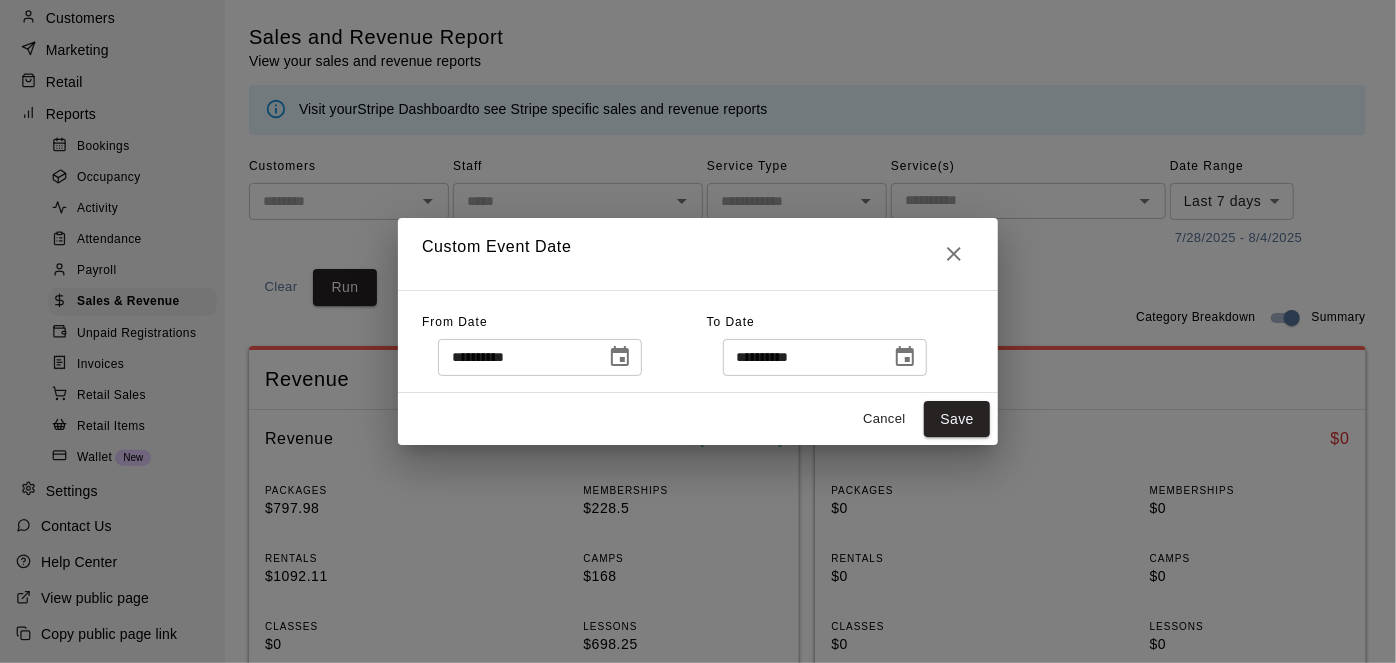 click 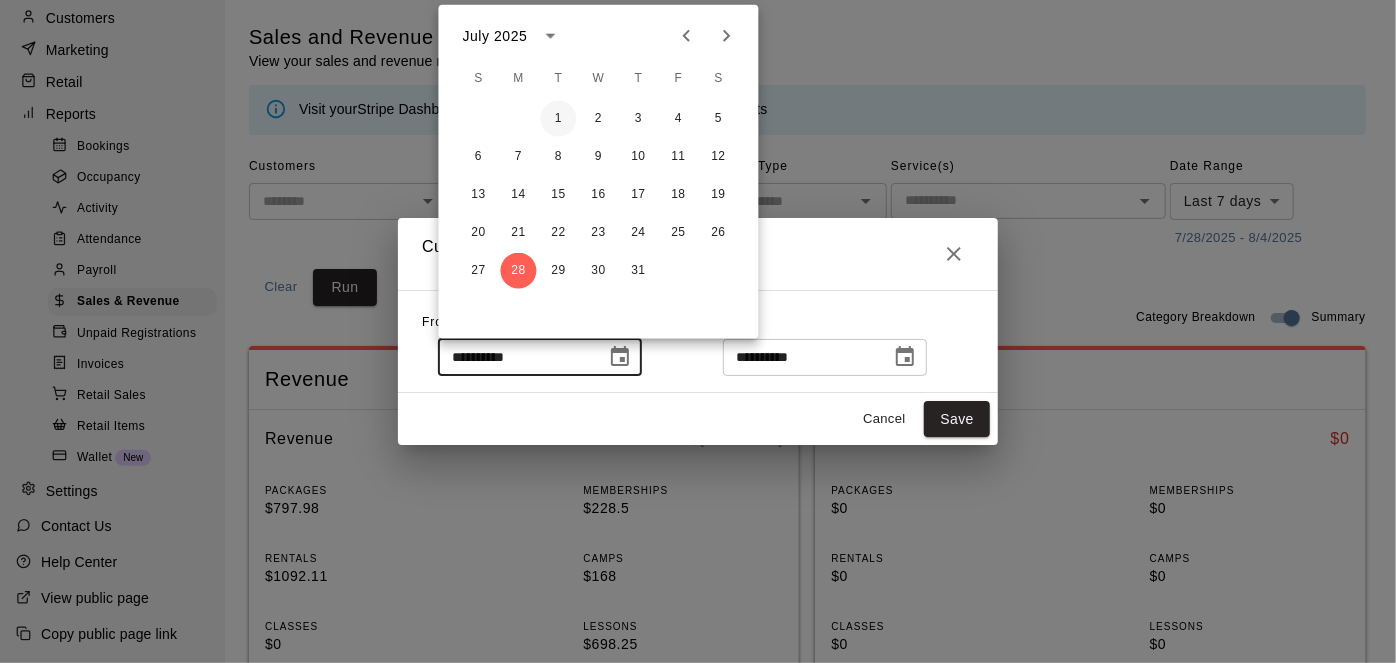 click on "1" at bounding box center [559, 119] 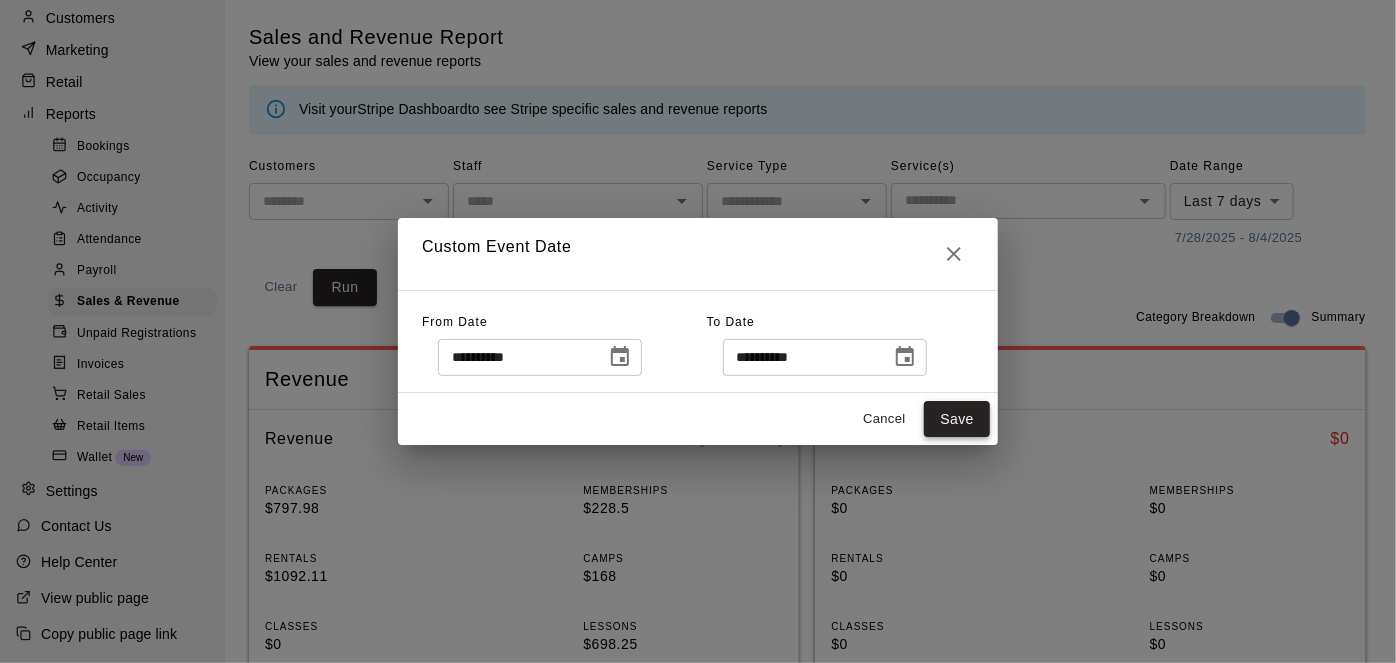 click on "Save" at bounding box center (957, 419) 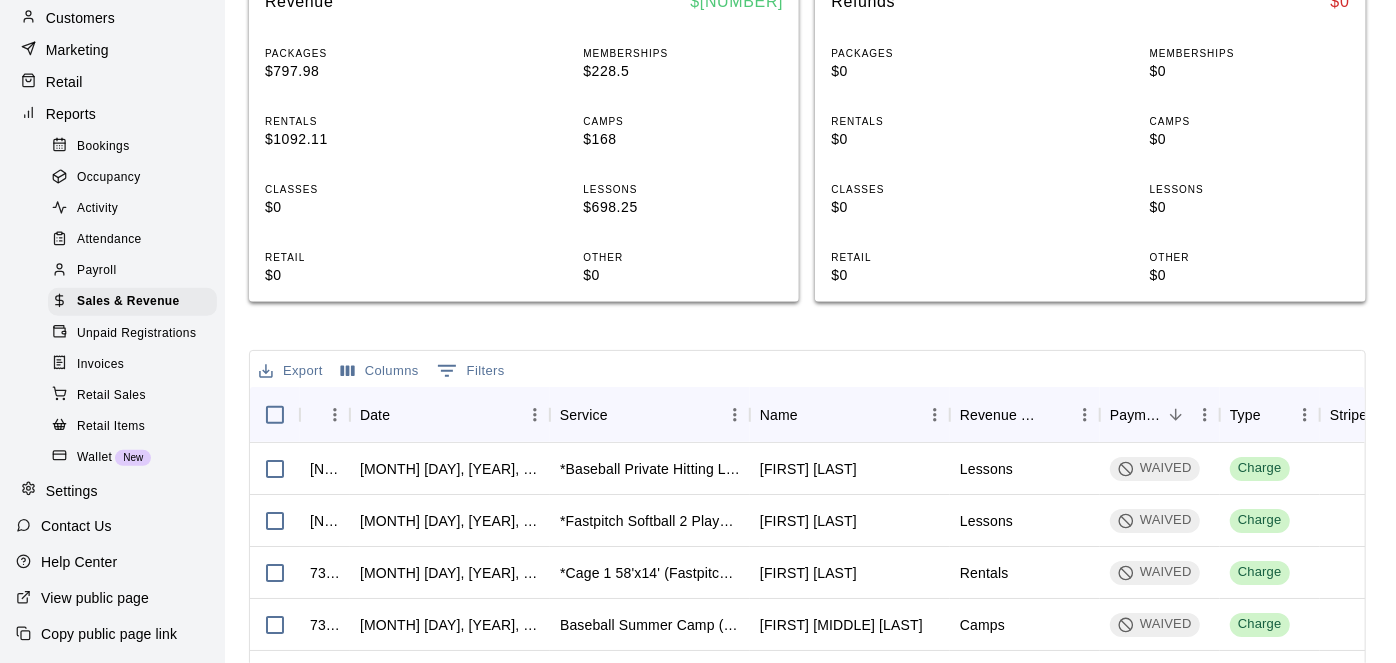 scroll, scrollTop: 0, scrollLeft: 0, axis: both 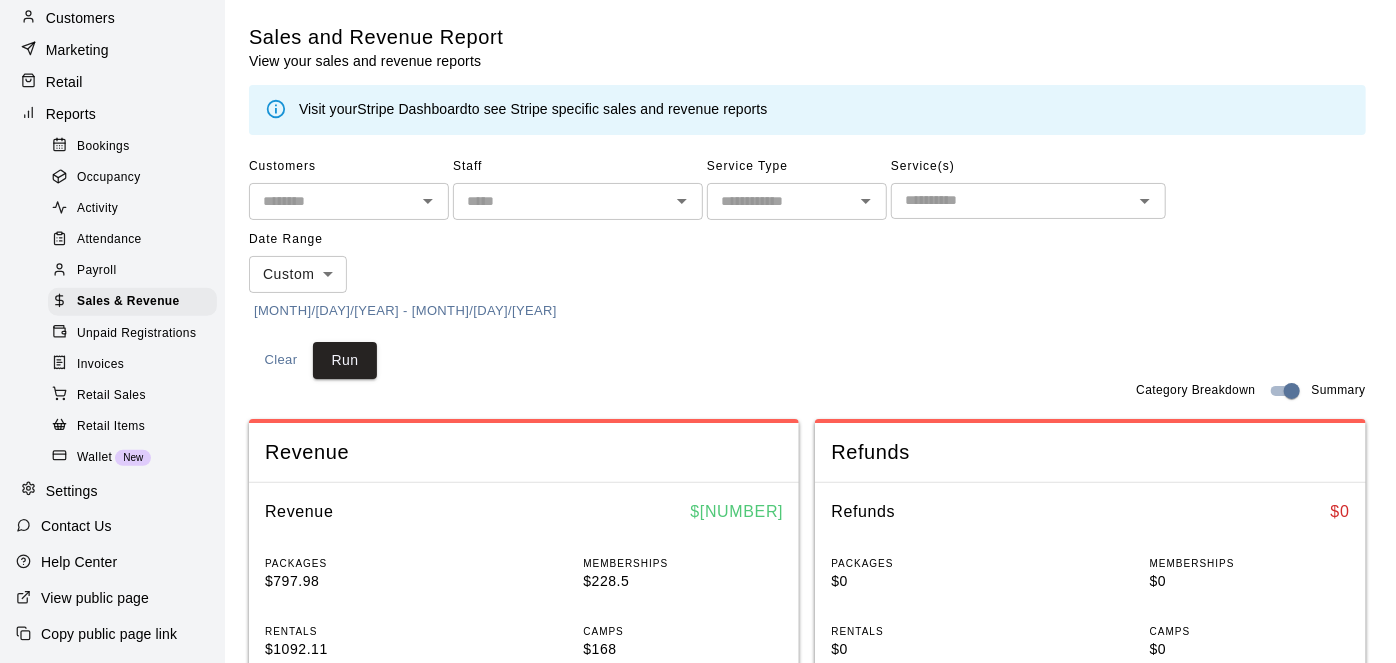 click on "Customers ​ Staff ​ Service Type ​ Service(s) ​ Date Range Custom ****** ​ [MONTH]/[DAY]/[YEAR] - [MONTH]/[DAY]/[YEAR] Clear Run" at bounding box center (807, 265) 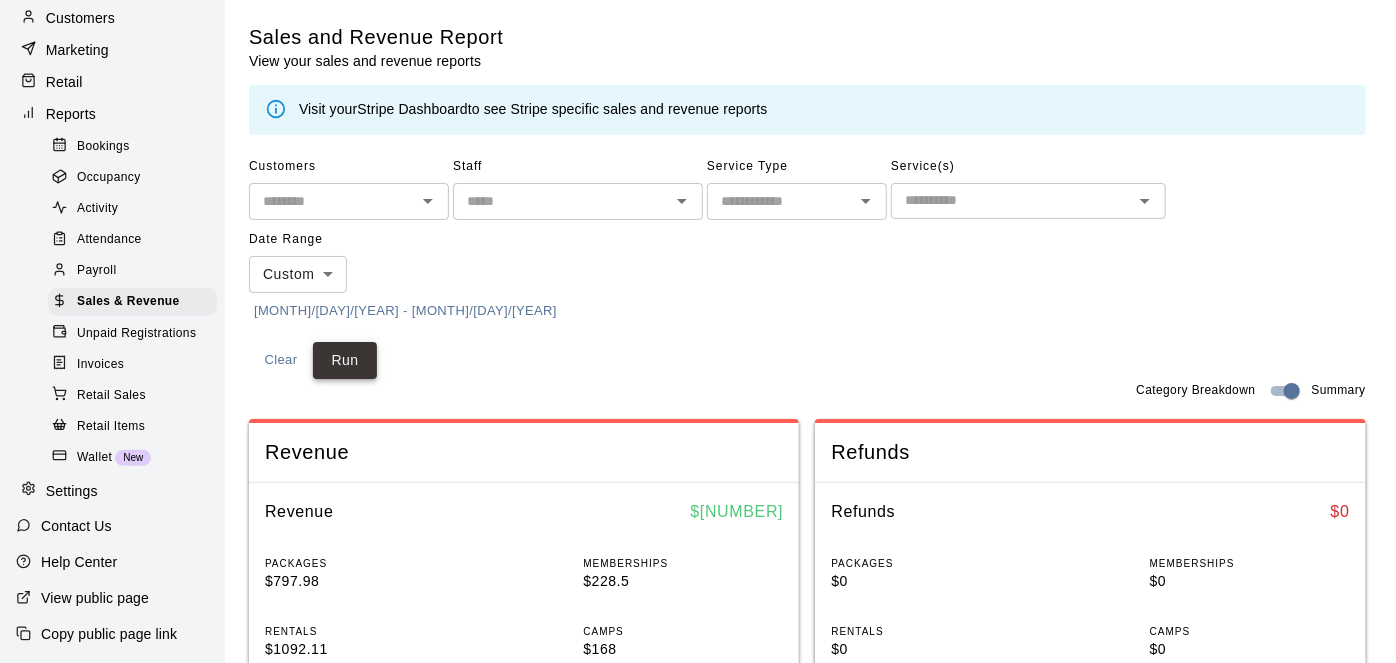 click on "Run" at bounding box center (345, 360) 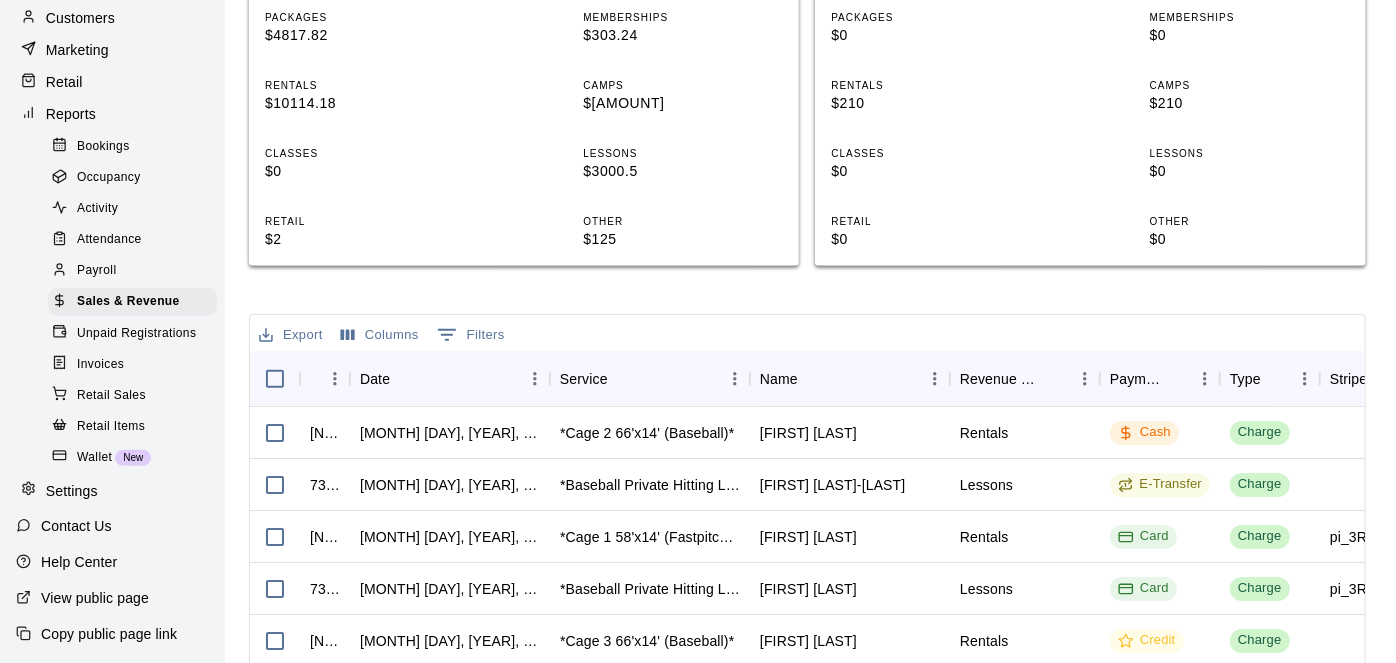 scroll, scrollTop: 546, scrollLeft: 0, axis: vertical 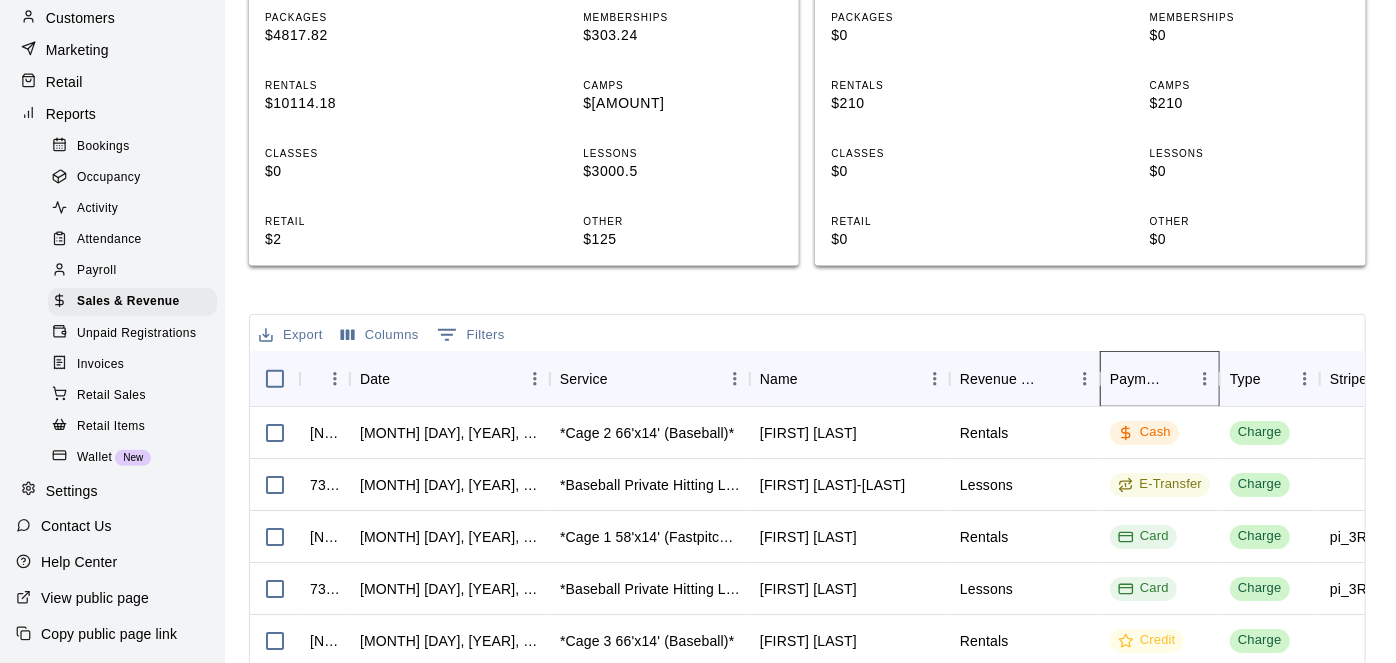 click 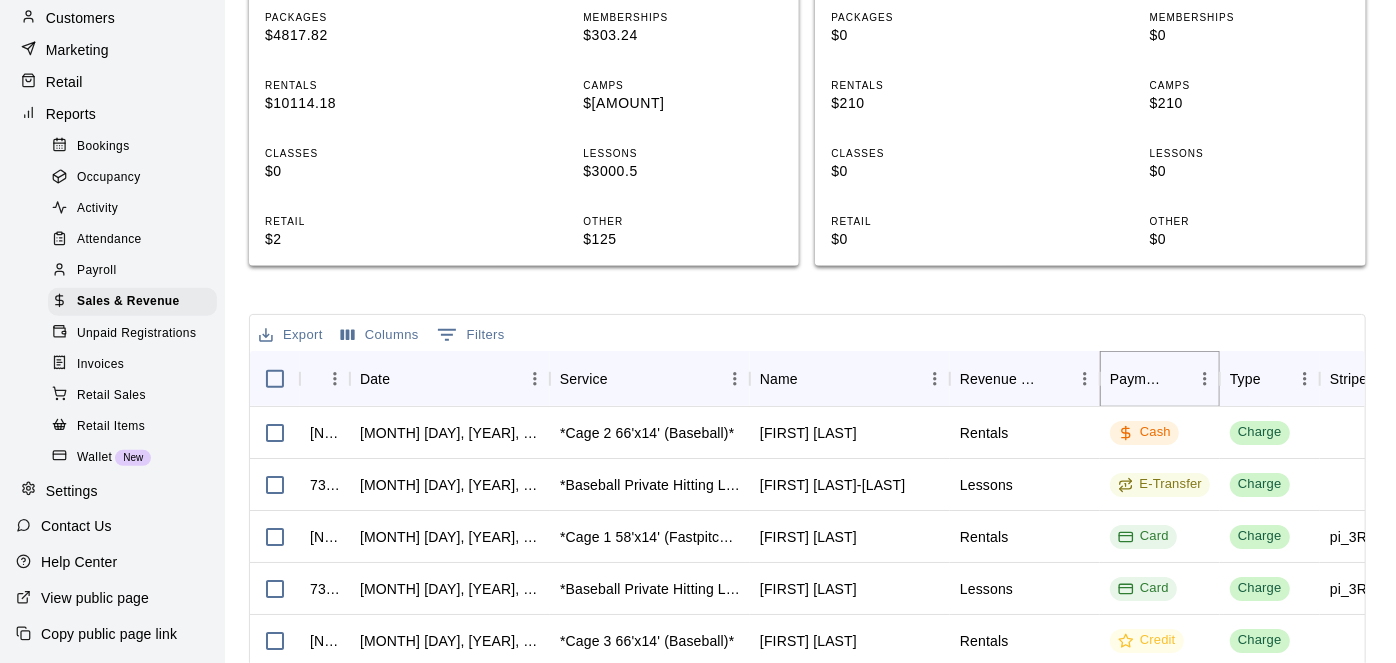 click 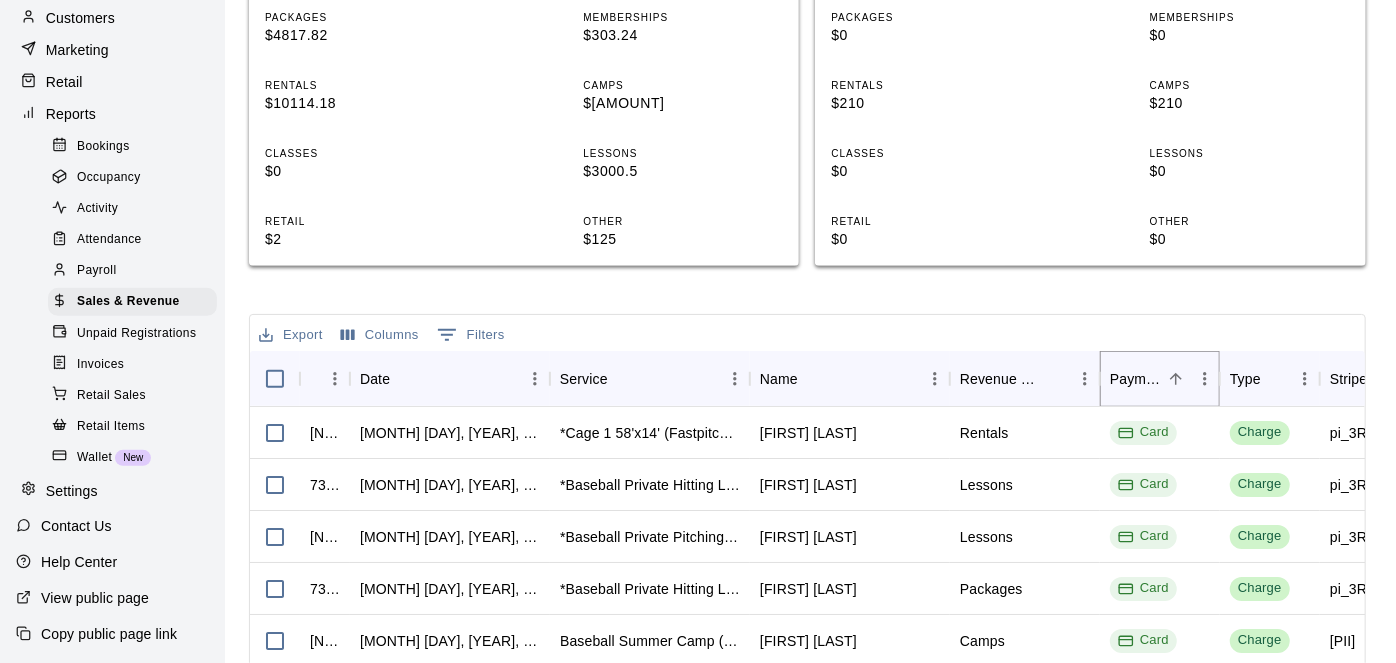 click 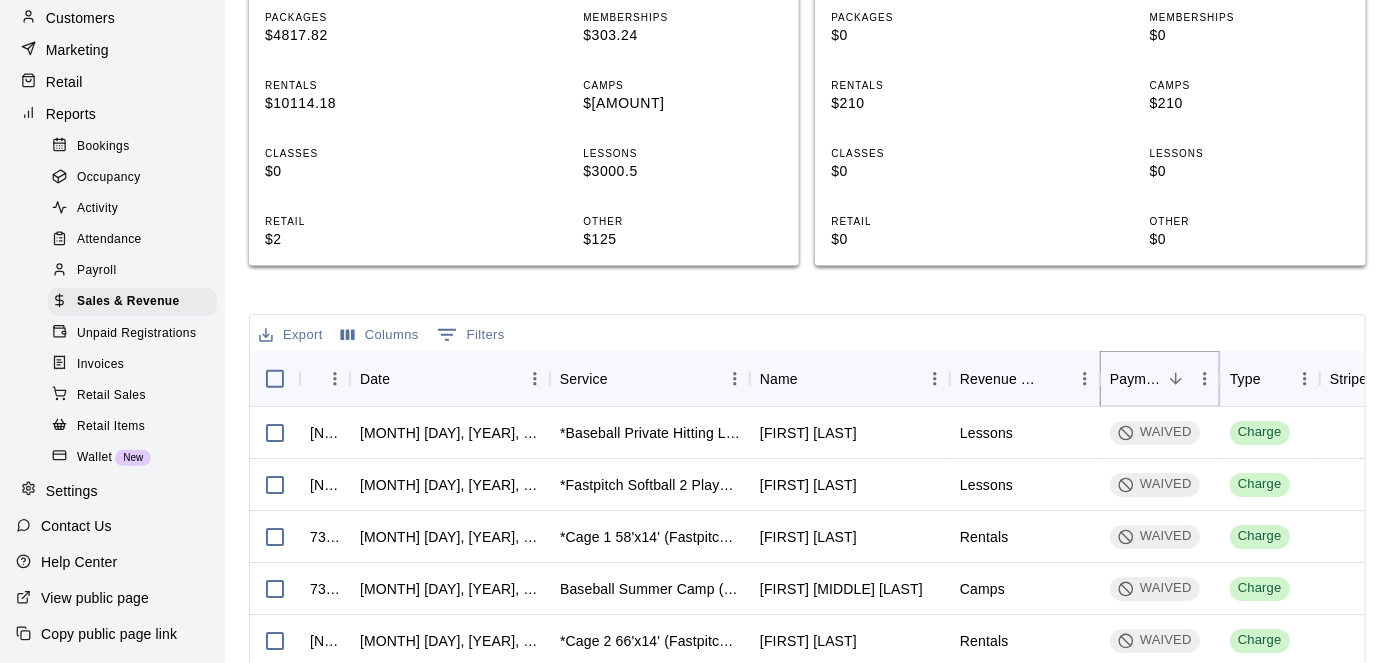 click at bounding box center [1176, 379] 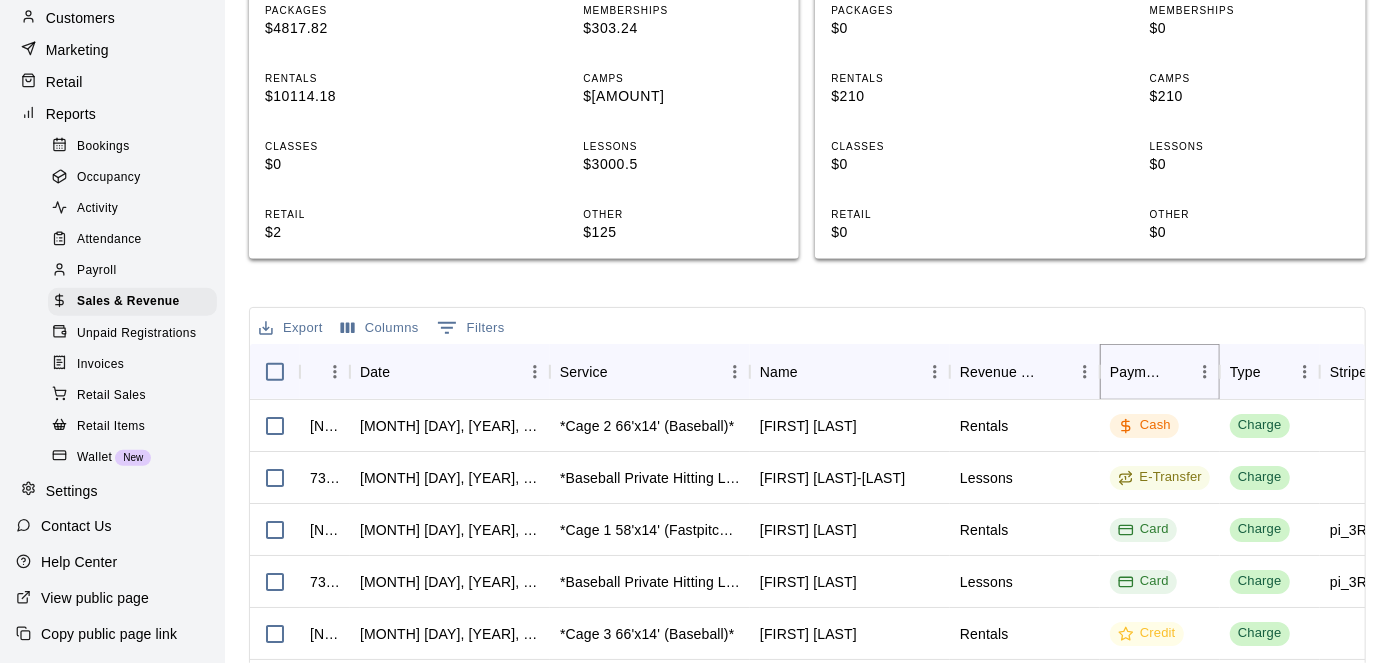 scroll, scrollTop: 546, scrollLeft: 0, axis: vertical 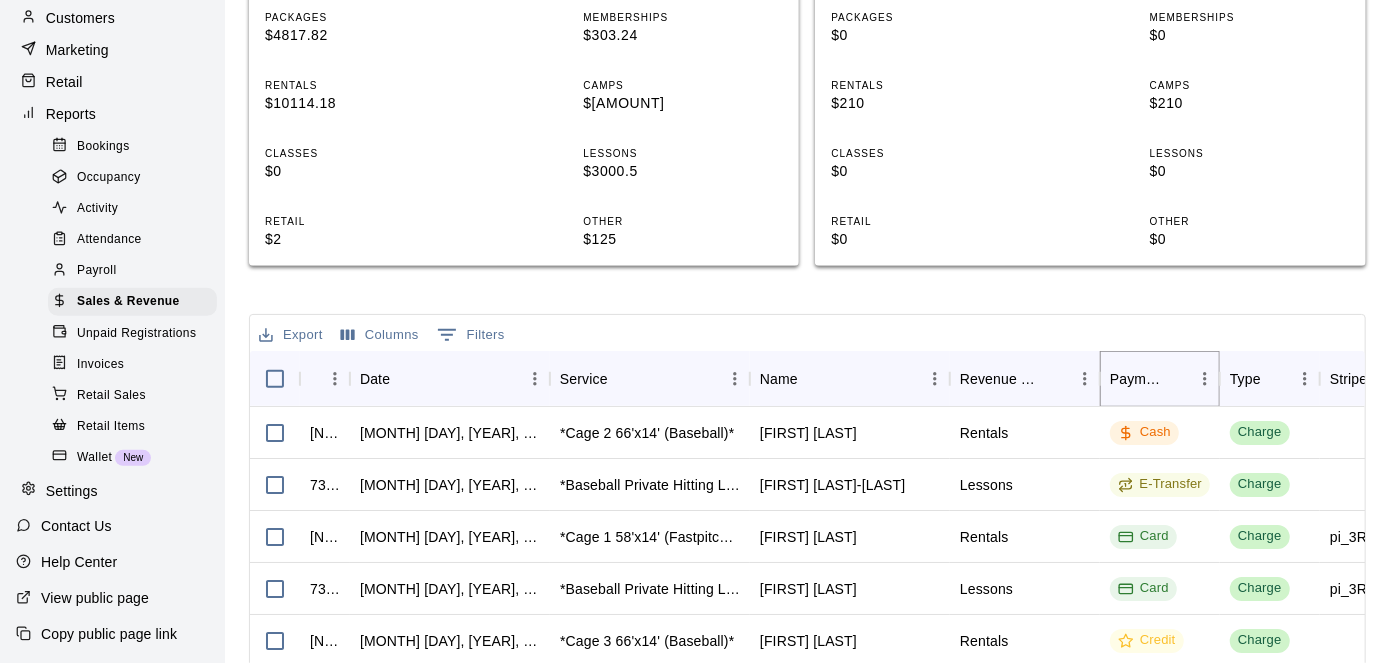 click at bounding box center (1176, 379) 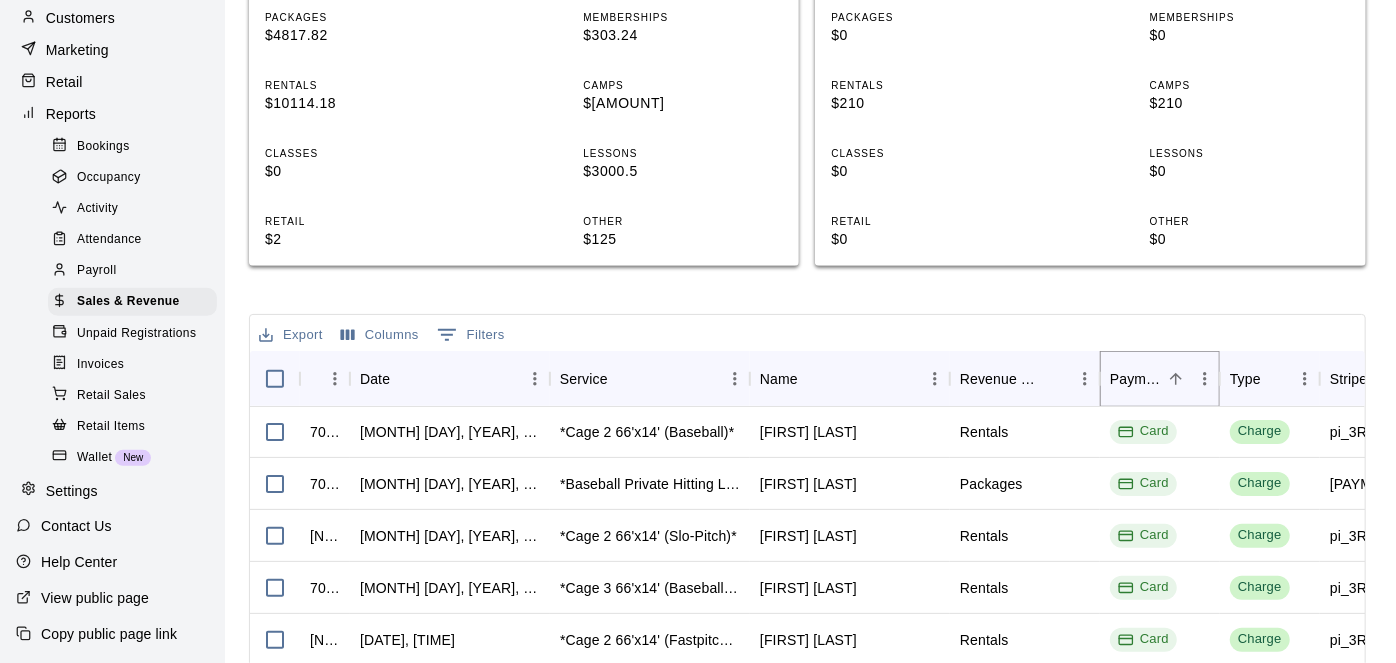 scroll, scrollTop: 4645, scrollLeft: 0, axis: vertical 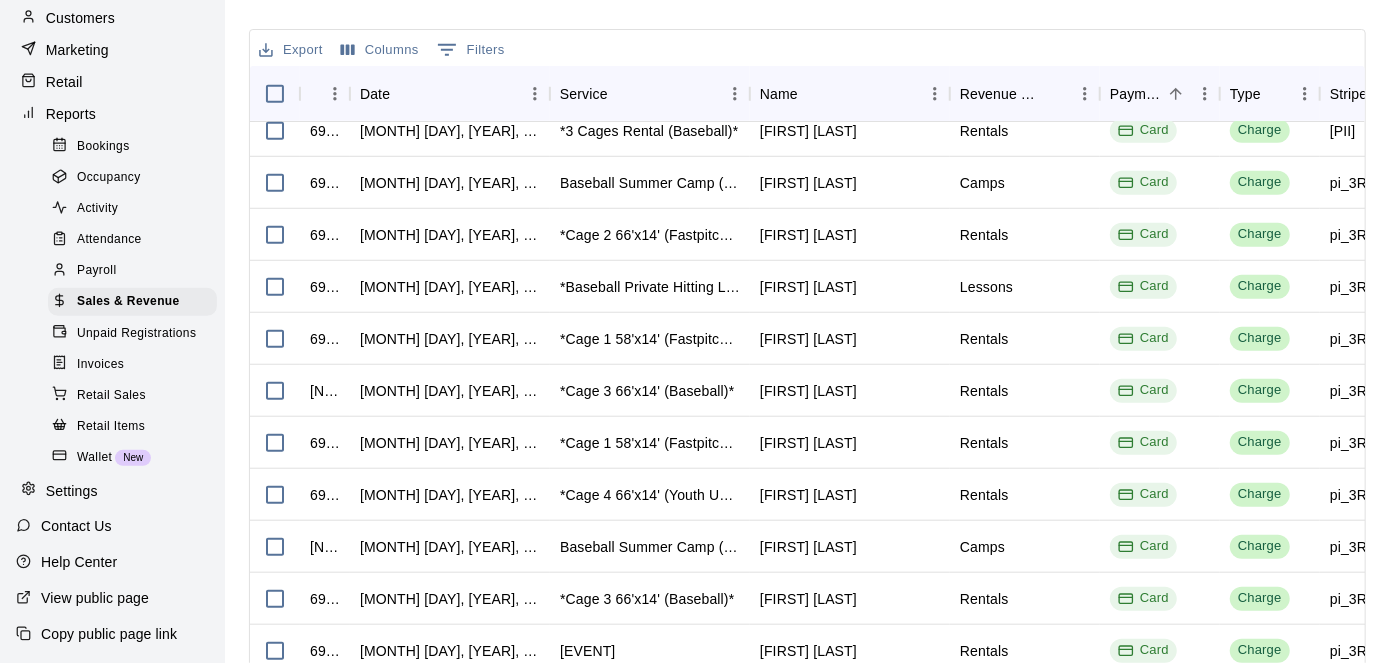 click 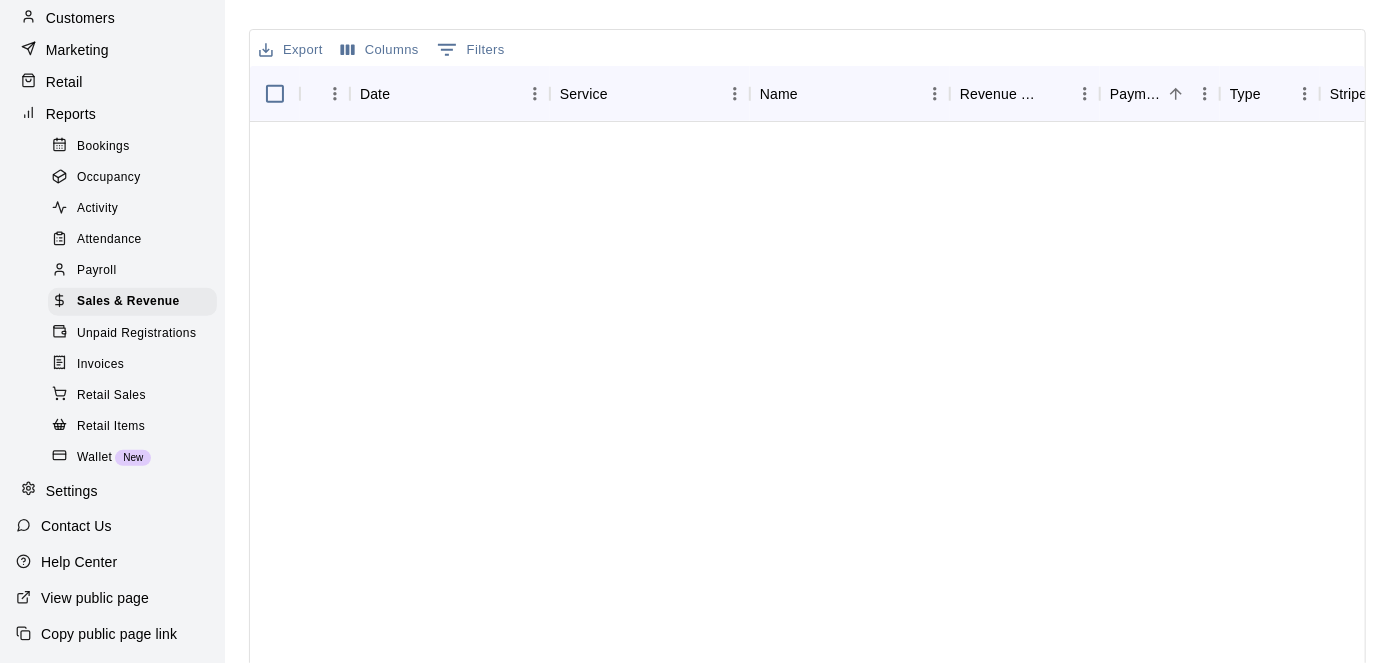 scroll, scrollTop: 0, scrollLeft: 0, axis: both 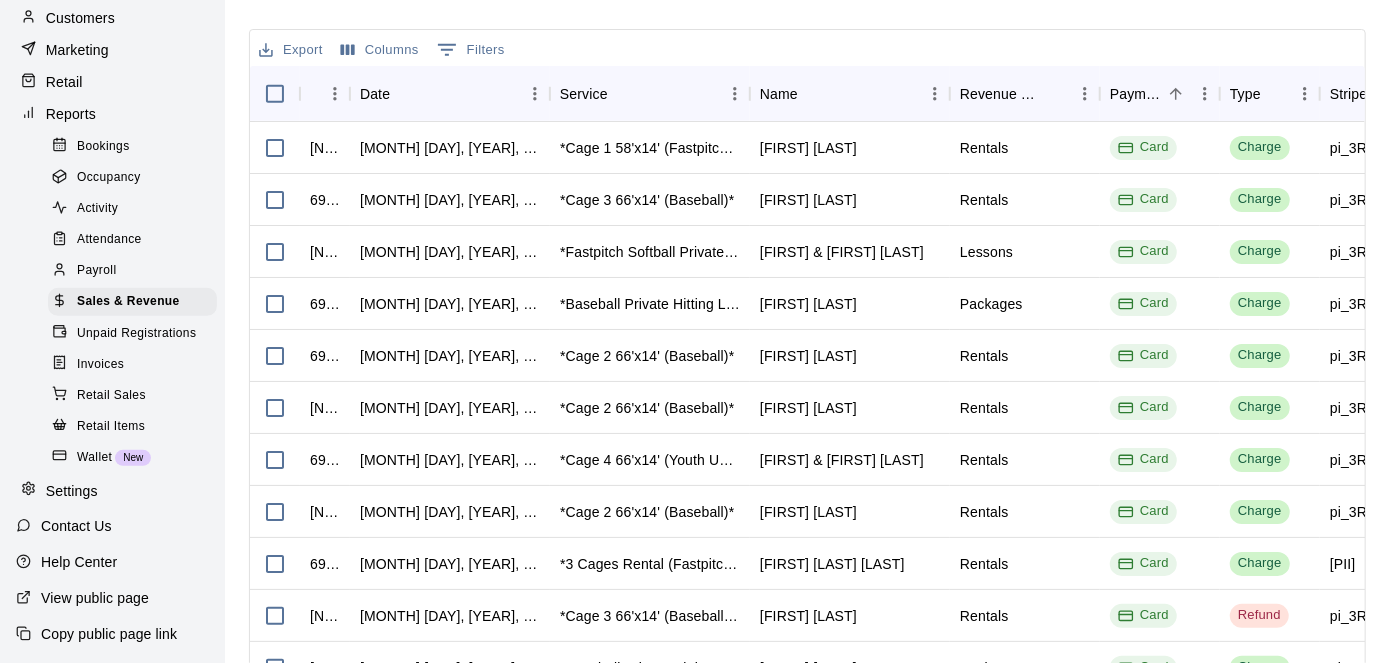 click 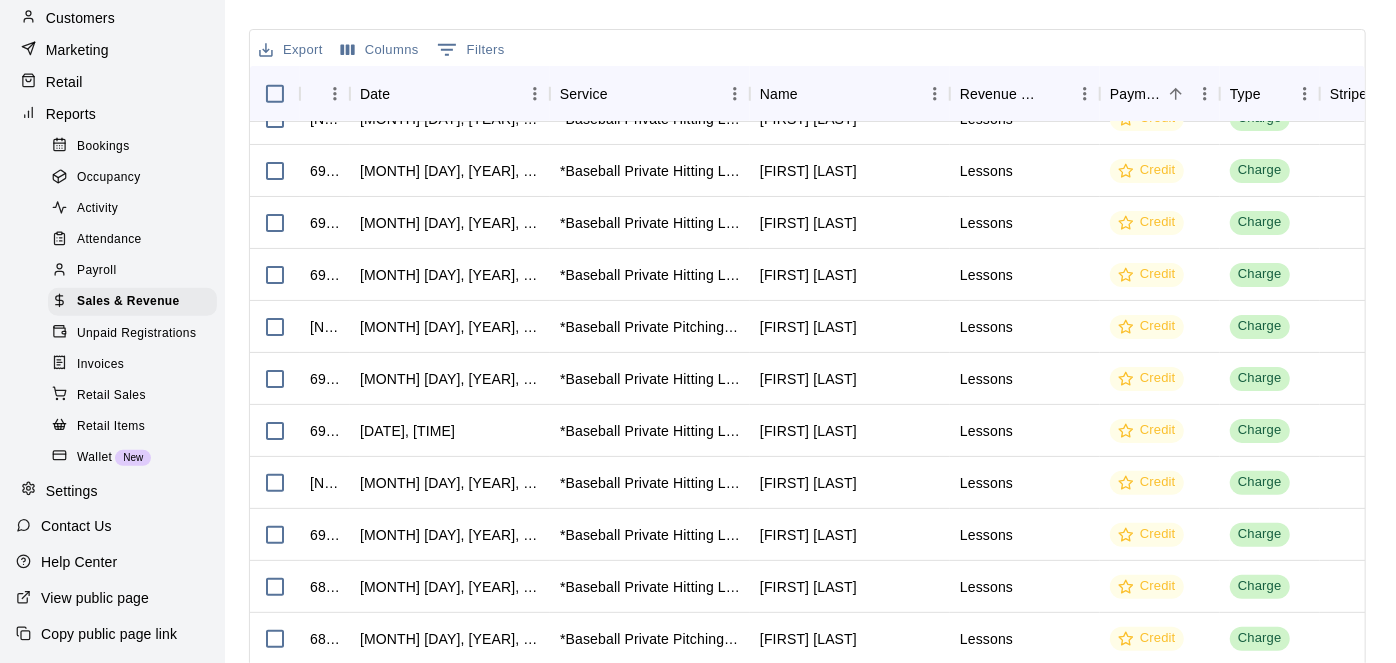 scroll, scrollTop: 0, scrollLeft: 0, axis: both 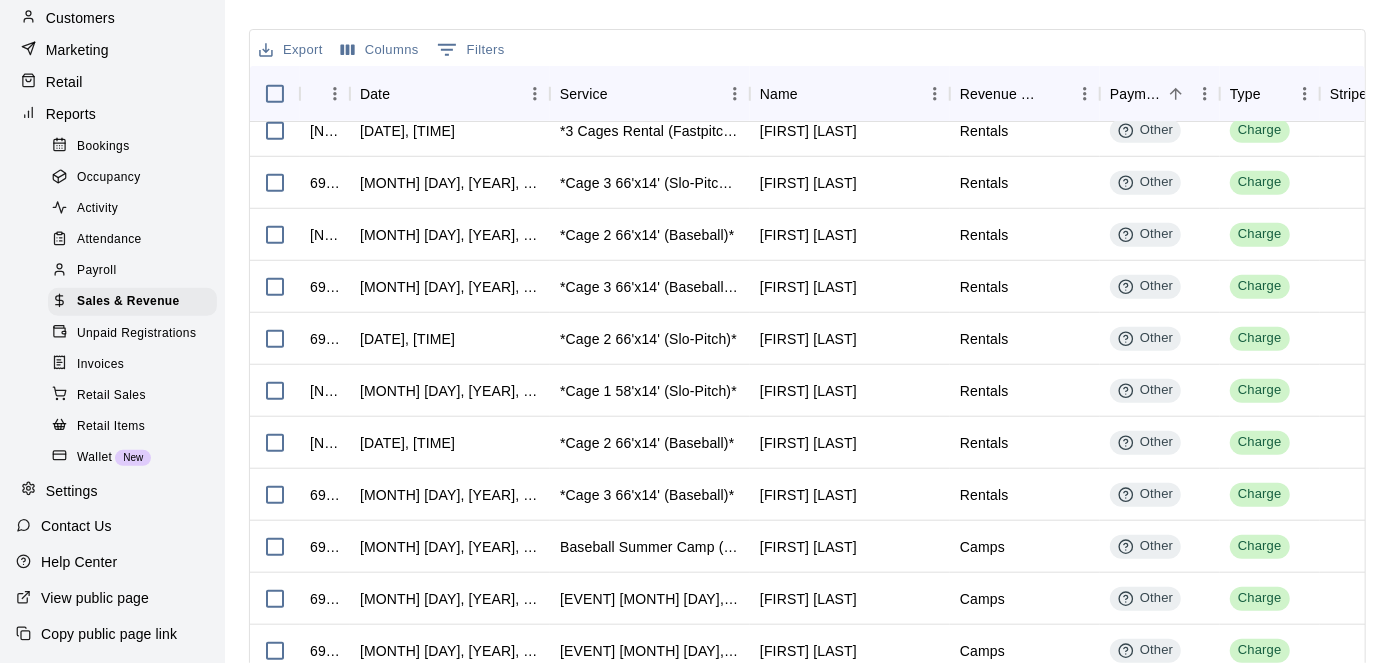 click 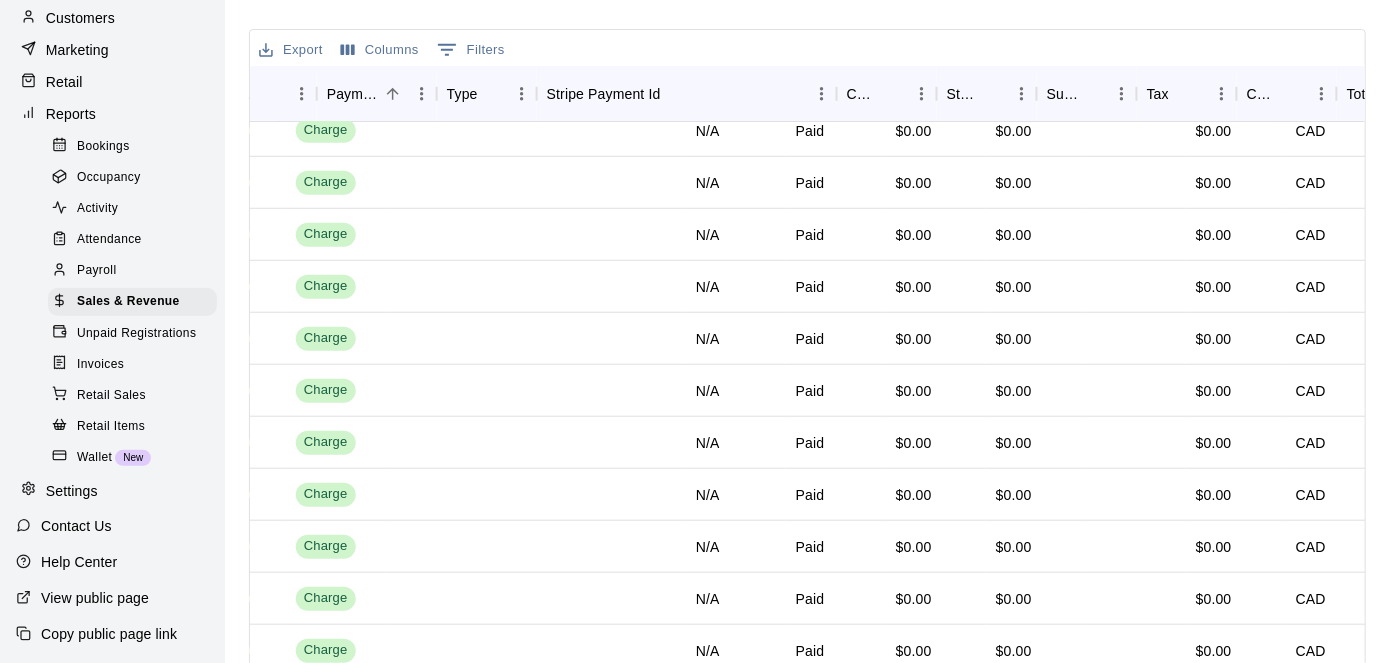 scroll, scrollTop: 4645, scrollLeft: 930, axis: both 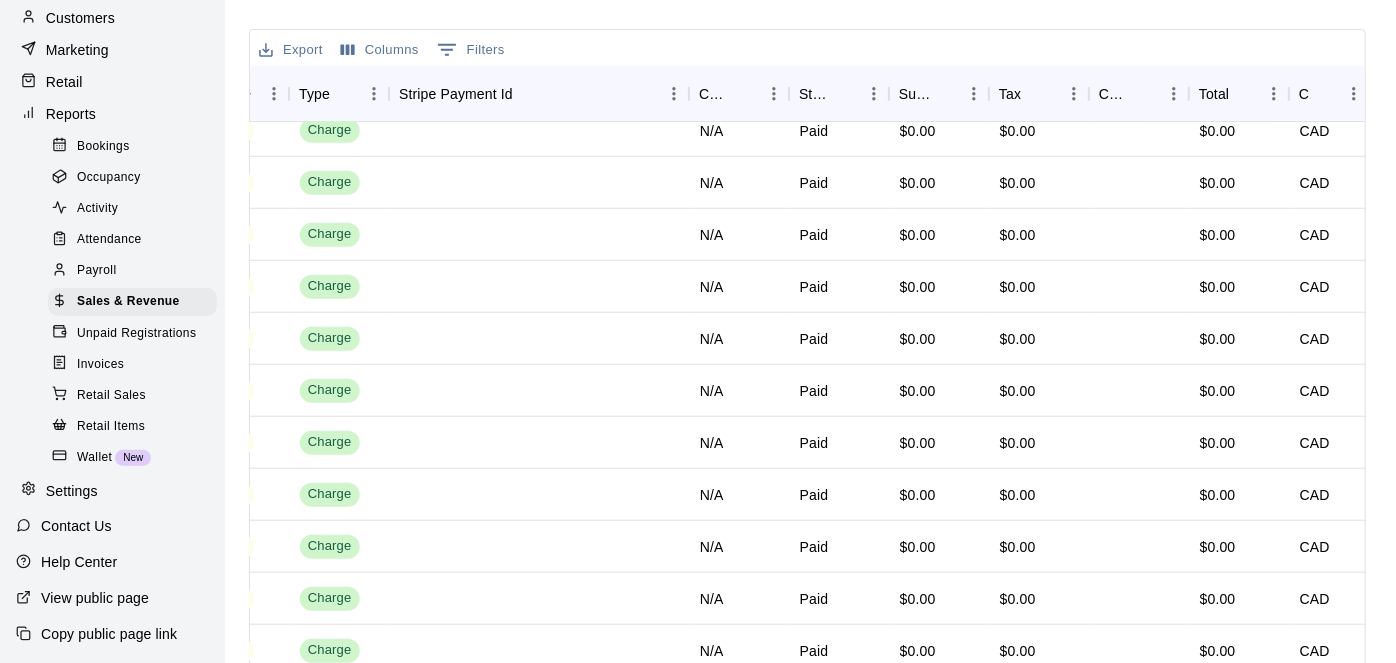 click 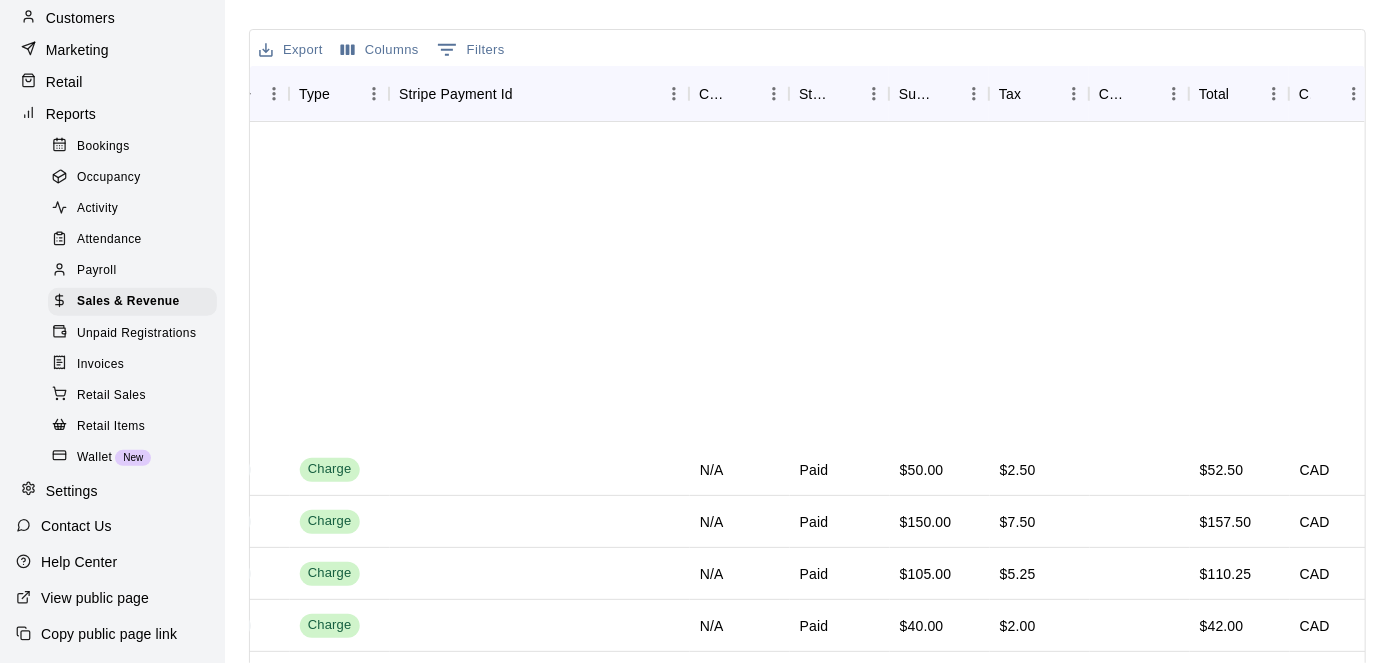 scroll, scrollTop: 4645, scrollLeft: 930, axis: both 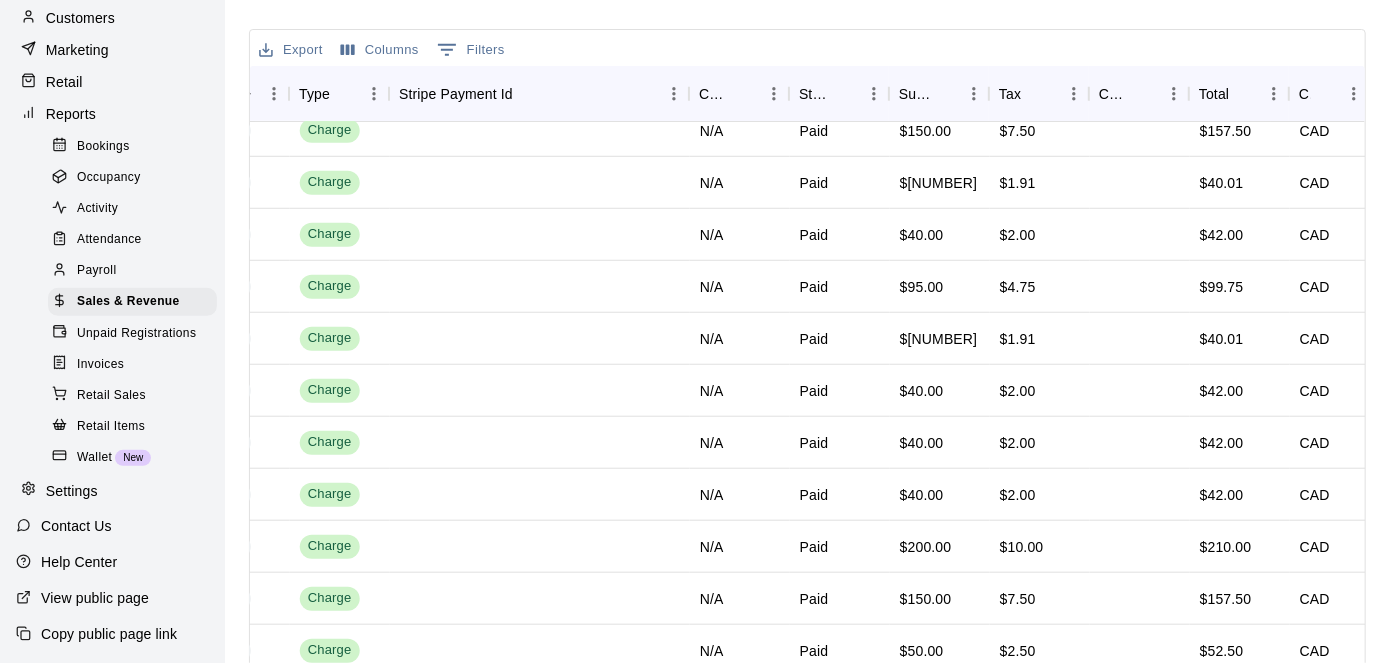 click 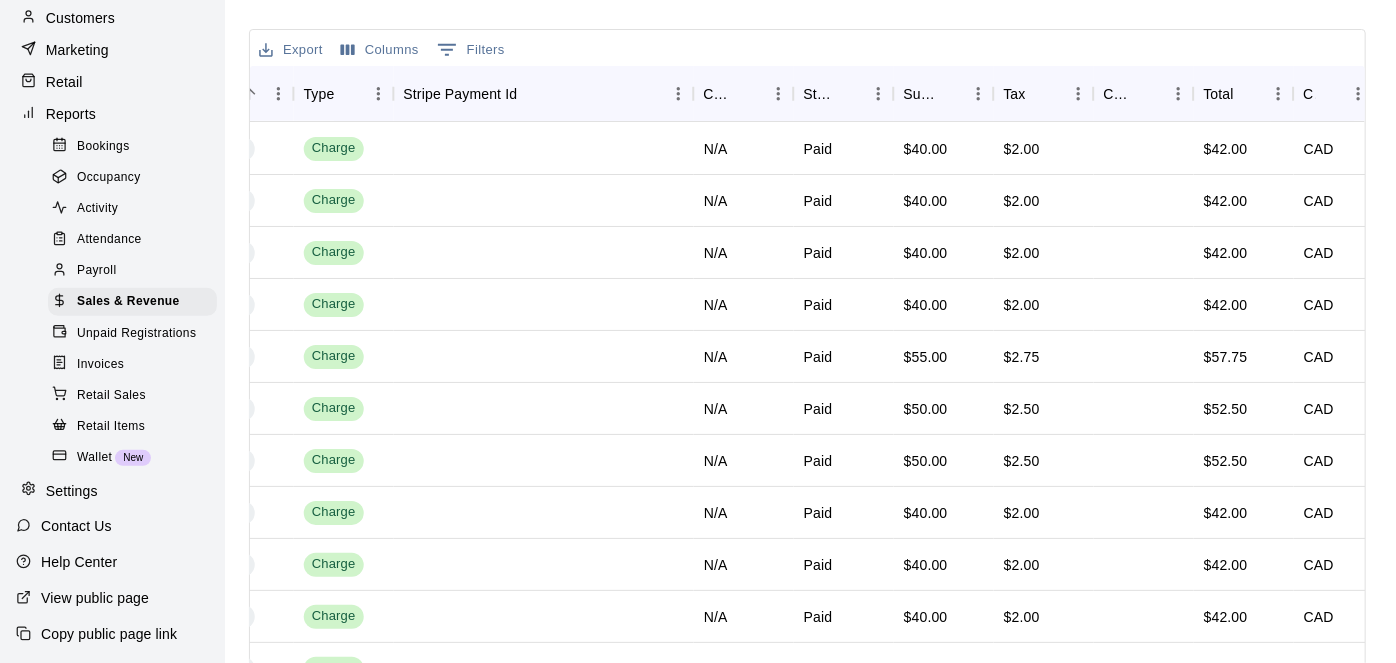 scroll, scrollTop: 0, scrollLeft: 926, axis: horizontal 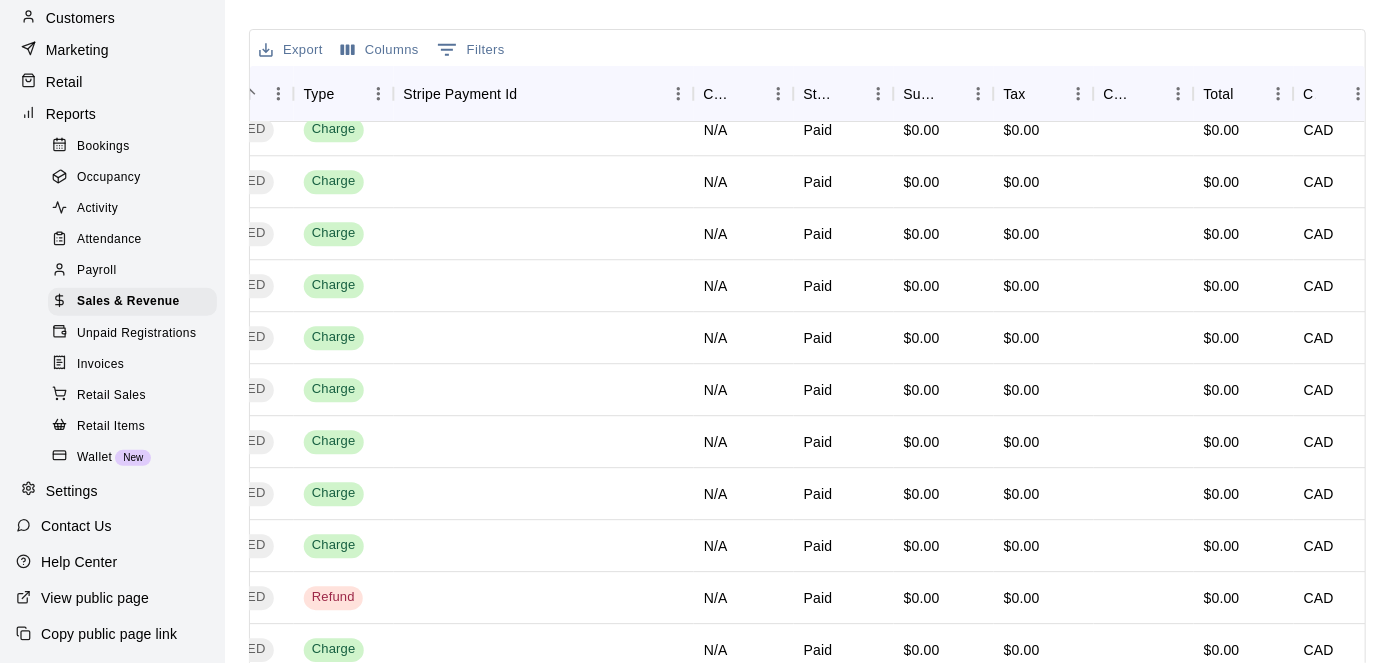 click 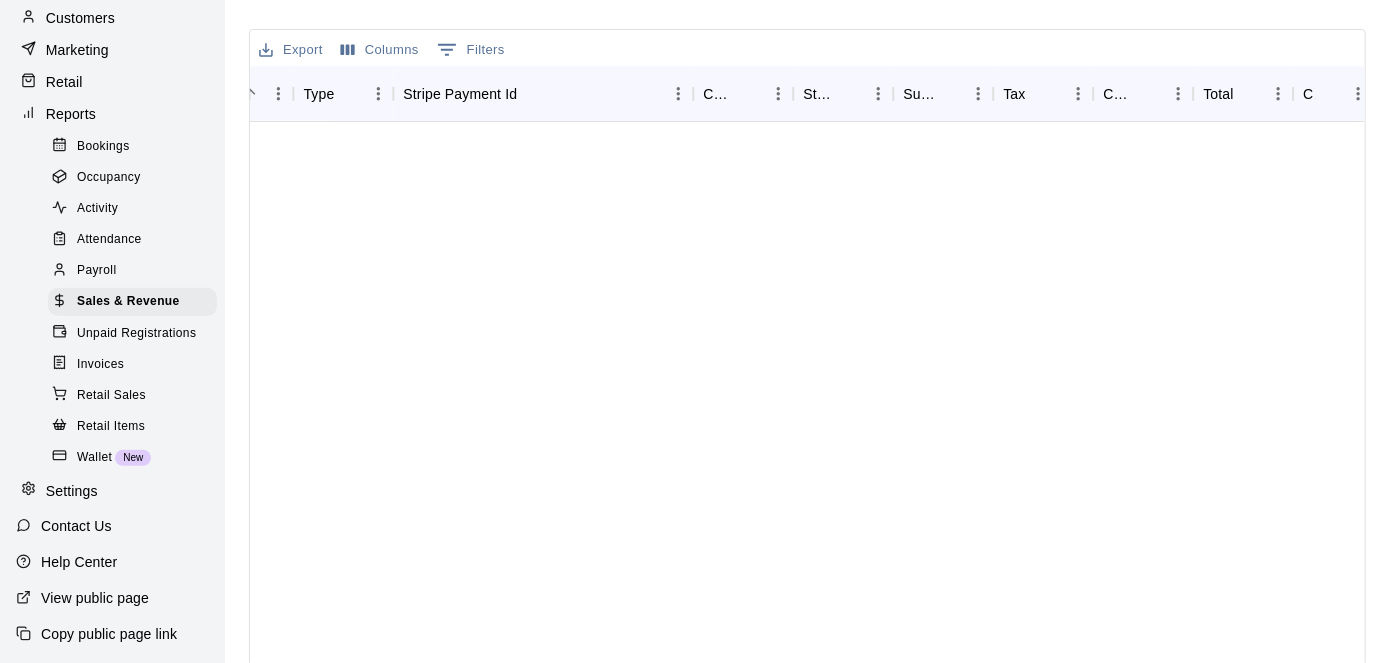 scroll, scrollTop: 0, scrollLeft: 926, axis: horizontal 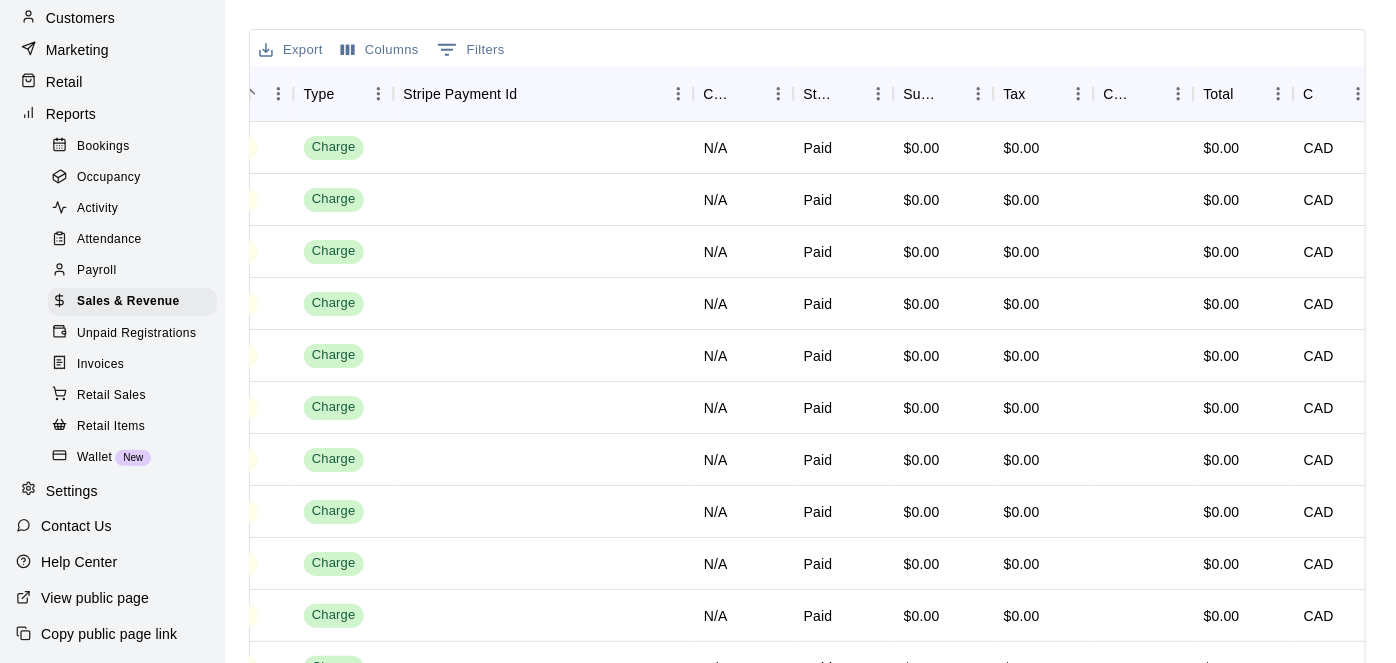 click 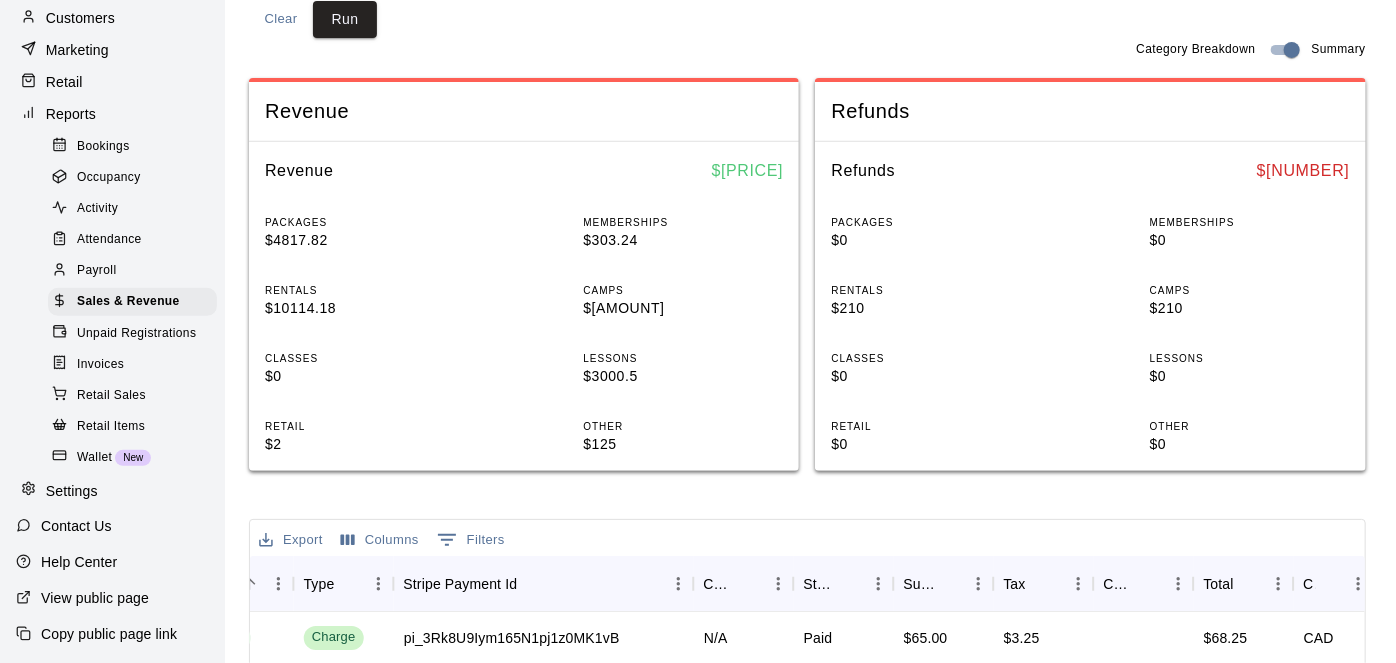 scroll, scrollTop: 365, scrollLeft: 0, axis: vertical 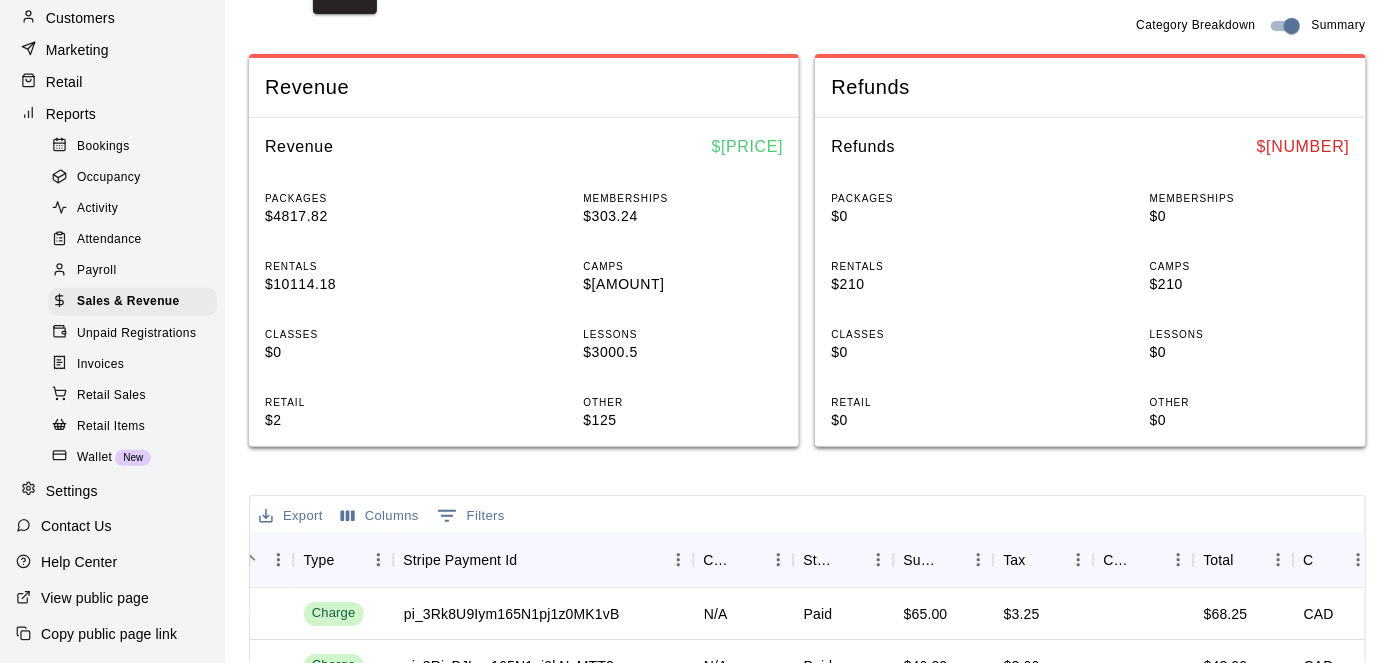 click on "[PRODUCT] $[PRICE] [PRODUCT] $[PRICE] [PRODUCT] $[PRICE] [PRODUCT] $[PRICE] [PRODUCT] $[PRICE] [PRODUCT] $[PRICE] [PRODUCT] $[PRICE]" at bounding box center (524, 311) 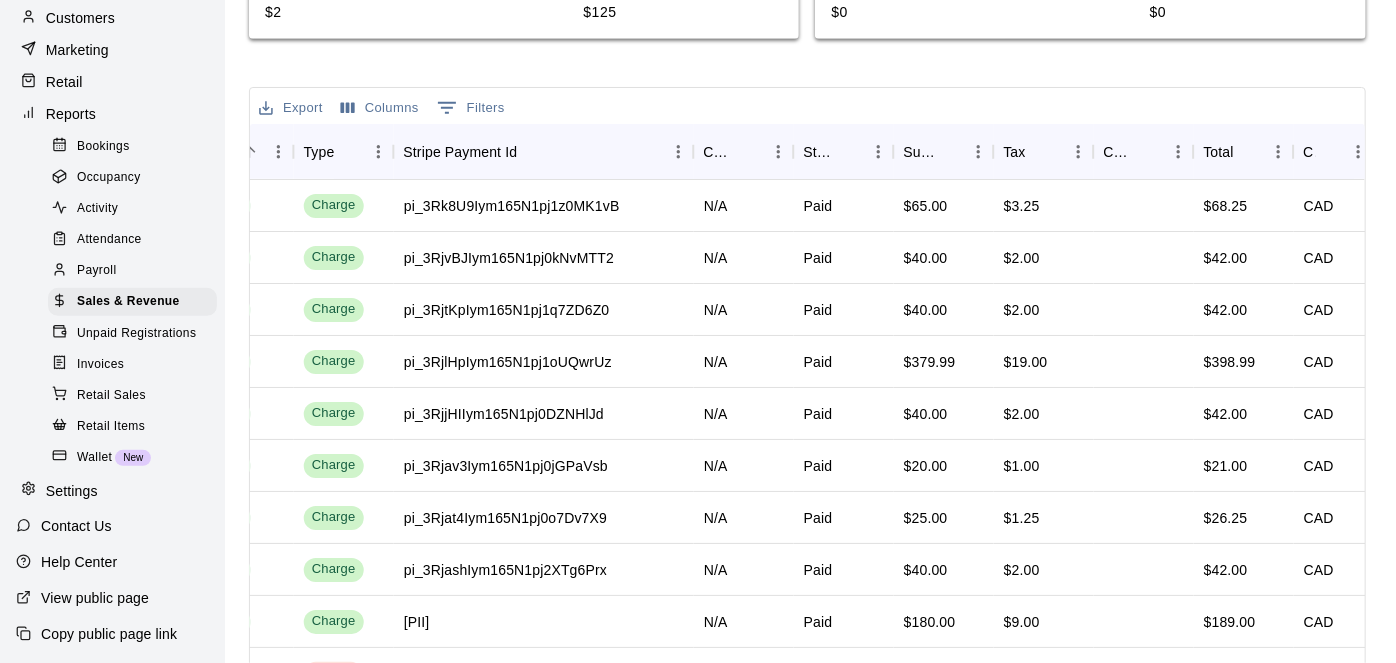 scroll, scrollTop: 777, scrollLeft: 0, axis: vertical 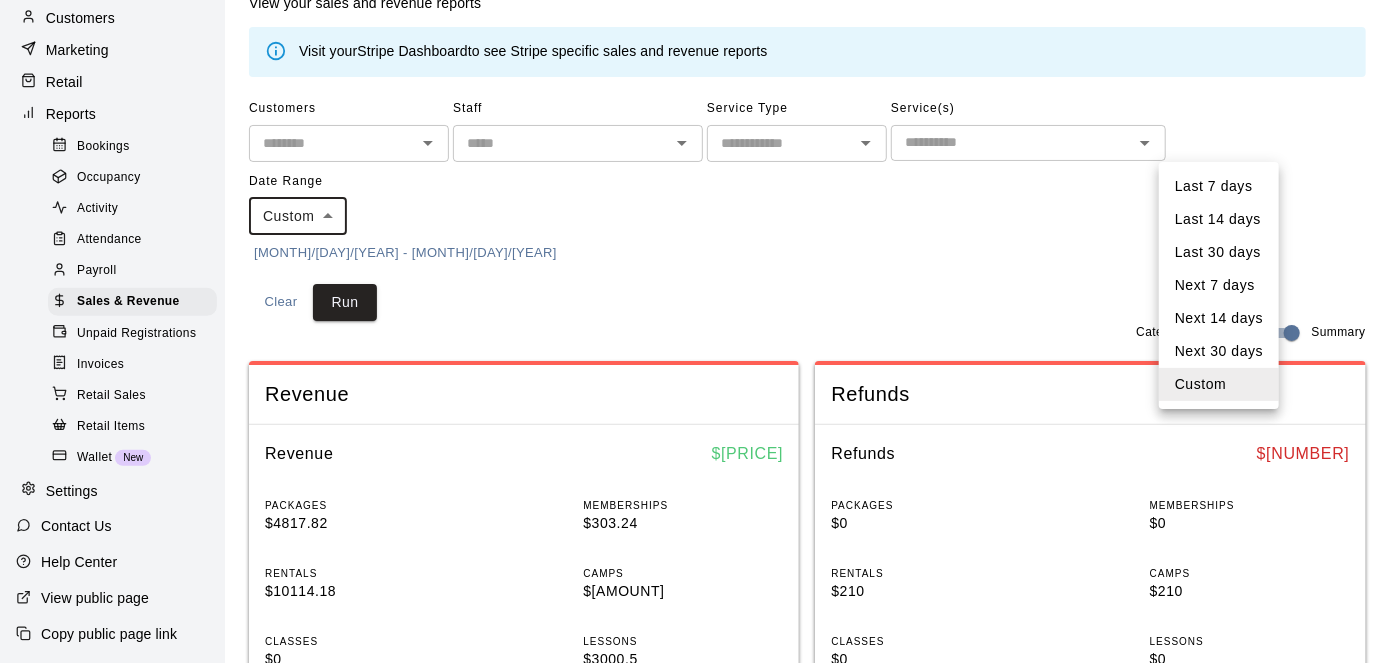 click on "Customers ​ Staff ​ Service Type ​ Service(s) ​ Date Range Custom ****** ​ [MONTH]/[DAY]/[YEAR] - [MONTH]/[DAY]/[YEAR] Clear Run Category Breakdown Summary   Revenue Revenue $ [CURRENCY] PACKAGES $[CURRENCY] MEMBERSHIPS $[CURRENCY] RENTALS $[CURRENCY] CAMPS $[CURRENCY] CLASSES $0 LESSONS $[CURRENCY] RETAIL $0 OTHER $[CURRENCY]   Refunds Refunds $ [CURRENCY] PACKAGES $0 MEMBERSHIPS $0 RENTALS $[CURRENCY] CAMPS $[CURRENCY] CLASSES $0 LESSONS $0 RETAIL $0 OTHER $0 Export Columns 0 Filters Name Revenue Category Payment Method Type Stripe Payment Id Coupon Status Subtotal Tax Custom Fee Total Currency [NAME] Rentals Card Charge [PAYMENT_ID] N/A" at bounding box center [698, 726] 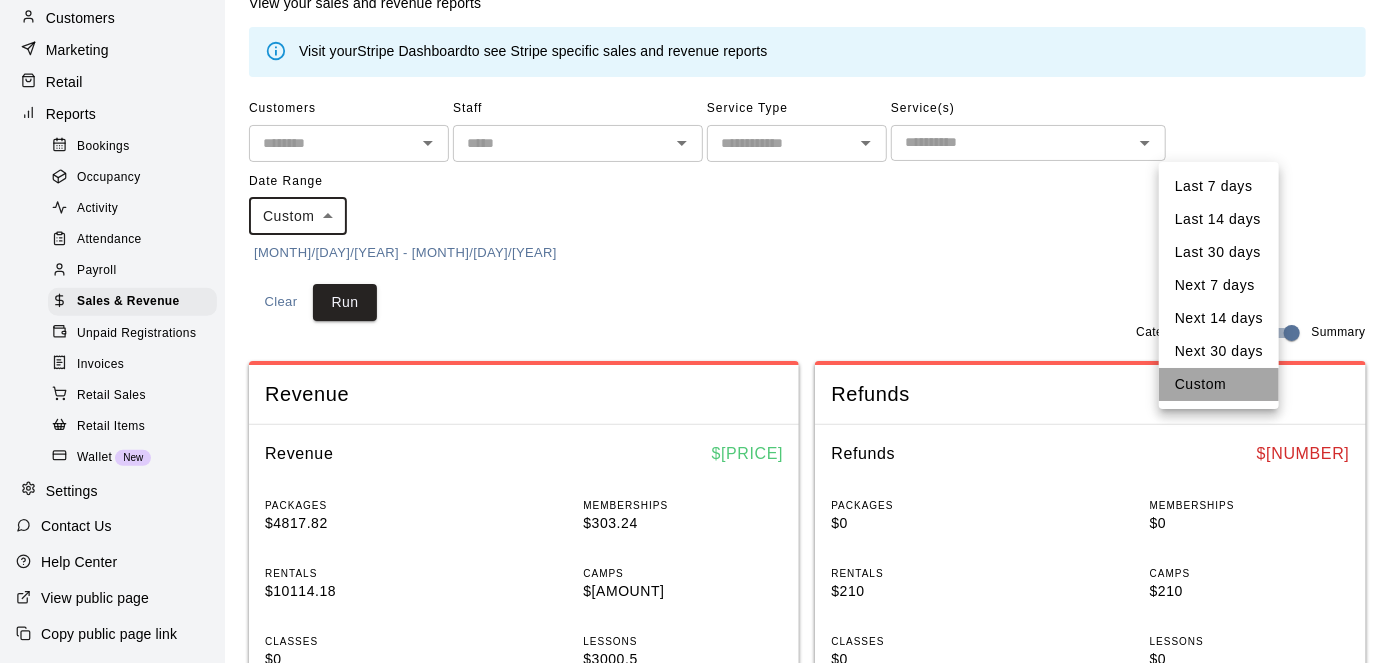 click on "Custom" at bounding box center (1219, 384) 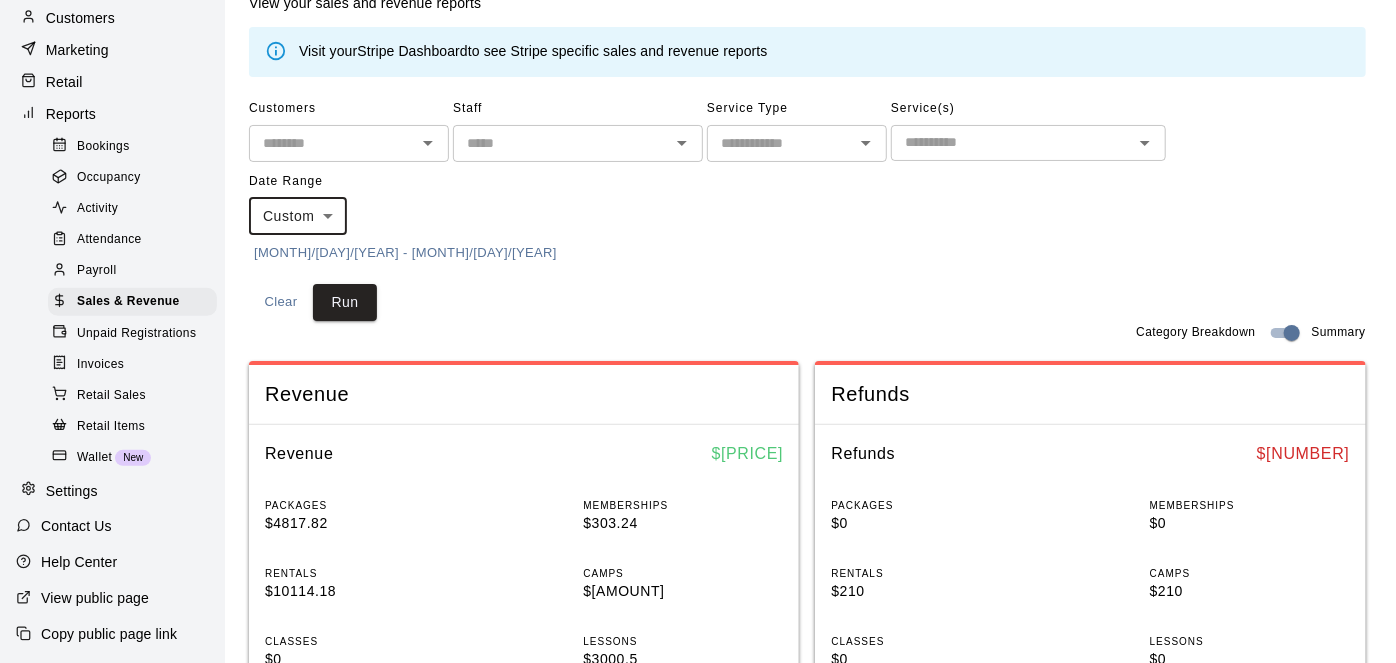 click on "[MONTH]/[DAY]/[YEAR] - [MONTH]/[DAY]/[YEAR]" at bounding box center [405, 253] 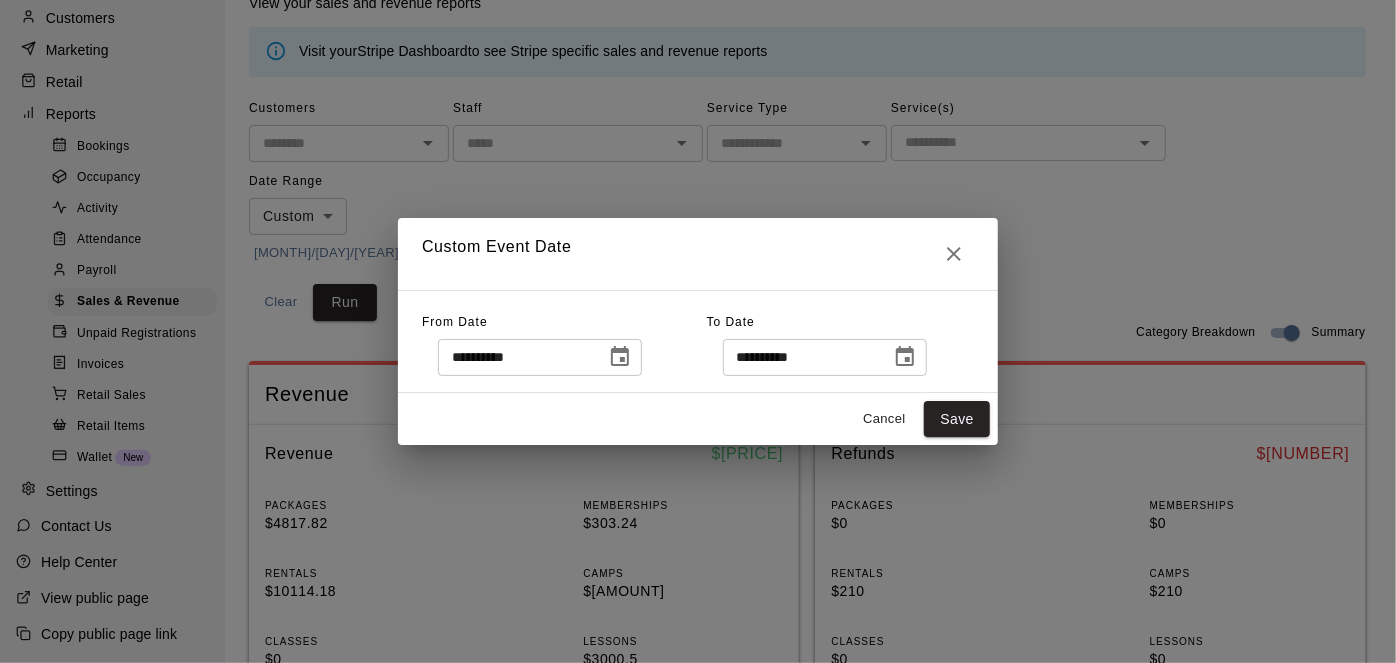 click 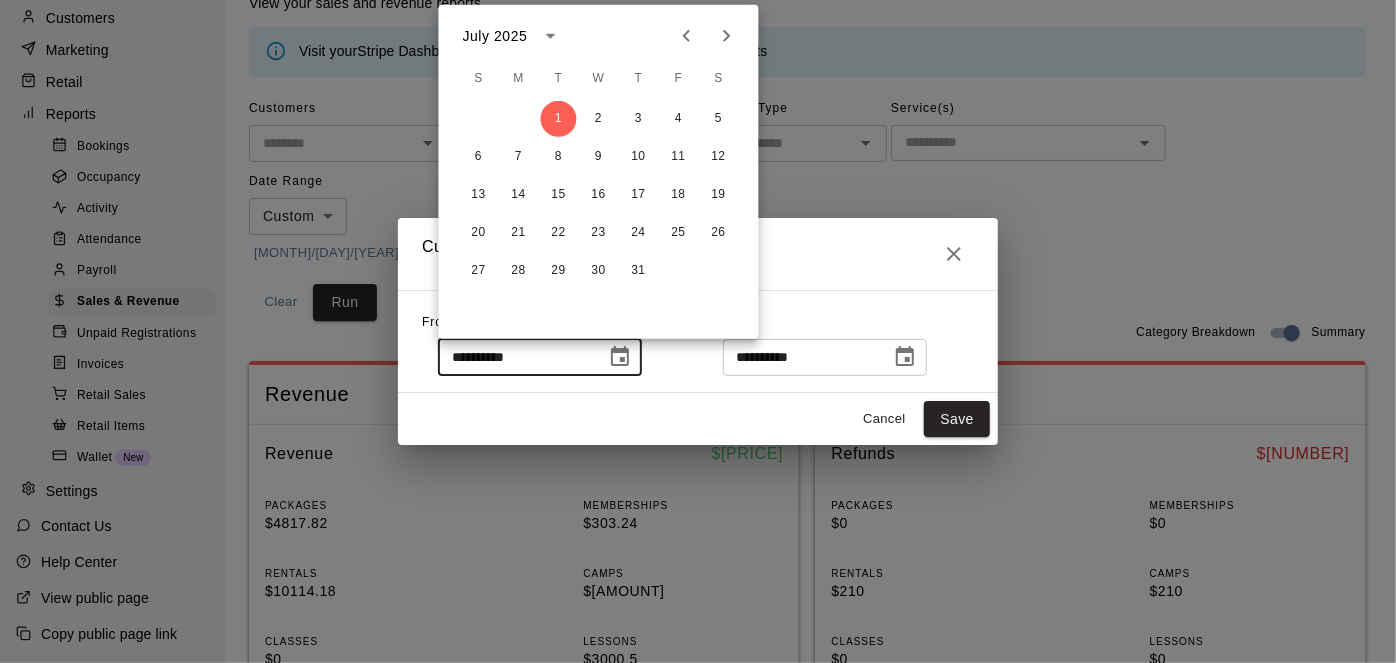 click 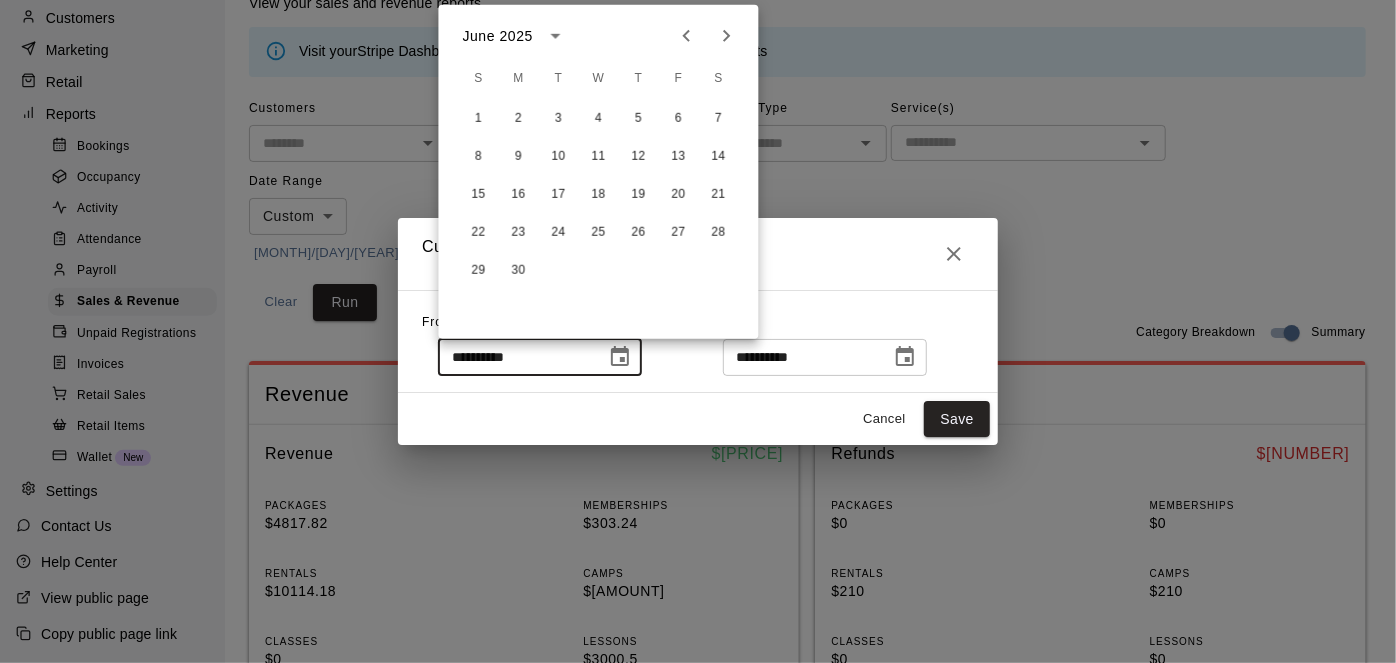 click 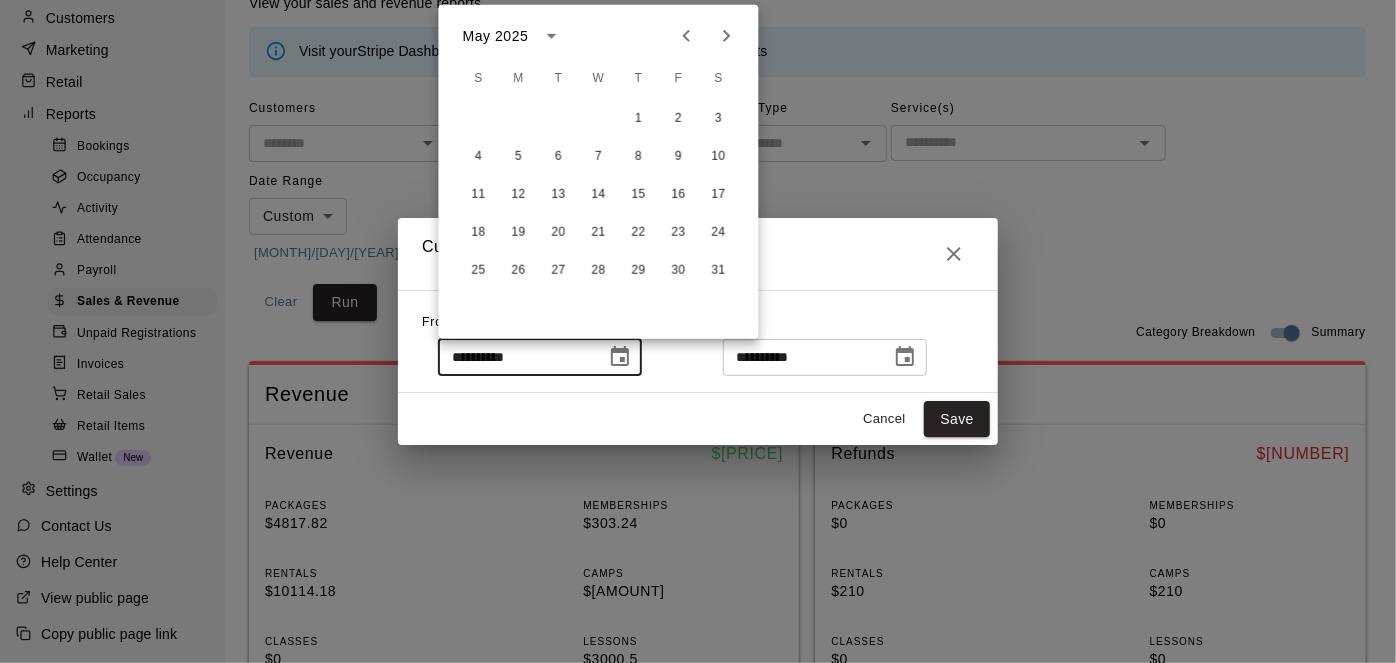 click 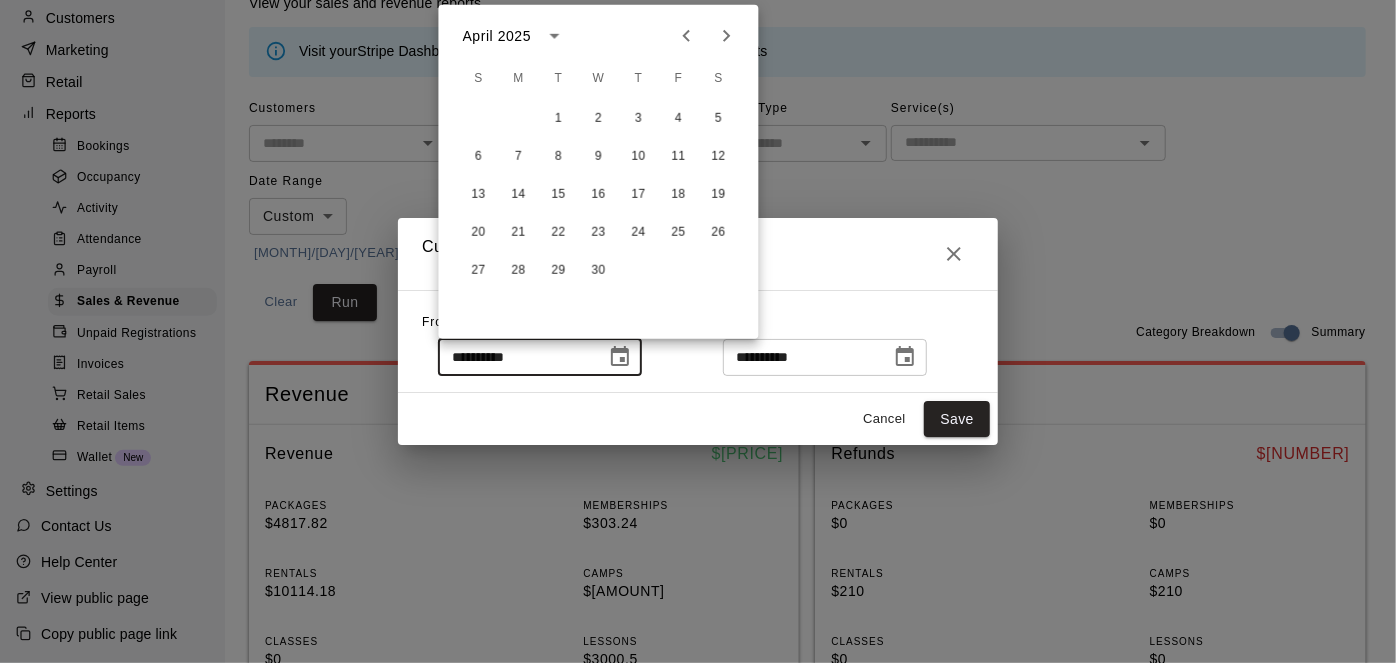 click 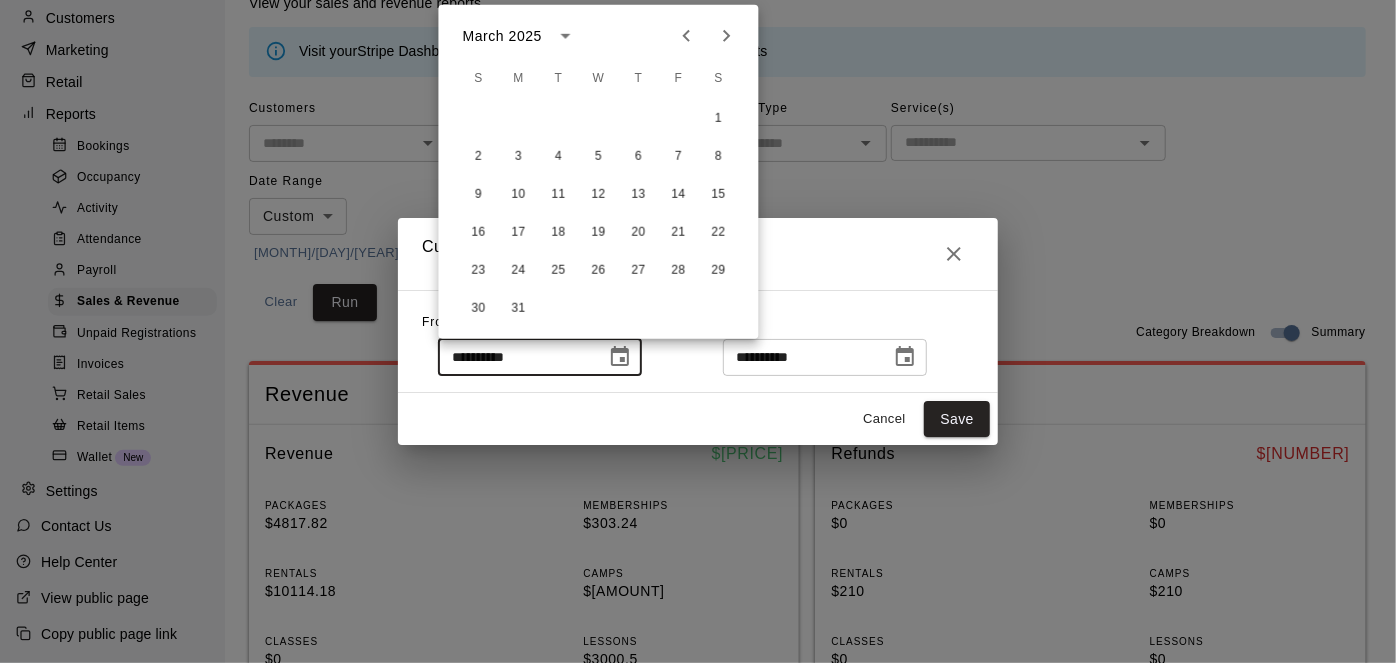 click 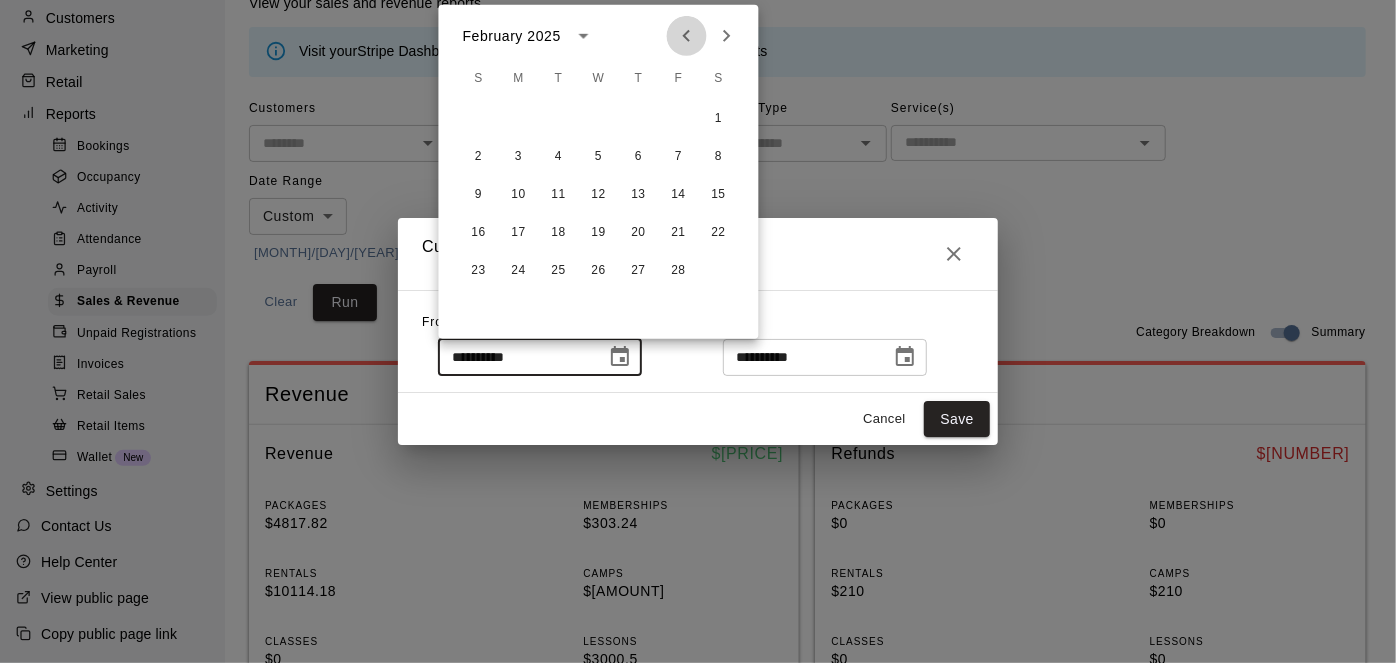 click 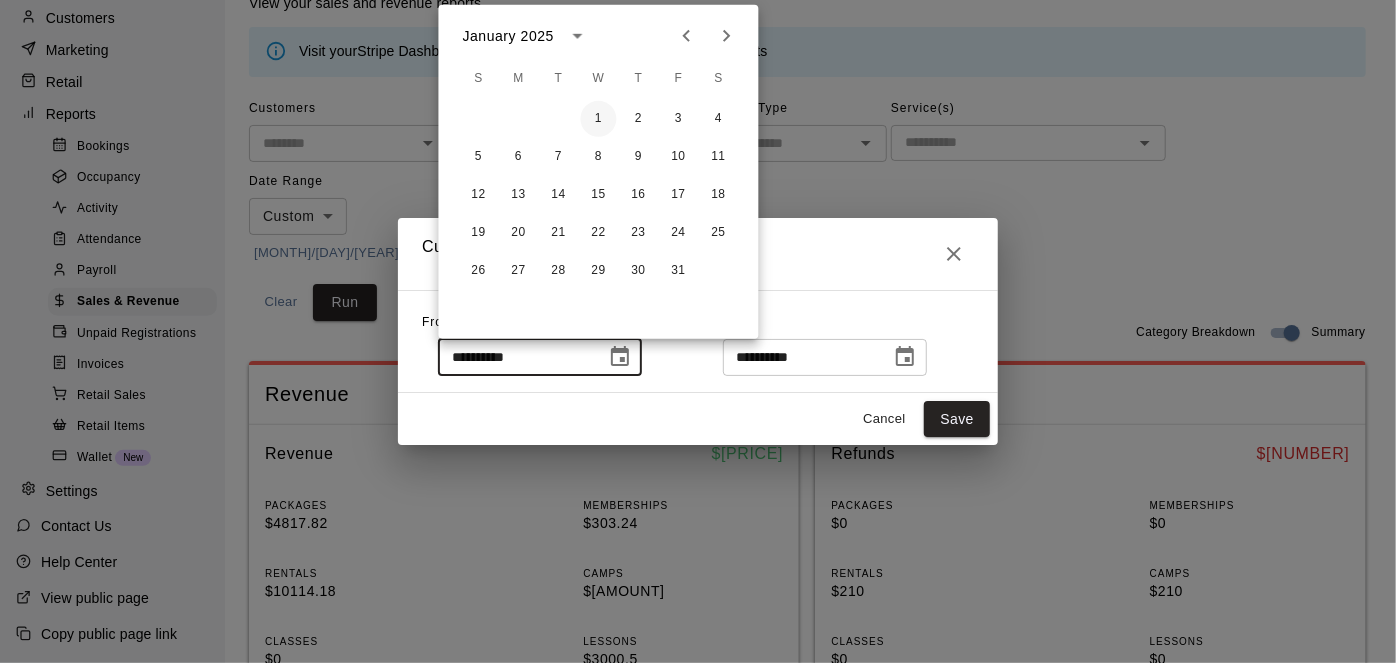 click on "1" at bounding box center [599, 119] 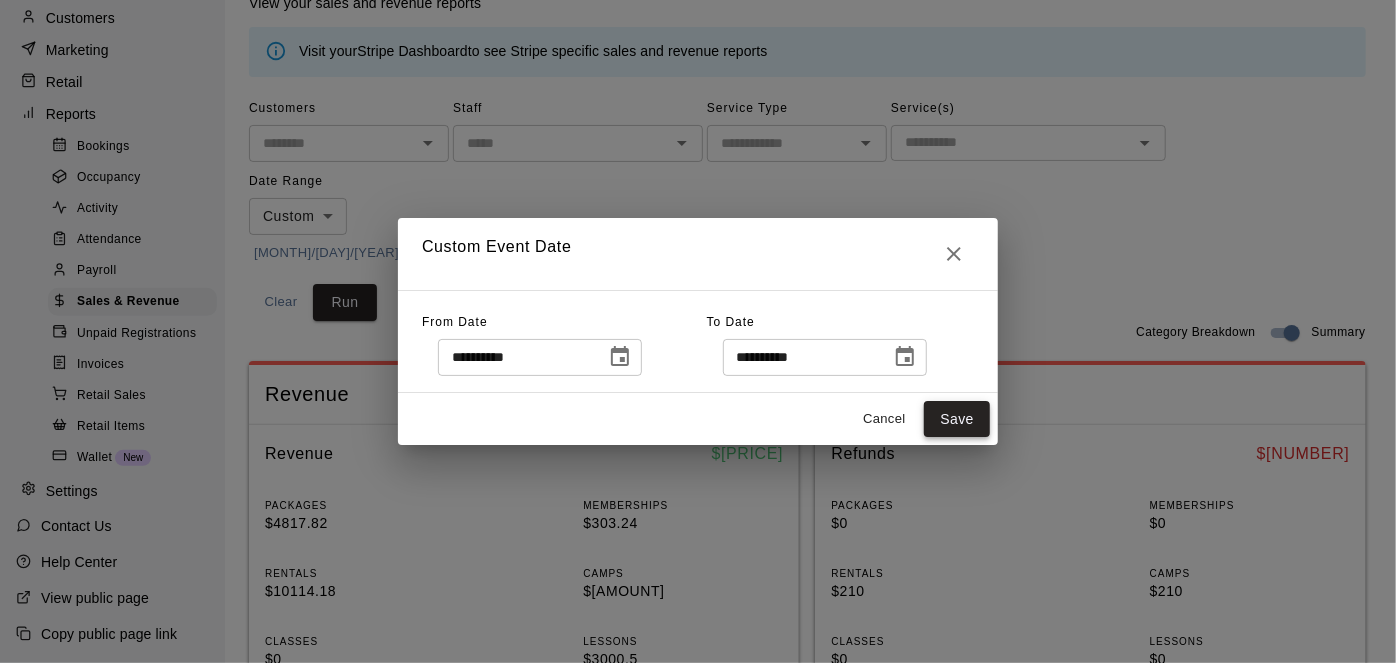 click on "Save" at bounding box center (957, 419) 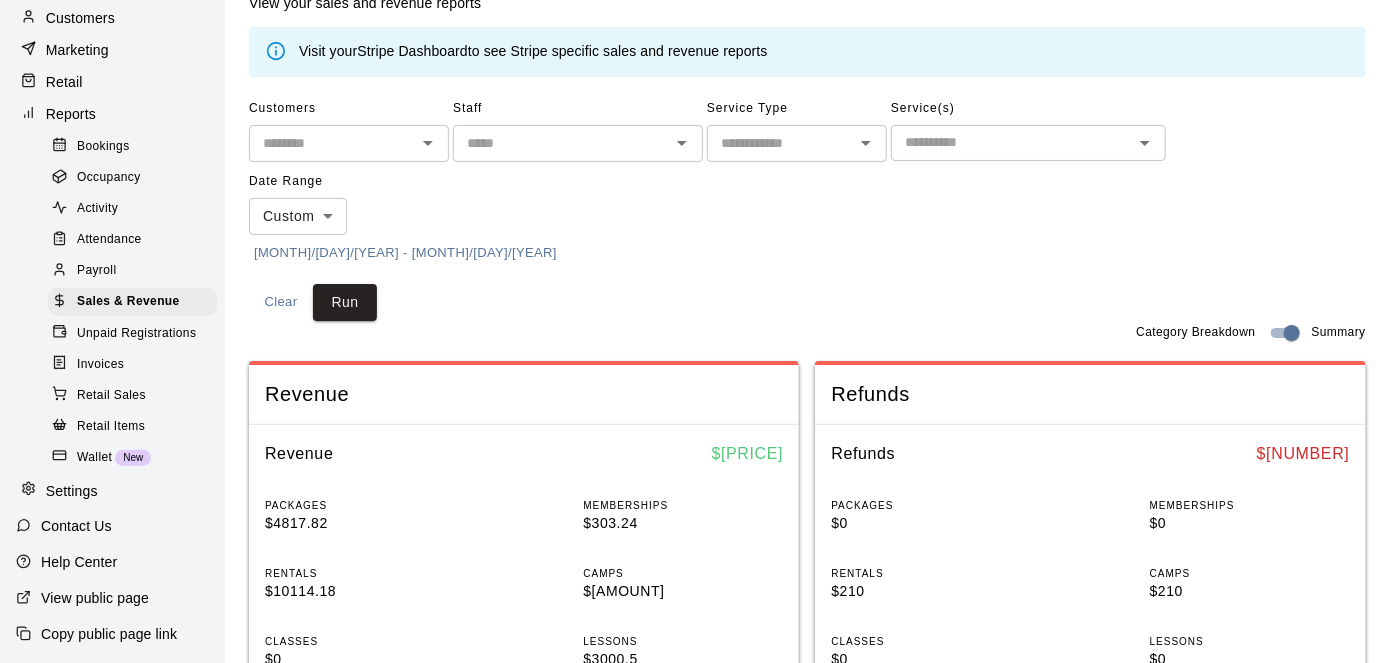 click on "Category Breakdown Summary" at bounding box center (807, 333) 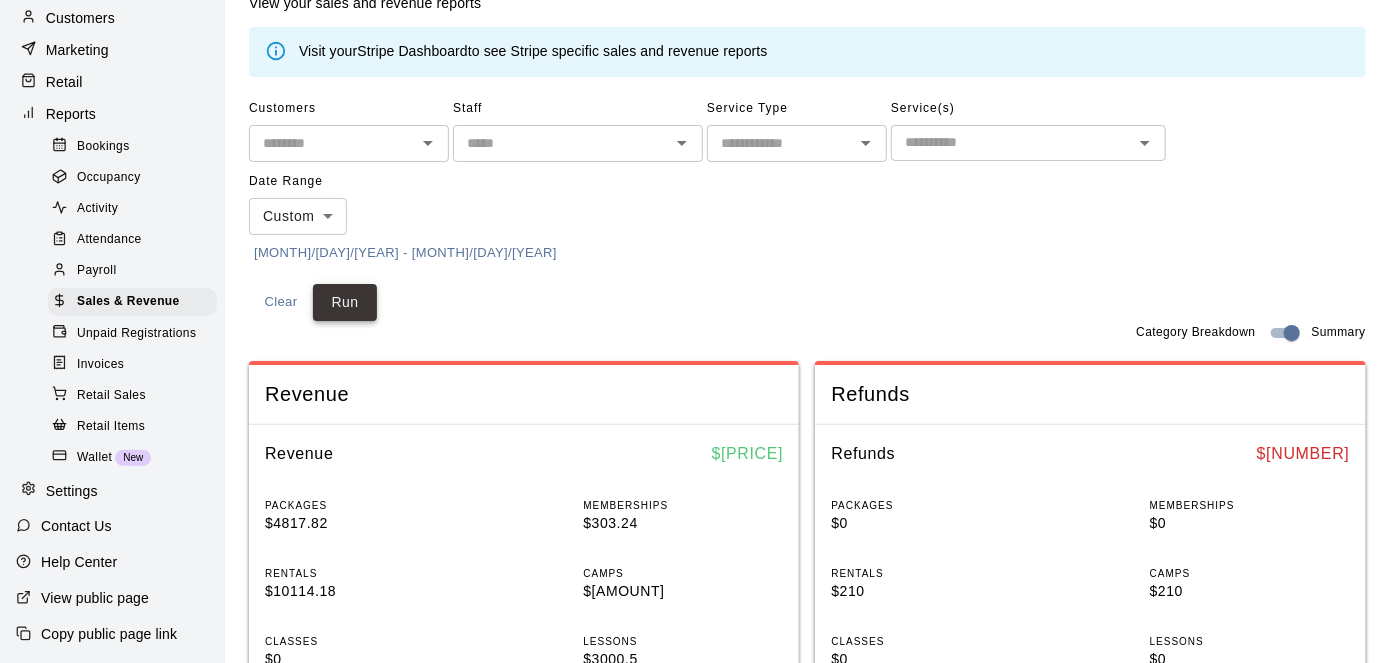 click on "Run" at bounding box center (345, 302) 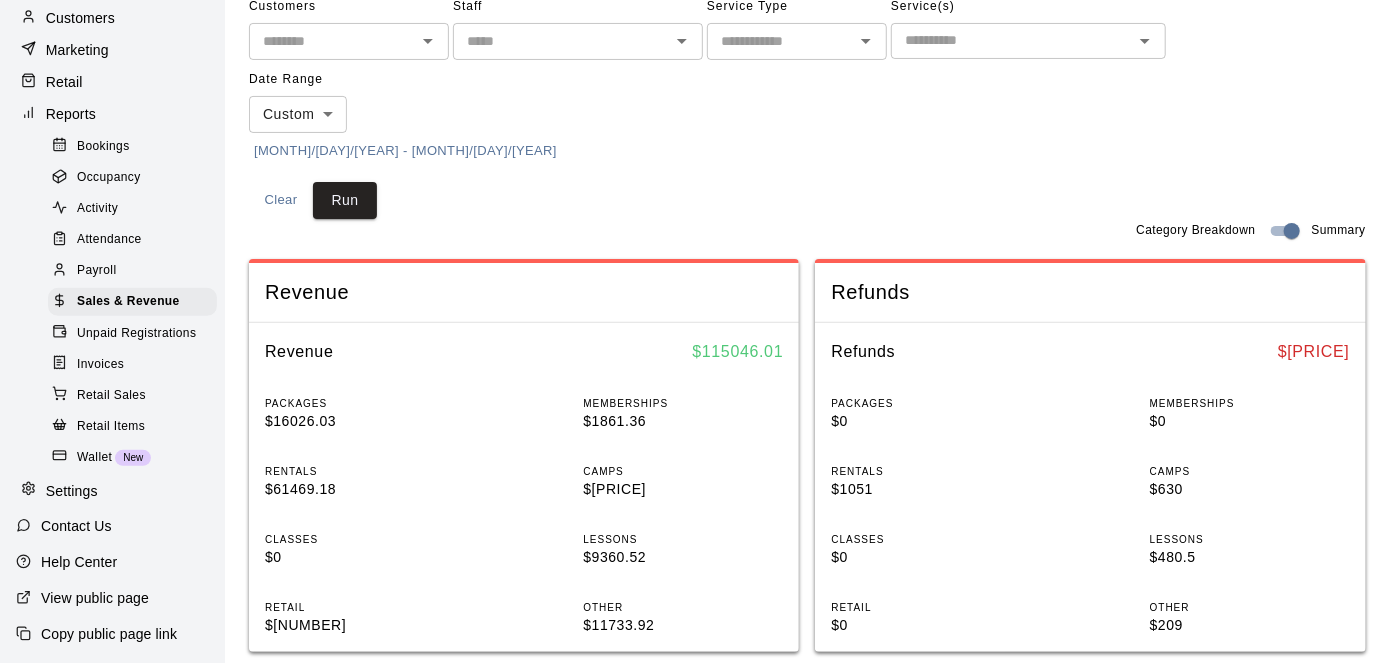 scroll, scrollTop: 161, scrollLeft: 0, axis: vertical 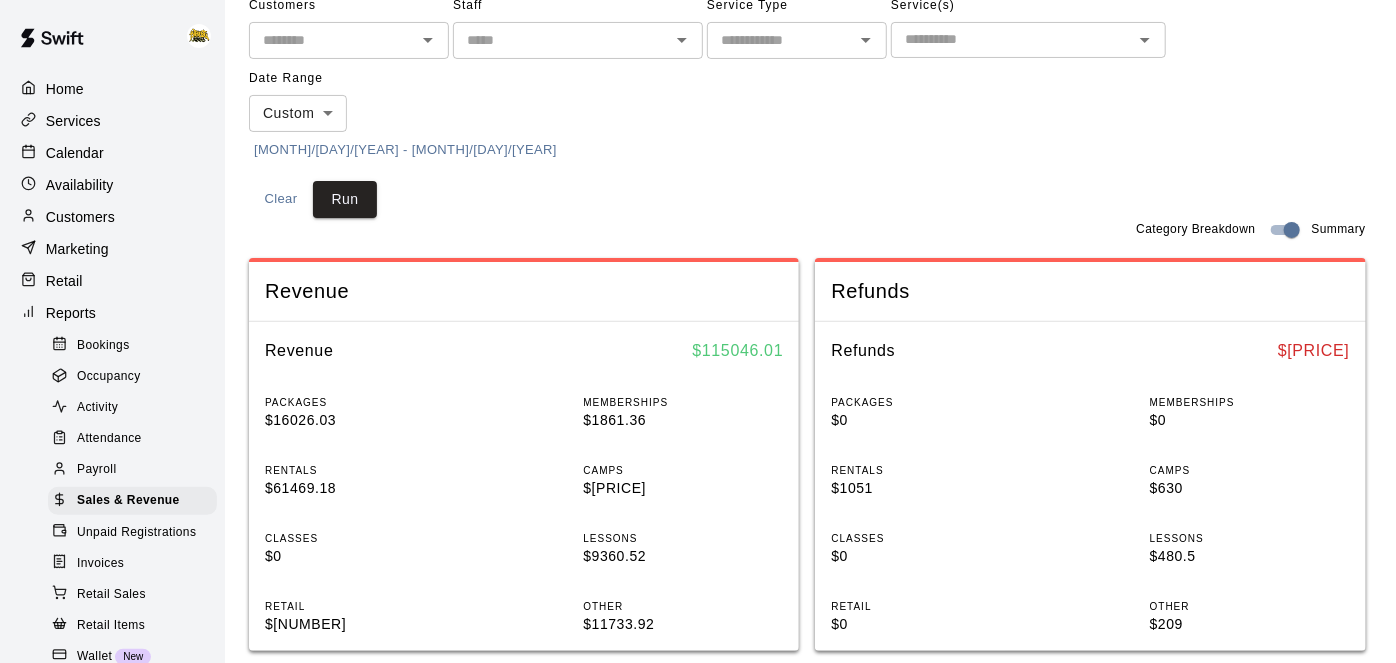 click on "Calendar" at bounding box center [75, 153] 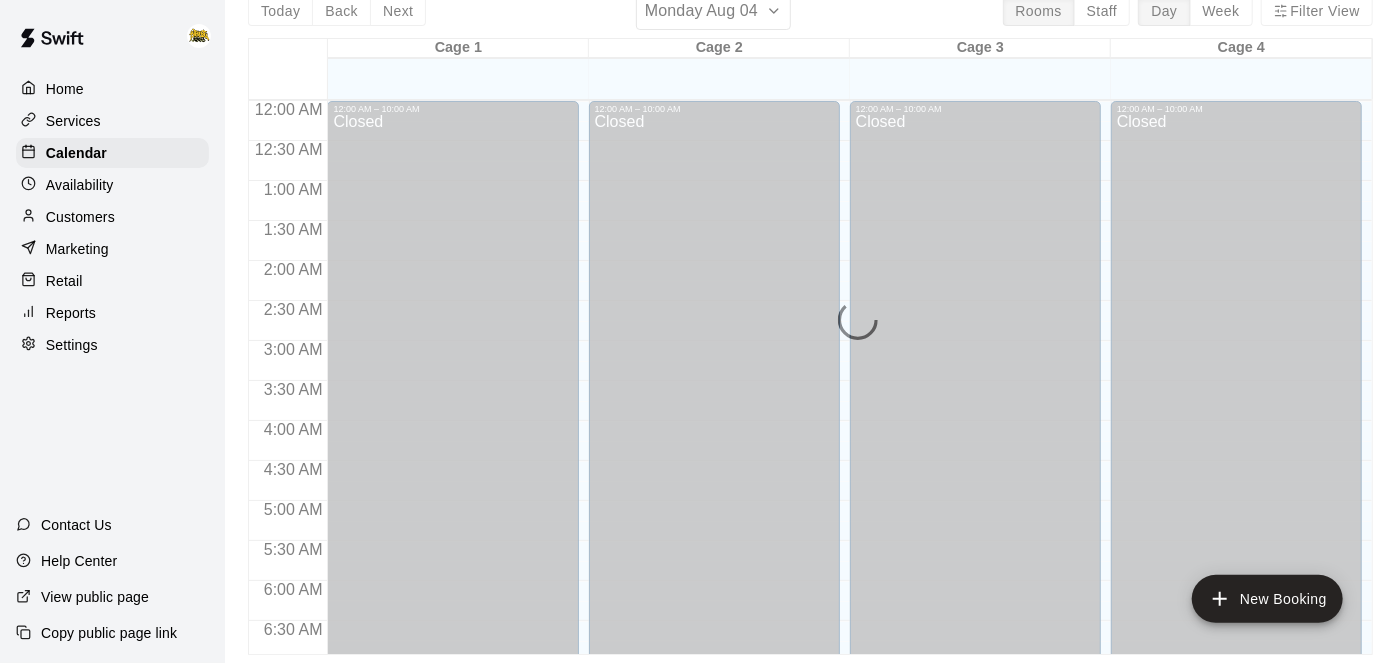 scroll, scrollTop: 0, scrollLeft: 0, axis: both 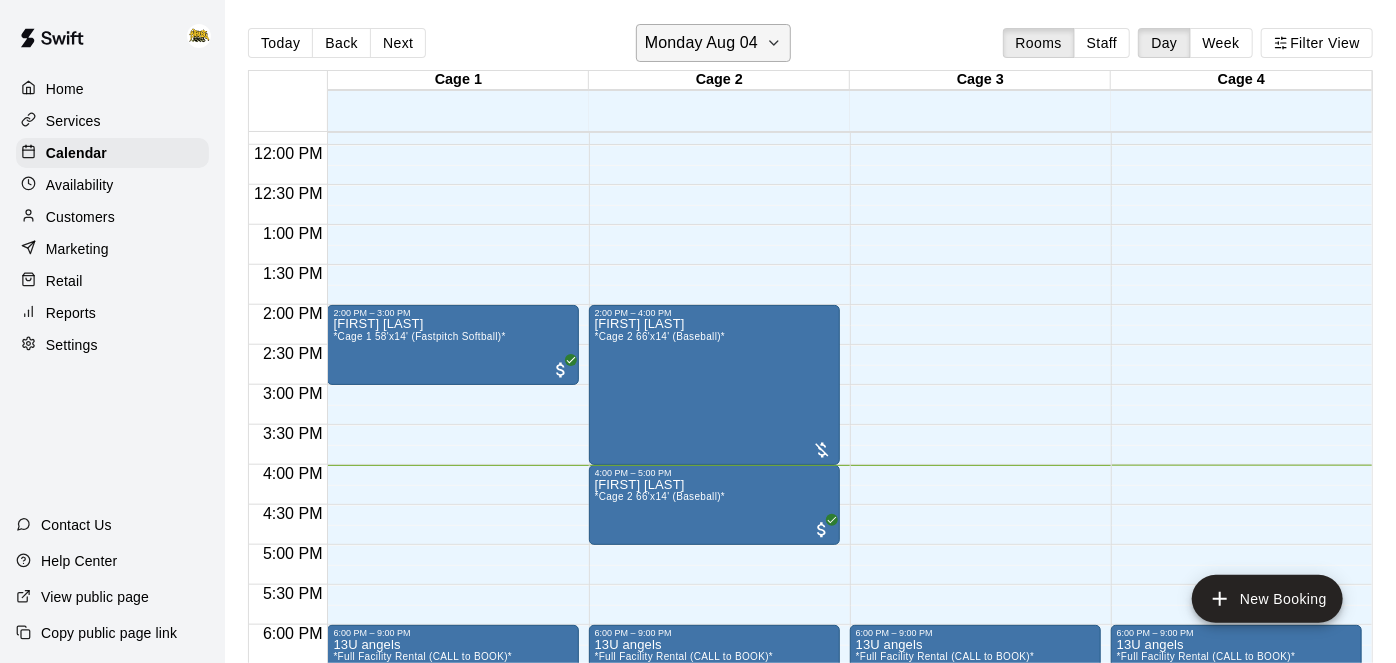click on "Monday Aug 04" at bounding box center [713, 43] 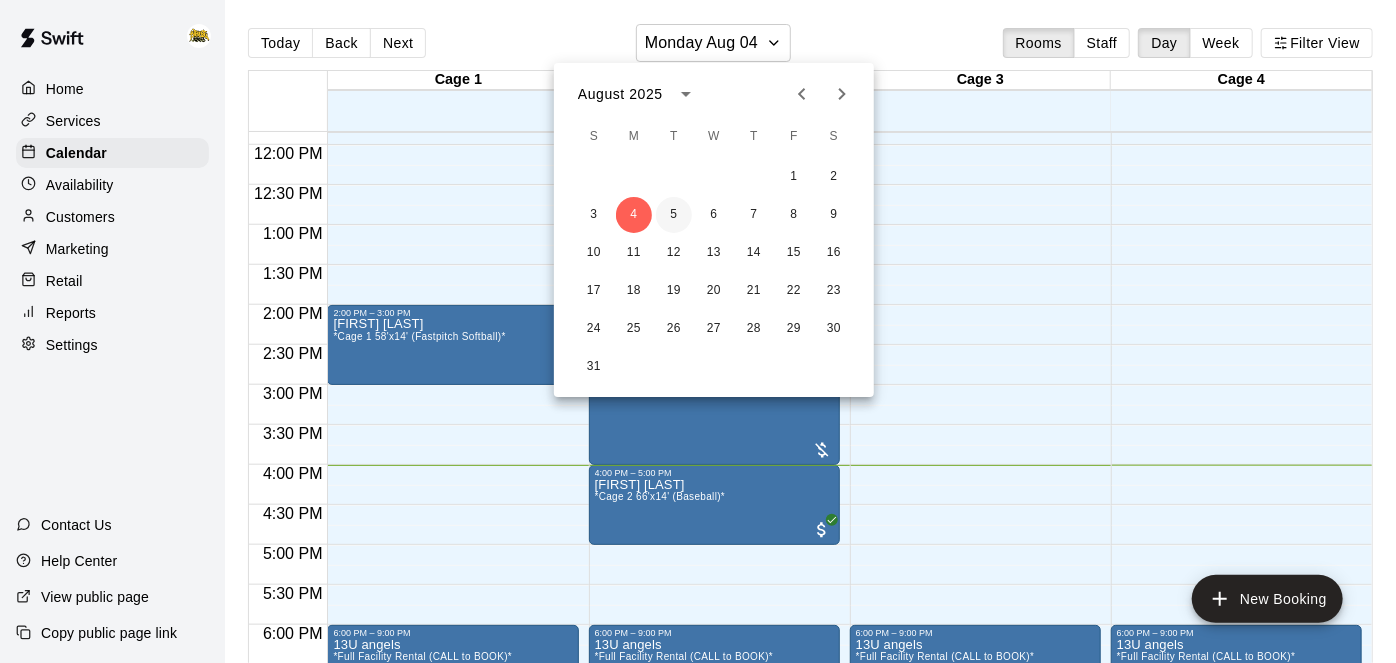 click on "5" at bounding box center [674, 215] 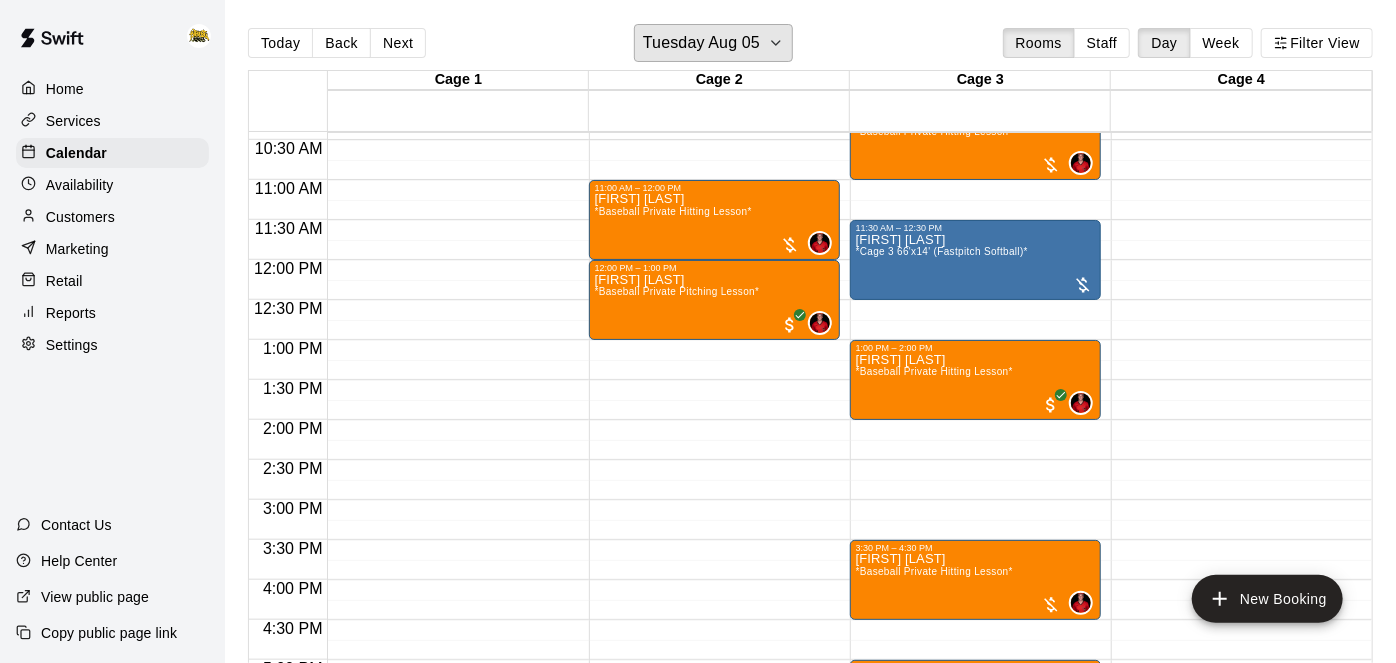scroll, scrollTop: 828, scrollLeft: 0, axis: vertical 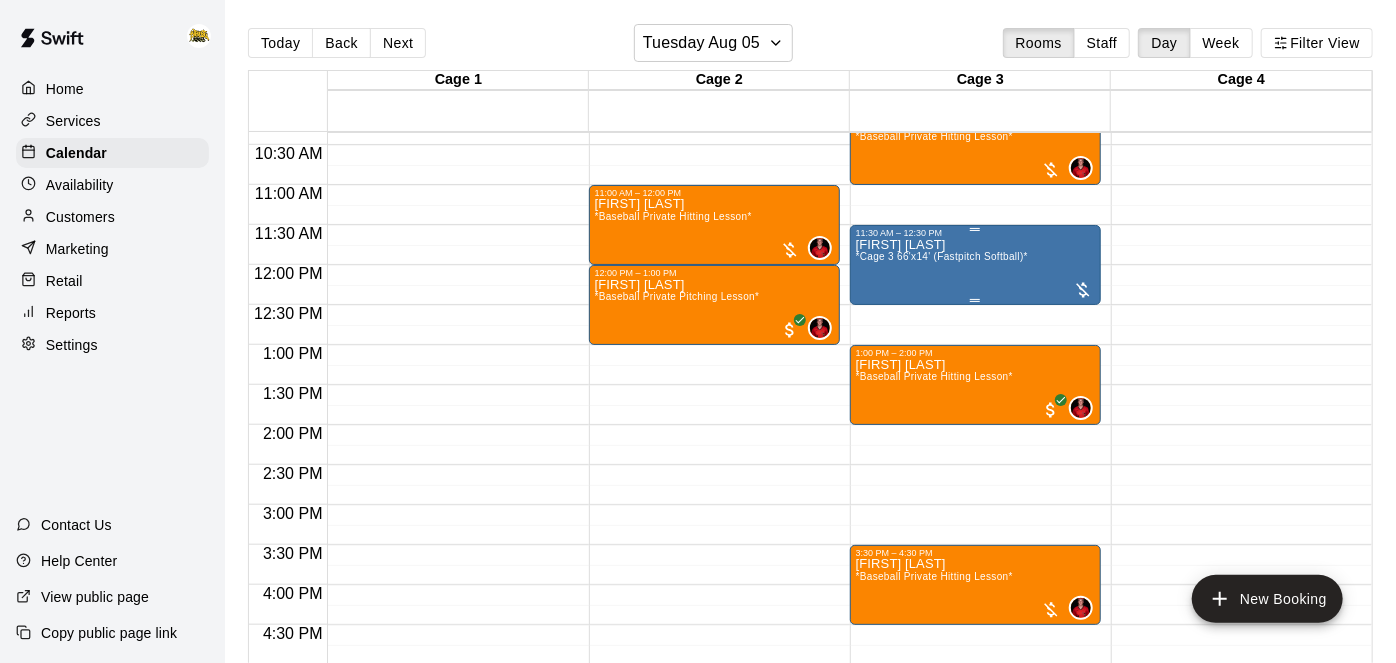 click on "[FIRST] [LAST] *[PRODUCT] ([PRODUCT]) *" at bounding box center (942, 569) 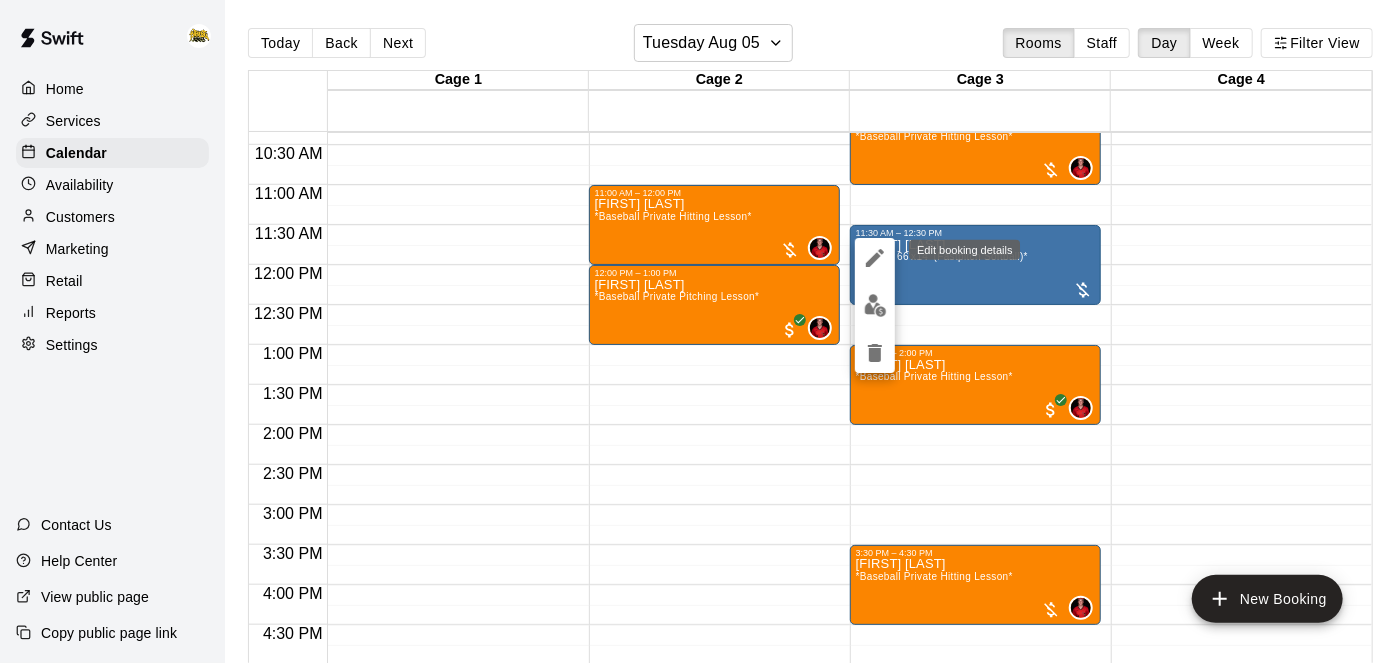 click 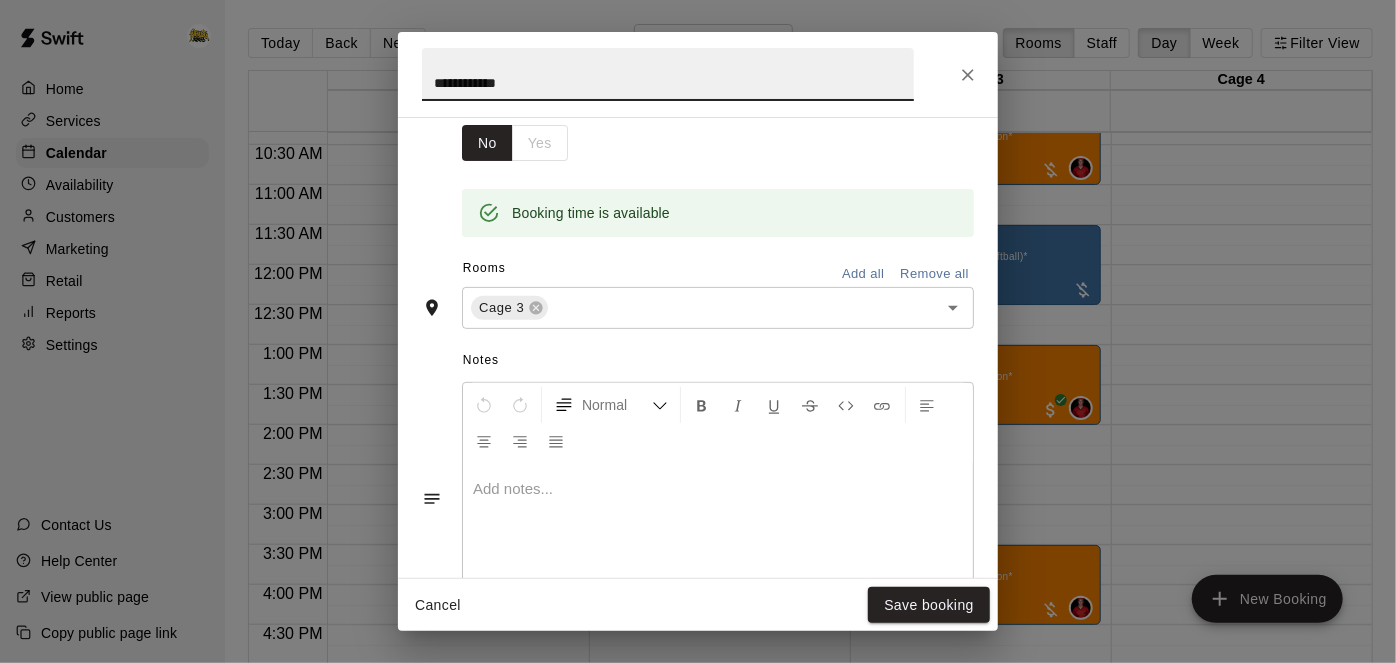 scroll, scrollTop: 347, scrollLeft: 0, axis: vertical 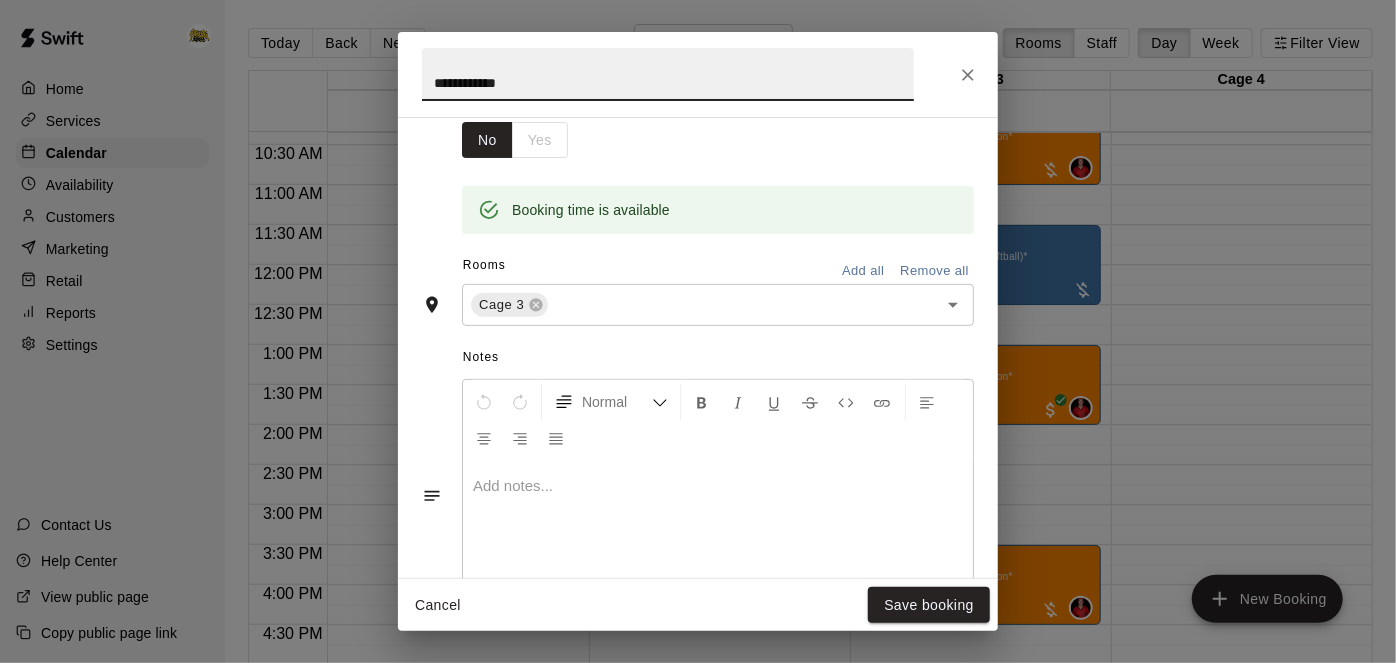click on "Remove all" at bounding box center [934, 271] 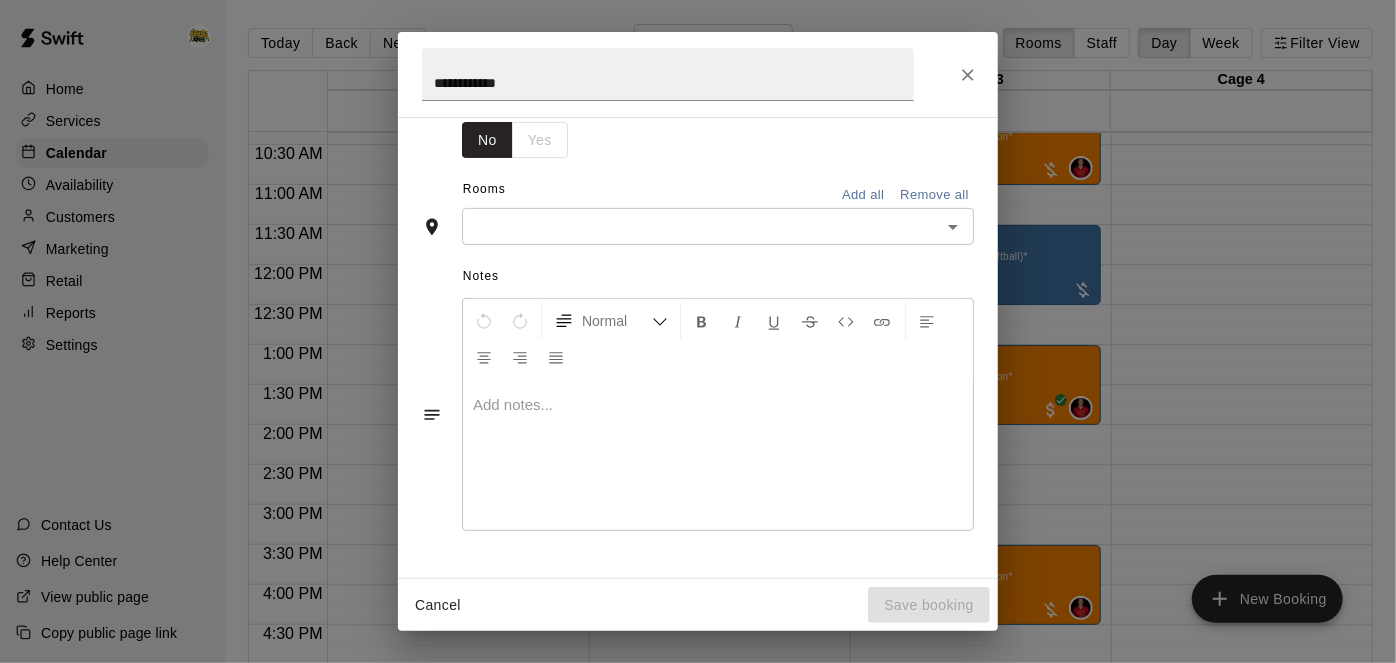 scroll, scrollTop: 309, scrollLeft: 0, axis: vertical 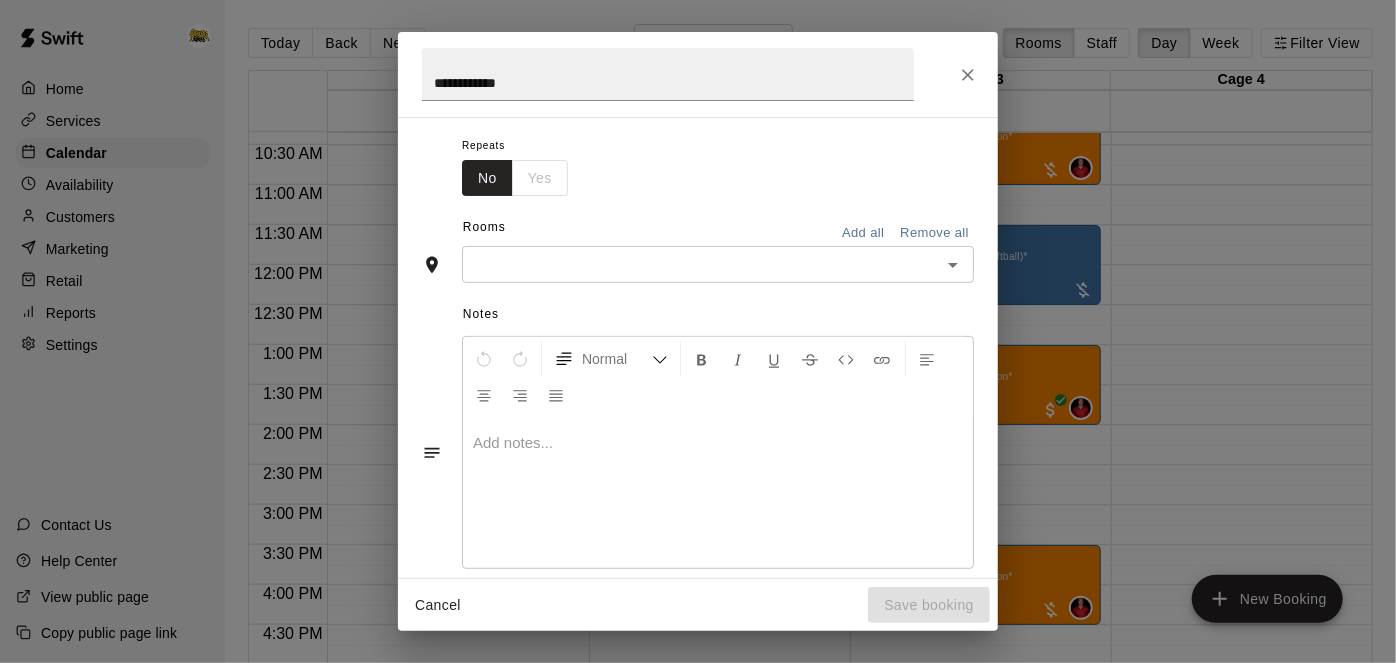 click 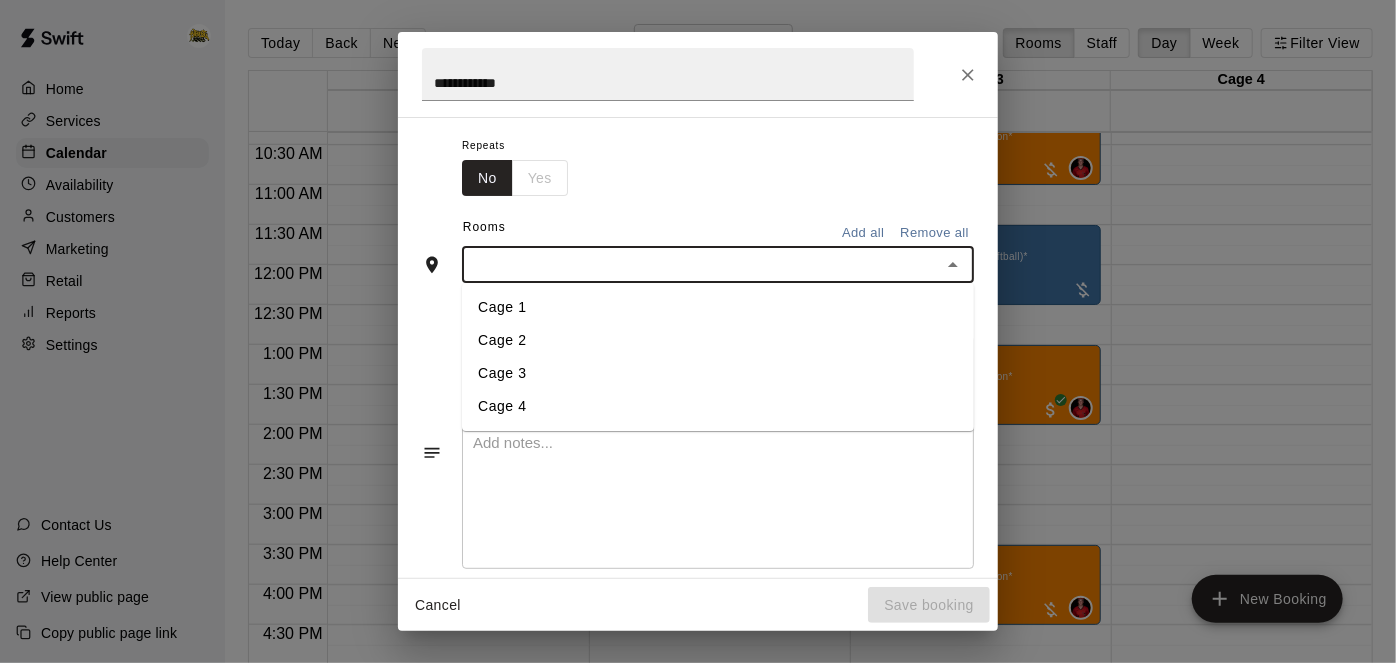 click on "Cage 1" at bounding box center [718, 308] 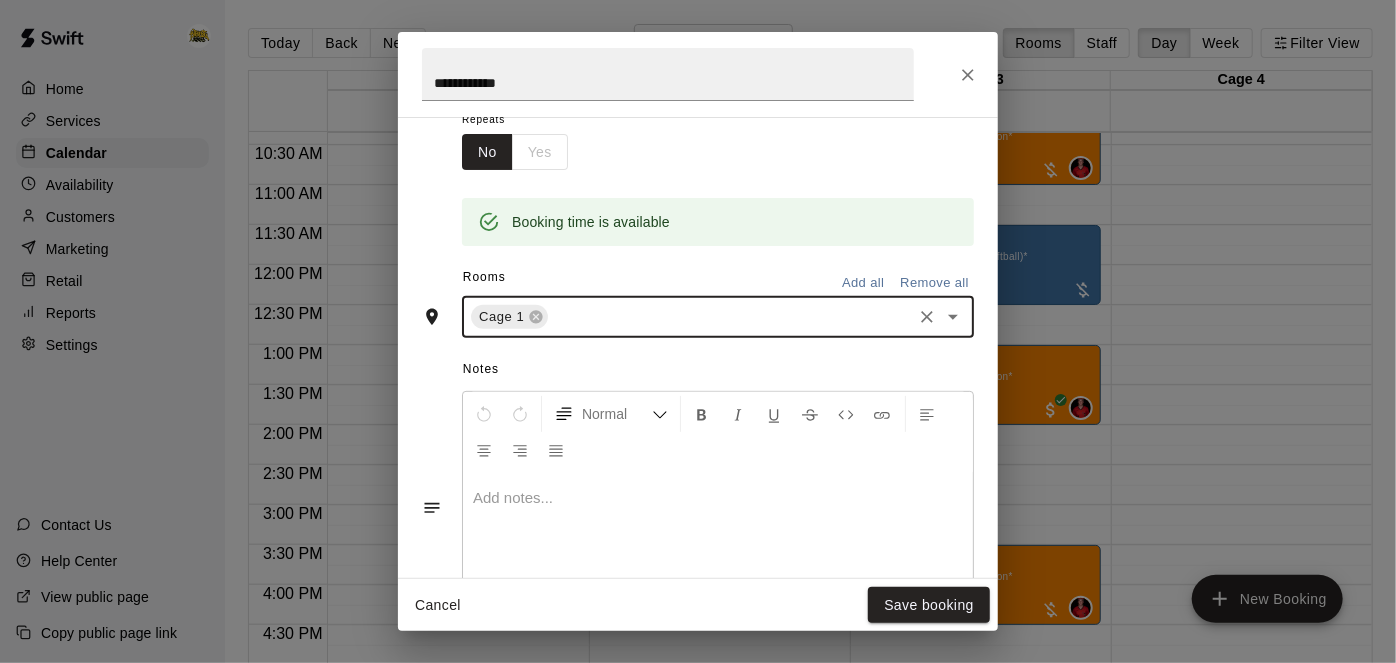 scroll, scrollTop: 347, scrollLeft: 0, axis: vertical 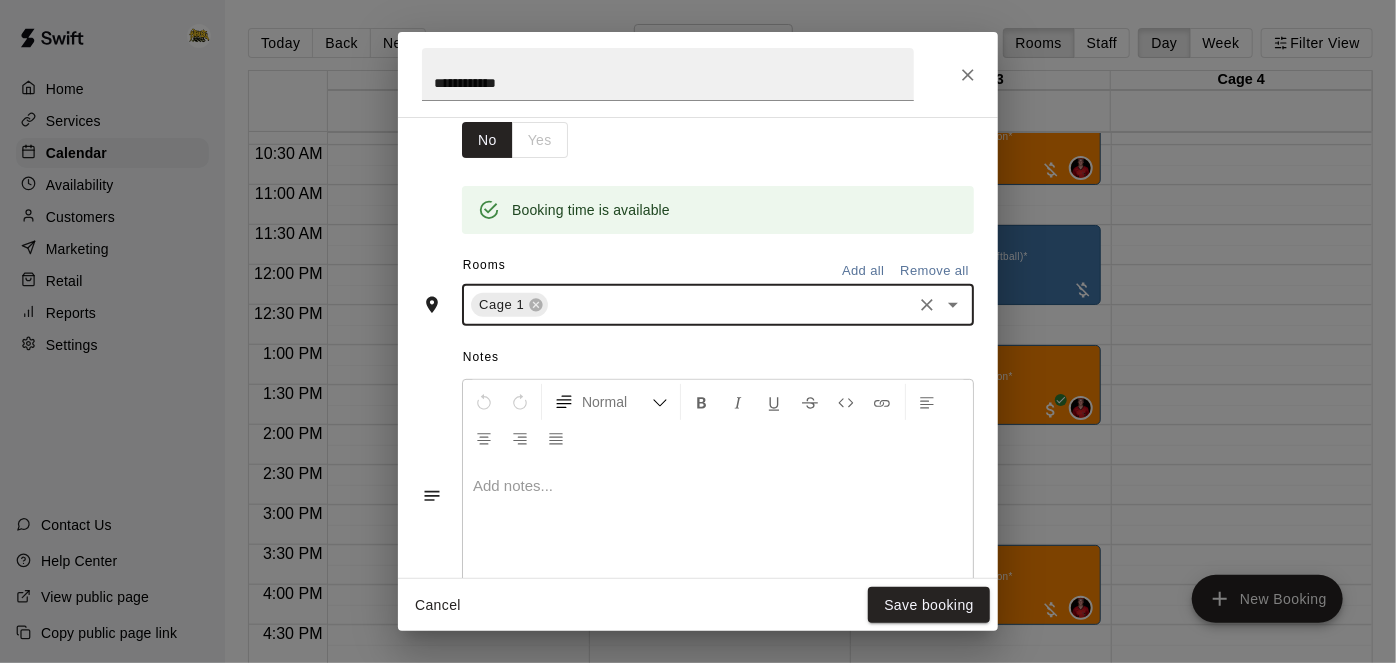 click on "Cancel Save booking" at bounding box center [698, 605] 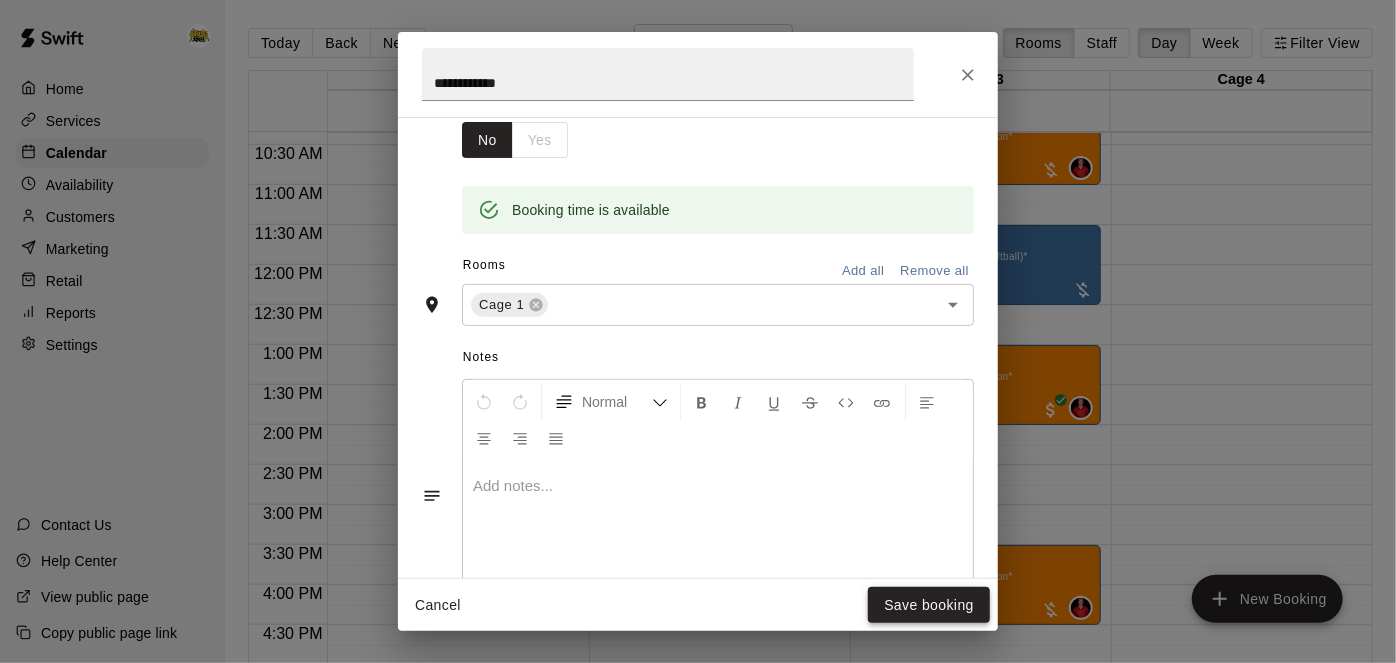 click on "Save booking" at bounding box center (929, 605) 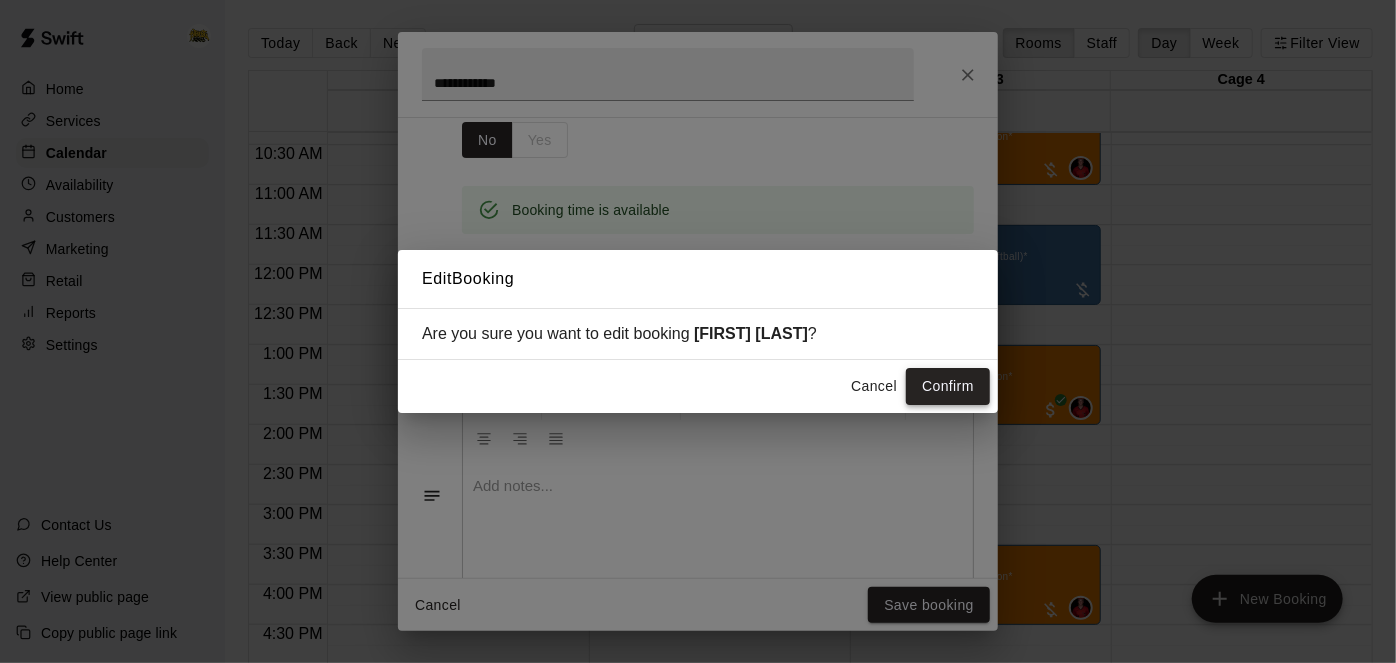 click on "Confirm" at bounding box center [948, 386] 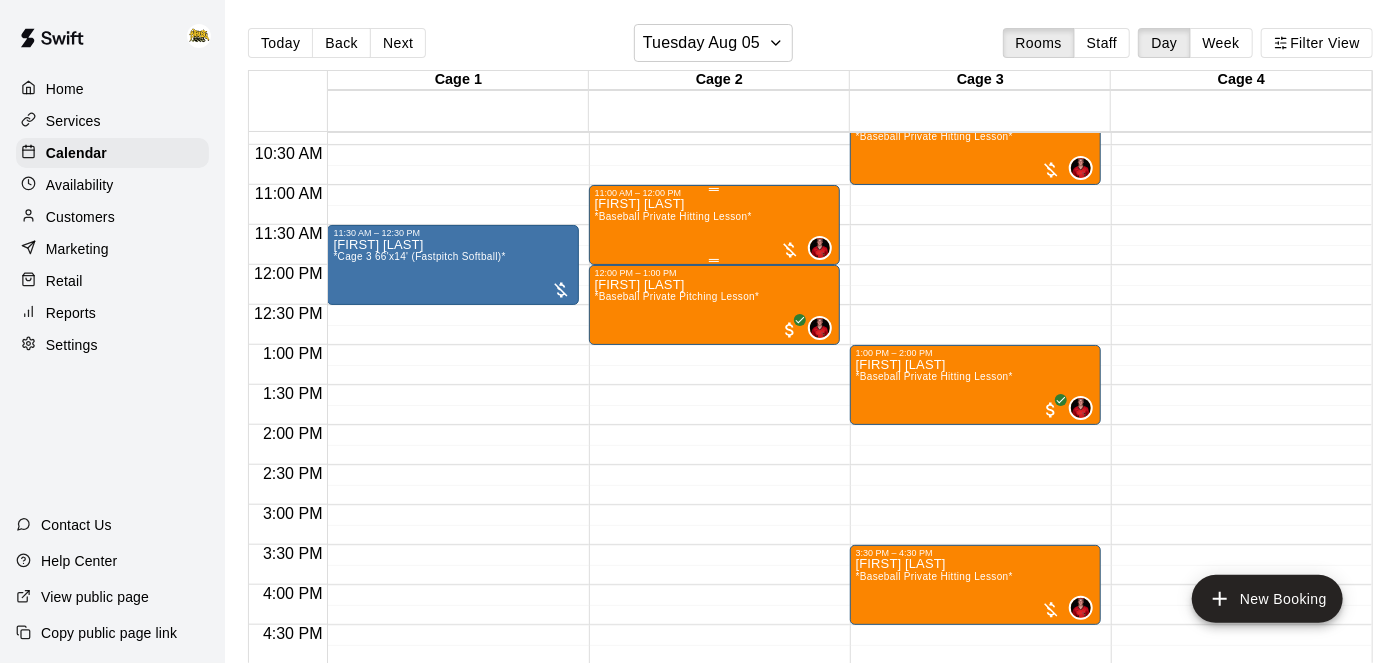 click on "[FIRST] [LAST] *Baseball Private Hitting Lesson*" at bounding box center [673, 529] 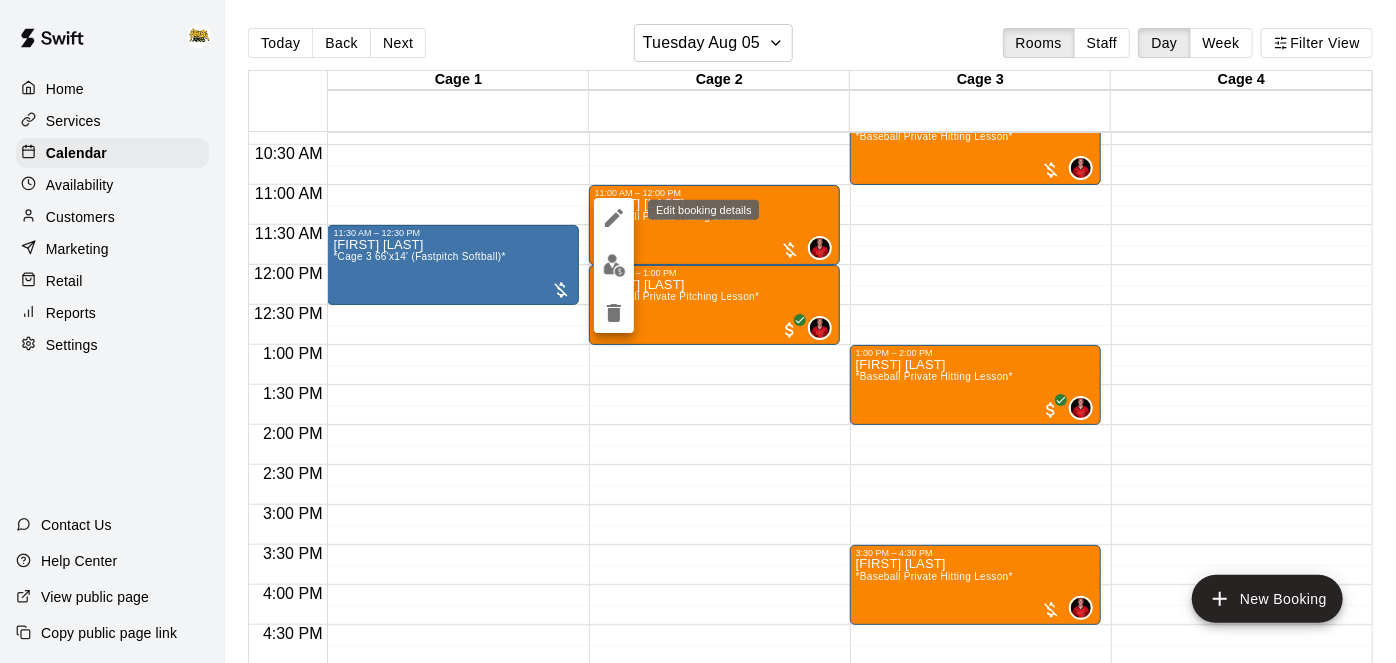 click 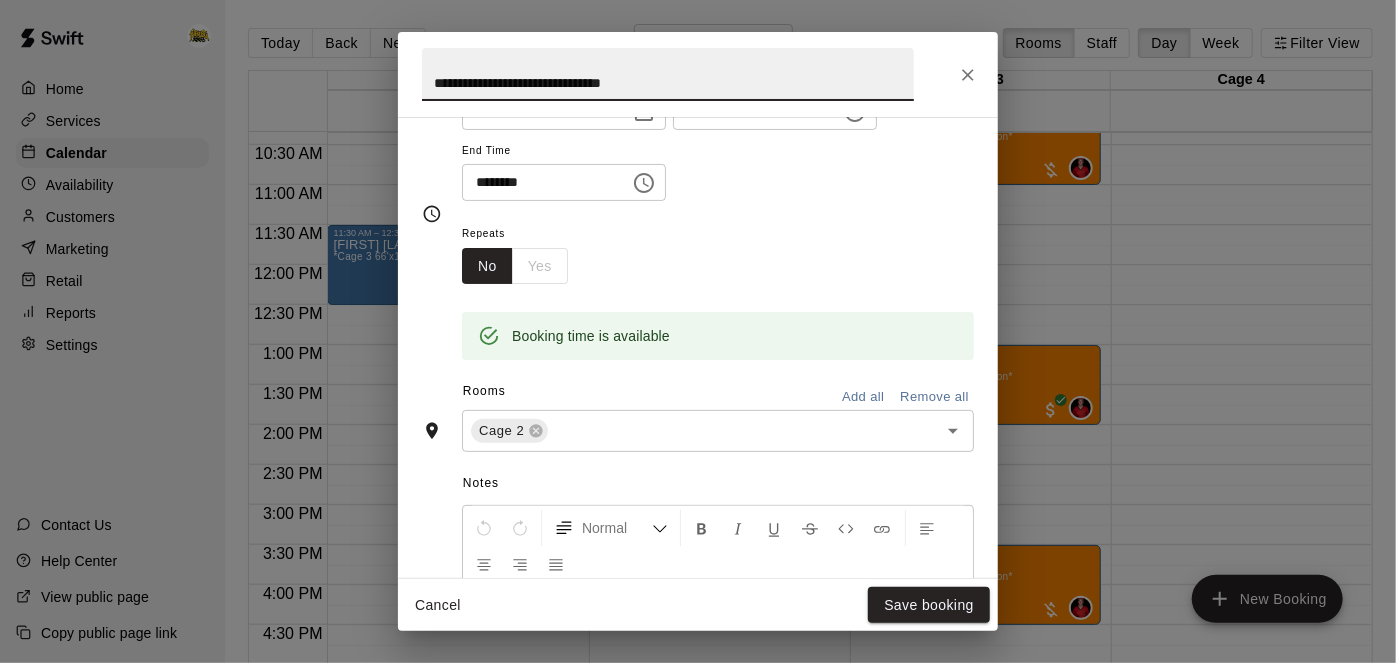 scroll, scrollTop: 223, scrollLeft: 0, axis: vertical 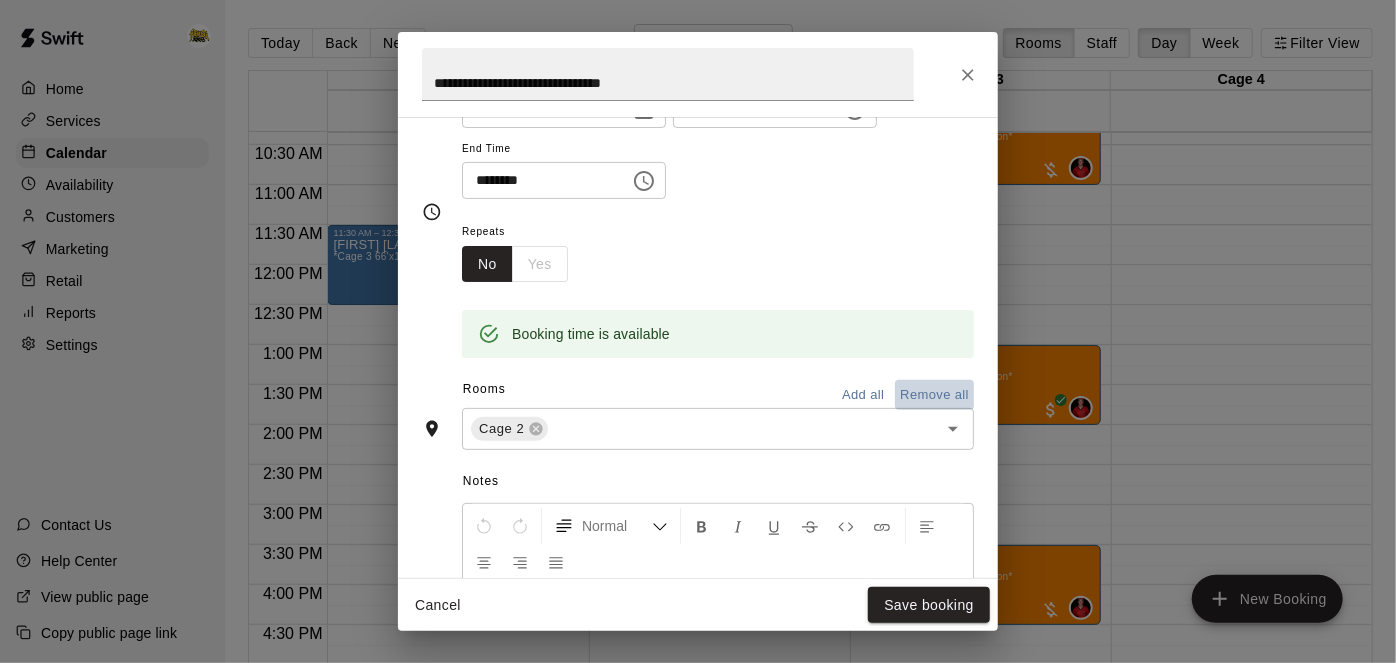click on "Remove all" at bounding box center [934, 395] 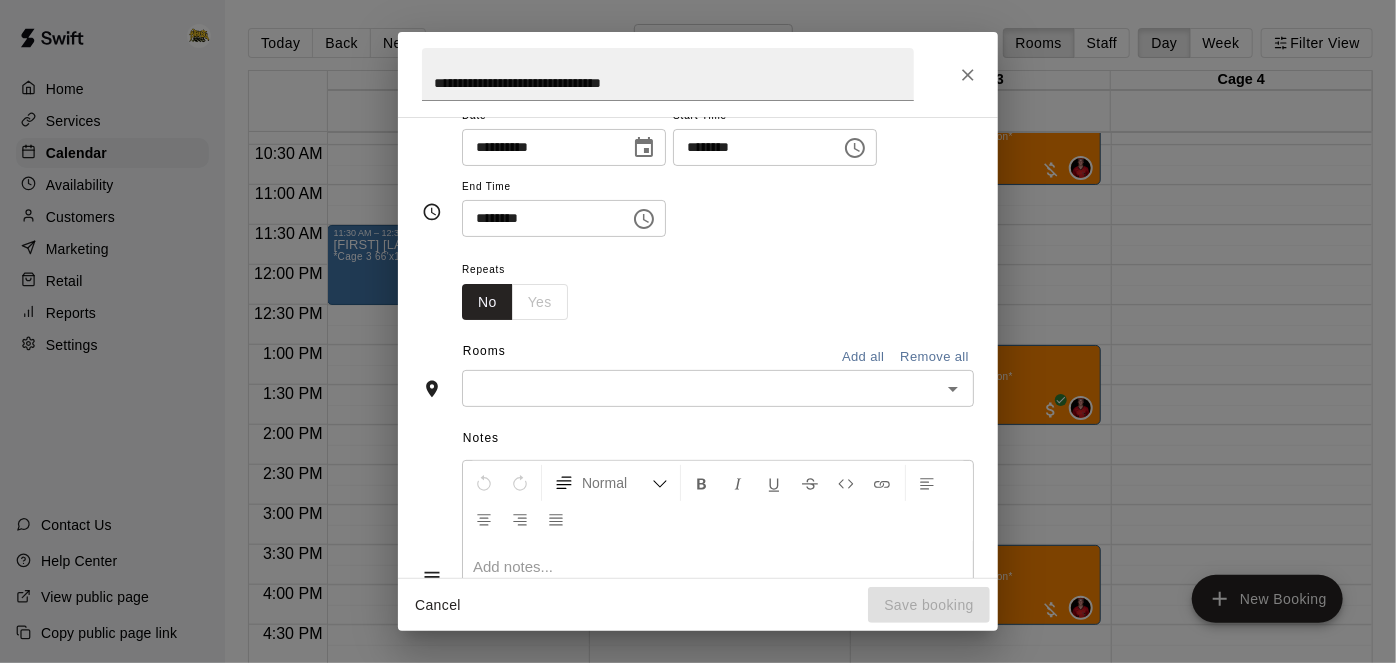 click 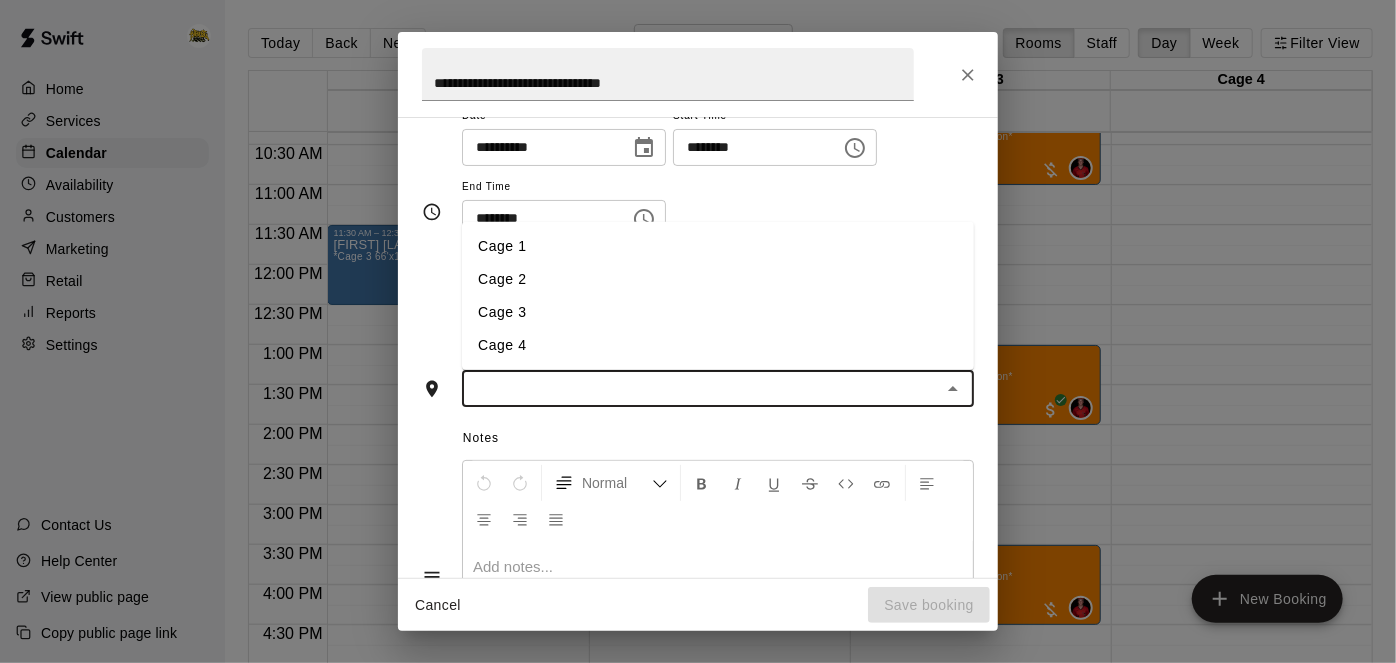 click on "Cage 3" at bounding box center [718, 312] 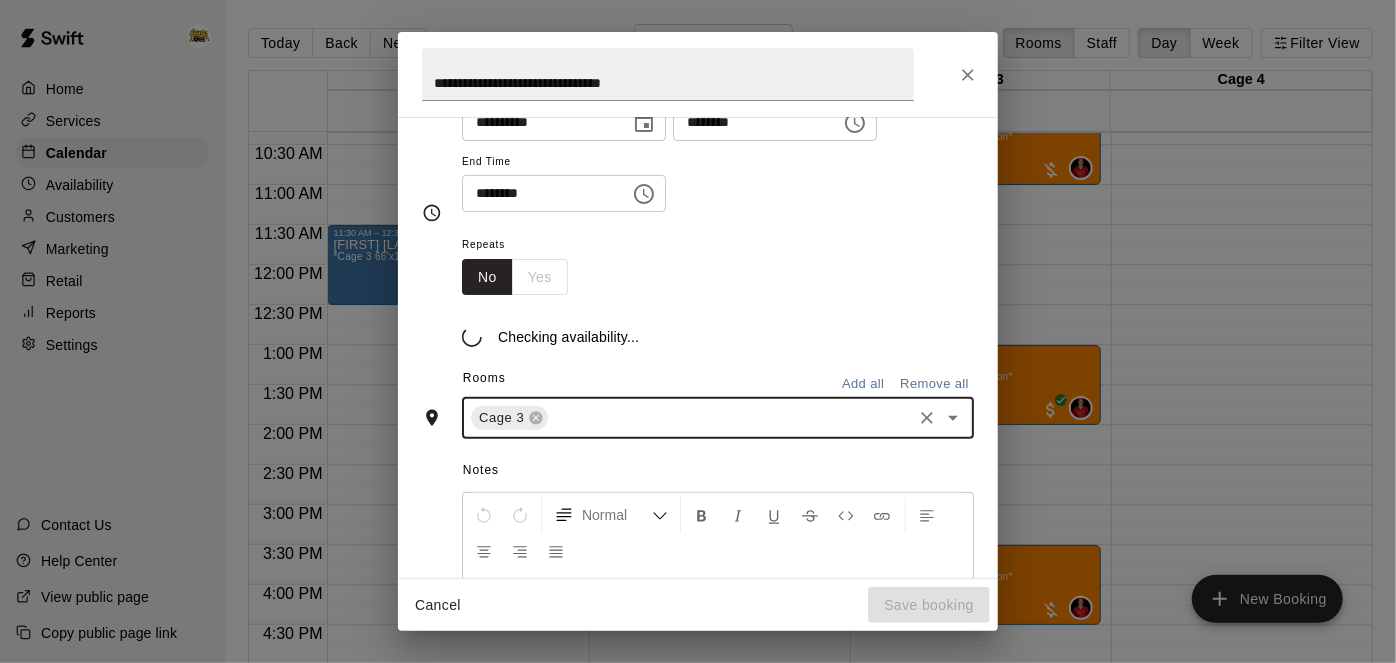 scroll, scrollTop: 223, scrollLeft: 0, axis: vertical 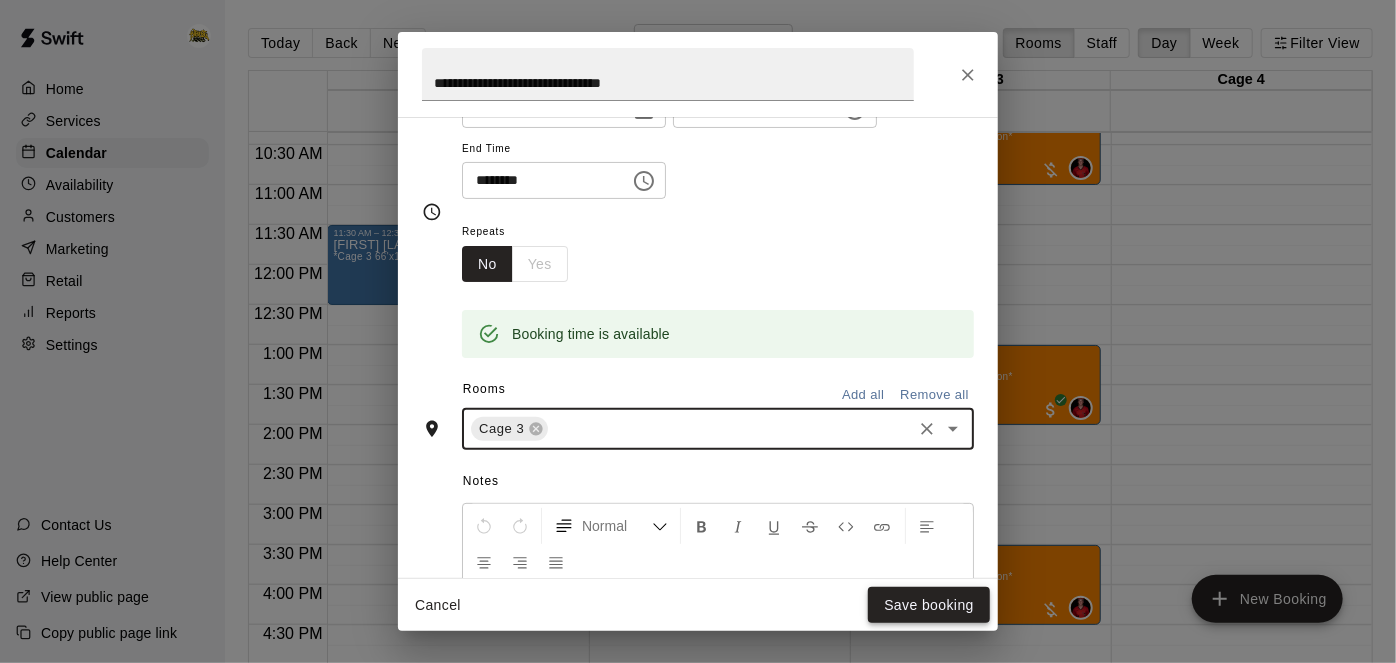 click on "Save booking" at bounding box center (929, 605) 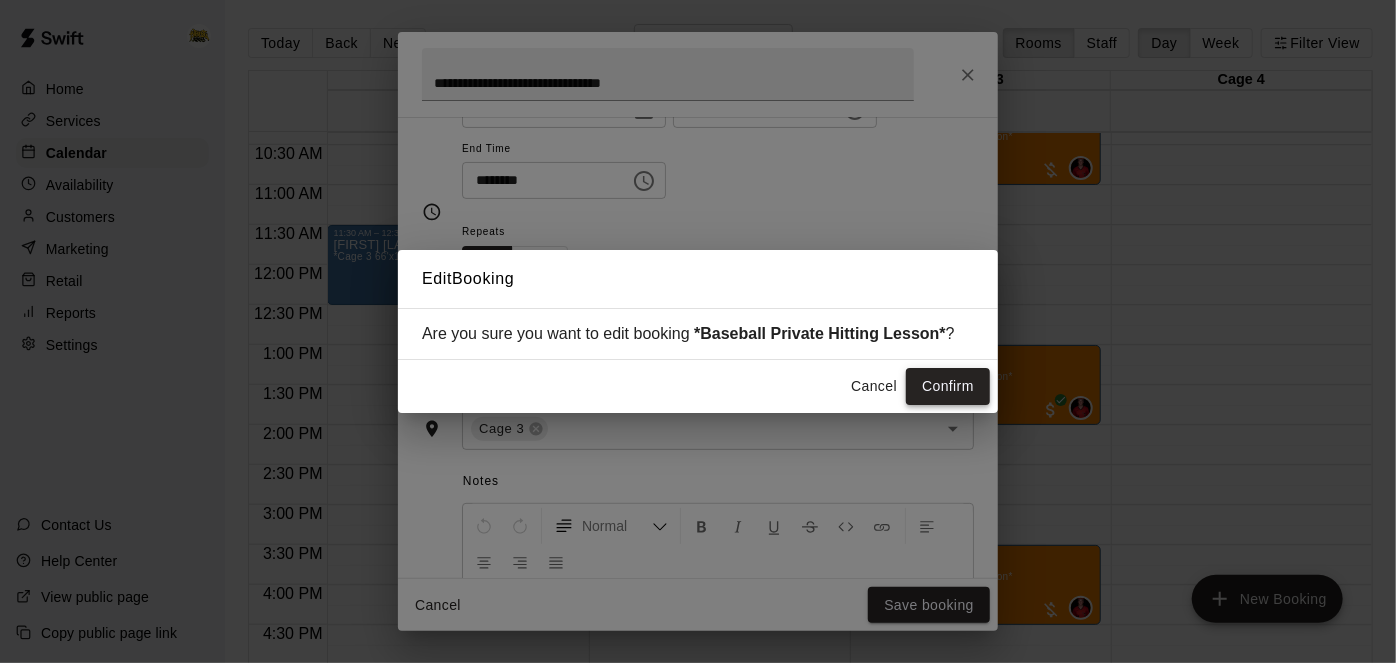 click on "Confirm" at bounding box center [948, 386] 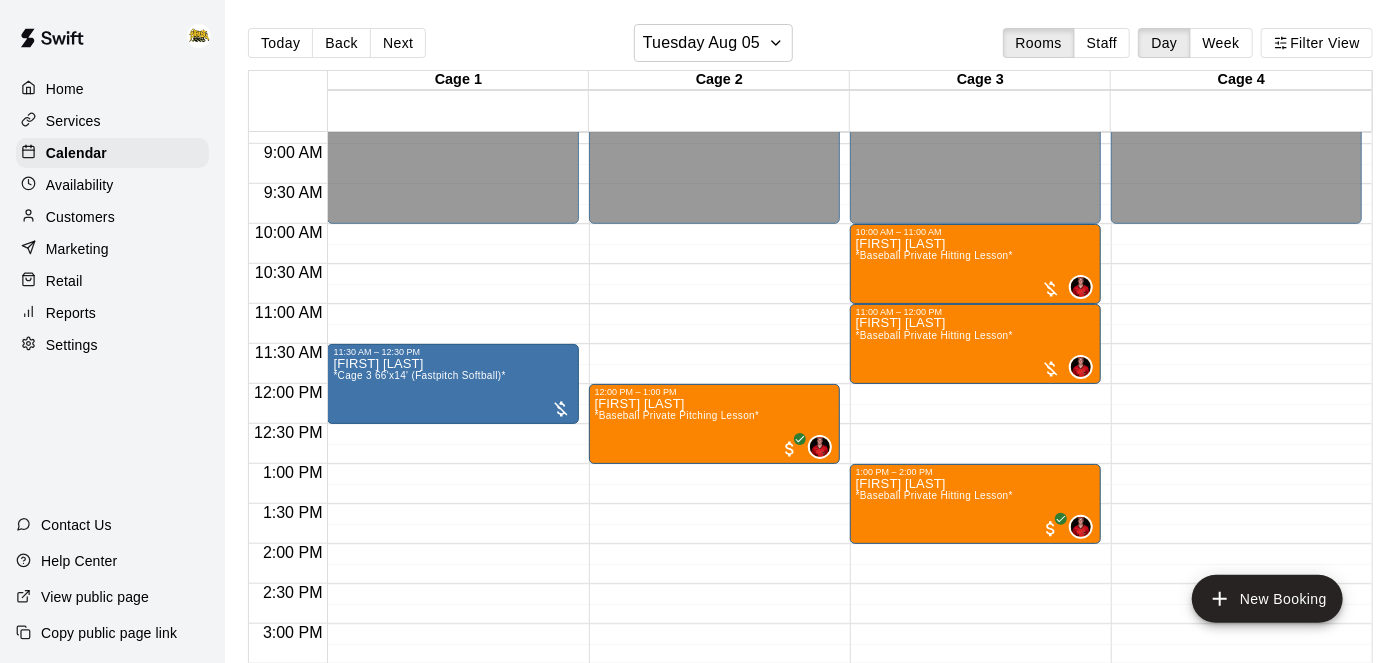 scroll, scrollTop: 704, scrollLeft: 0, axis: vertical 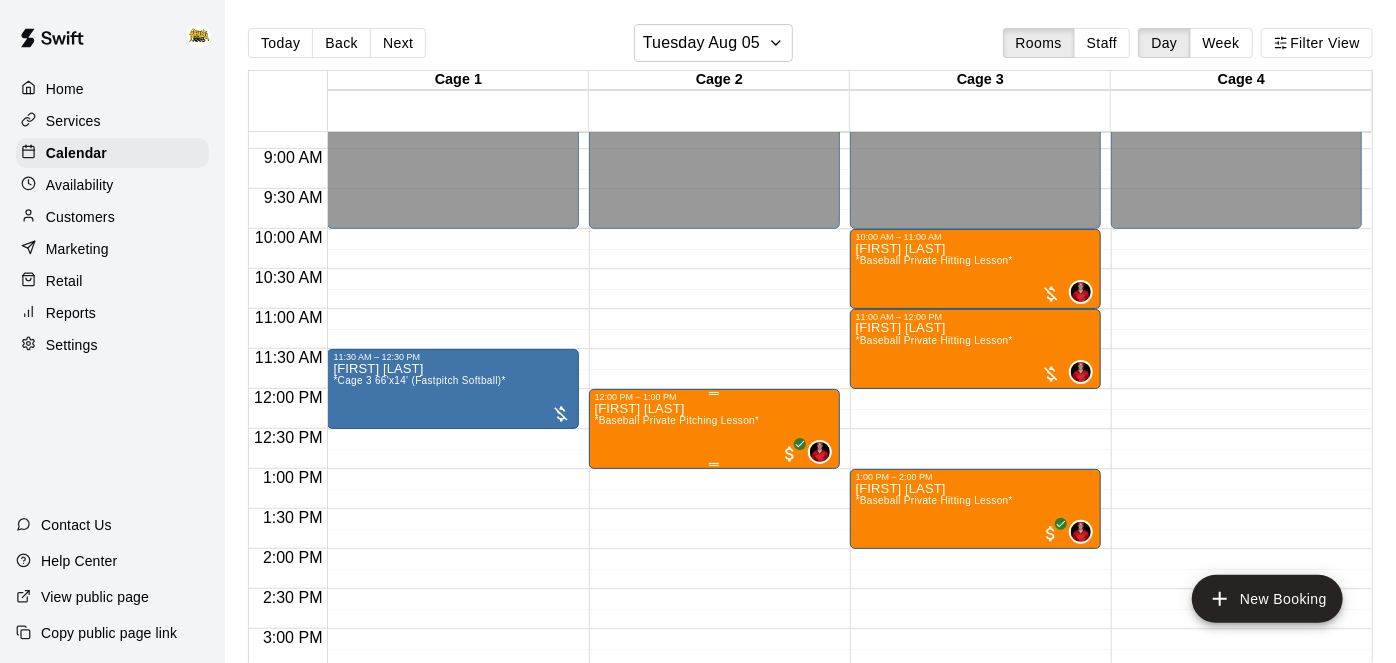 click on "[FIRST] [LAST] *[ACTIVITY]*" at bounding box center (677, 733) 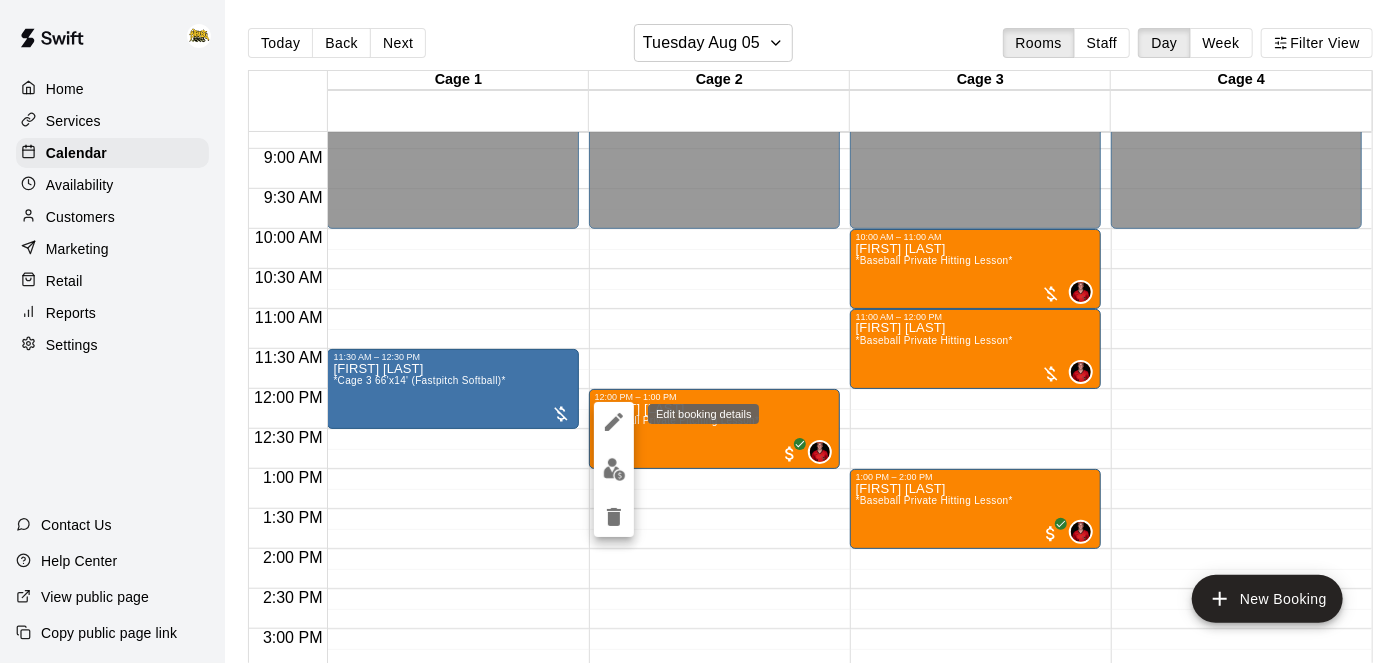 click 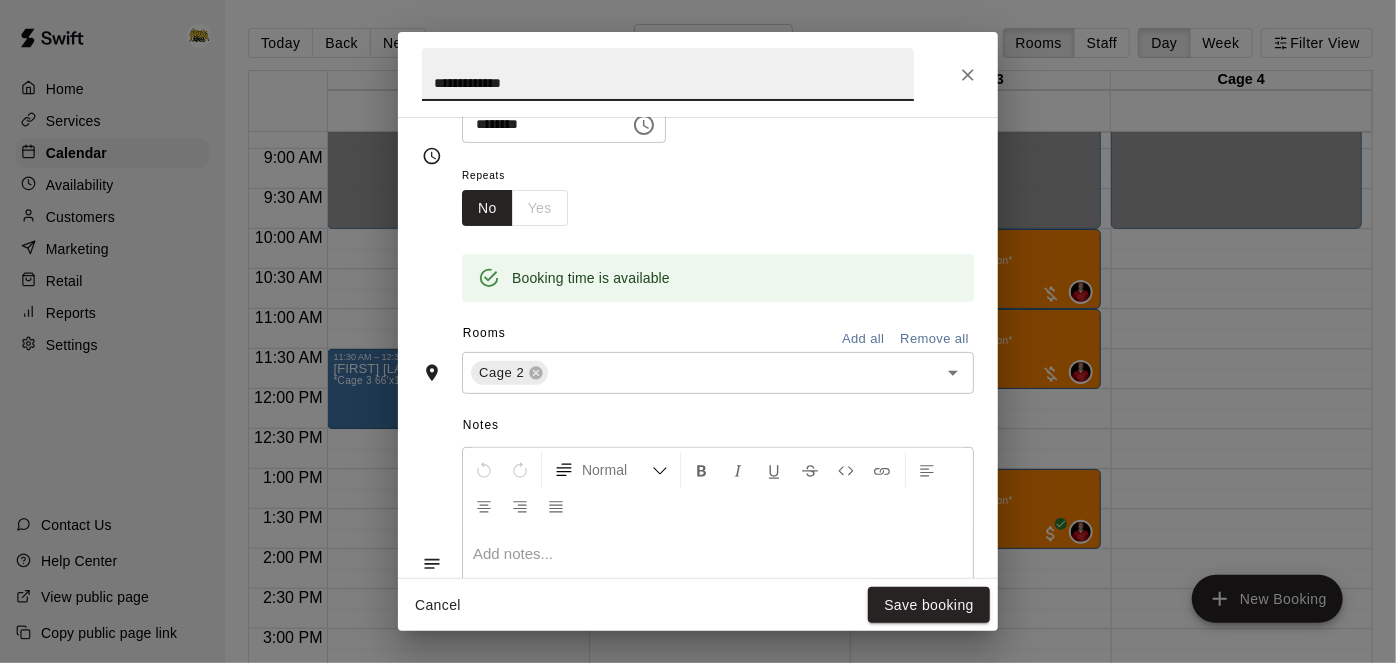 scroll, scrollTop: 349, scrollLeft: 0, axis: vertical 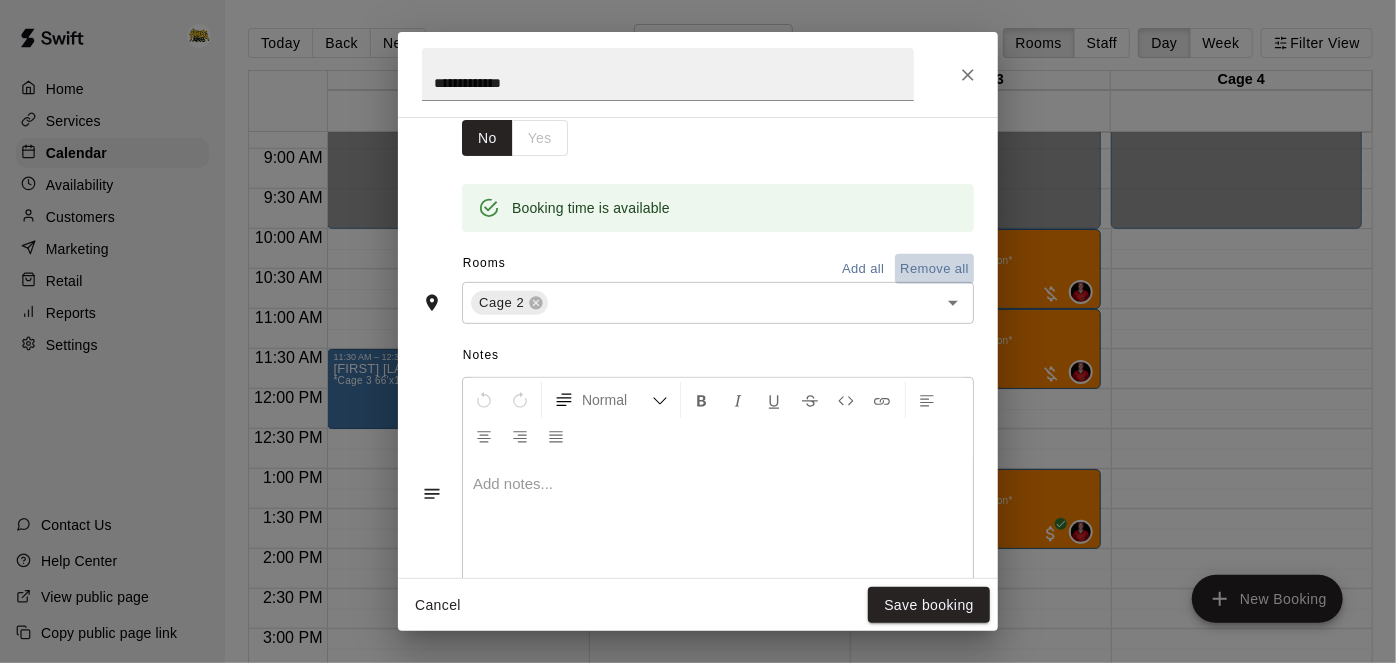 click on "Remove all" at bounding box center (934, 269) 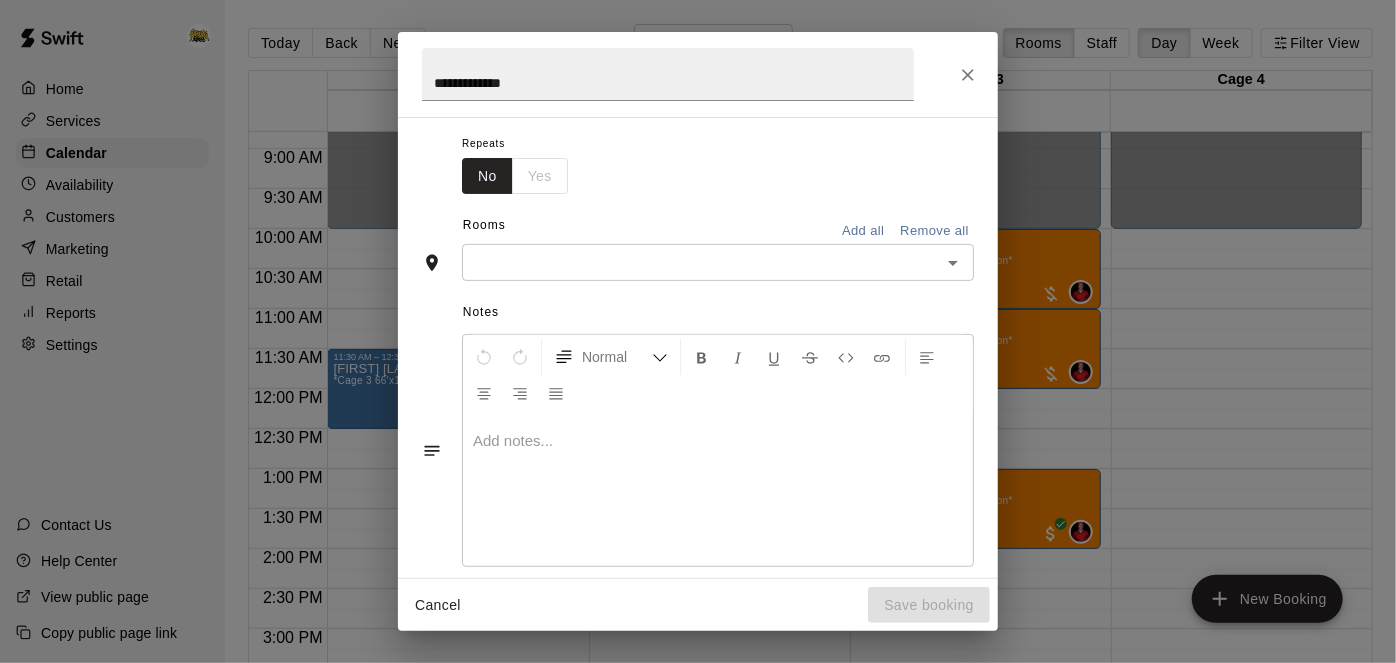 click 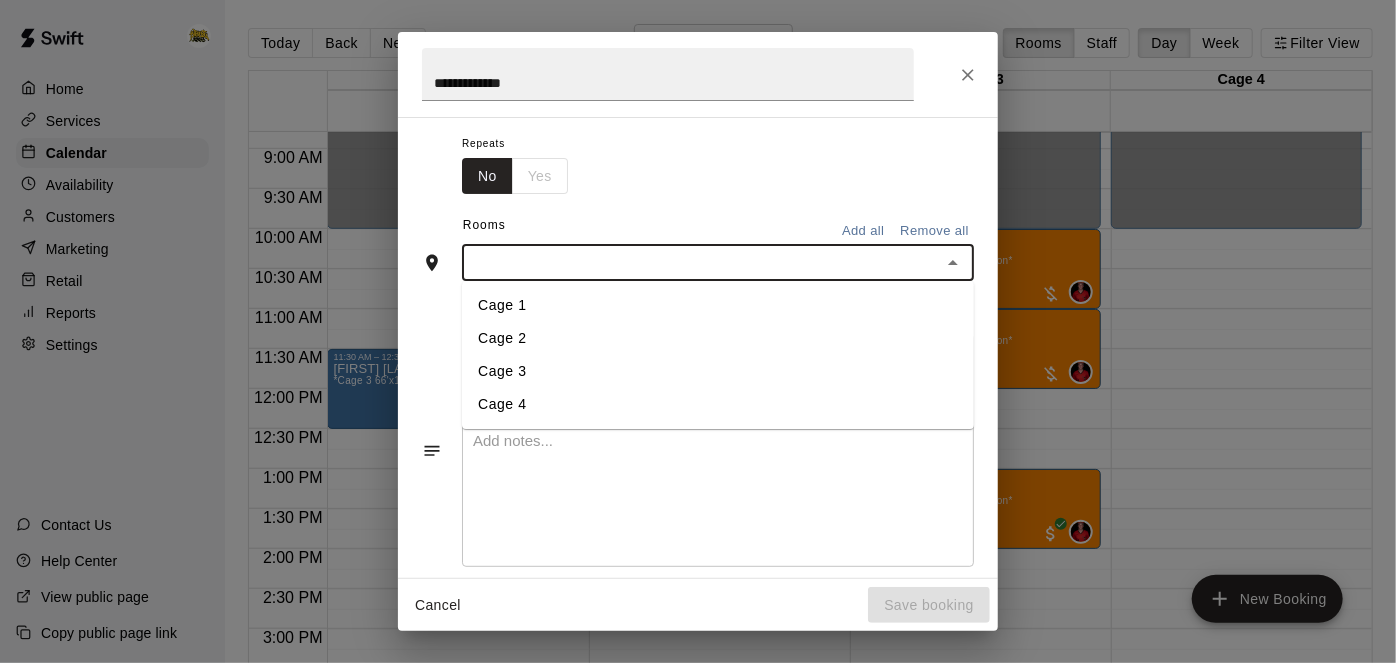 click on "Cage 3" at bounding box center [718, 372] 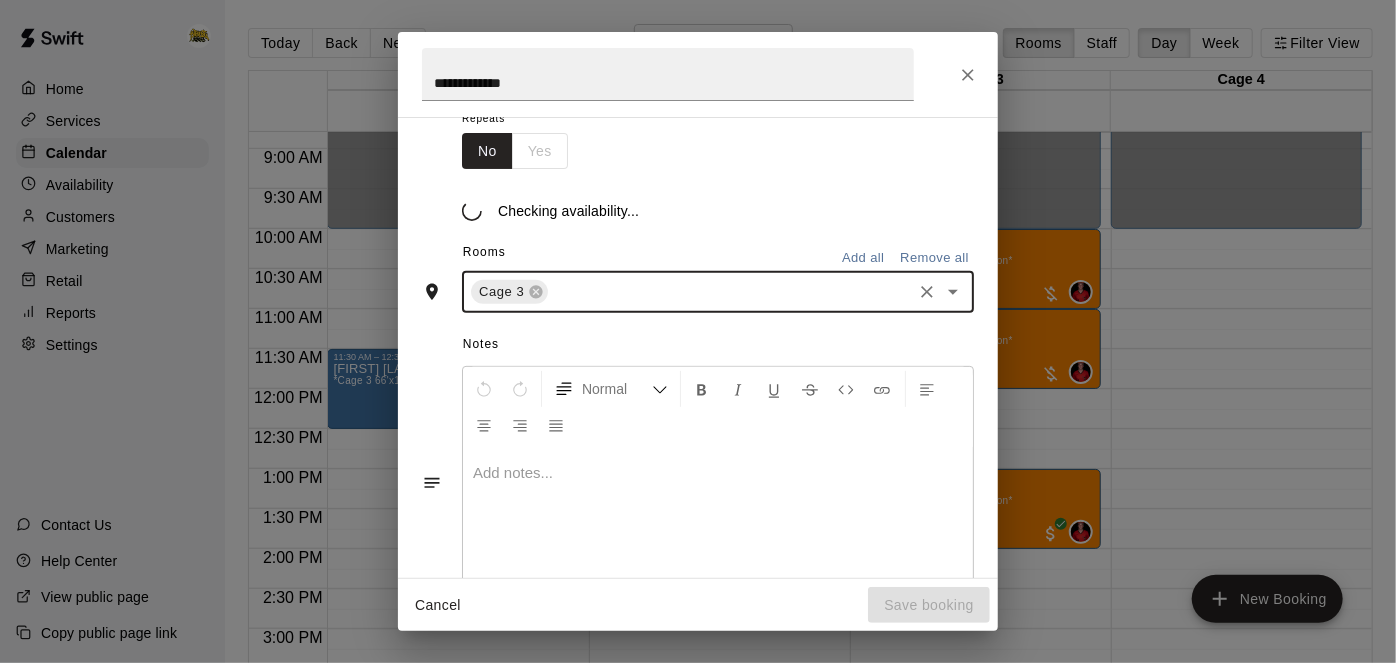 scroll, scrollTop: 349, scrollLeft: 0, axis: vertical 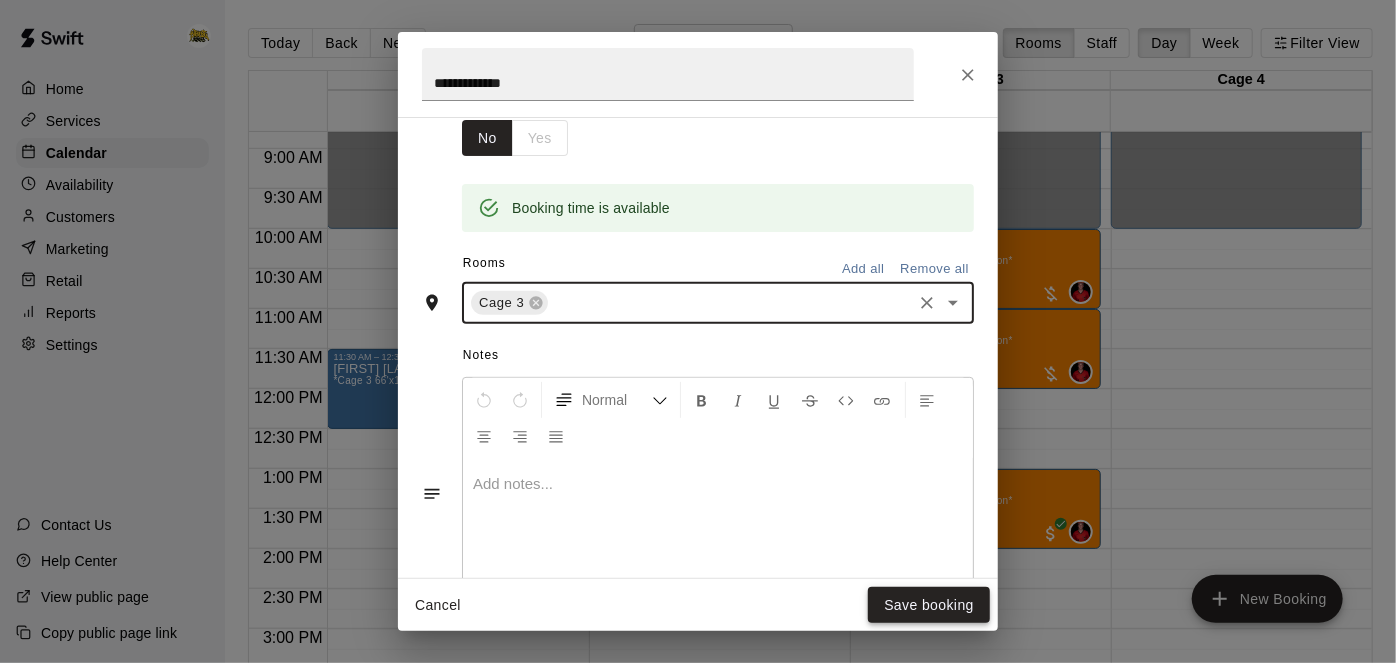 click on "Save booking" at bounding box center [929, 605] 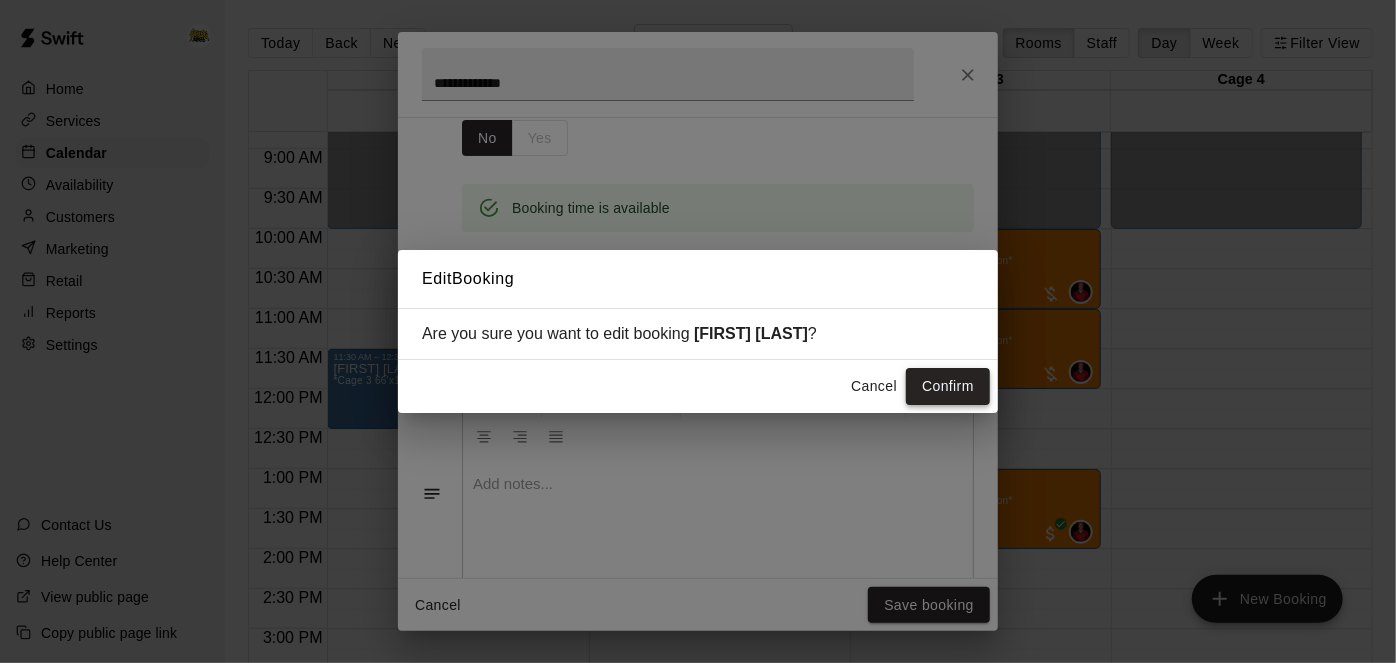 click on "Confirm" at bounding box center (948, 386) 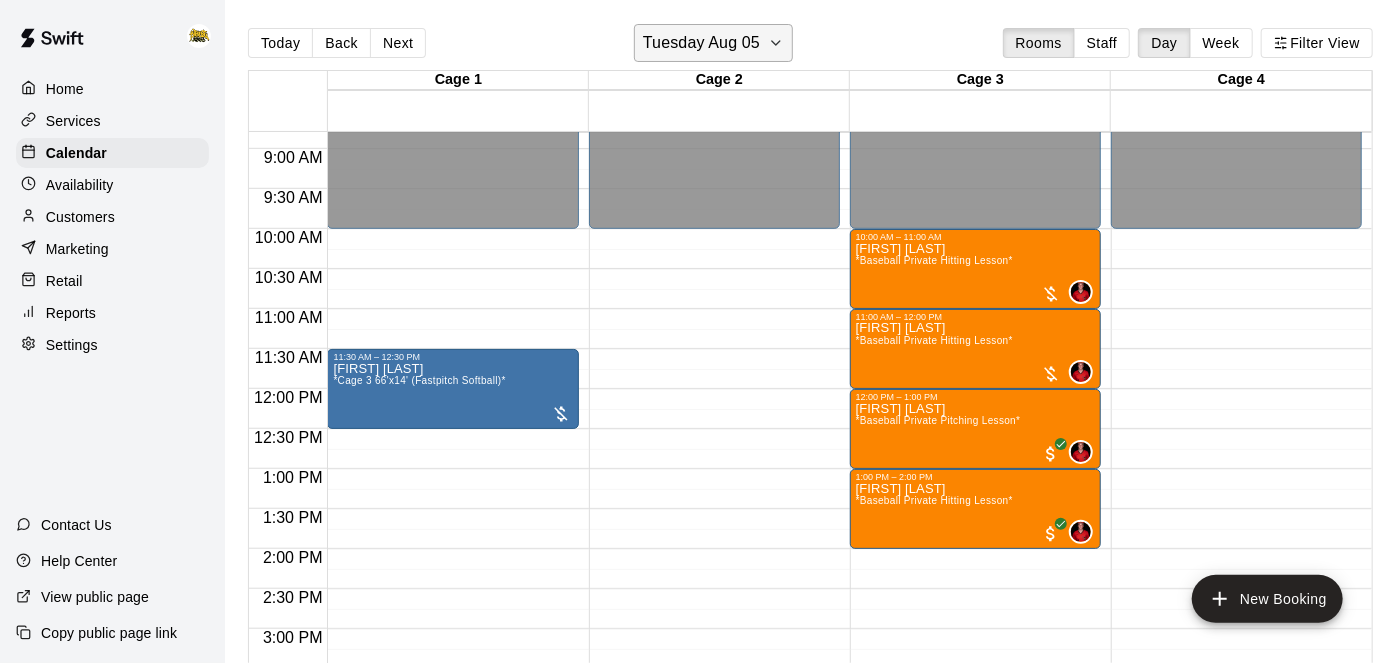 click on "Tuesday Aug 05" at bounding box center (701, 43) 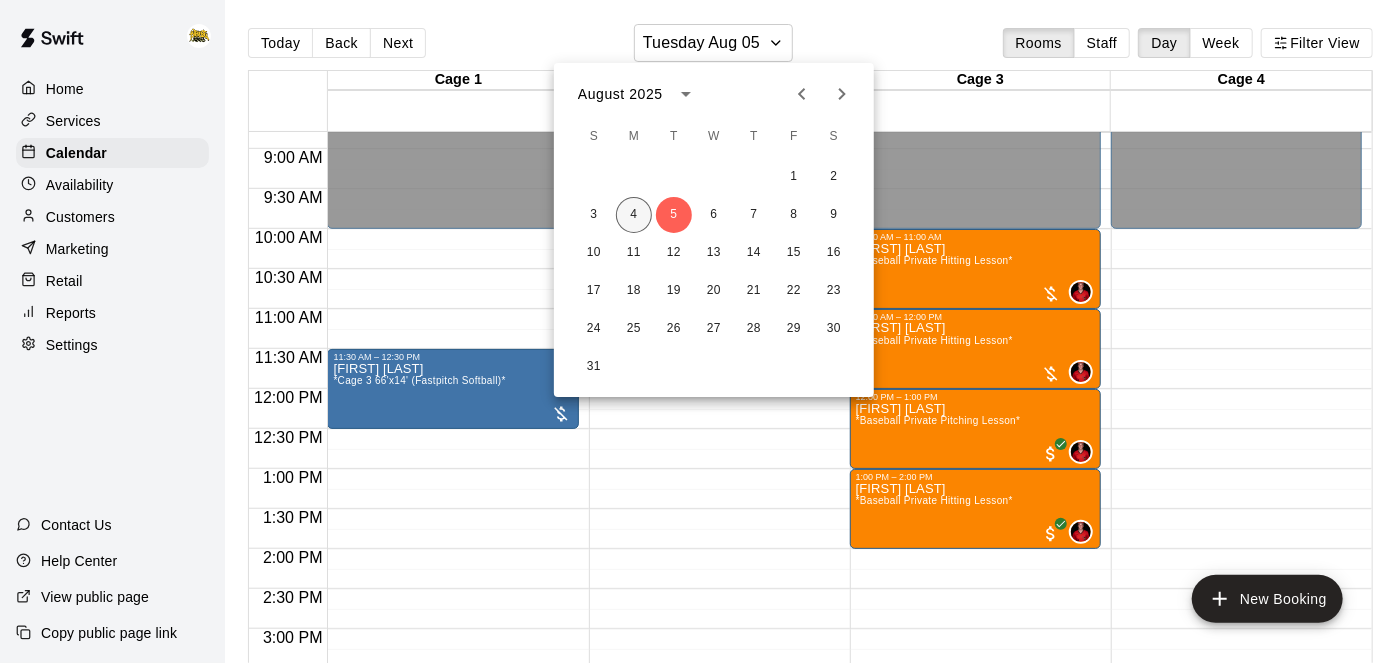 click on "4" at bounding box center (634, 215) 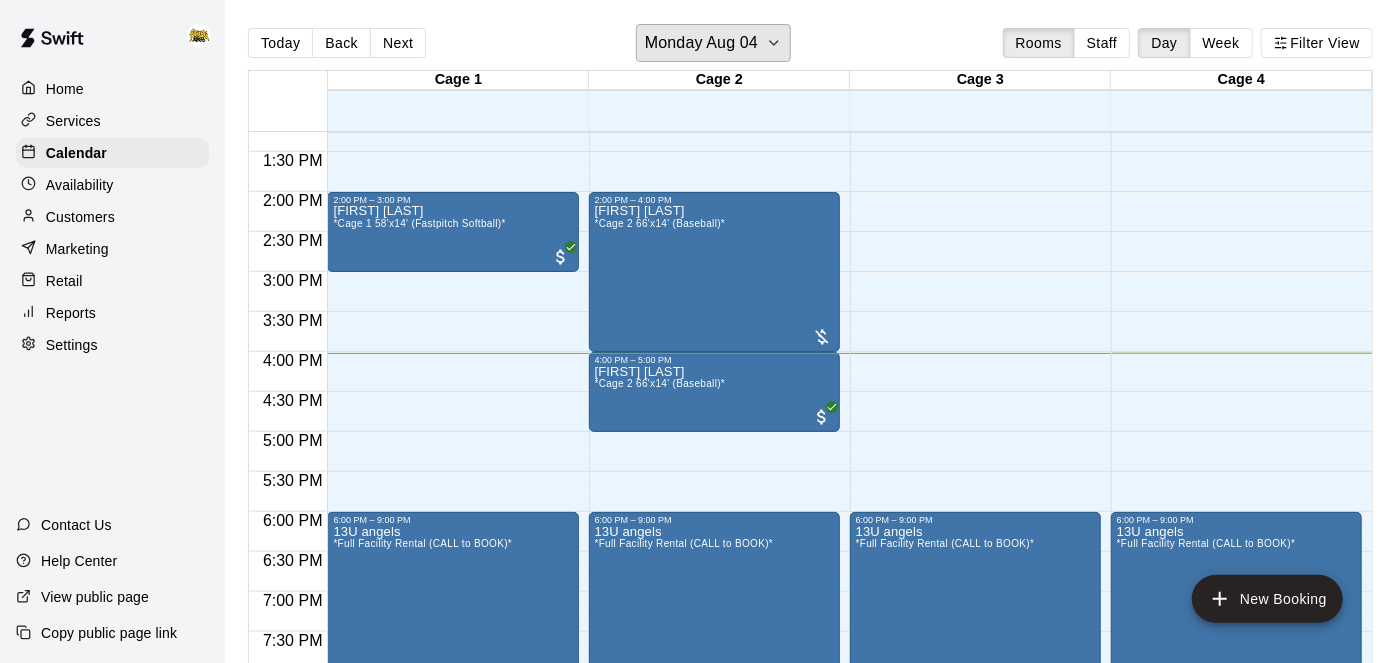 scroll, scrollTop: 1063, scrollLeft: 0, axis: vertical 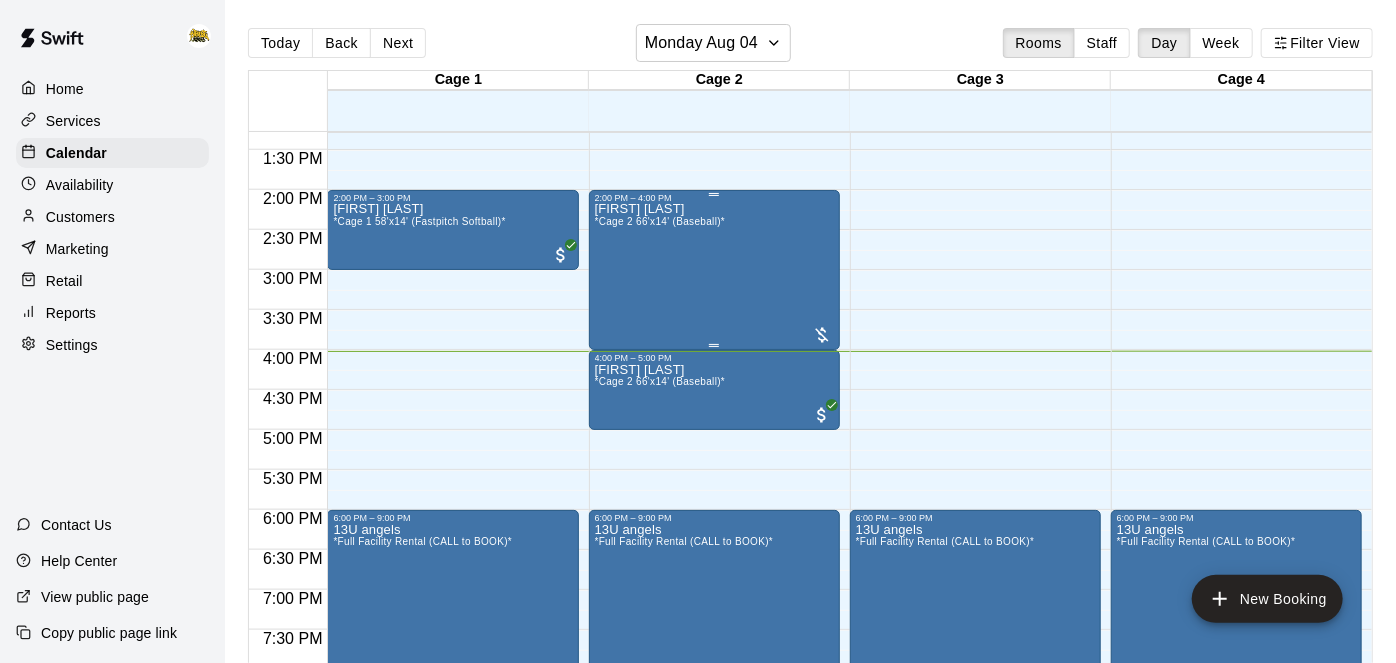 click on "[FIRST] [LAST] *[PRODUCT] (Baseball)*" at bounding box center (714, 534) 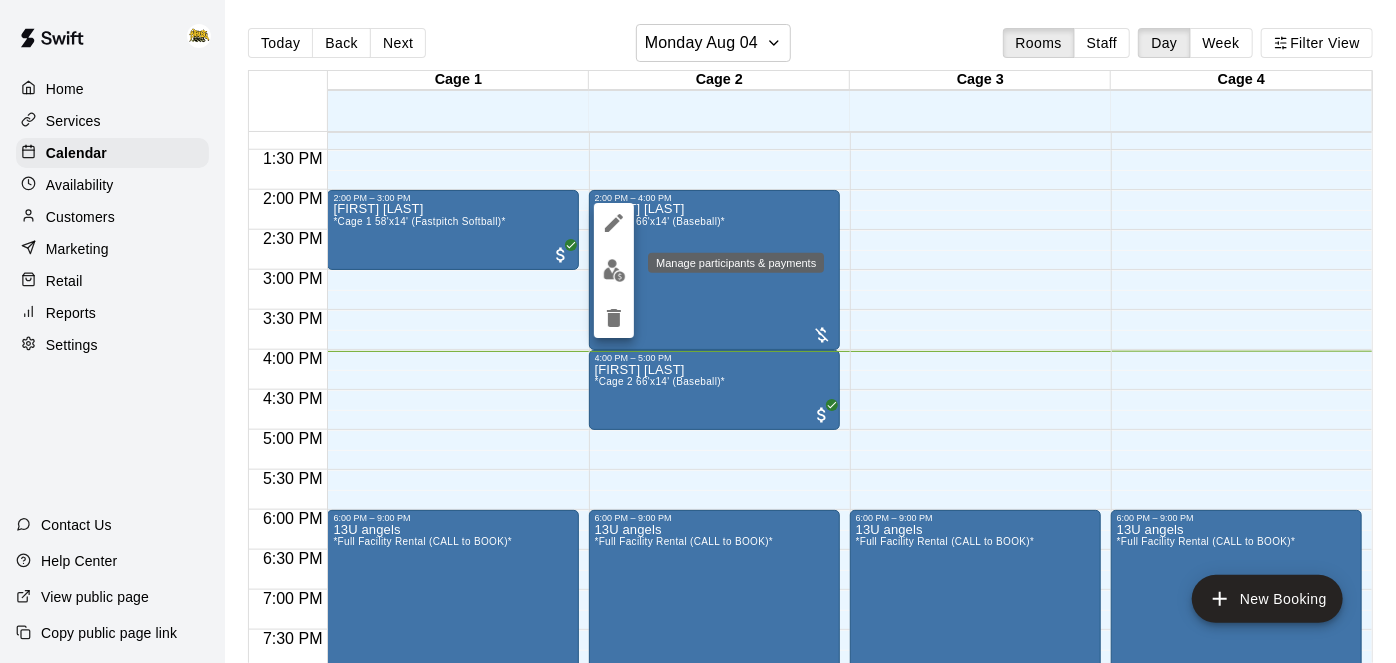 click at bounding box center (614, 270) 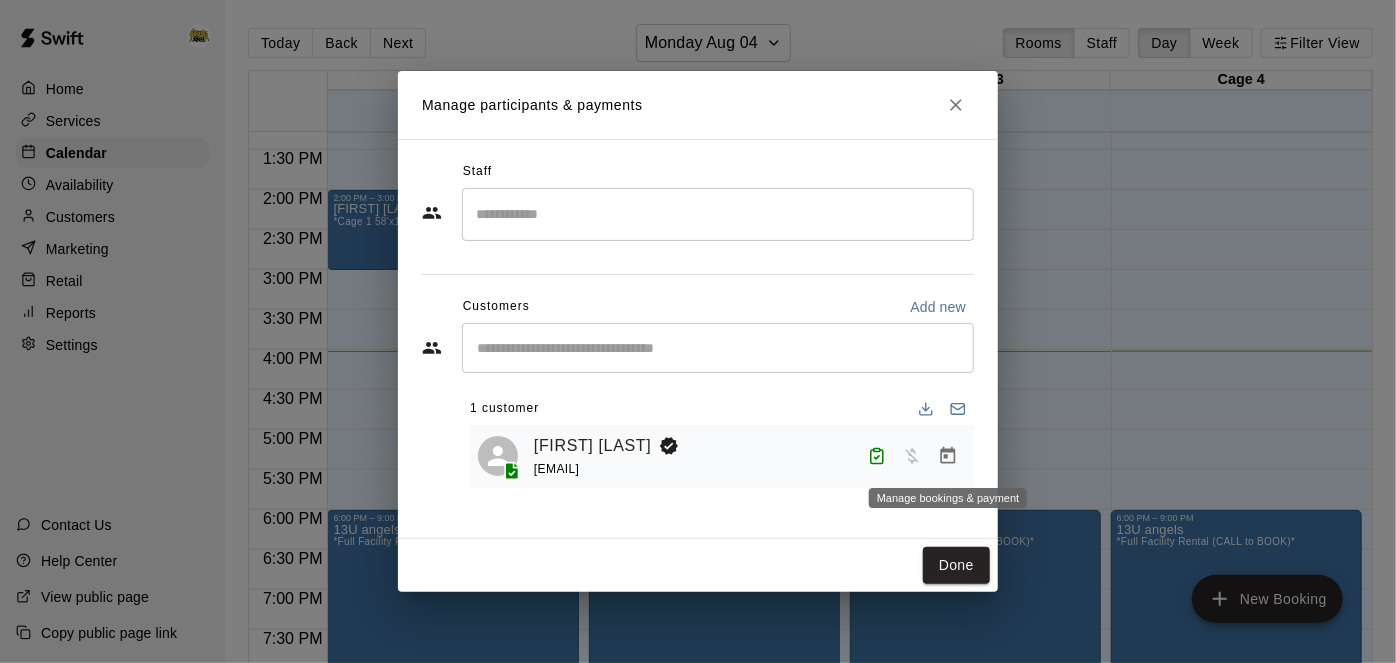 click 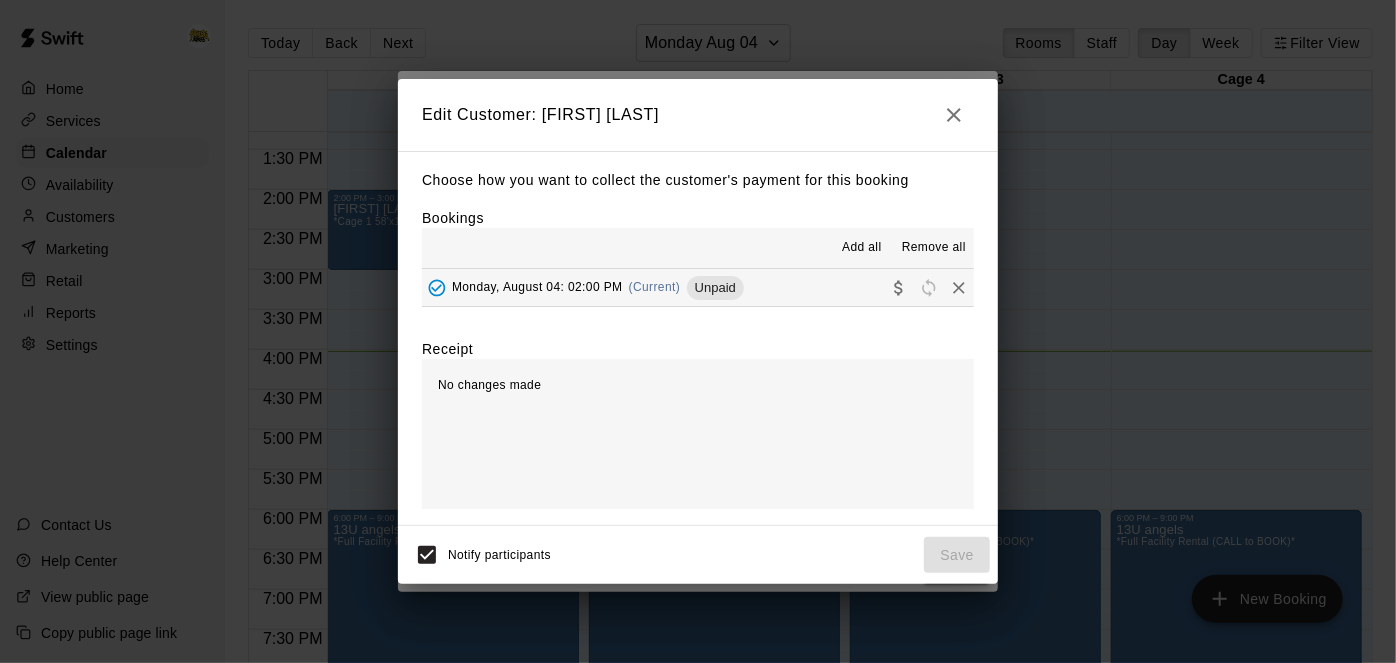click on "Monday, August 04: 02:00 PM (Current) Unpaid" at bounding box center [698, 287] 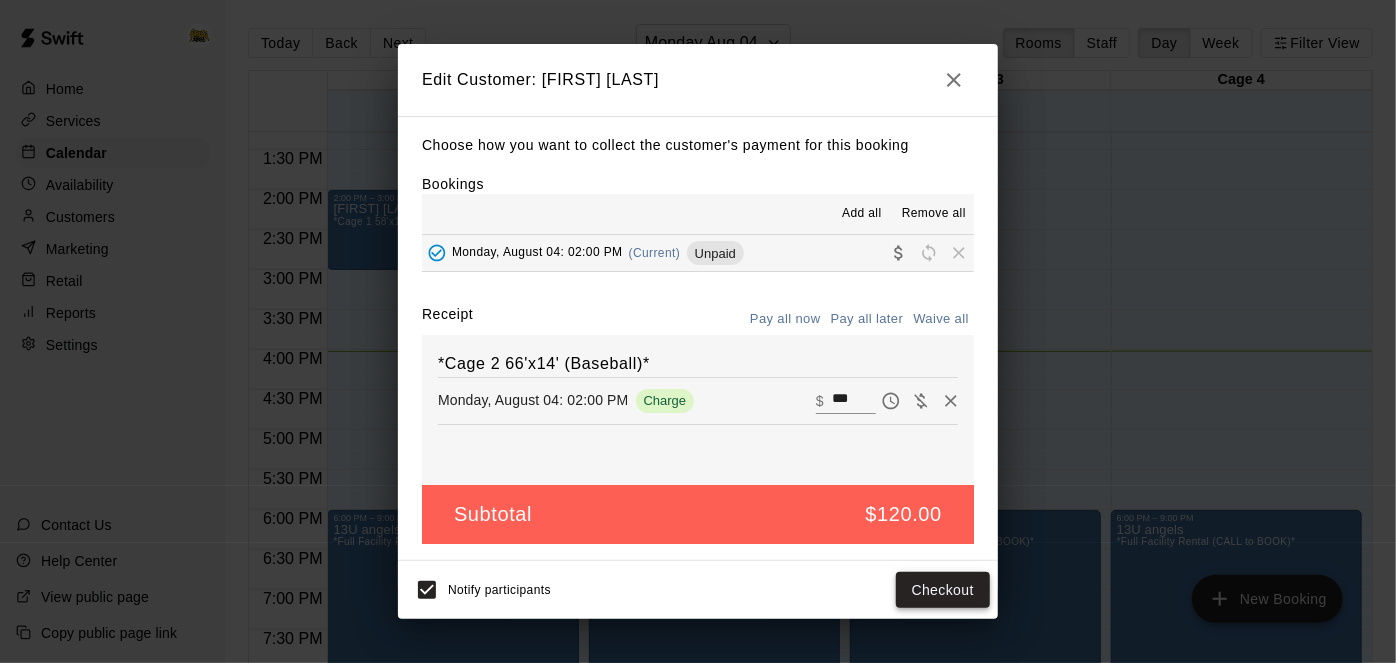 click on "Checkout" at bounding box center (943, 590) 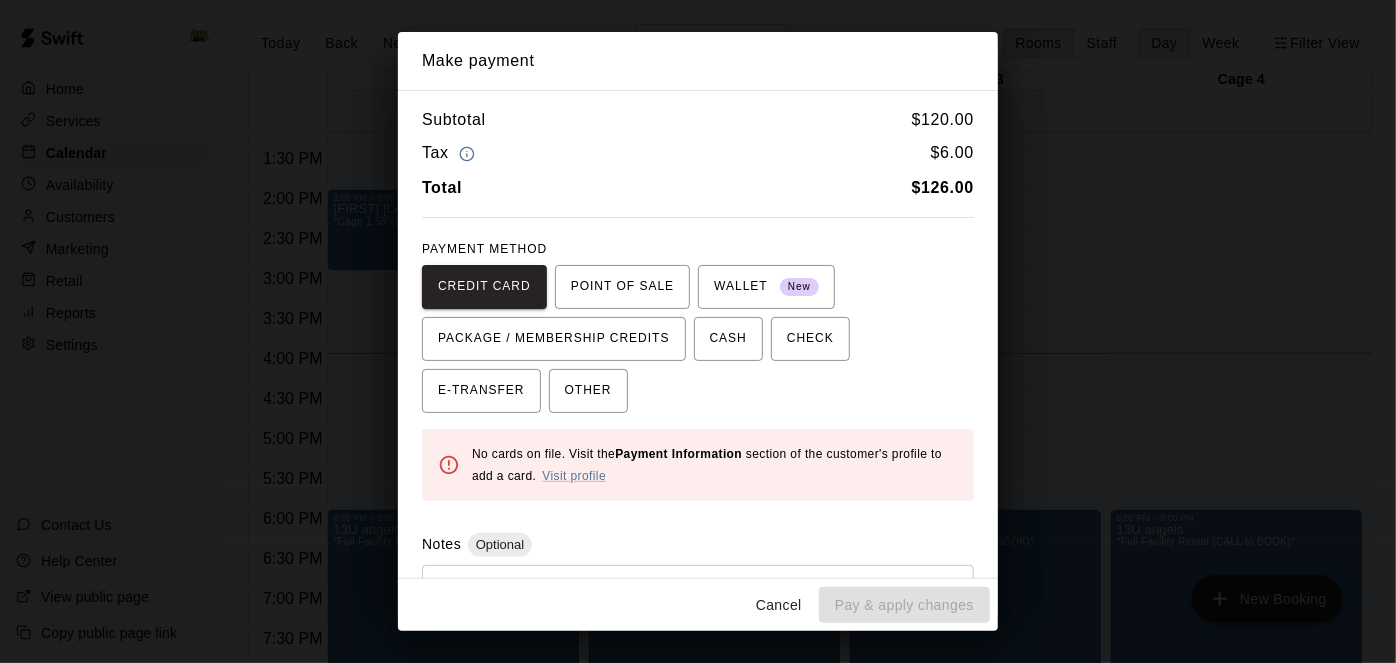 scroll, scrollTop: 92, scrollLeft: 0, axis: vertical 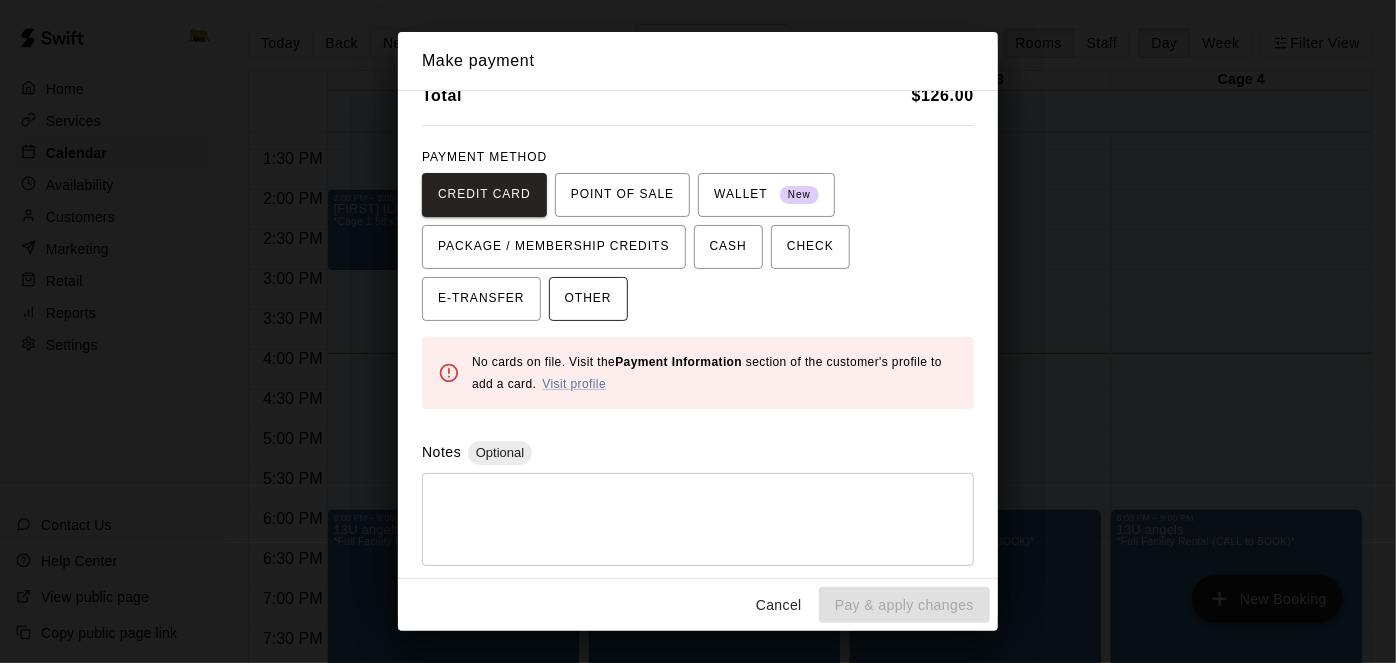 click on "OTHER" at bounding box center (588, 299) 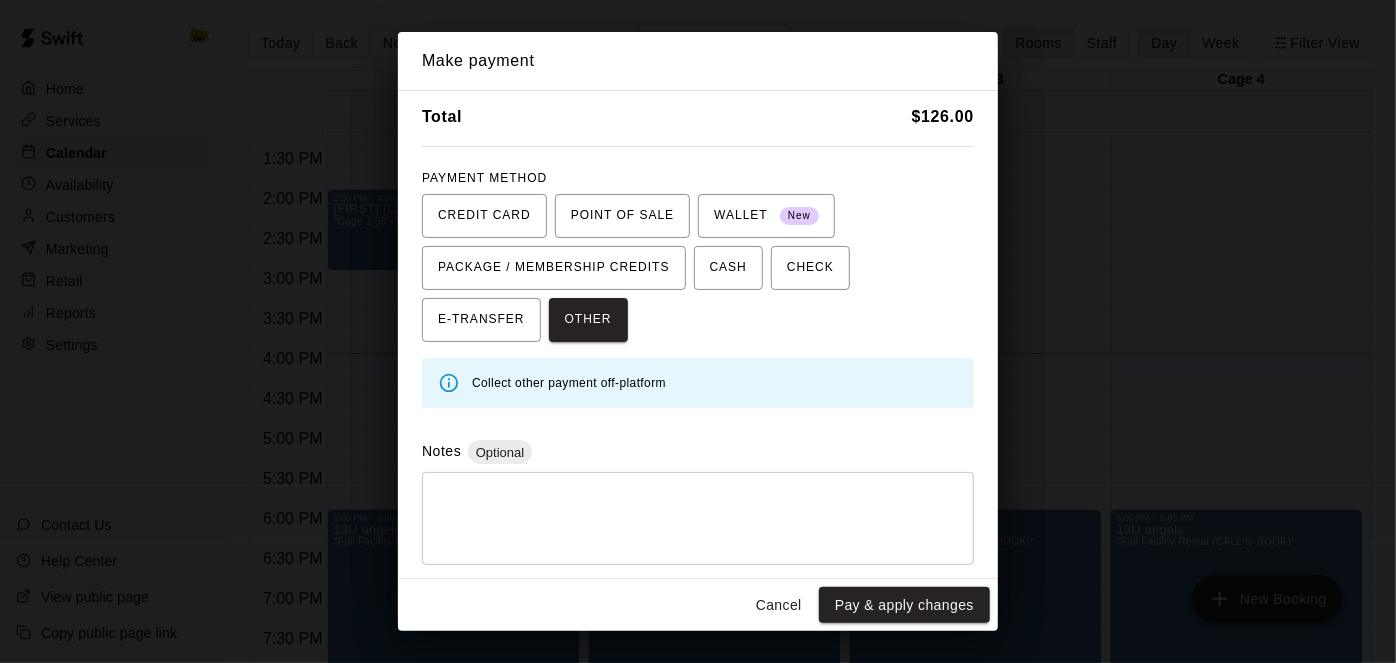 click on "* ​" at bounding box center [698, 518] 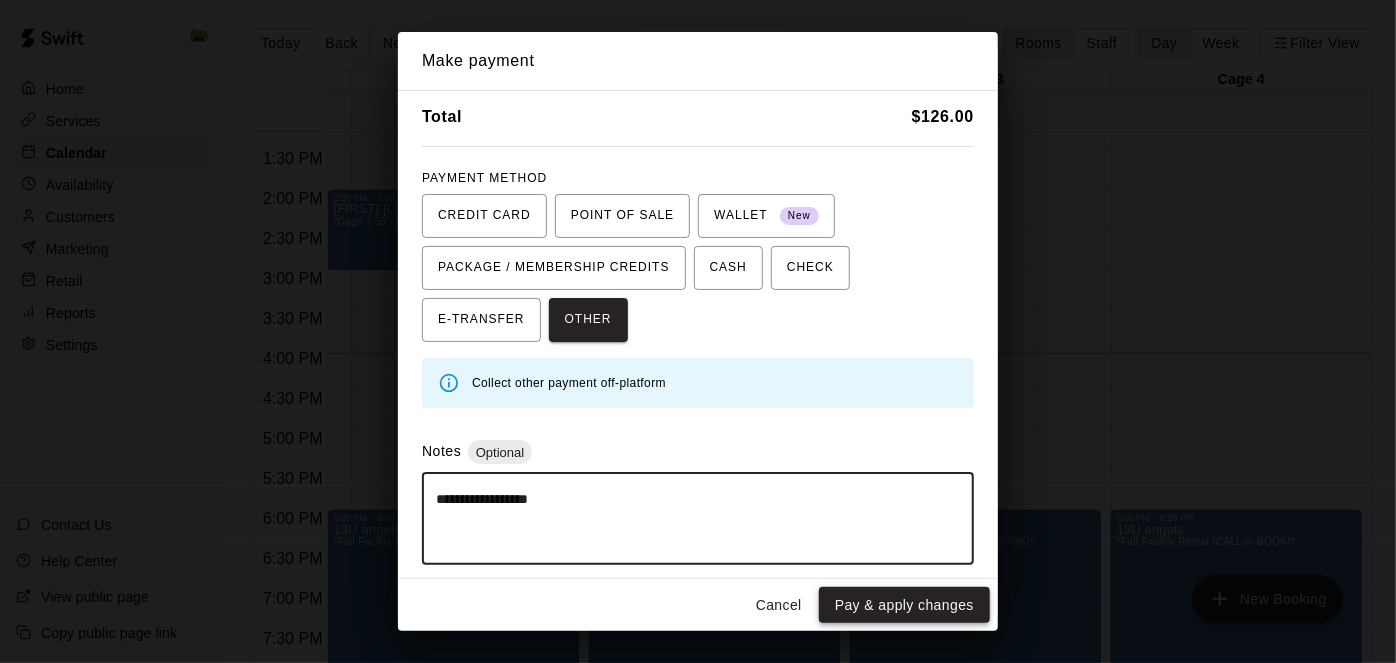 type on "**********" 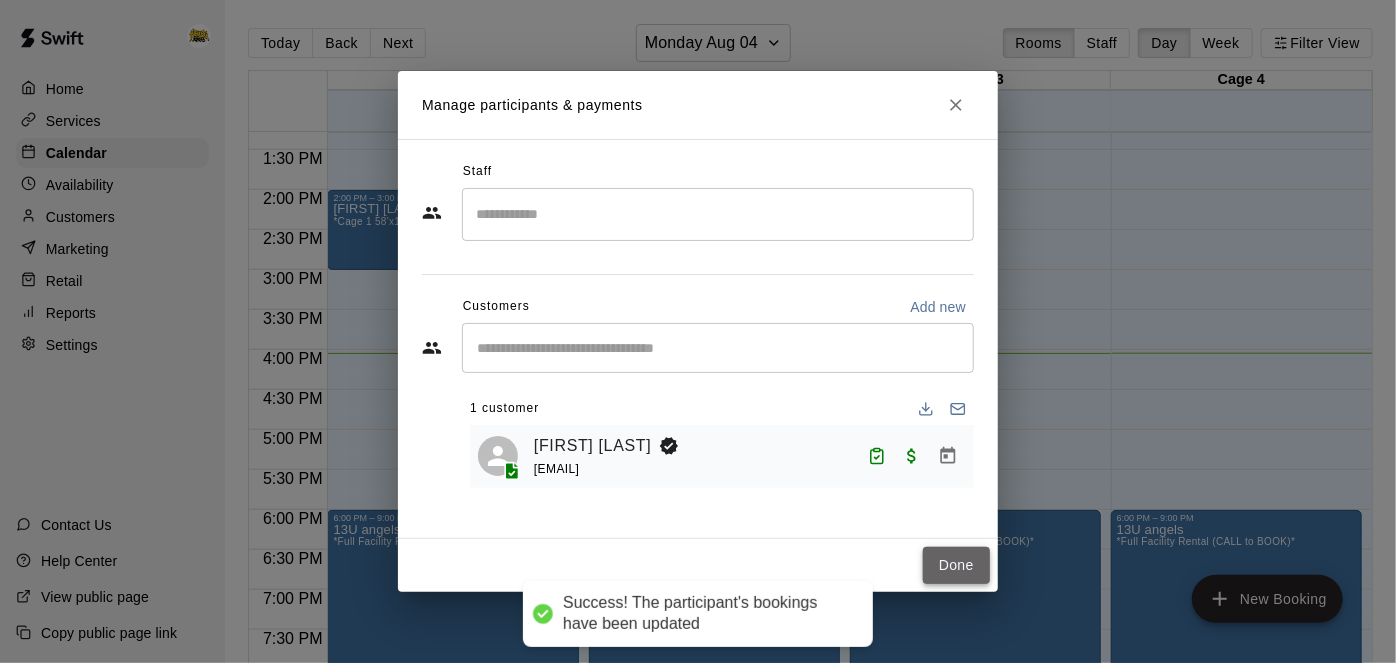 click on "Done" at bounding box center (956, 565) 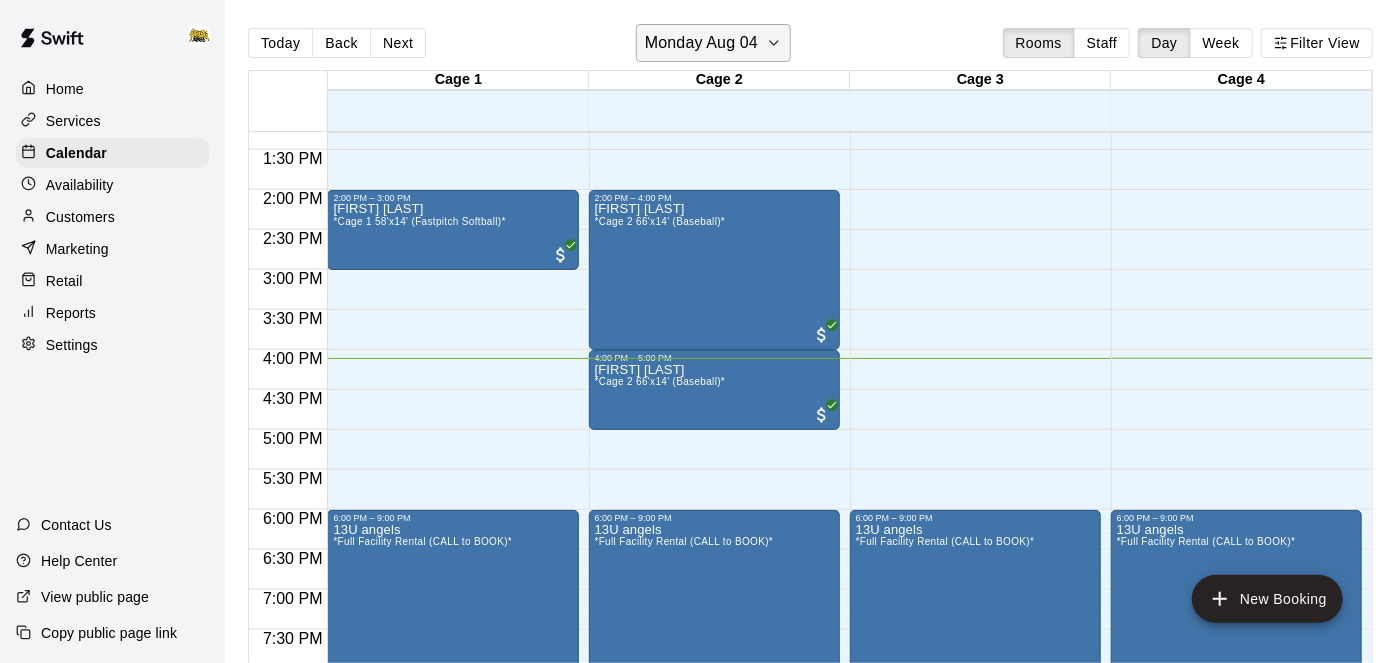 click on "Monday Aug 04" at bounding box center [701, 43] 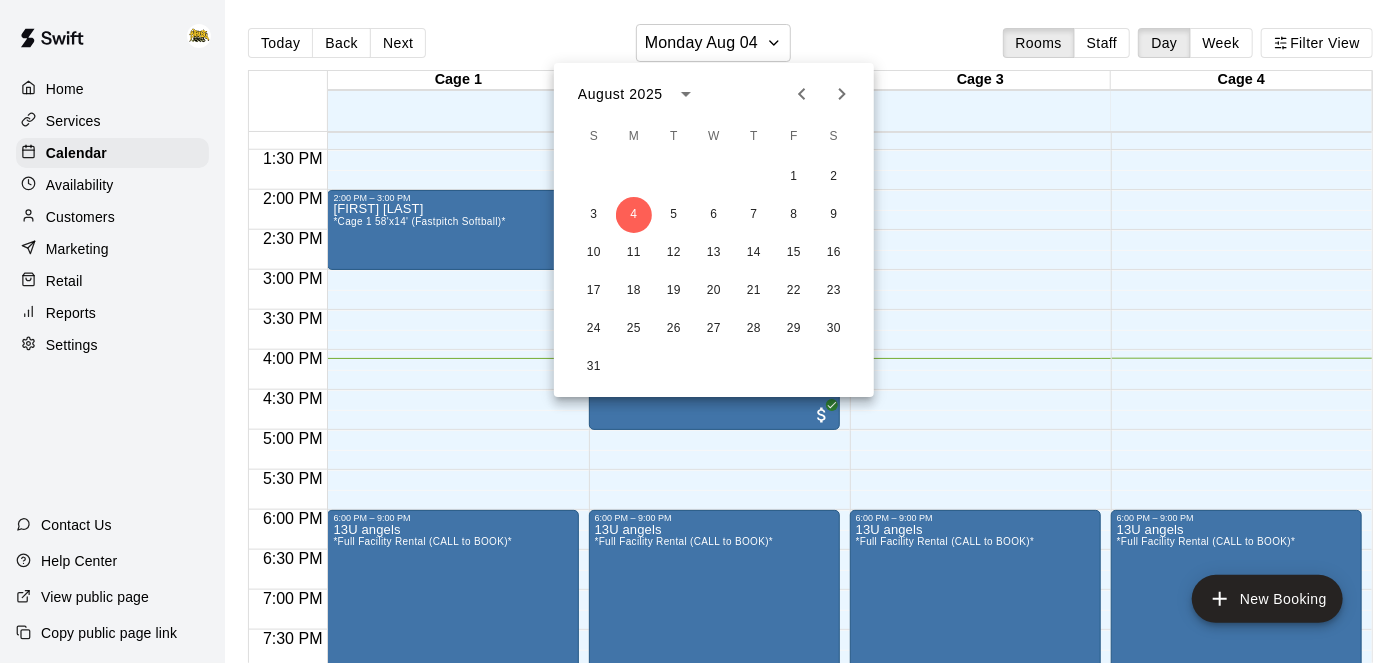 click 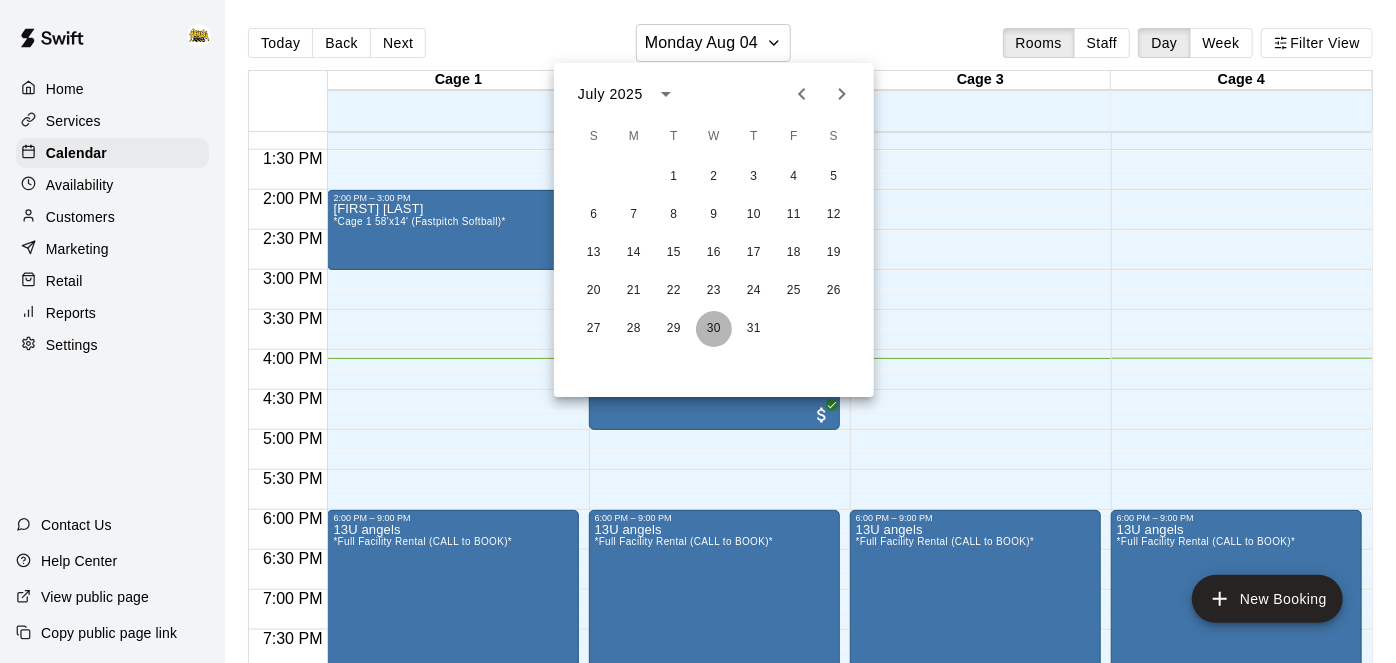 click on "30" at bounding box center [714, 329] 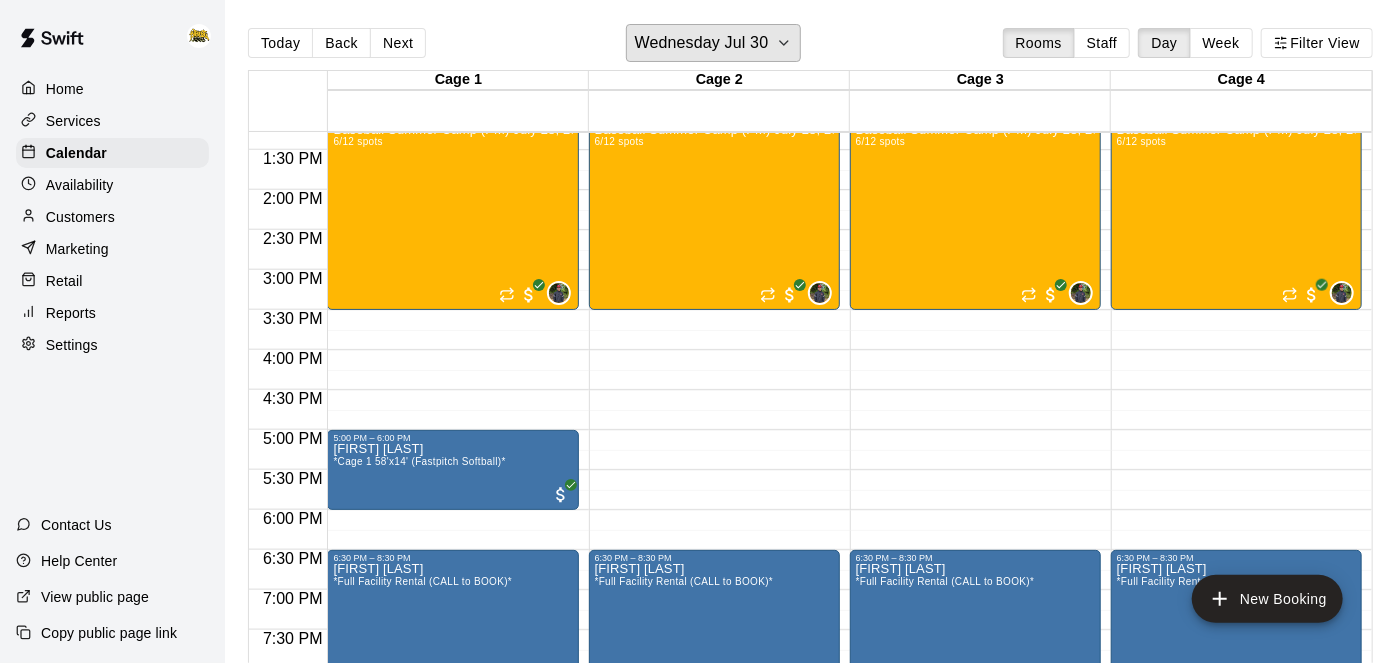 scroll, scrollTop: 1278, scrollLeft: 0, axis: vertical 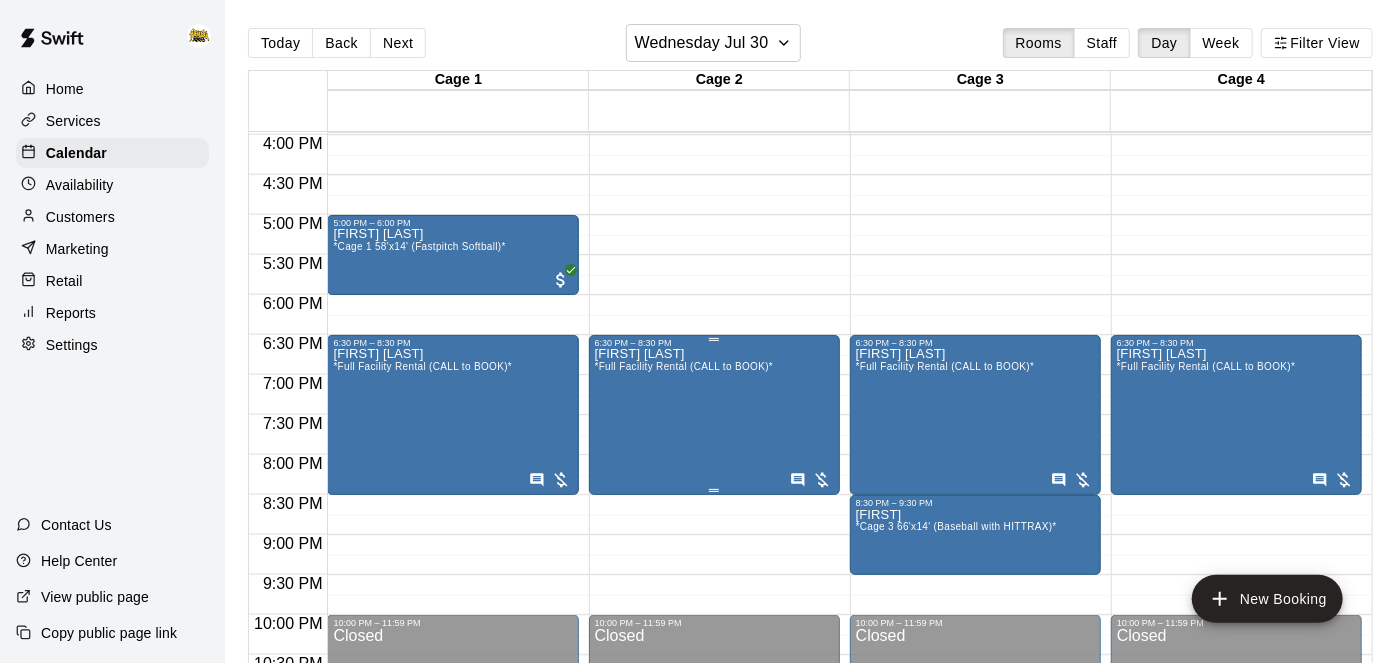 click on "[FIRST] [LAST] *[ACTIVITY]*" at bounding box center [684, 679] 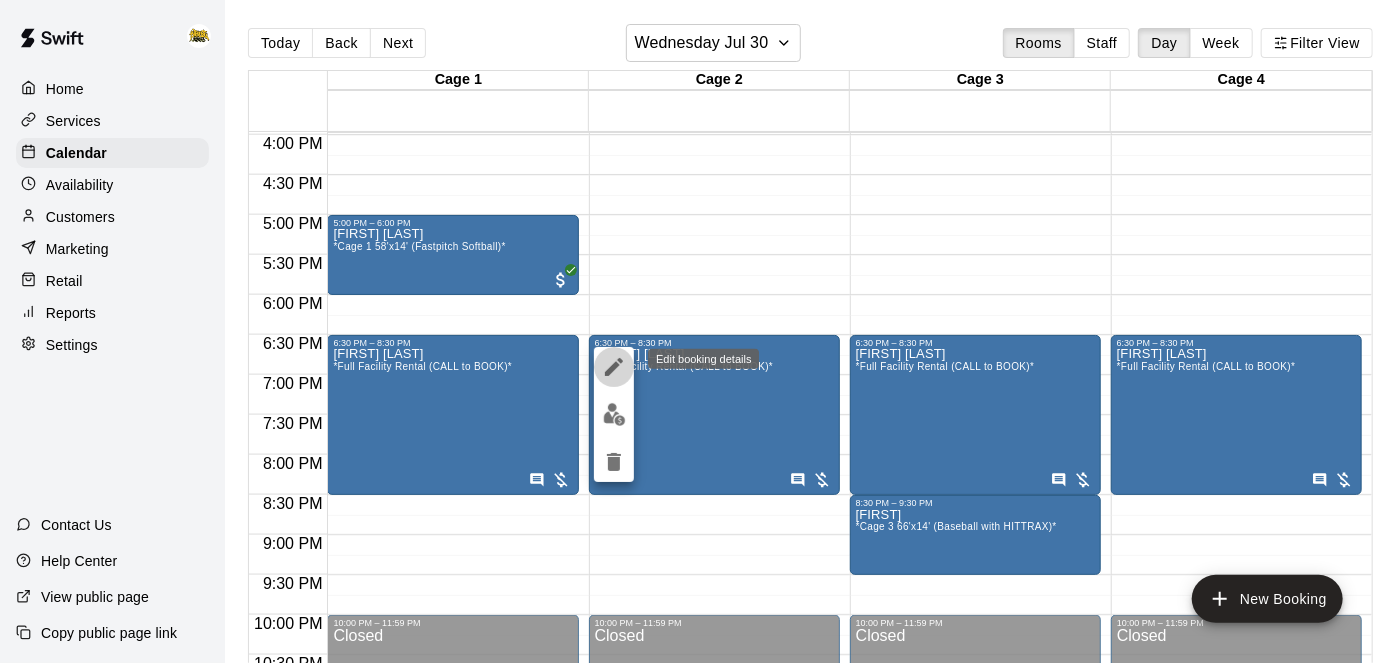 click 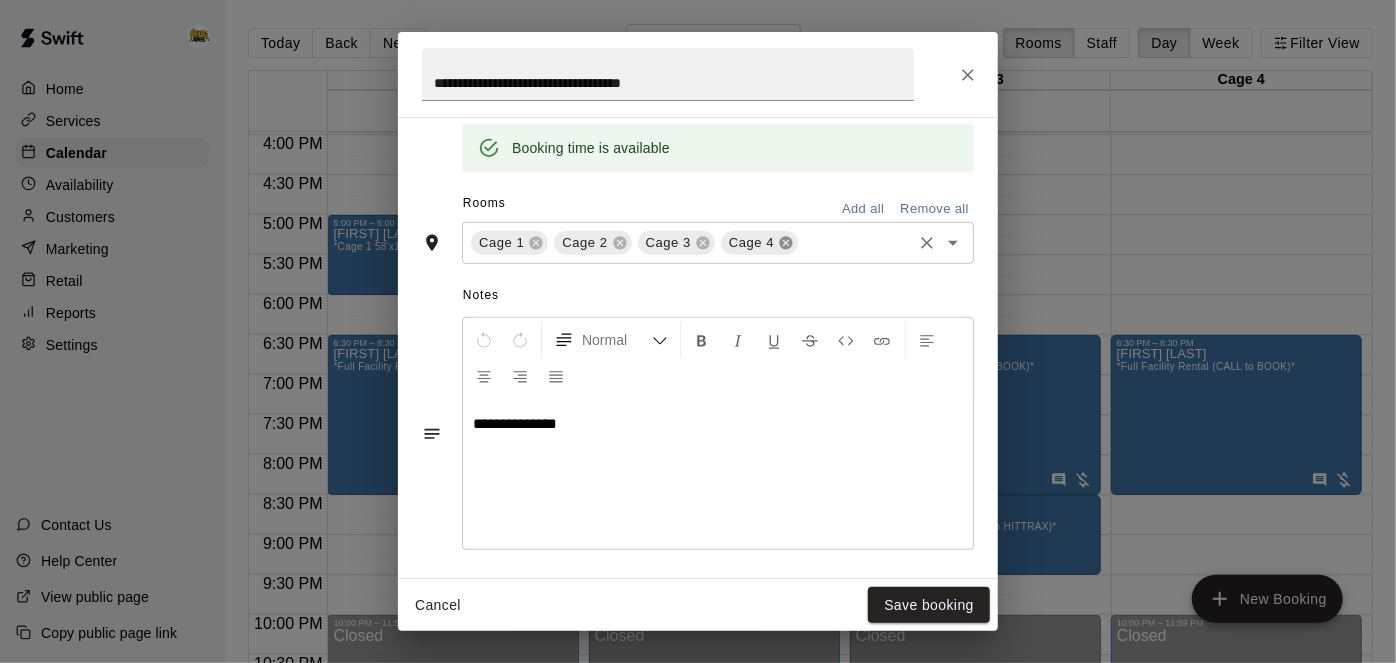 scroll, scrollTop: 410, scrollLeft: 0, axis: vertical 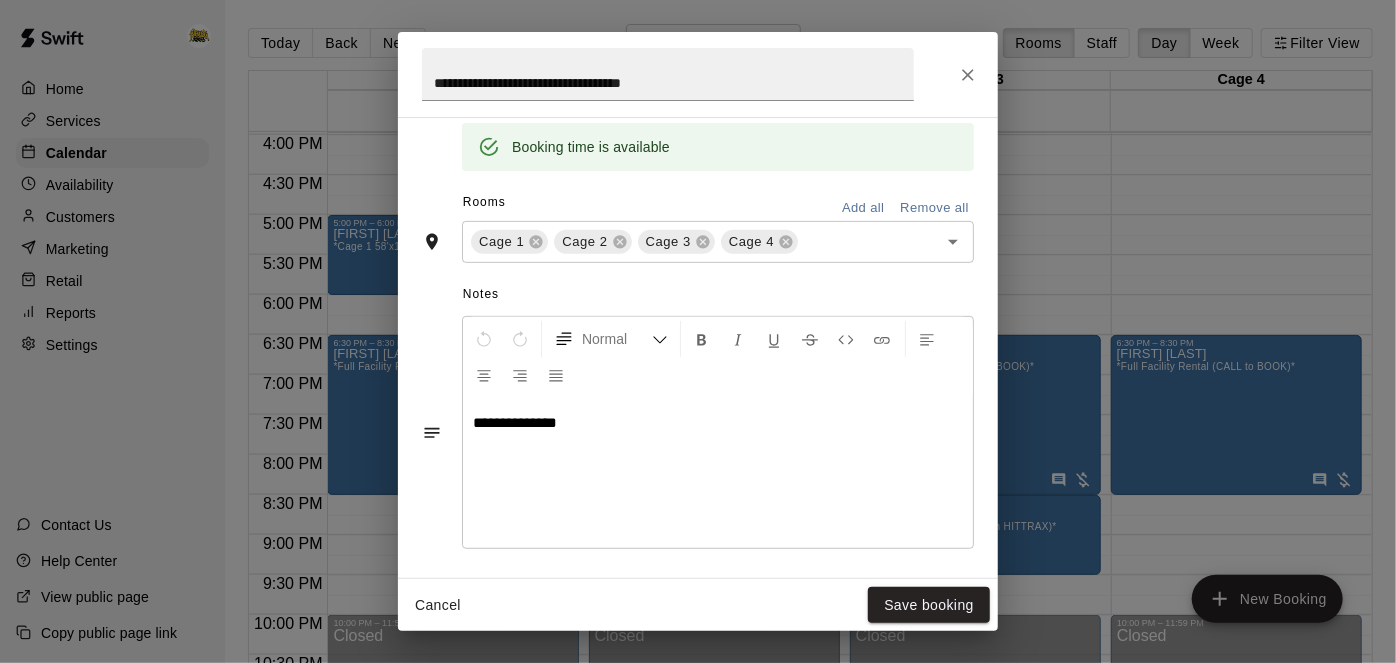click on "Cancel" at bounding box center [438, 605] 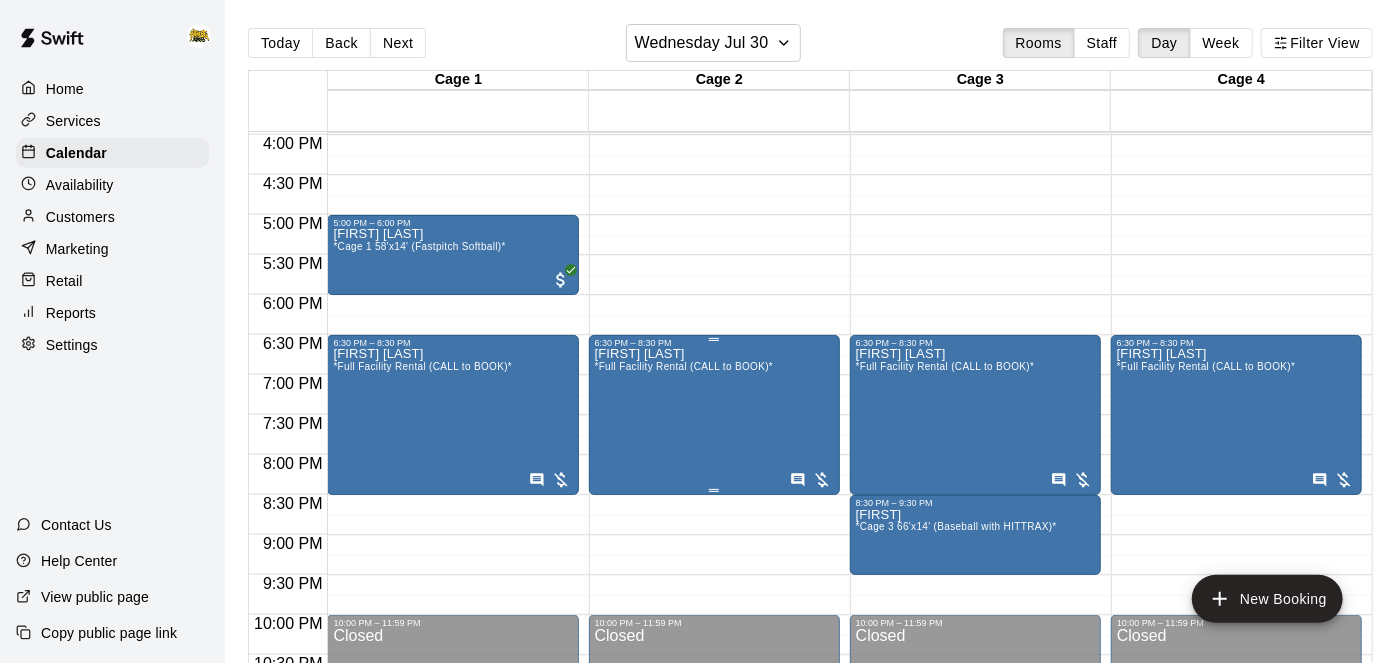 click on "[FIRST] [LAST] *[ACTIVITY]*" at bounding box center (684, 679) 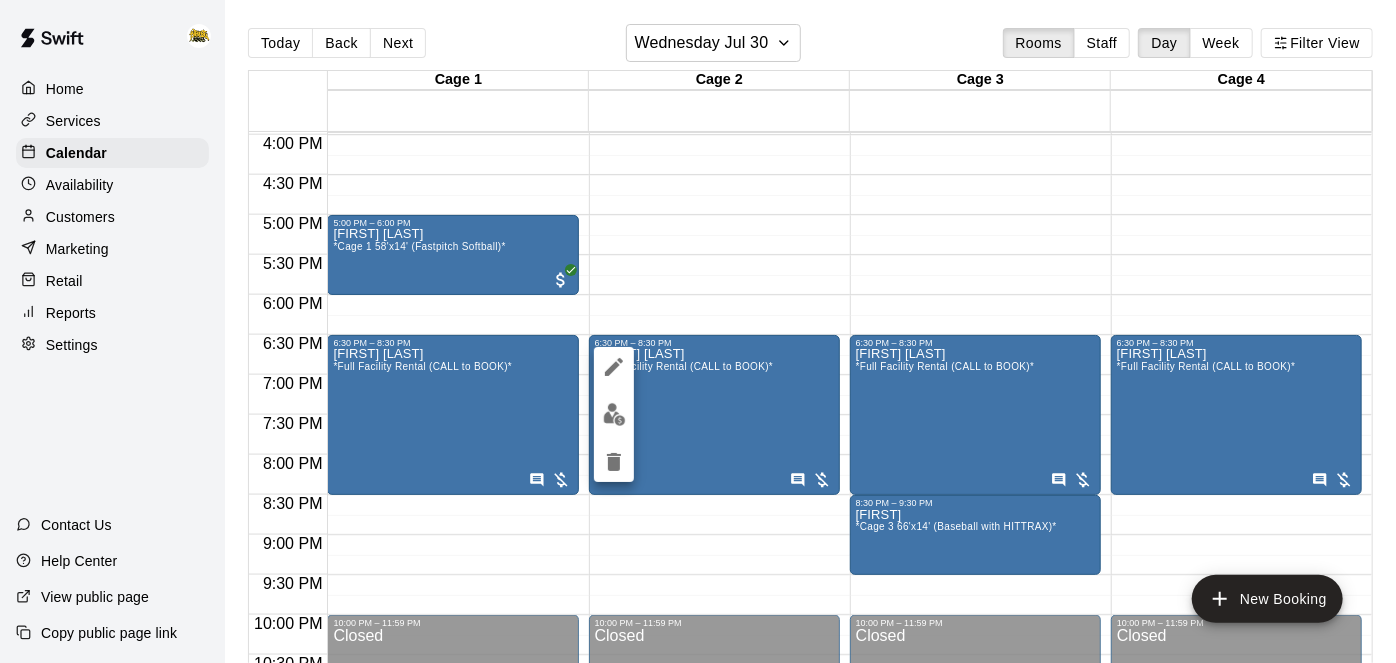 click at bounding box center (614, 414) 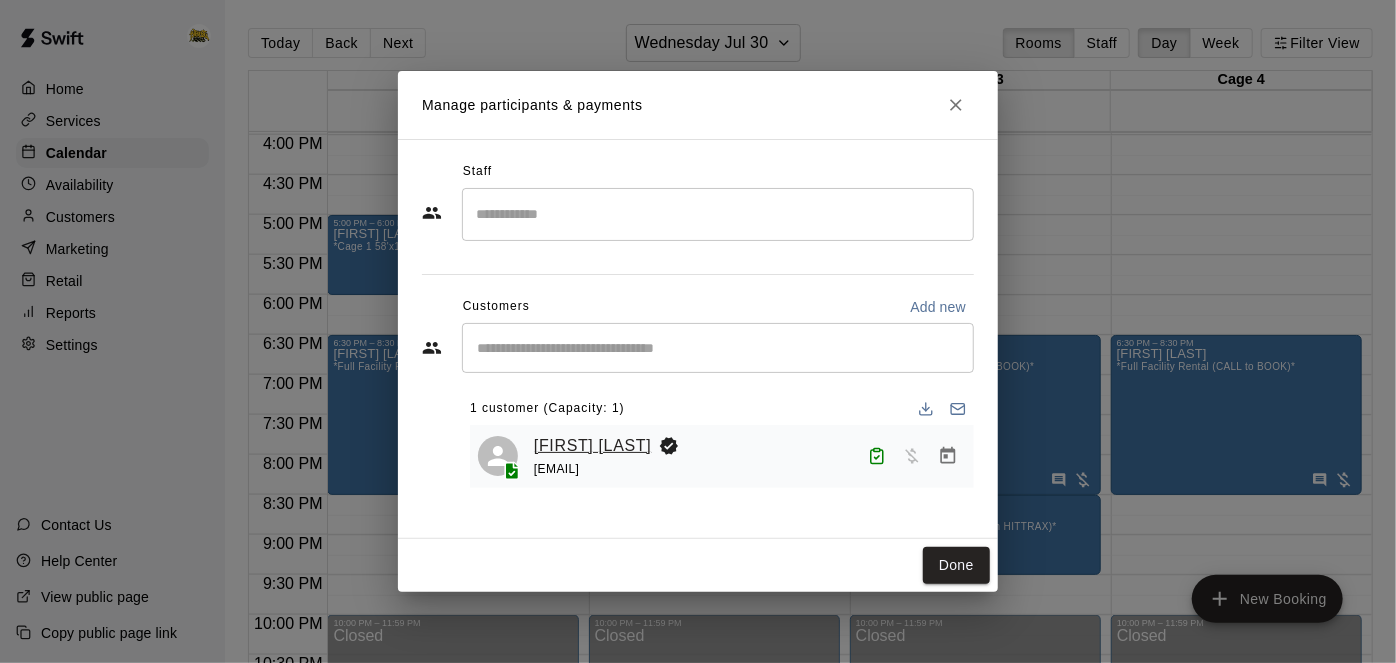 click on "[FIRST] [LAST]" at bounding box center (592, 446) 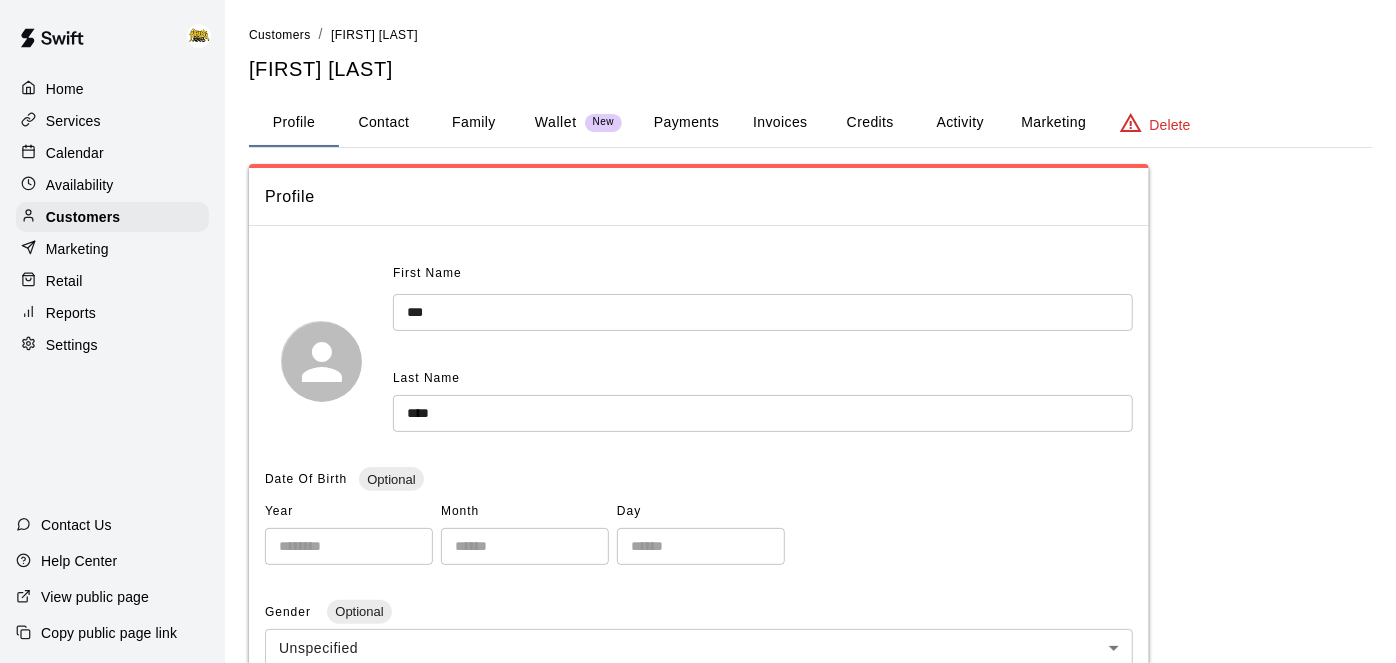 click on "Contact" at bounding box center (384, 123) 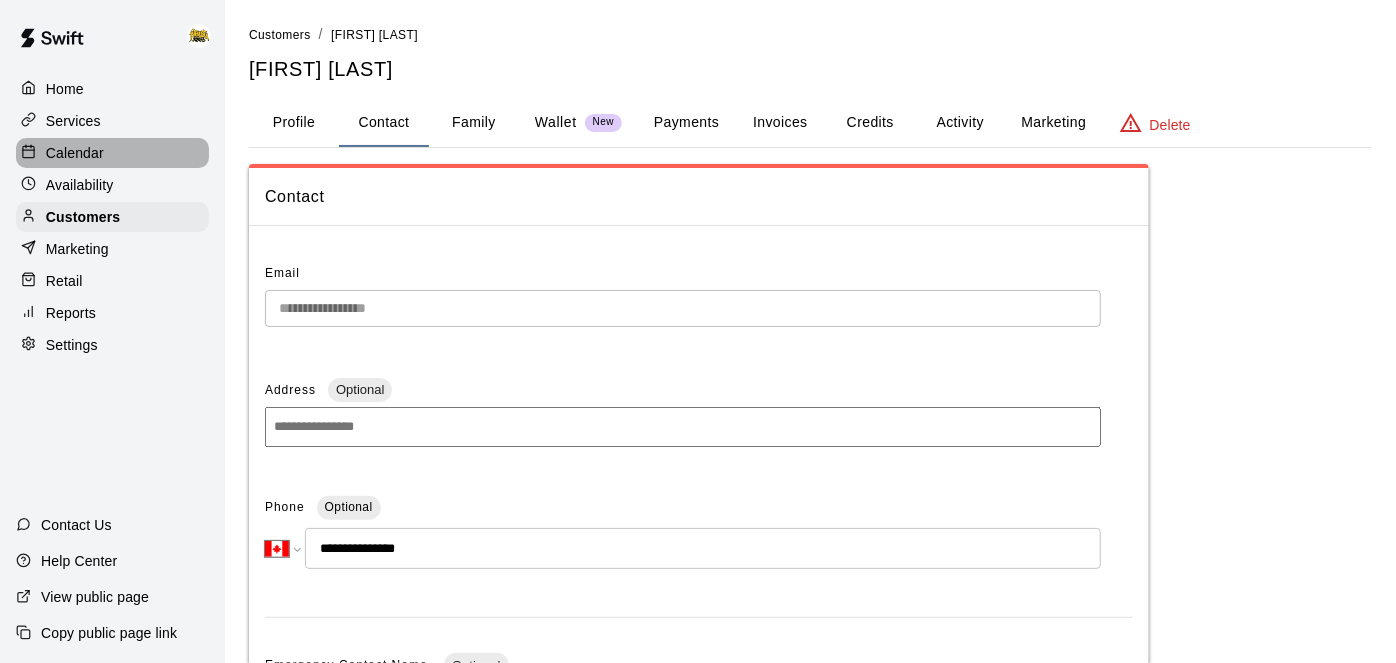 click on "Calendar" at bounding box center (75, 153) 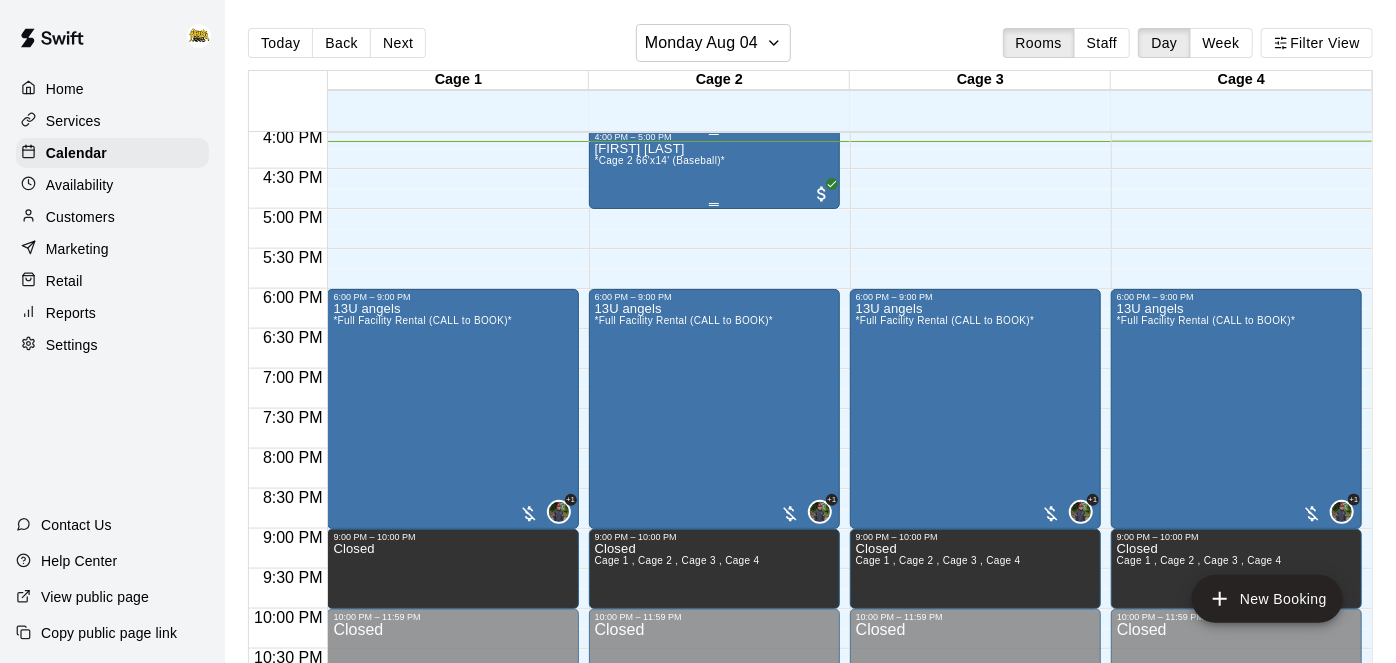 scroll, scrollTop: 1288, scrollLeft: 0, axis: vertical 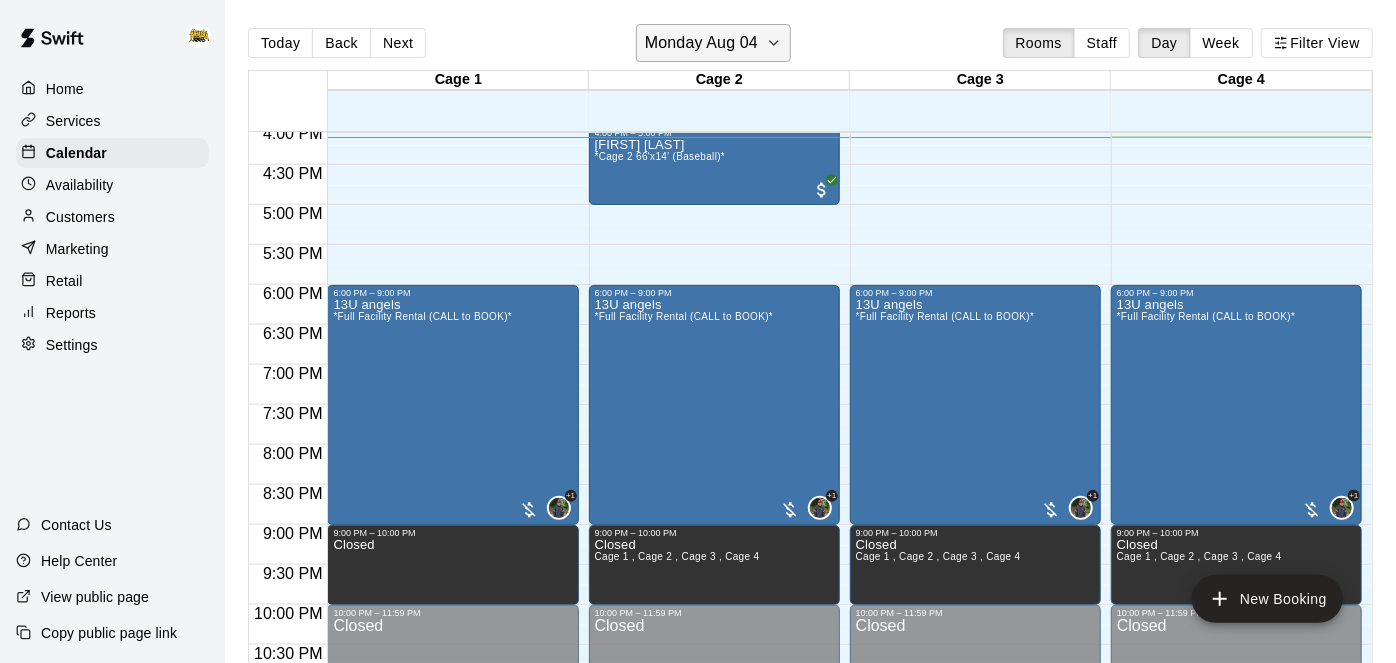 click on "Monday Aug 04" at bounding box center (701, 43) 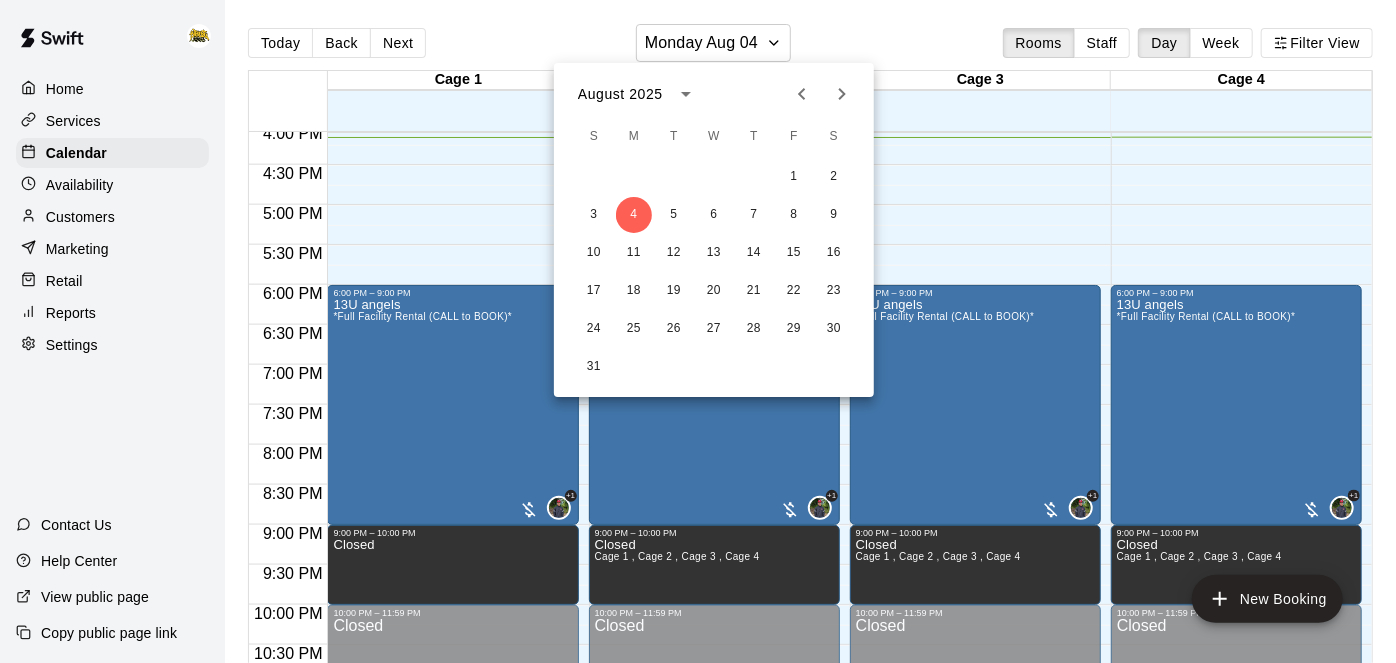 click 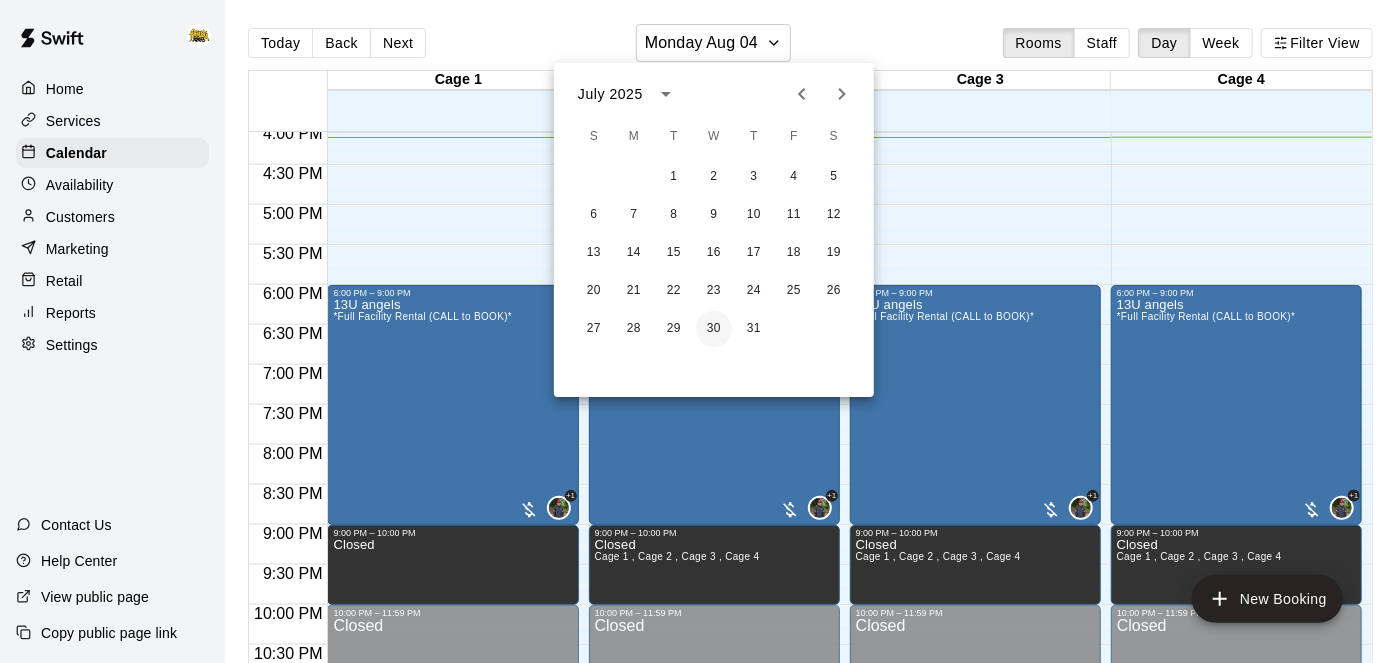 click on "30" at bounding box center [714, 329] 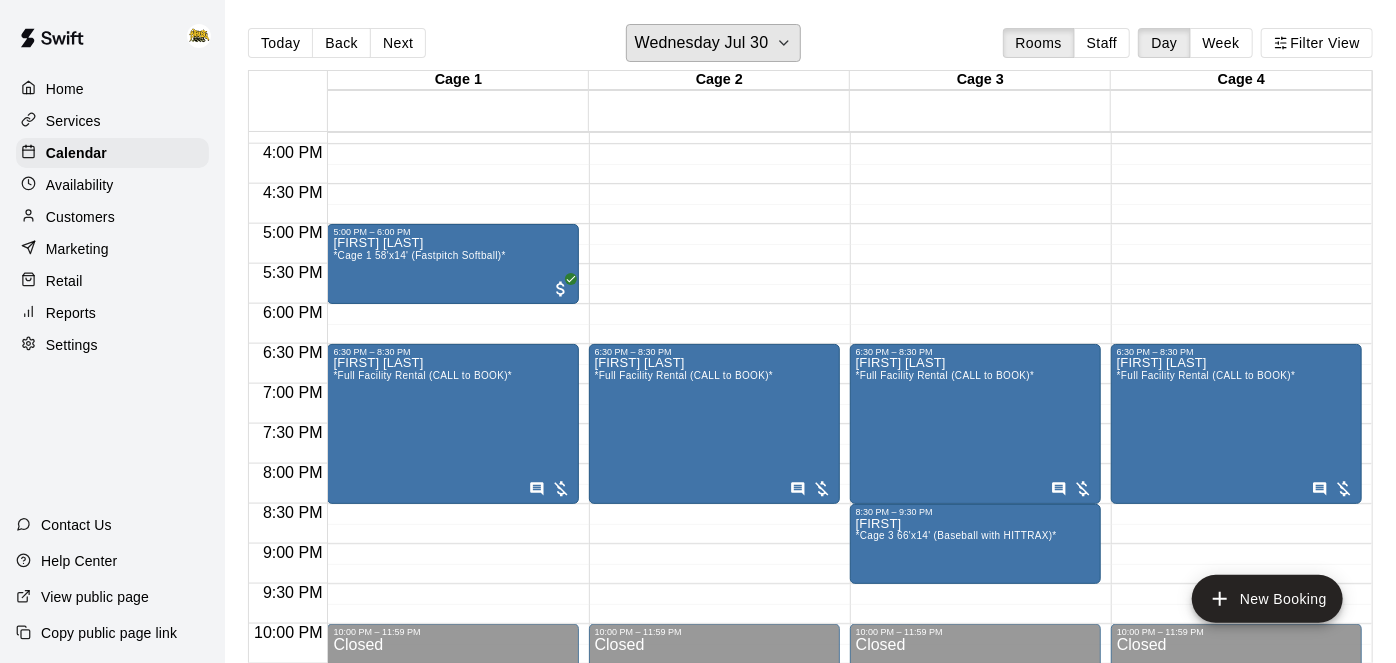 scroll, scrollTop: 1265, scrollLeft: 0, axis: vertical 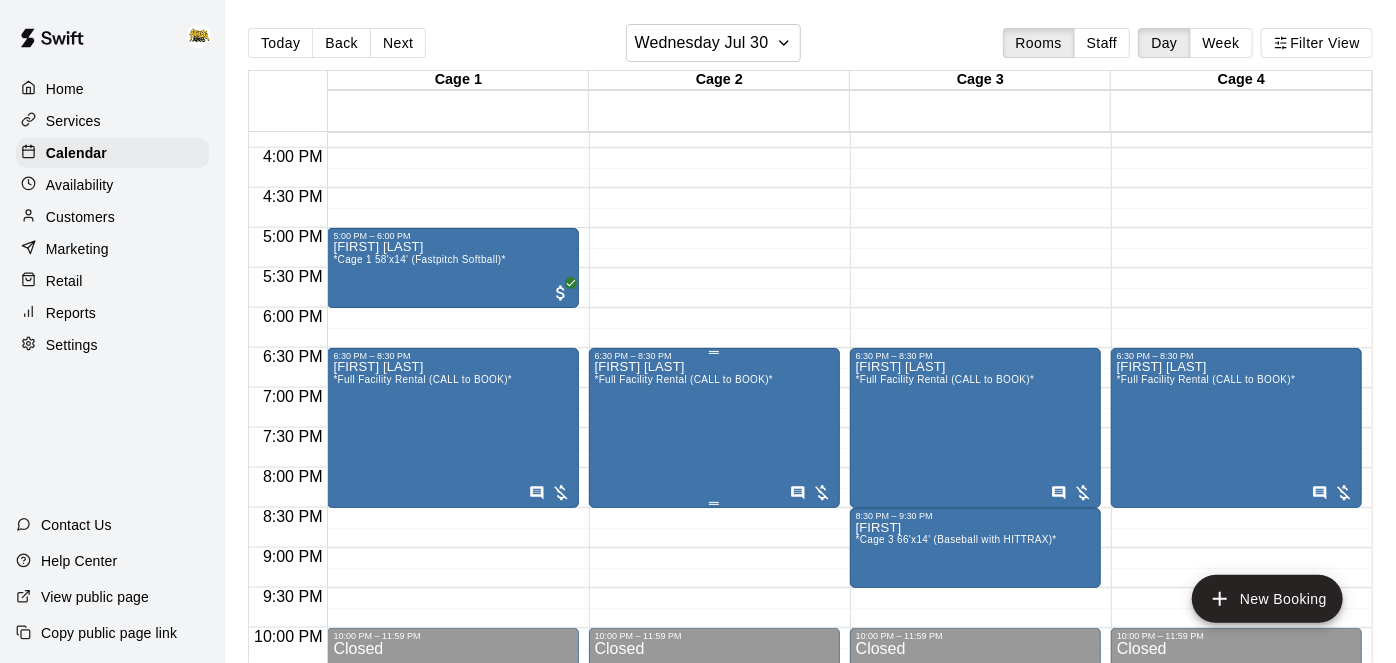 click on "[FIRST] [LAST] *[ACTIVITY]*" at bounding box center (684, 692) 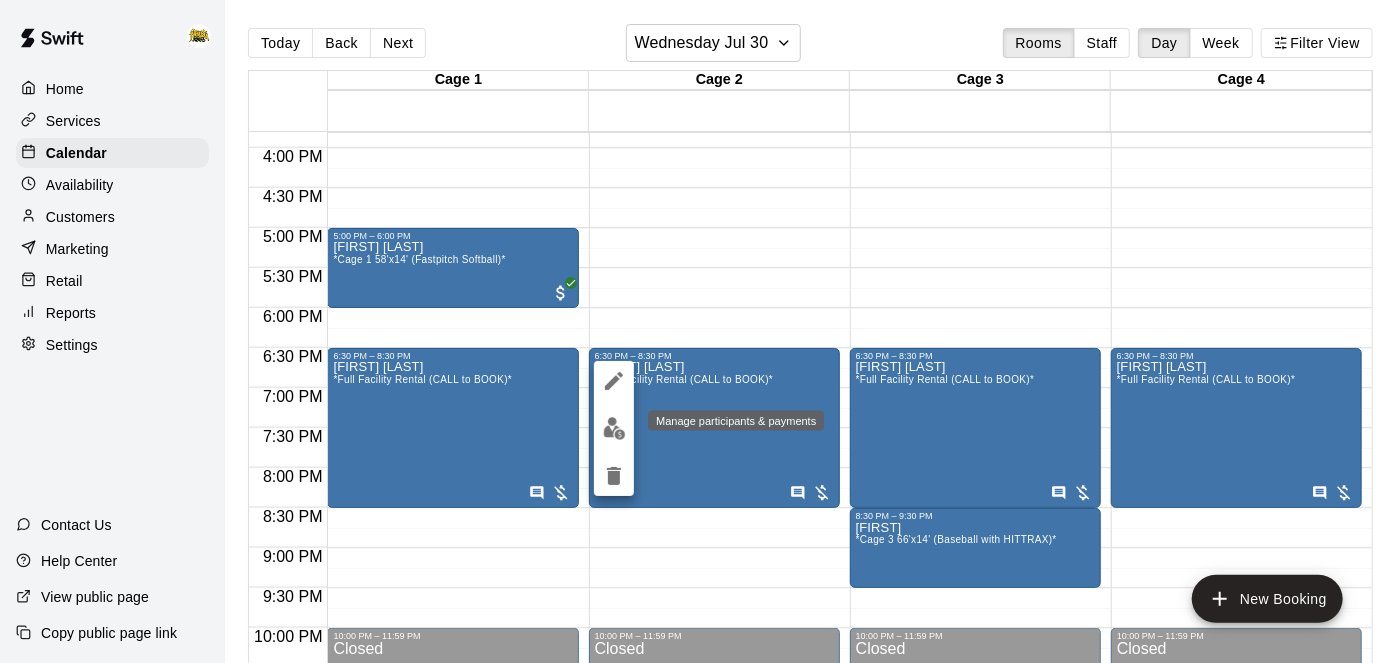 click at bounding box center (614, 428) 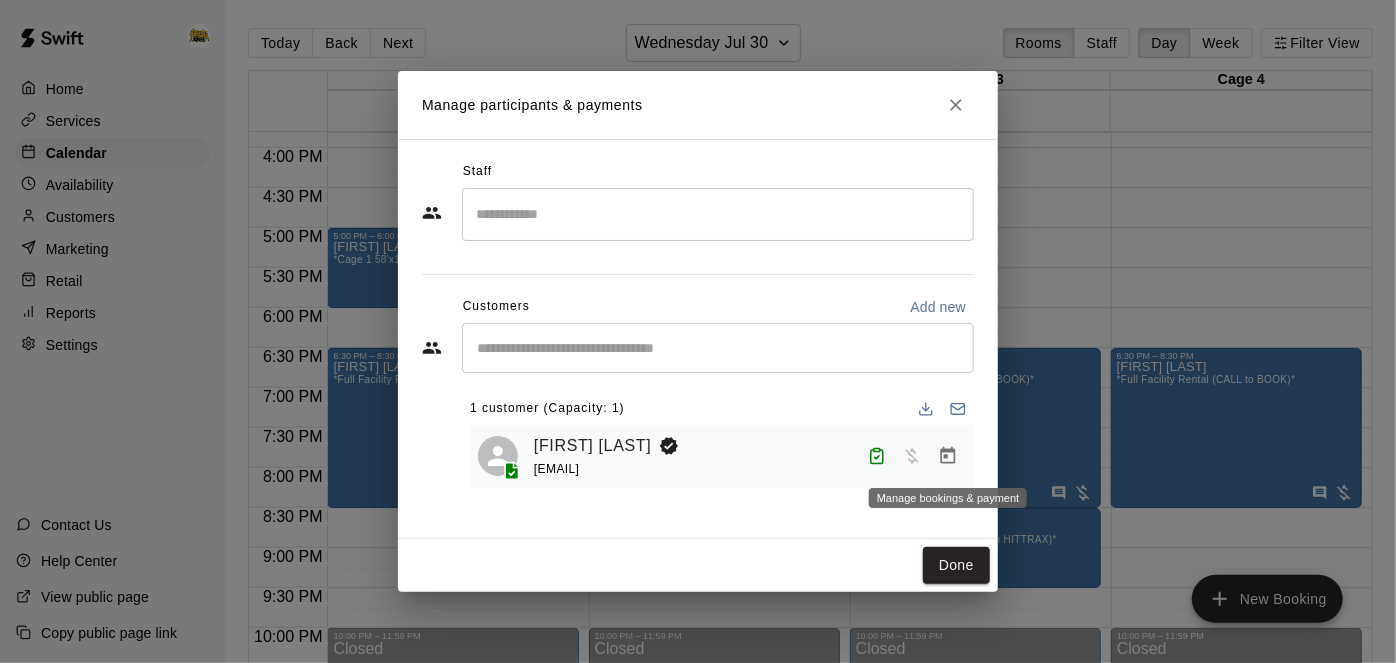 click 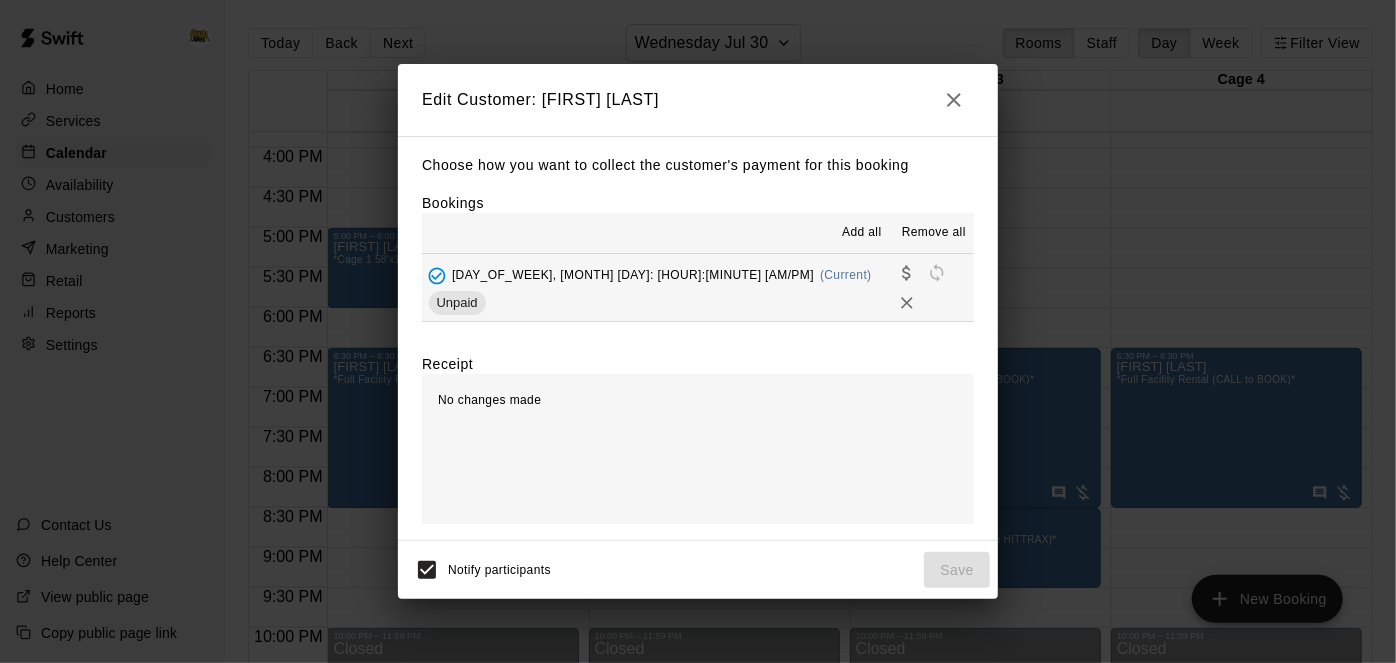 click on "[DAY], [MONTH] [DAY] [TIME] (Current) Unpaid" at bounding box center [698, 287] 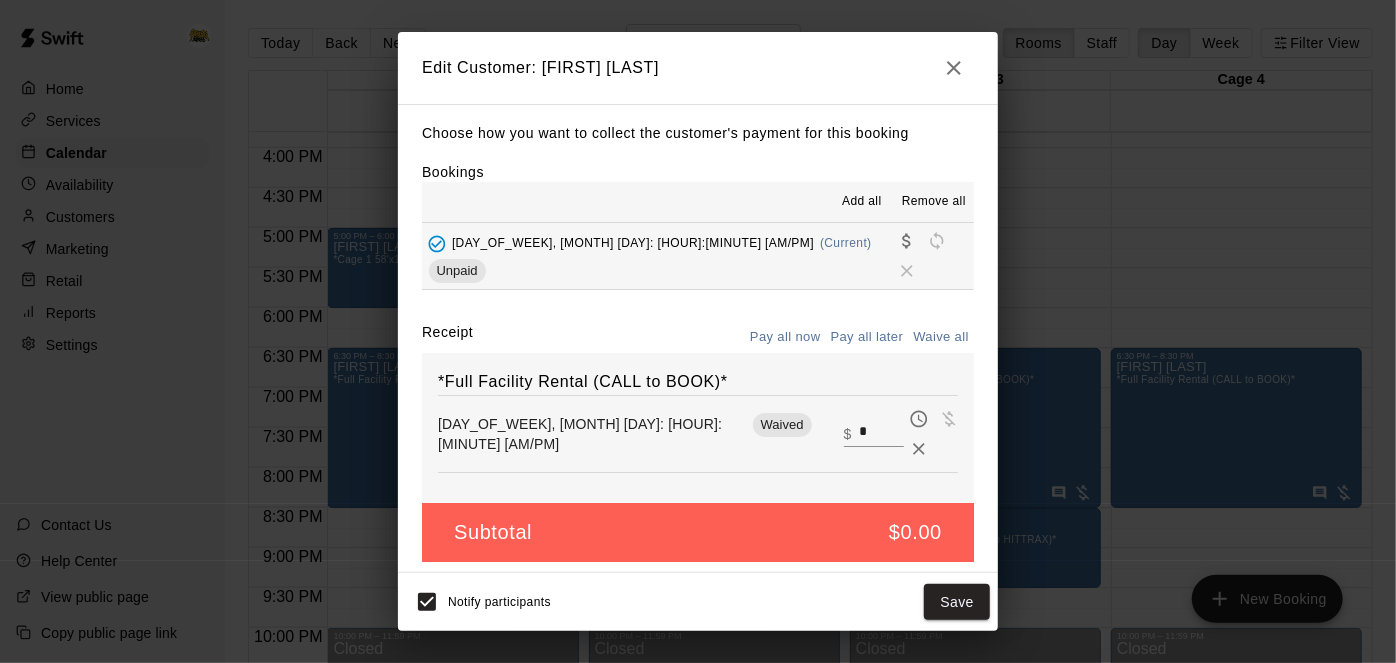 click on "*" at bounding box center [882, 433] 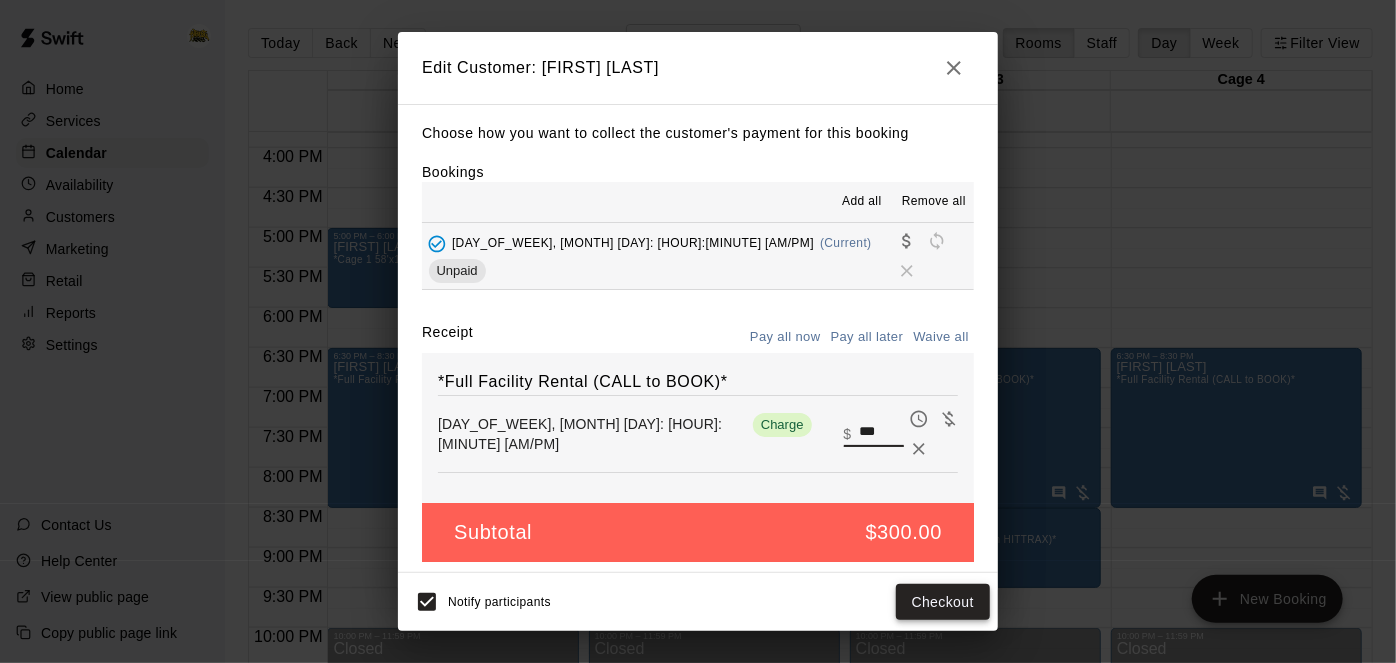 type on "***" 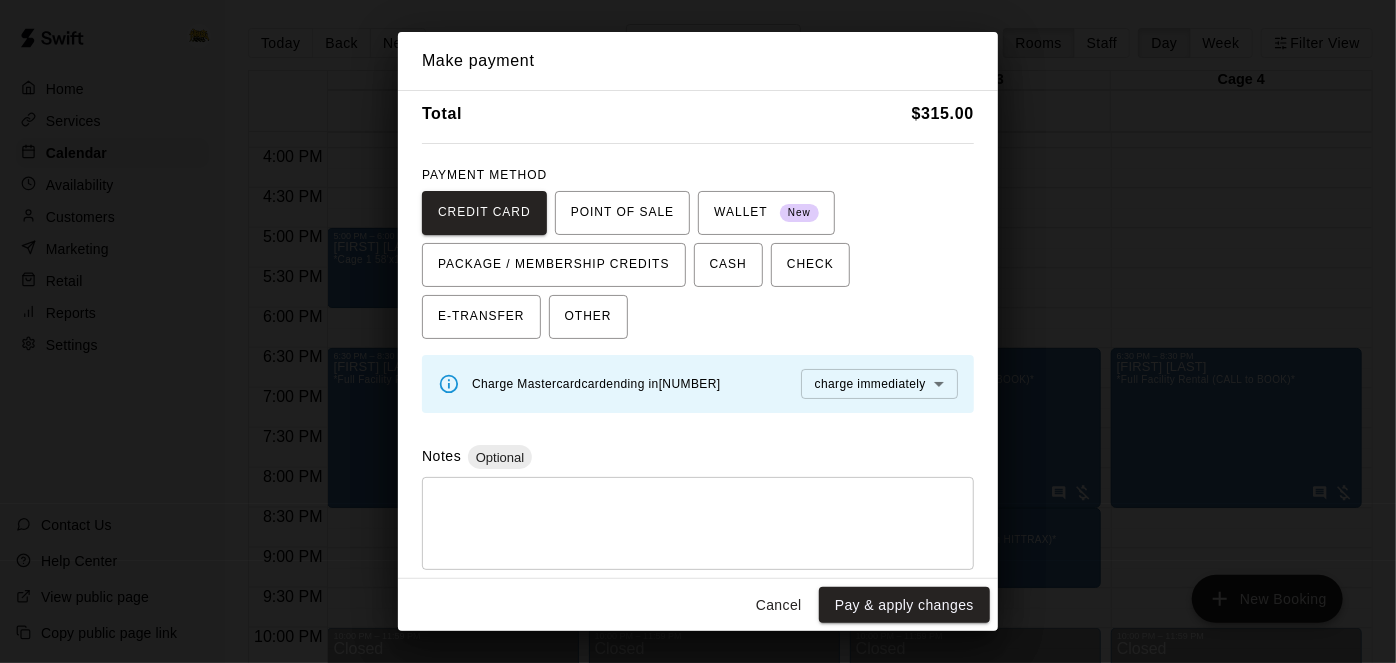 scroll, scrollTop: 80, scrollLeft: 0, axis: vertical 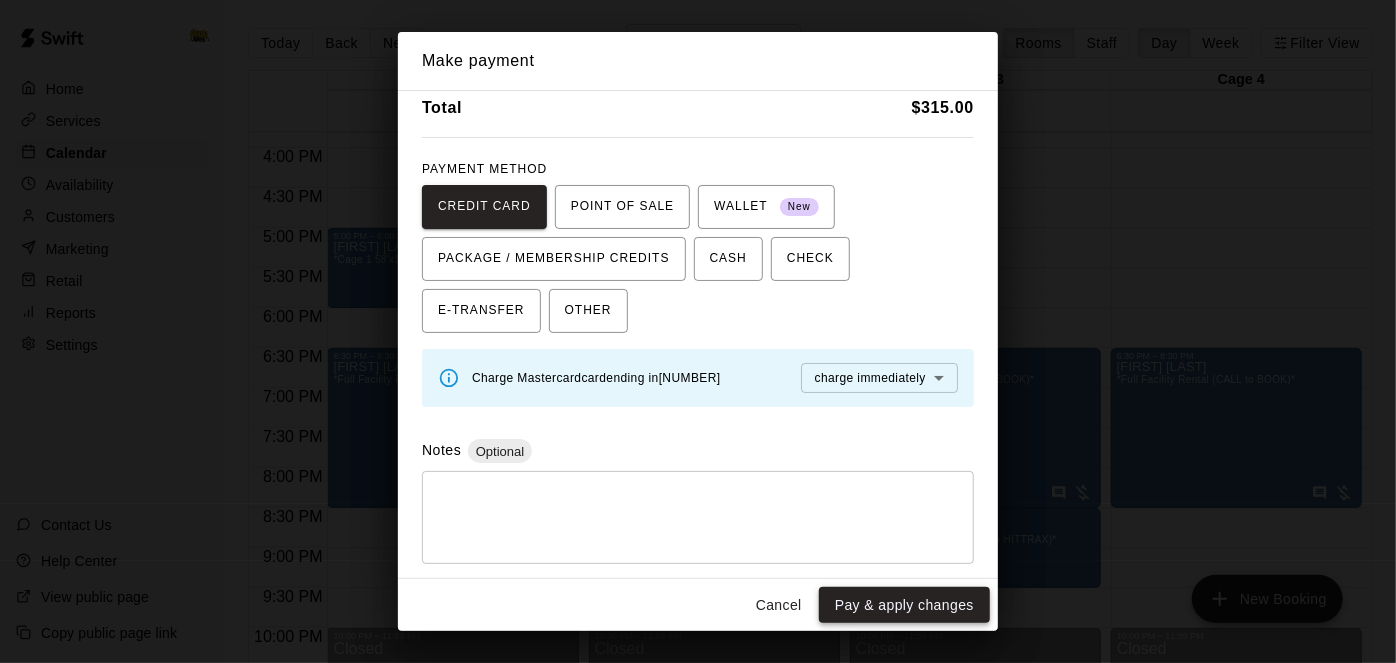 click on "Pay & apply changes" at bounding box center (904, 605) 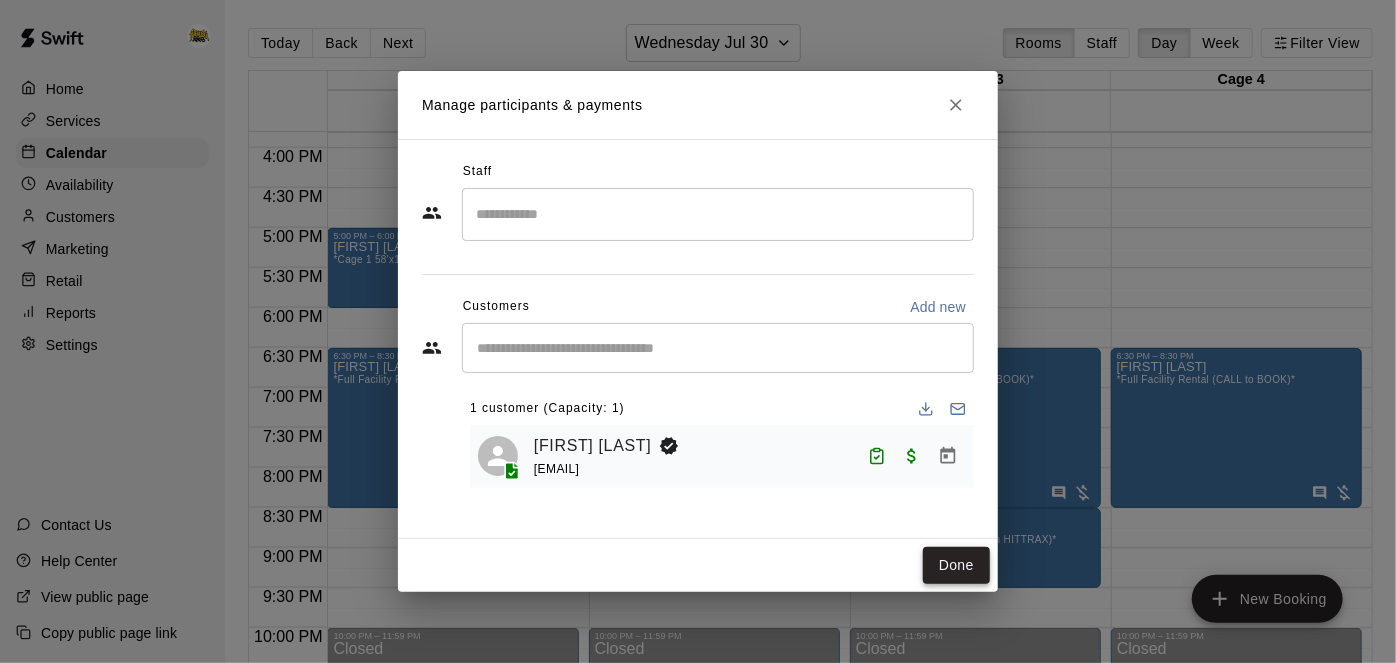 click on "Done" at bounding box center (956, 565) 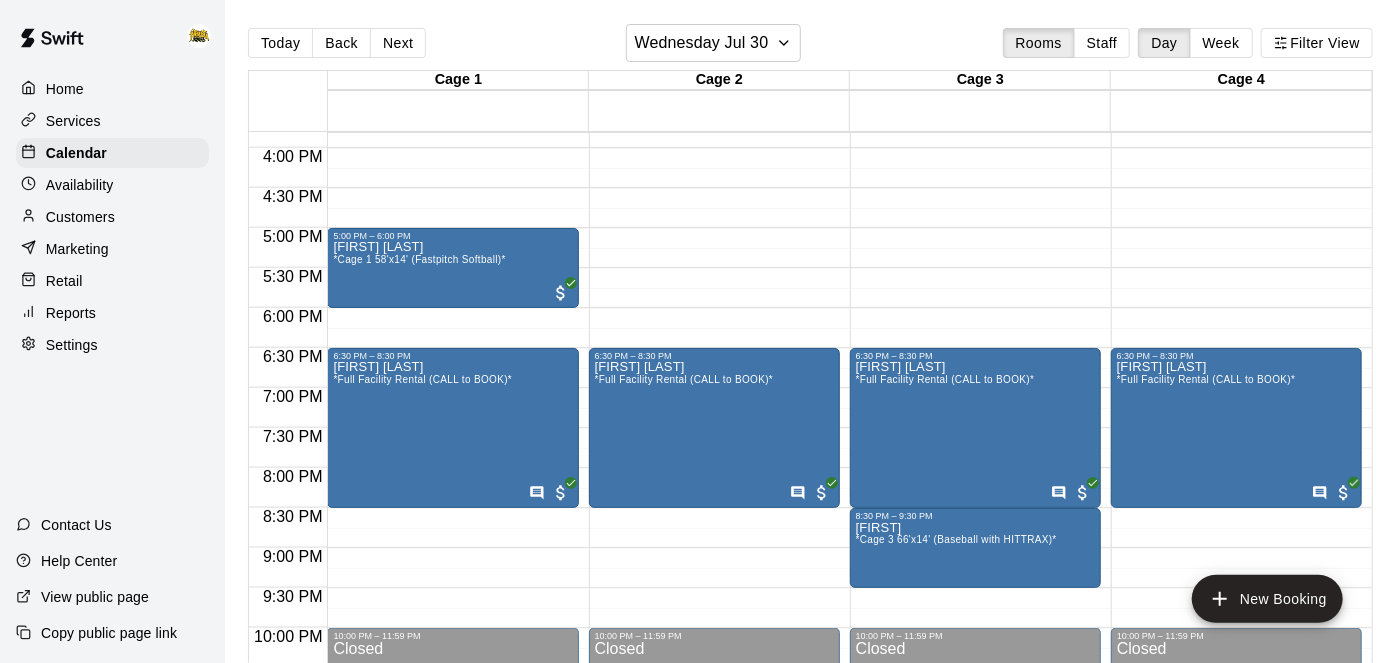 scroll, scrollTop: 0, scrollLeft: 0, axis: both 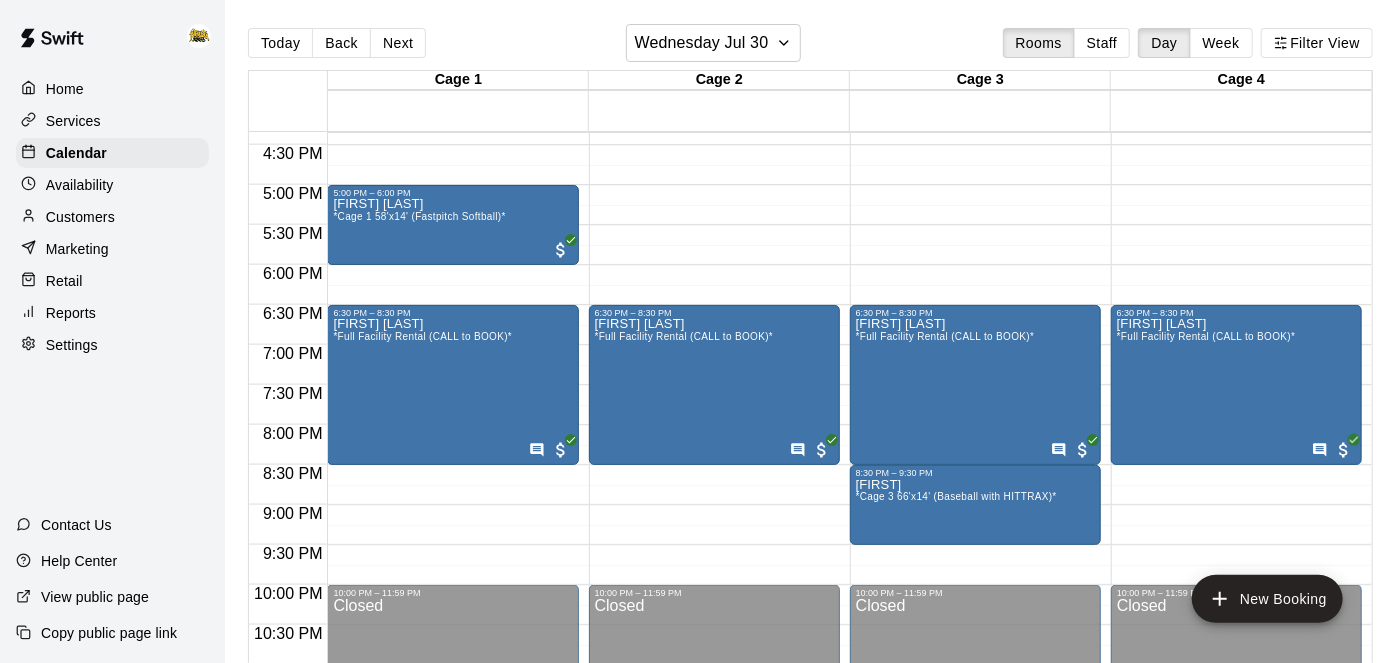 click on "Reports" at bounding box center [71, 313] 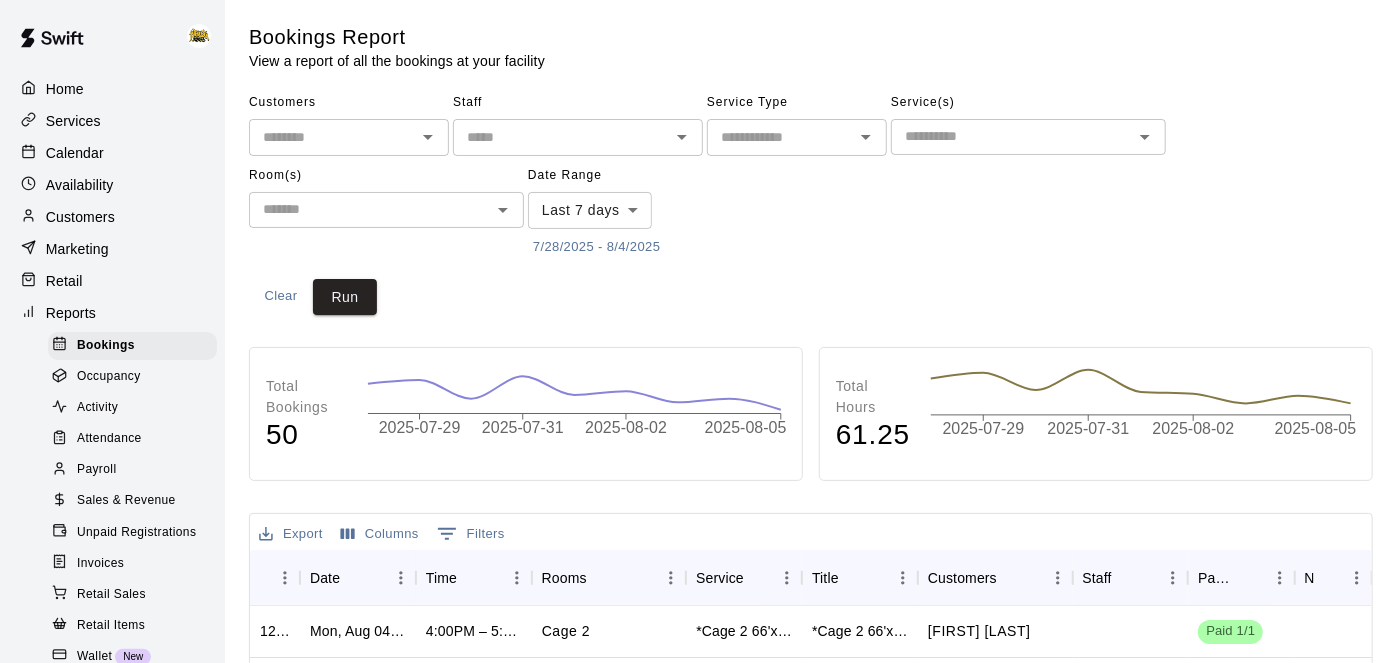click on "7/28/2025 - 8/4/2025" at bounding box center [596, 247] 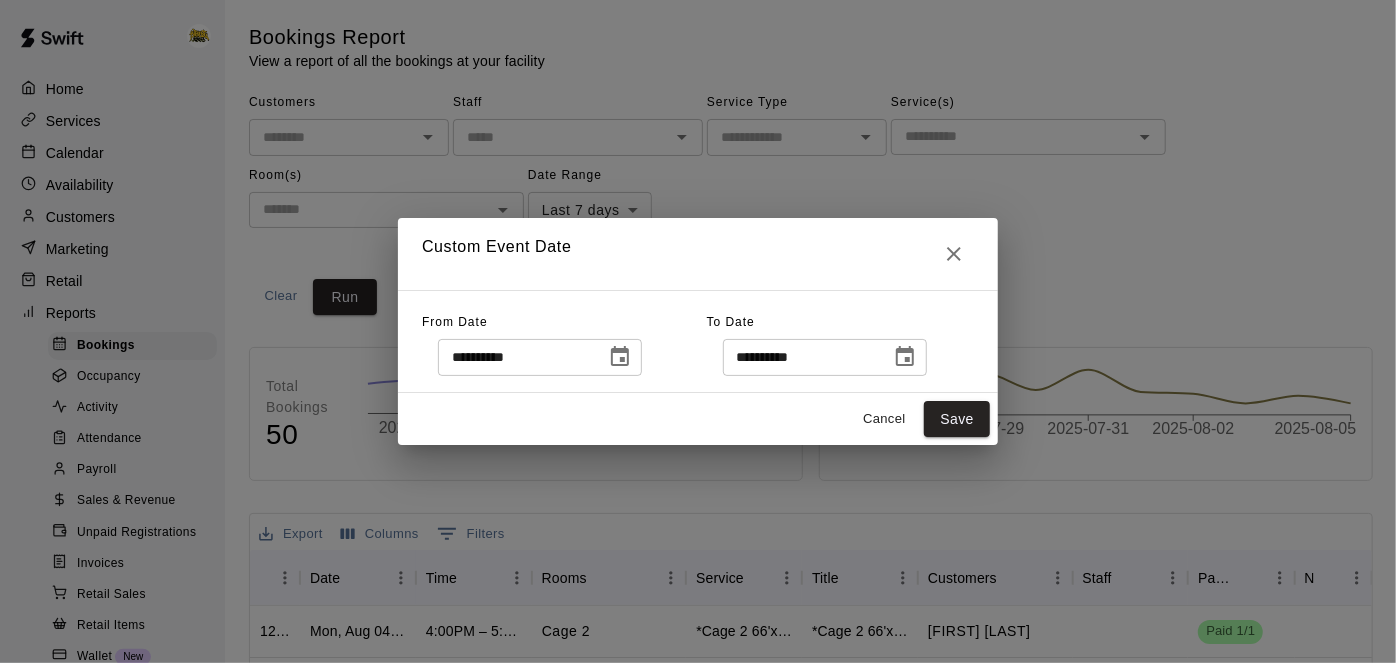 click at bounding box center (620, 357) 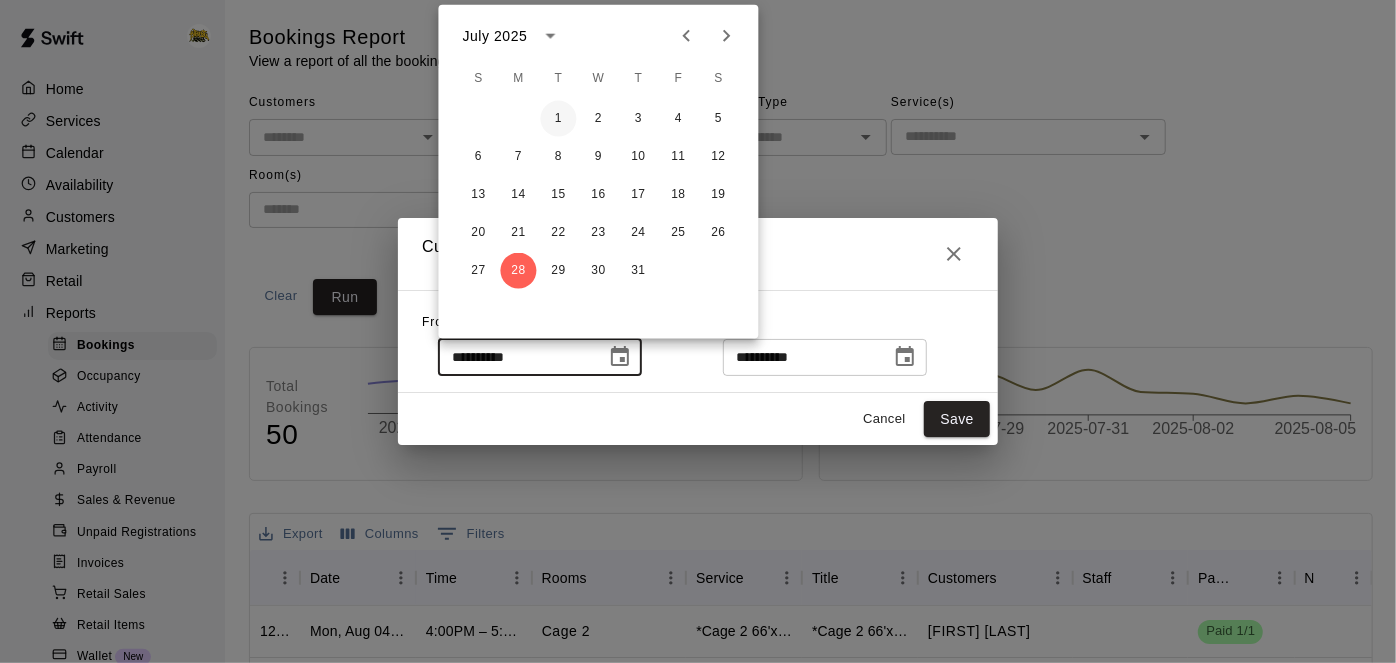 click on "1" at bounding box center (559, 119) 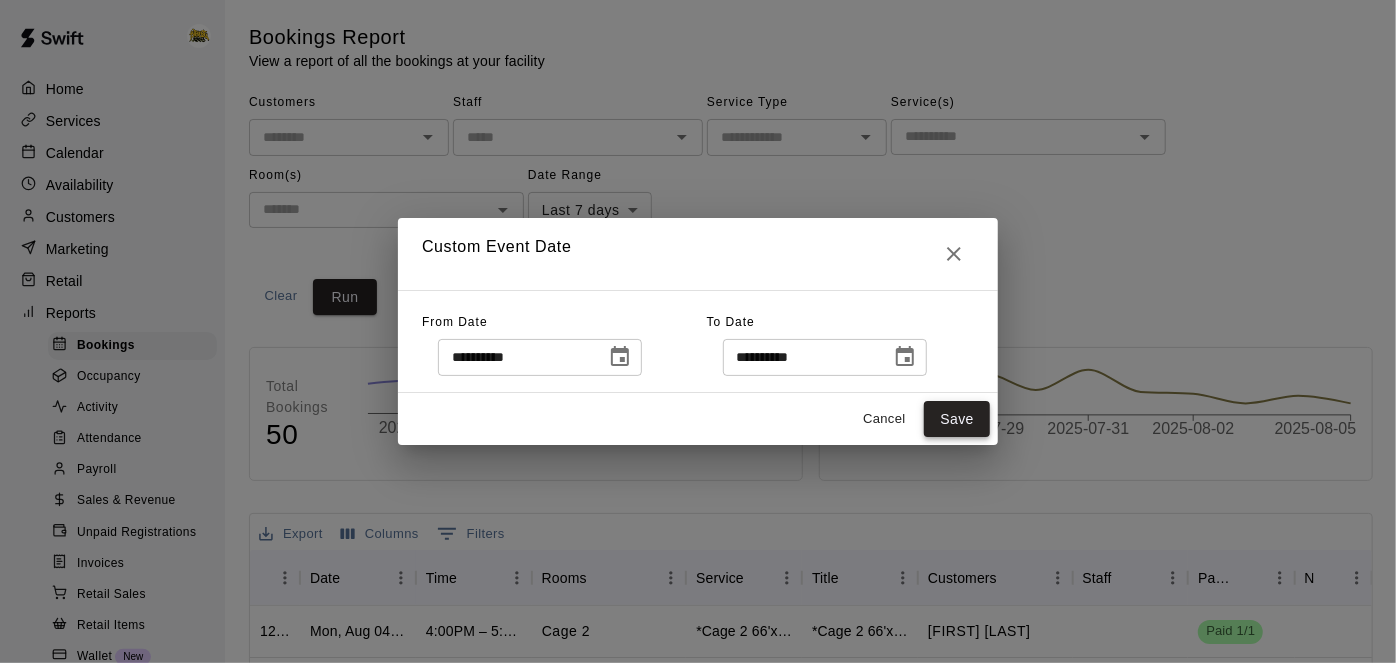 click on "Save" at bounding box center [957, 419] 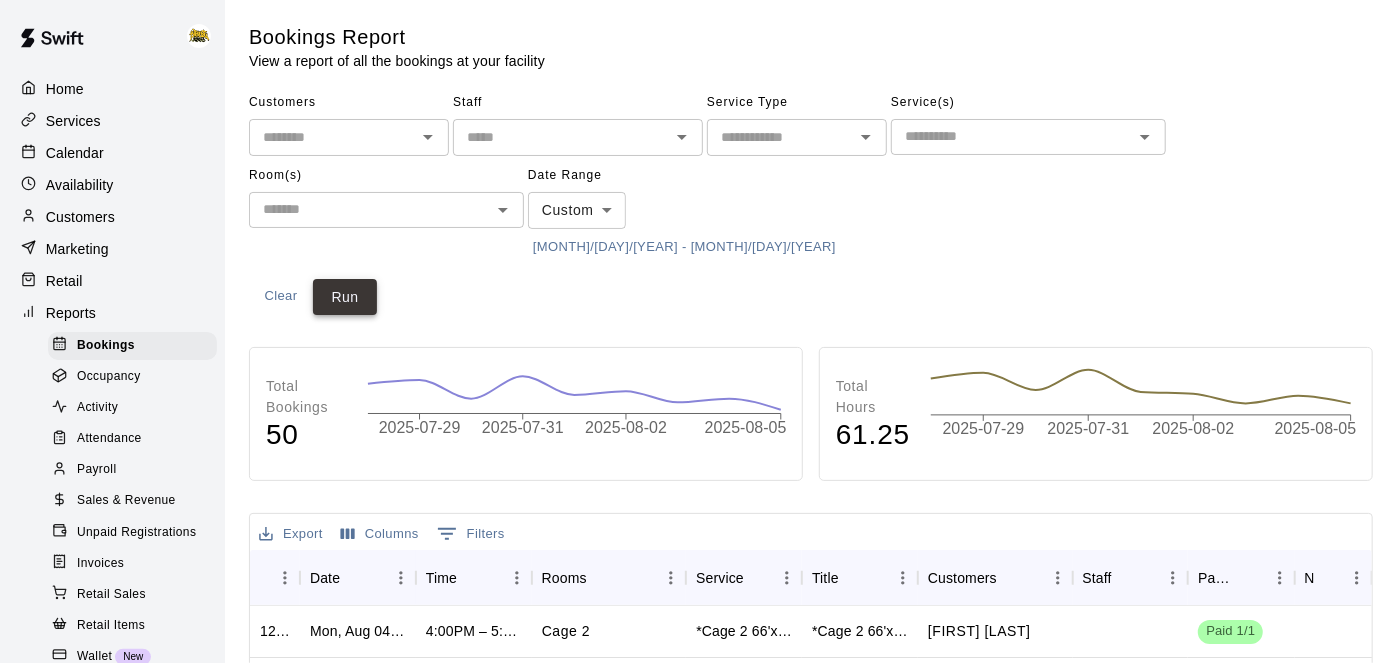 click on "Run" at bounding box center [345, 297] 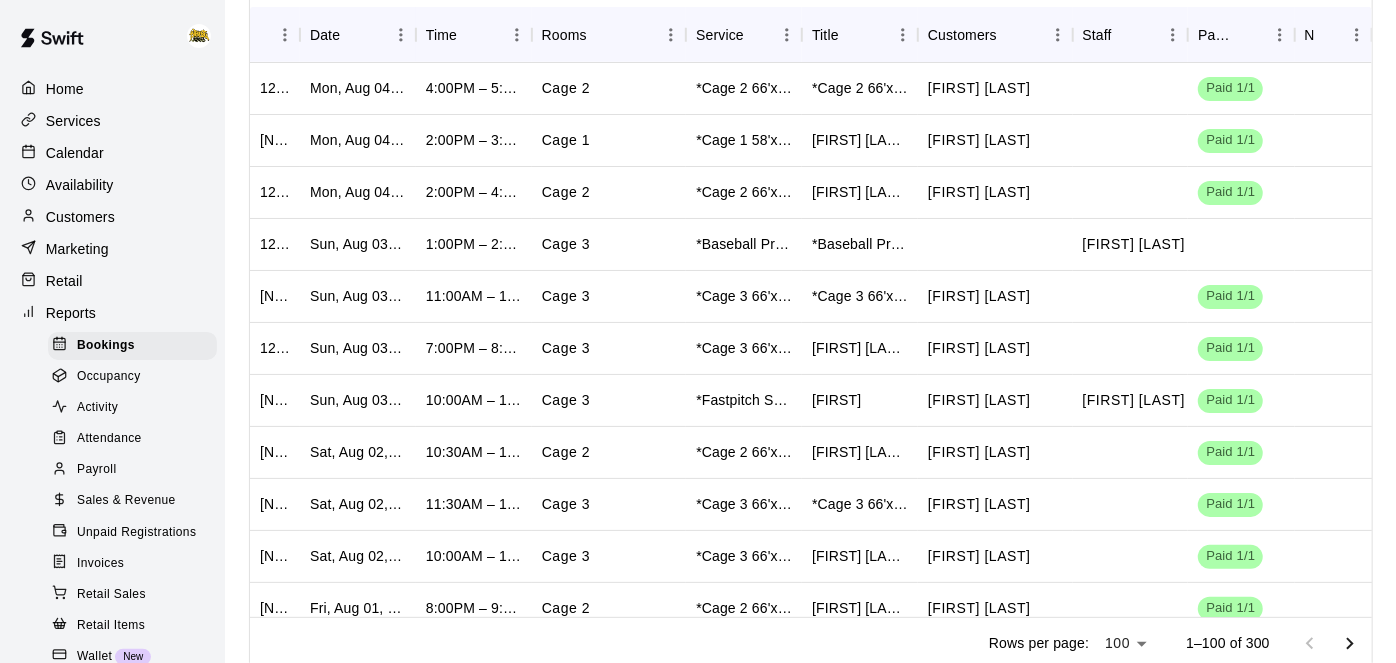 scroll, scrollTop: 538, scrollLeft: 0, axis: vertical 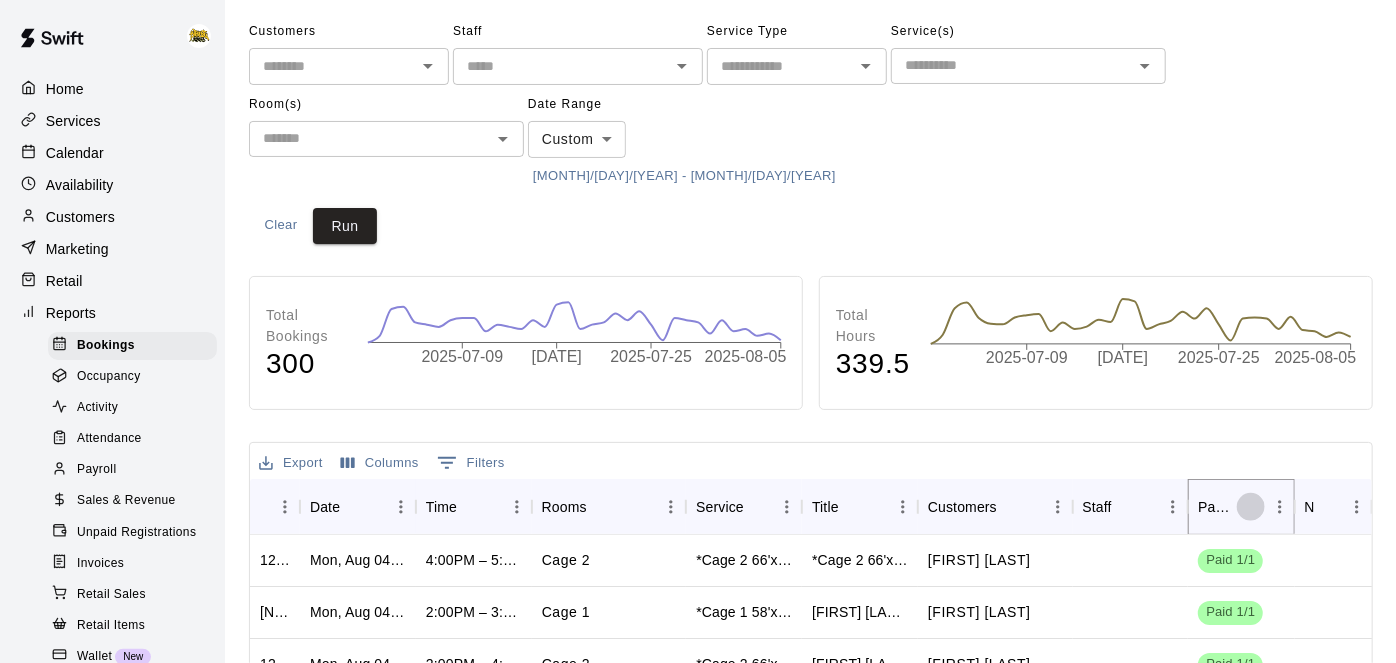 click at bounding box center (1251, 507) 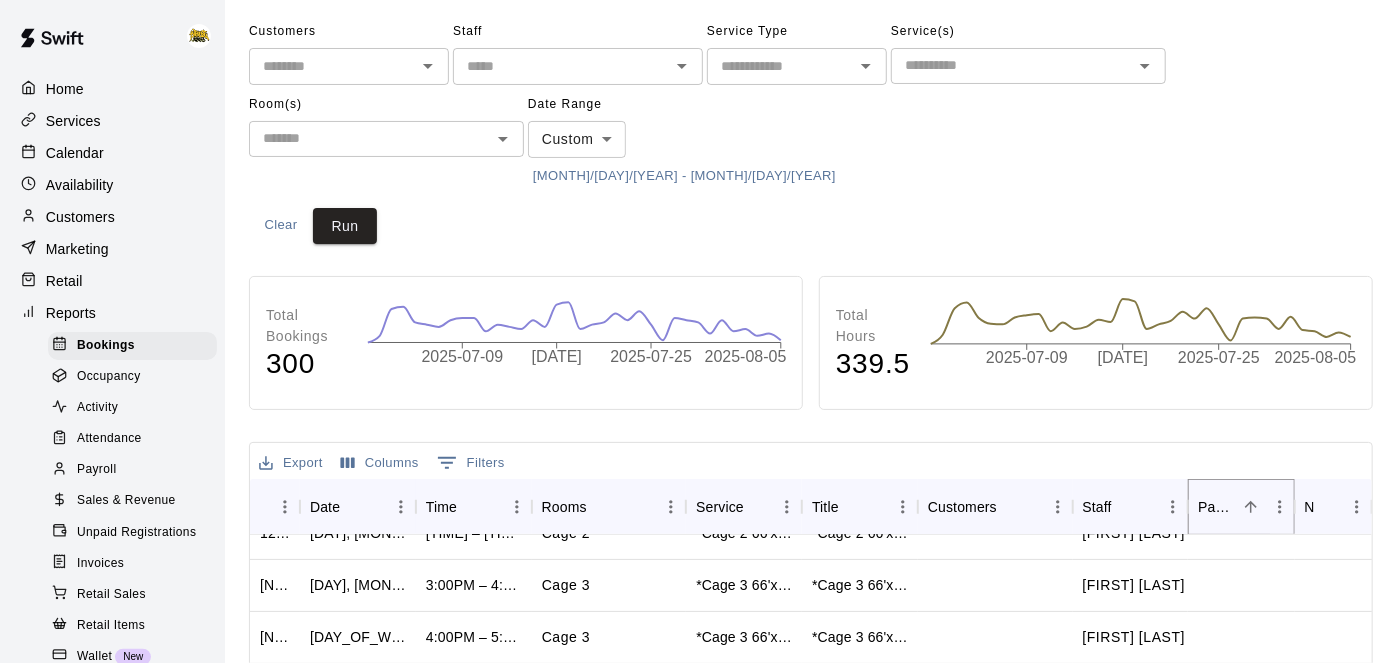 scroll, scrollTop: 470, scrollLeft: 0, axis: vertical 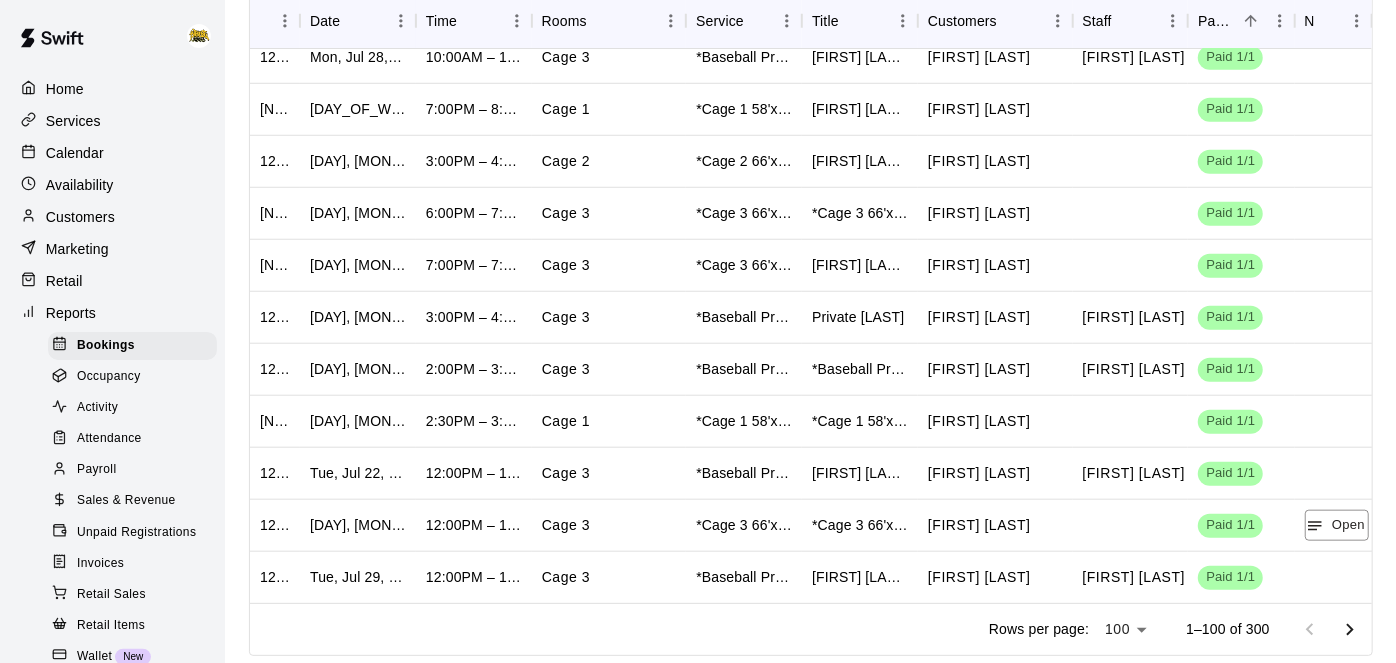 click 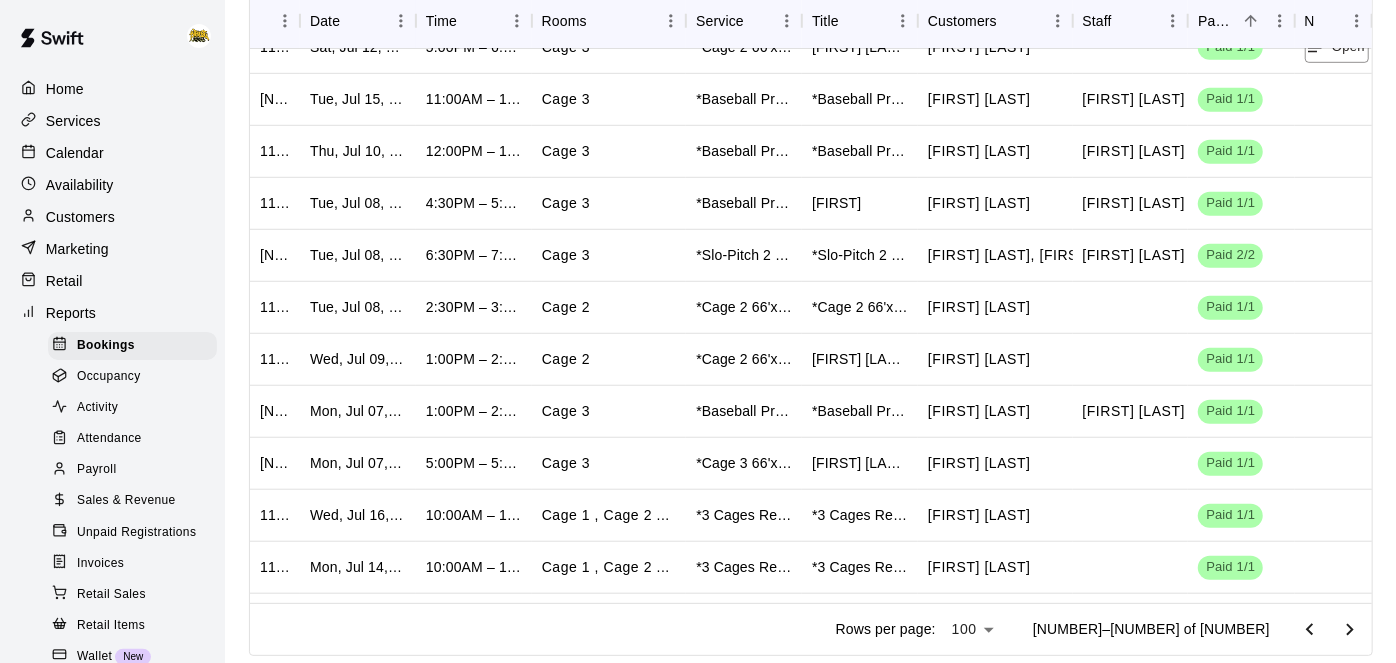 scroll, scrollTop: 4645, scrollLeft: 0, axis: vertical 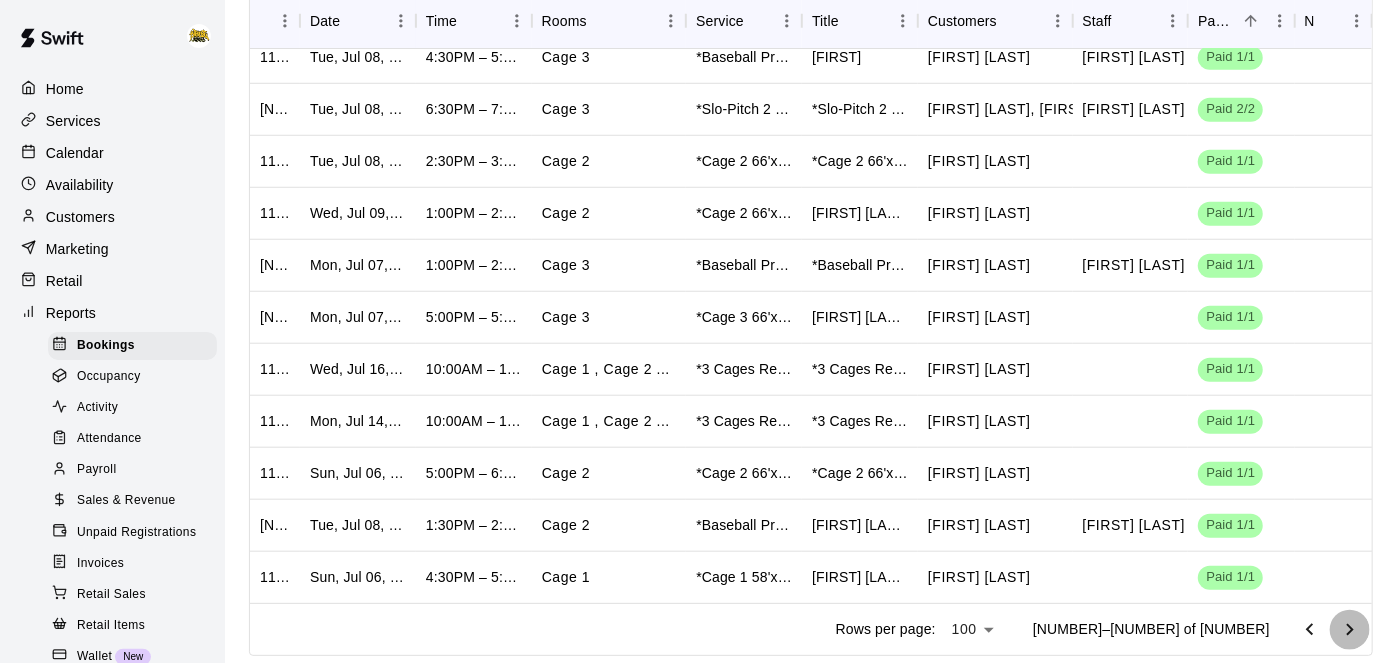 click 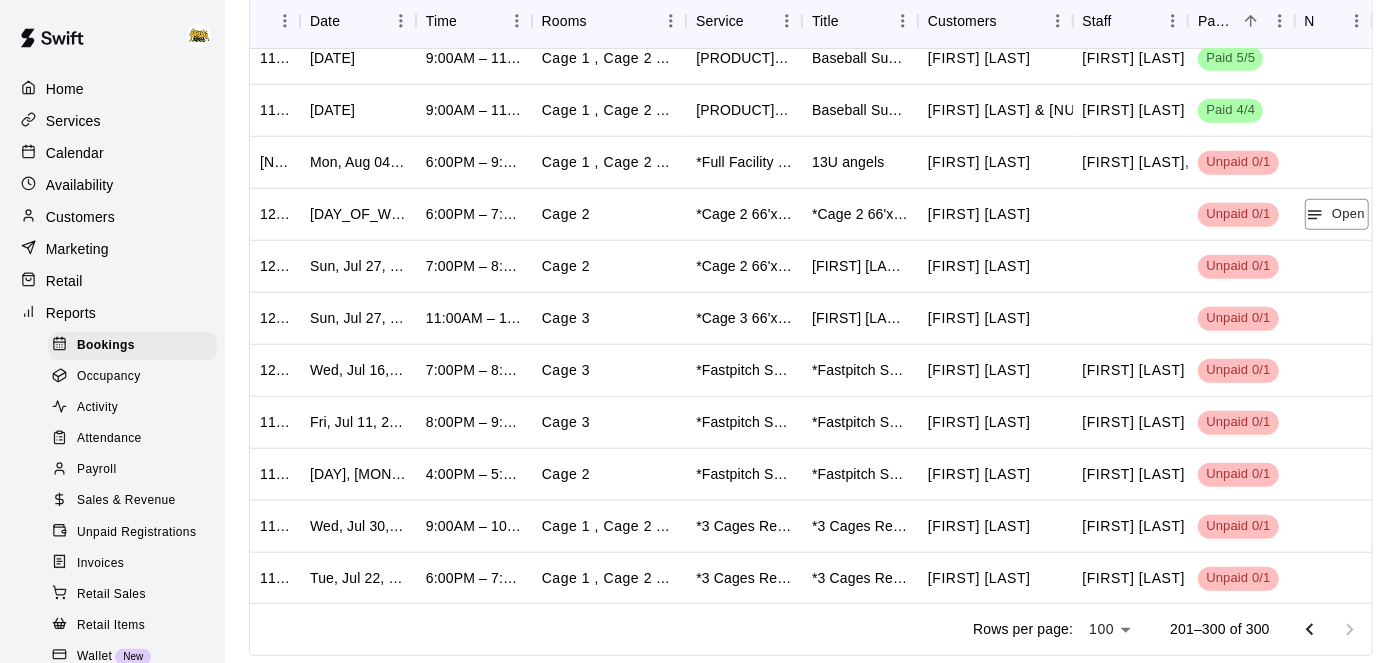 scroll, scrollTop: 4645, scrollLeft: 0, axis: vertical 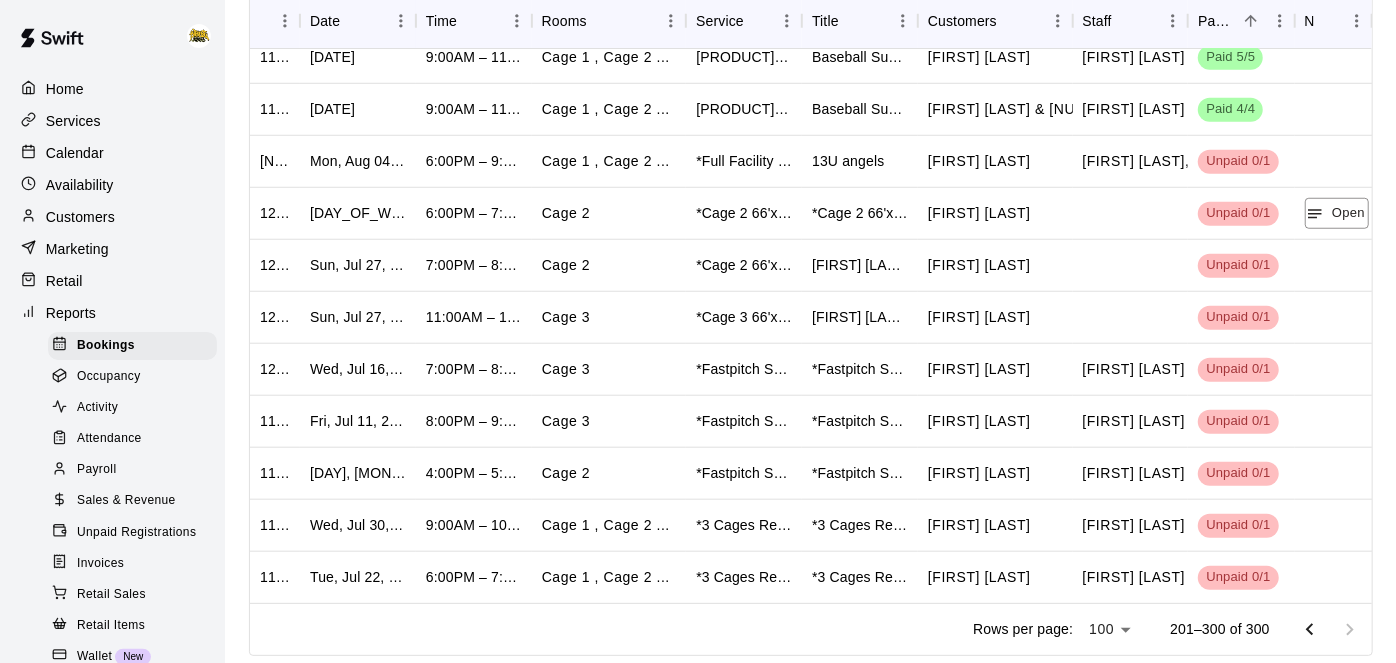click on "Customers" at bounding box center [80, 217] 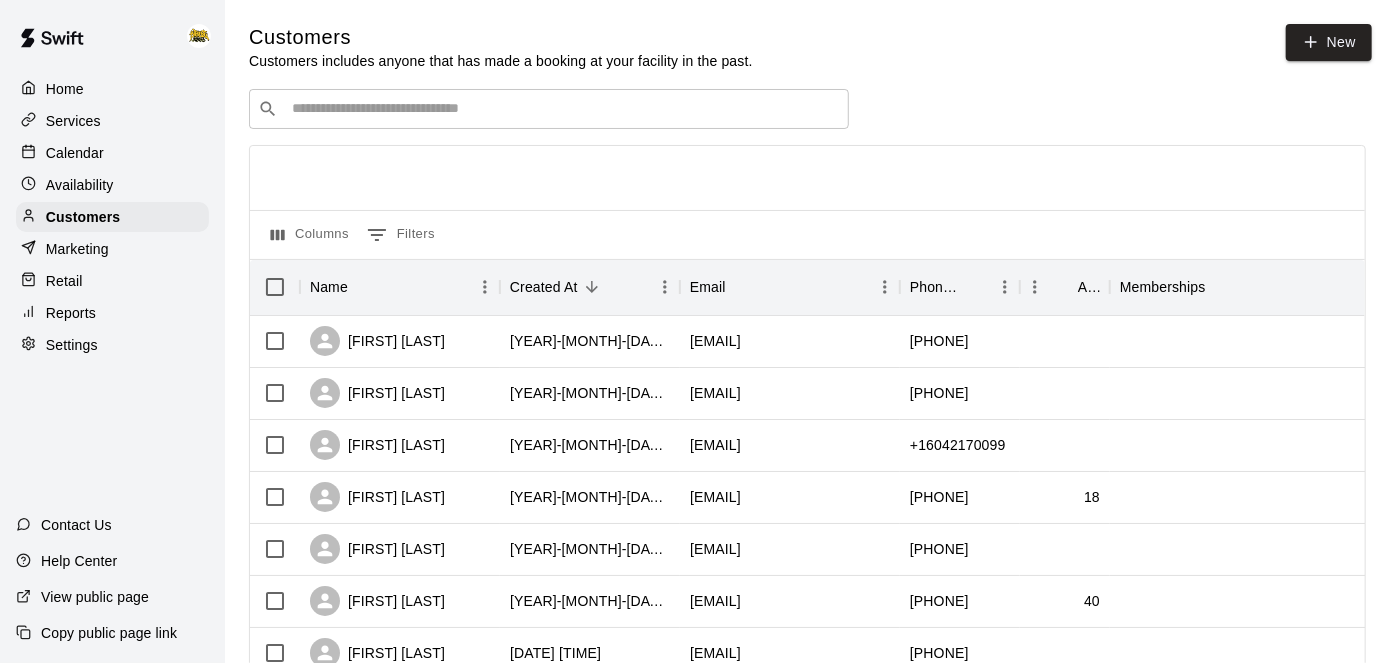 click at bounding box center (563, 109) 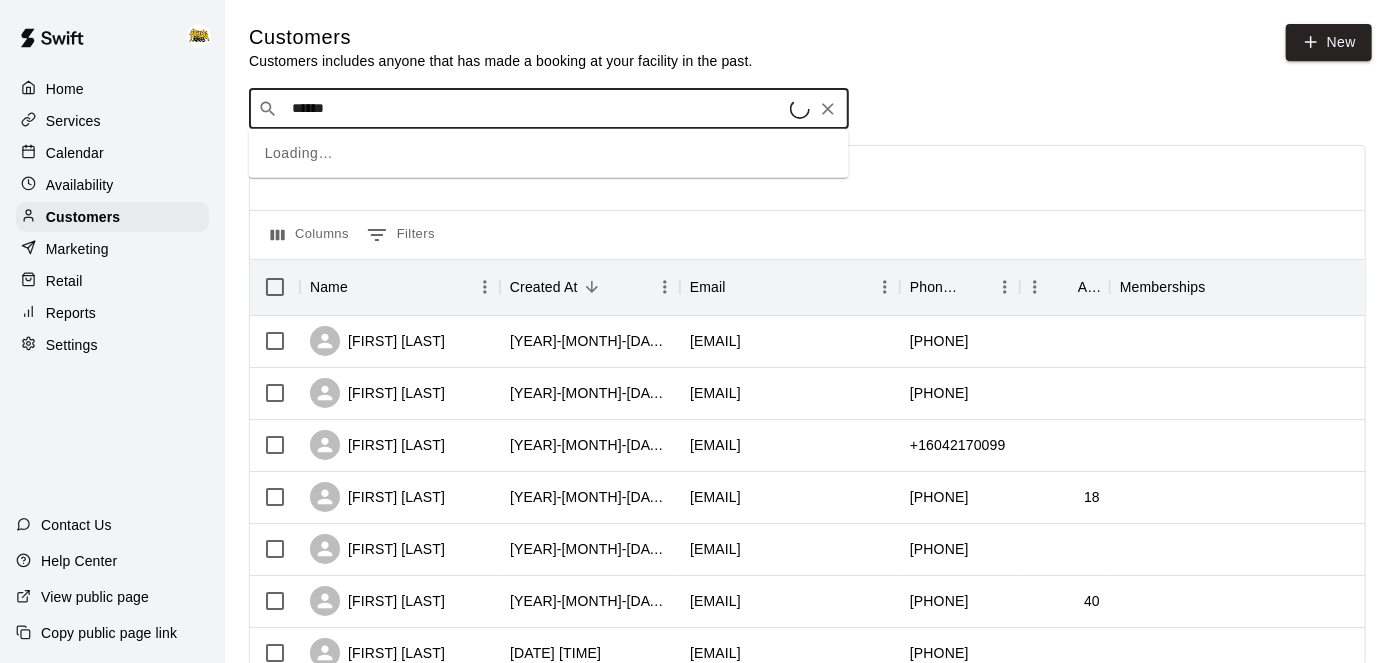 type on "*******" 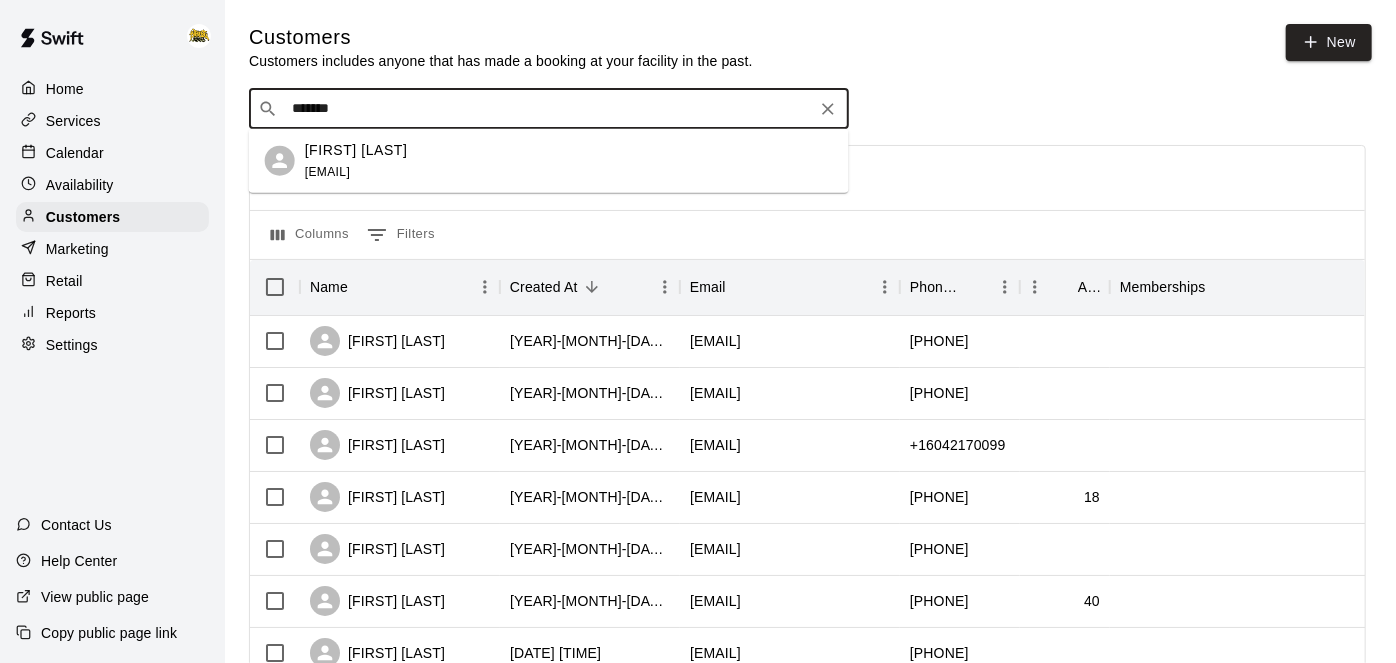 click on "[FIRST] [LAST] [EMAIL]" at bounding box center (356, 160) 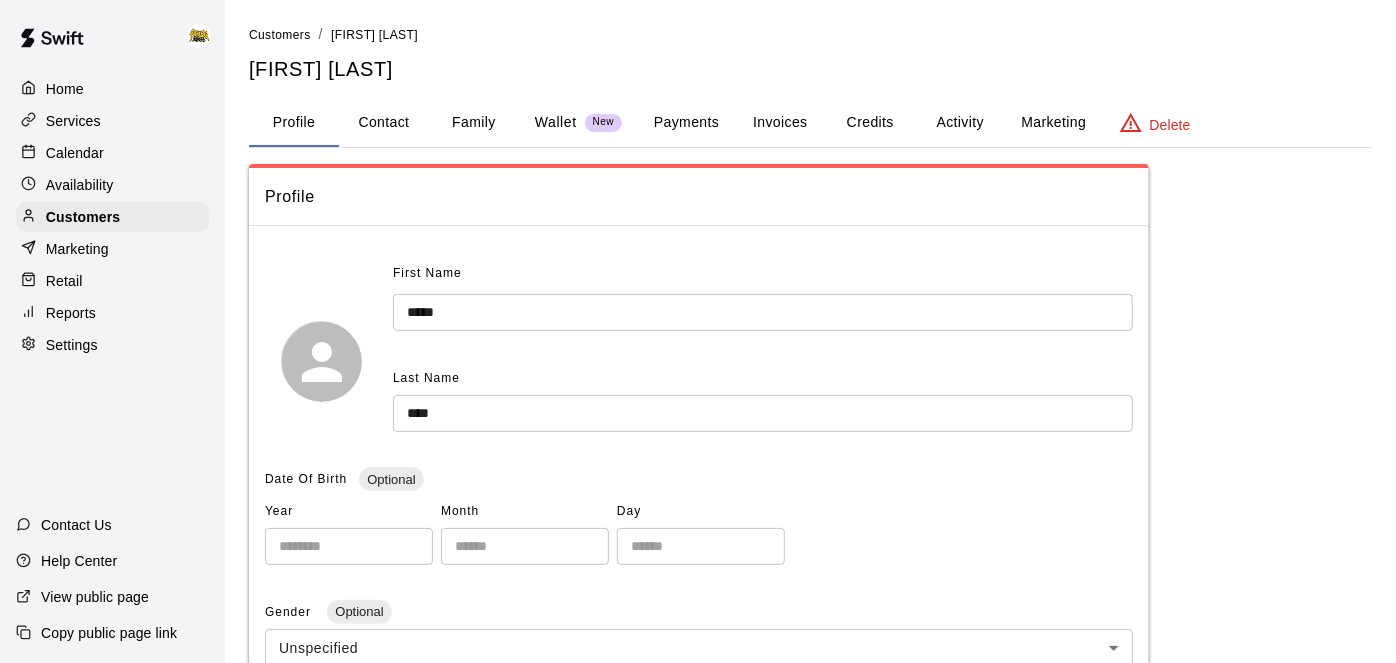 click on "Activity" at bounding box center [960, 123] 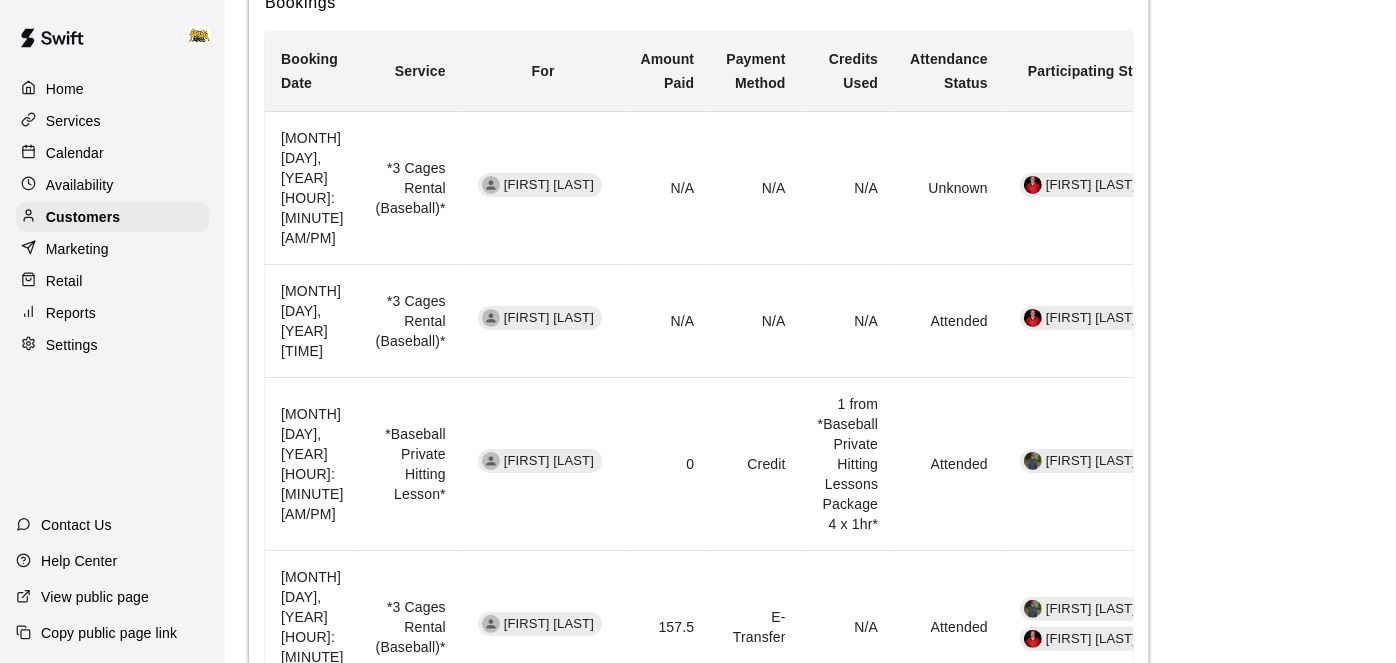 scroll, scrollTop: 850, scrollLeft: 0, axis: vertical 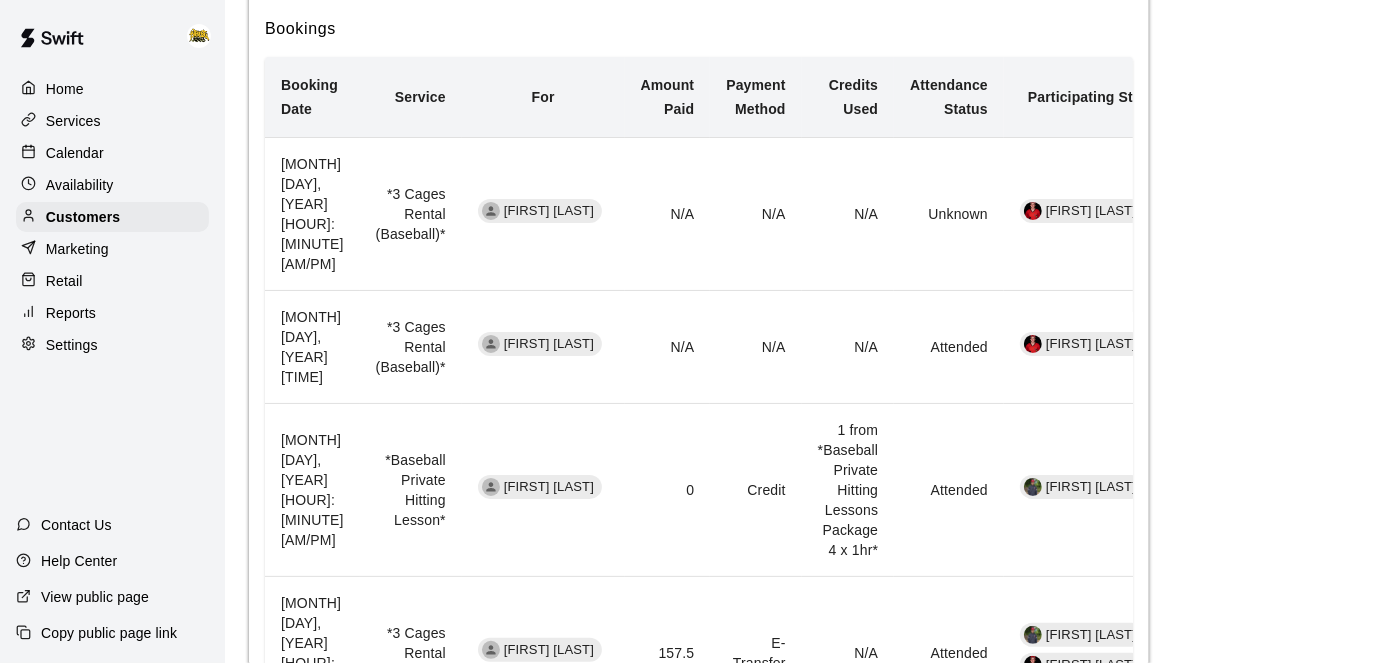 click on "Calendar" at bounding box center (75, 153) 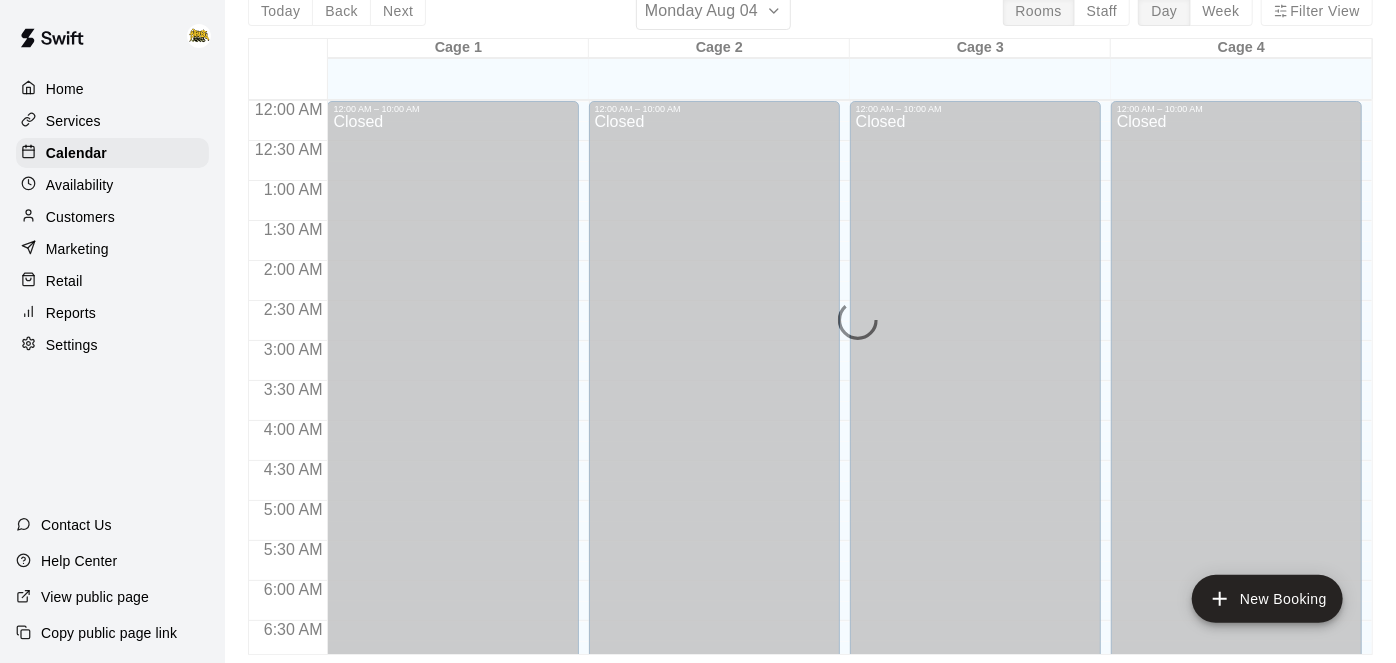 scroll, scrollTop: 0, scrollLeft: 0, axis: both 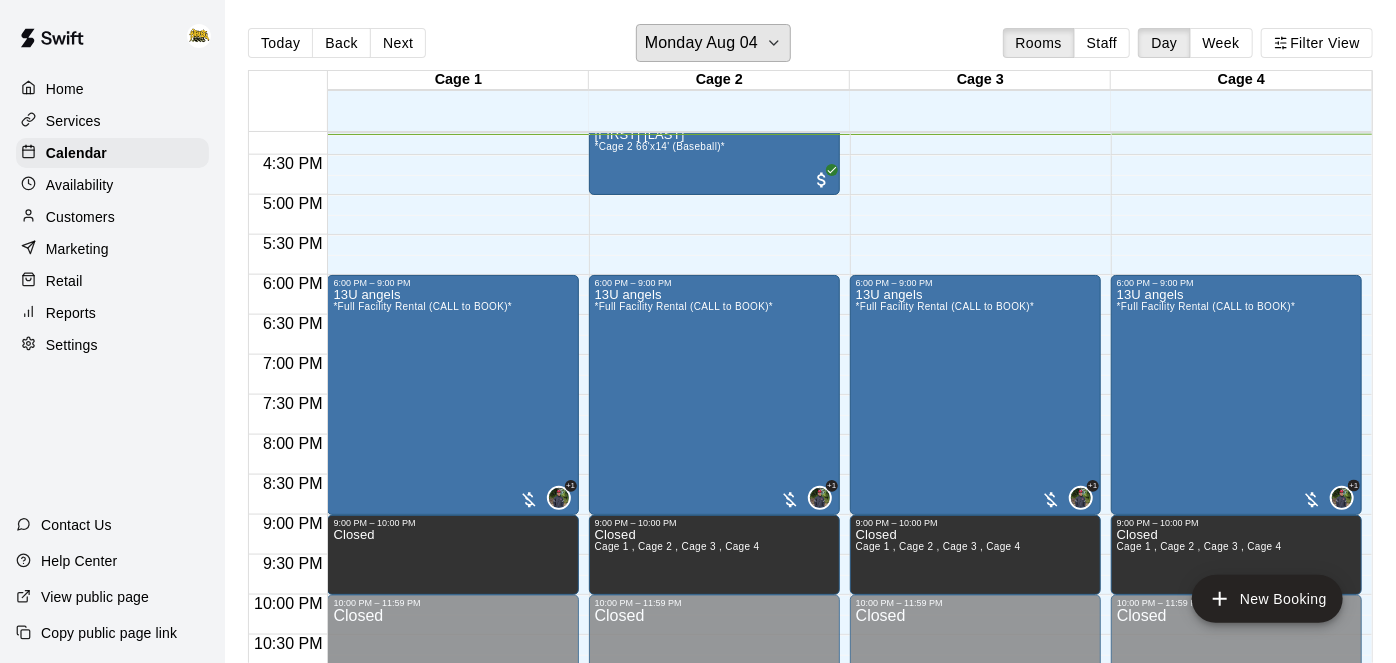 click on "Monday Aug 04" at bounding box center [701, 43] 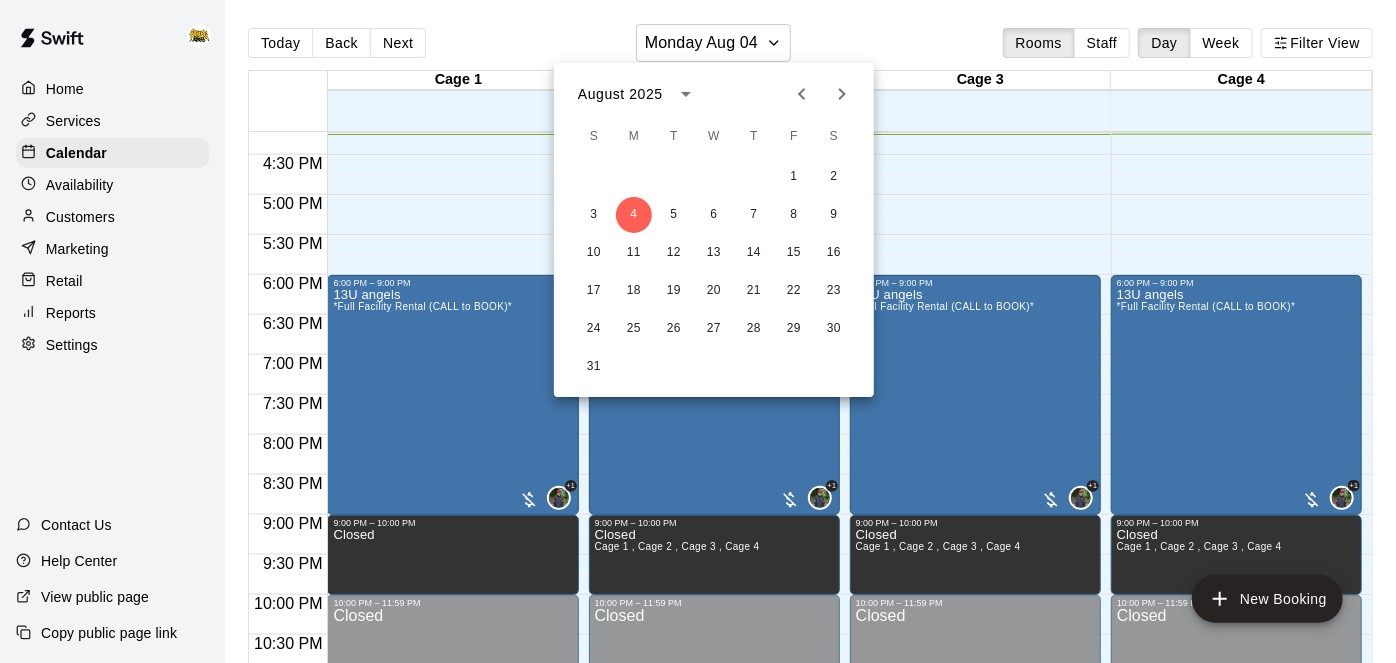click 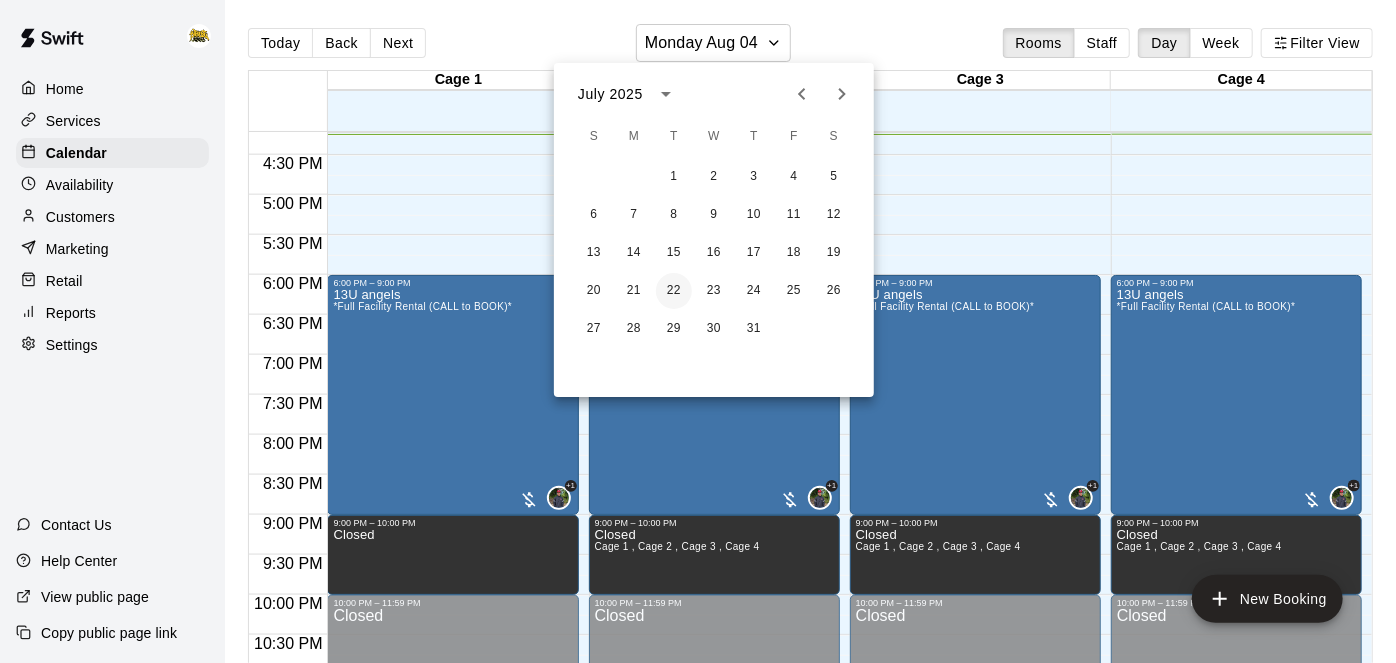 click on "22" at bounding box center [674, 291] 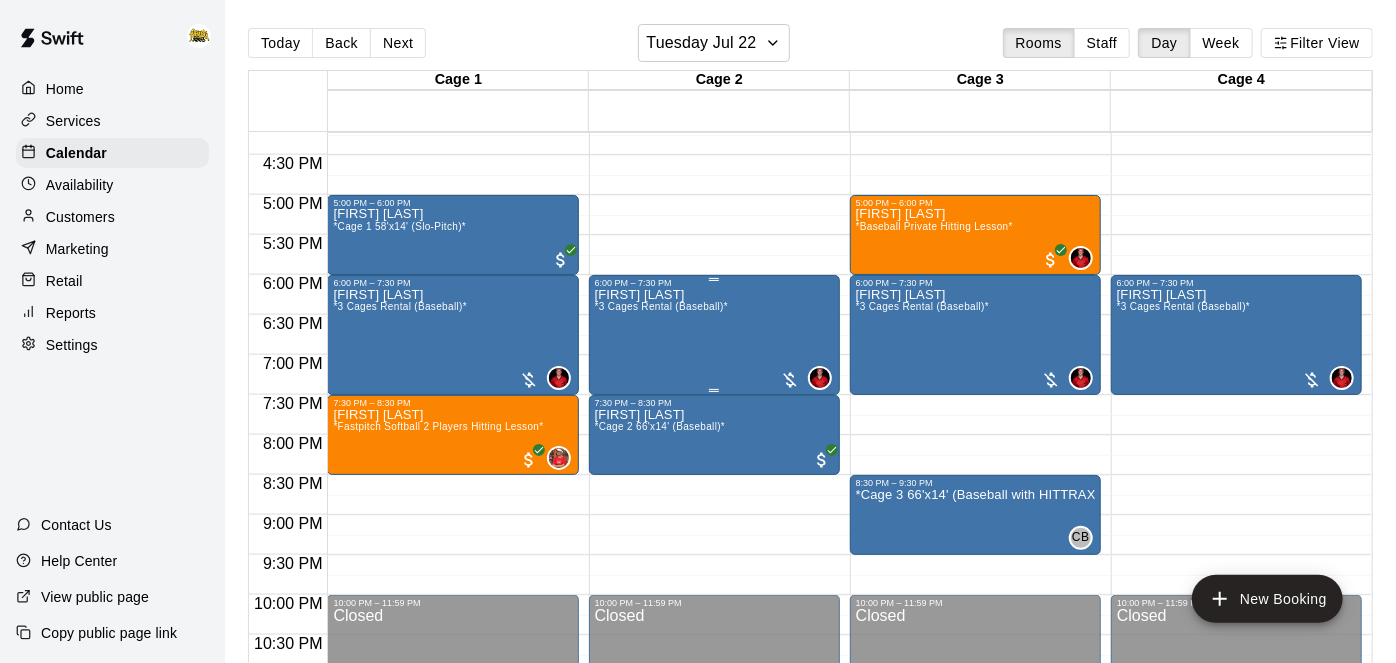 click on "[FIRST] [LAST] *3 Cages Rental (Baseball)*" at bounding box center [662, 619] 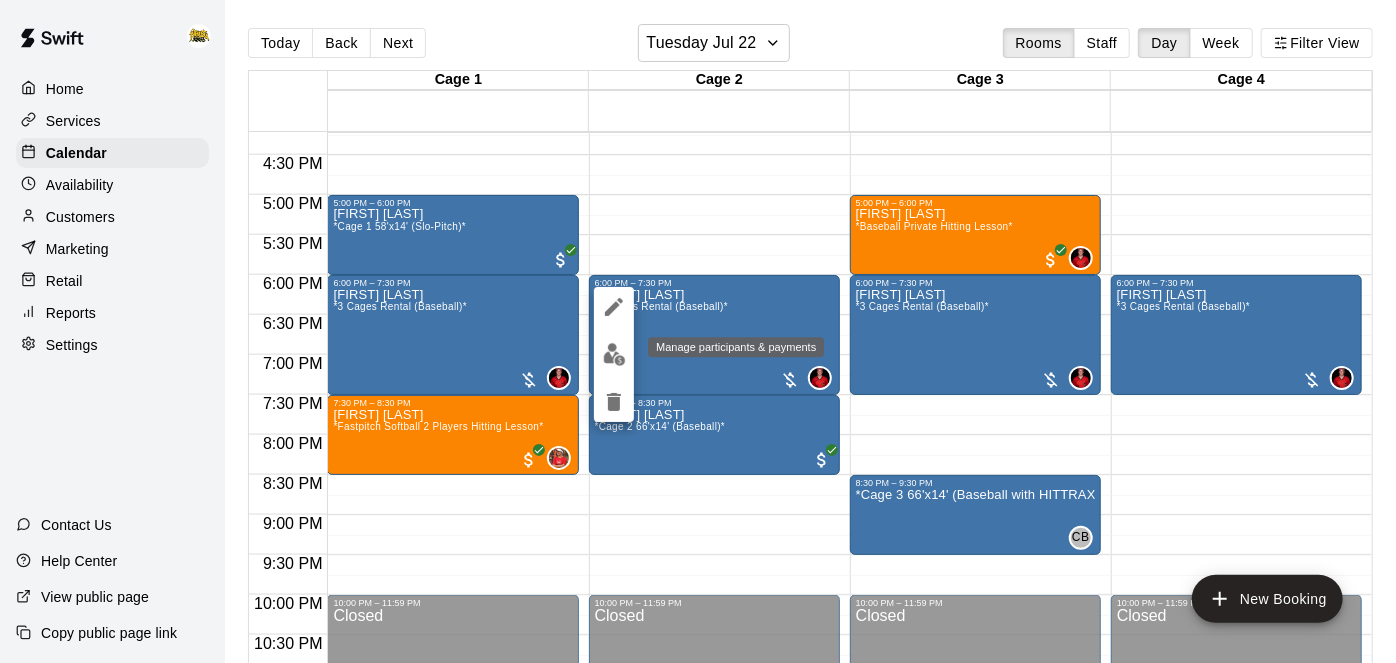 click at bounding box center [614, 354] 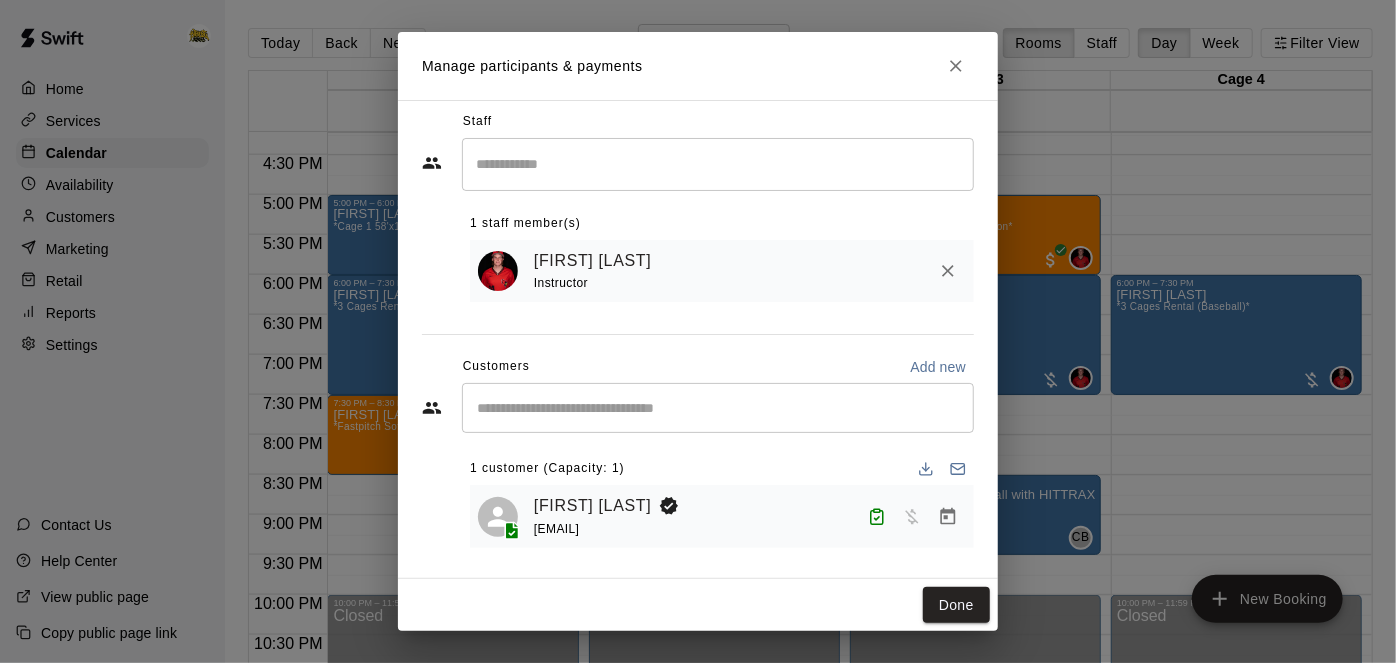 scroll, scrollTop: 0, scrollLeft: 0, axis: both 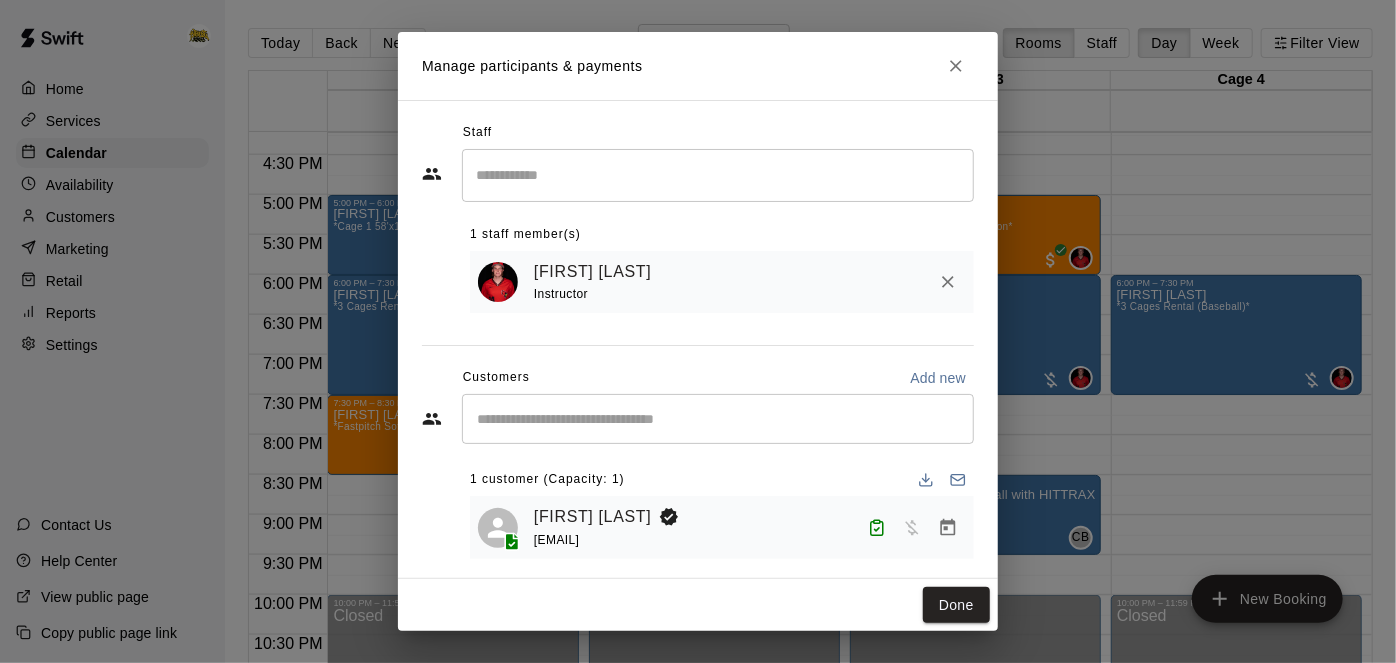 click 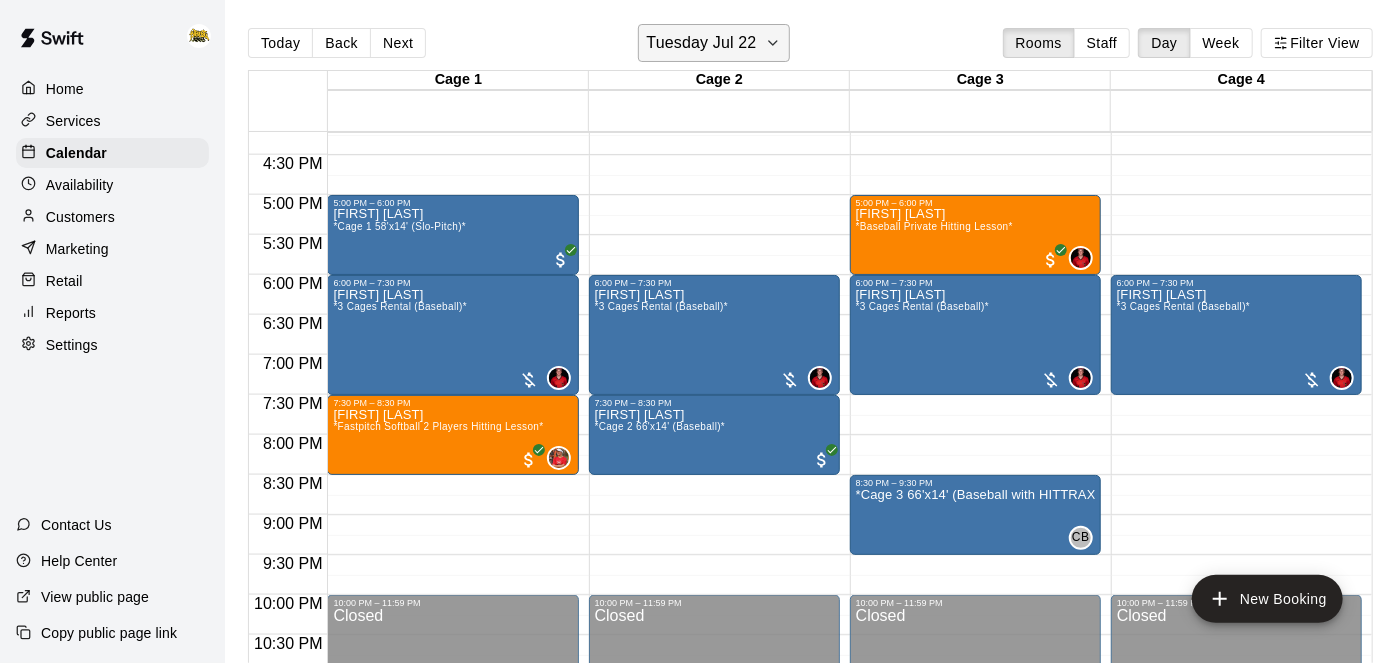 click 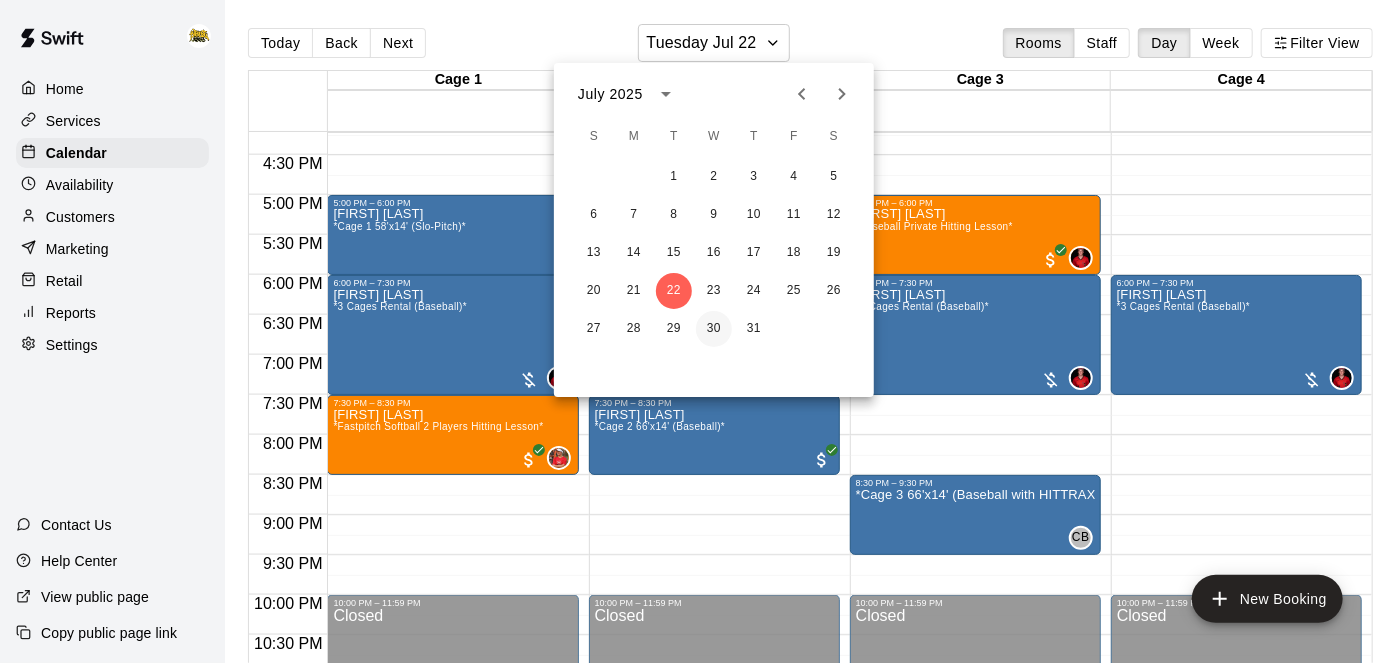 click on "30" at bounding box center (714, 329) 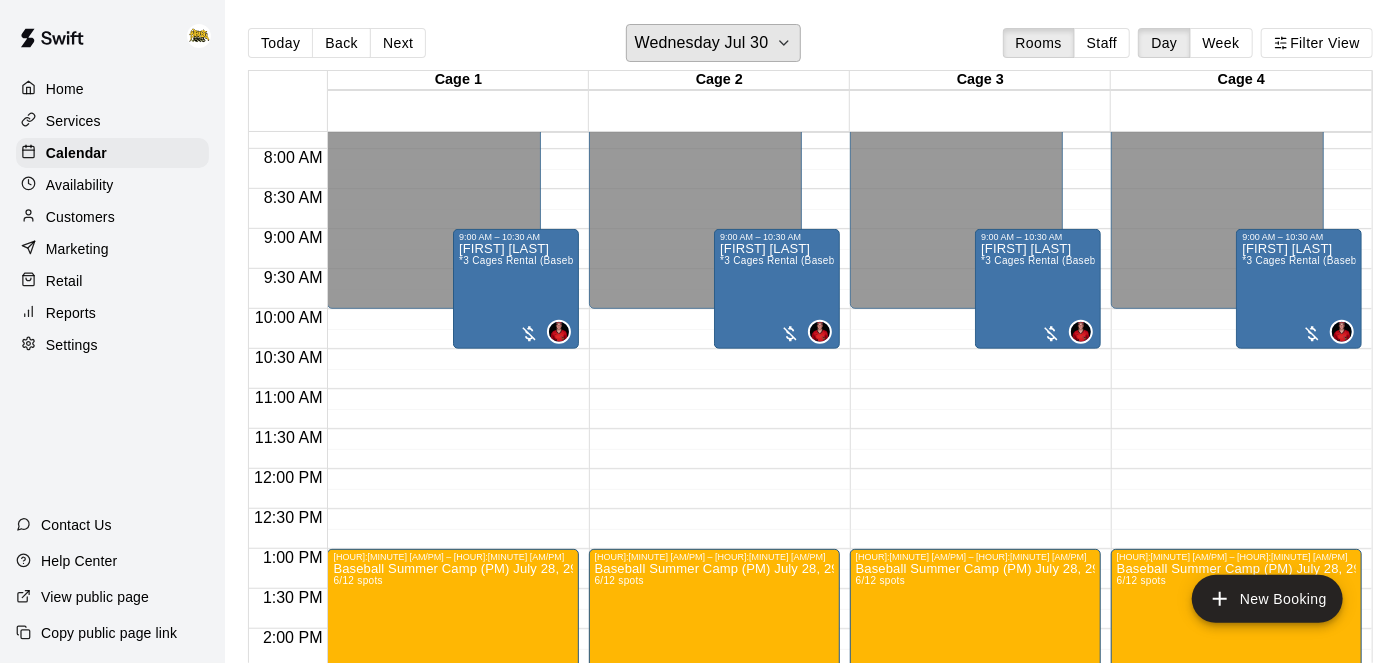 scroll, scrollTop: 613, scrollLeft: 0, axis: vertical 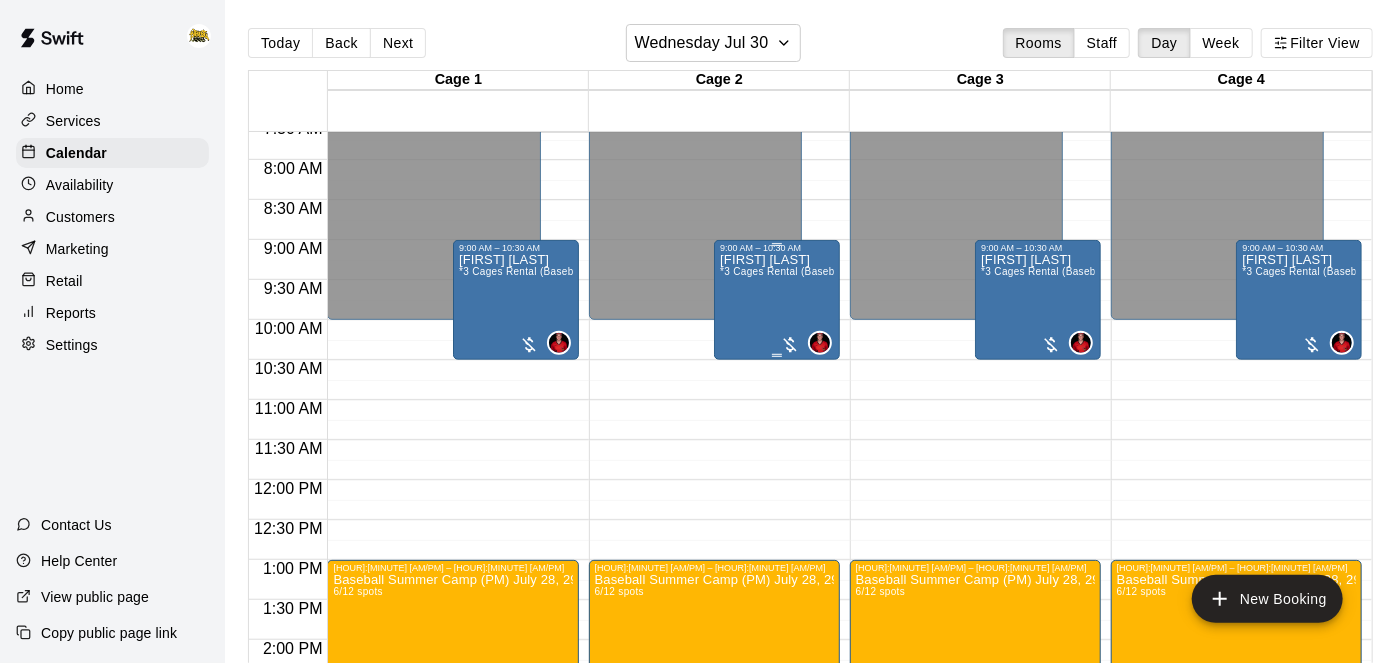 click on "[FIRST] [LAST] *3 Cages Rental (Baseball)*" at bounding box center [777, 584] 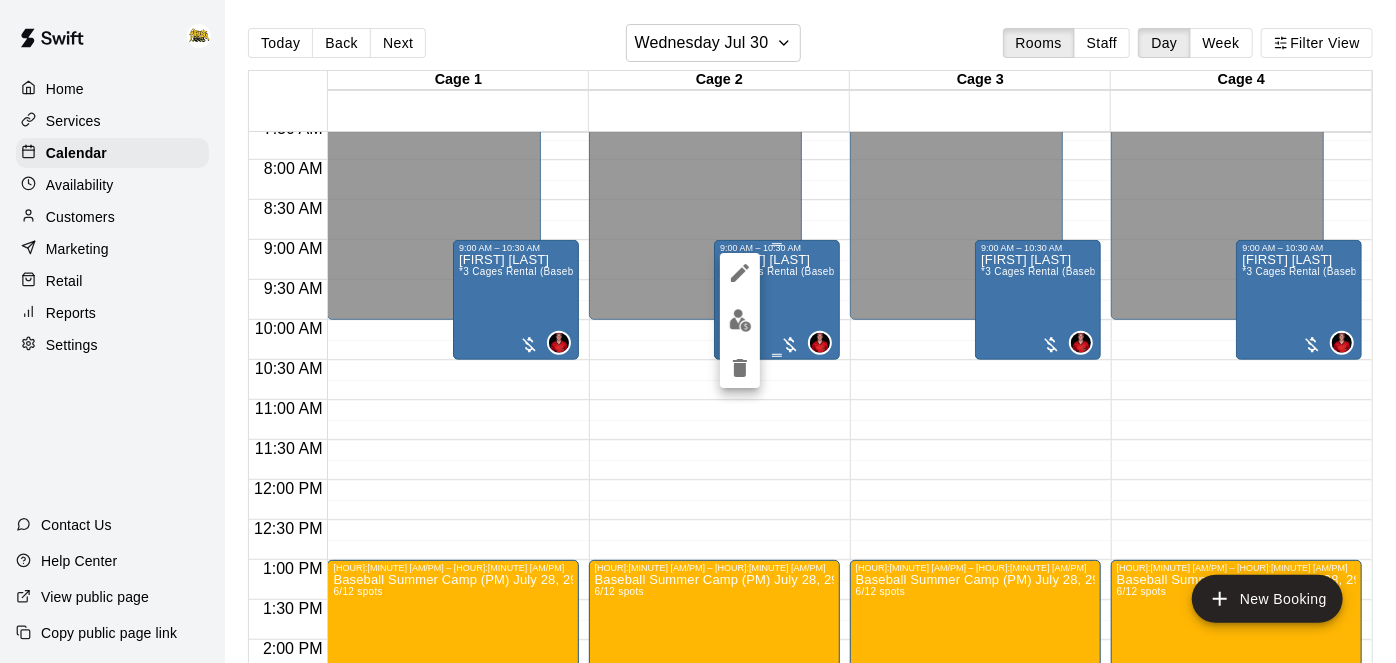 click at bounding box center (740, 320) 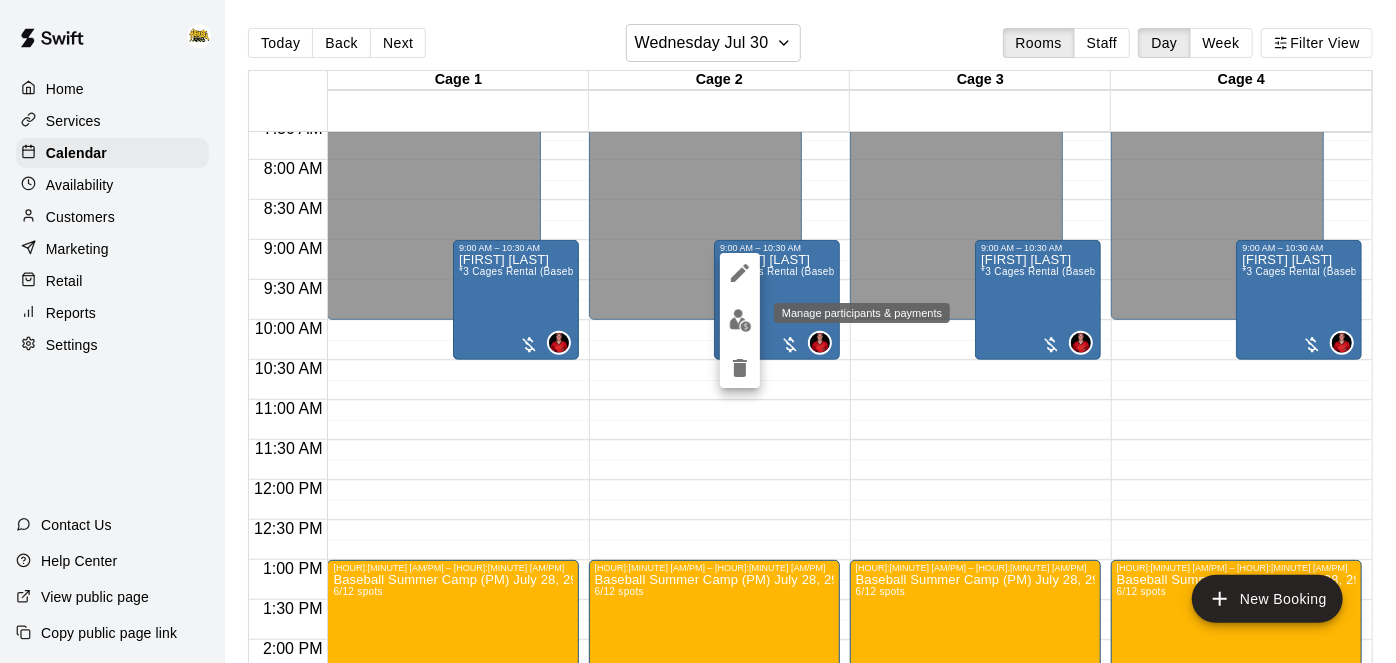click at bounding box center (740, 320) 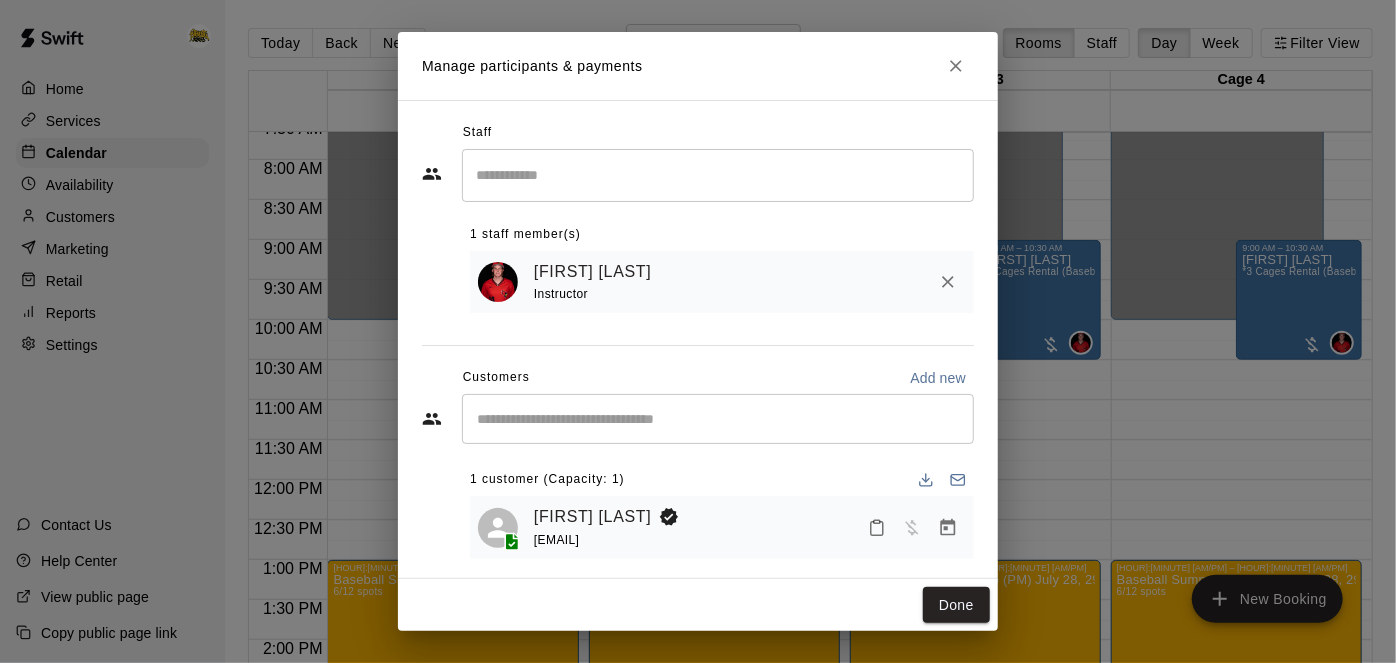 scroll, scrollTop: 11, scrollLeft: 0, axis: vertical 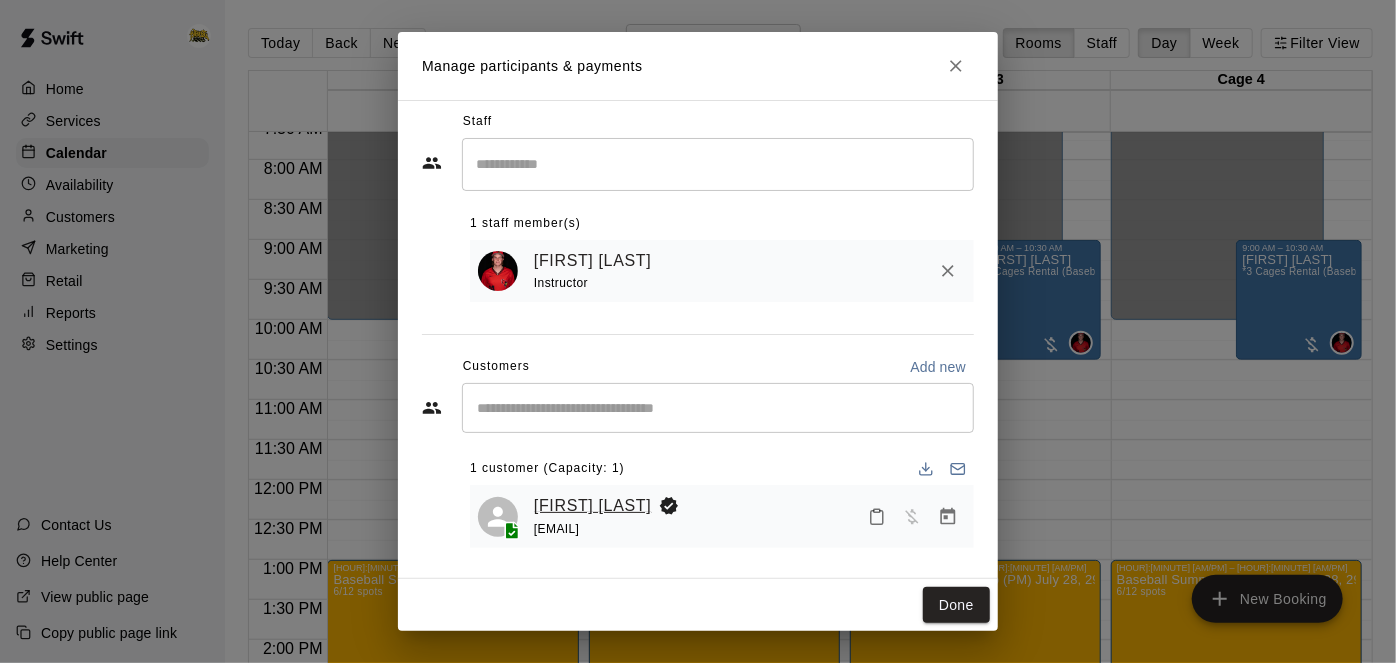 click on "[FIRST] [LAST]" at bounding box center (592, 506) 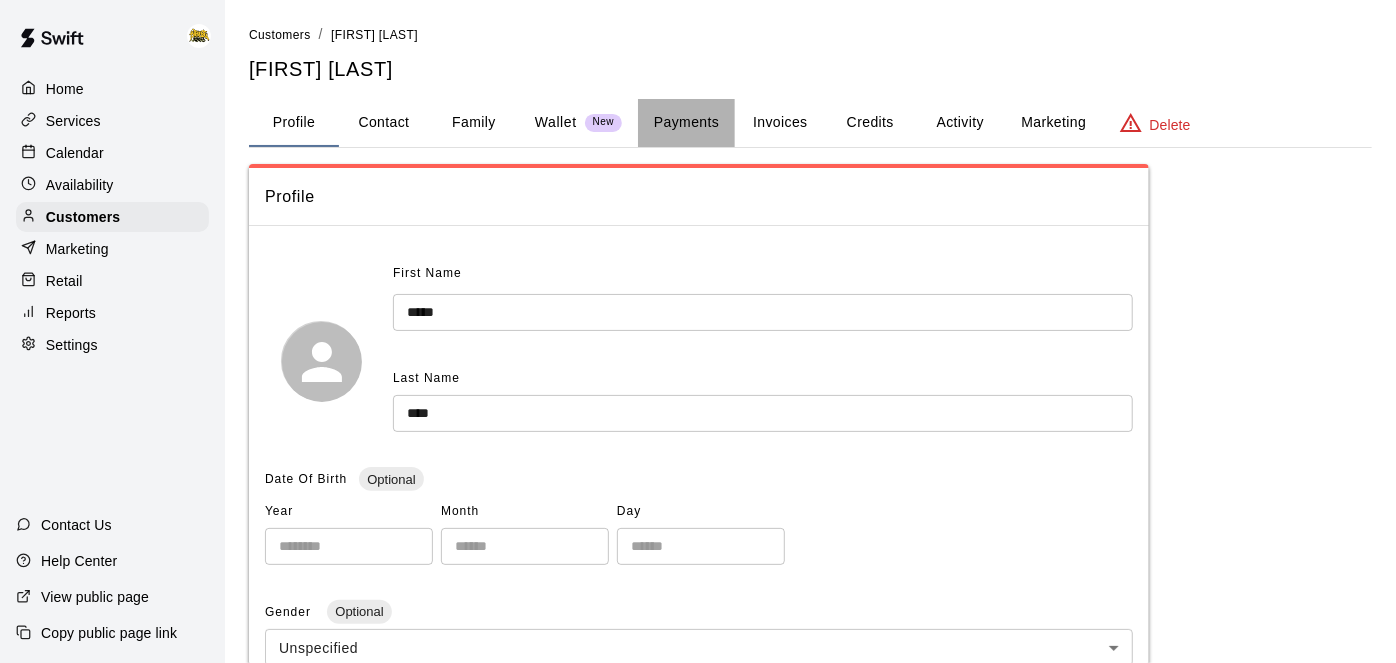 click on "Payments" at bounding box center [686, 123] 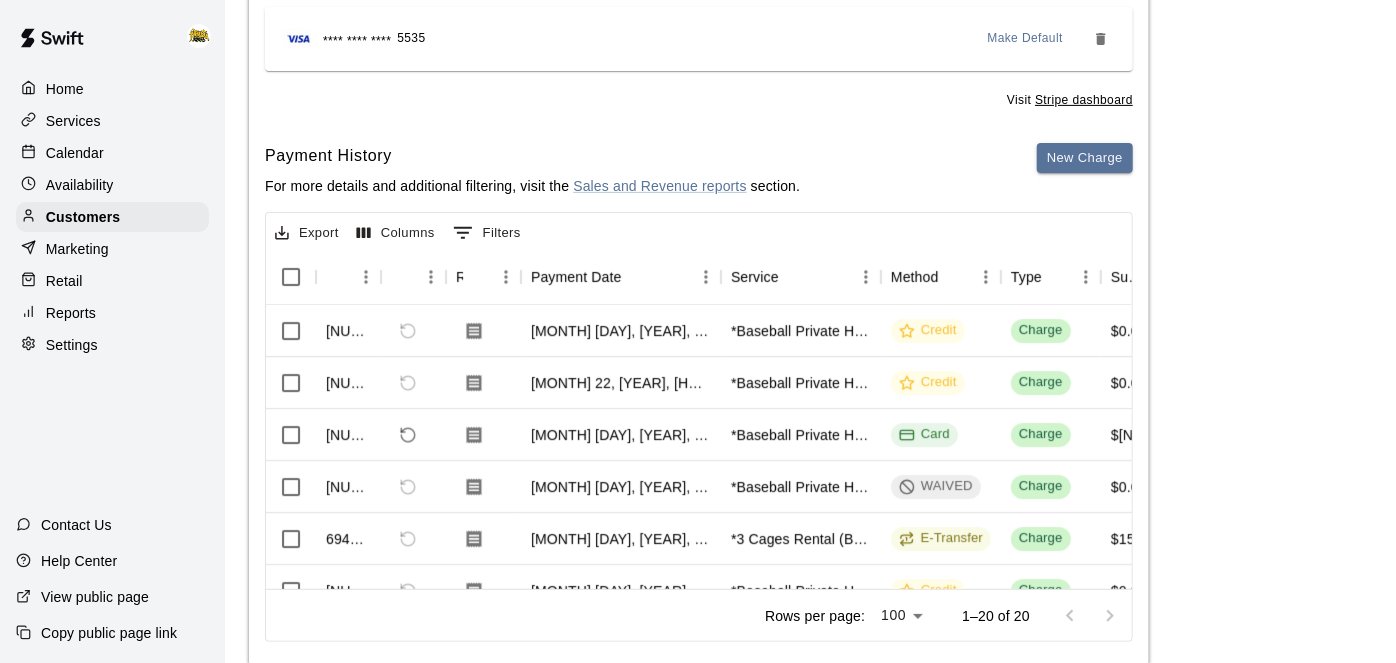 scroll, scrollTop: 307, scrollLeft: 0, axis: vertical 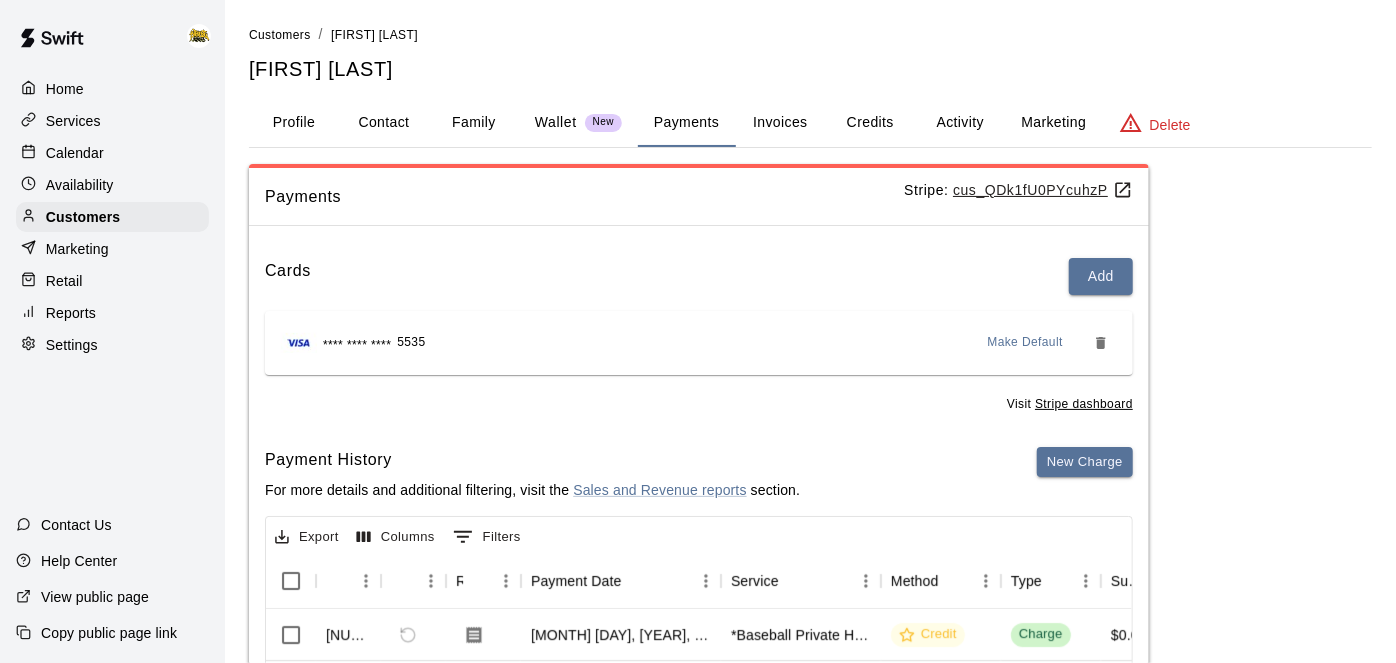 click on "Calendar" at bounding box center (75, 153) 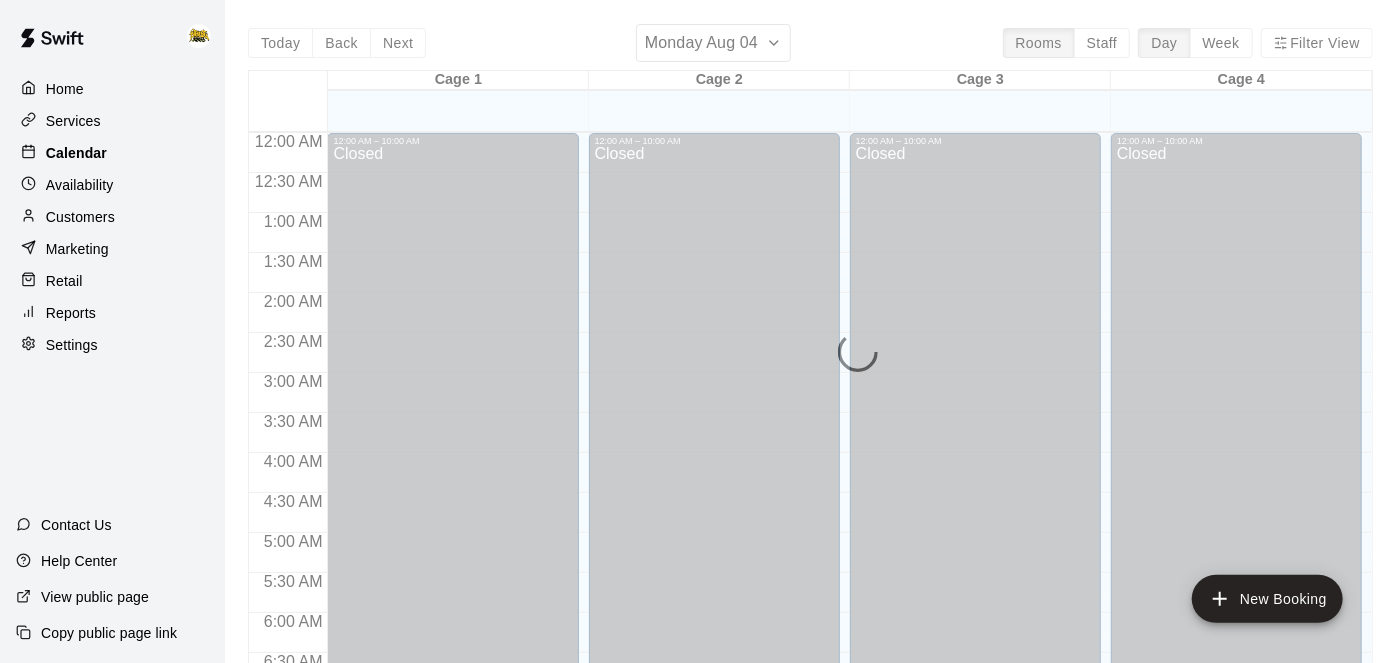 scroll, scrollTop: 1302, scrollLeft: 0, axis: vertical 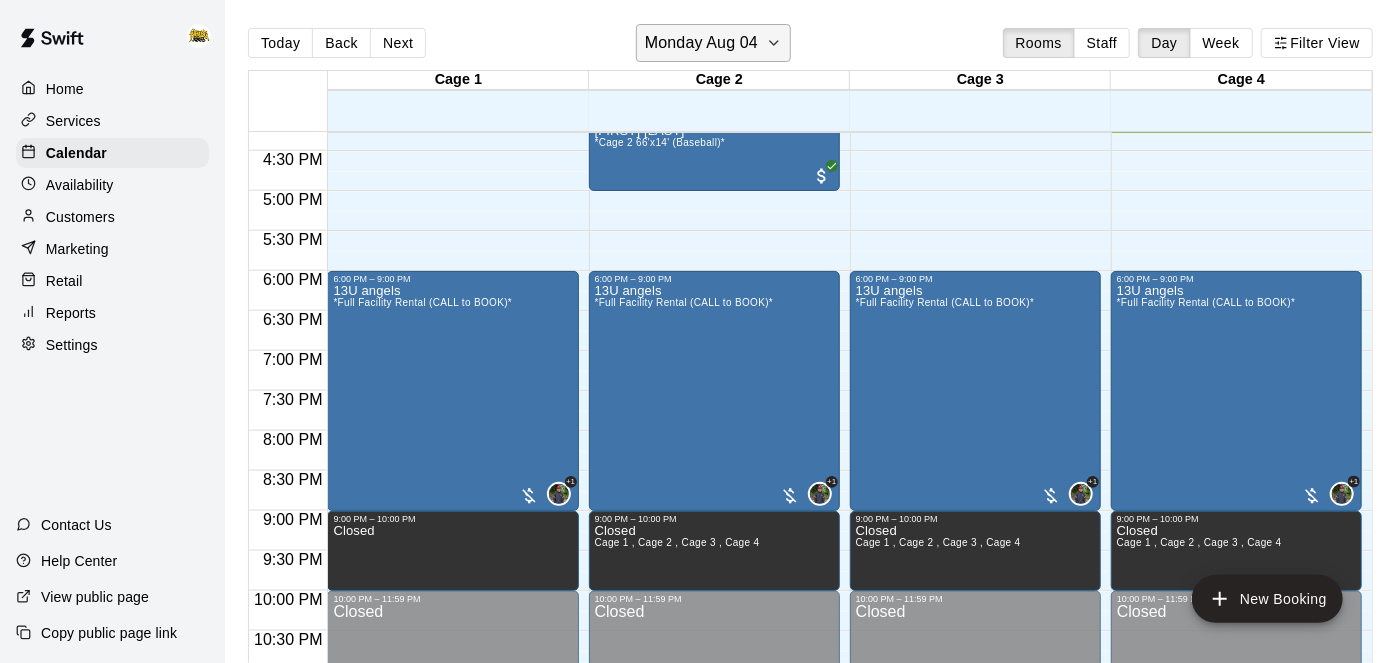 click on "Monday Aug 04" at bounding box center [713, 43] 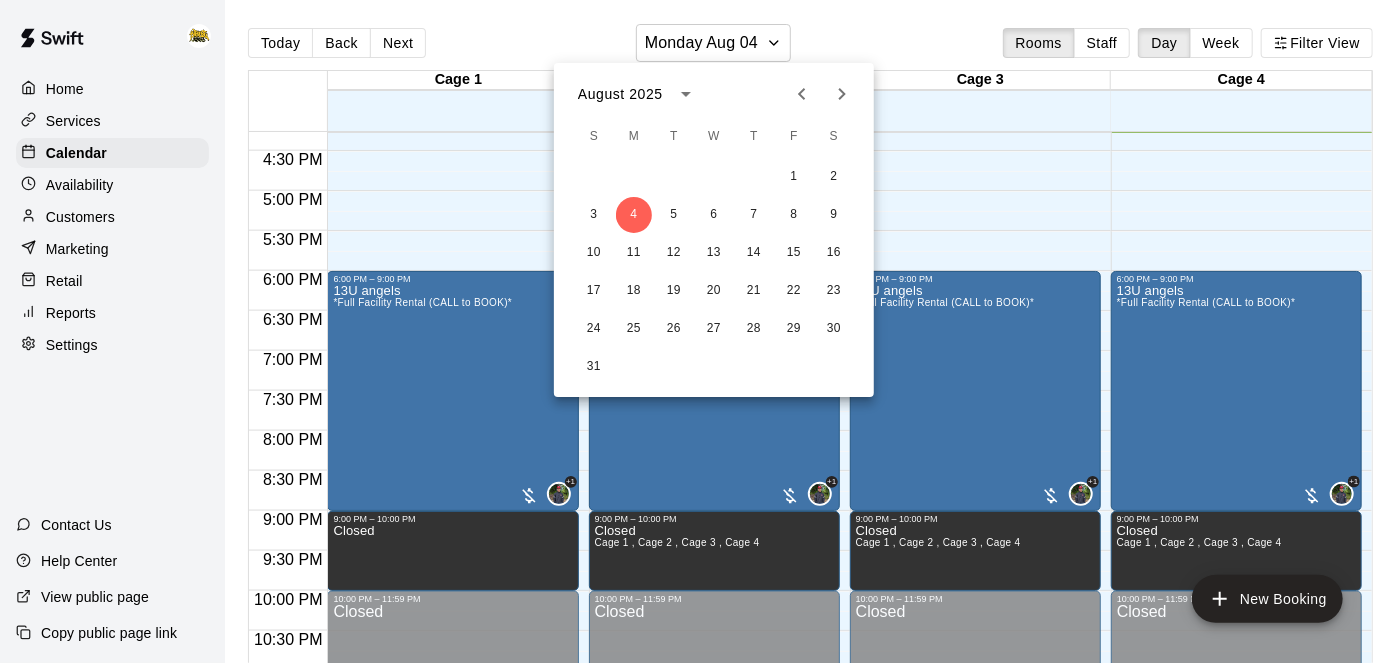 click 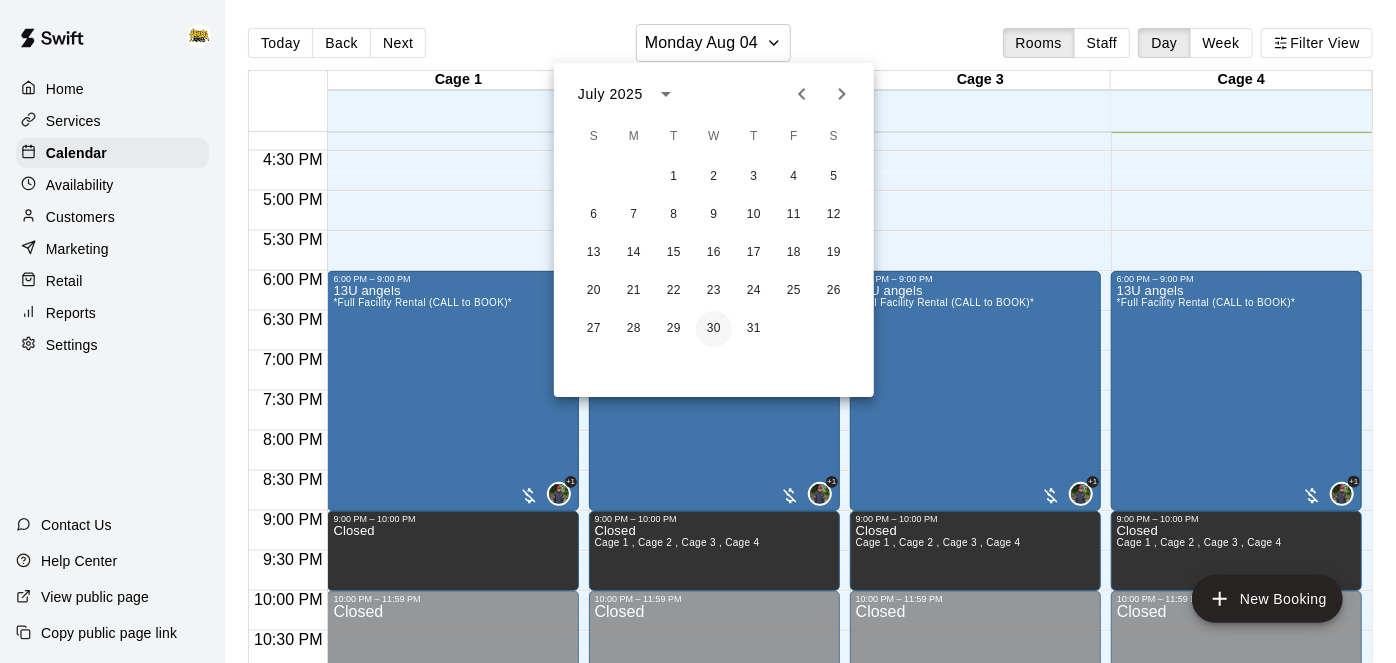 click on "30" at bounding box center (714, 329) 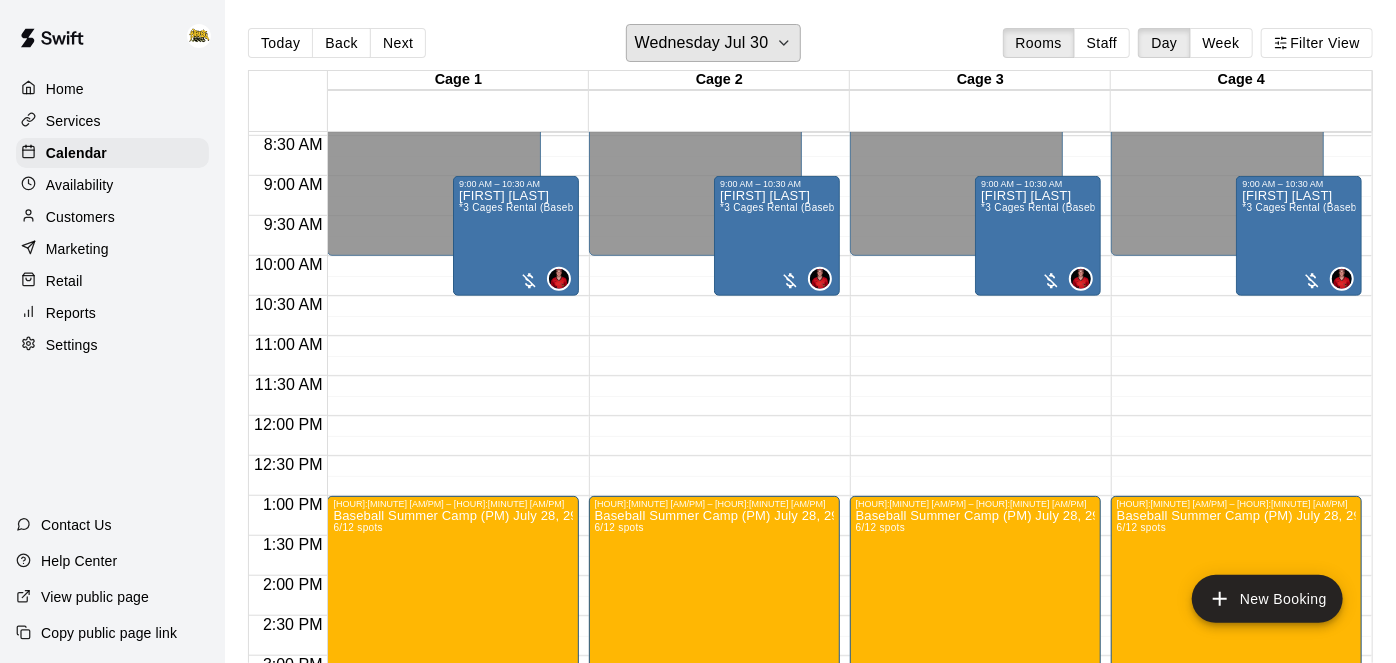 scroll, scrollTop: 672, scrollLeft: 0, axis: vertical 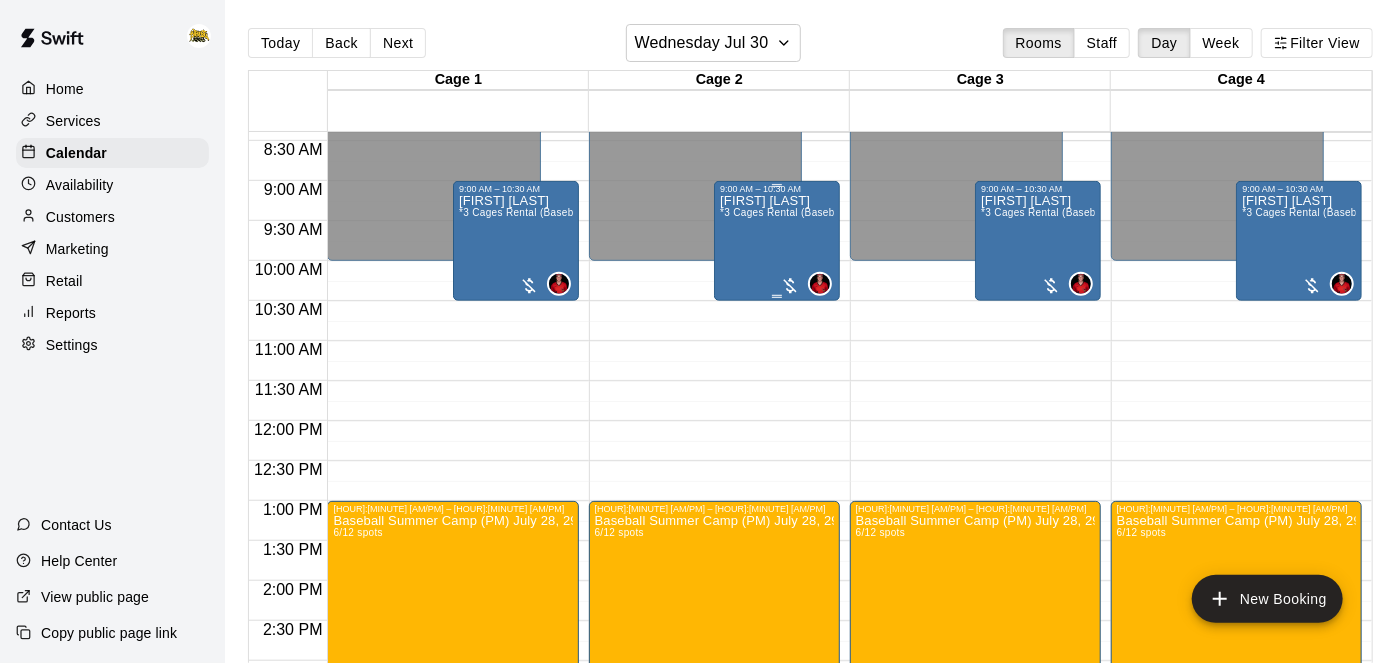 click on "[FIRST] [LAST] *3 Cages Rental (Baseball)*" at bounding box center (777, 525) 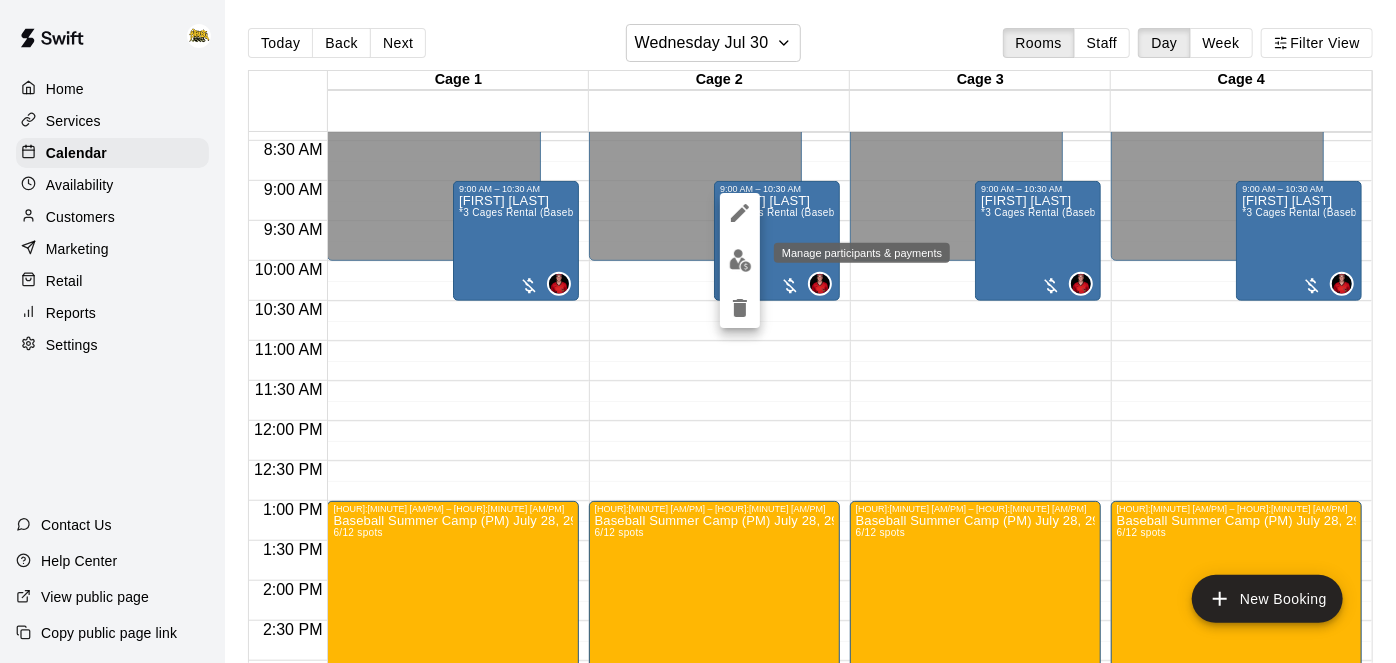 click at bounding box center [740, 260] 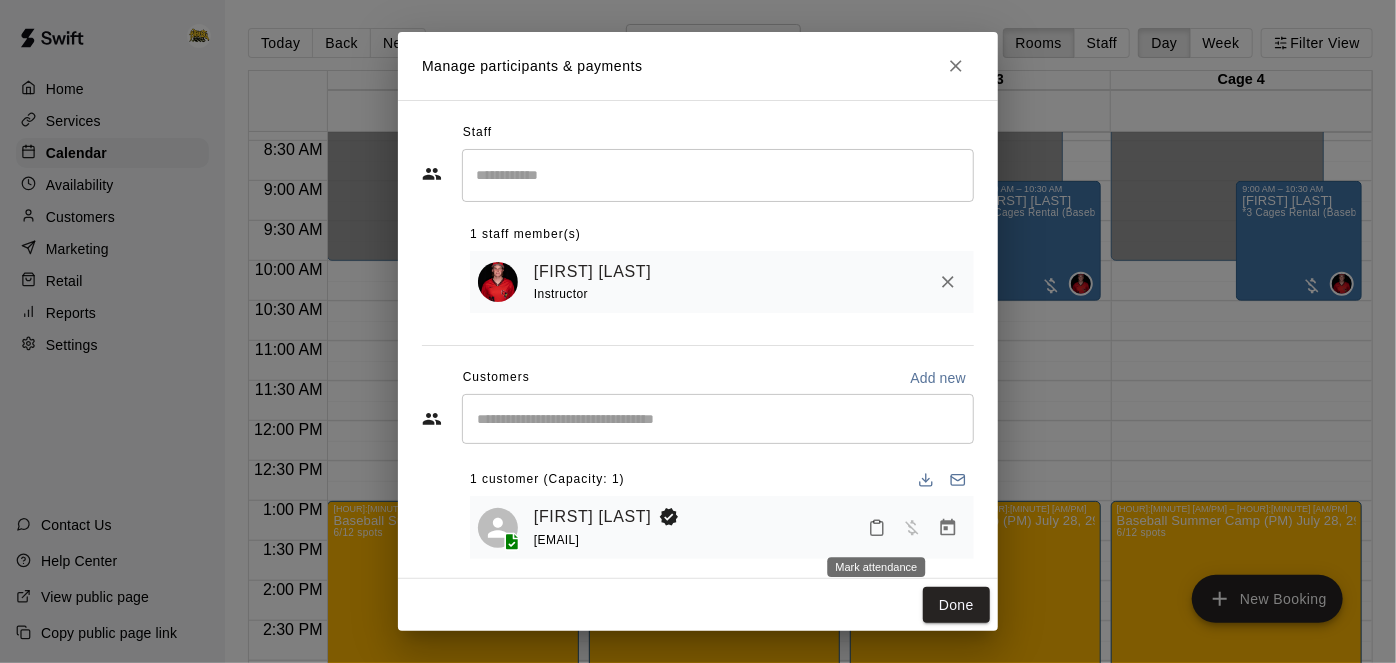 click 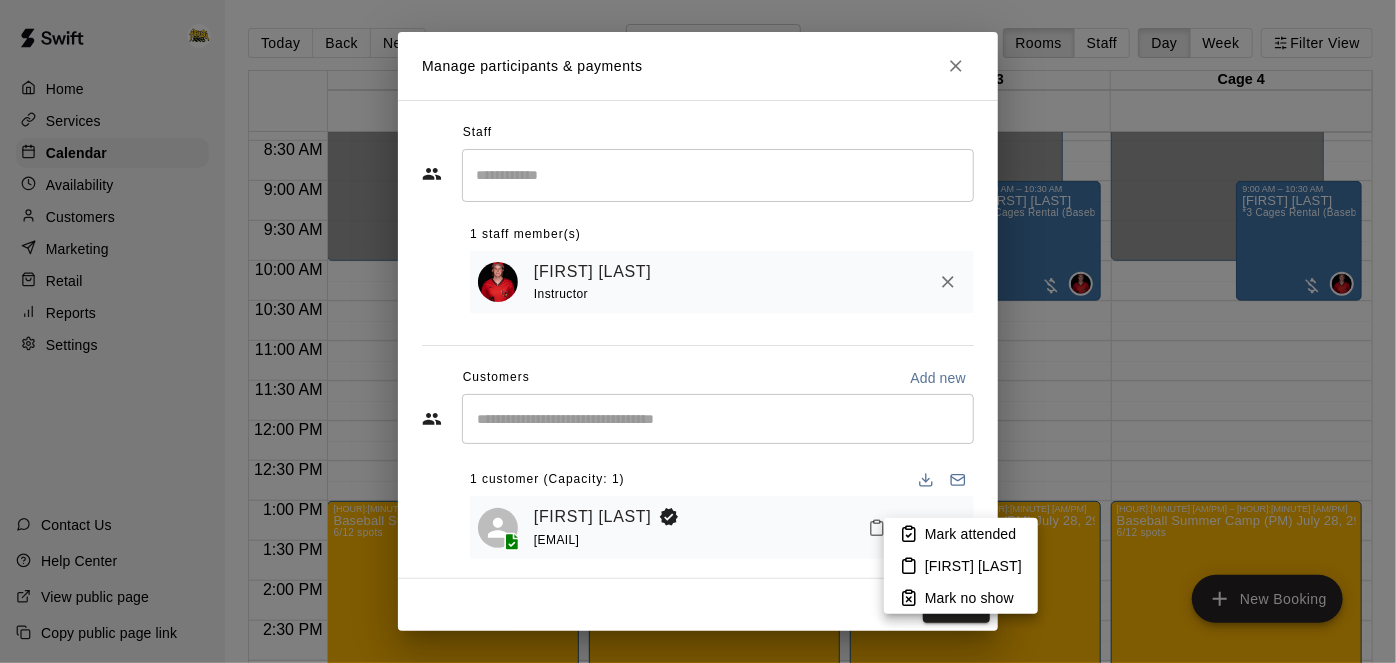 click 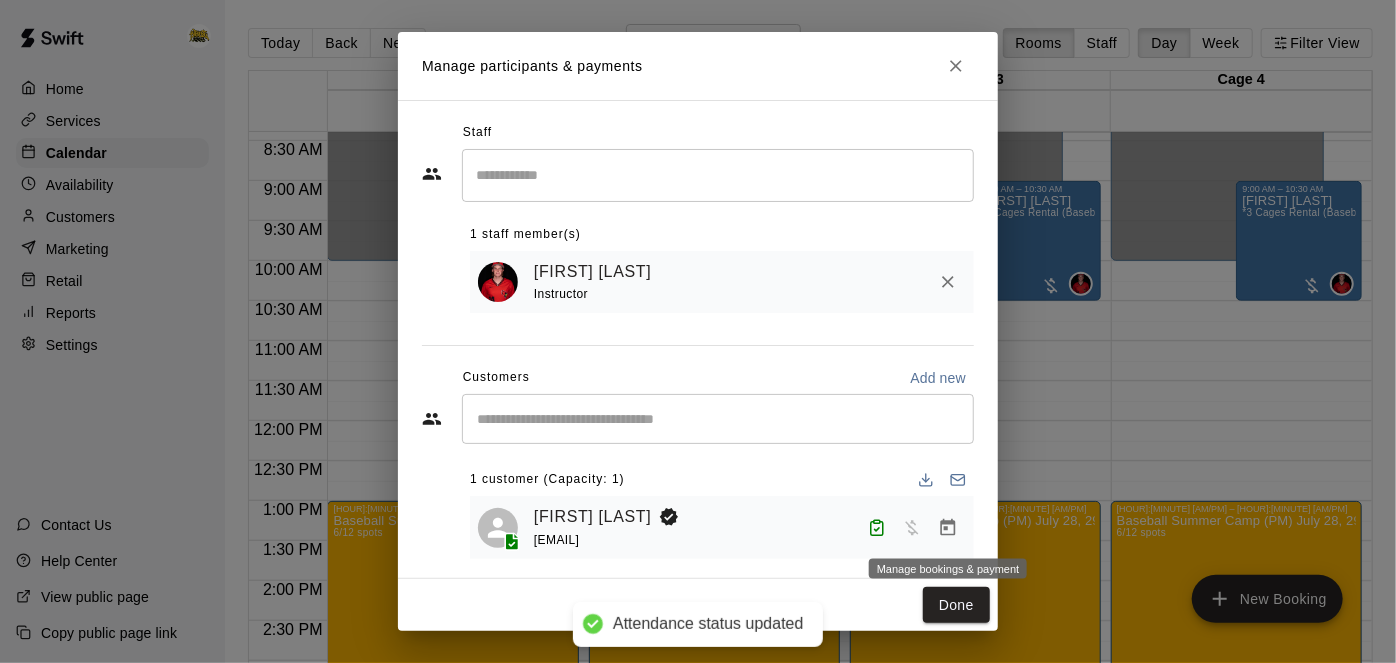 click 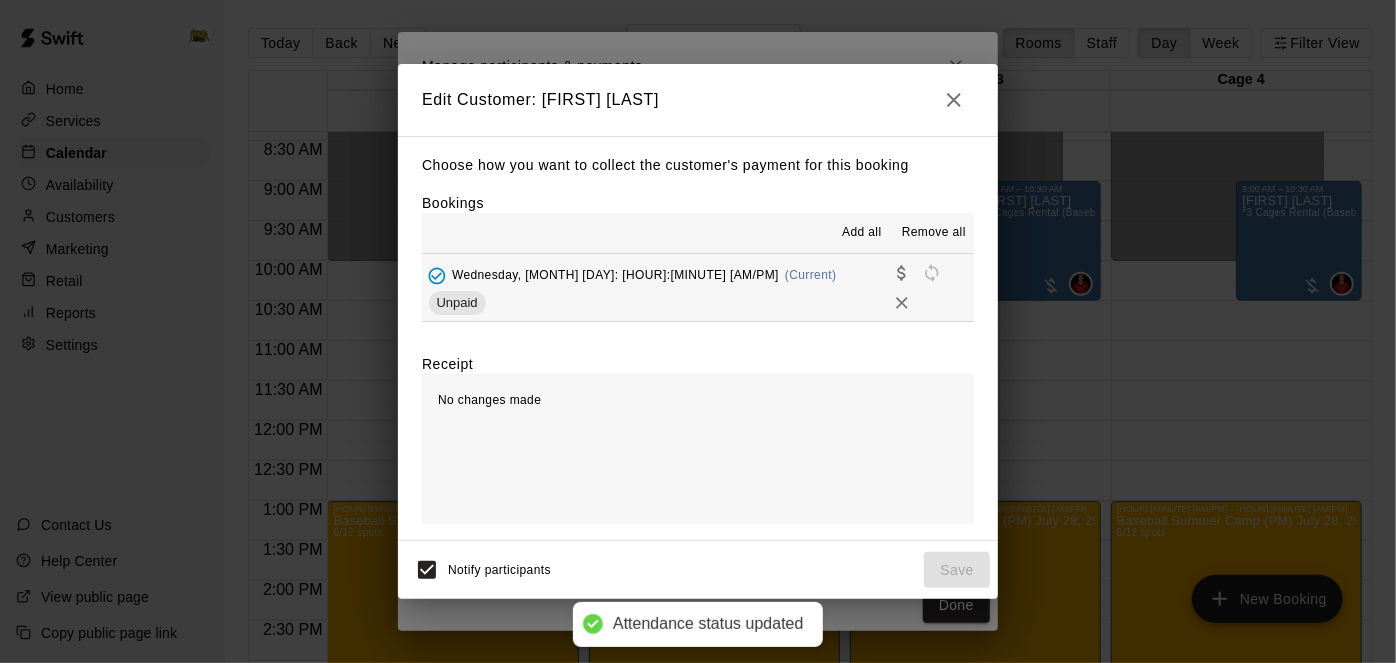click on "Wednesday, [MONTH] [DAY]: [HOUR]:[MINUTE] [AM/PM] (Current) Unpaid" at bounding box center (698, 287) 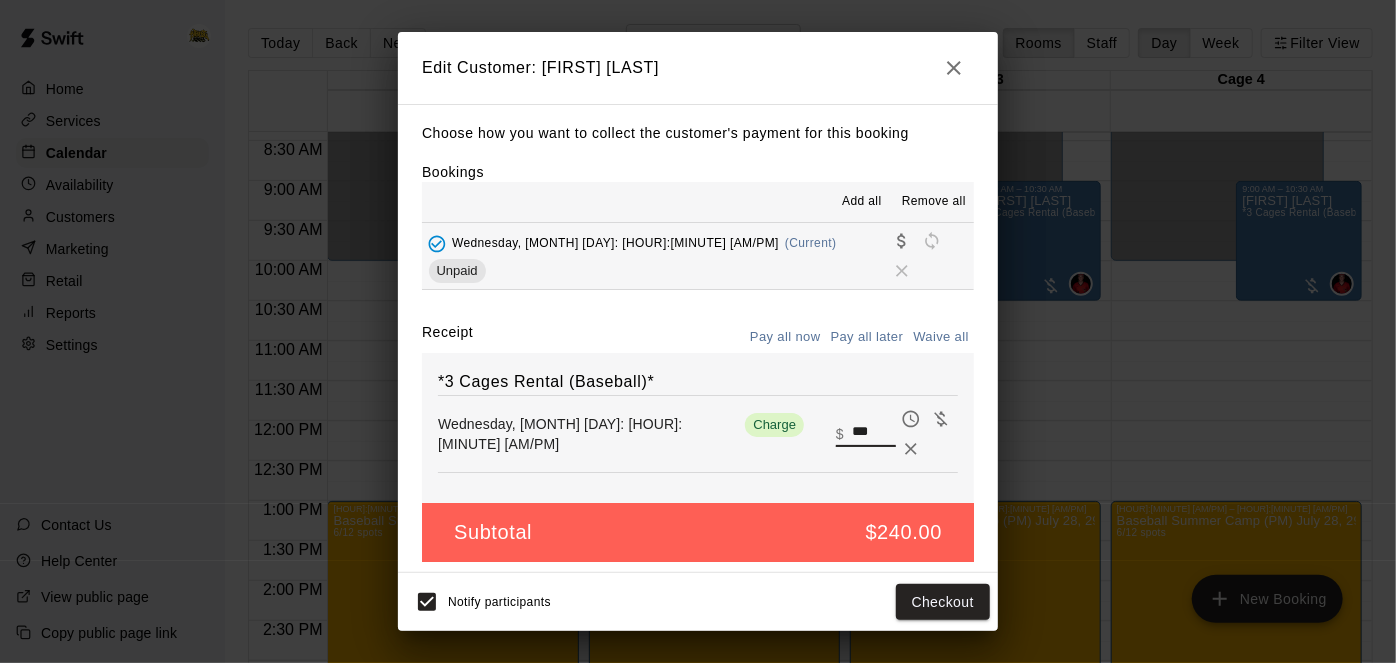 drag, startPoint x: 856, startPoint y: 390, endPoint x: 625, endPoint y: 411, distance: 231.95258 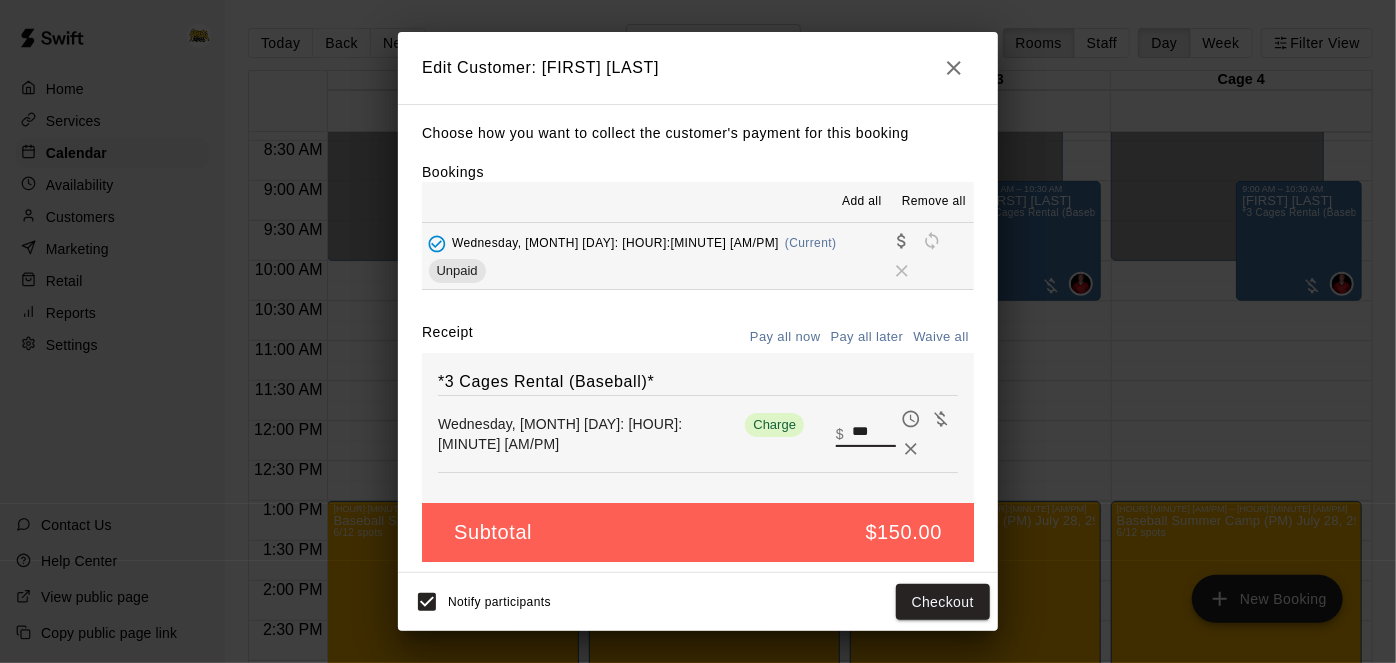 type on "***" 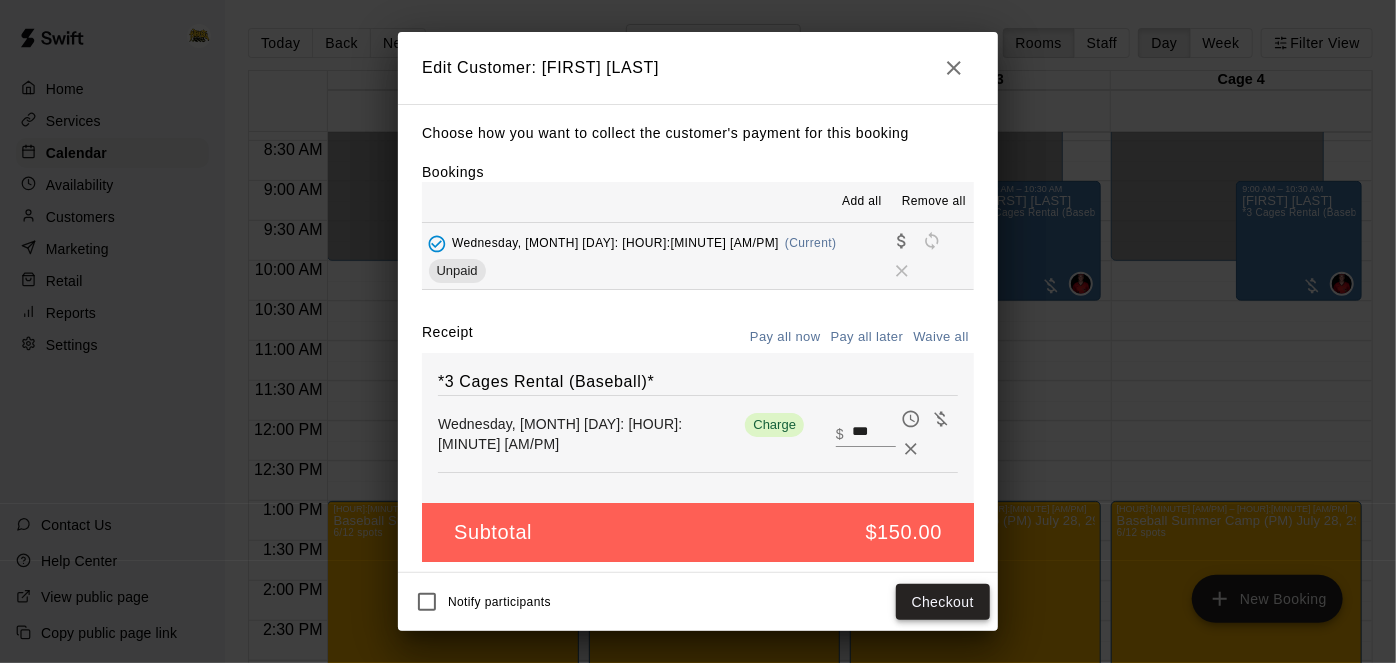 click on "Checkout" at bounding box center [943, 602] 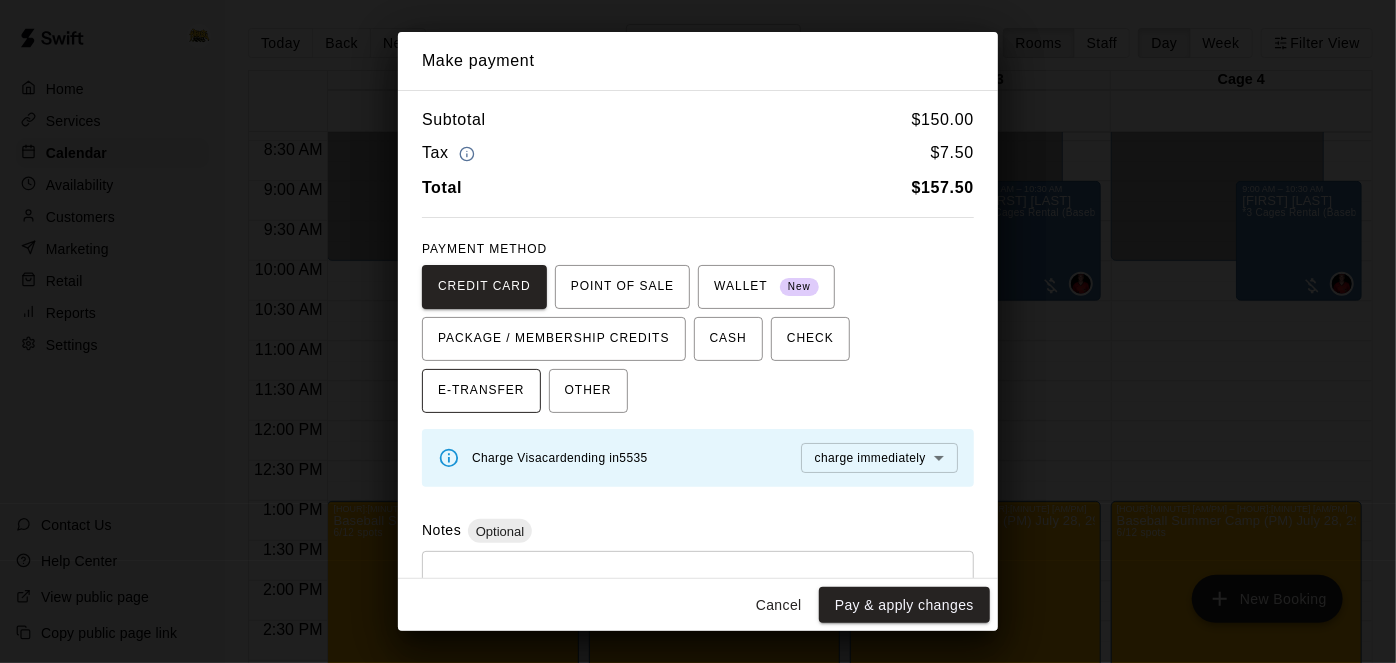 click on "E-TRANSFER" at bounding box center (481, 391) 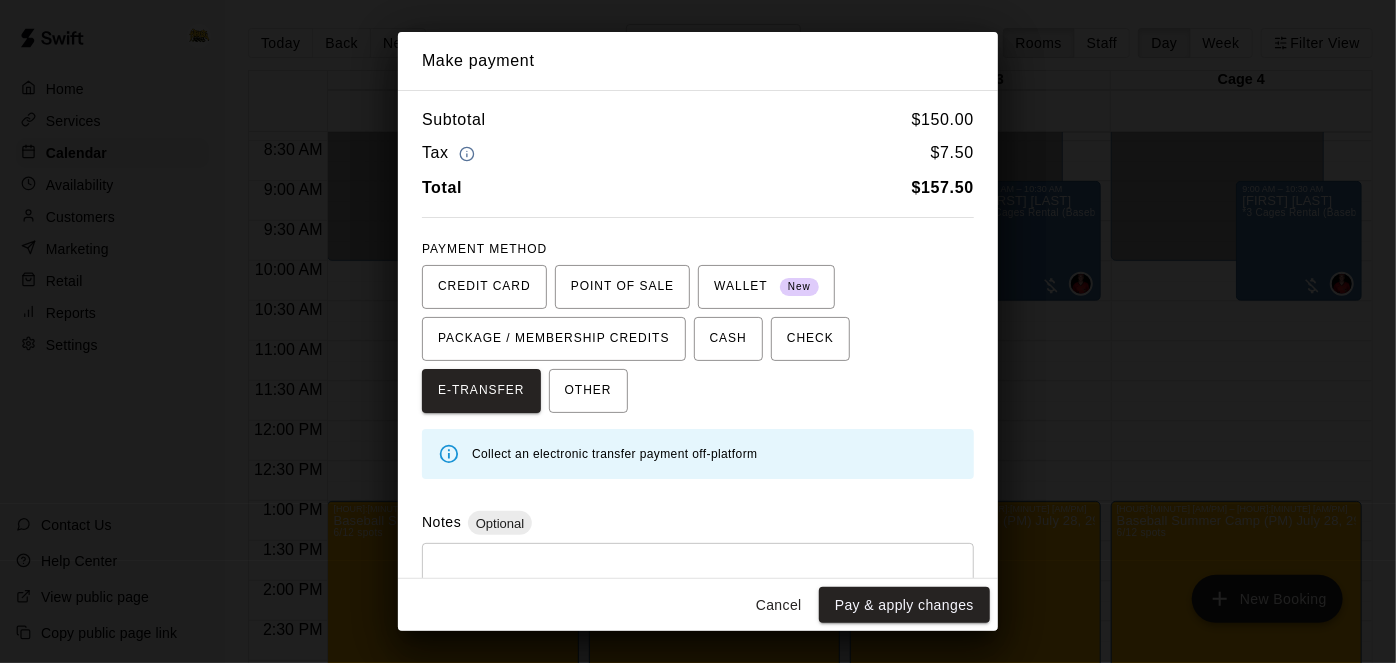 click at bounding box center (698, 590) 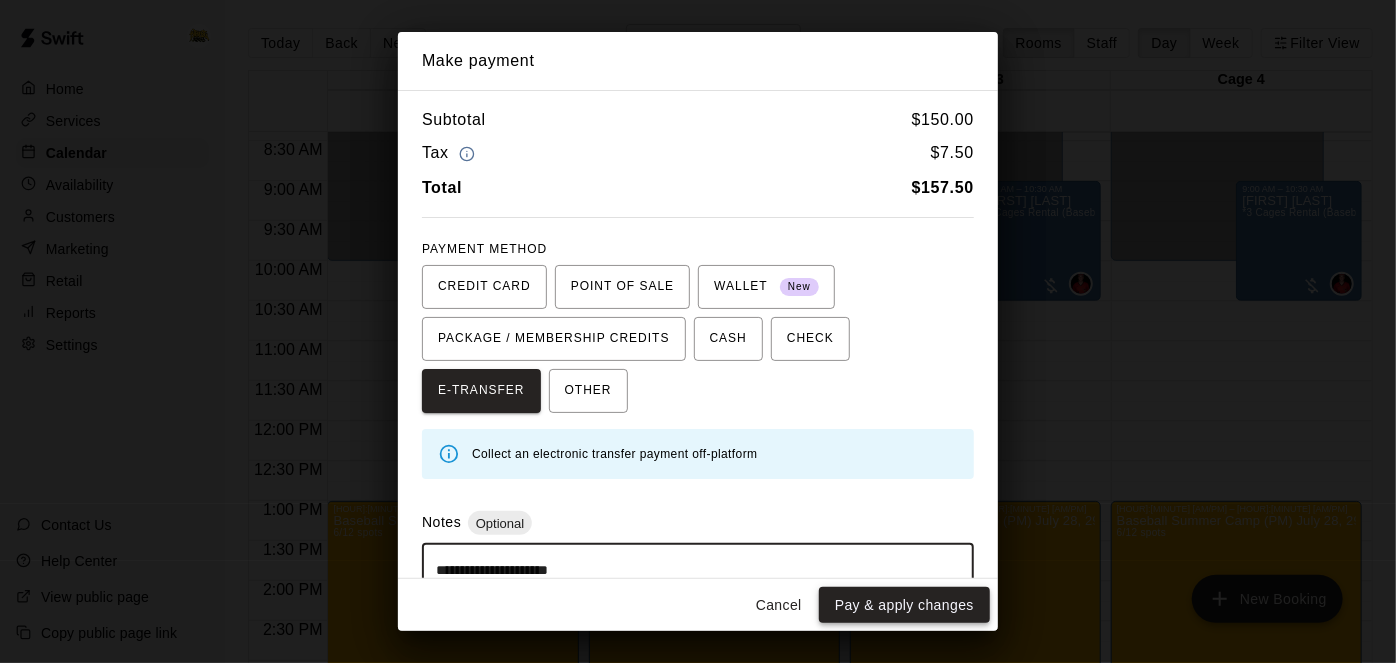 type on "**********" 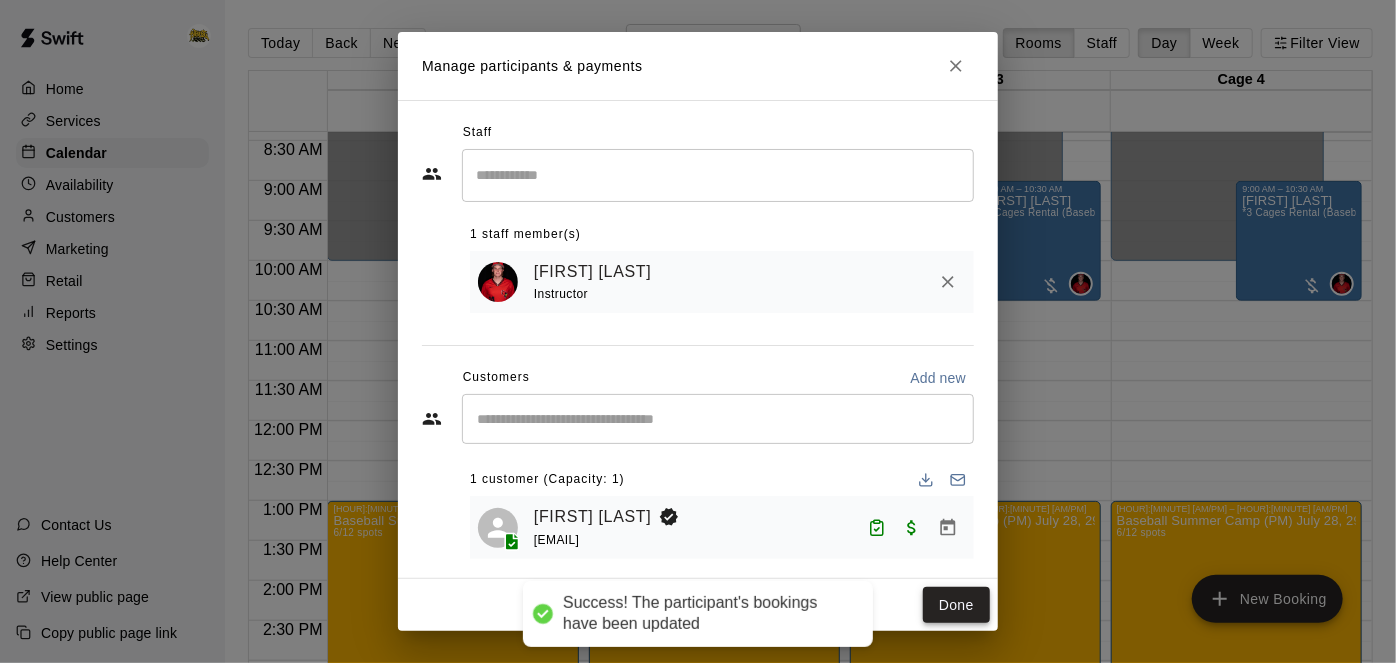 click on "Done" at bounding box center (956, 605) 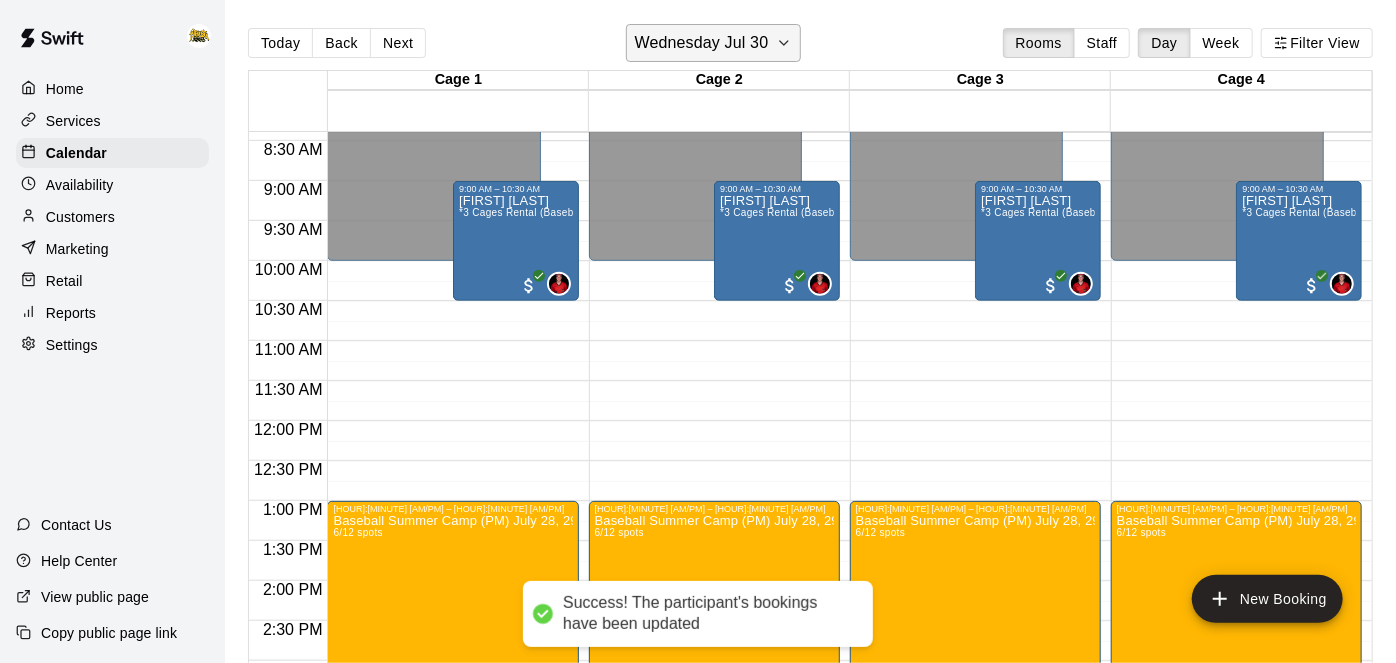 click on "Wednesday Jul 30" at bounding box center [702, 43] 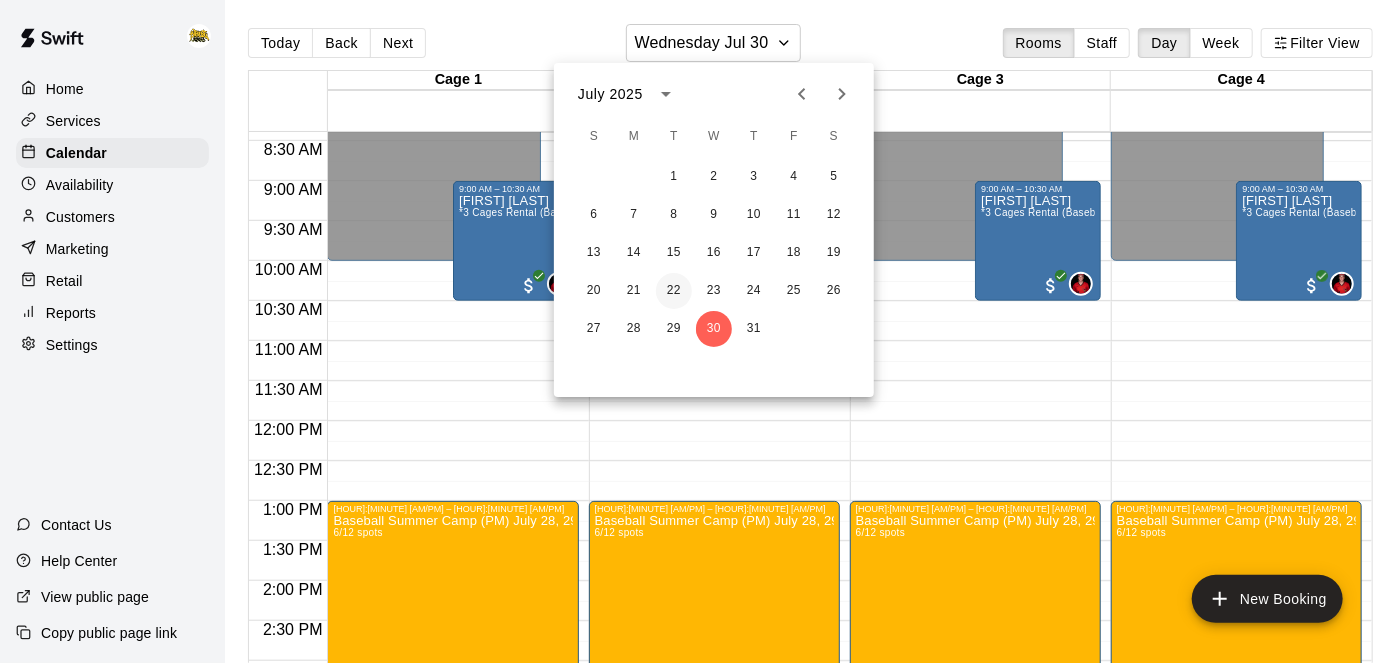 click on "22" at bounding box center [674, 291] 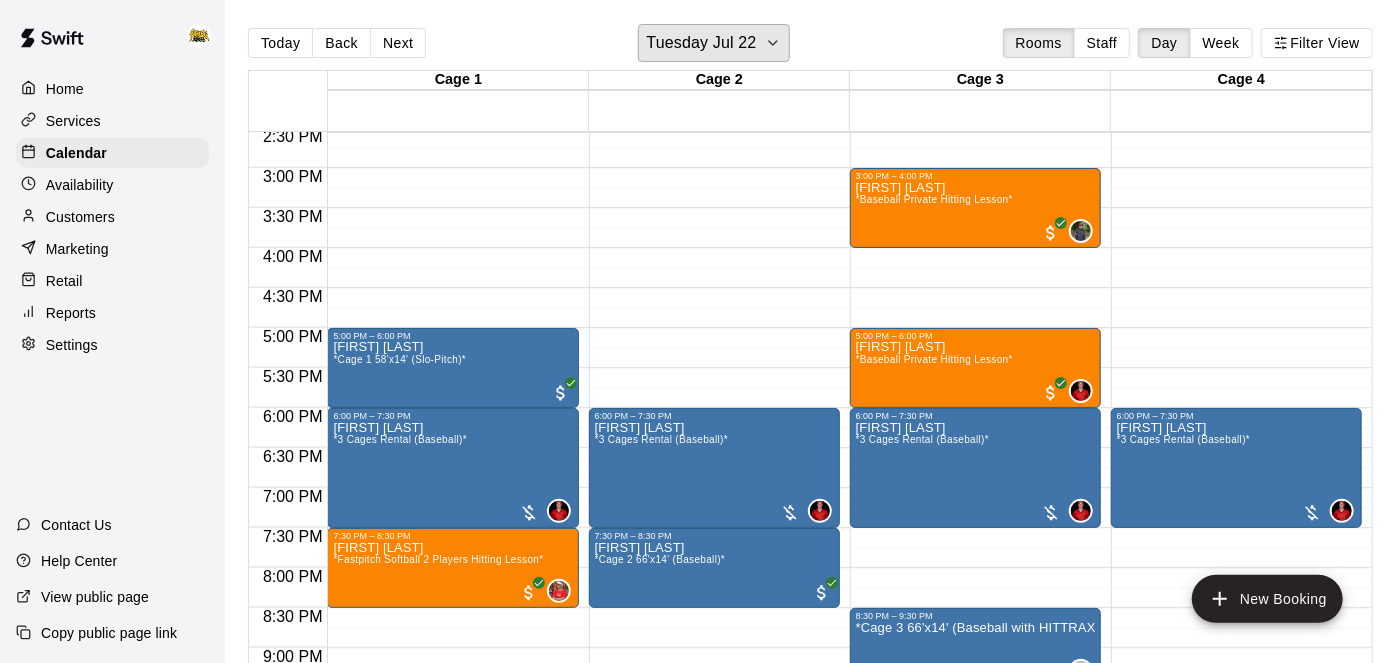 scroll, scrollTop: 1173, scrollLeft: 0, axis: vertical 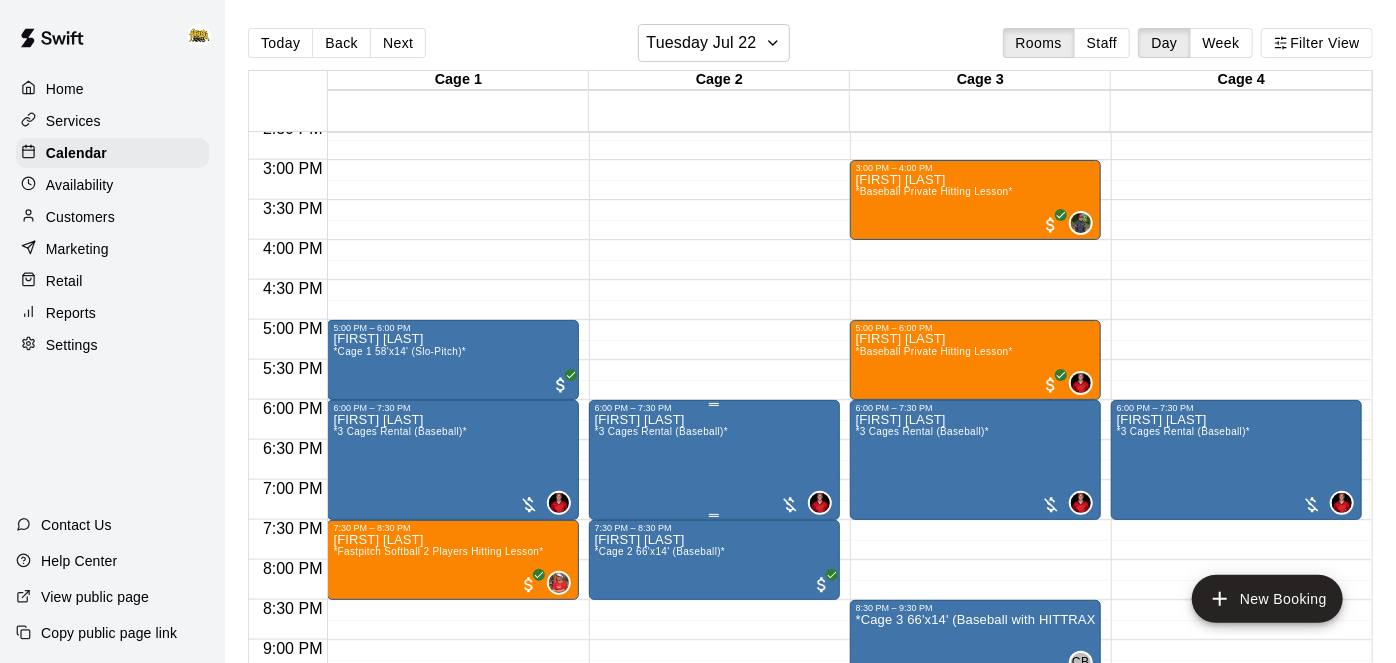 click on "*3 Cages Rental (Baseball)*" at bounding box center (662, 431) 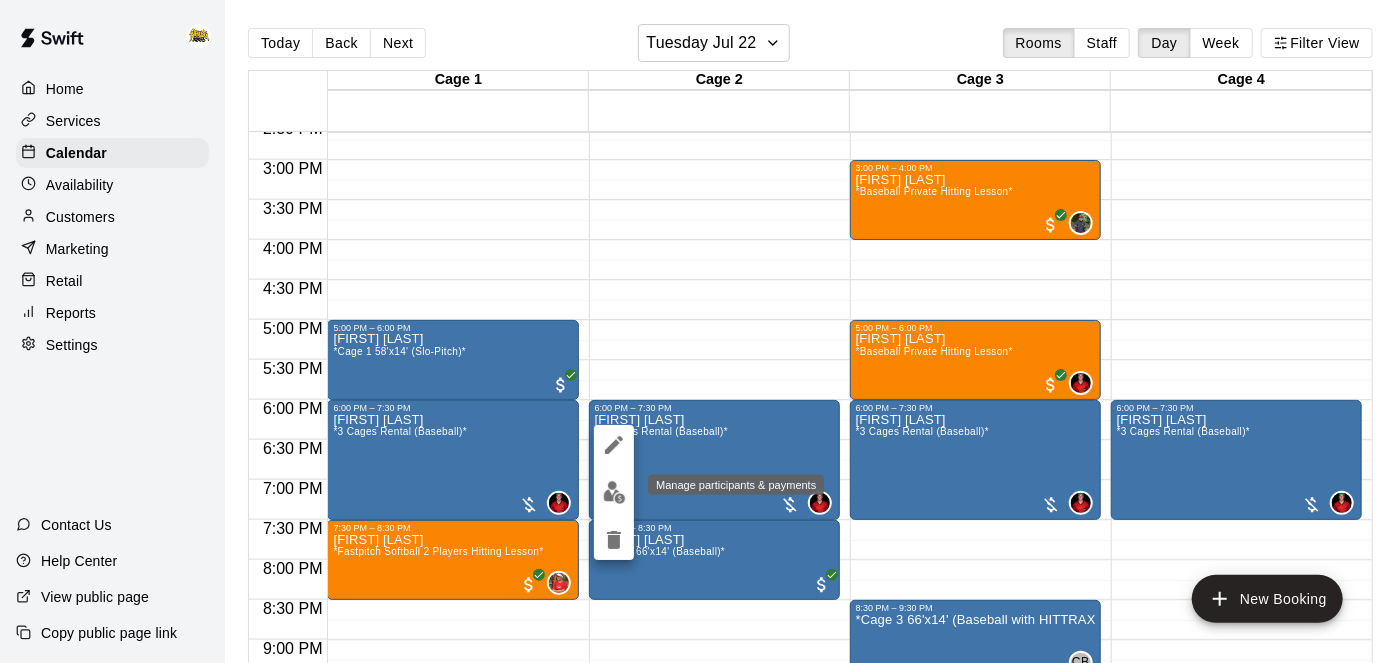 click at bounding box center [614, 492] 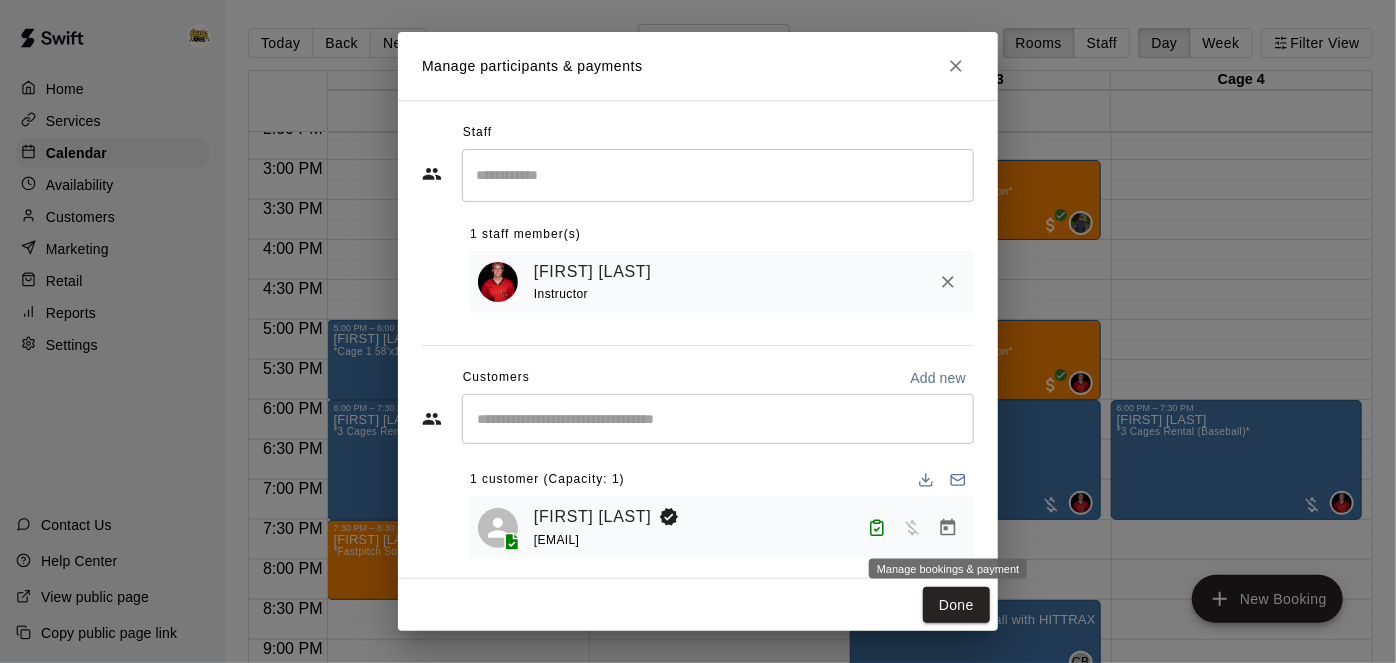 click at bounding box center [948, 528] 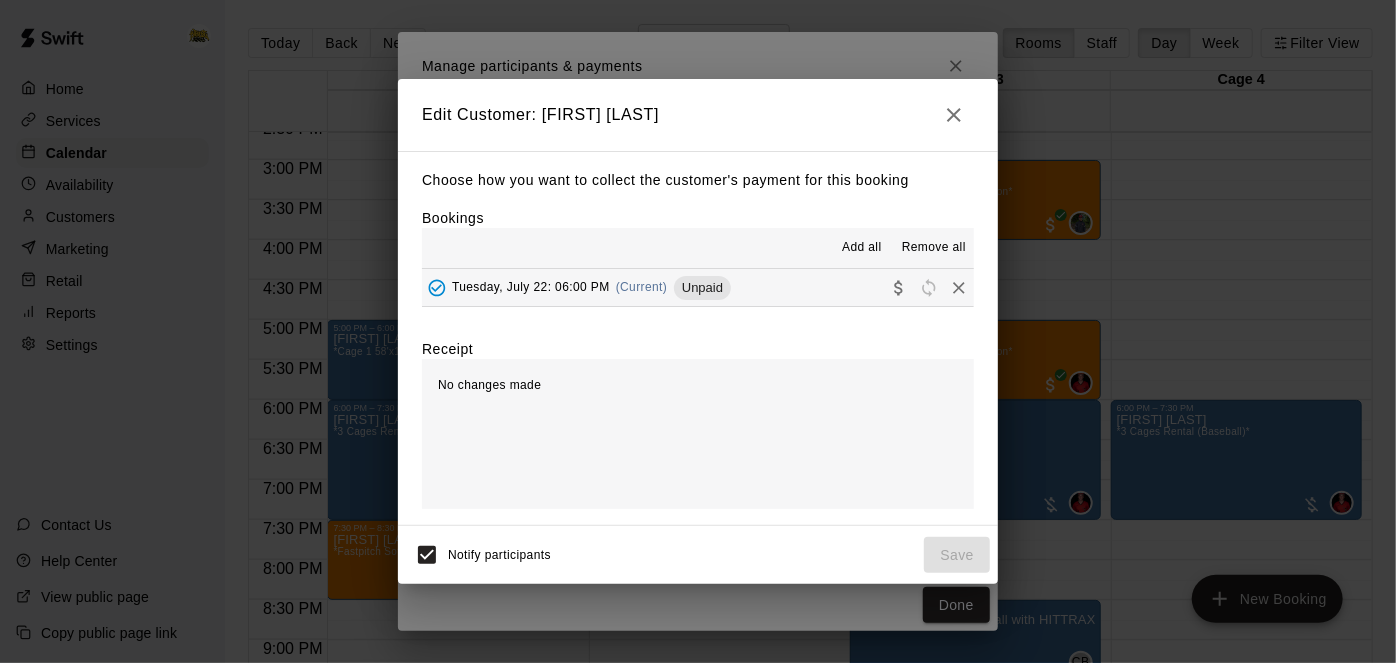 click on "[DAY], [MONTH] [DAY]: [HOUR]:[MINUTE] [AM/PM] (Current) Unpaid" at bounding box center (698, 287) 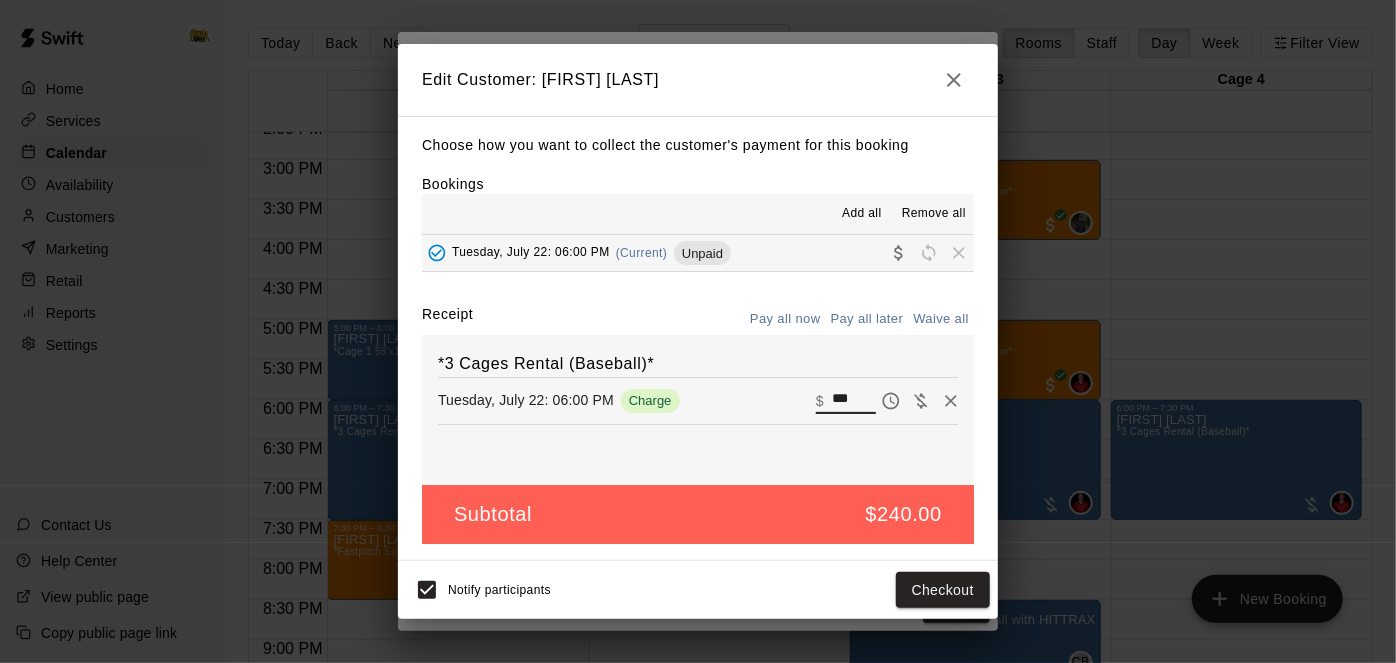 drag, startPoint x: 857, startPoint y: 405, endPoint x: 821, endPoint y: 412, distance: 36.67424 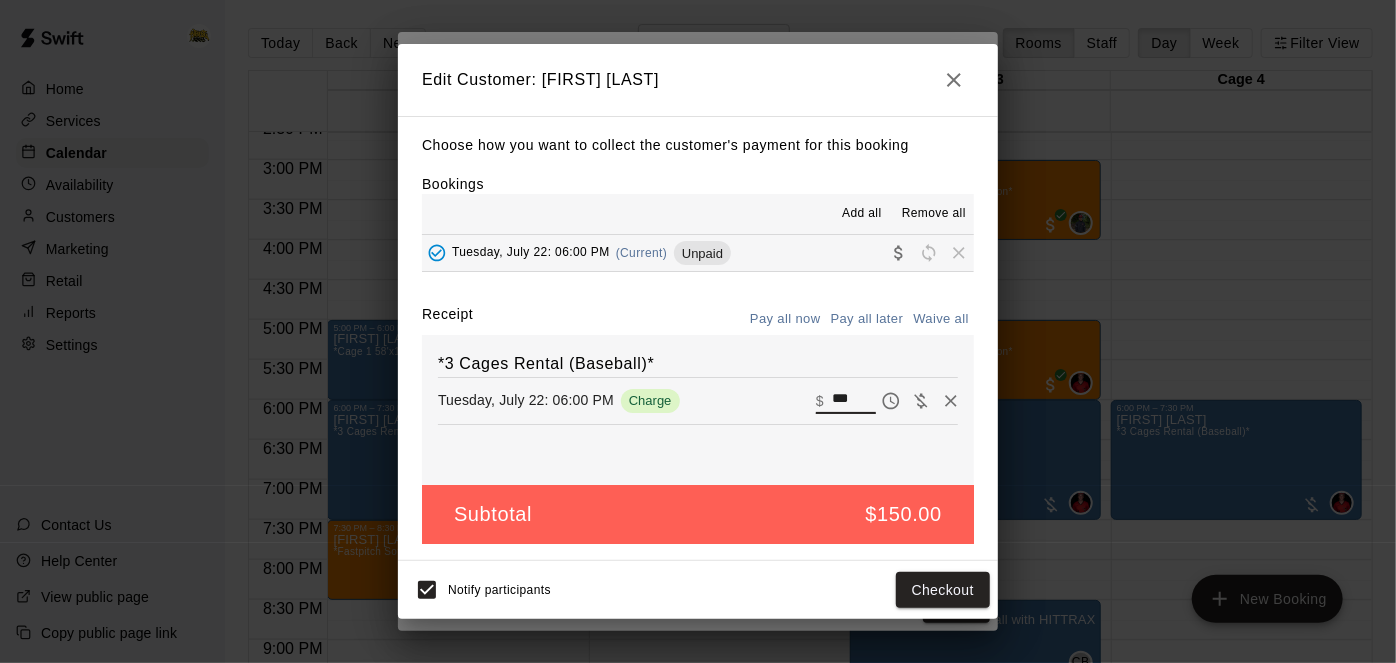 type on "***" 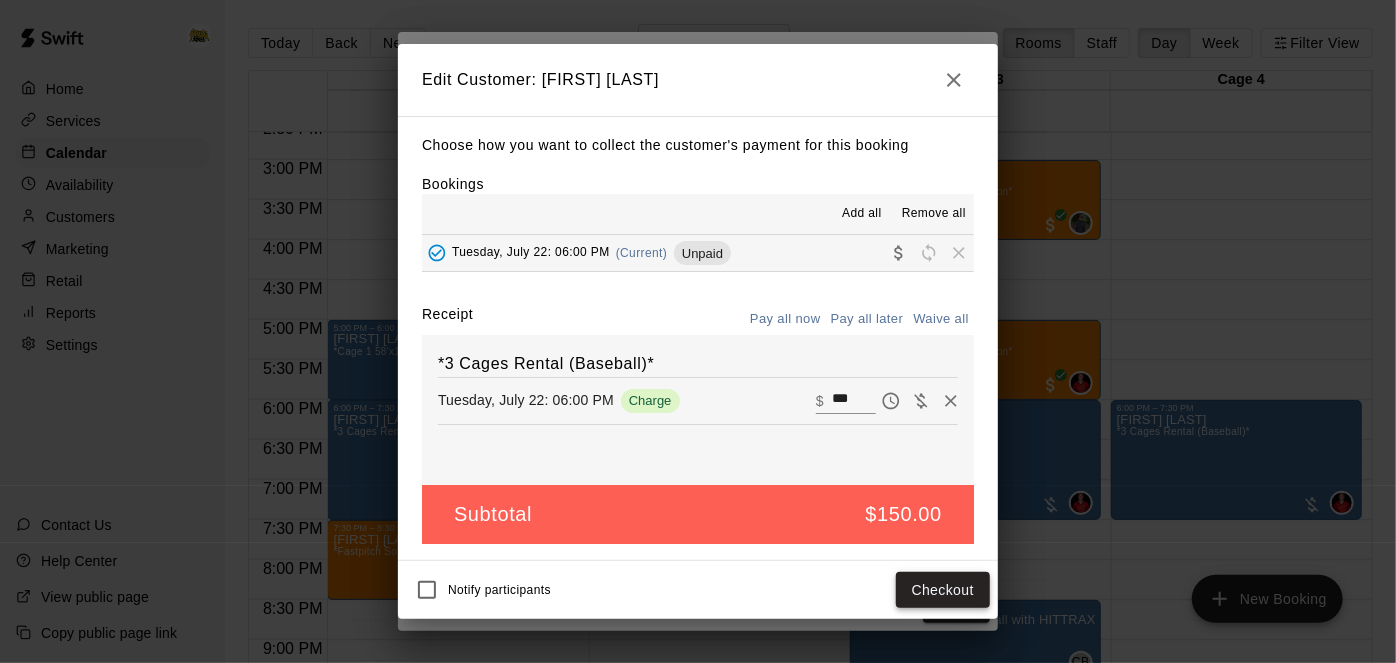 click on "Checkout" at bounding box center [943, 590] 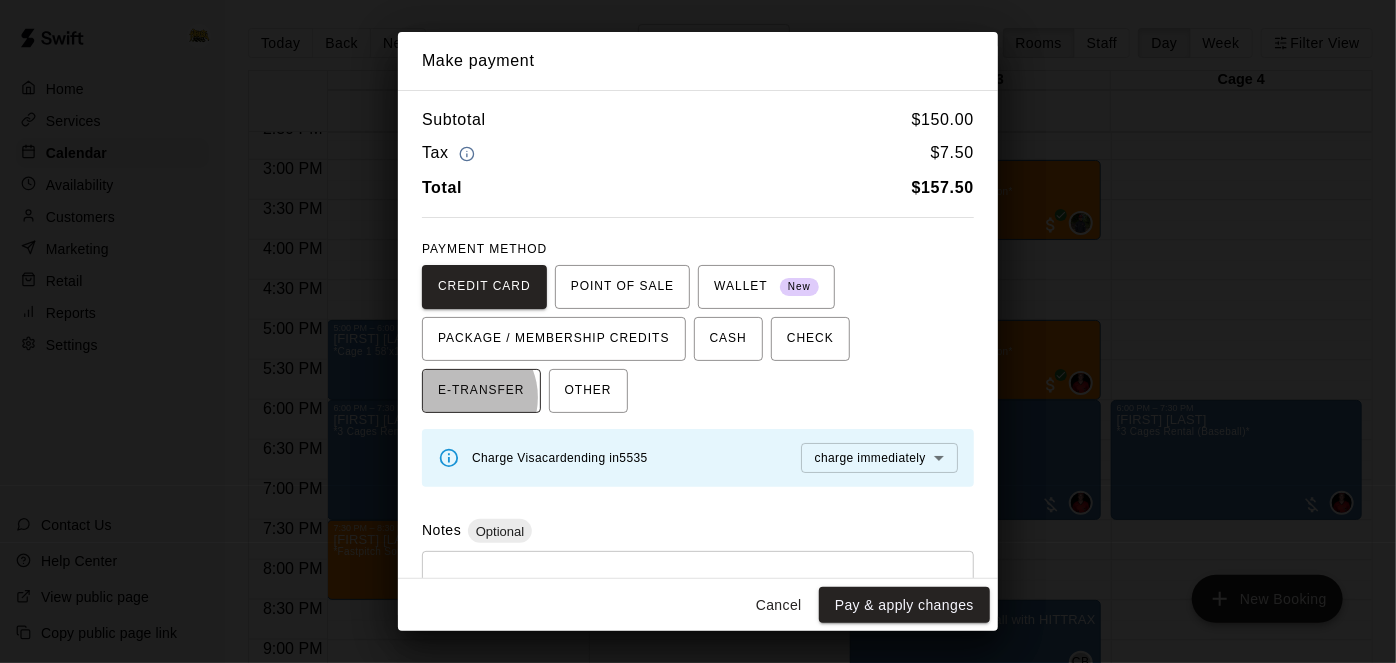 click on "E-TRANSFER" at bounding box center (481, 391) 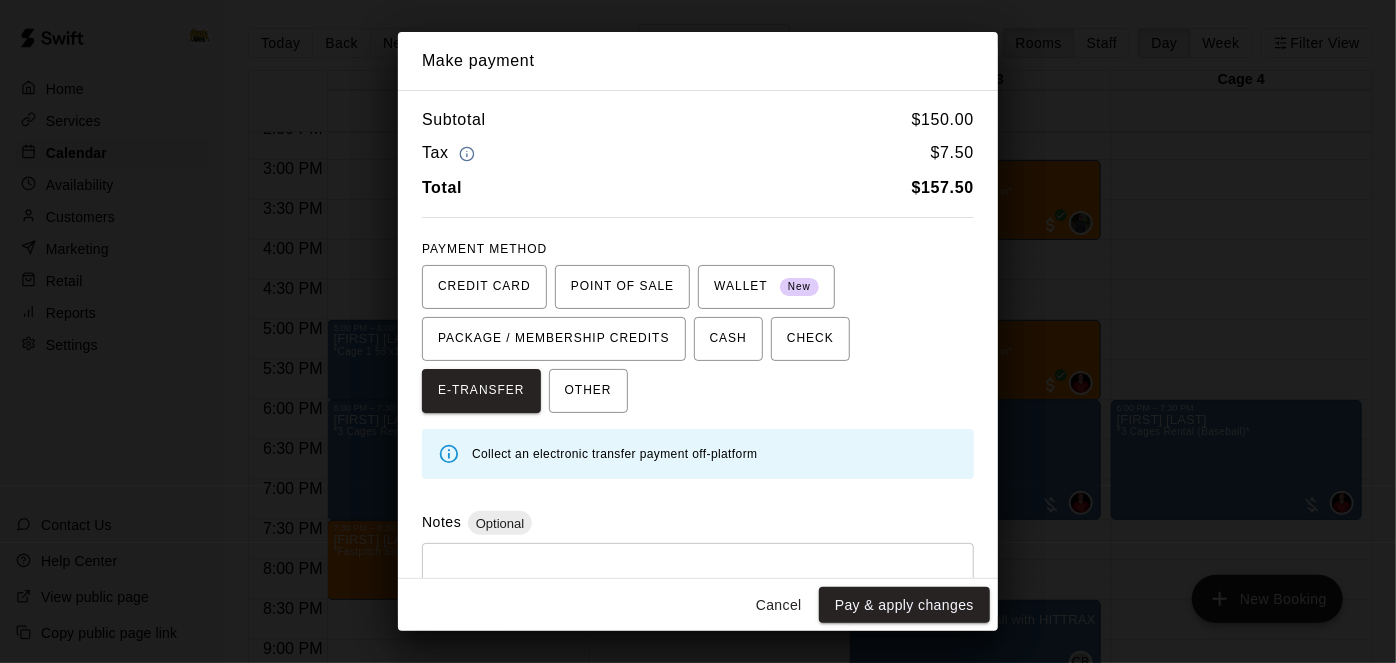 click at bounding box center [698, 590] 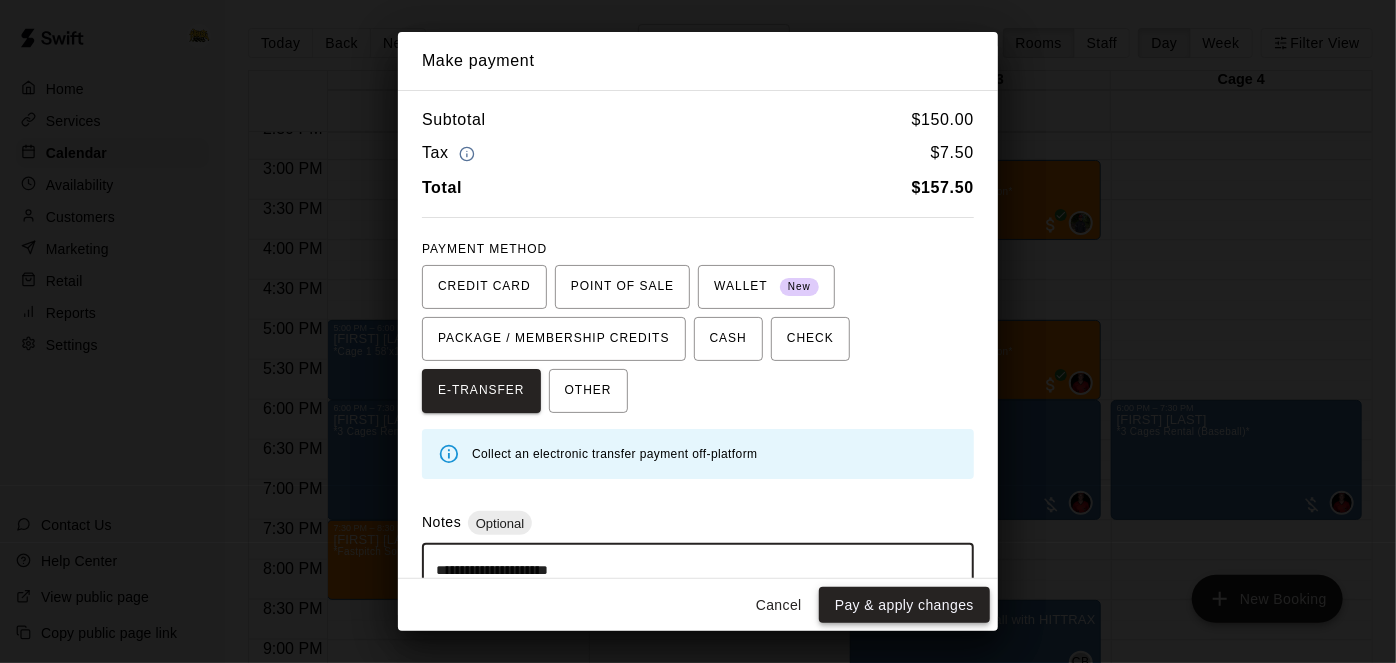 type on "**********" 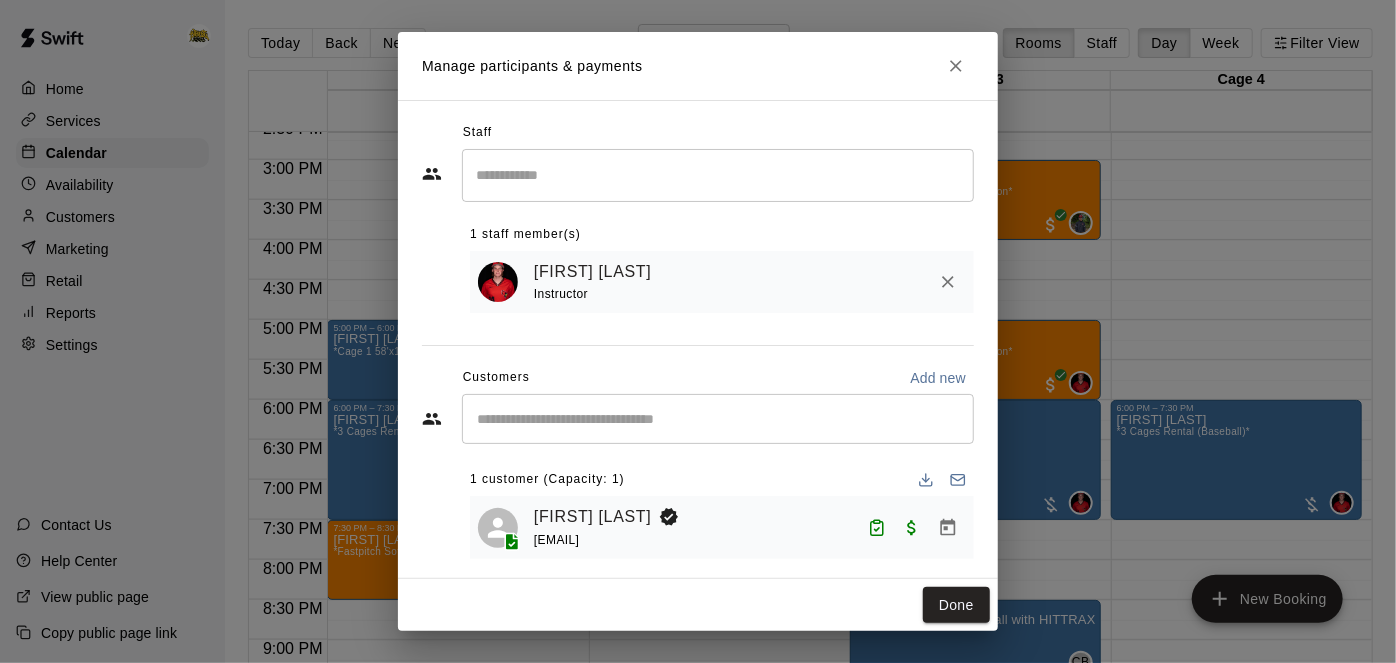 click on "Done" at bounding box center [956, 605] 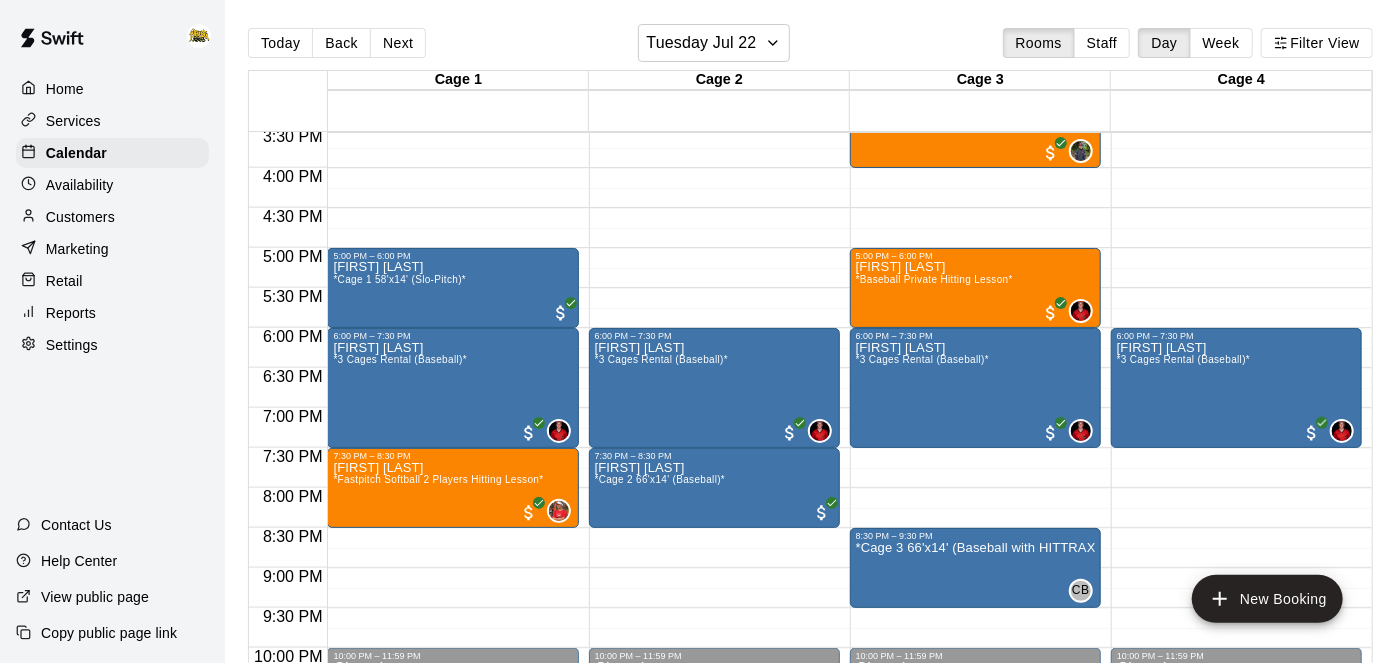 scroll, scrollTop: 1225, scrollLeft: 0, axis: vertical 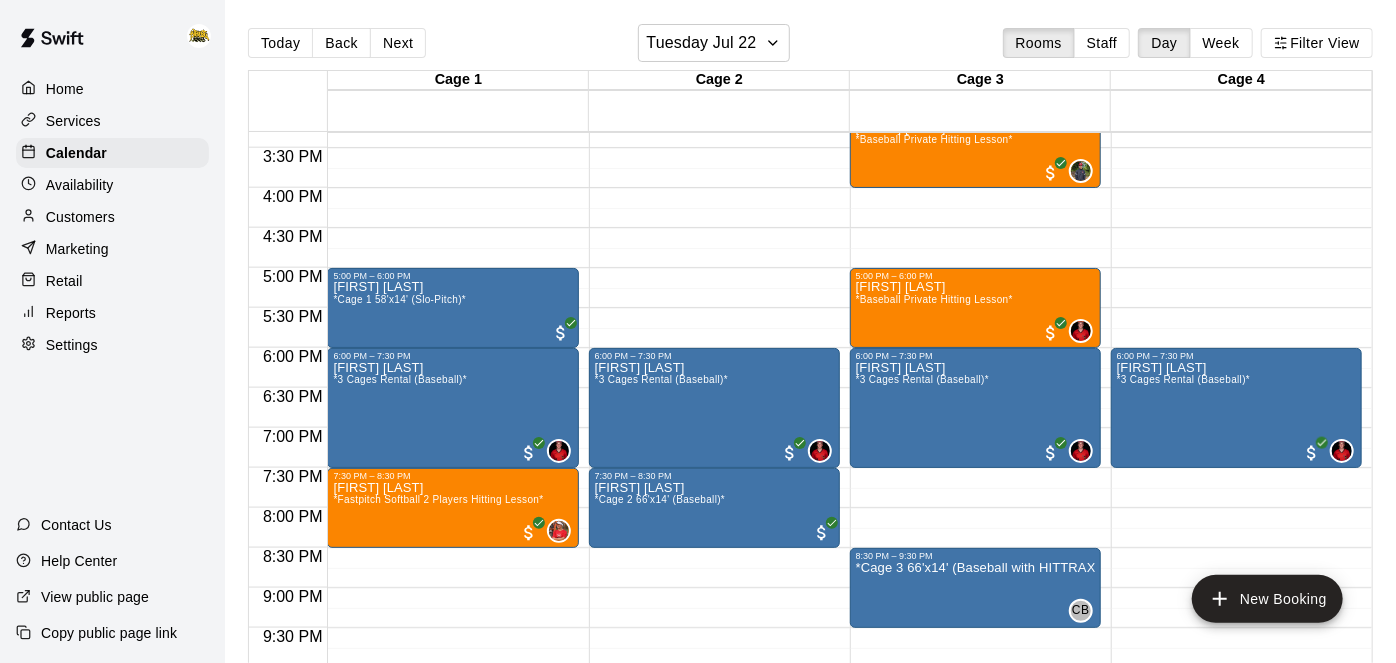 click on "Reports" at bounding box center [112, 313] 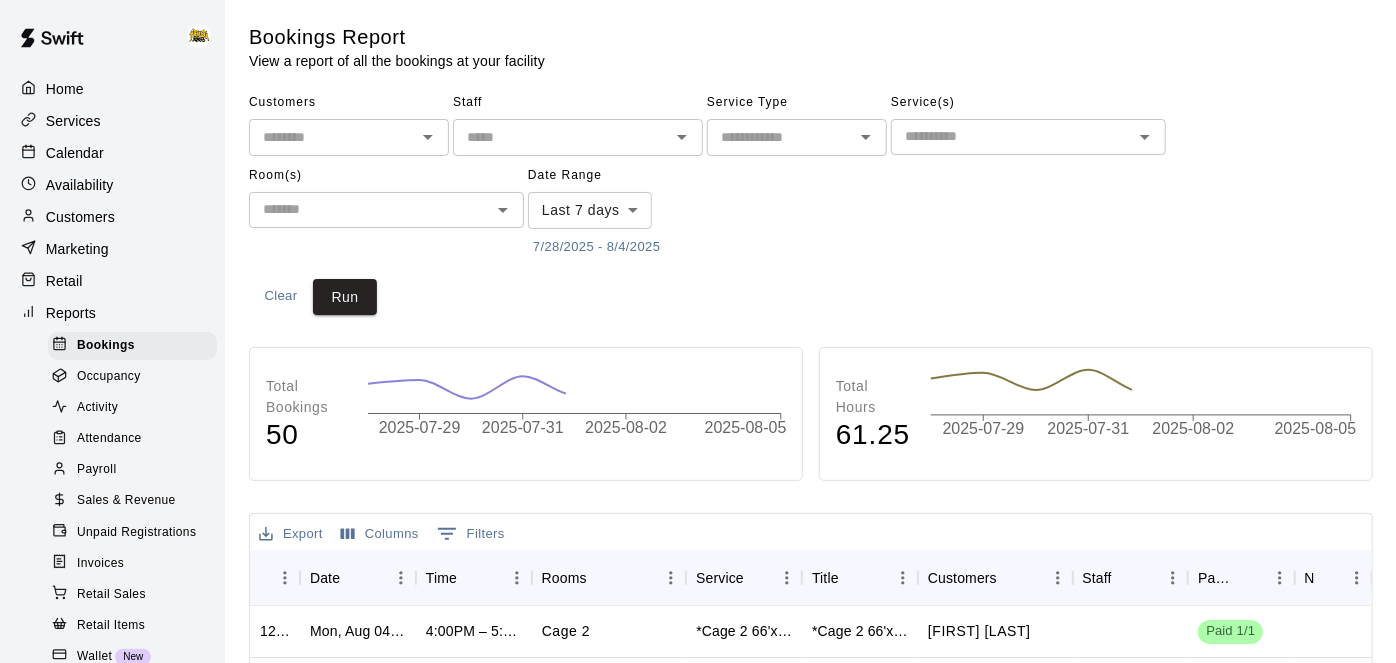 click on "7/28/2025 - 8/4/2025" at bounding box center (596, 247) 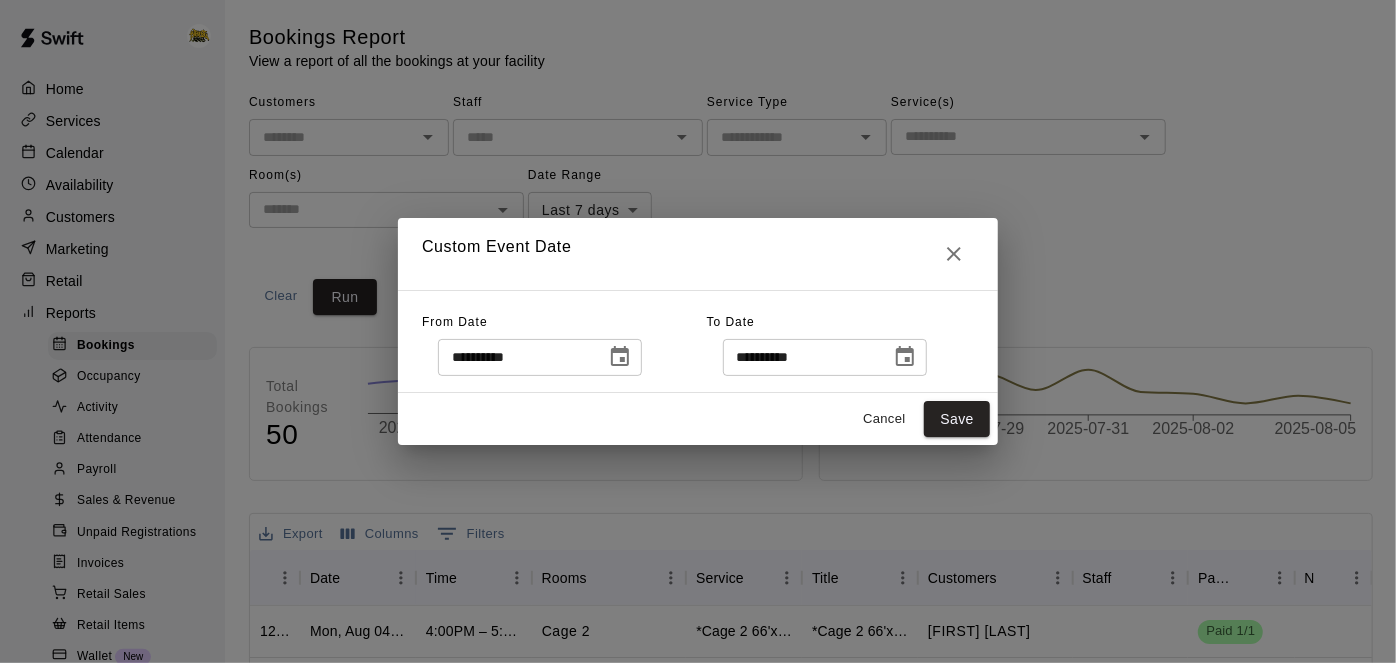 click 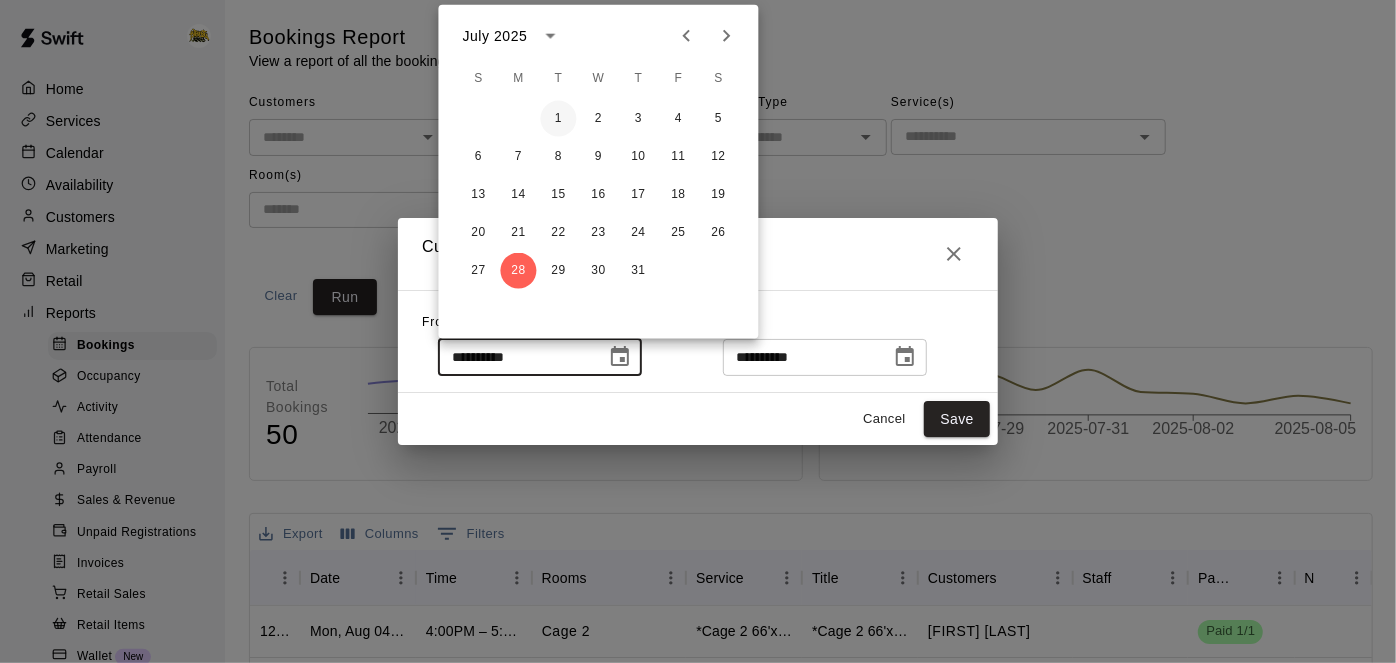 click on "1" at bounding box center [559, 119] 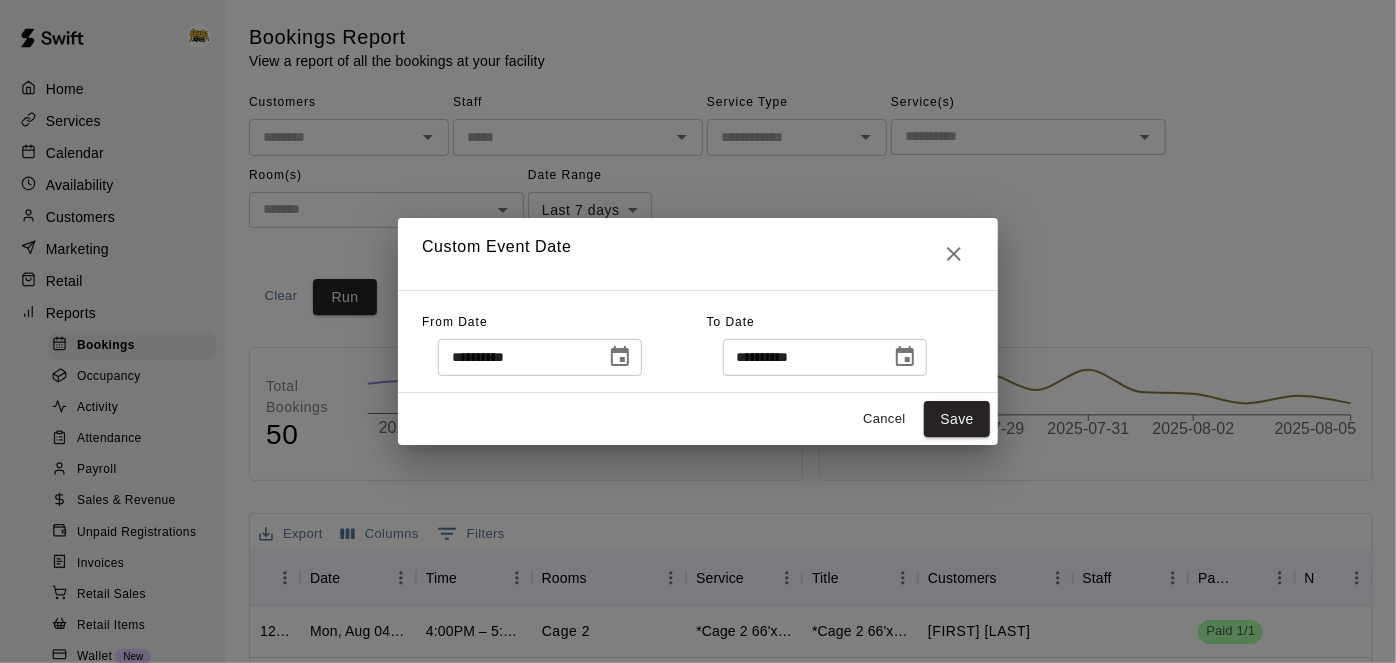 type on "**********" 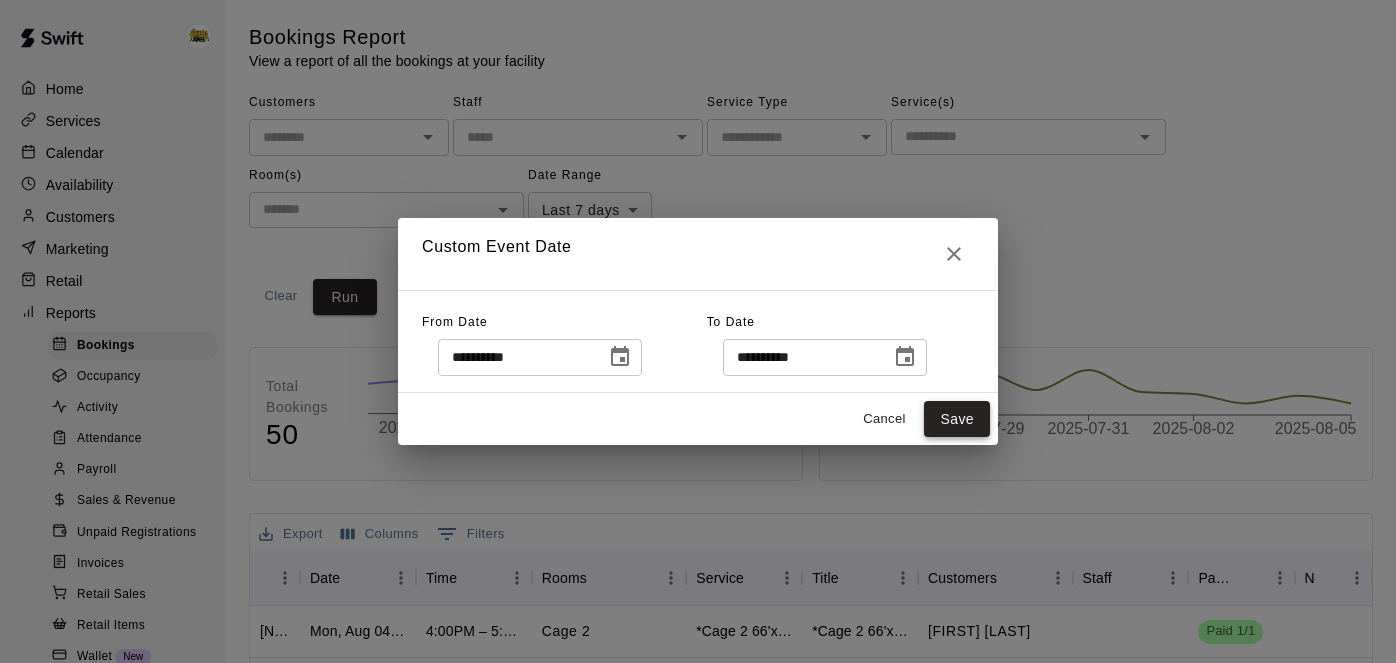 scroll, scrollTop: 0, scrollLeft: 0, axis: both 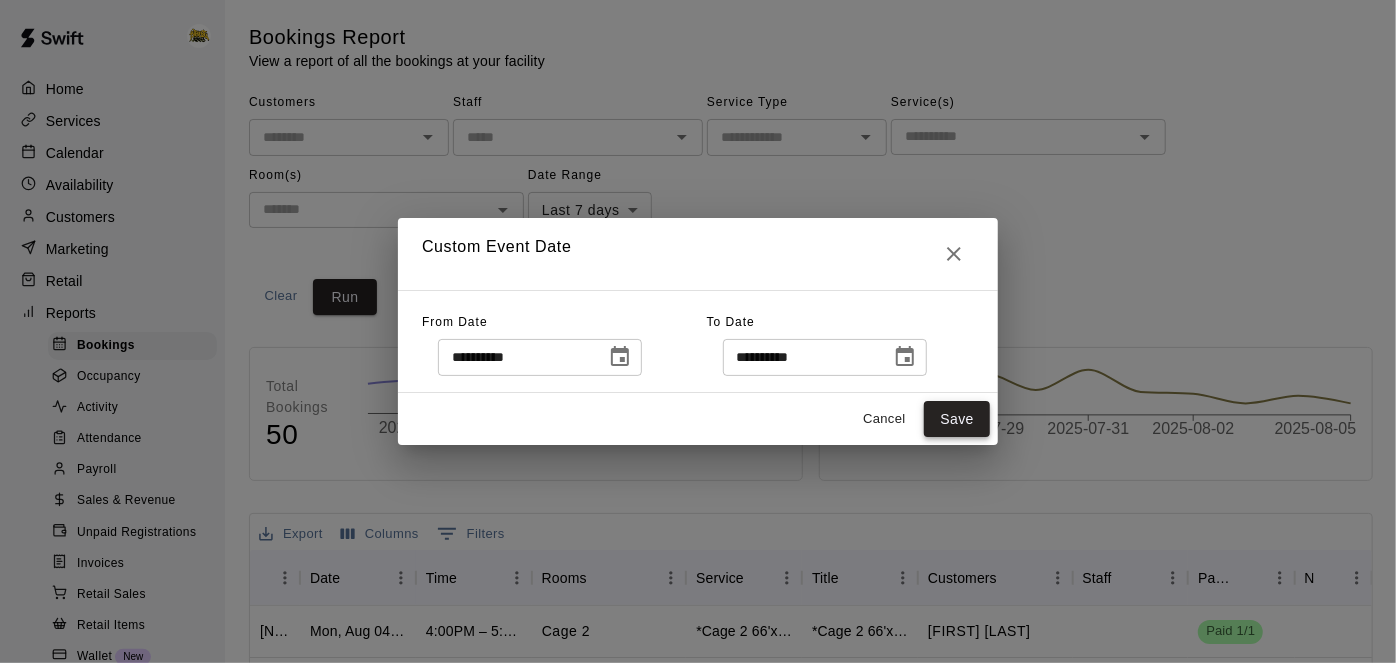 click on "Save" at bounding box center (957, 419) 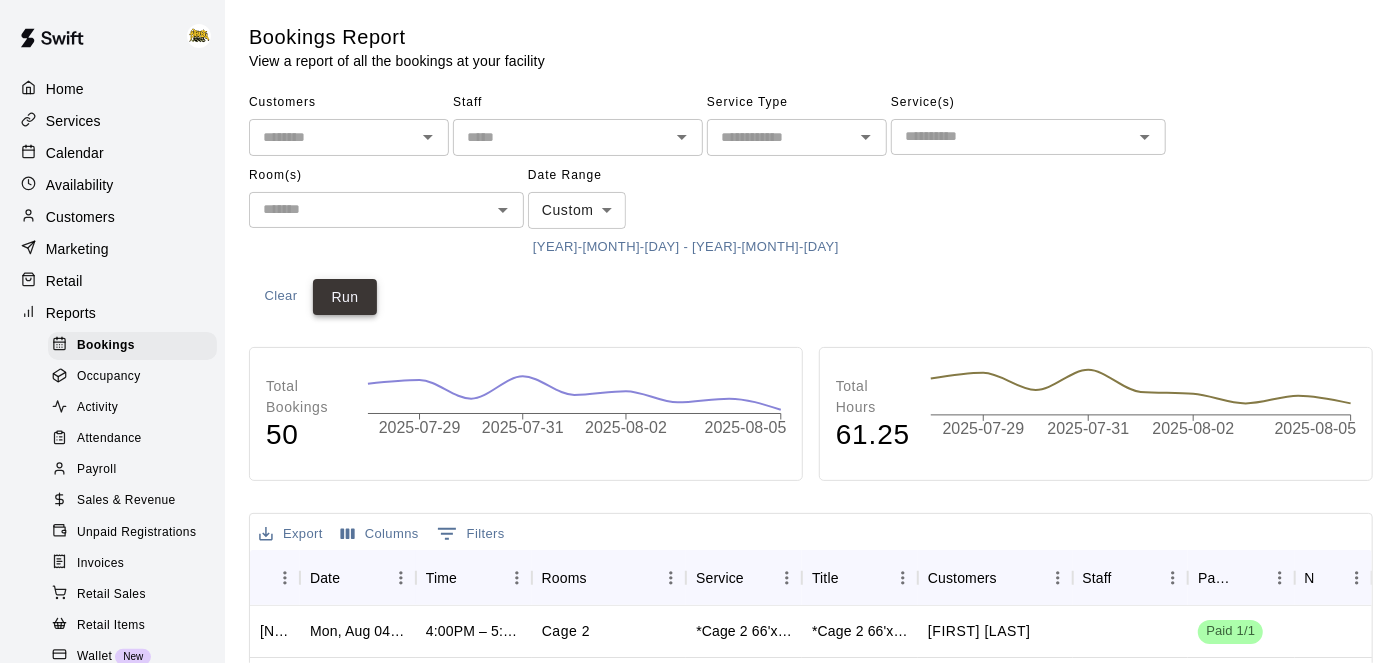 click on "Run" at bounding box center [345, 297] 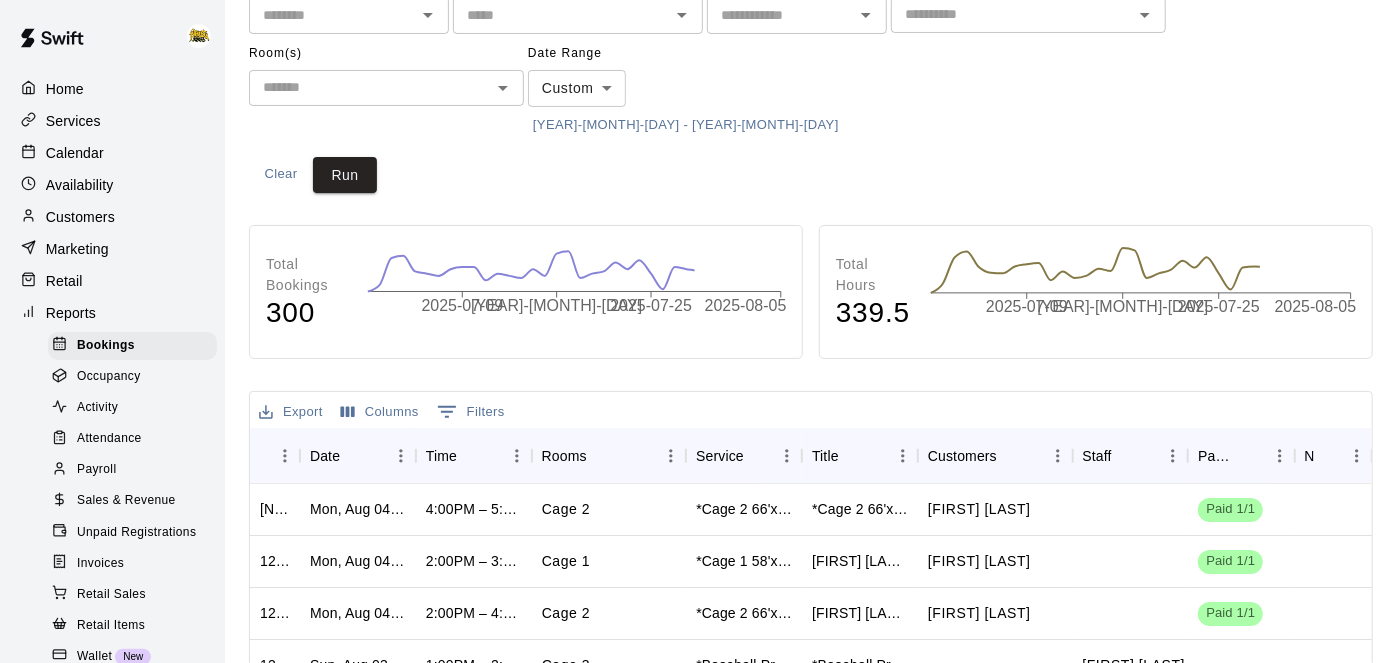 scroll, scrollTop: 124, scrollLeft: 0, axis: vertical 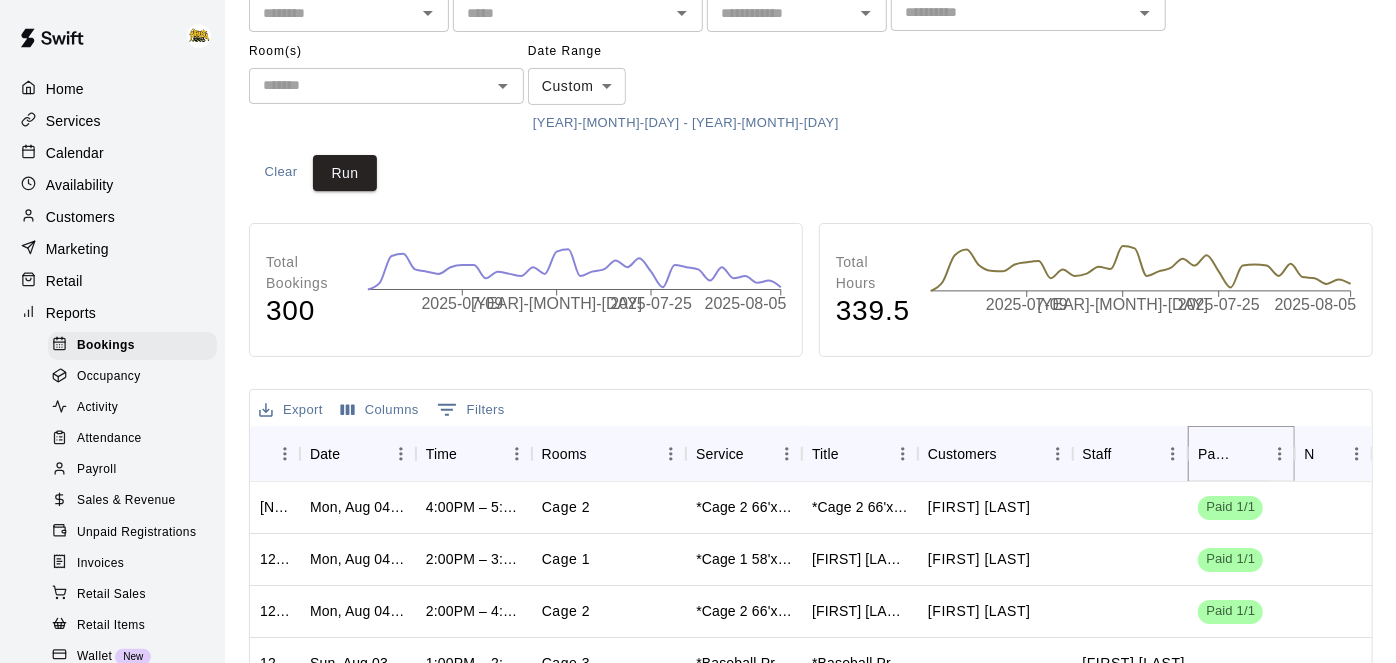 click at bounding box center [1251, 454] 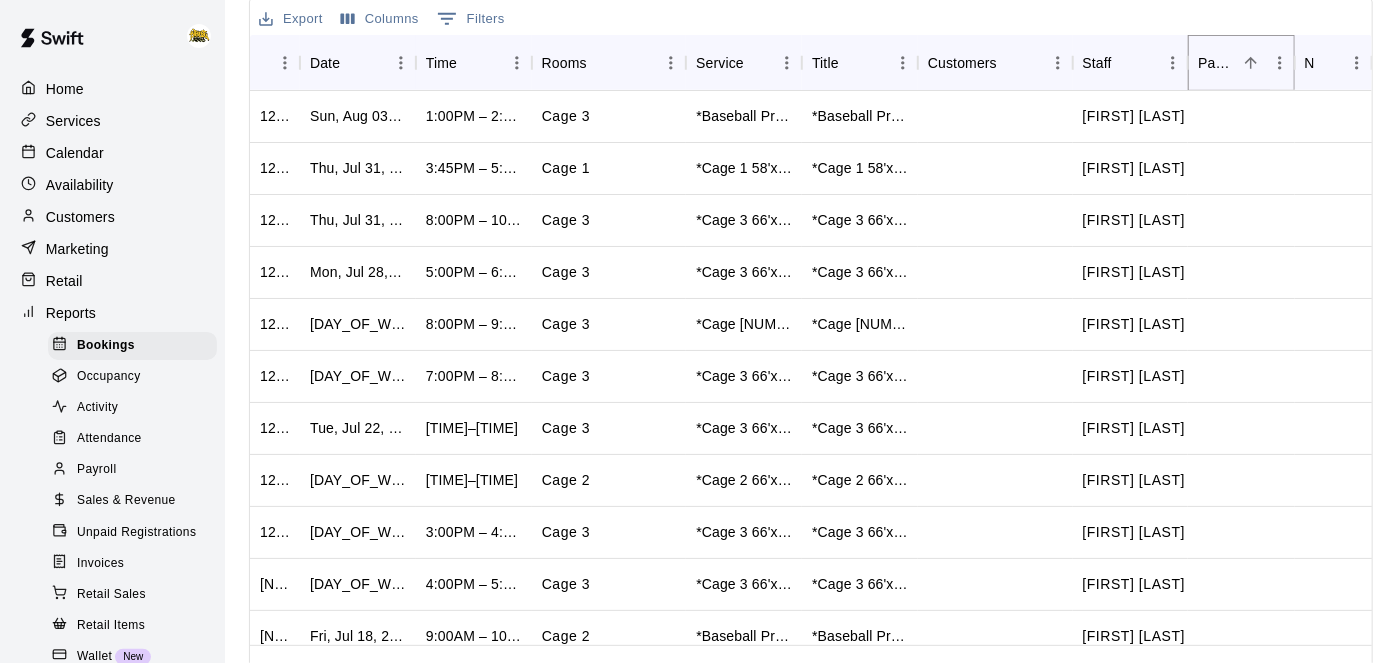 scroll, scrollTop: 557, scrollLeft: 0, axis: vertical 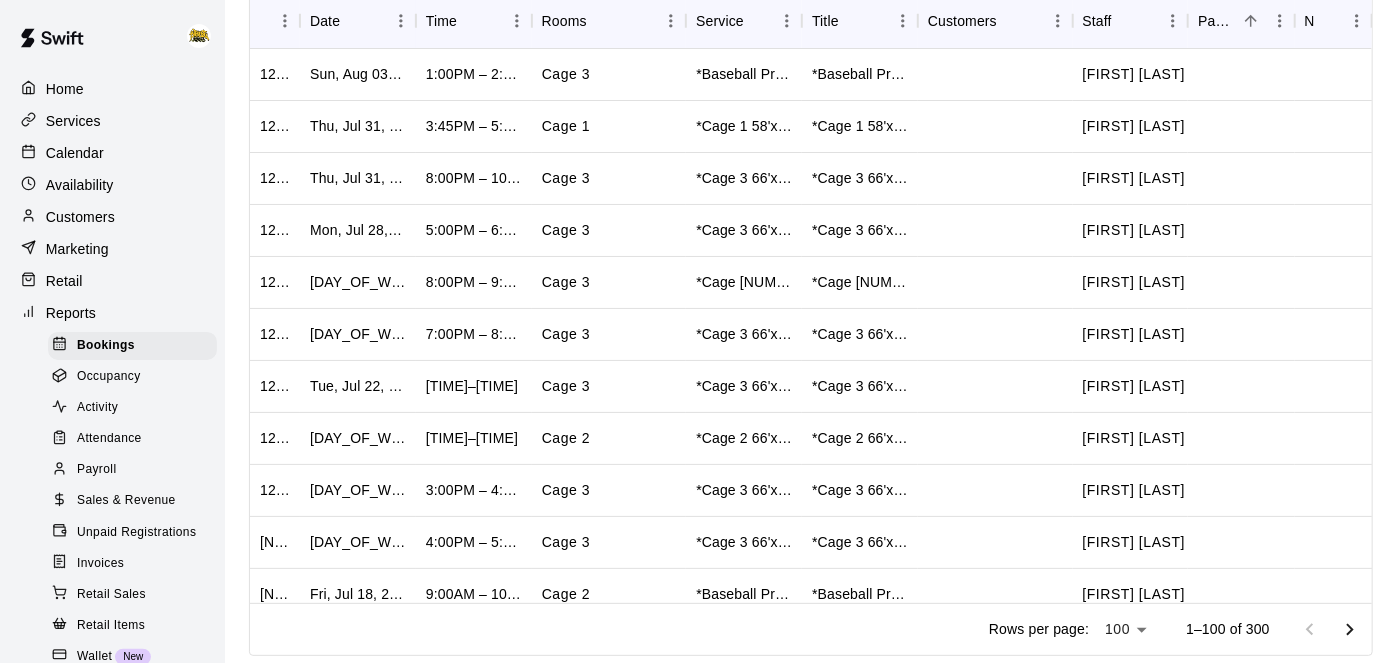 click 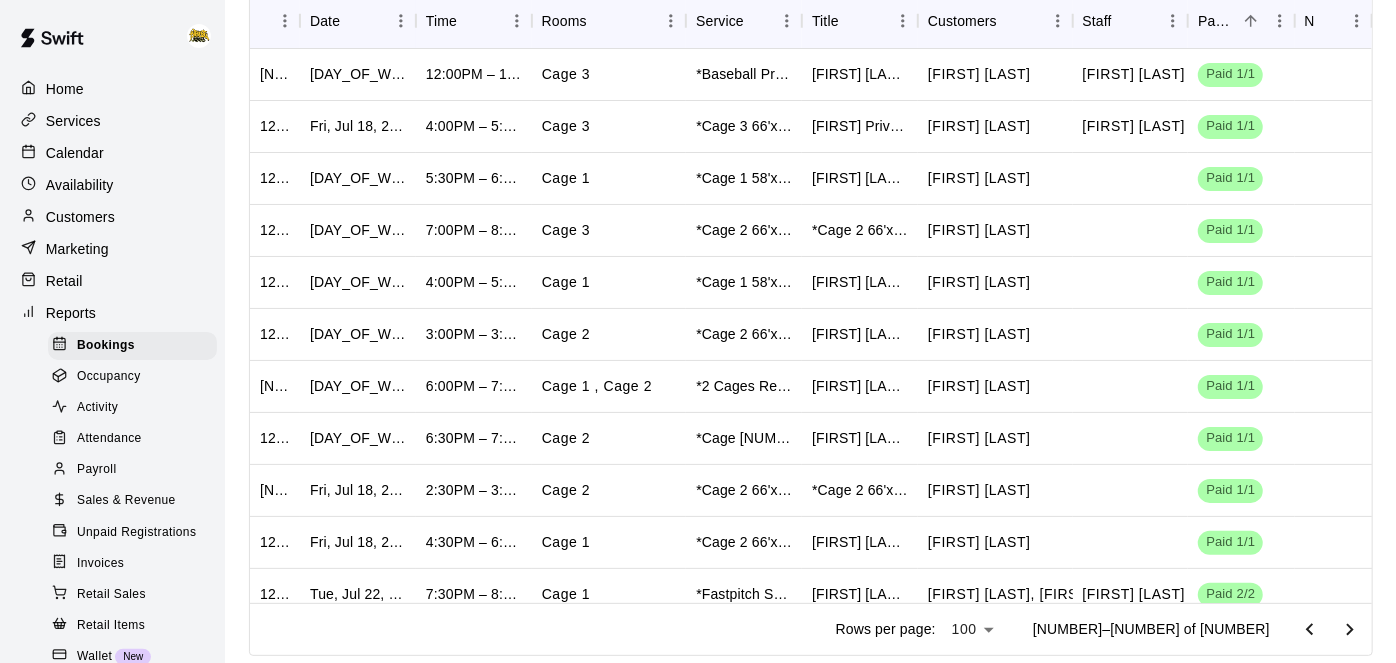 click 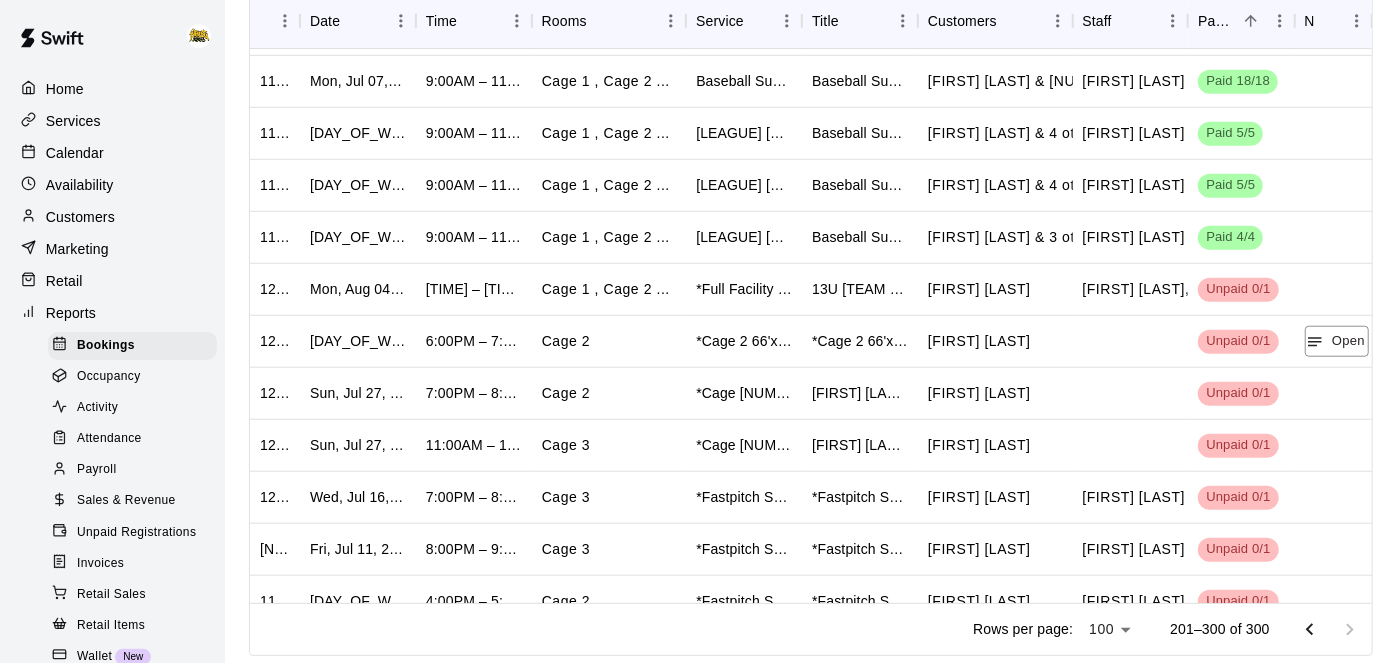 scroll, scrollTop: 4645, scrollLeft: 0, axis: vertical 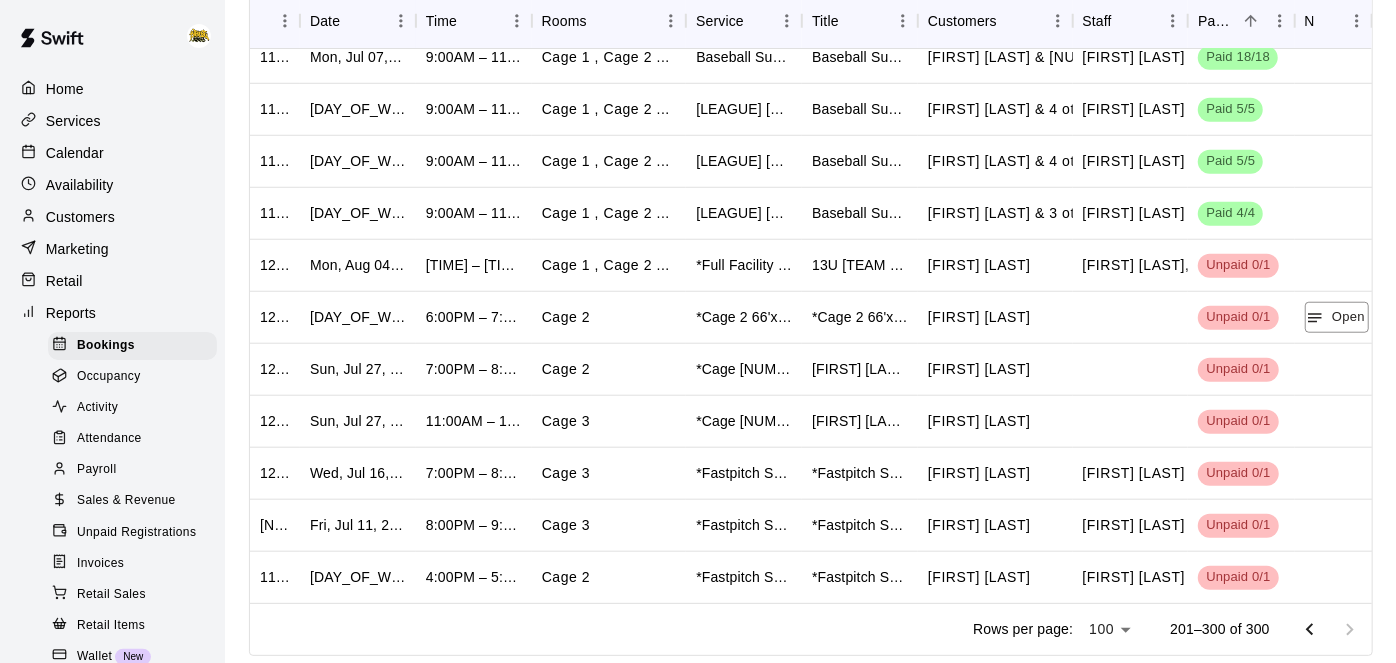 click on "Calendar" at bounding box center [75, 153] 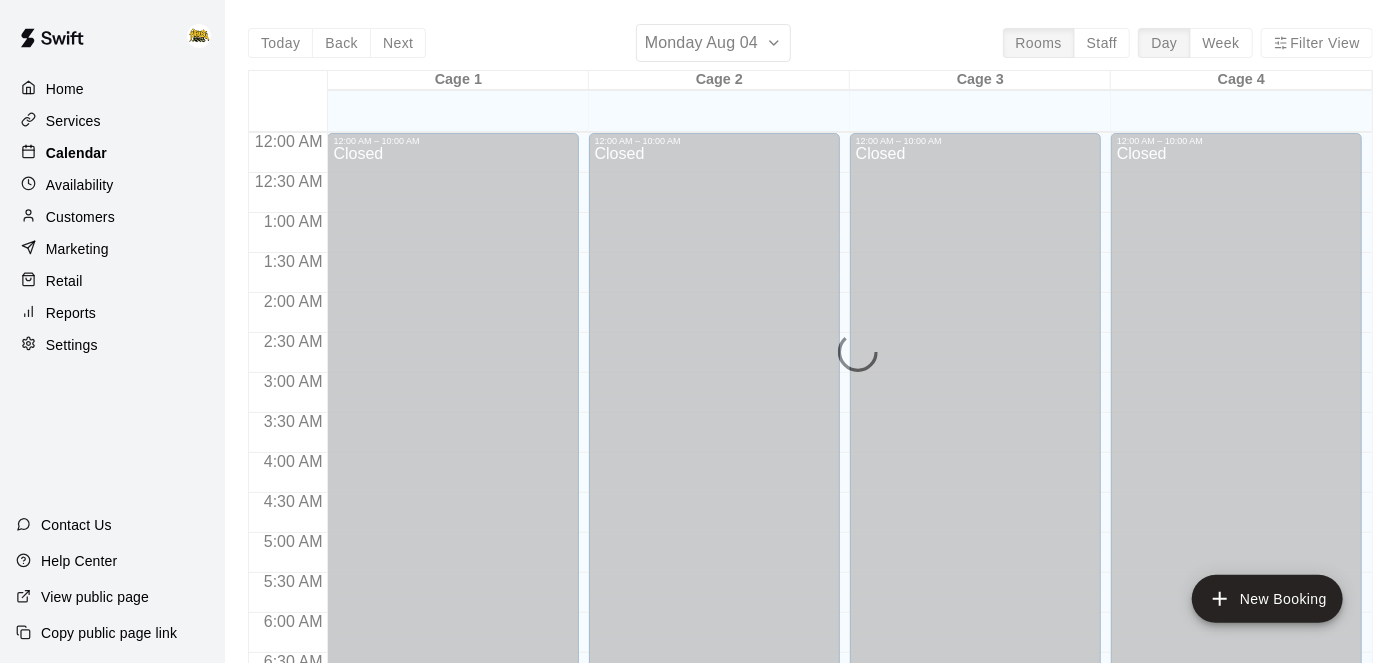 scroll, scrollTop: 1306, scrollLeft: 0, axis: vertical 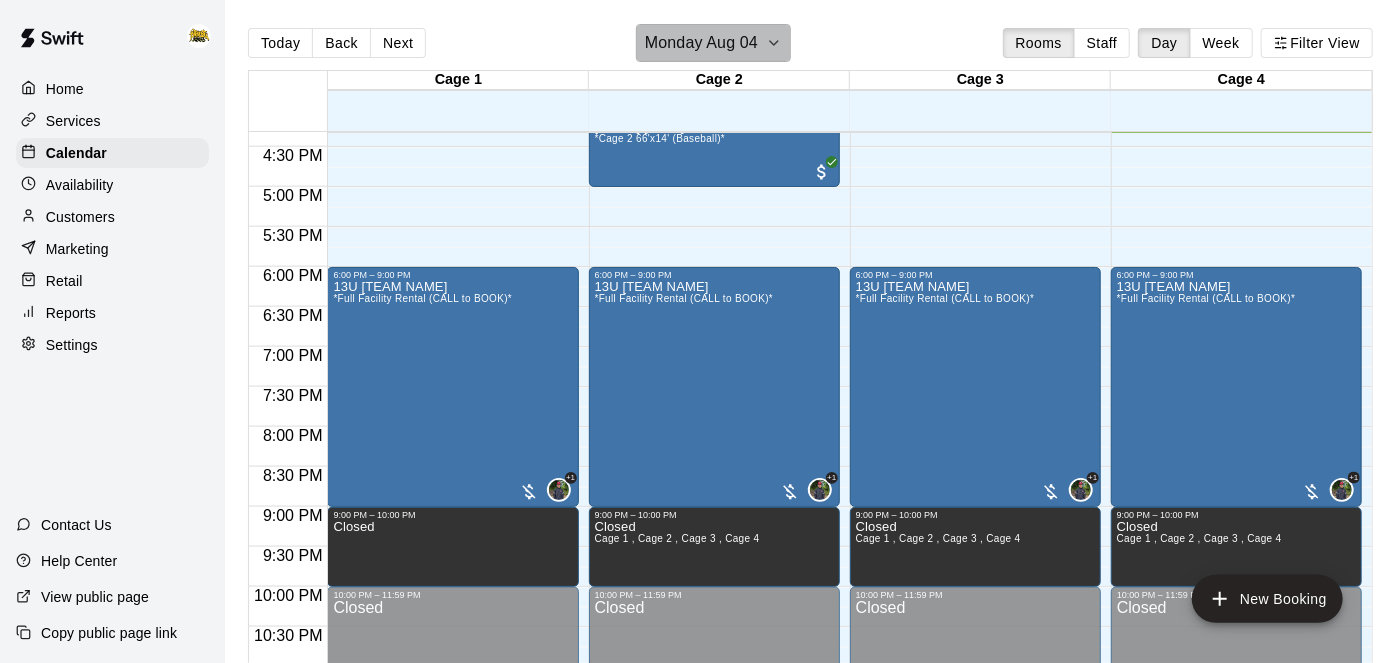click 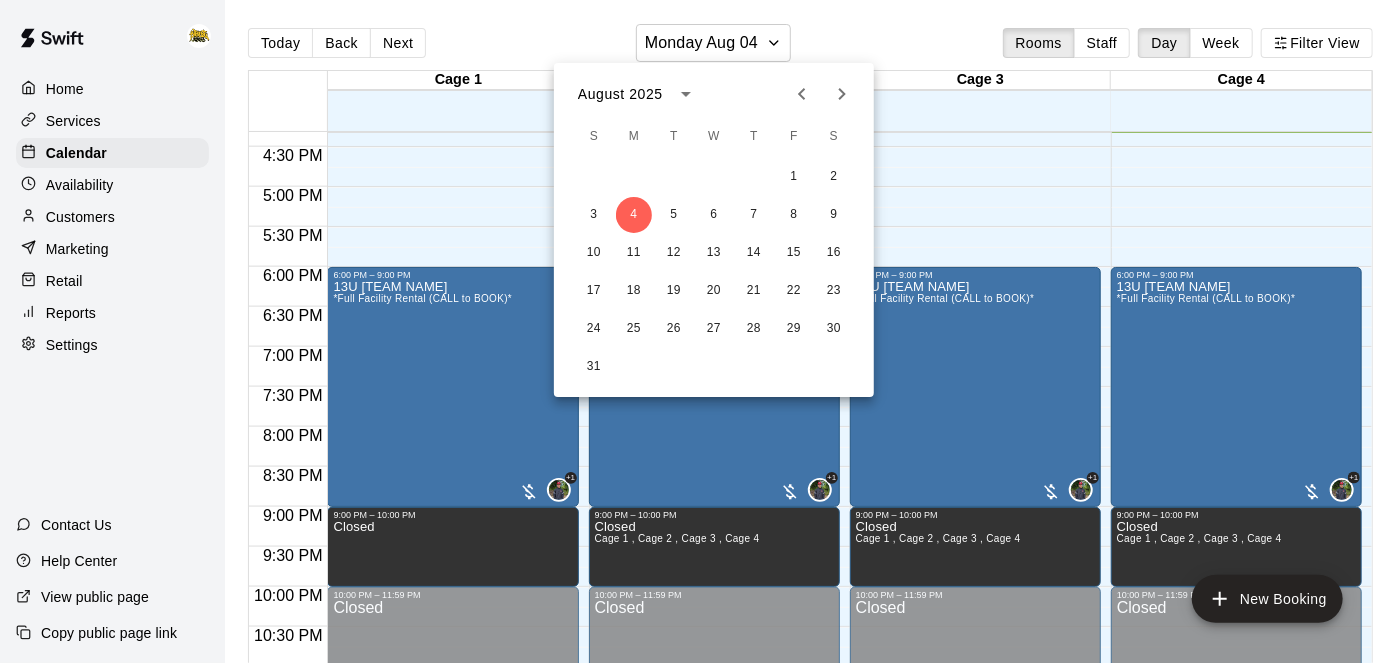 click 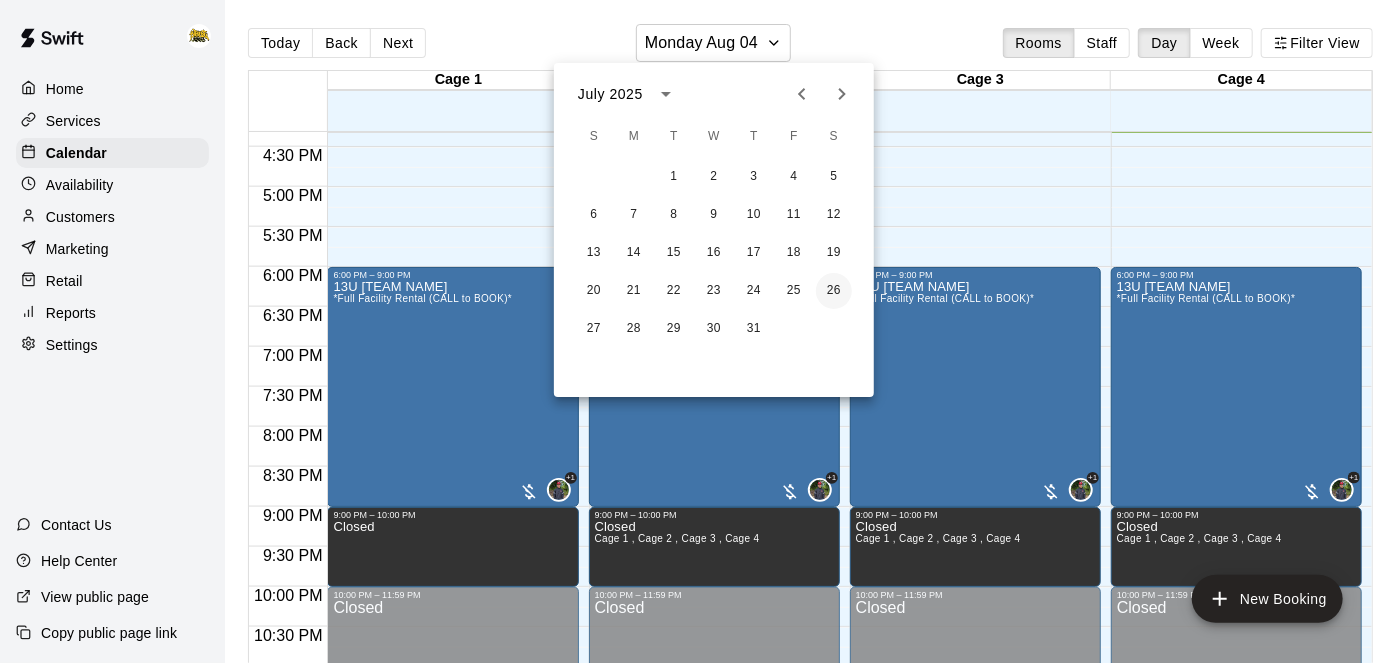 click on "26" at bounding box center [834, 291] 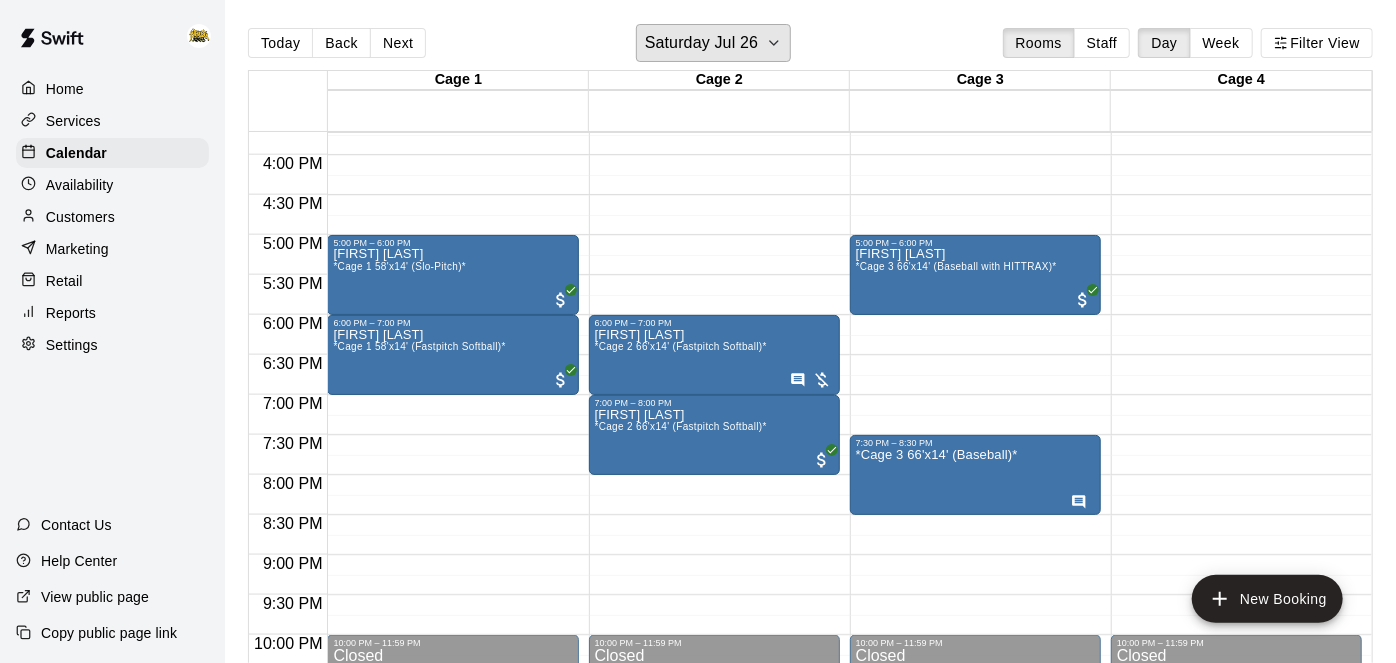 scroll, scrollTop: 1256, scrollLeft: 0, axis: vertical 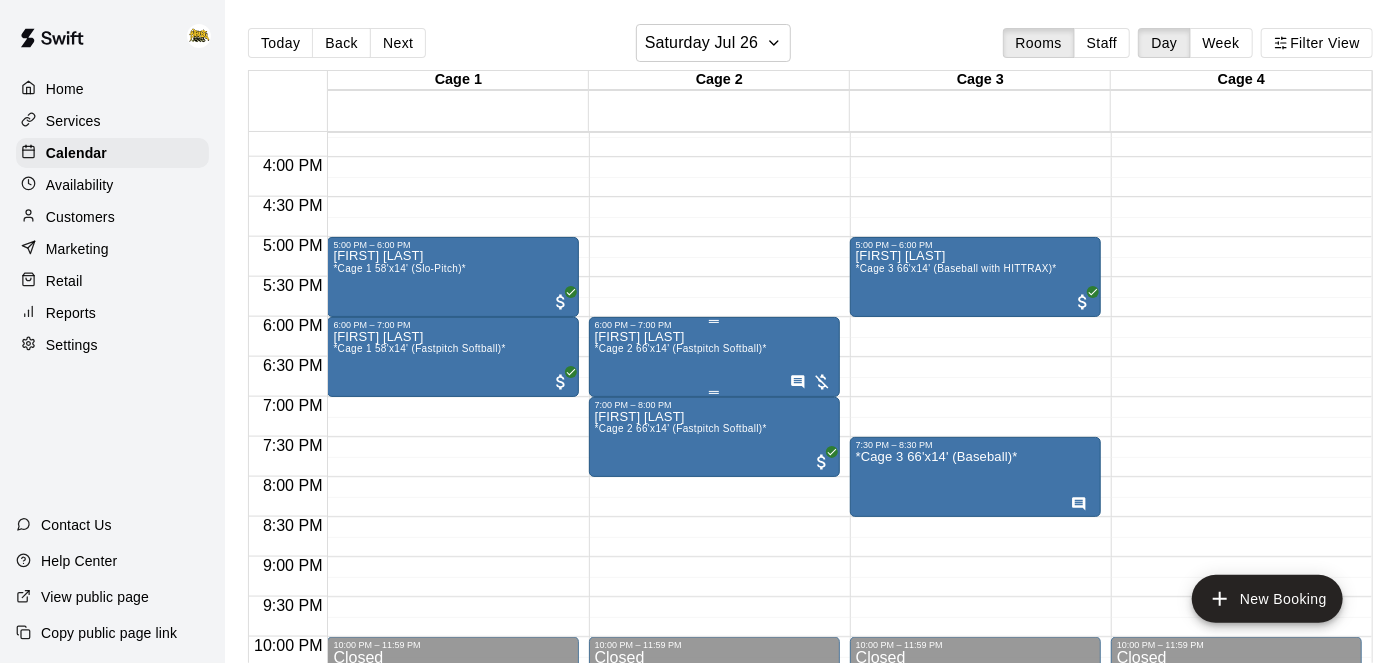 click on "[FIRST] [LAST] *Cage [NUMBER] [SIZE] ([LEAGUE] with [FEATURE])*" at bounding box center (681, 661) 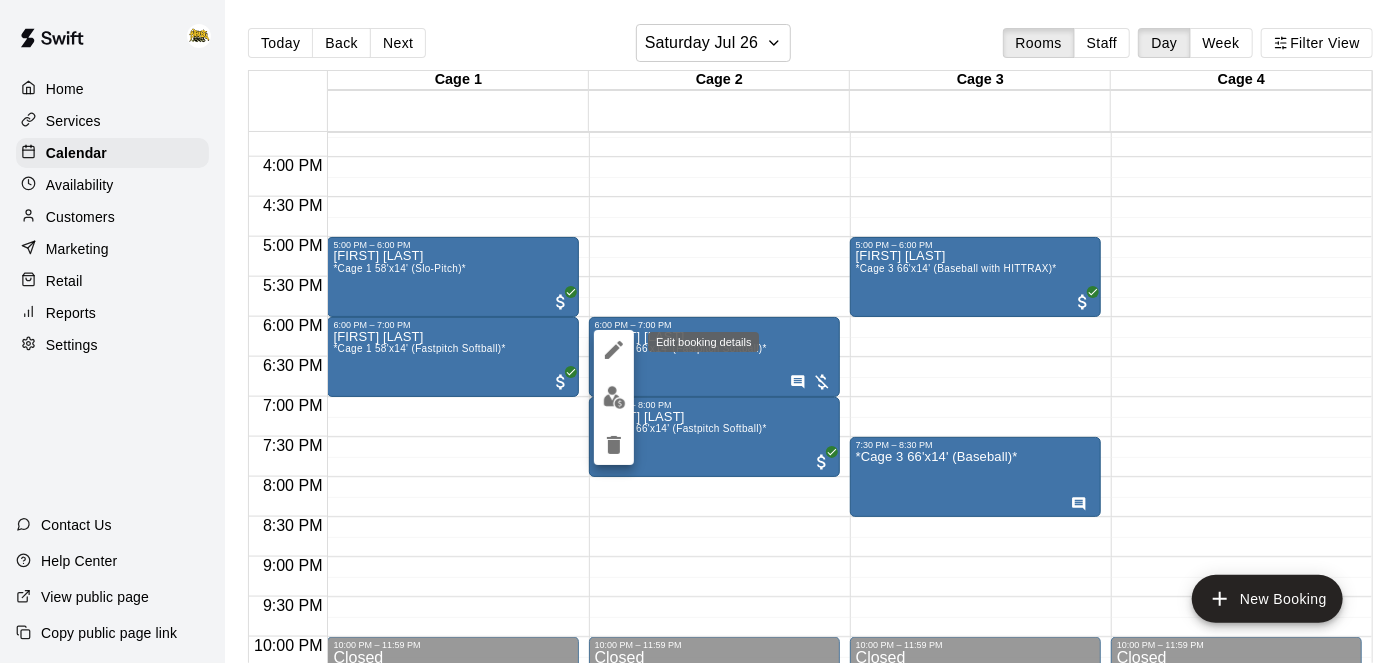 click 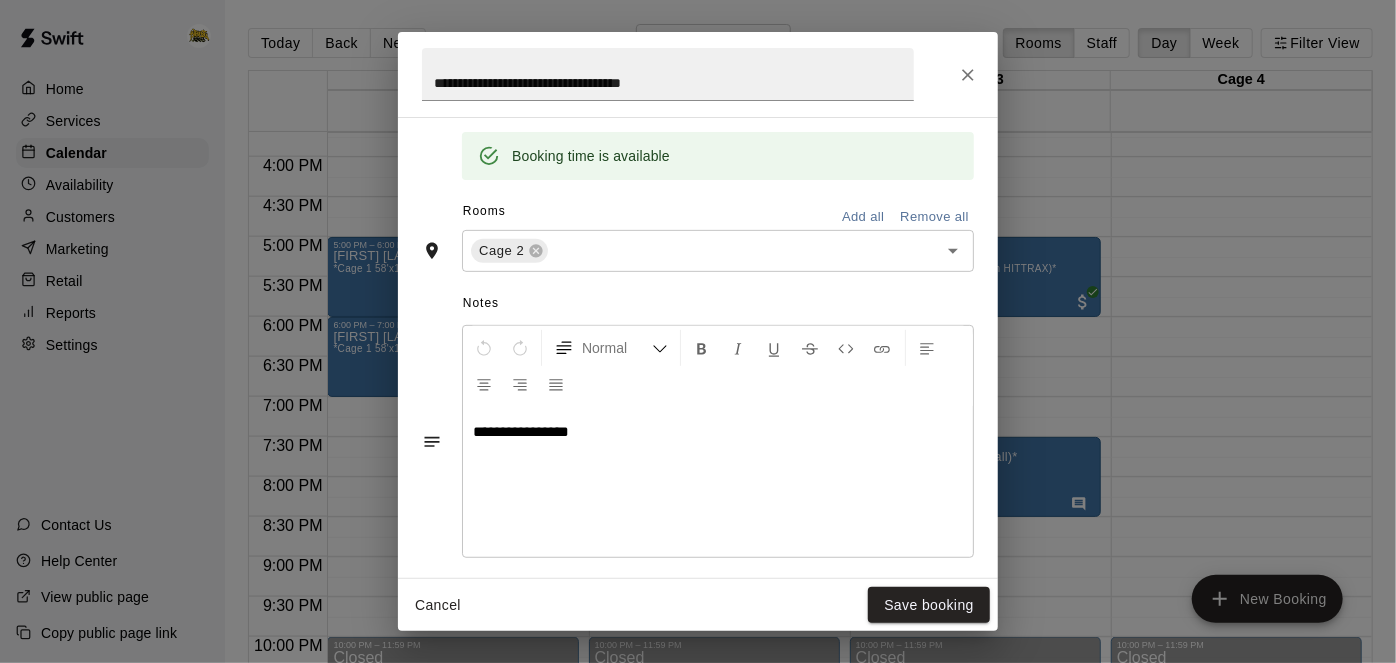 scroll, scrollTop: 394, scrollLeft: 0, axis: vertical 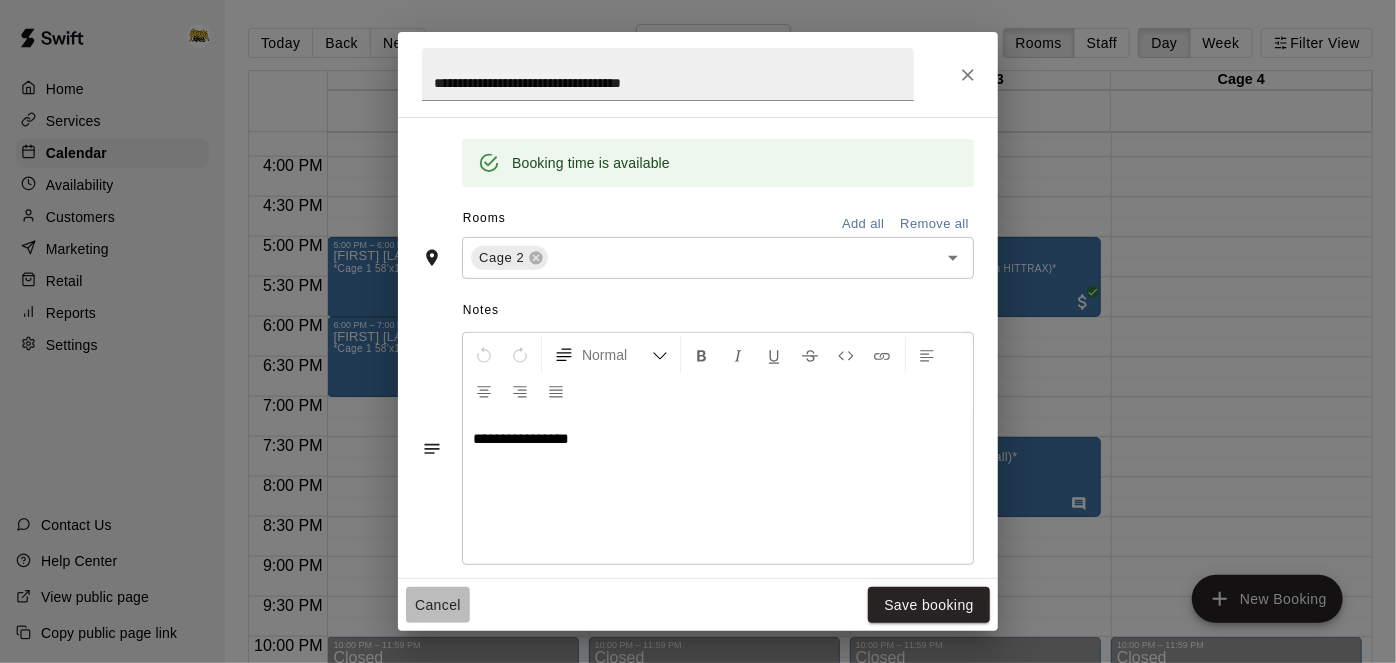 click on "Cancel" at bounding box center (438, 605) 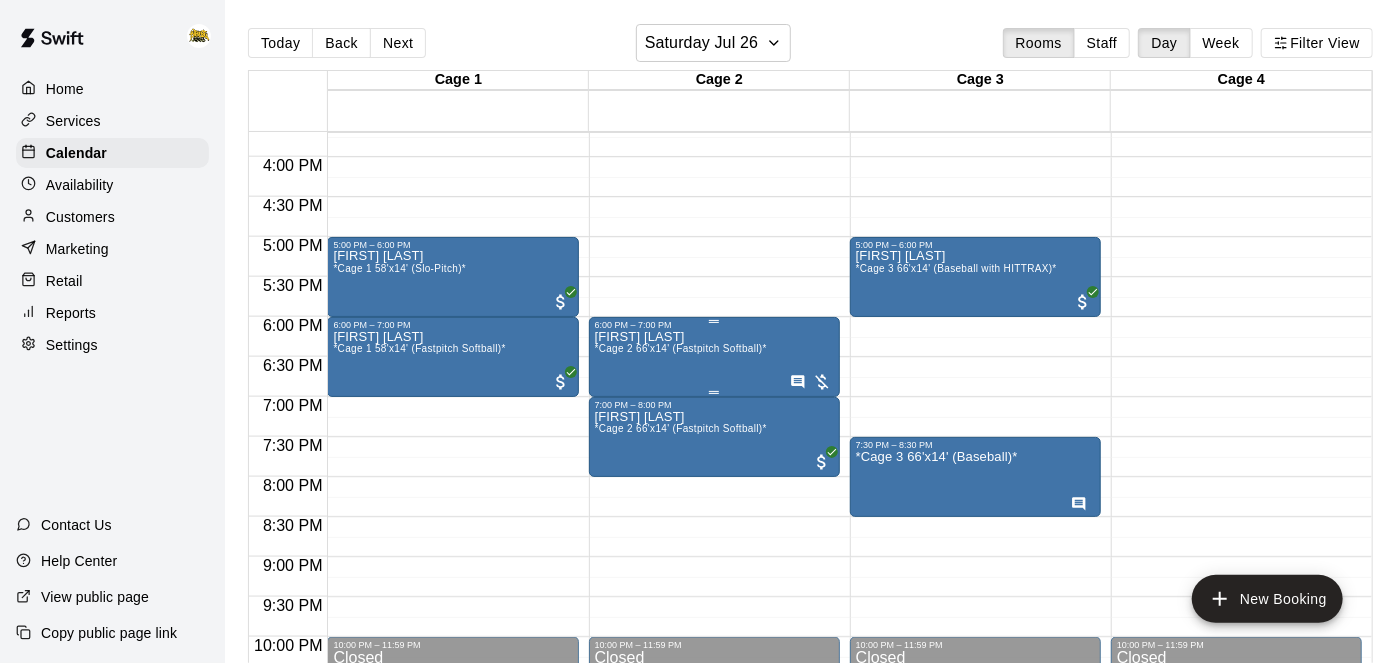 click on "[FIRST] [LAST] *Cage [NUMBER] [SIZE] ([LEAGUE] with [FEATURE])*" at bounding box center (681, 661) 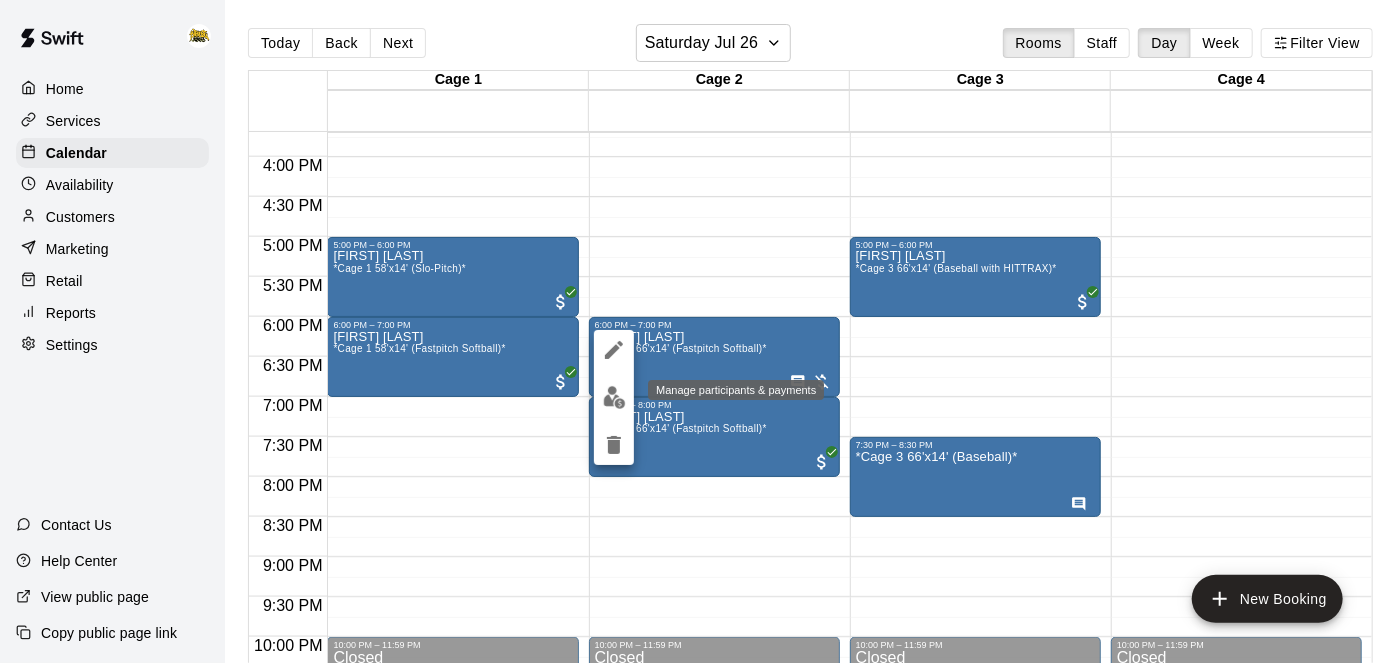 click at bounding box center (614, 397) 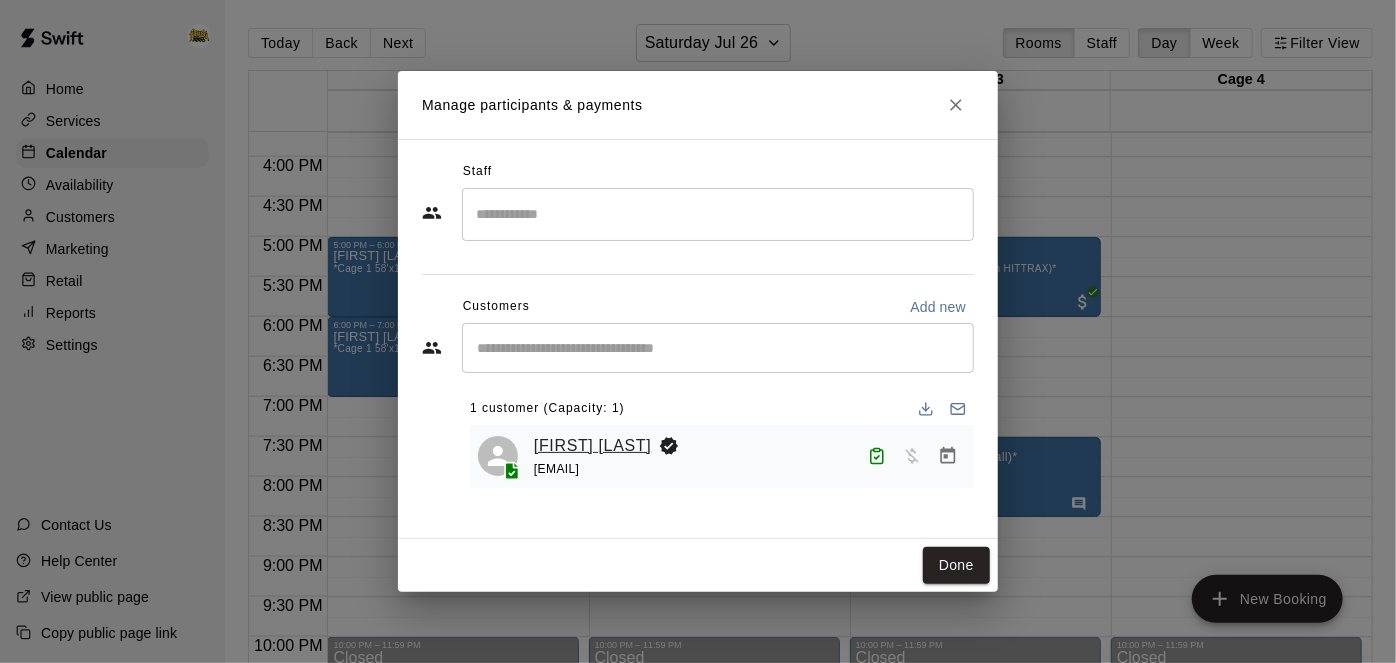 click on "[FIRST] [LAST]" at bounding box center [592, 446] 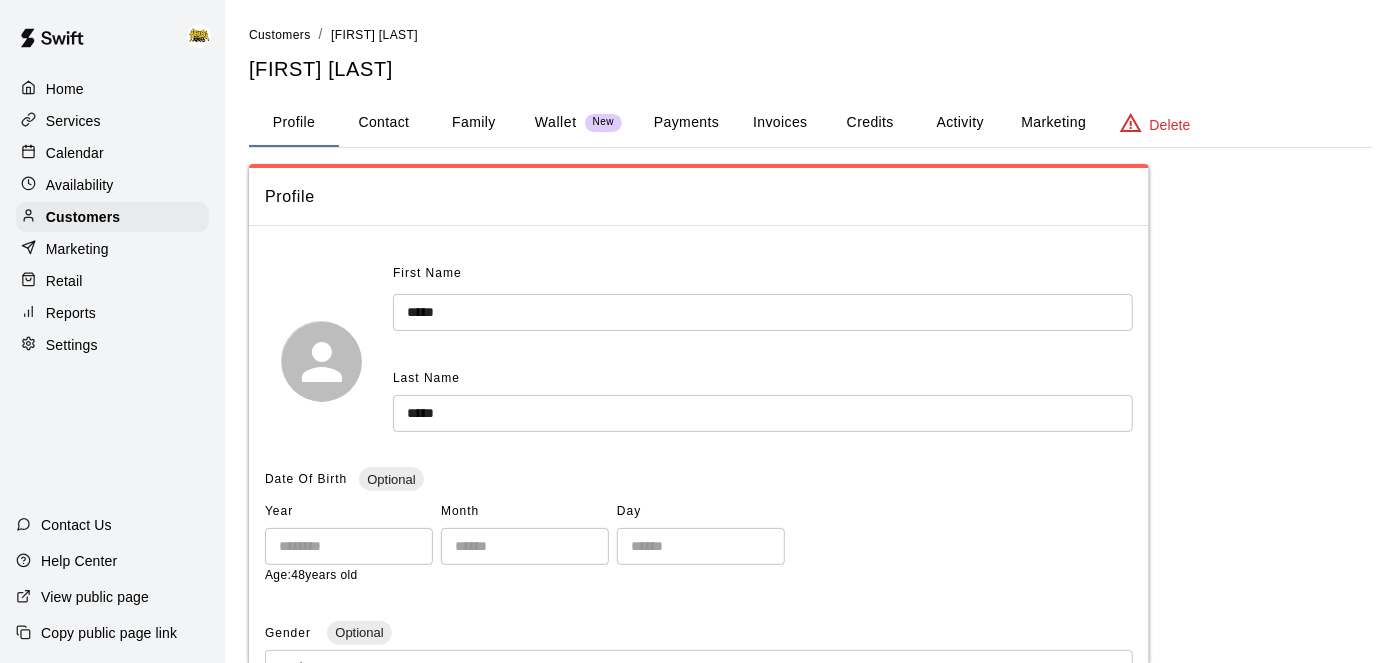 click on "Payments" at bounding box center (686, 123) 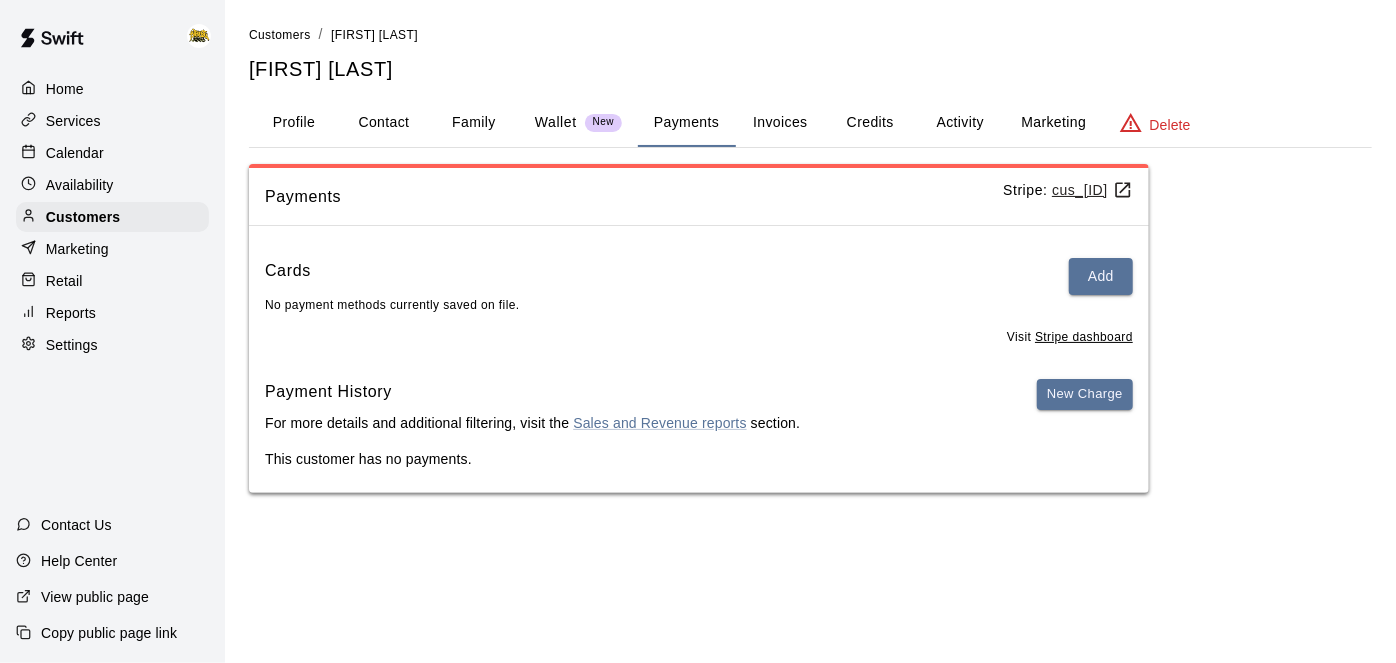 click on "Calendar" at bounding box center (75, 153) 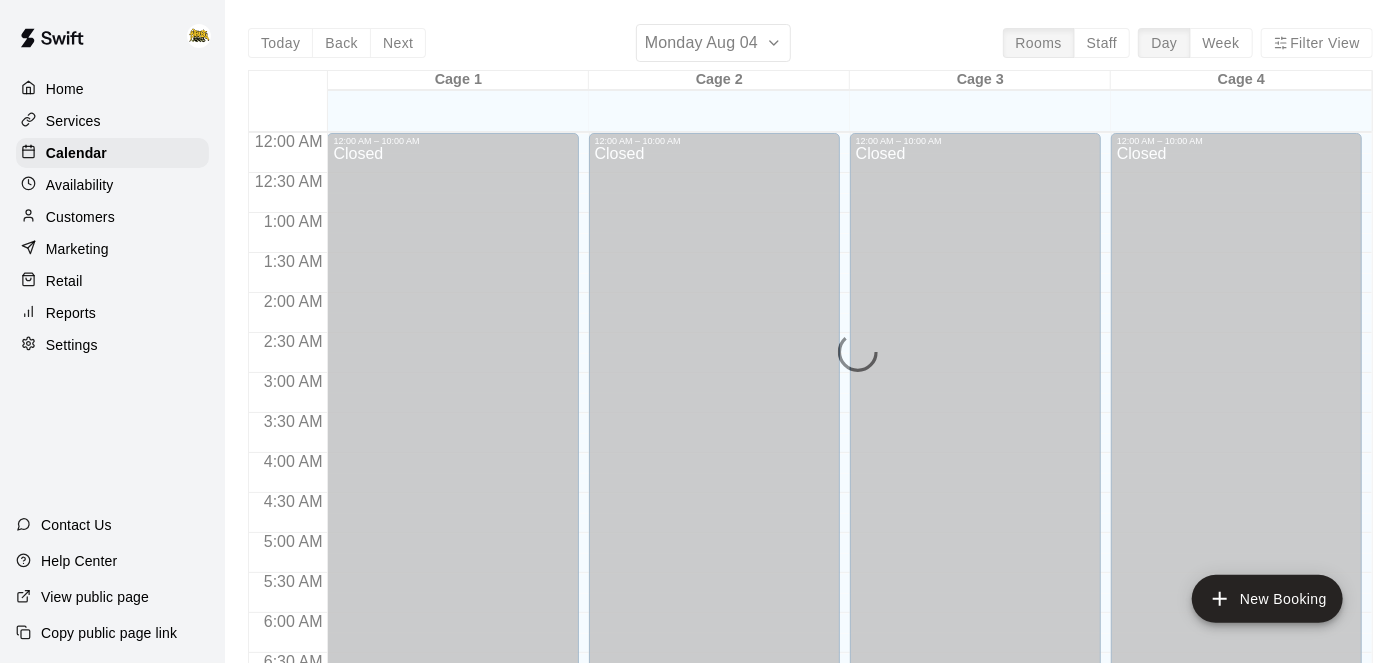 scroll, scrollTop: 1306, scrollLeft: 0, axis: vertical 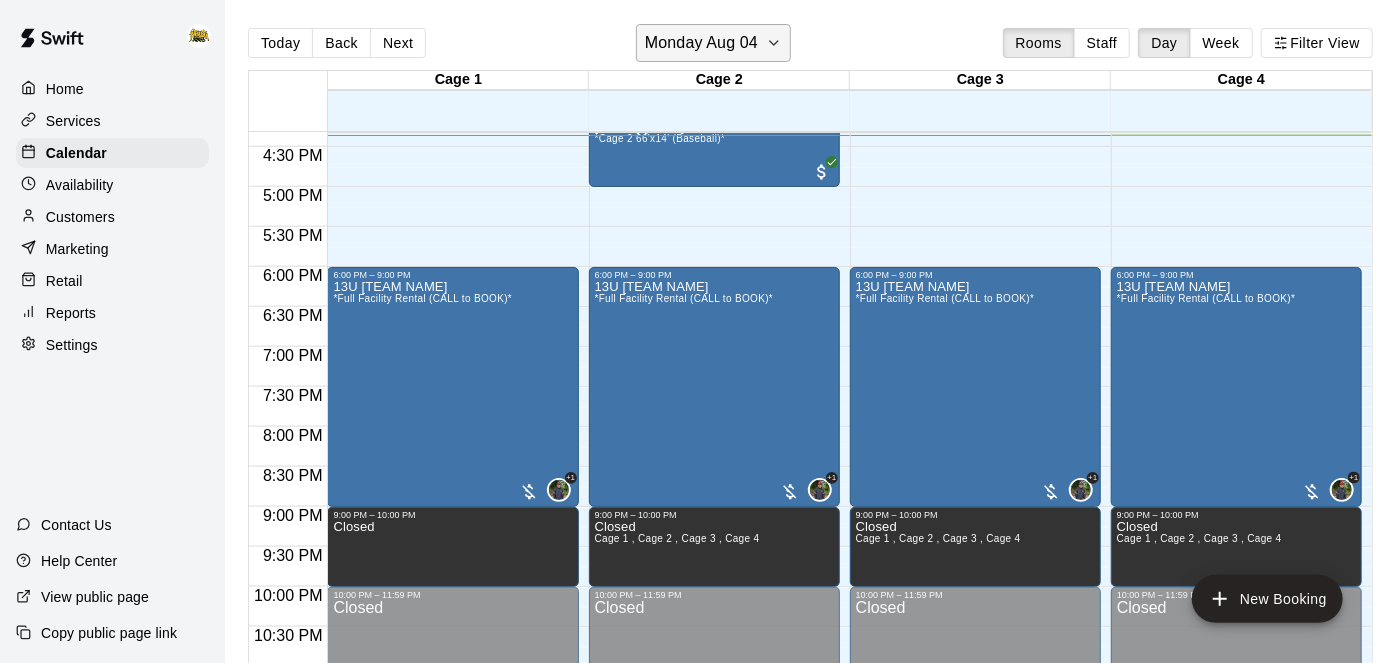 click on "Monday Aug 04" at bounding box center (701, 43) 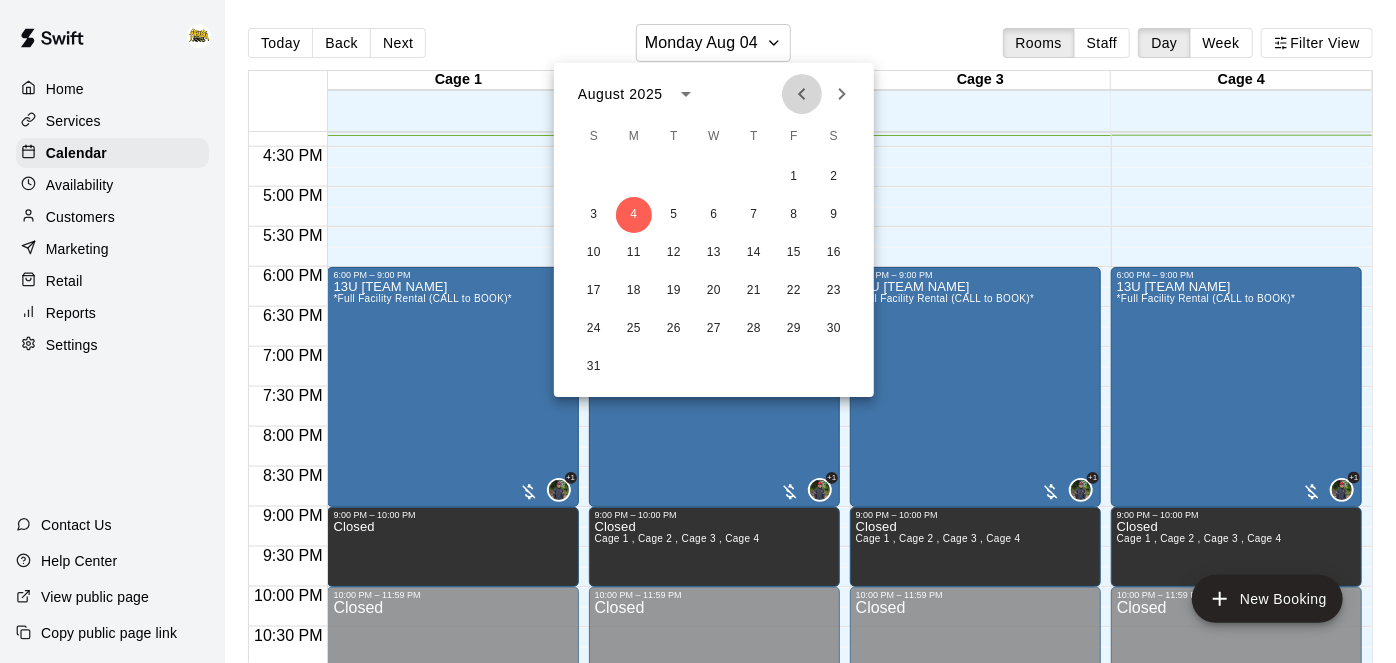 click 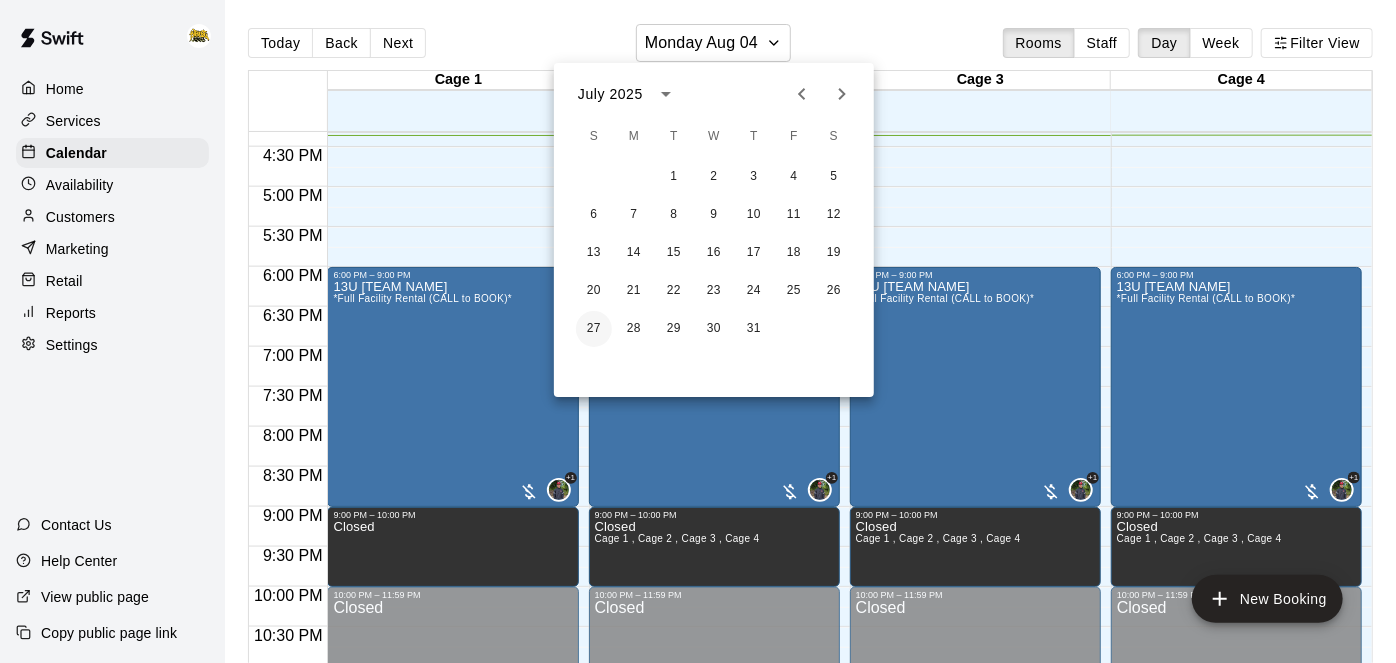 click on "27" at bounding box center [594, 329] 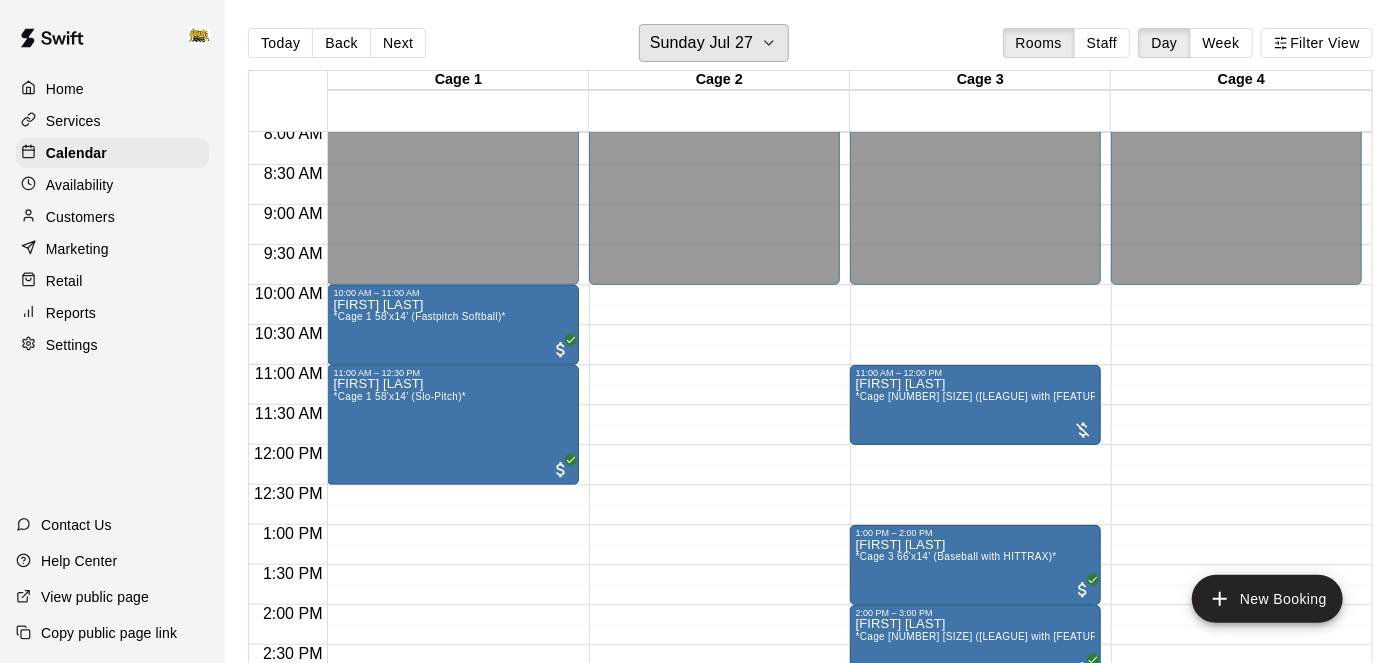 scroll, scrollTop: 649, scrollLeft: 0, axis: vertical 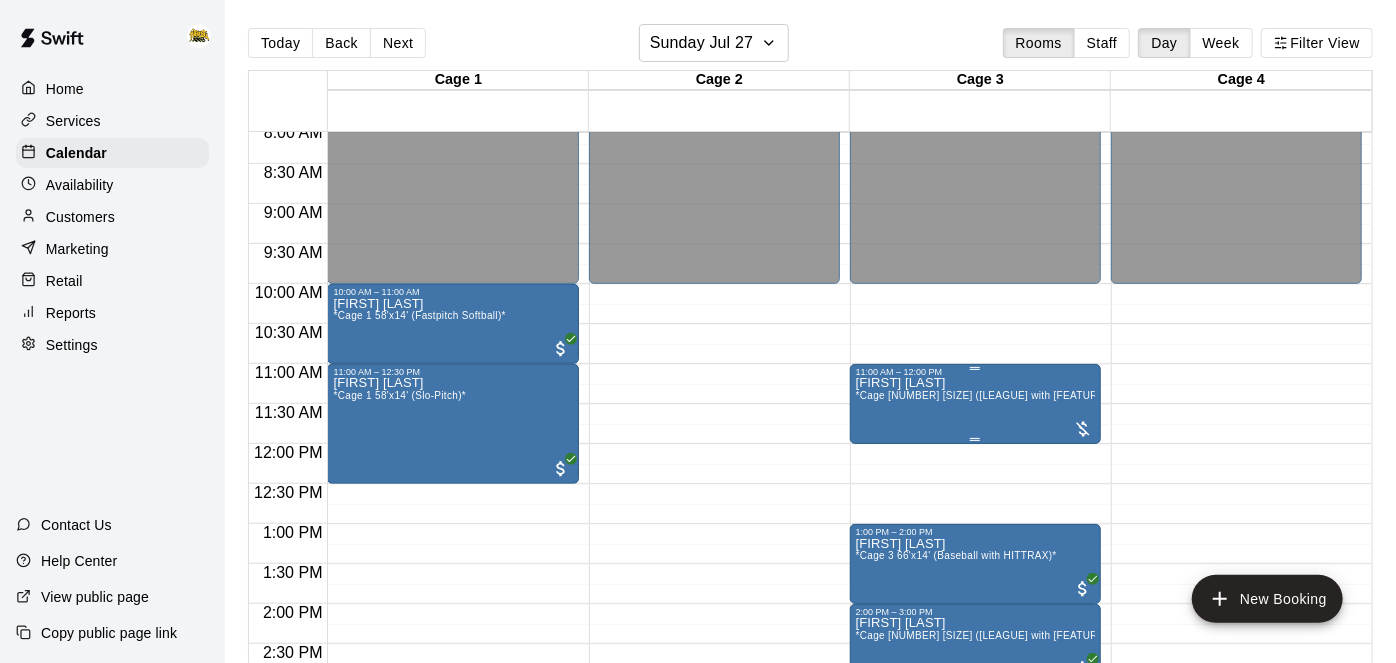 click on "Misa Van der mey *Cage 3 66'x14' (Fastpitch Softball with HITTRAX)*" at bounding box center [975, 708] 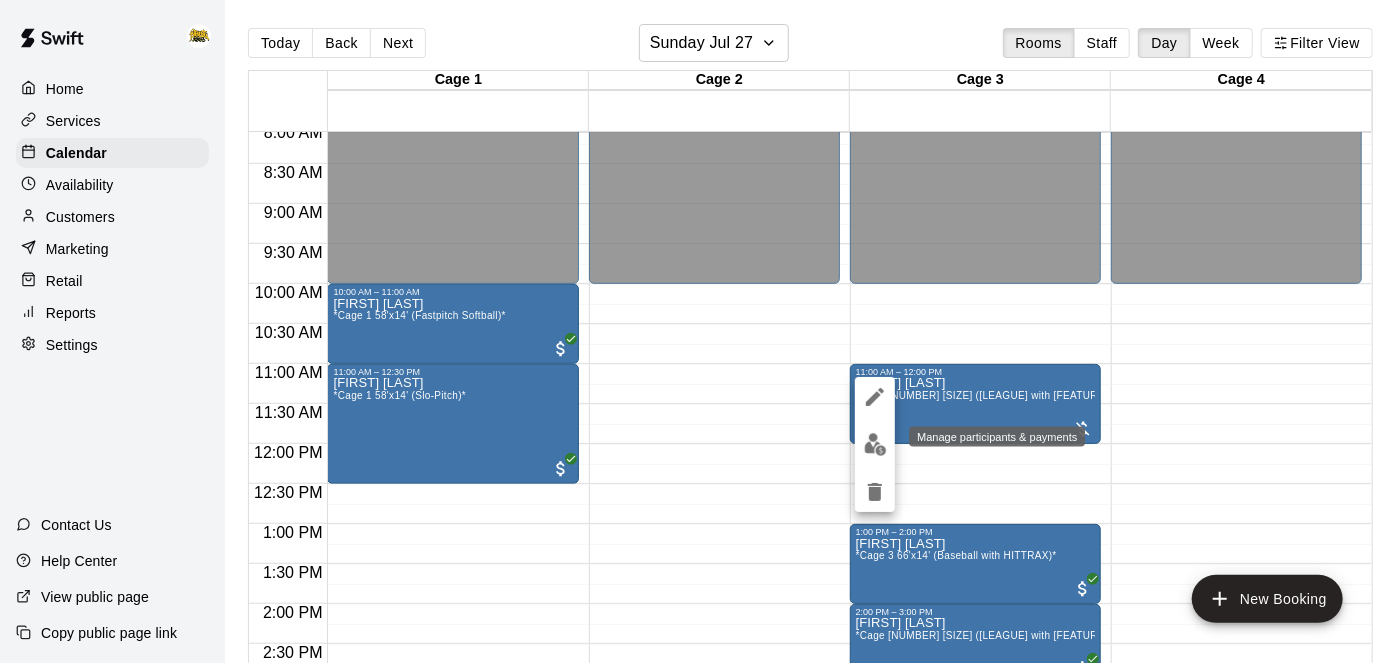 click at bounding box center (875, 444) 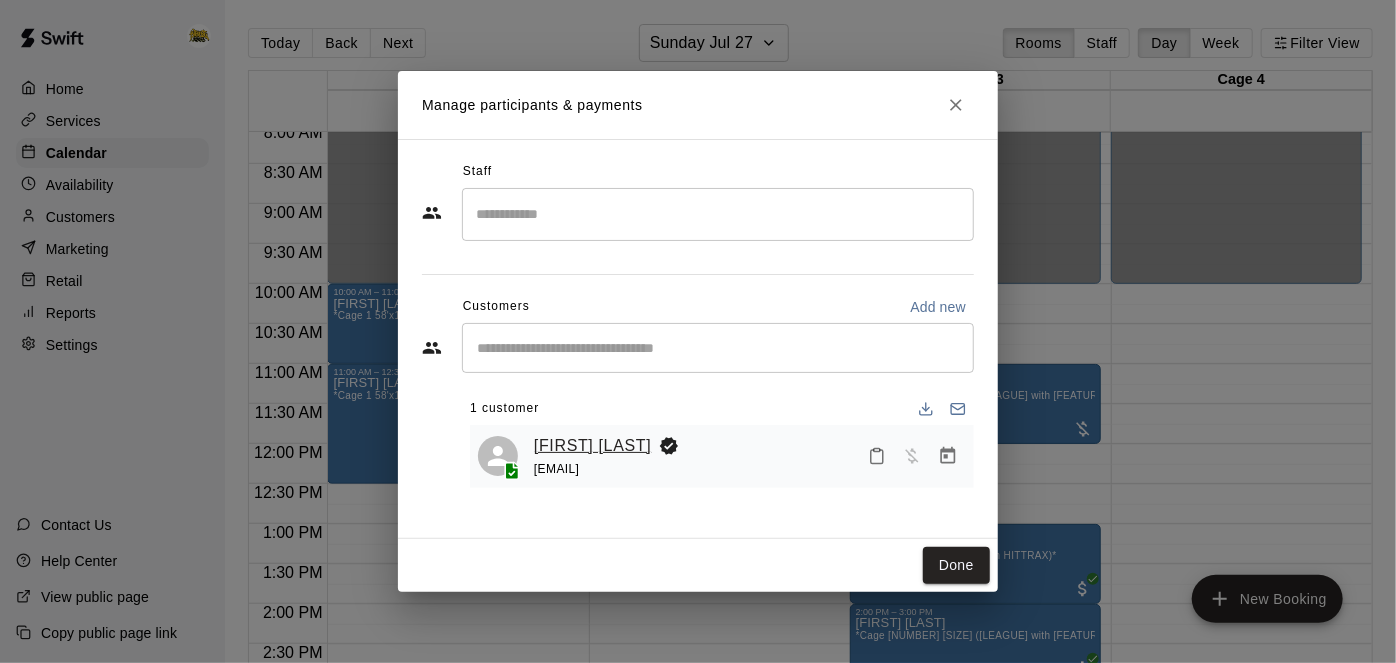 click on "[FIRST] [LAST]" at bounding box center (592, 446) 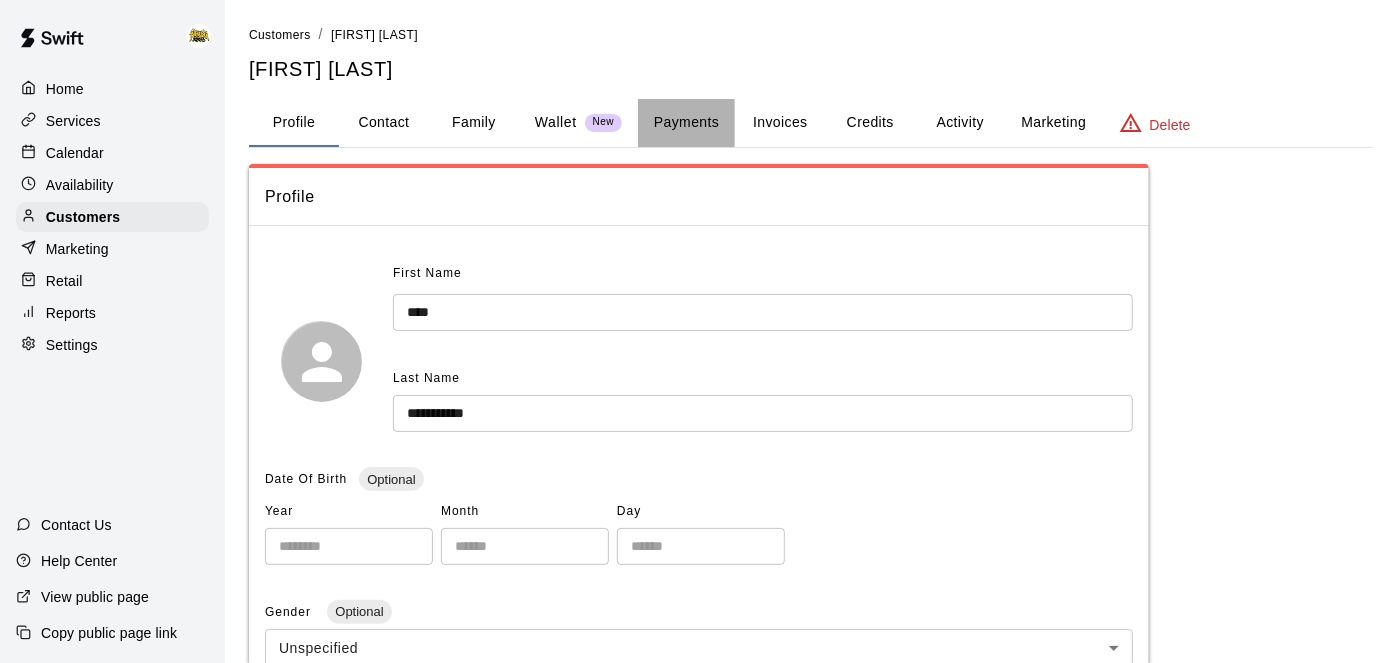click on "Payments" at bounding box center [686, 123] 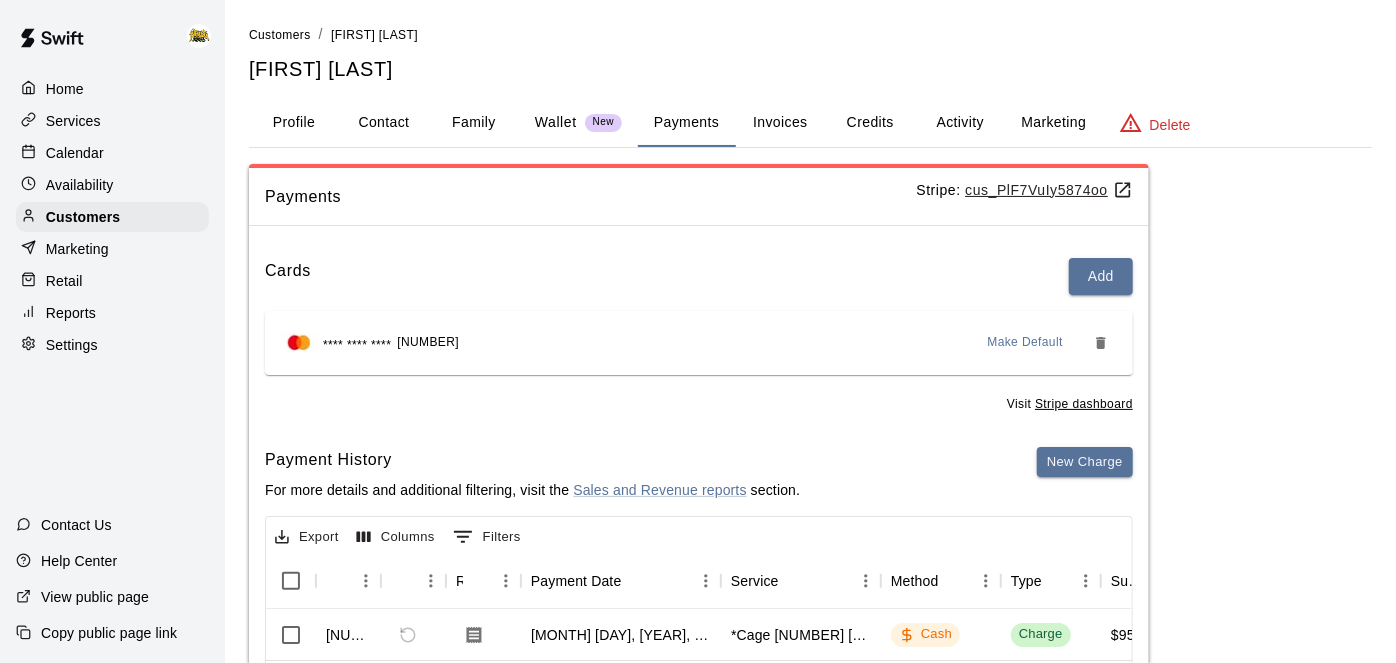 scroll, scrollTop: 0, scrollLeft: 0, axis: both 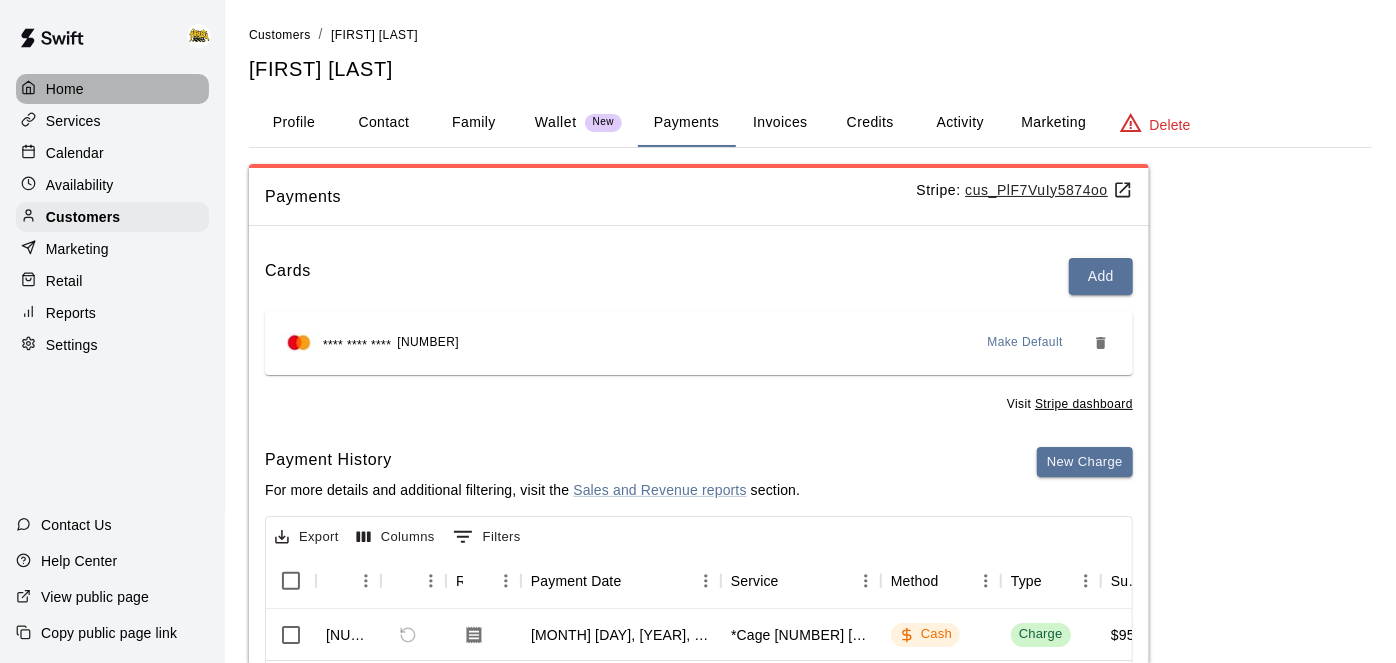 click on "Home" at bounding box center [65, 89] 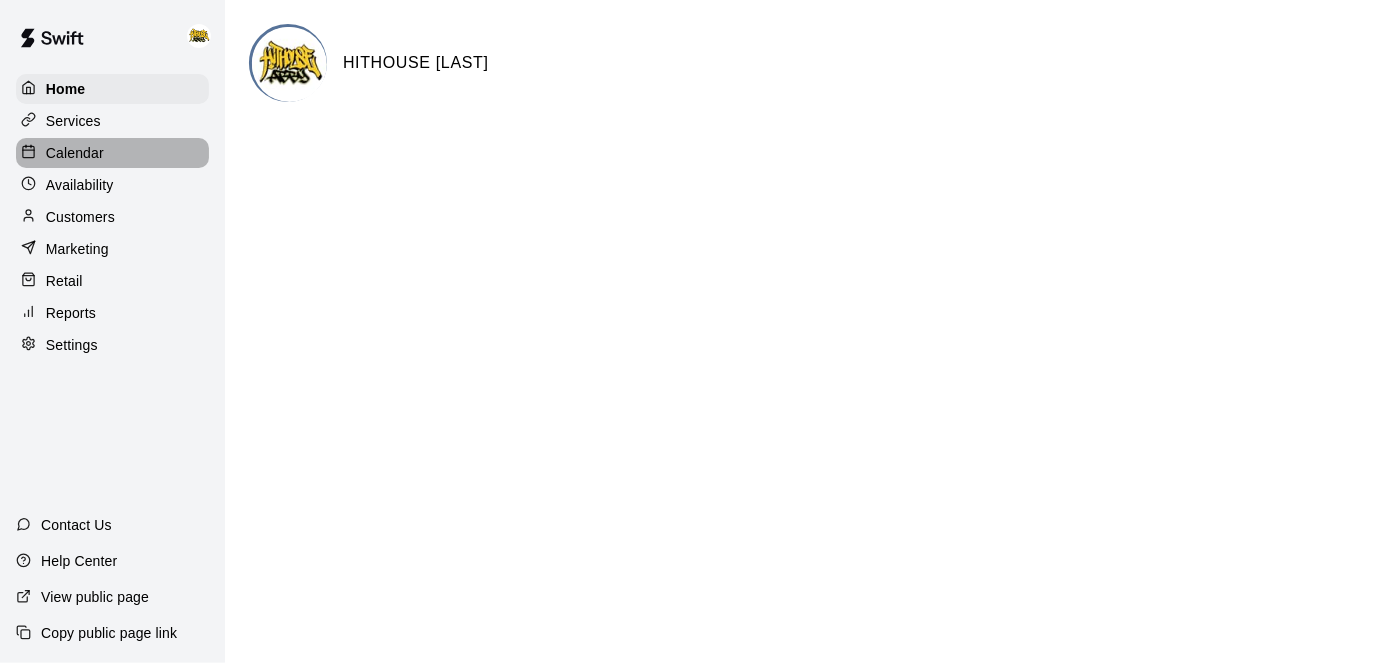 click on "Calendar" at bounding box center [112, 153] 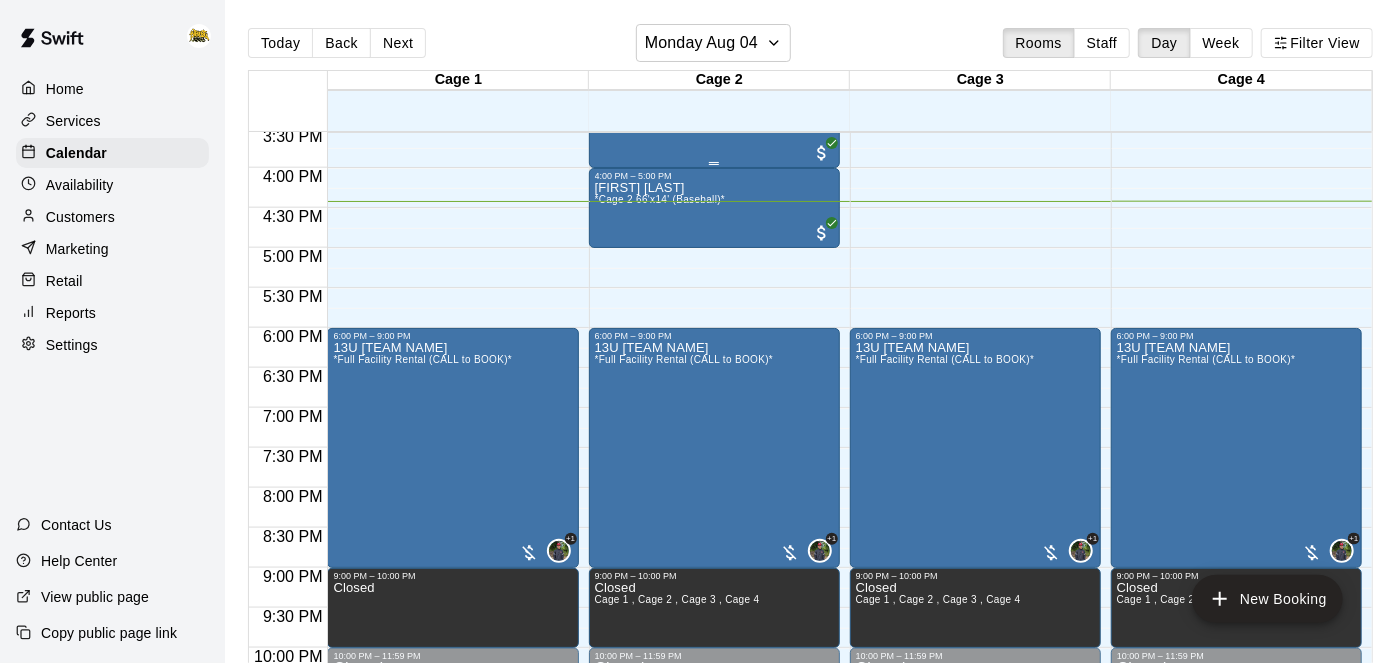 scroll, scrollTop: 1251, scrollLeft: 0, axis: vertical 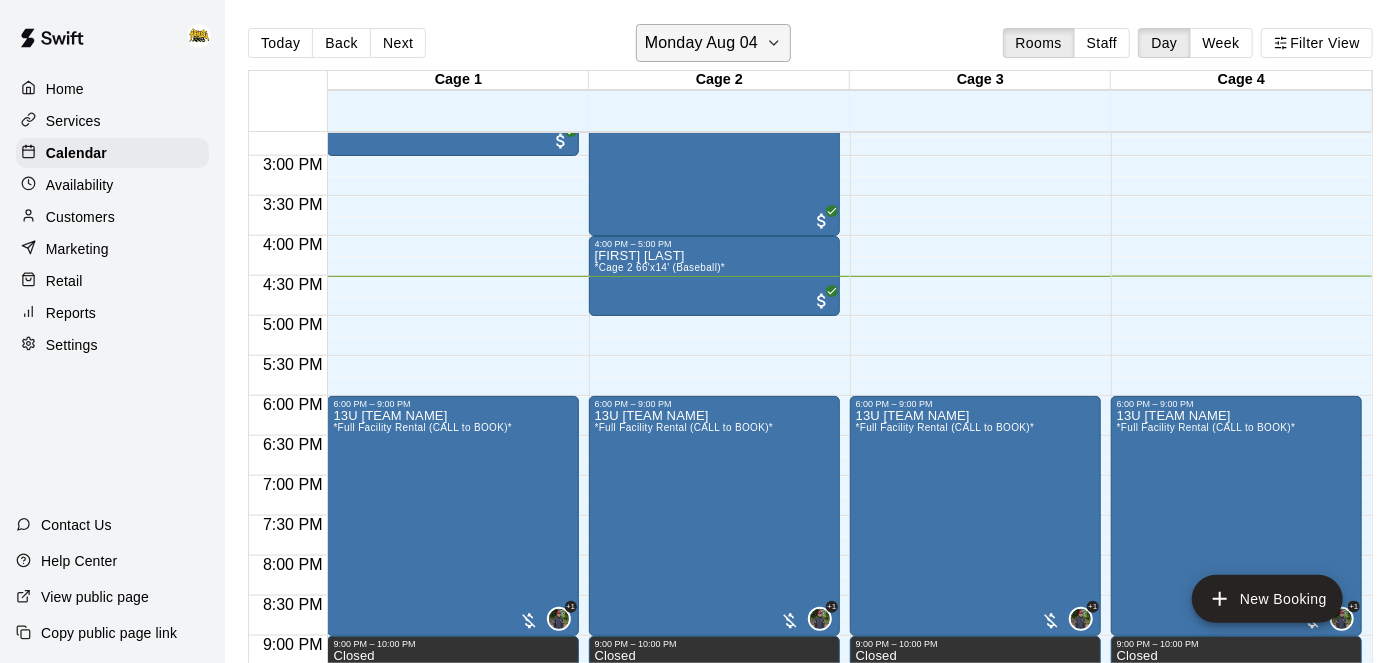 click on "Monday Aug 04" at bounding box center [701, 43] 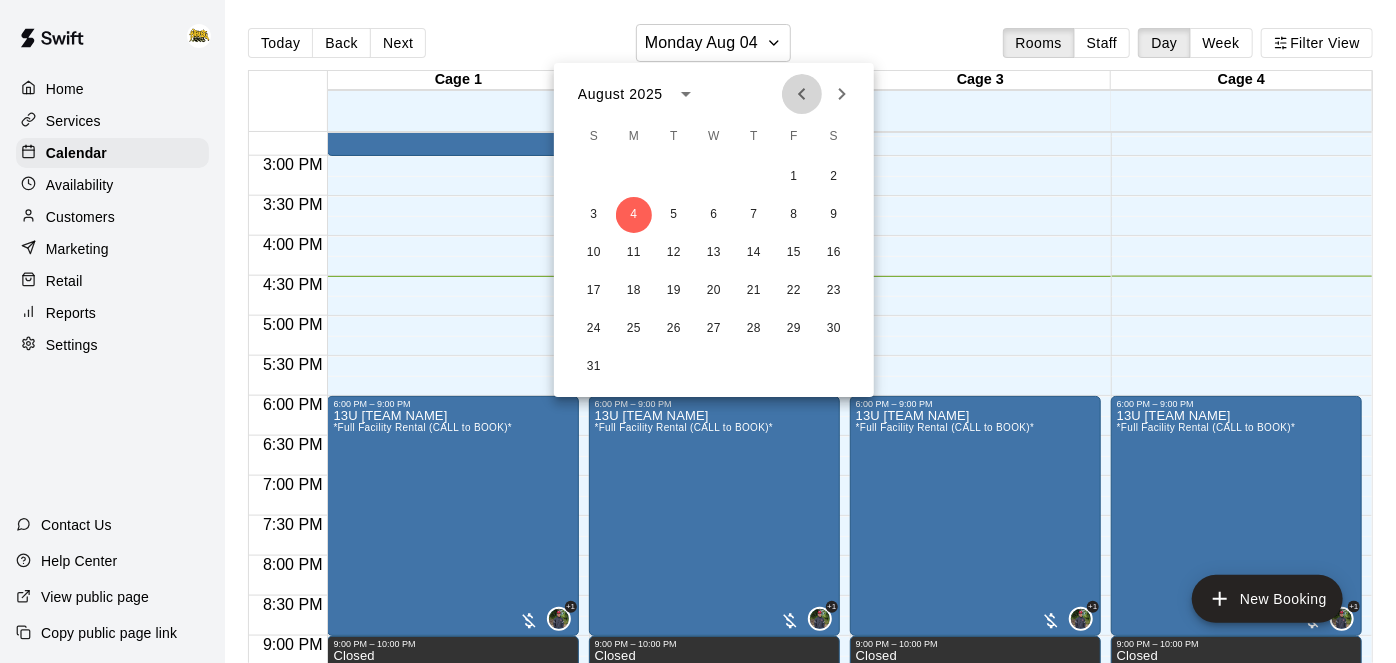 click 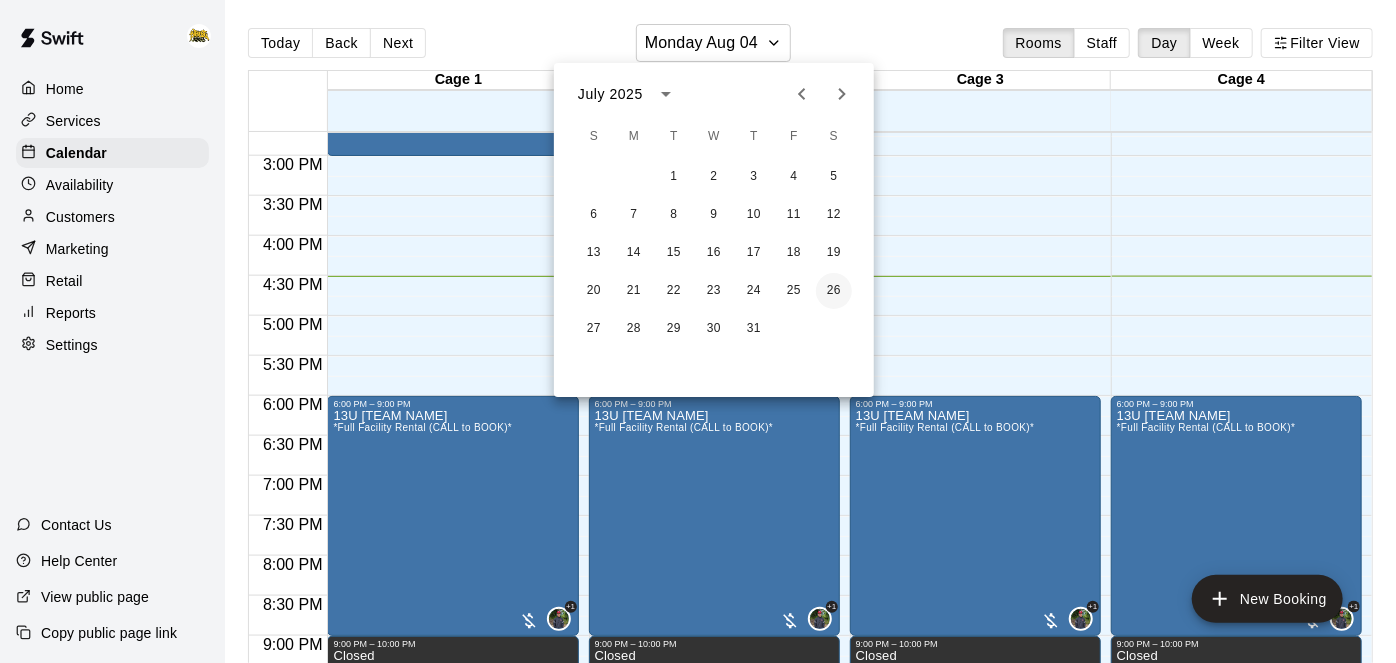 click on "26" at bounding box center [834, 291] 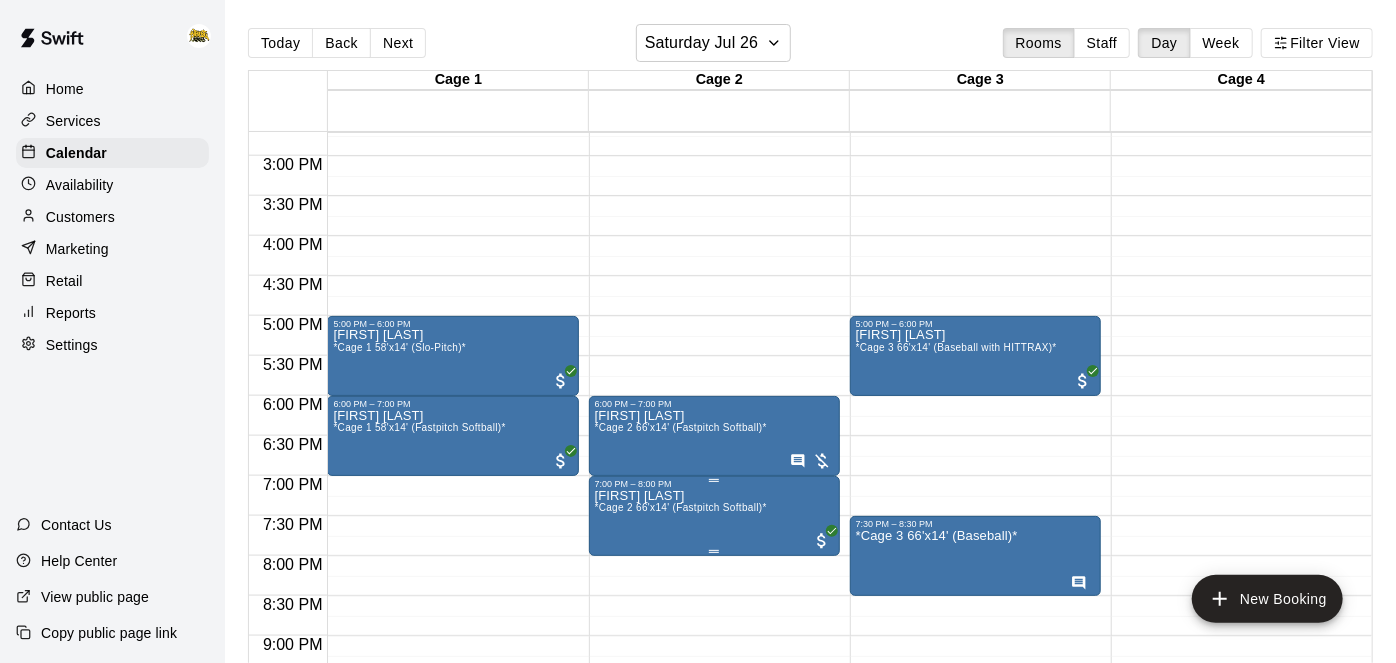 click on "*Cage 2 66'x14' (Fastpitch Softball)*" at bounding box center (681, 507) 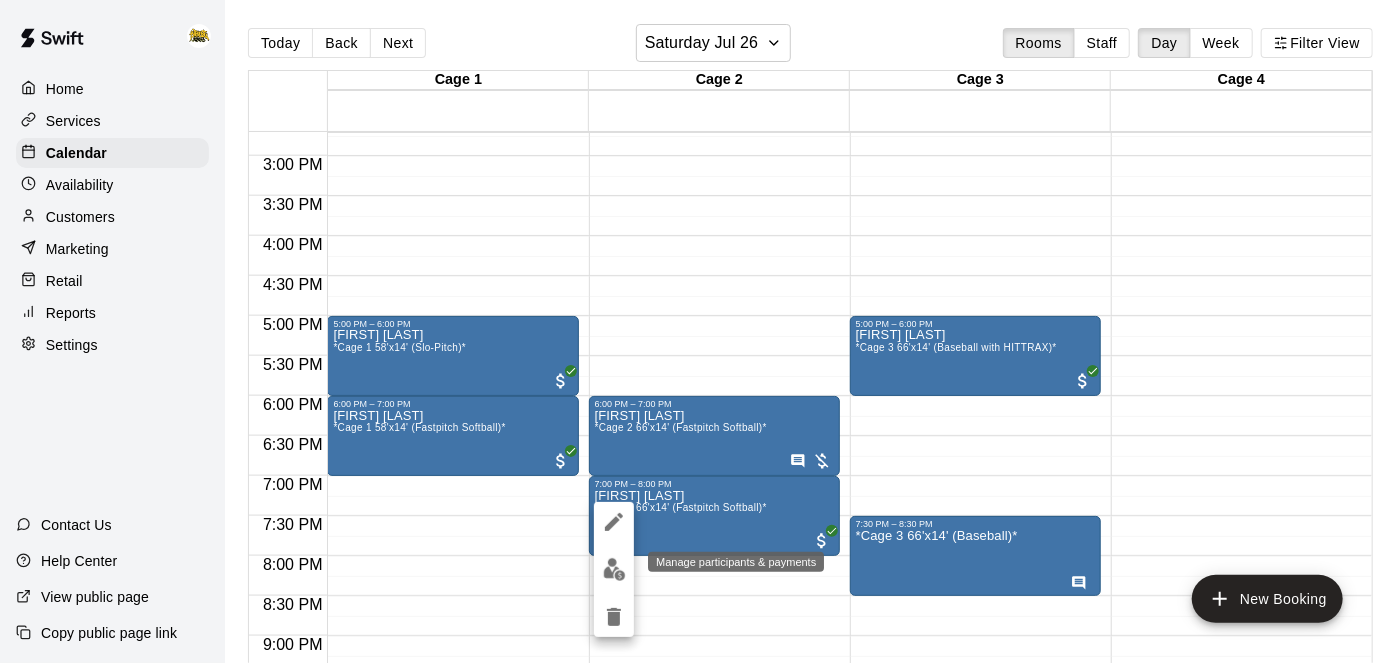 click at bounding box center (614, 569) 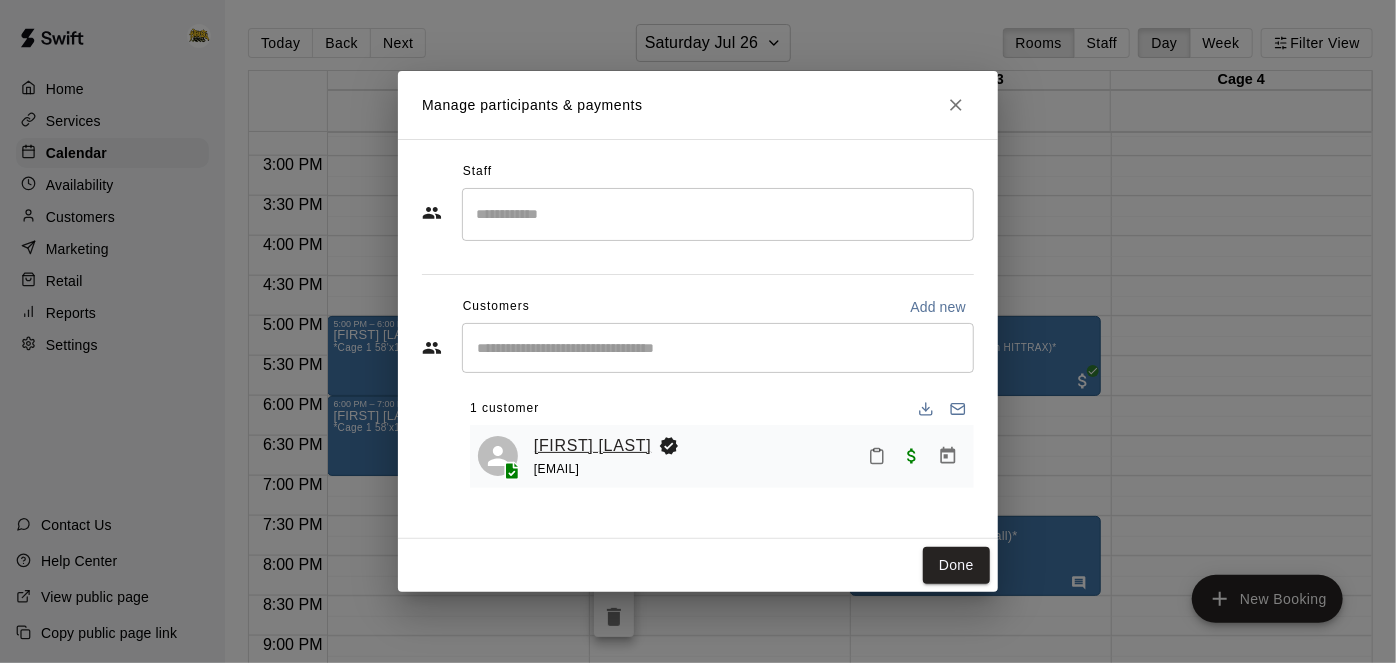 click on "[FIRST] [MIDDLE] [LAST]" at bounding box center [592, 446] 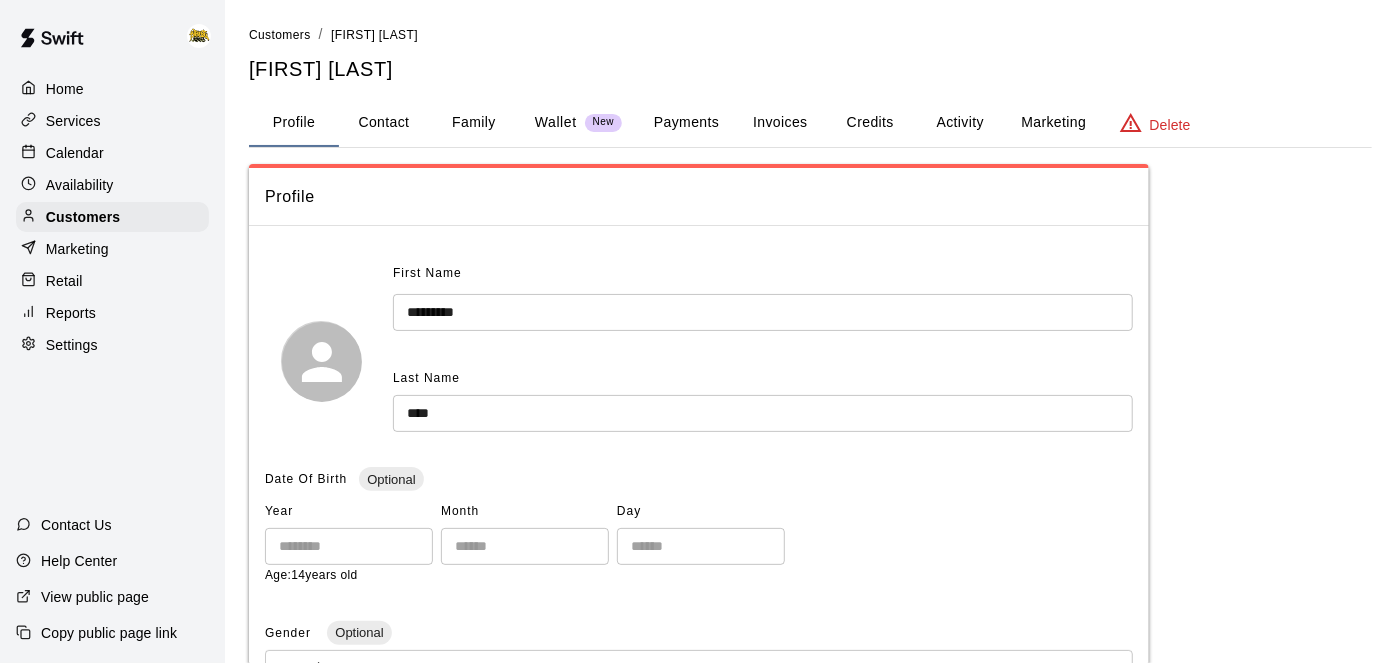 click on "Payments" at bounding box center (686, 123) 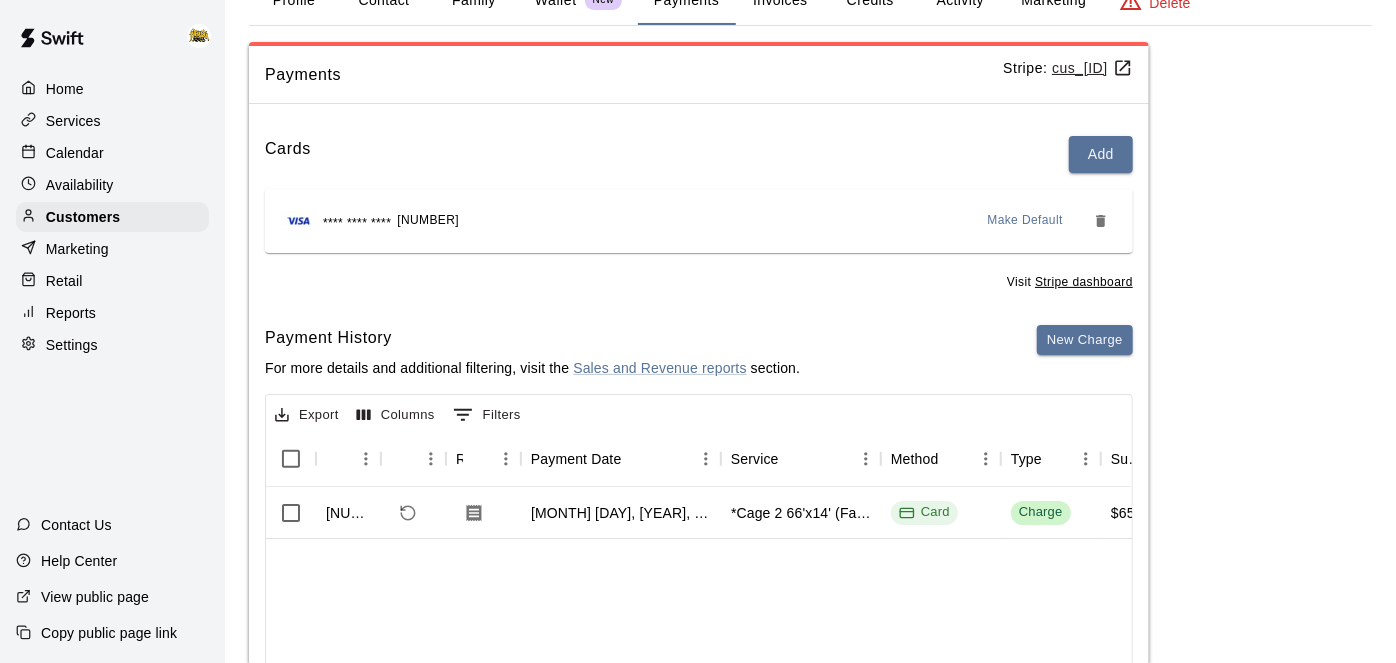 scroll, scrollTop: 123, scrollLeft: 0, axis: vertical 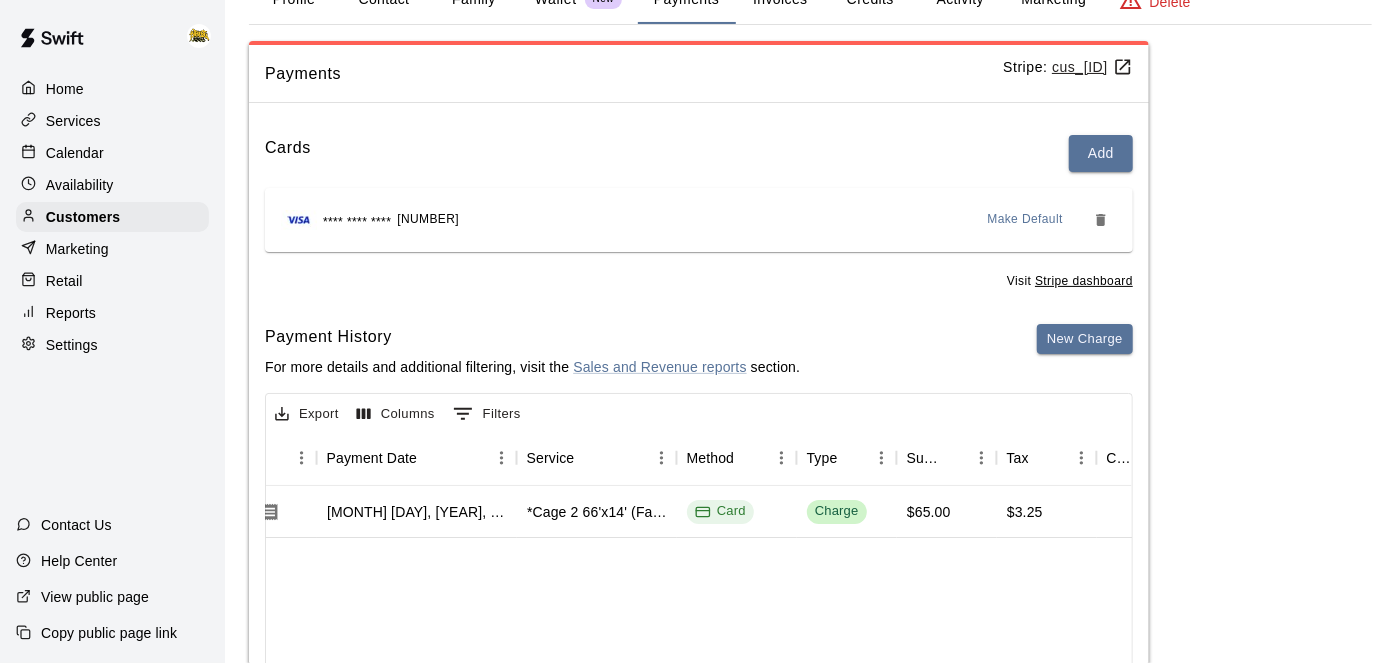 click on "Home" at bounding box center (65, 89) 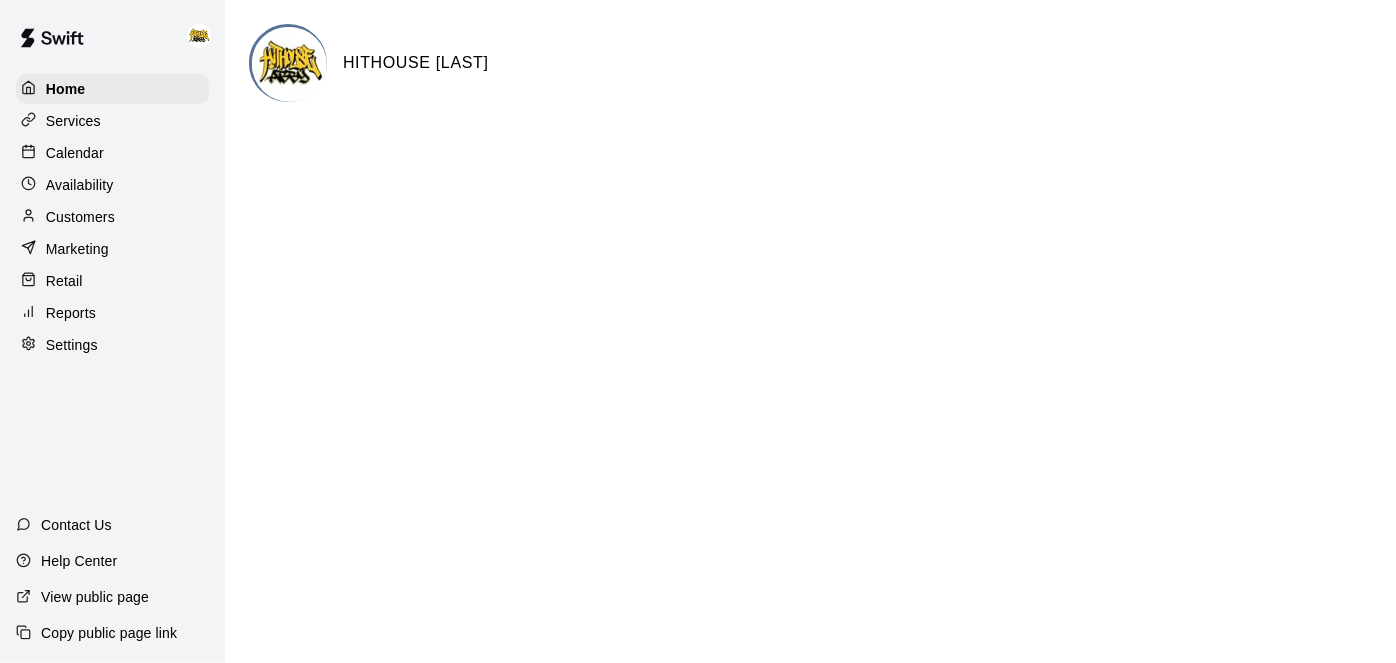 click on "Calendar" at bounding box center (75, 153) 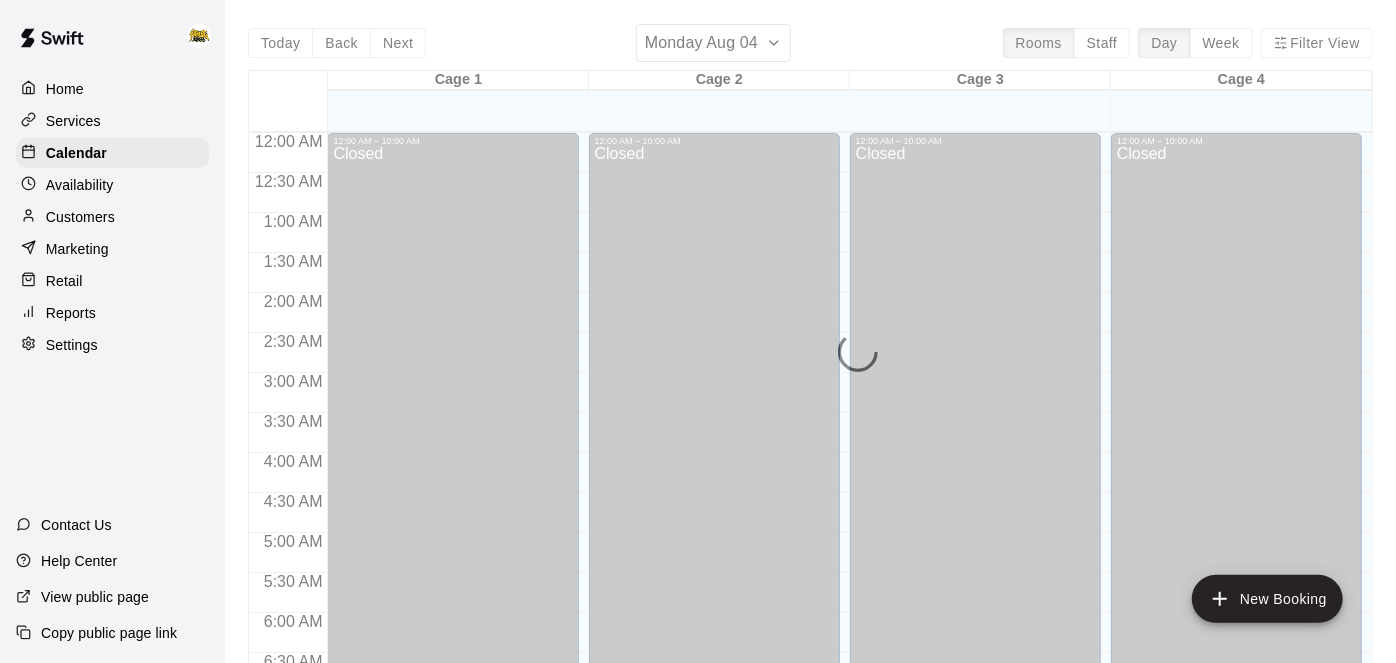 scroll, scrollTop: 1306, scrollLeft: 0, axis: vertical 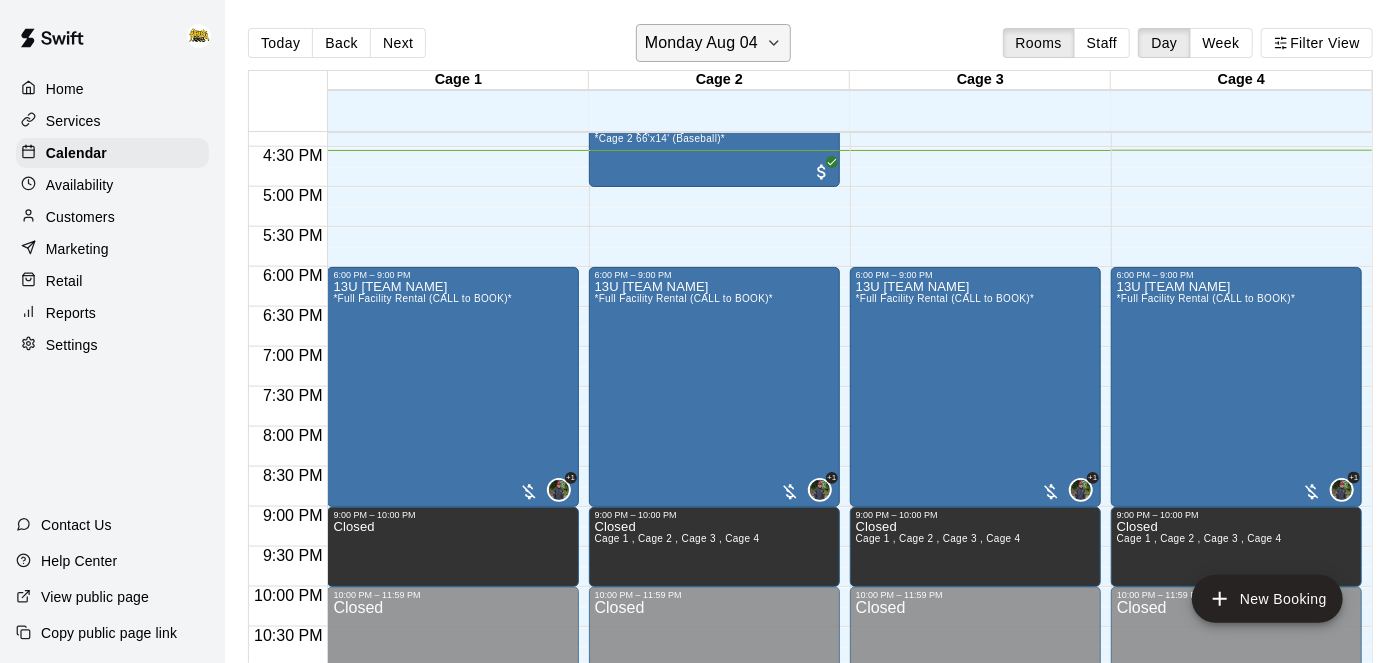 click on "Monday Aug 04" at bounding box center [713, 43] 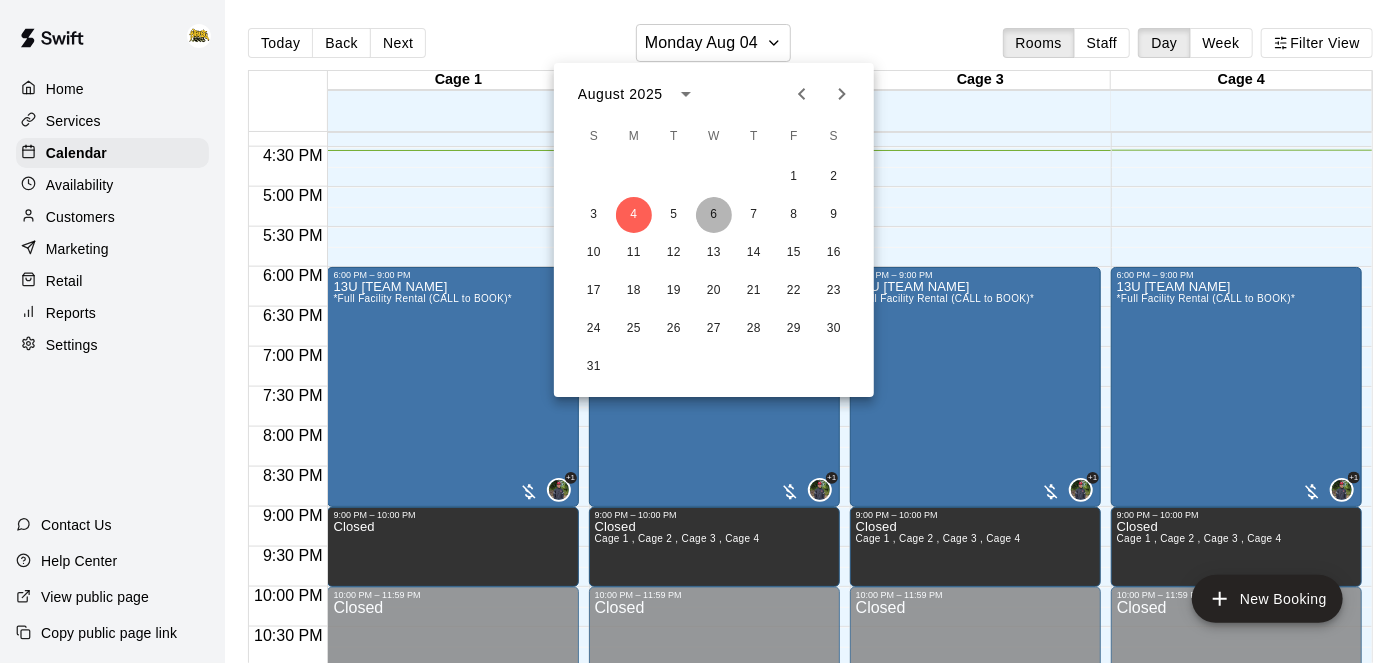 click on "6" at bounding box center [714, 215] 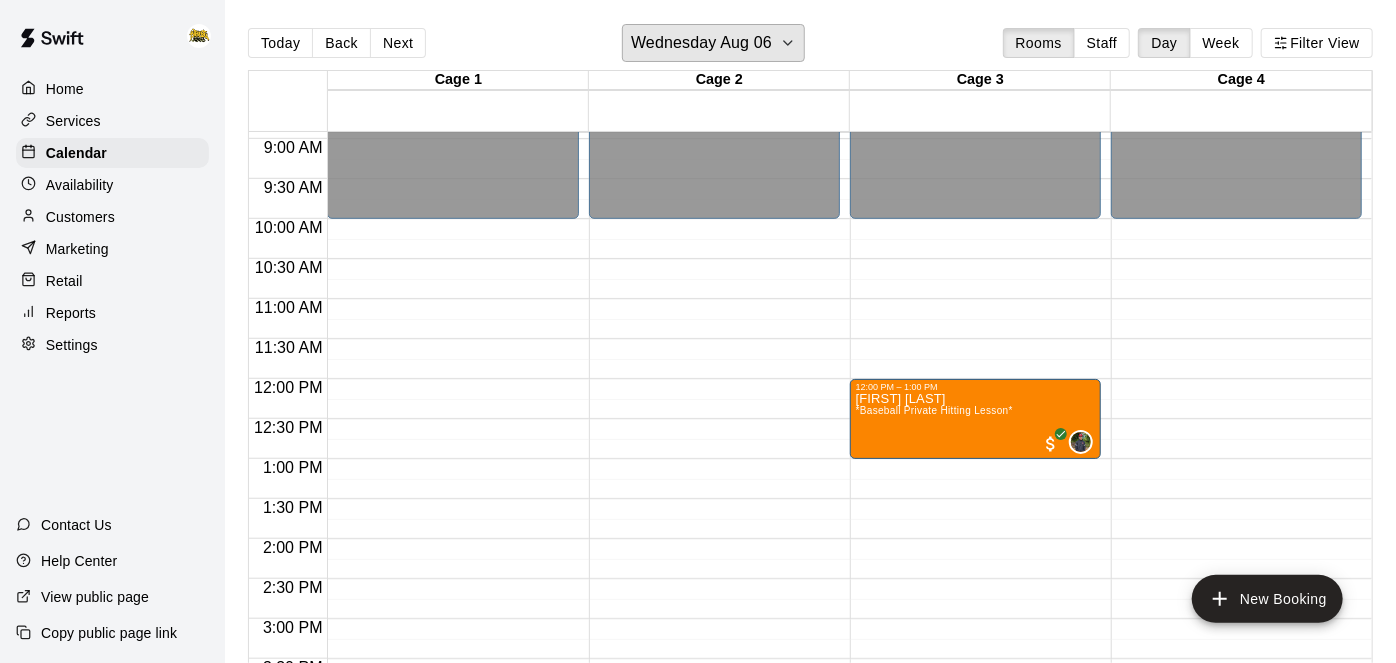 scroll, scrollTop: 712, scrollLeft: 0, axis: vertical 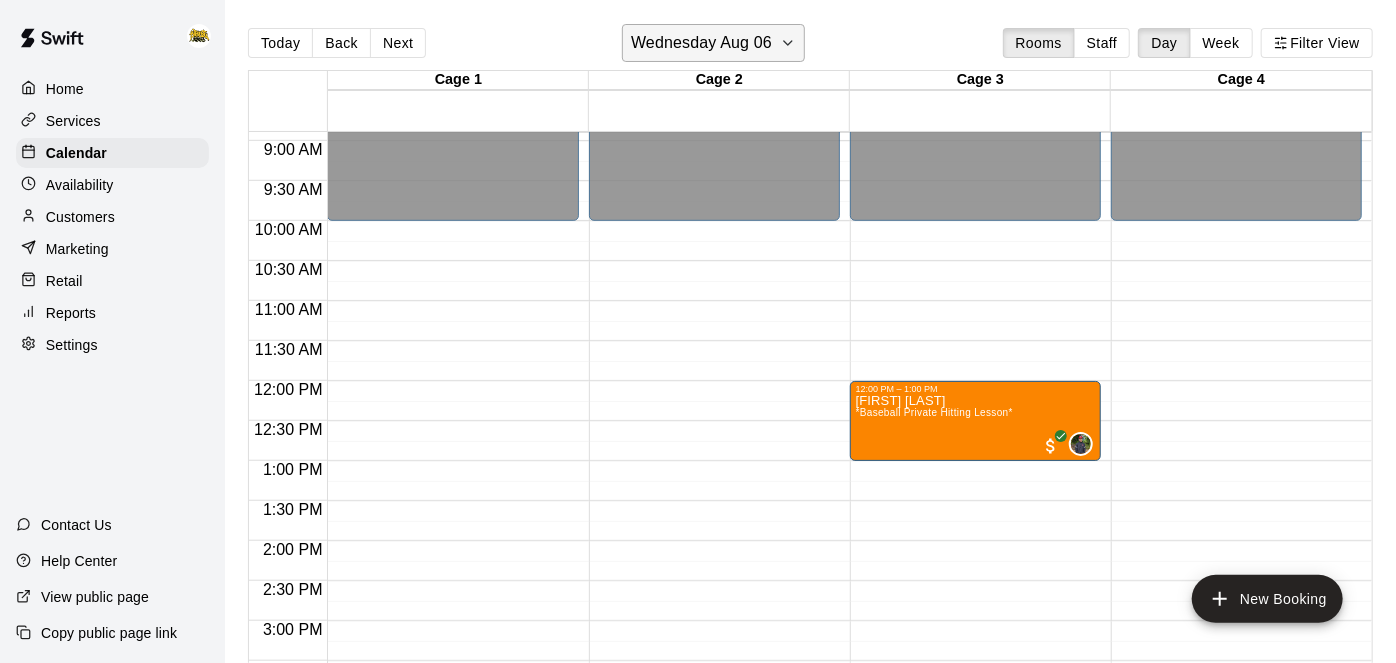 click 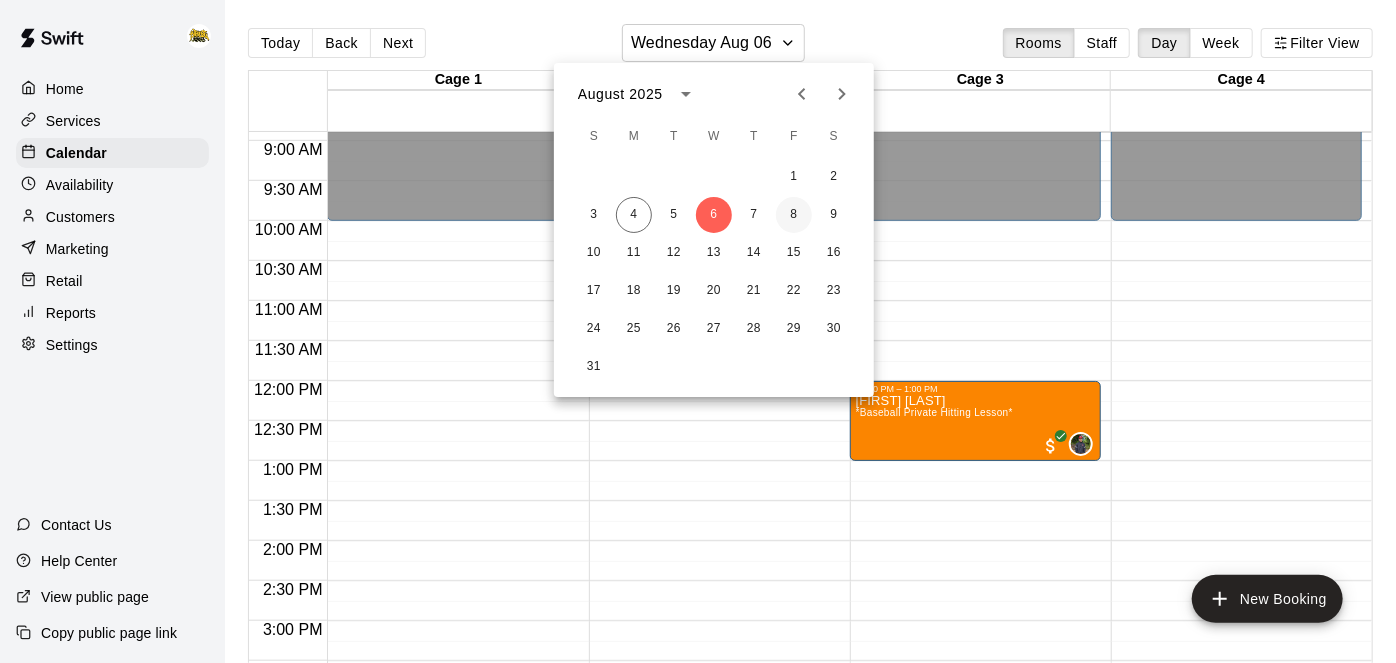 click on "8" at bounding box center [794, 215] 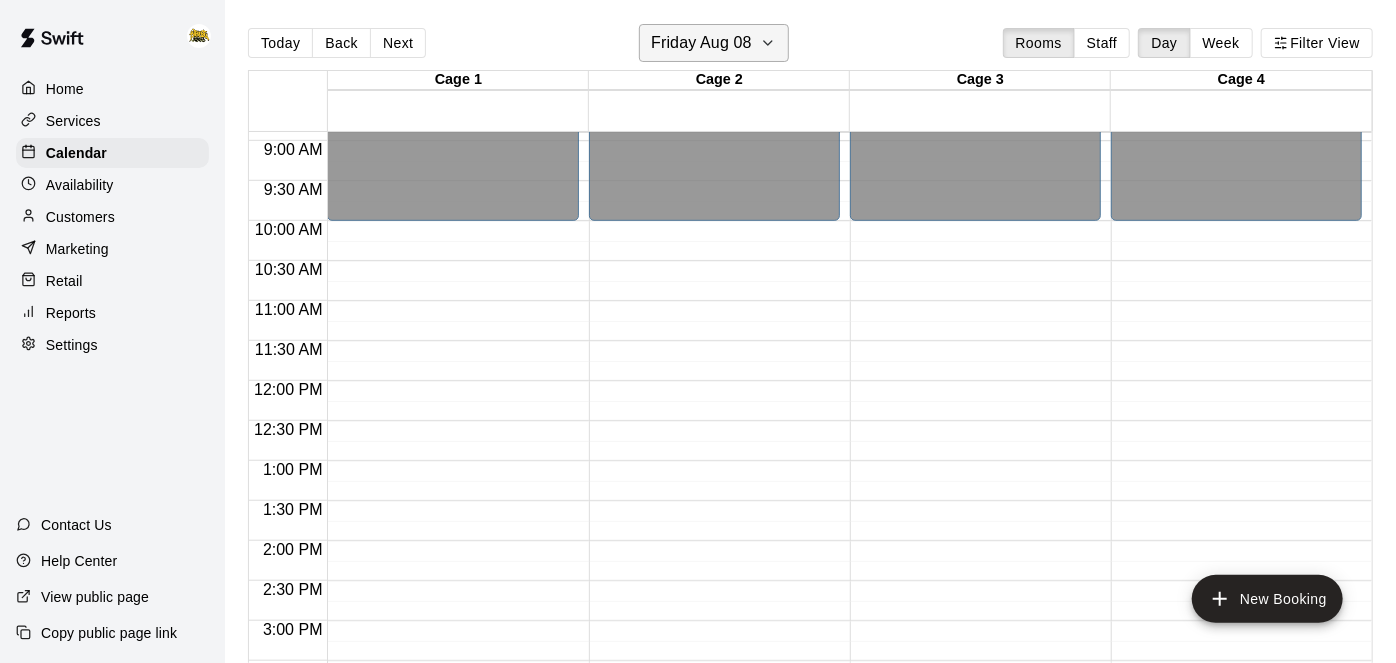 click on "Friday Aug 08" at bounding box center (714, 43) 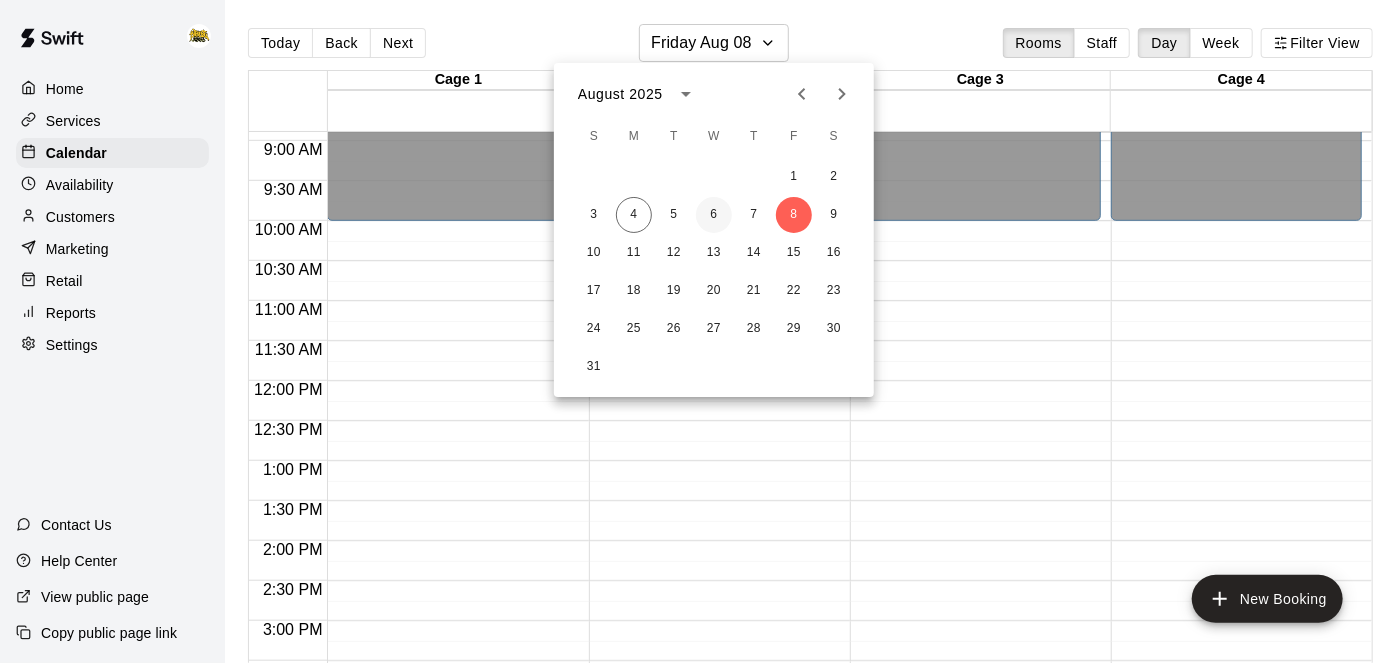 click on "6" at bounding box center [714, 215] 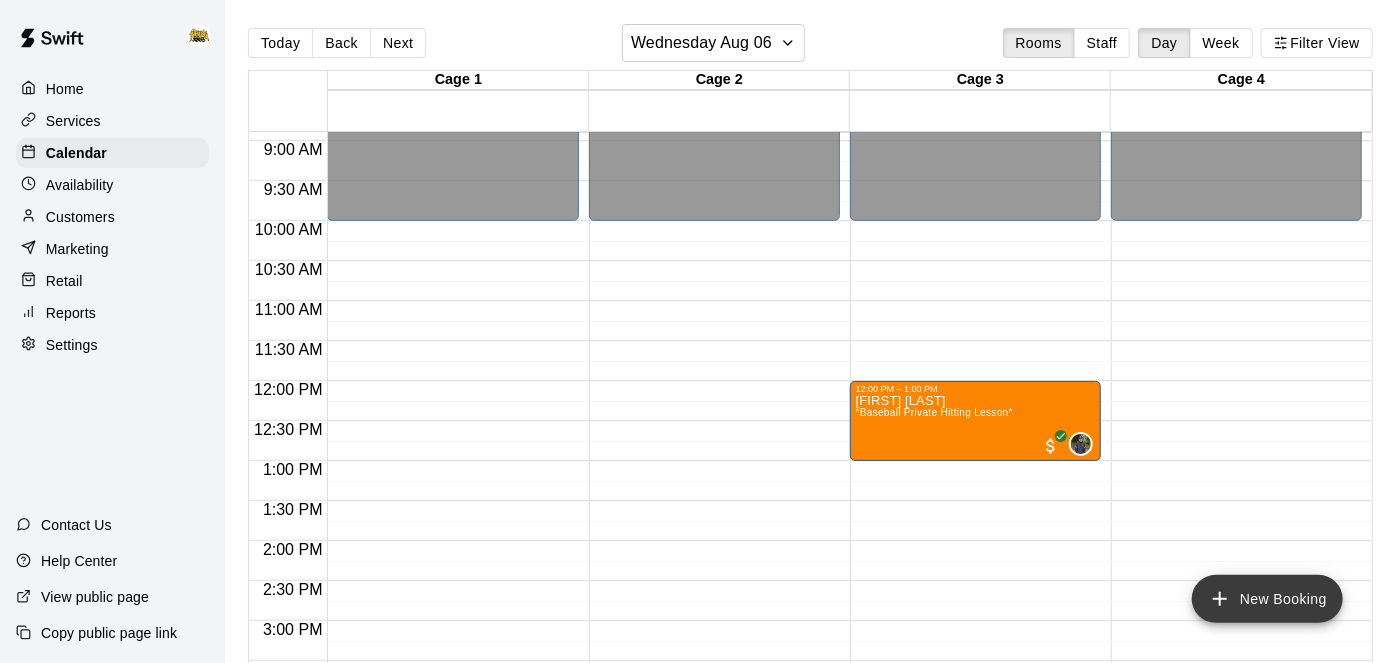 click 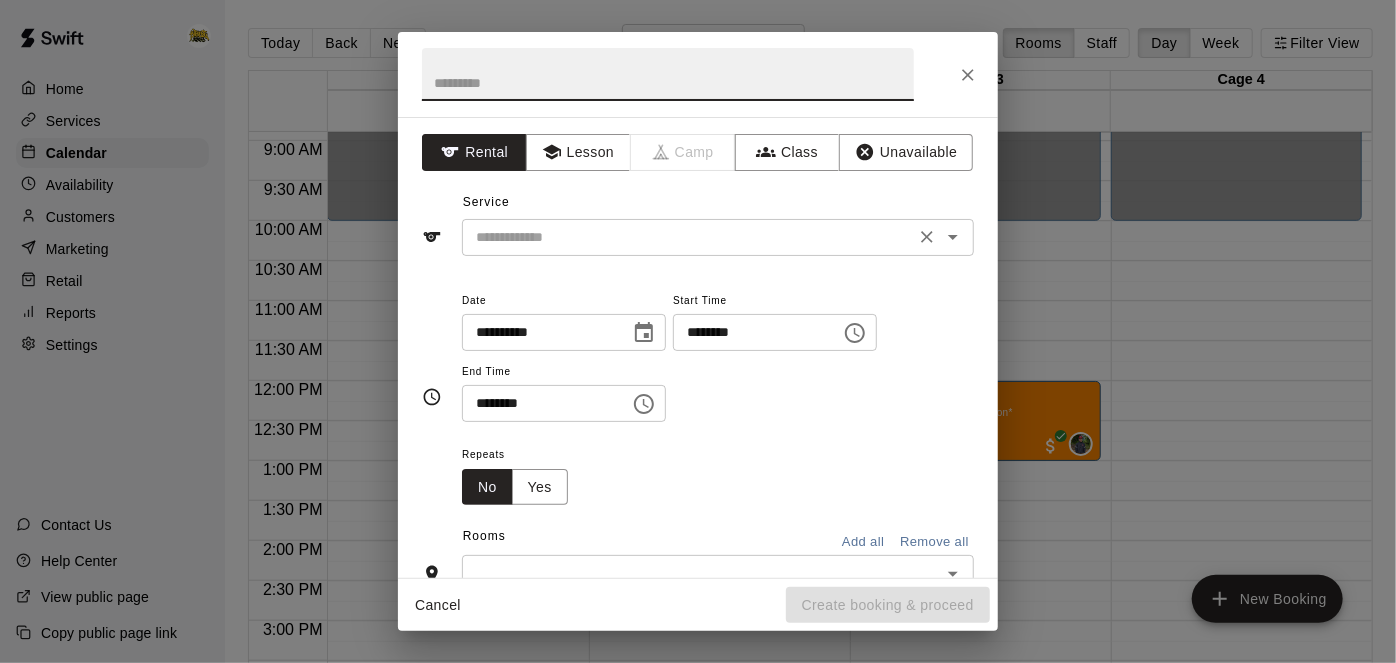 click 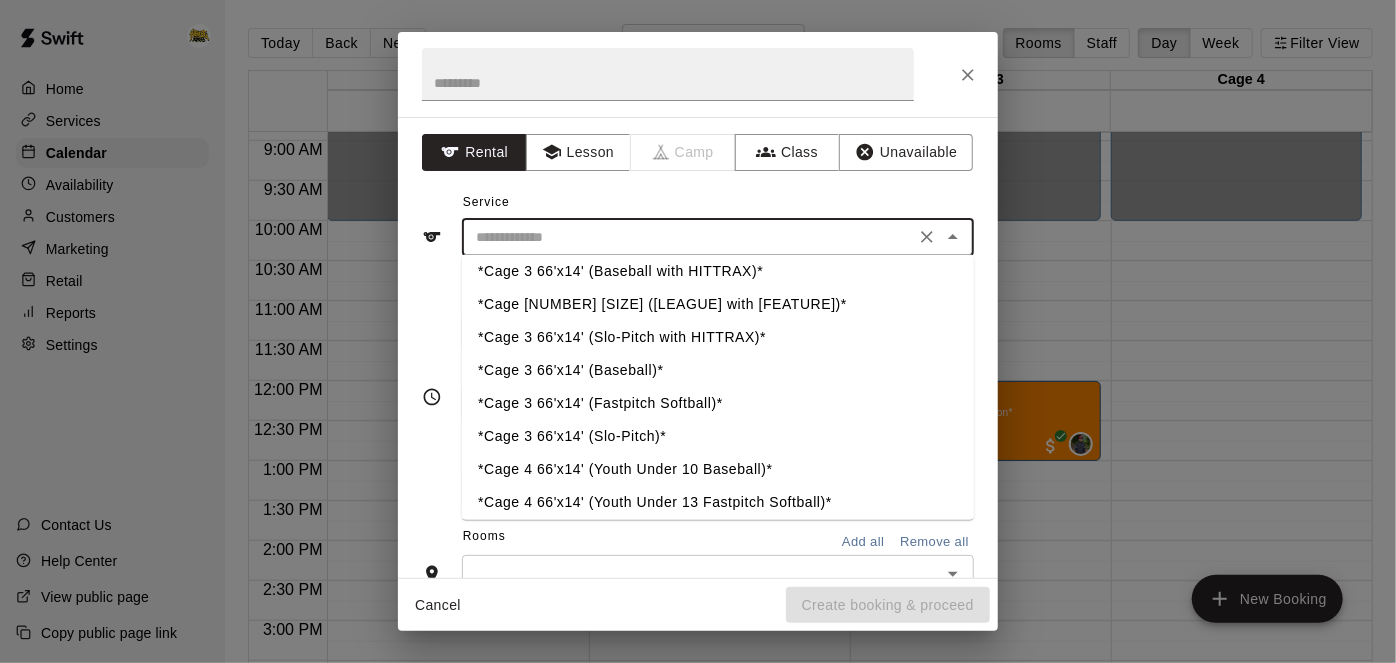 scroll, scrollTop: 175, scrollLeft: 0, axis: vertical 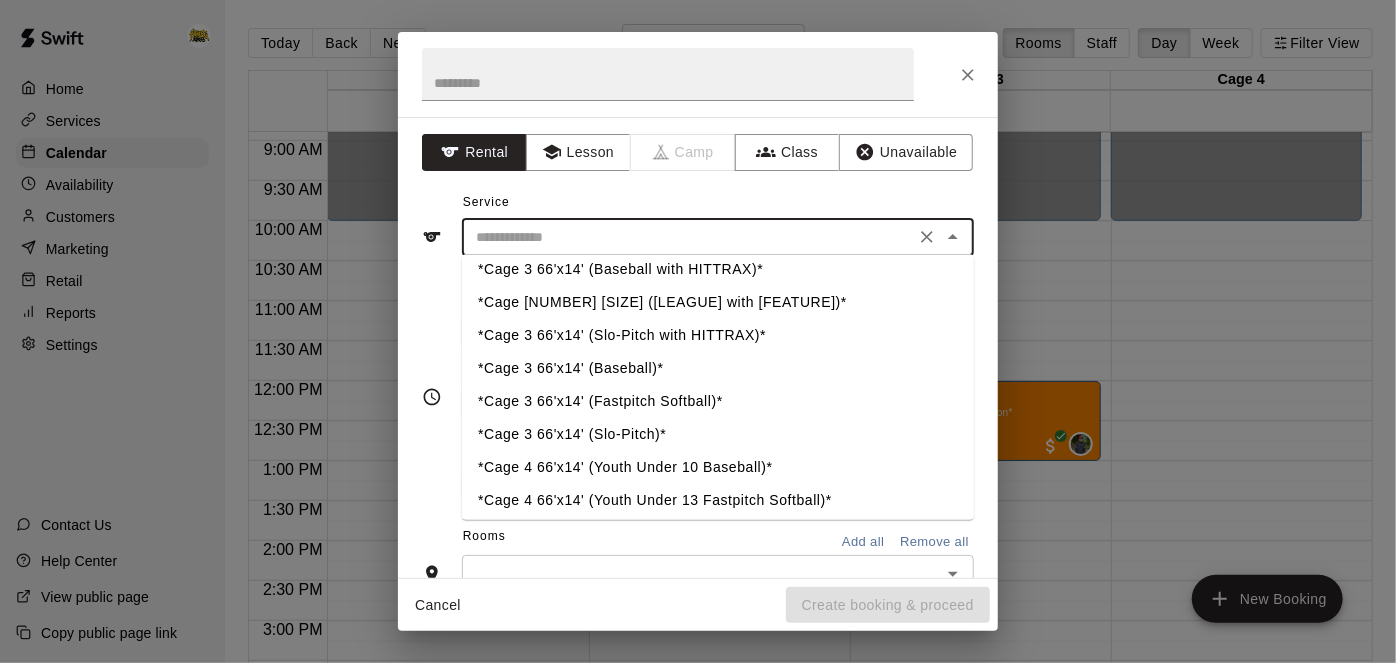 click on "*Cage 3 66'x14' (Baseball)*" at bounding box center [718, 368] 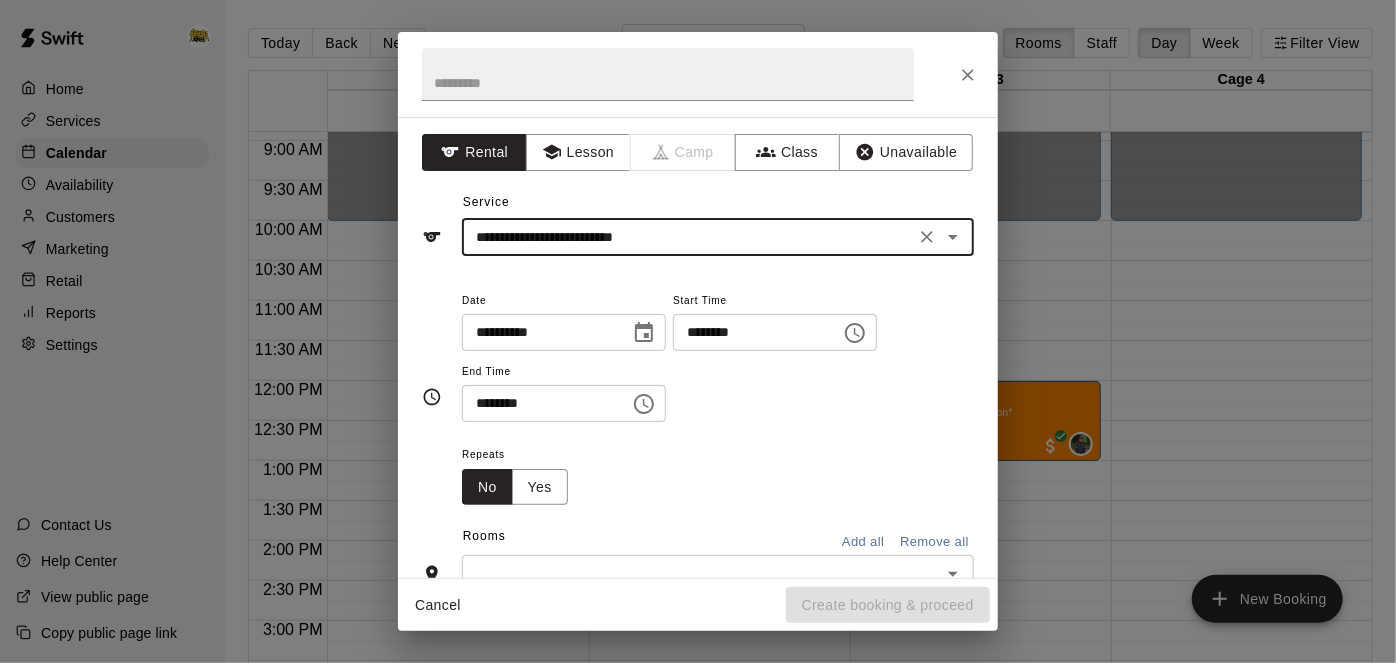 click on "********" at bounding box center (750, 332) 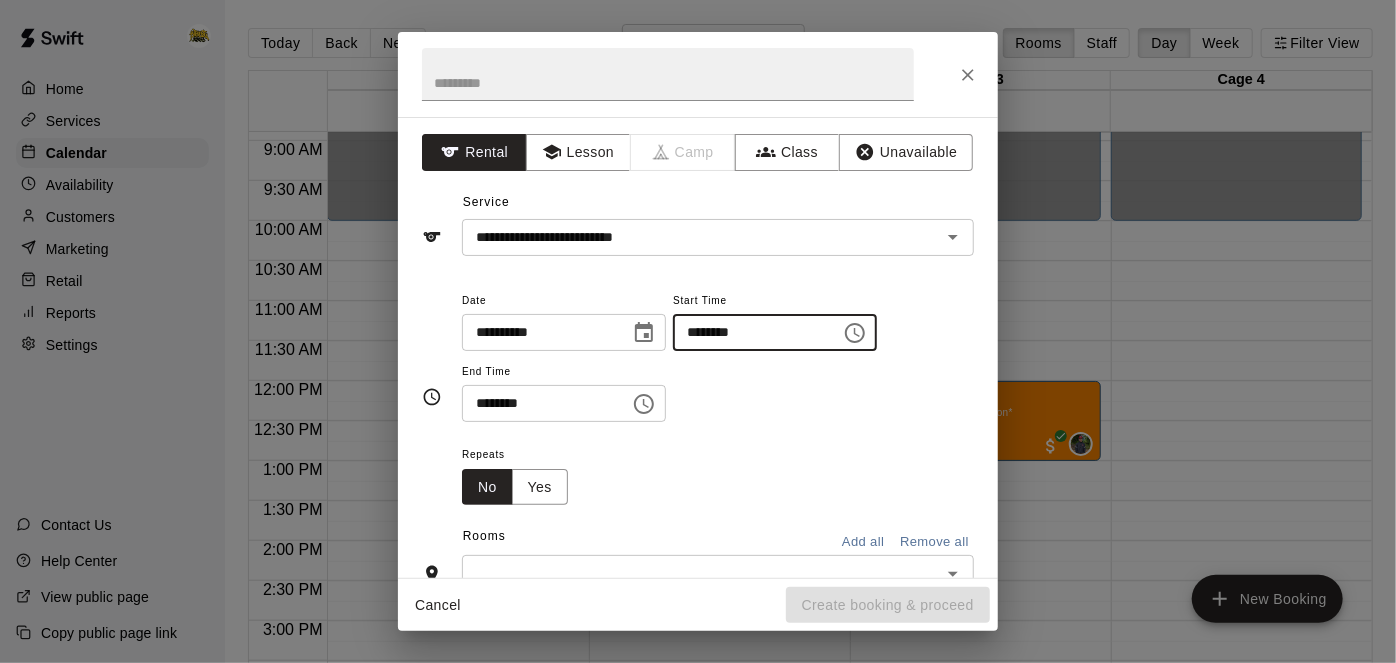 type on "********" 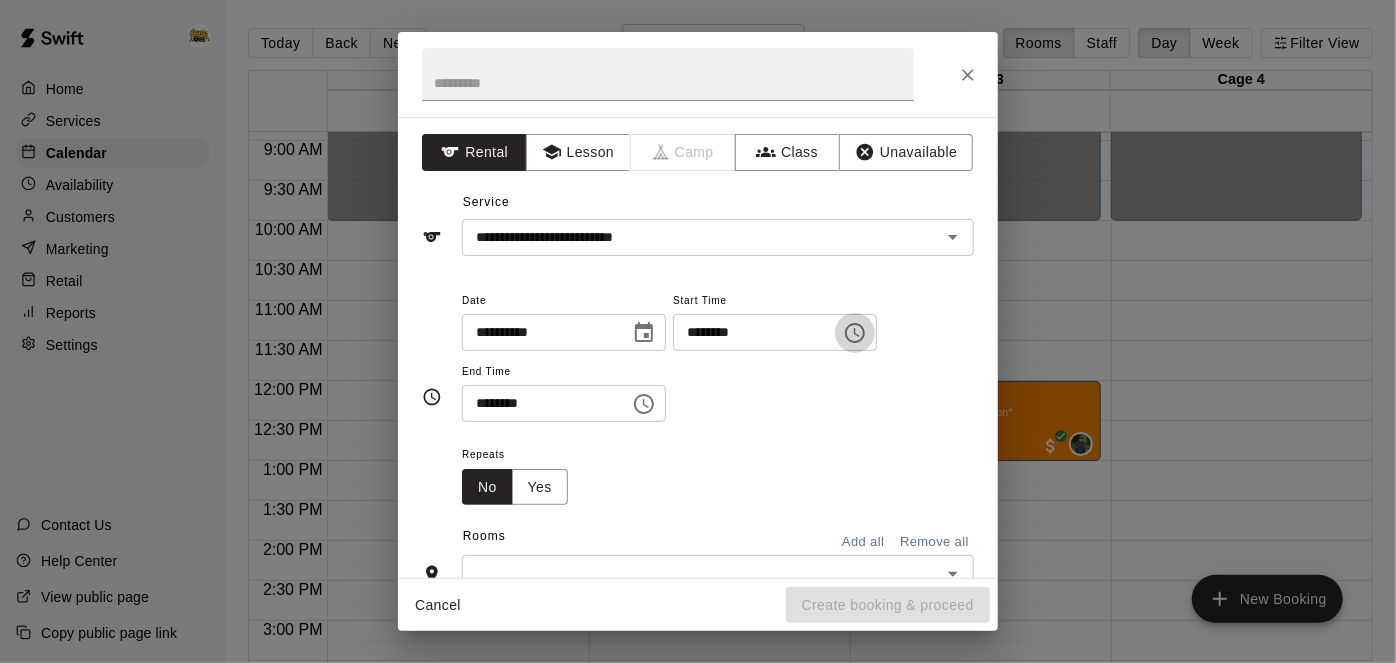 type 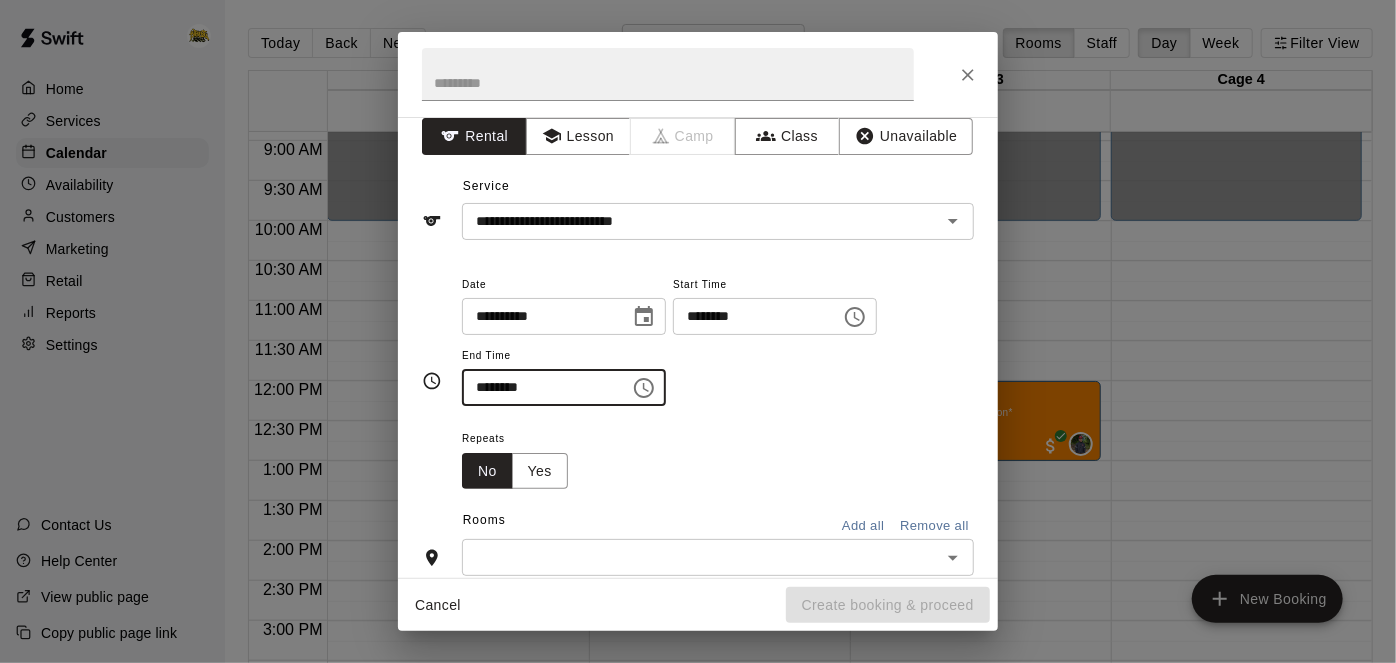 scroll, scrollTop: 13, scrollLeft: 0, axis: vertical 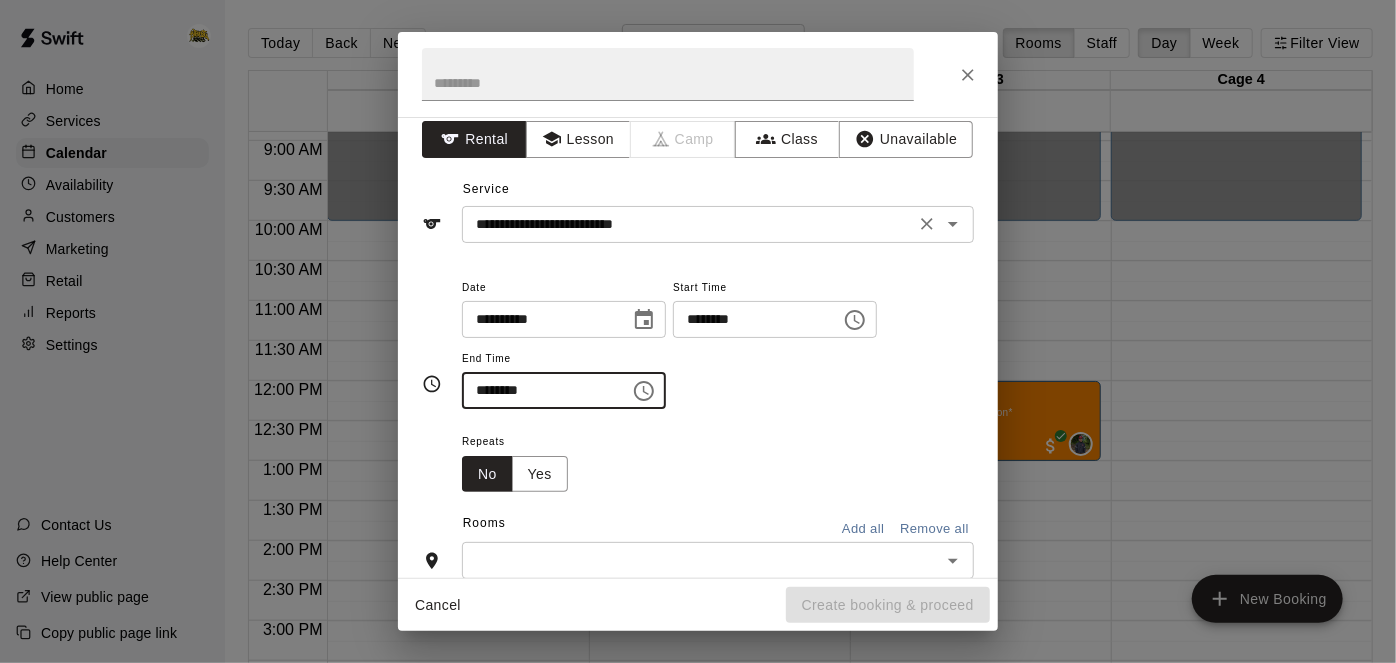 click 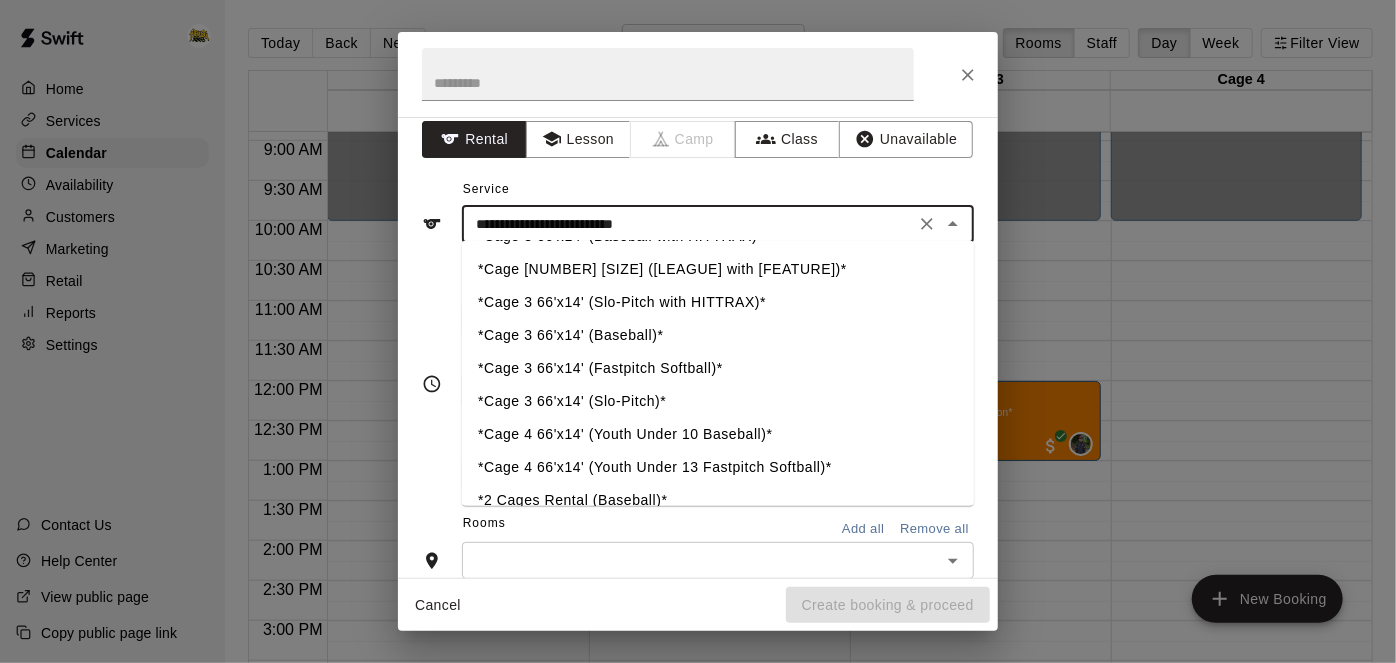 scroll, scrollTop: 197, scrollLeft: 0, axis: vertical 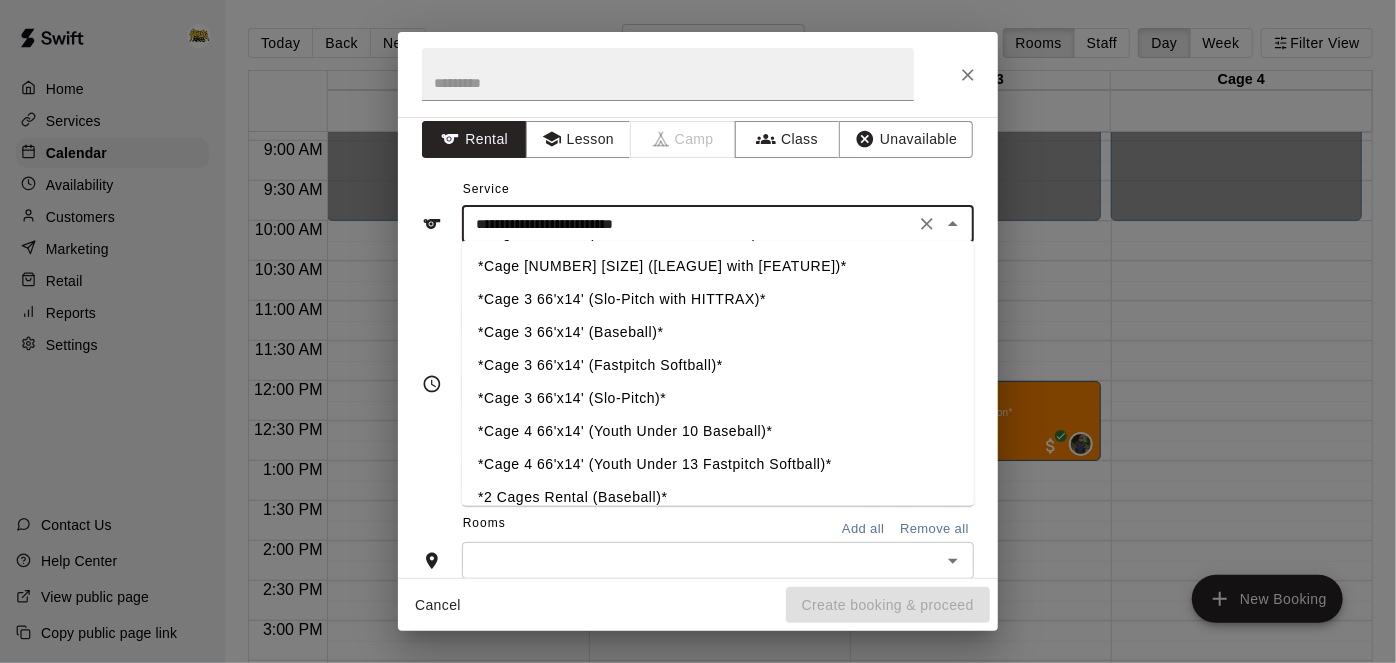 click on "*Cage 3 66'x14' (Slo-Pitch)*" at bounding box center (718, 398) 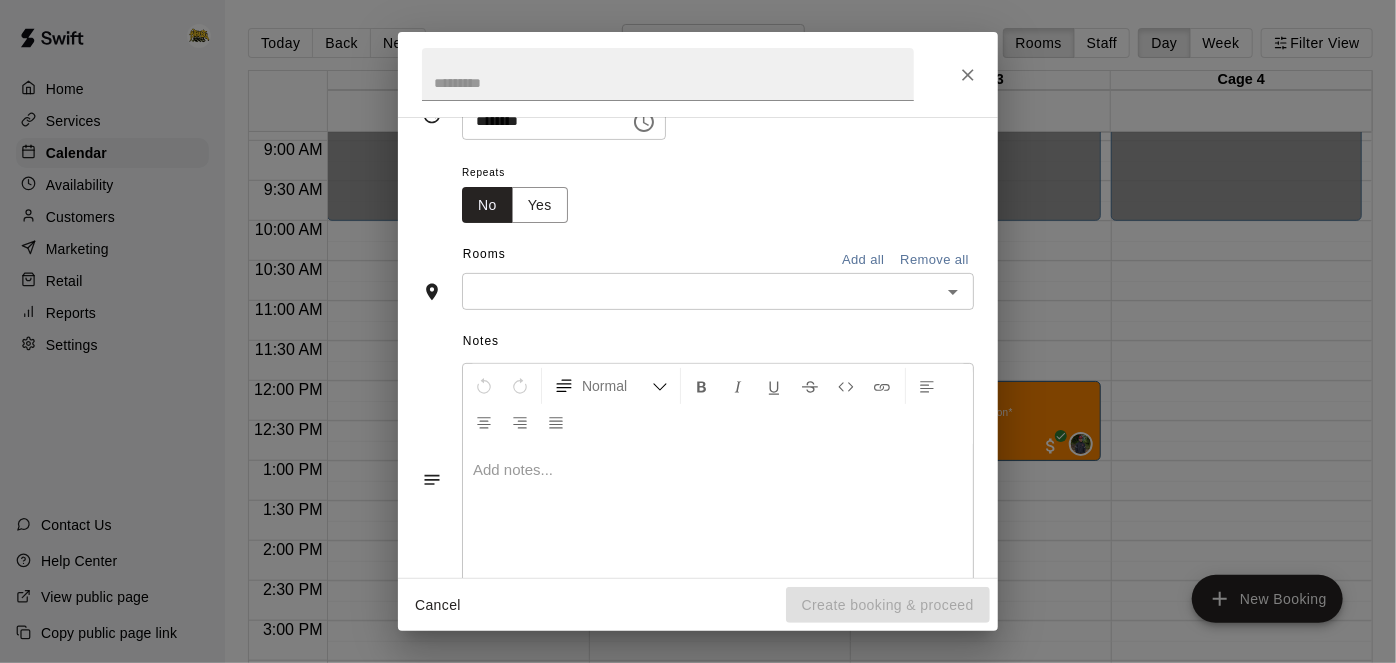 scroll, scrollTop: 281, scrollLeft: 0, axis: vertical 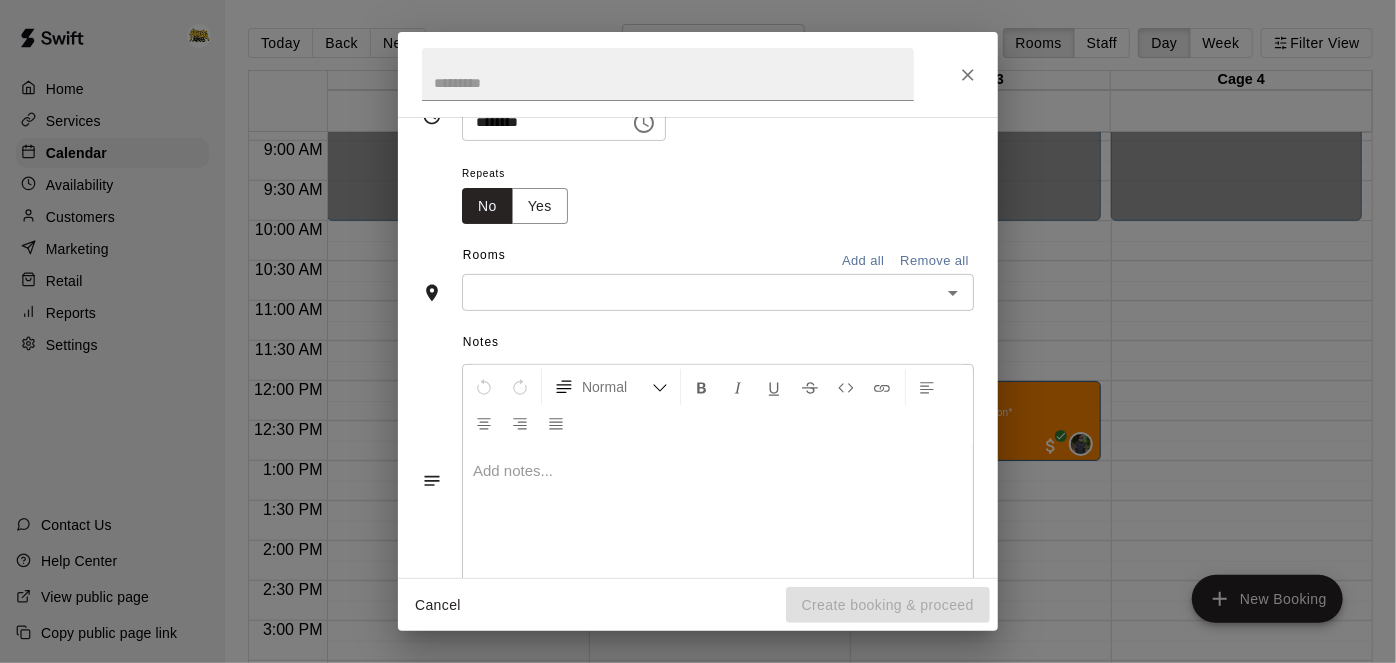 click 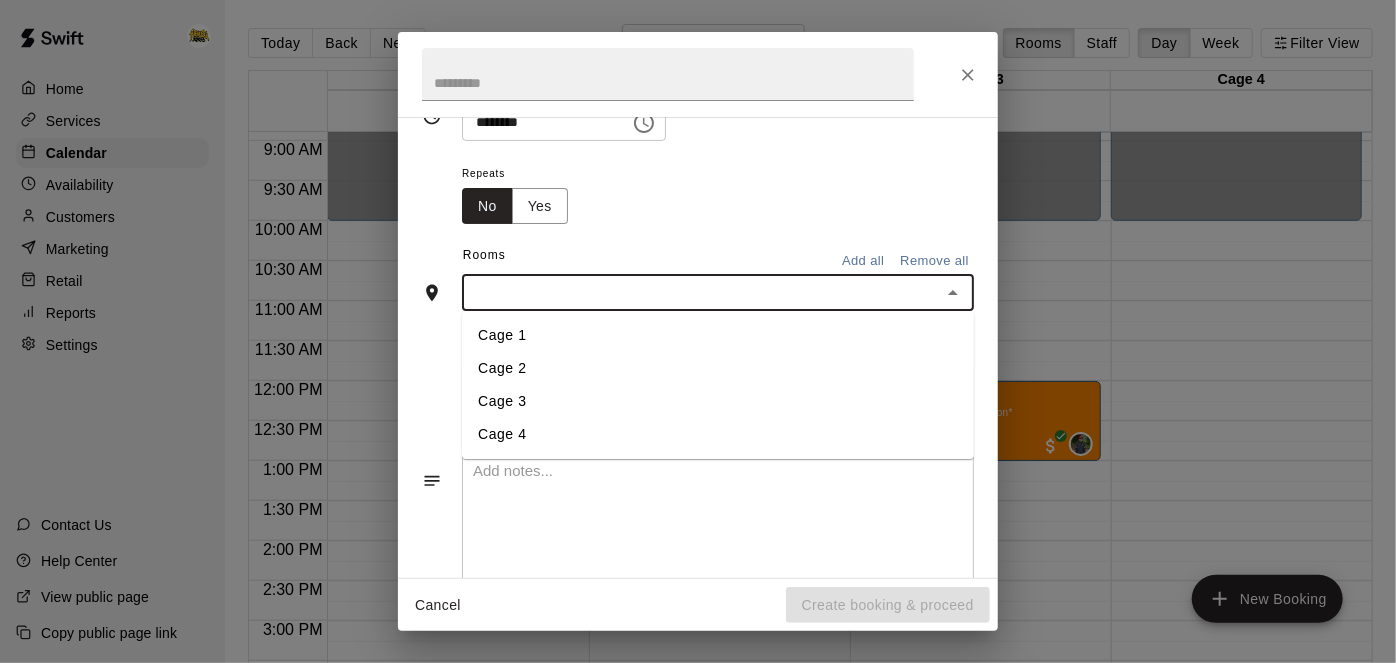 click on "Cage 3" at bounding box center [718, 402] 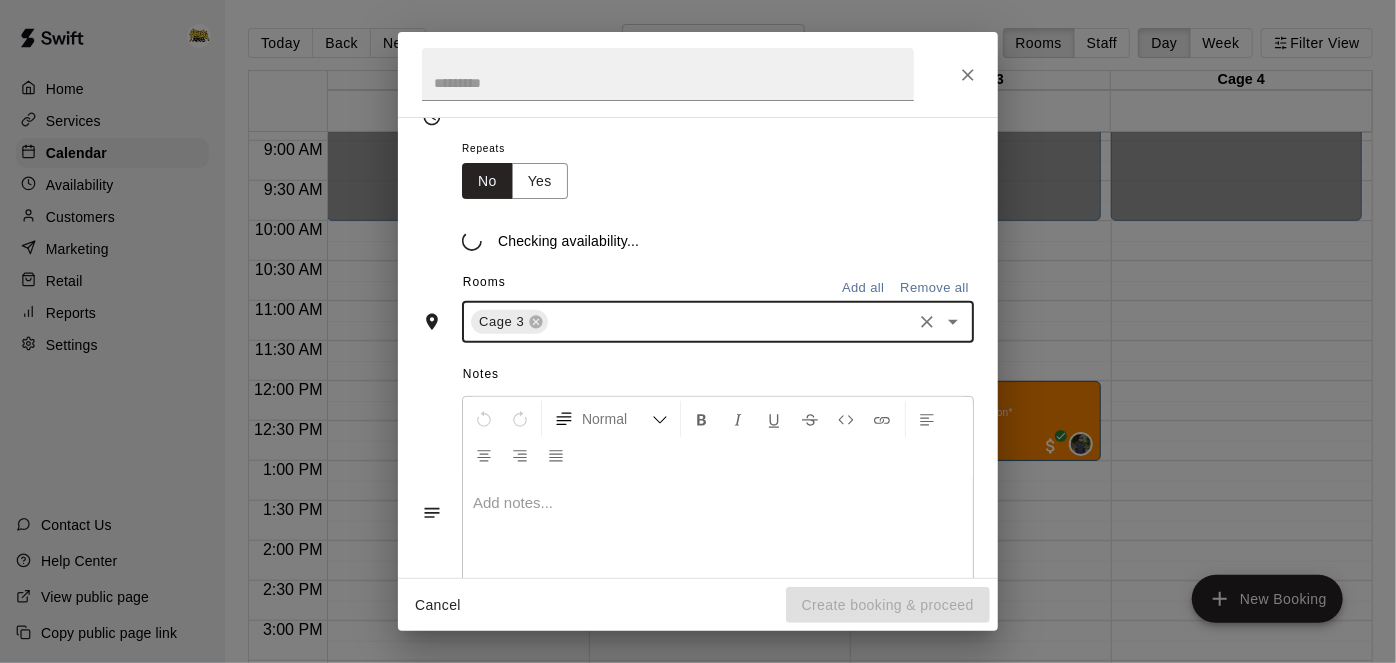 scroll, scrollTop: 319, scrollLeft: 0, axis: vertical 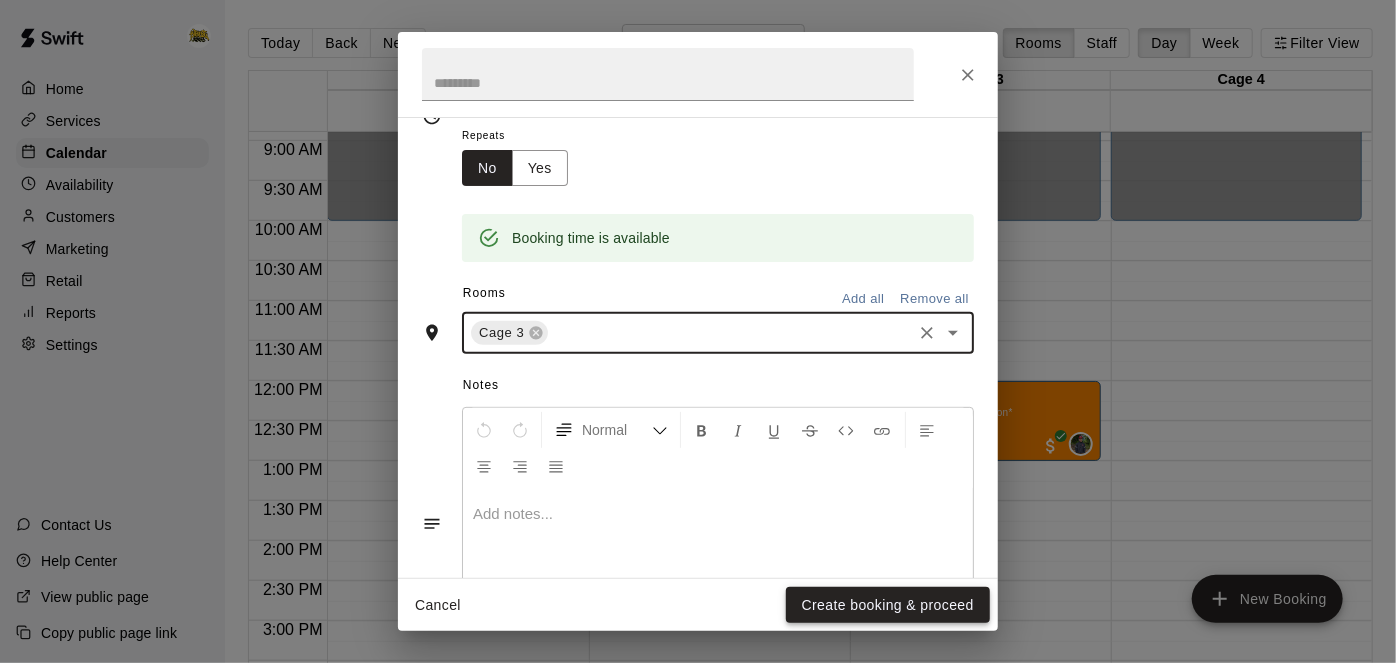 click on "Create booking & proceed" at bounding box center (888, 605) 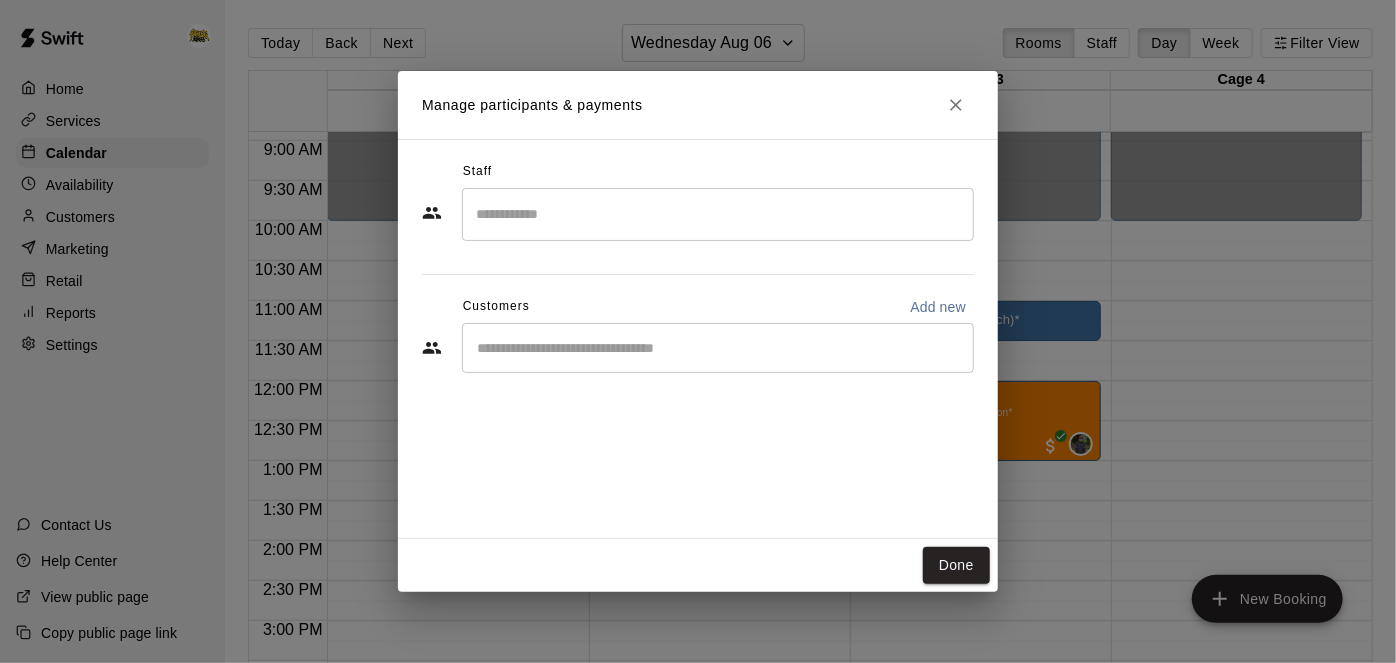 click at bounding box center (718, 348) 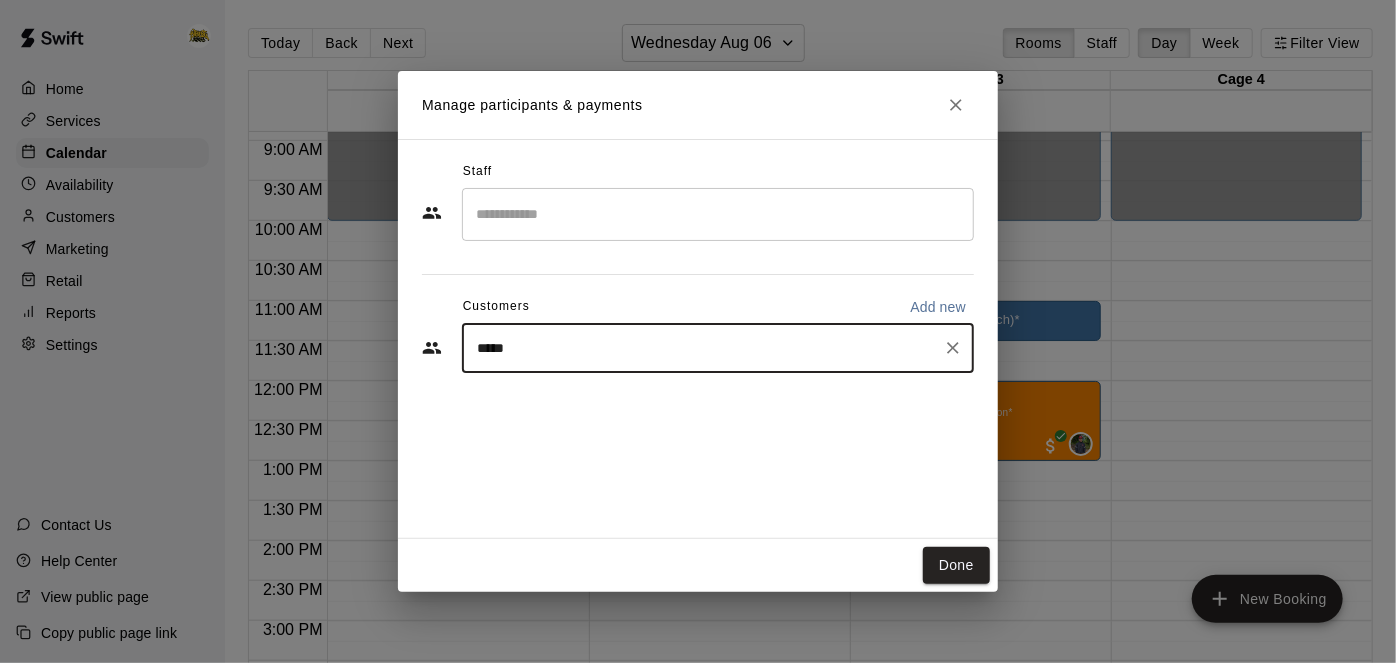 type on "******" 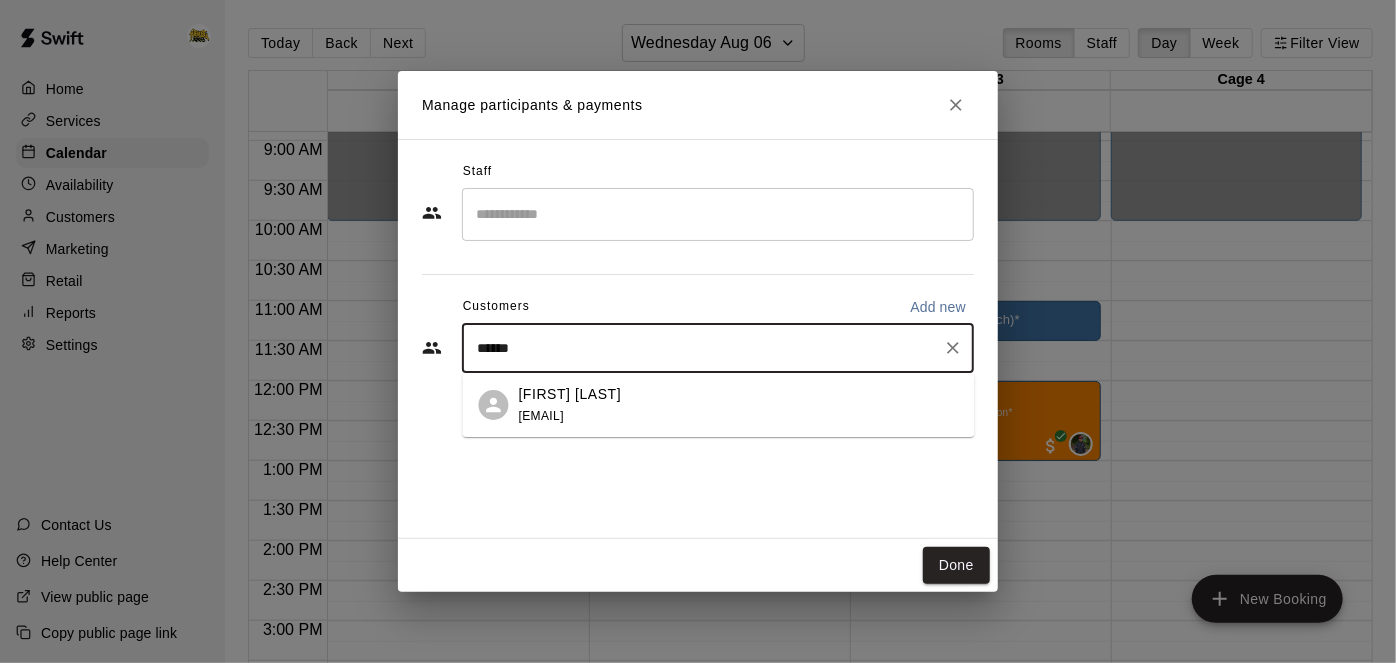 click on "John Black jbfives@gmail.com" at bounding box center [739, 405] 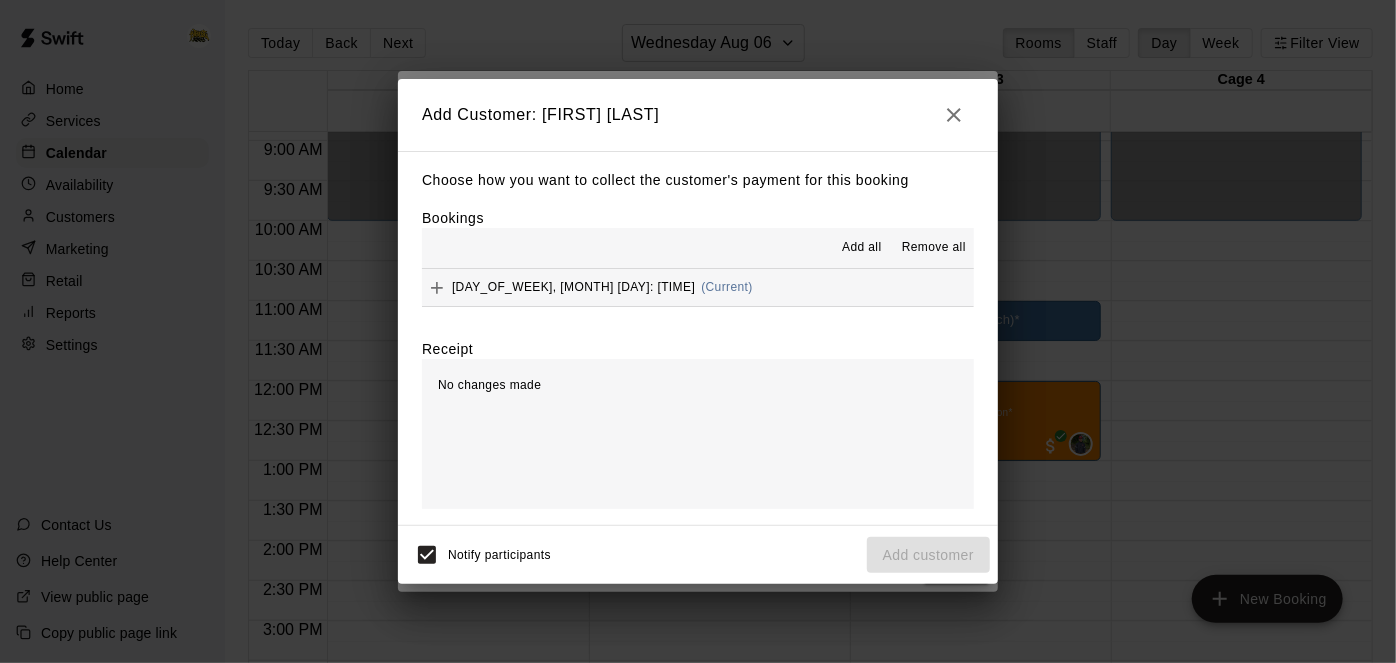 click on "Wednesday, August 06: 11:00 AM (Current)" at bounding box center (698, 287) 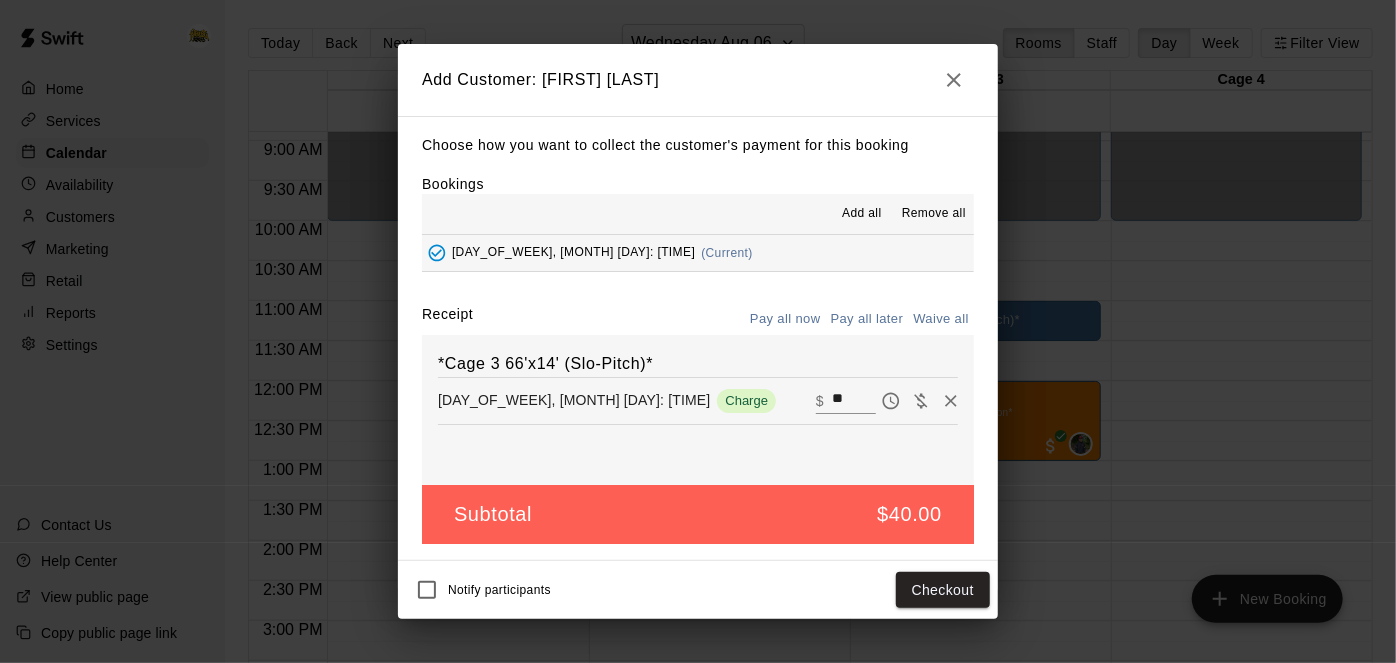click on "Pay all later" at bounding box center (867, 319) 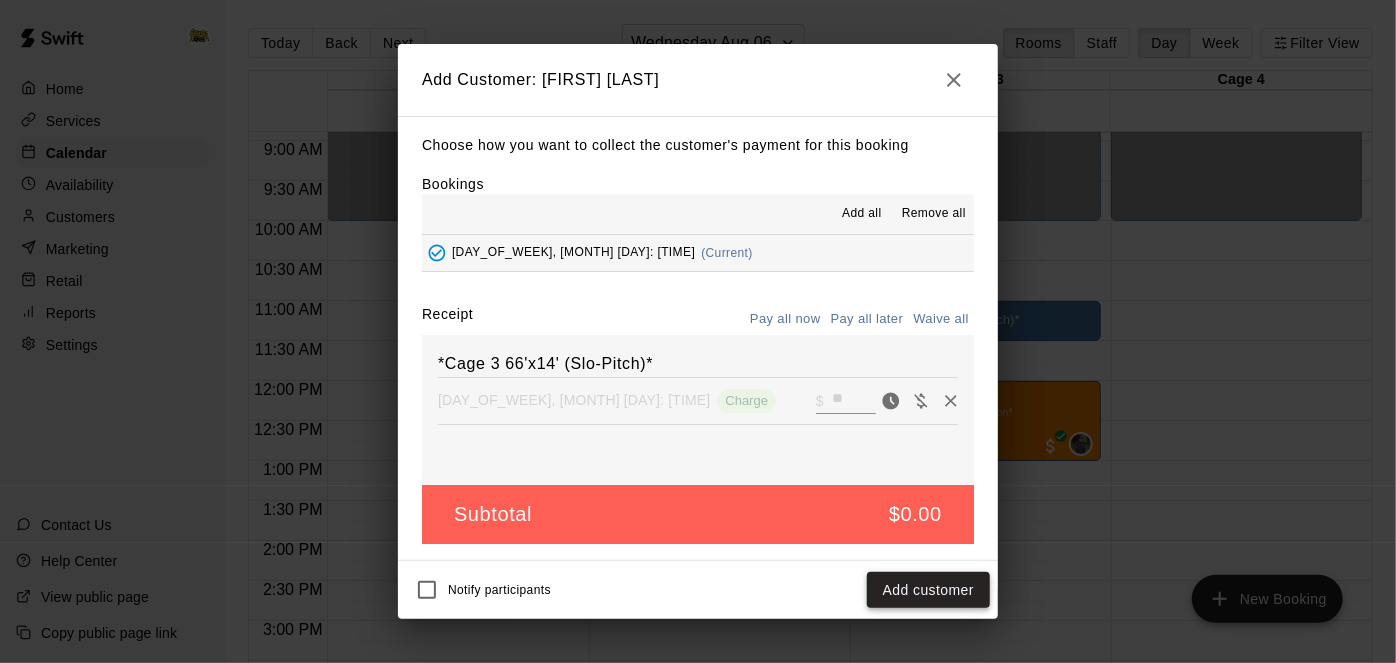 click on "Add customer" at bounding box center [928, 590] 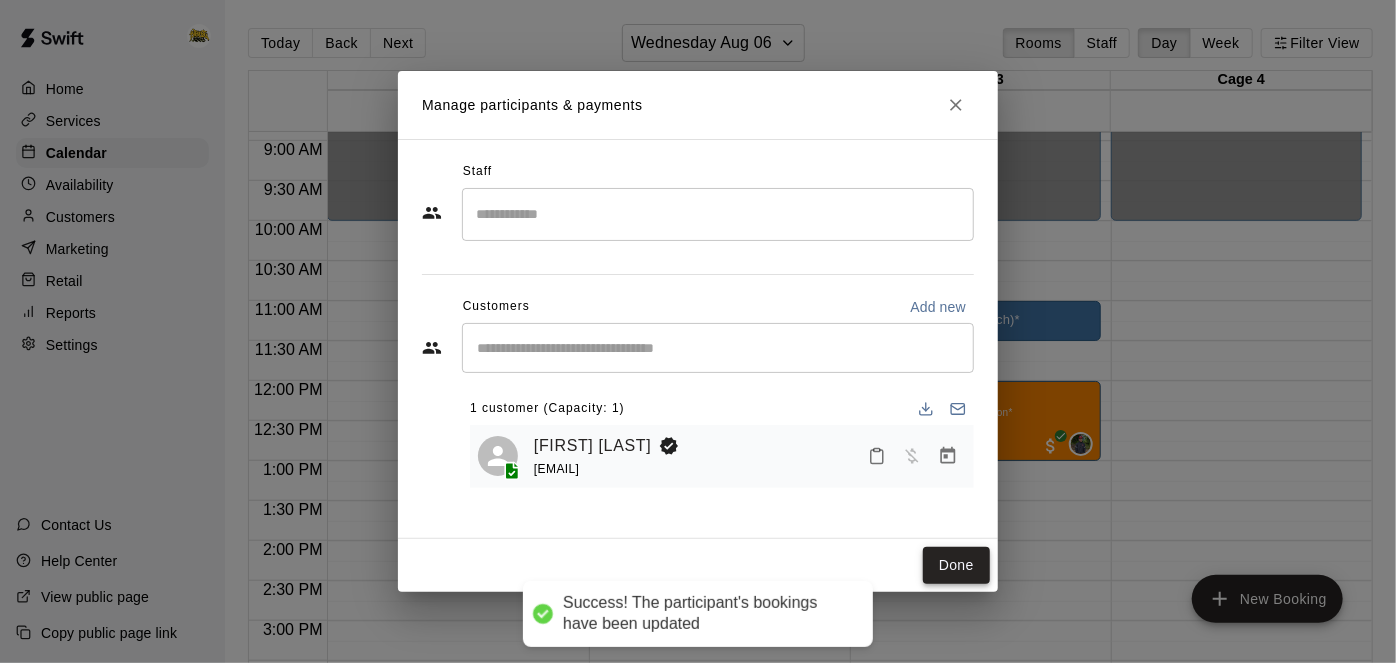 click on "Done" at bounding box center (956, 565) 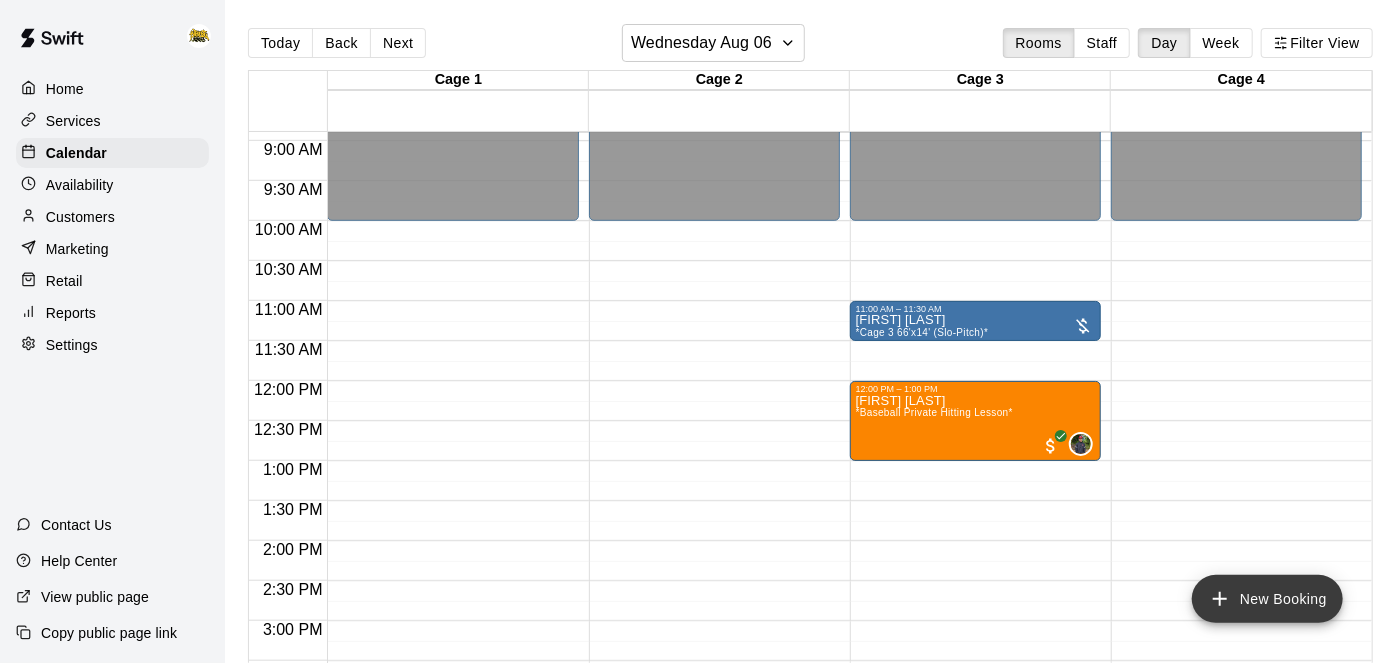 click 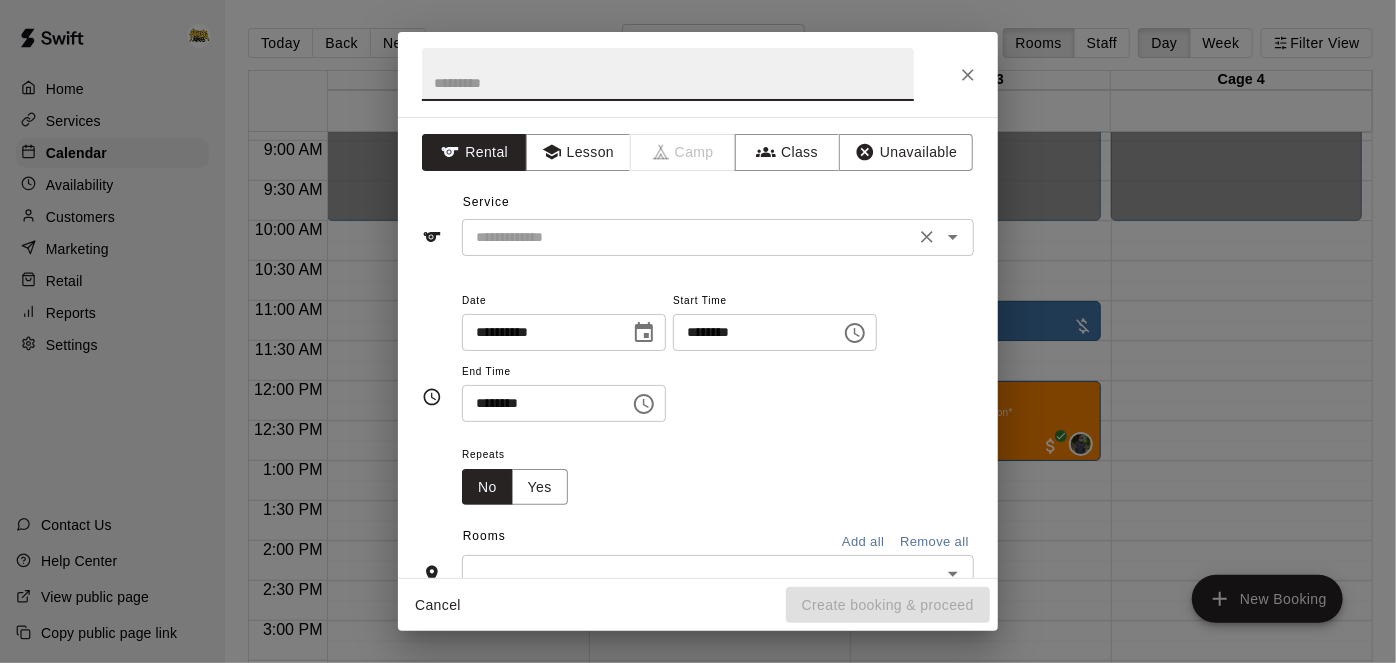 click 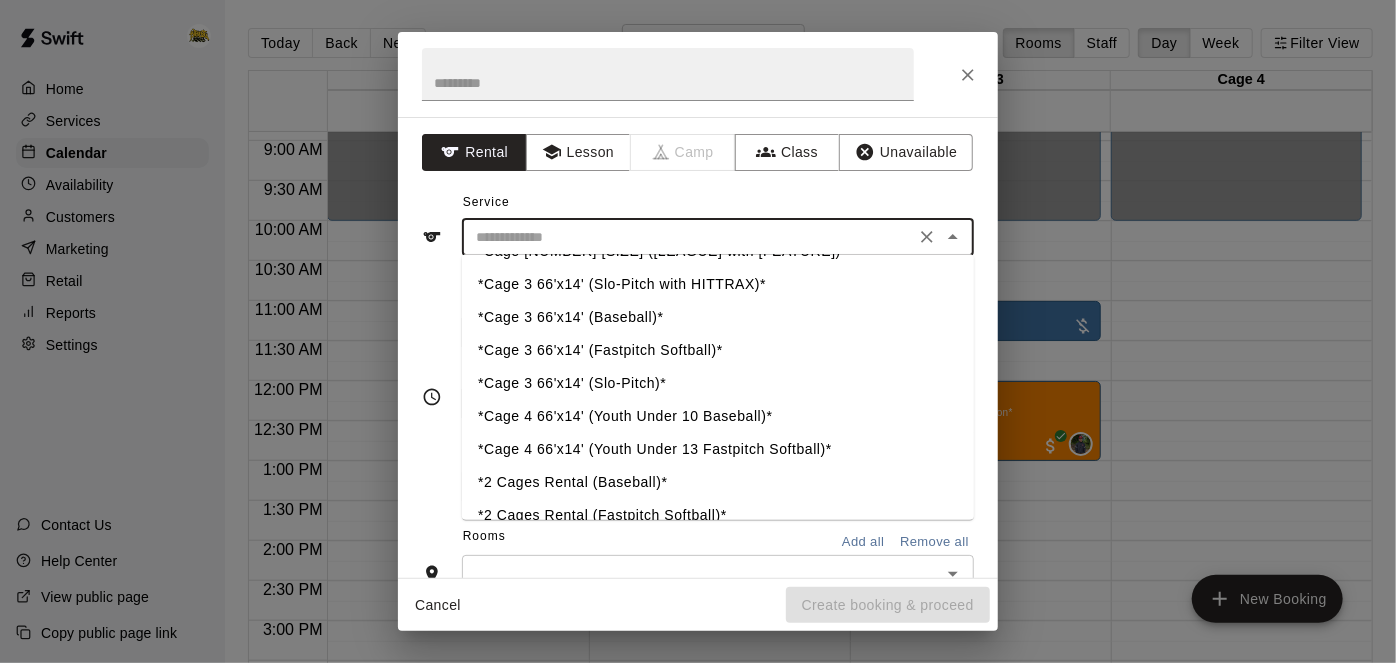 scroll, scrollTop: 226, scrollLeft: 0, axis: vertical 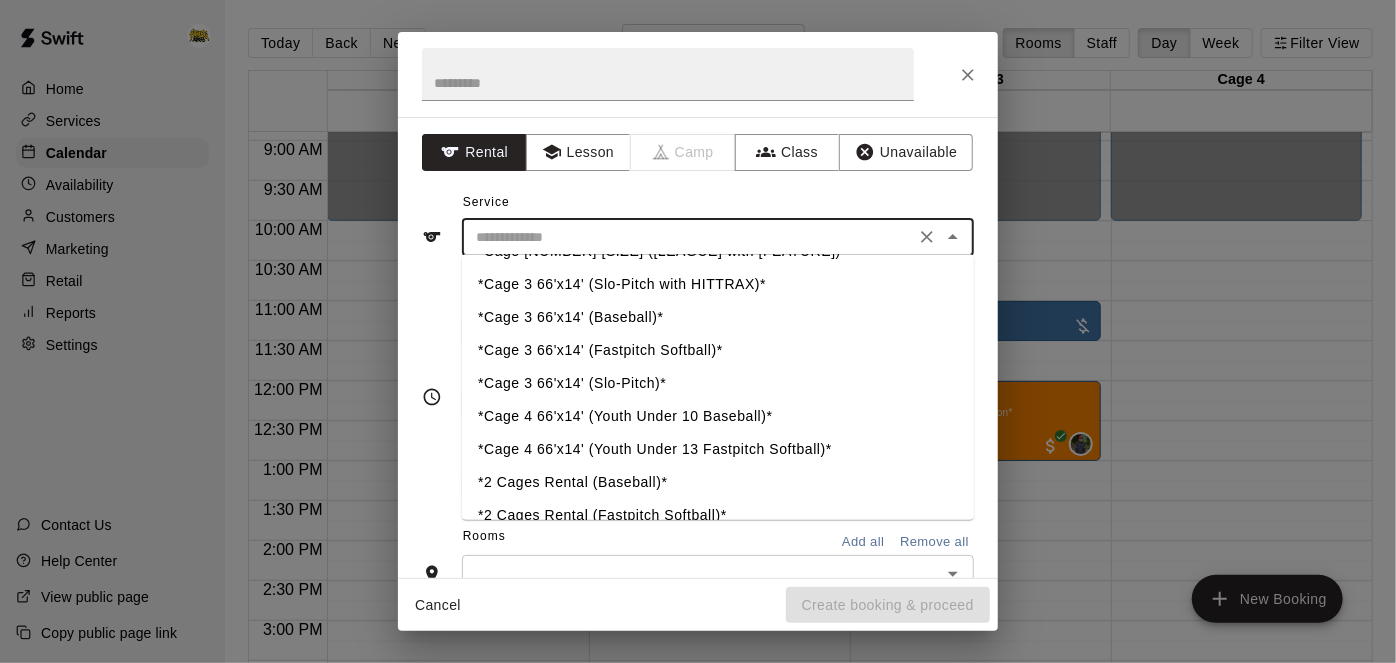 type on "**********" 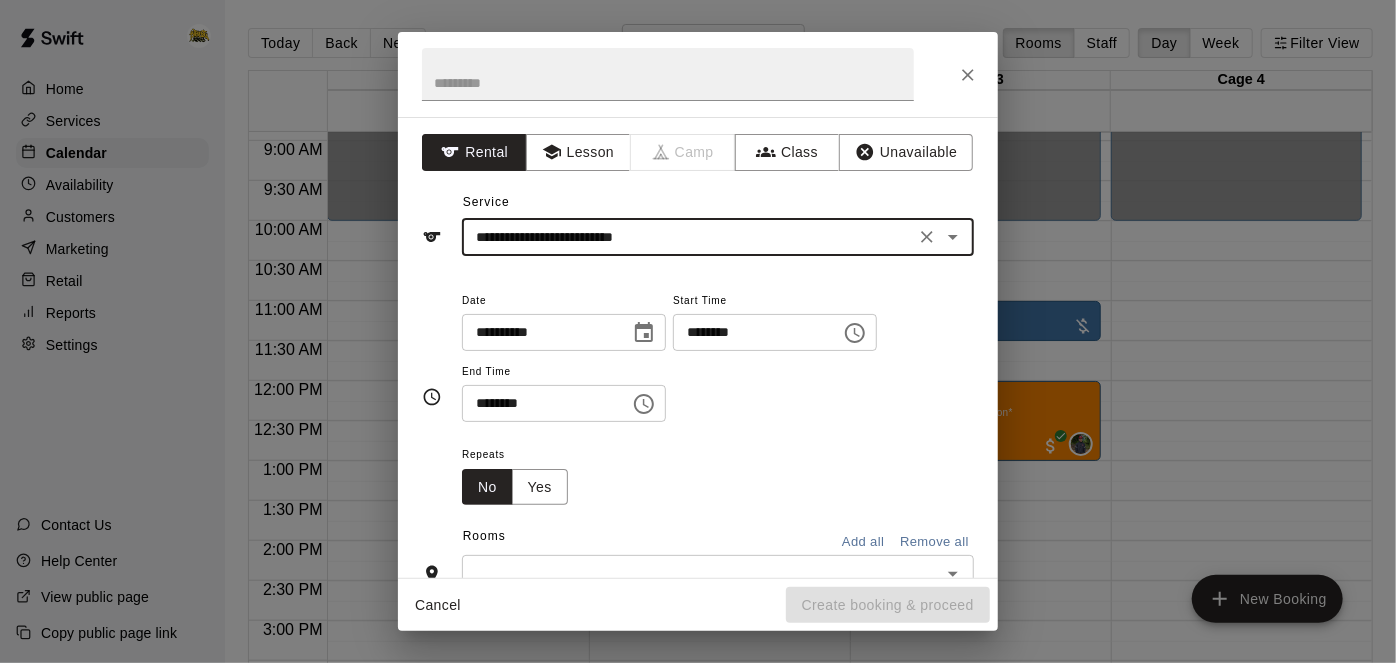 click on "********" at bounding box center [750, 332] 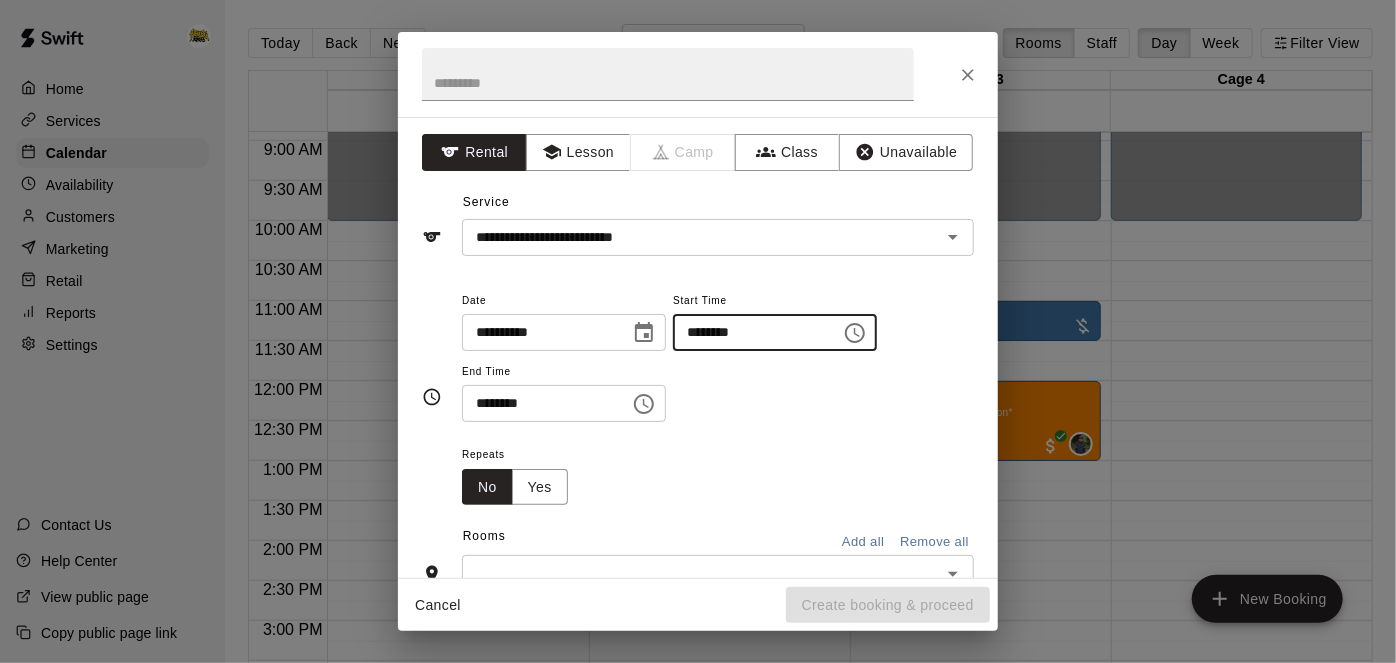 type on "********" 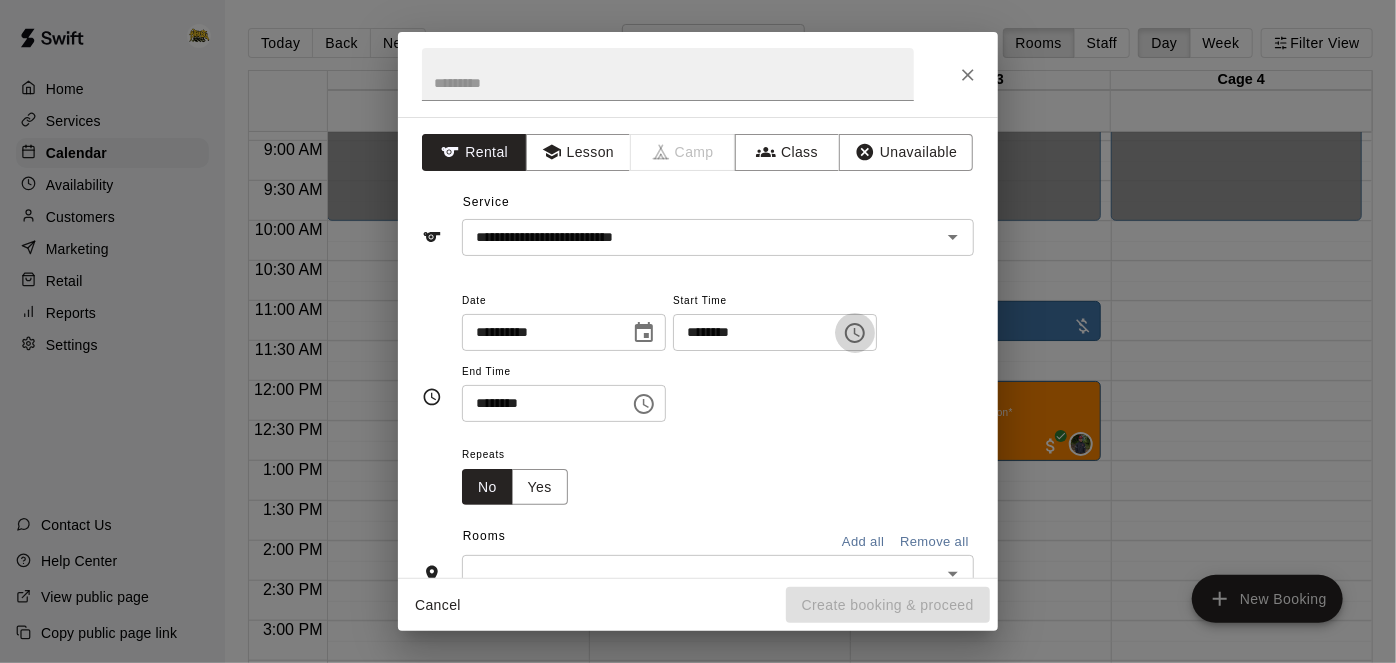 type 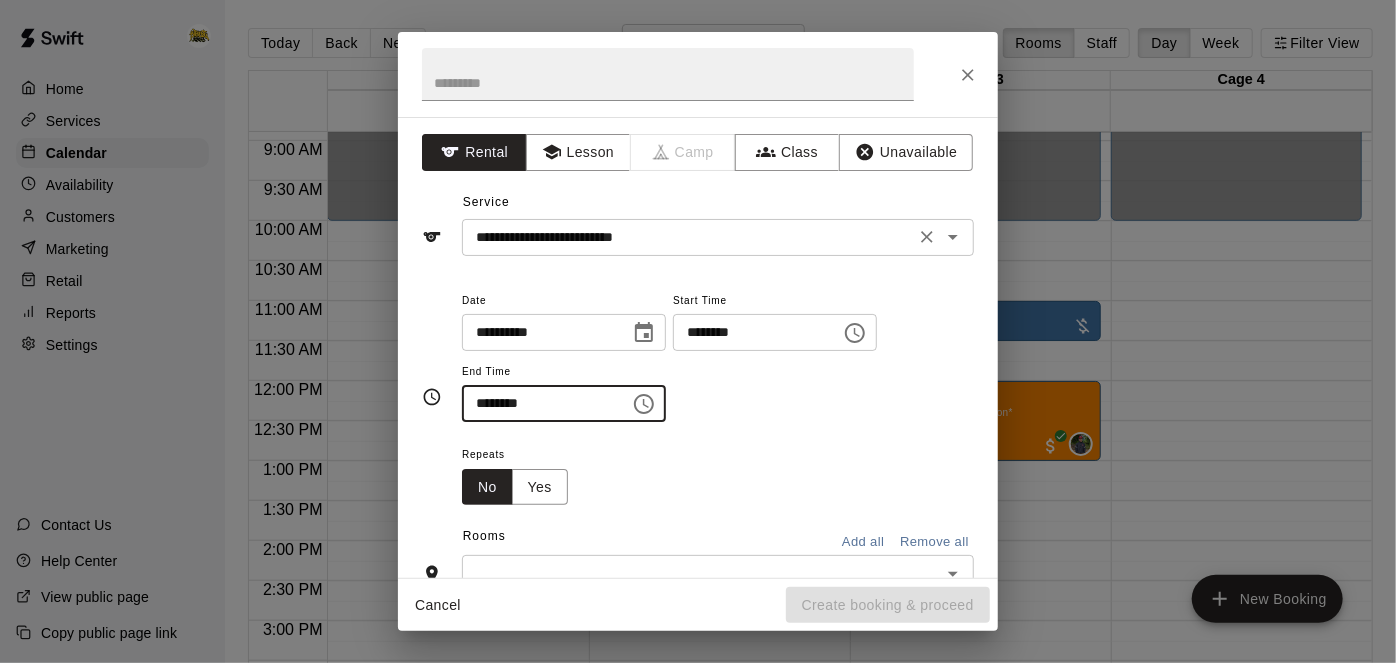 click 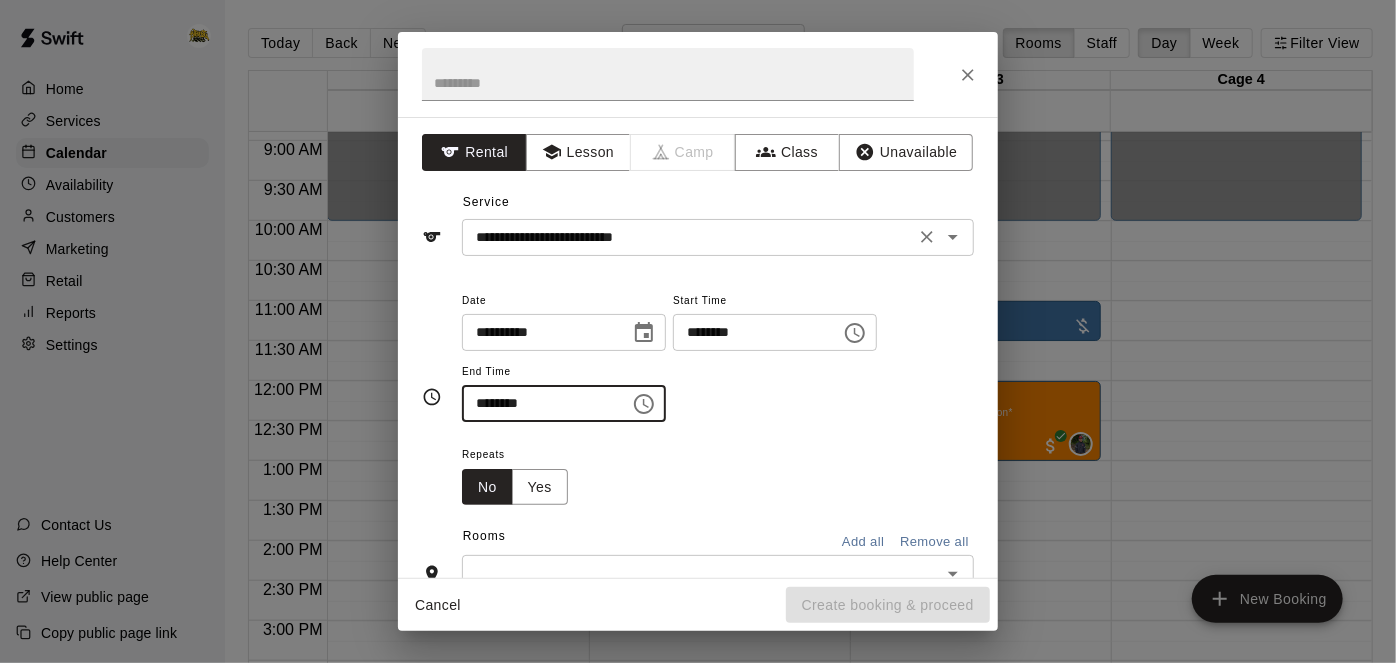 type on "********" 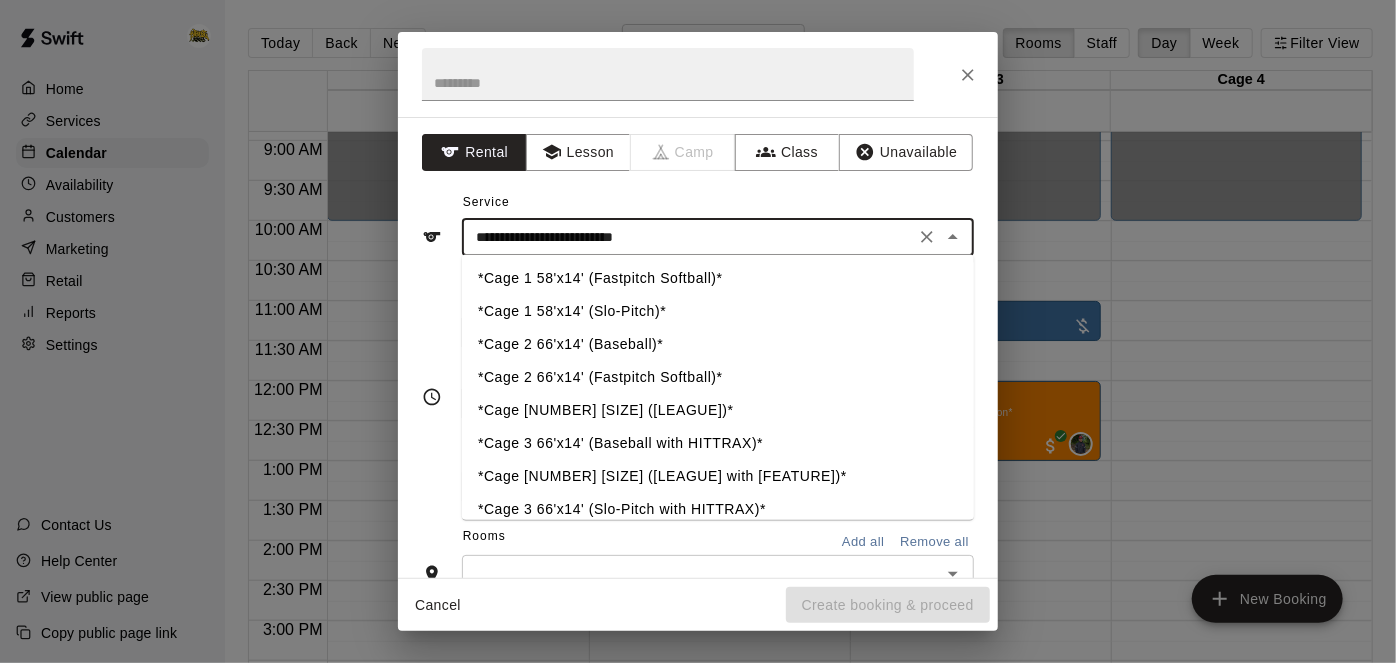 click on "*Cage 2 66'x14' (Baseball)*" at bounding box center (718, 345) 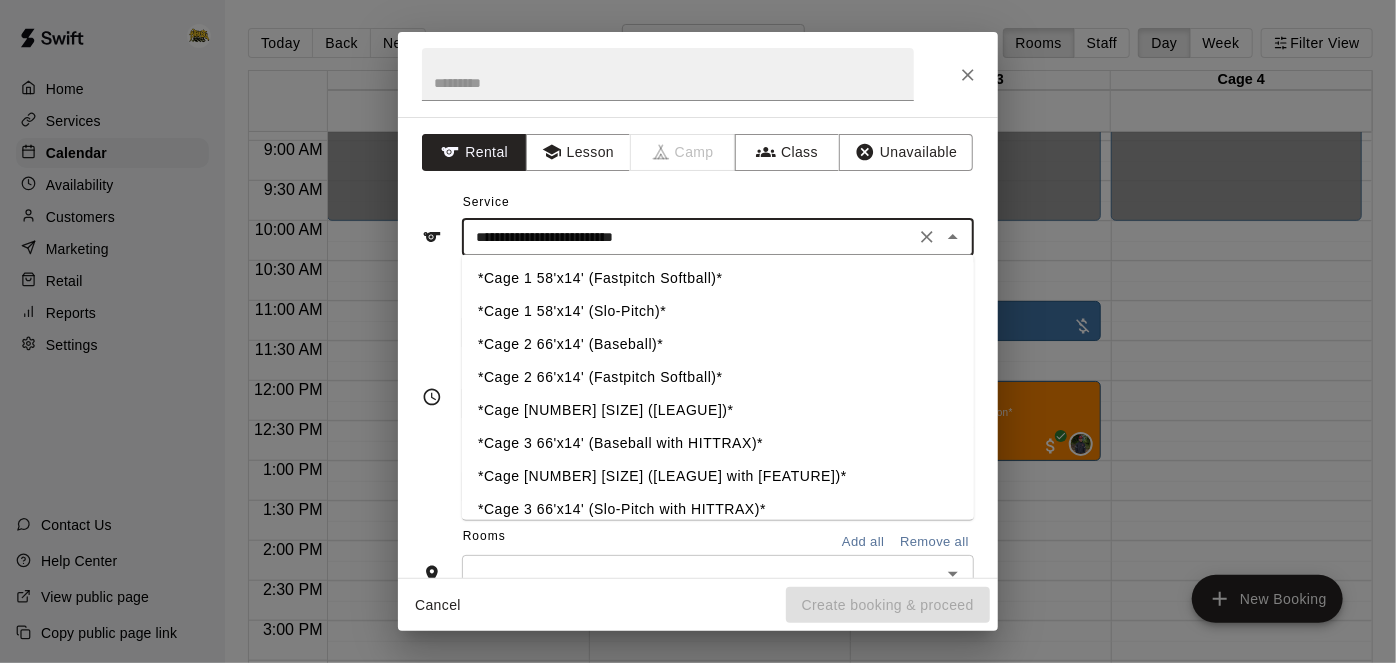 type on "**********" 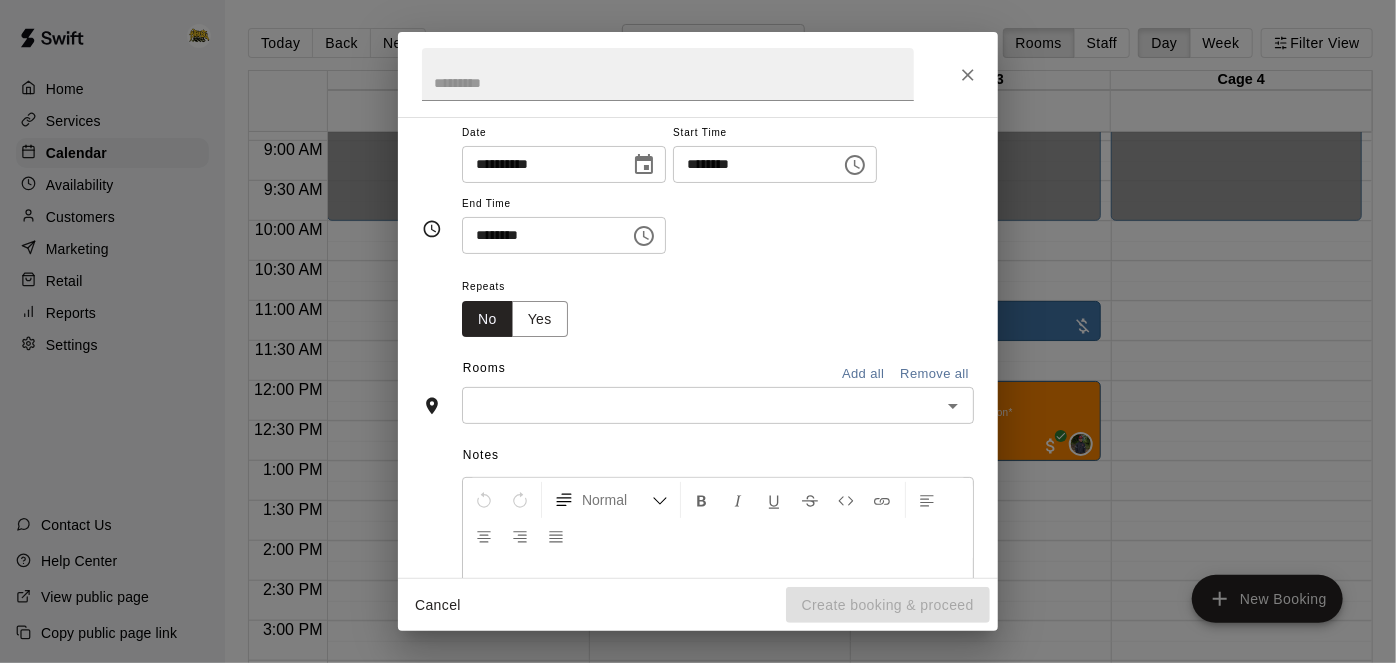 scroll, scrollTop: 171, scrollLeft: 0, axis: vertical 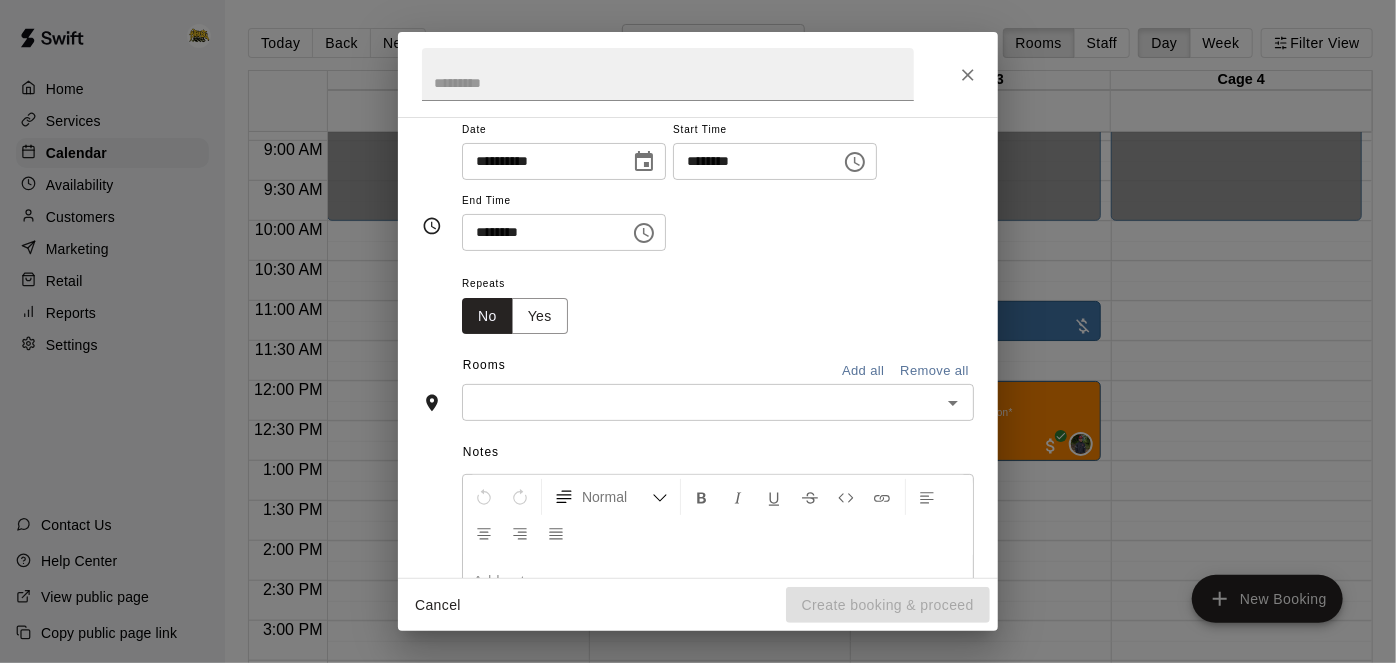 click 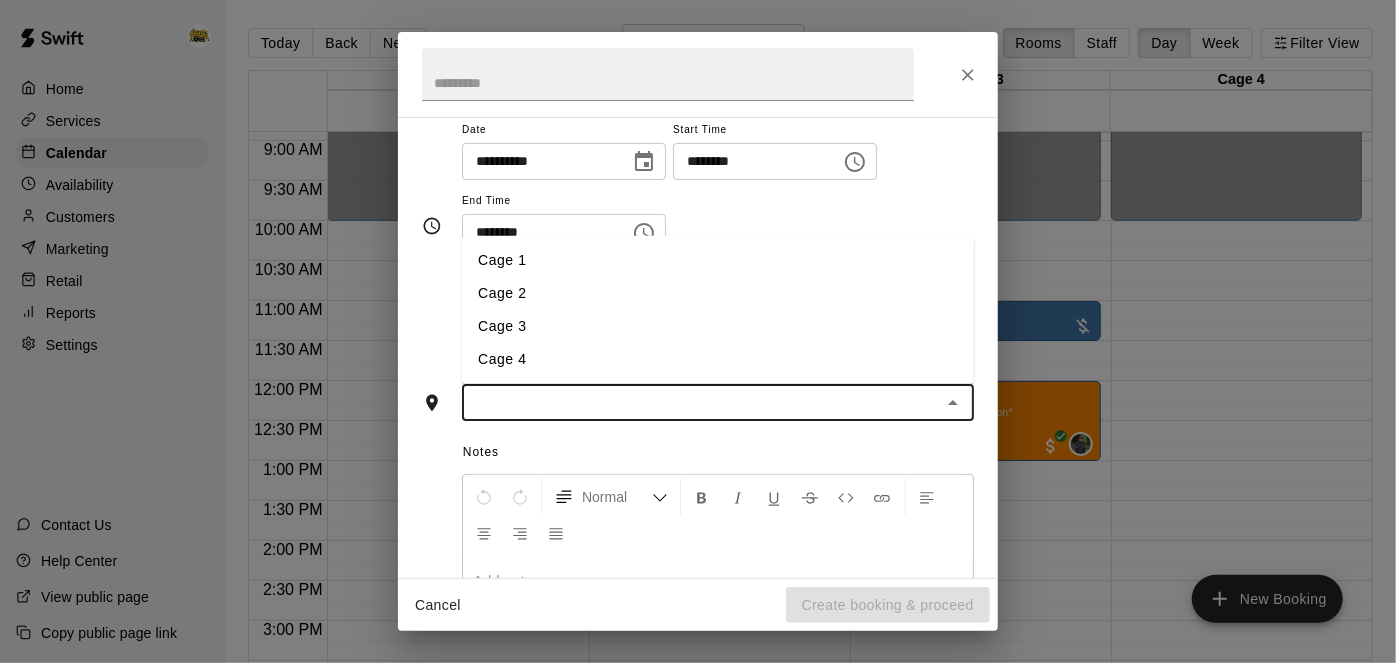 click on "Cage 2" at bounding box center [718, 293] 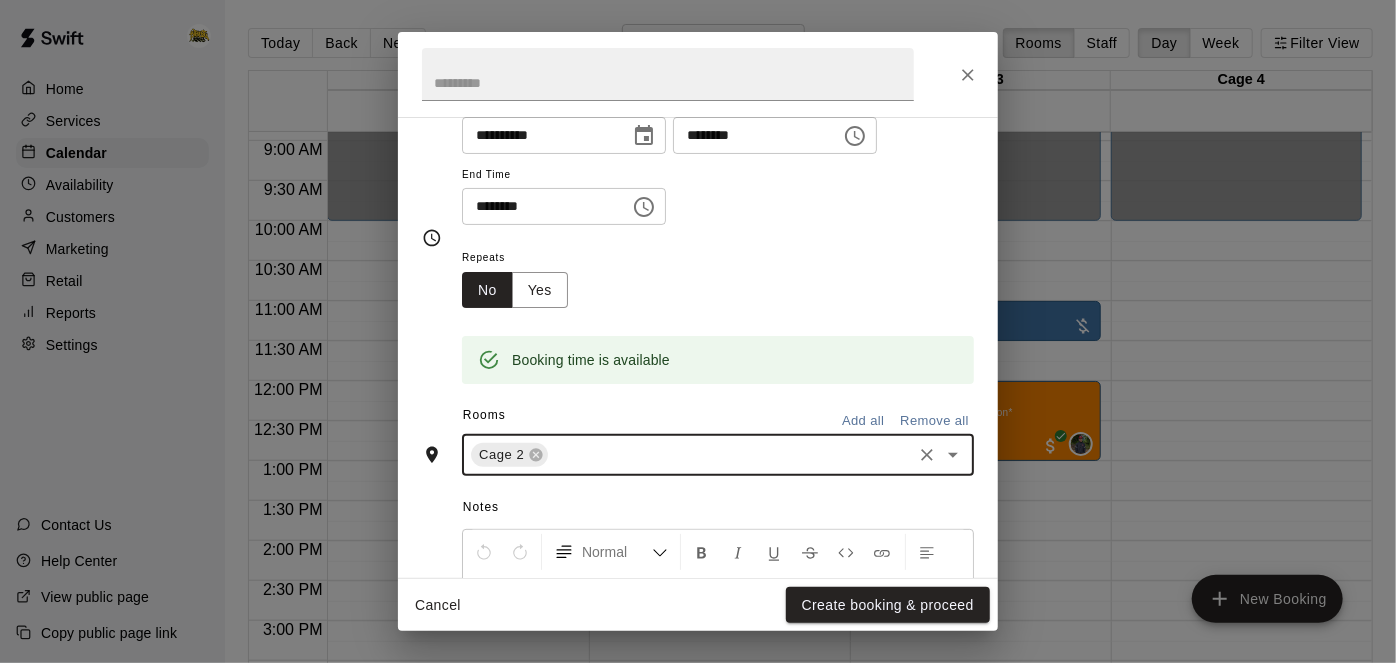 scroll, scrollTop: 209, scrollLeft: 0, axis: vertical 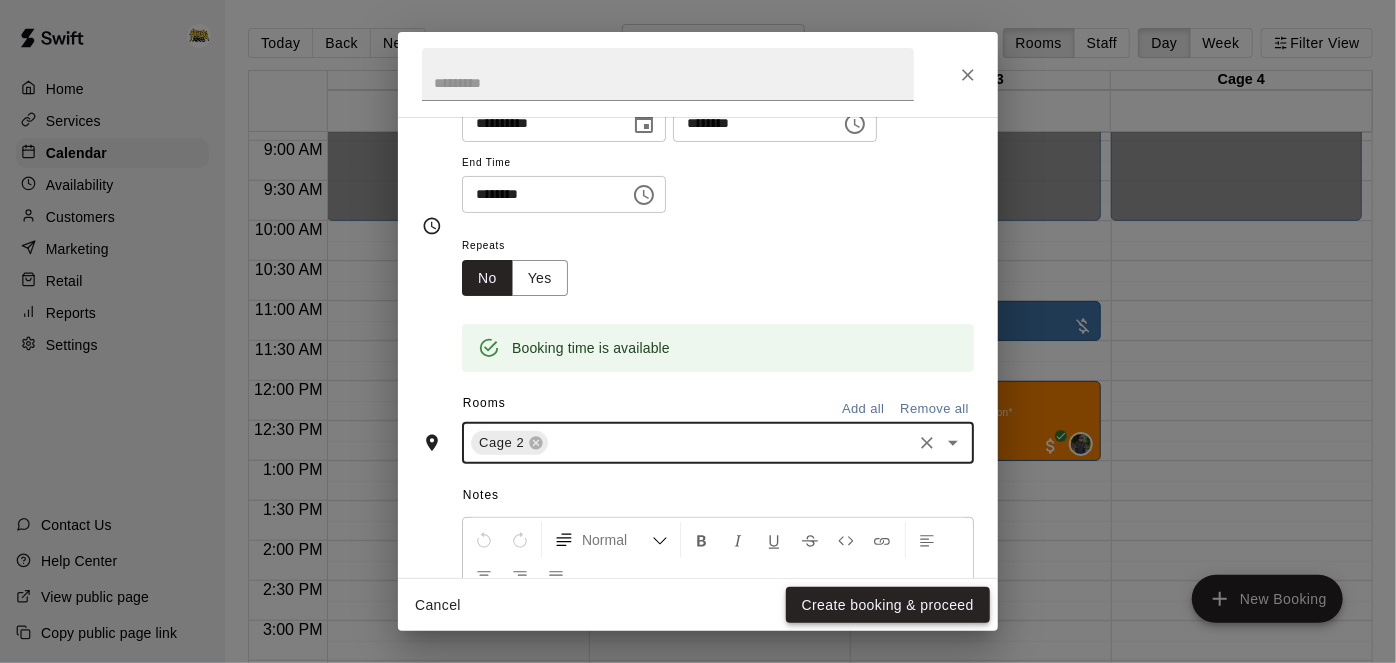 click on "Create booking & proceed" at bounding box center (888, 605) 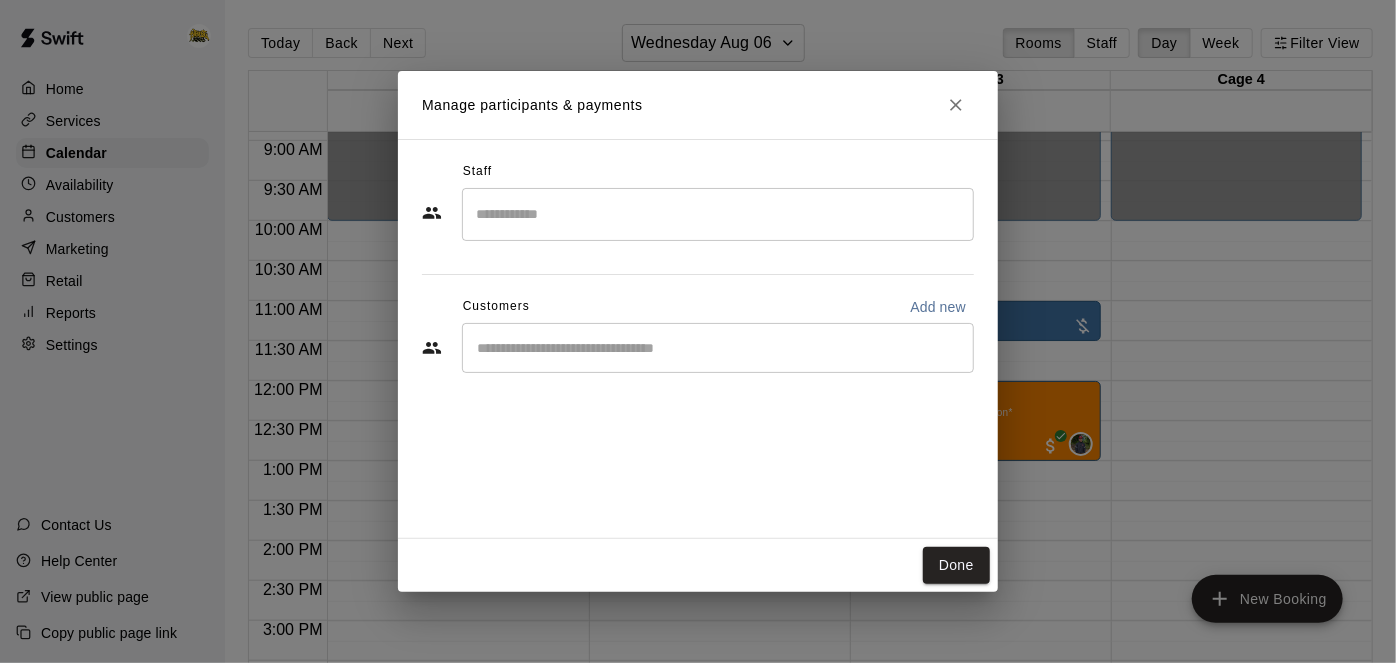 click at bounding box center (718, 348) 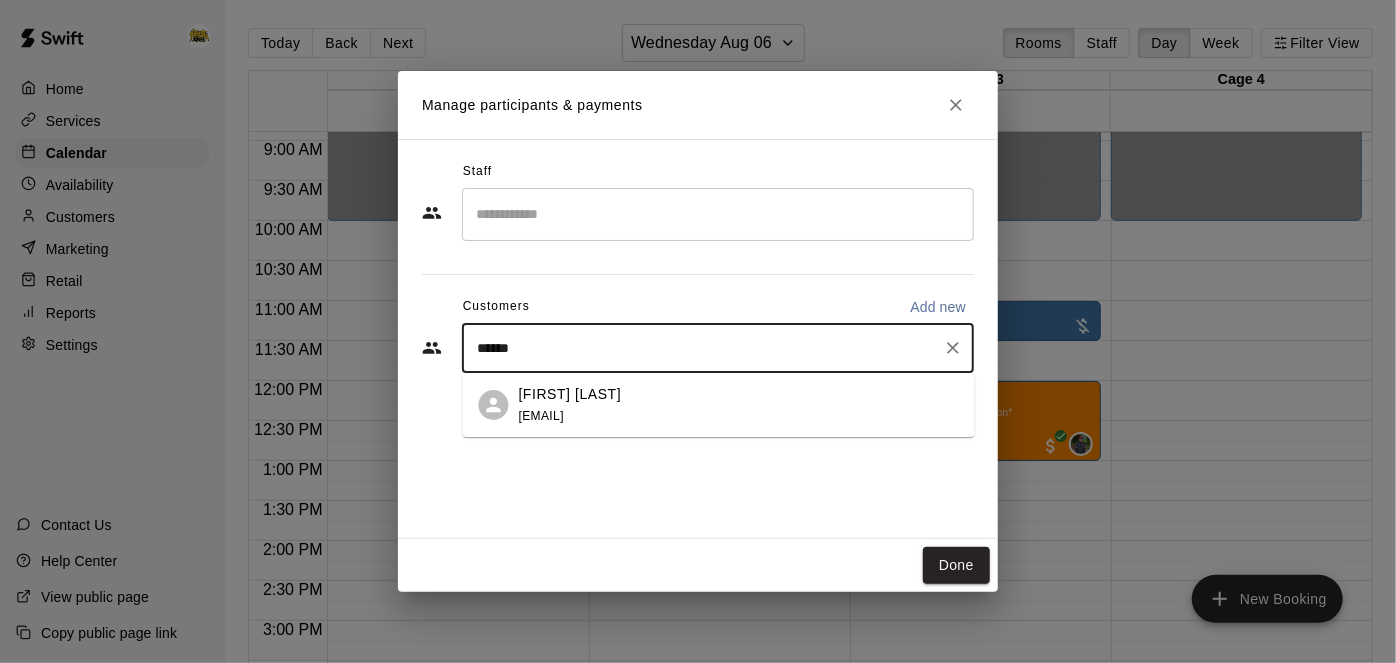 type on "******" 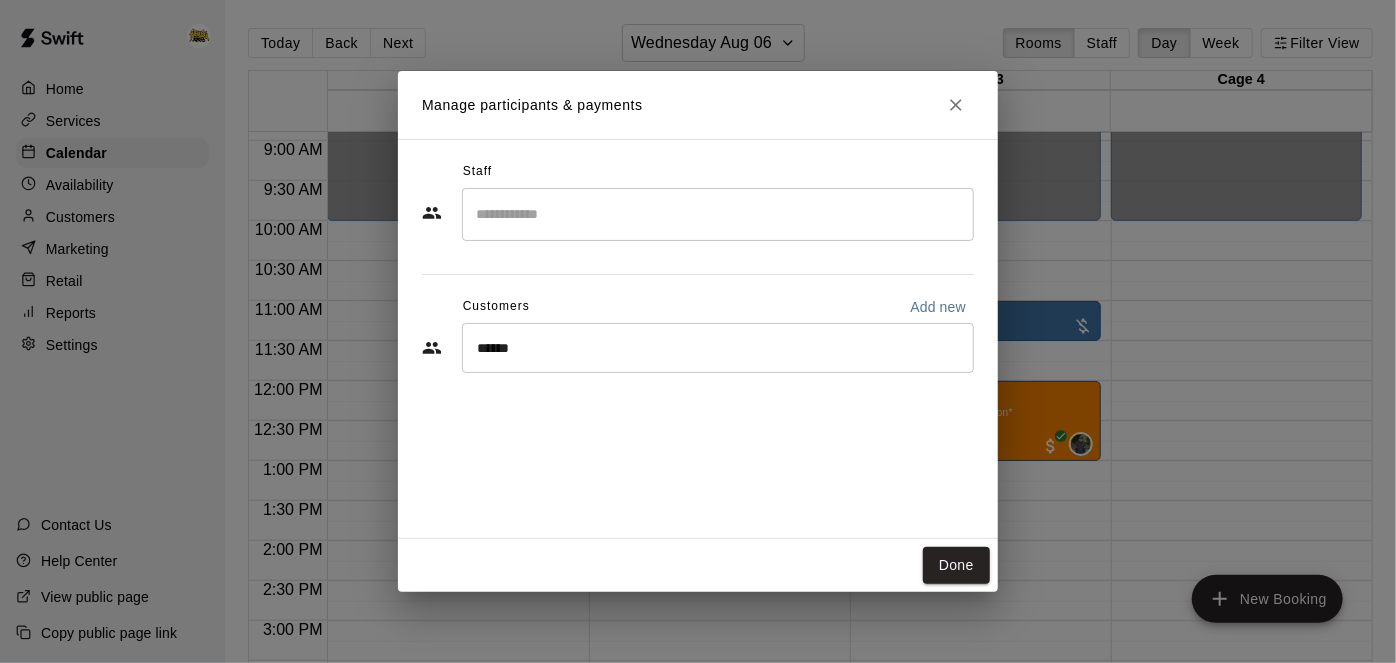 click on "Staff ​ Customers Add new ****** ​" at bounding box center (698, 339) 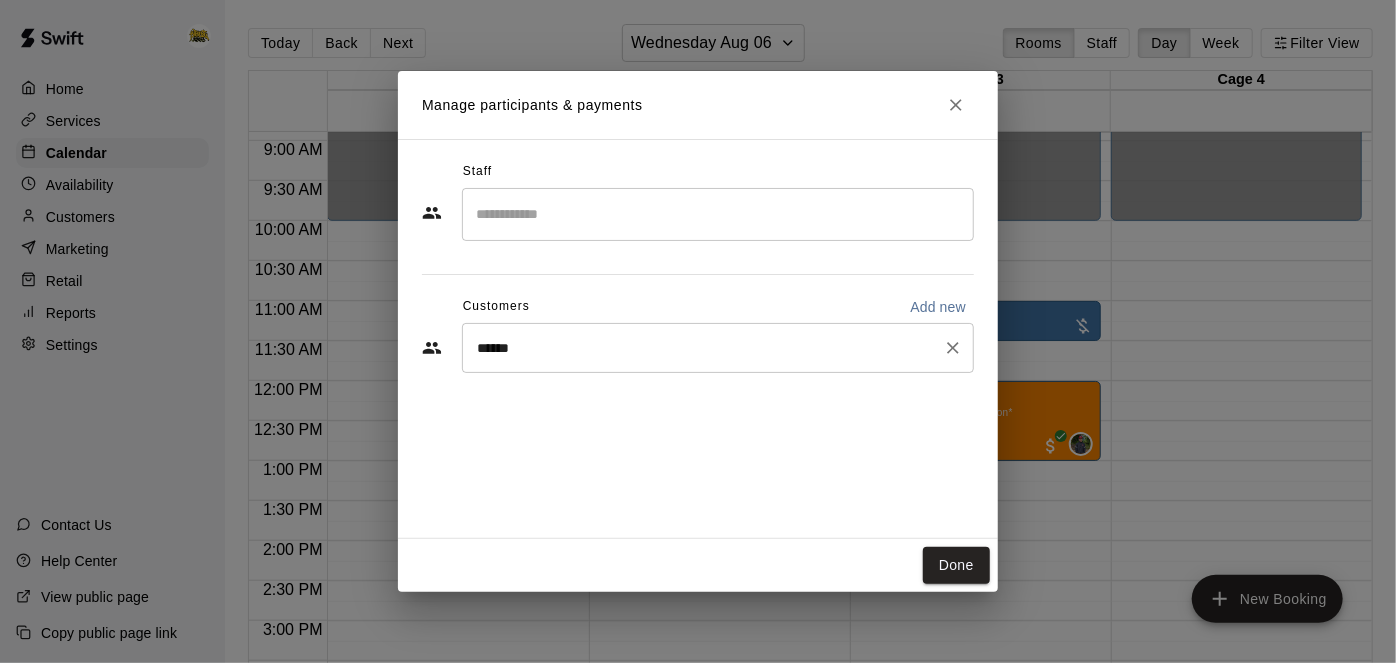 click on "****** ​" at bounding box center [718, 348] 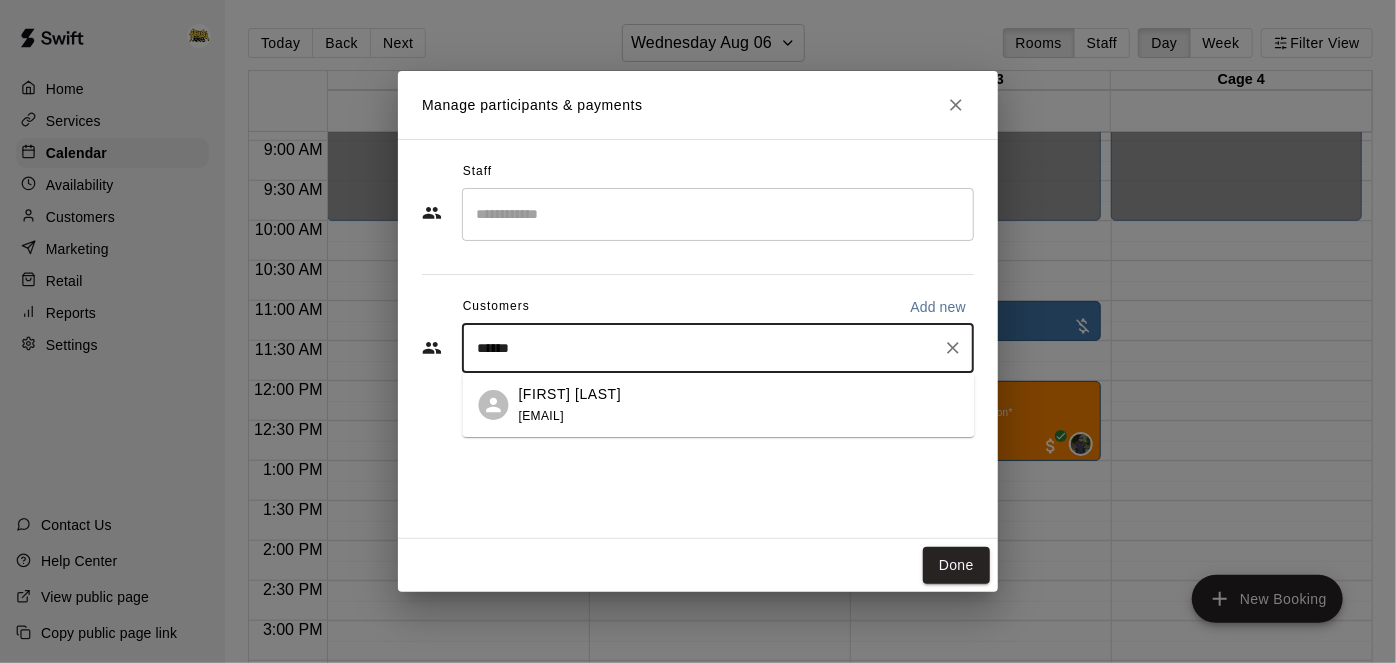 click on "jbfives@gmail.com" at bounding box center (541, 416) 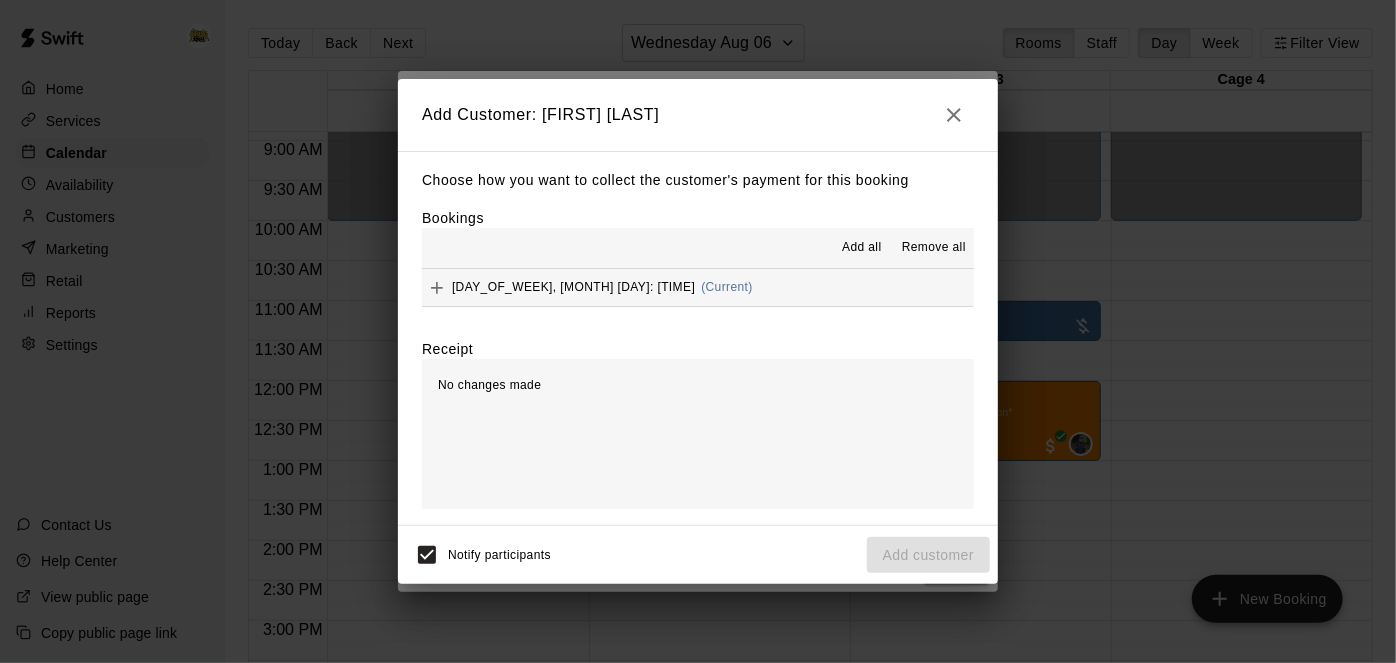 click on "Wednesday, August 06: 11:30 AM (Current)" at bounding box center (698, 287) 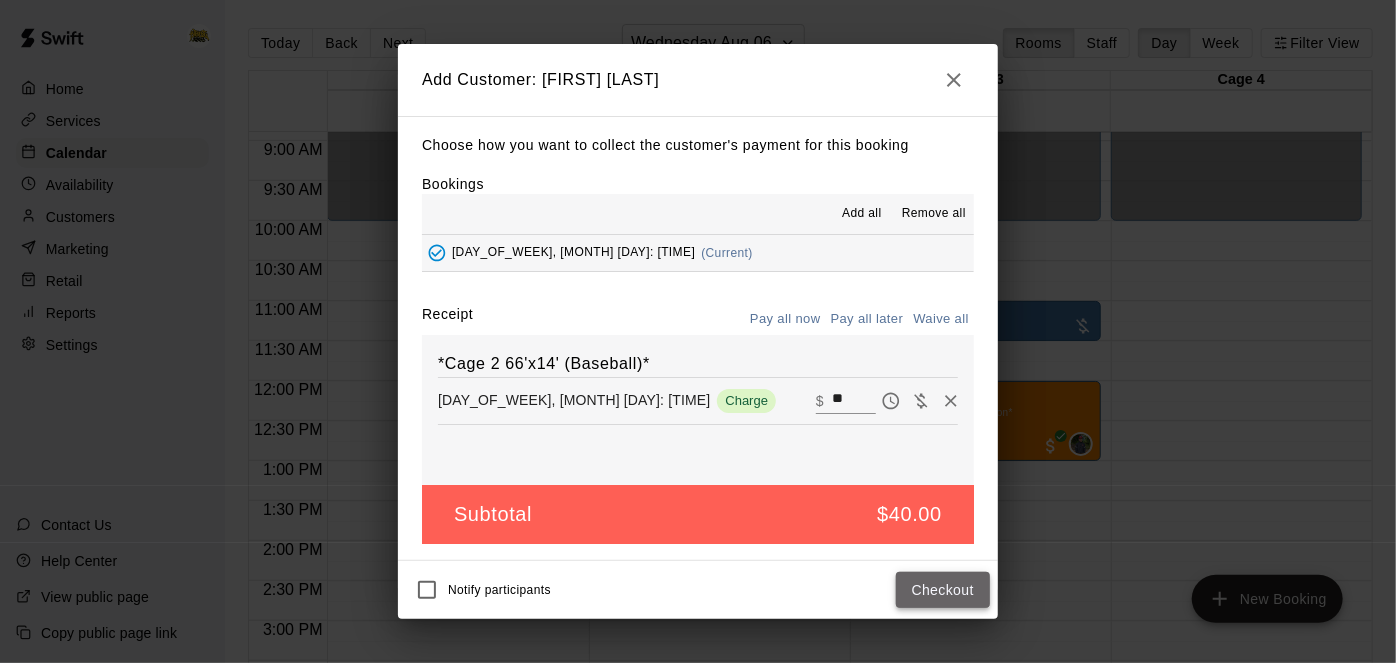 click on "Checkout" at bounding box center [943, 590] 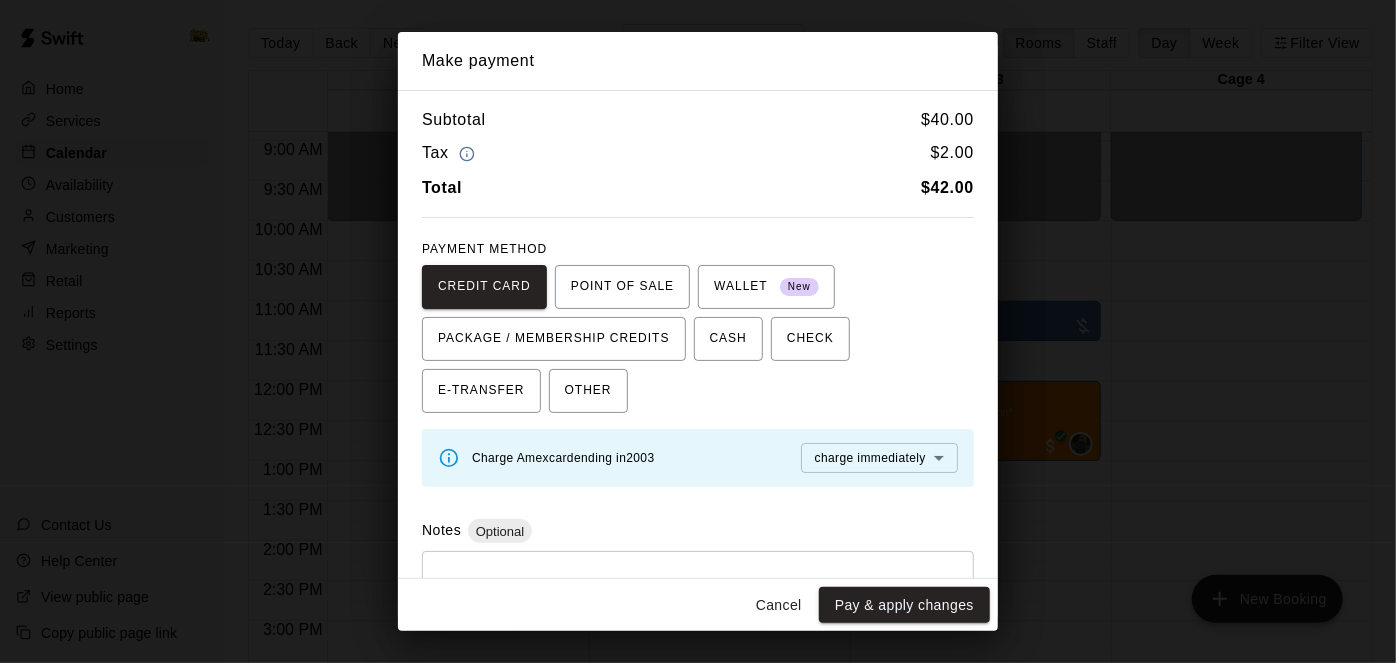 click on "Cancel" at bounding box center [779, 605] 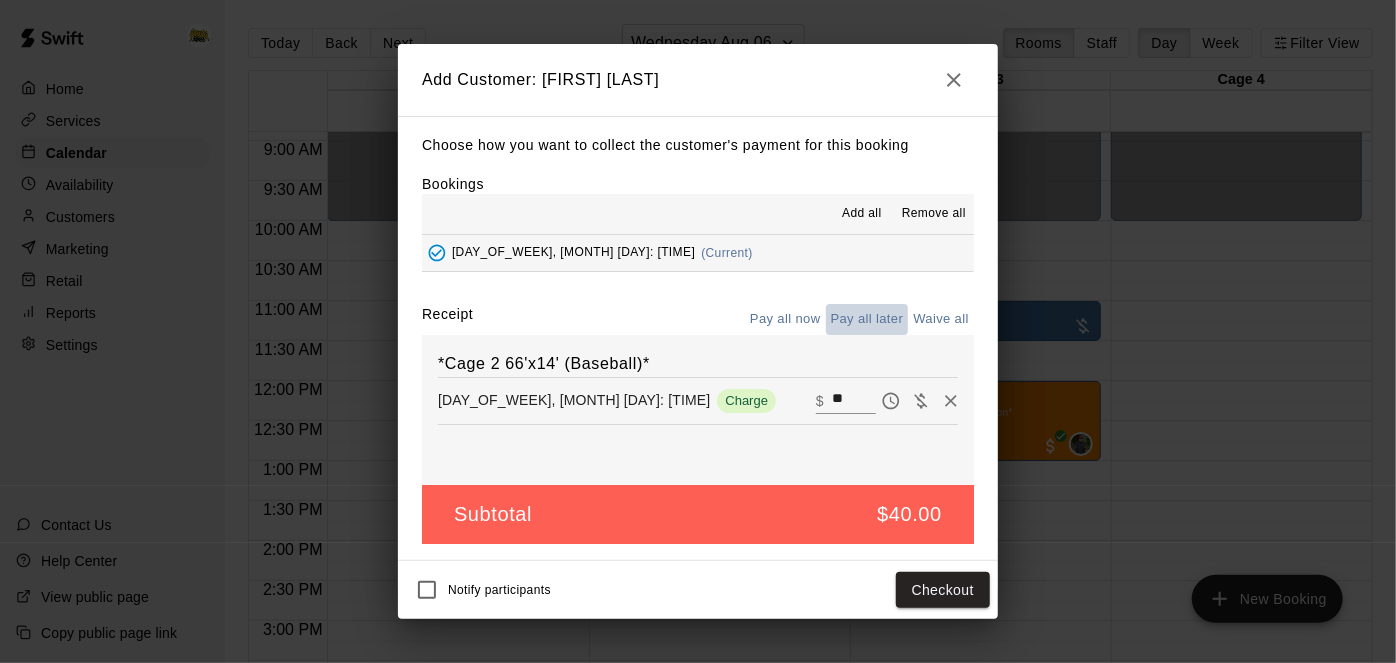 click on "Pay all later" at bounding box center [867, 319] 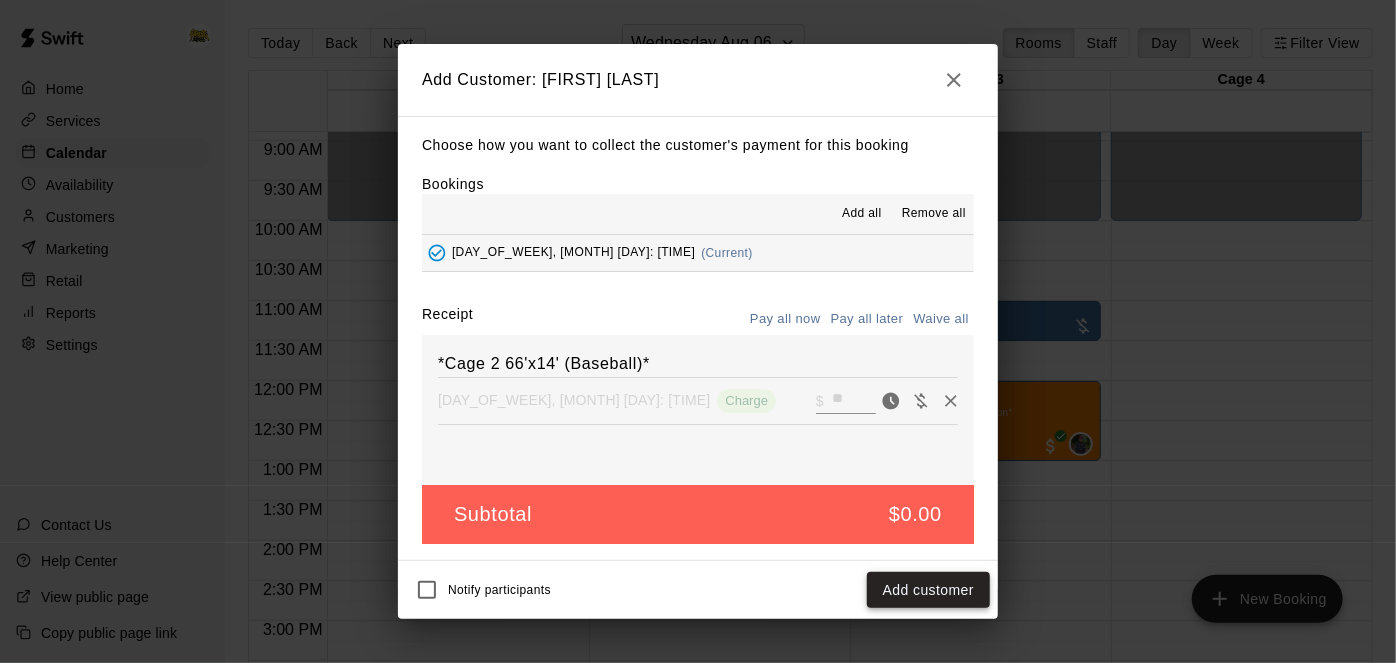 click on "Add customer" at bounding box center (928, 590) 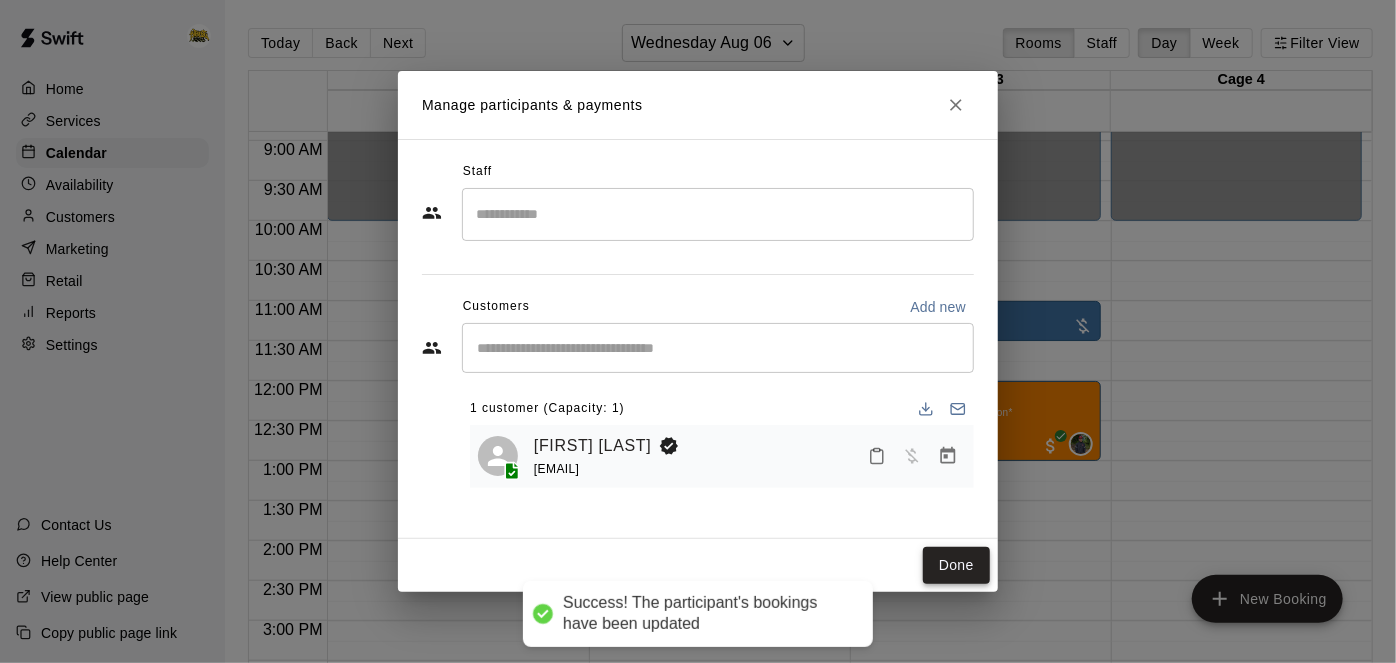 click on "Done" at bounding box center [956, 565] 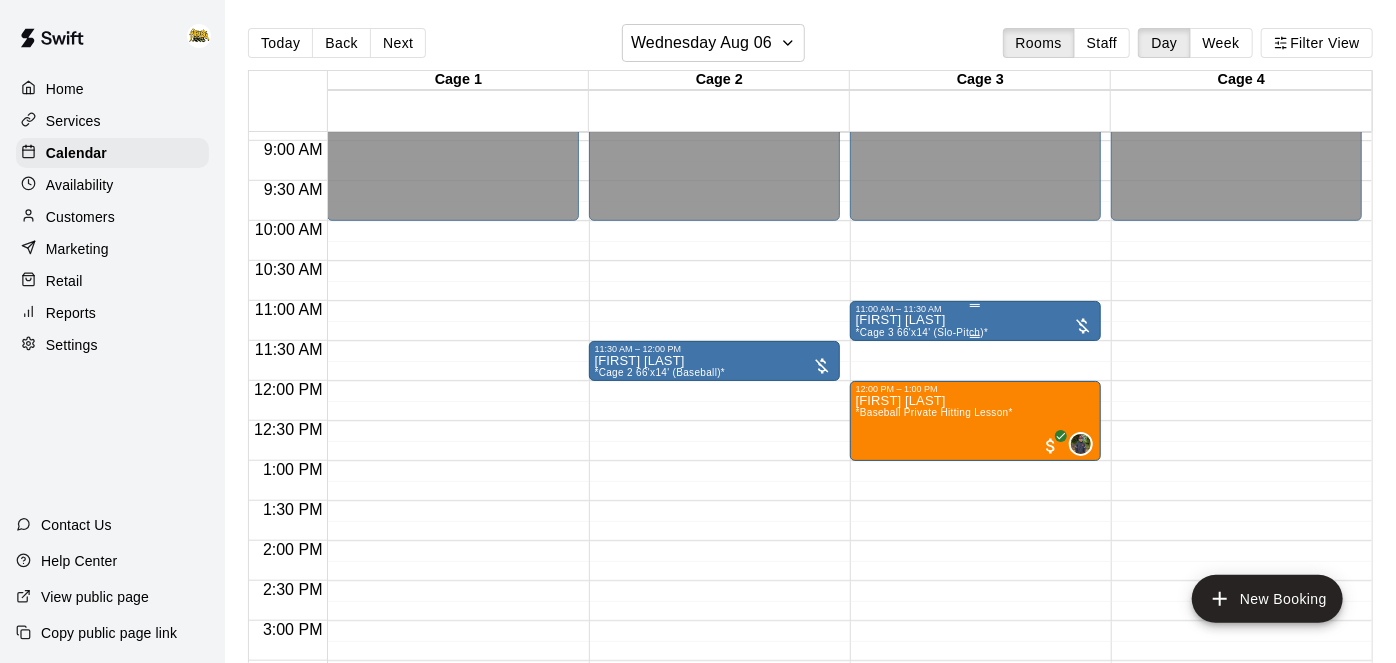 click on "John Black *Cage 3 66'x14' (Slo-Pitch)*" at bounding box center (922, 645) 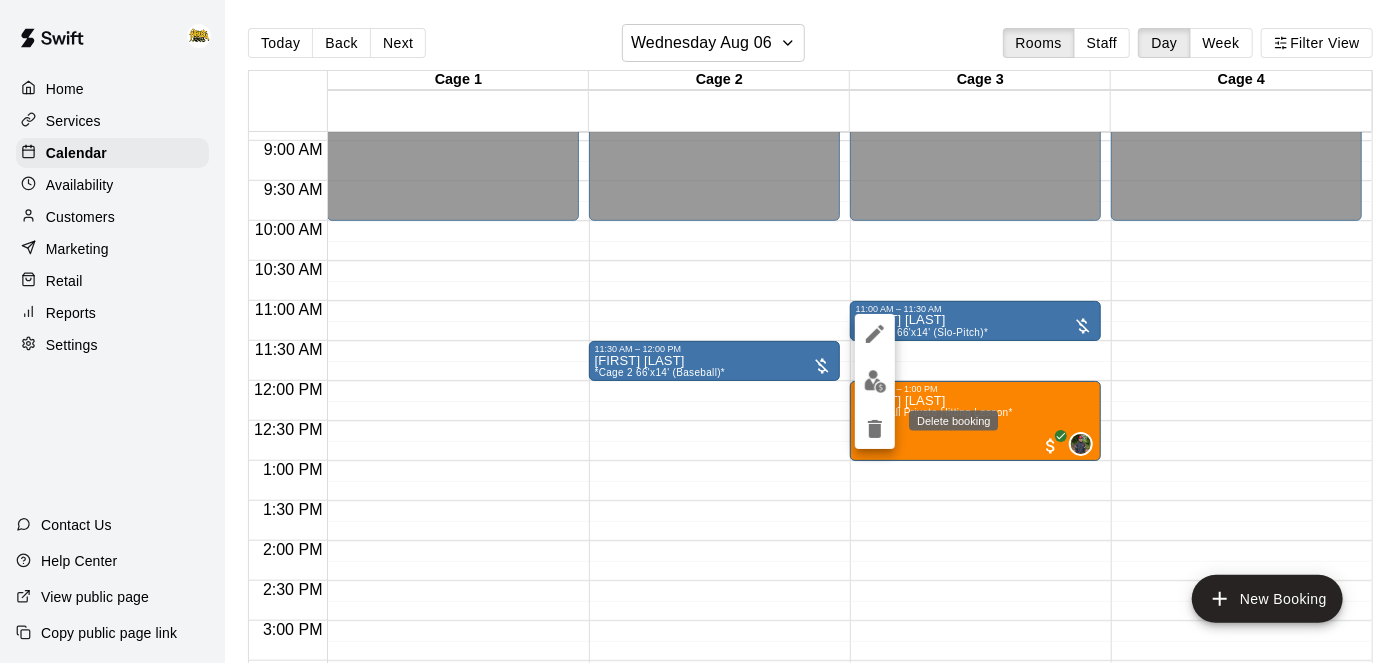 click 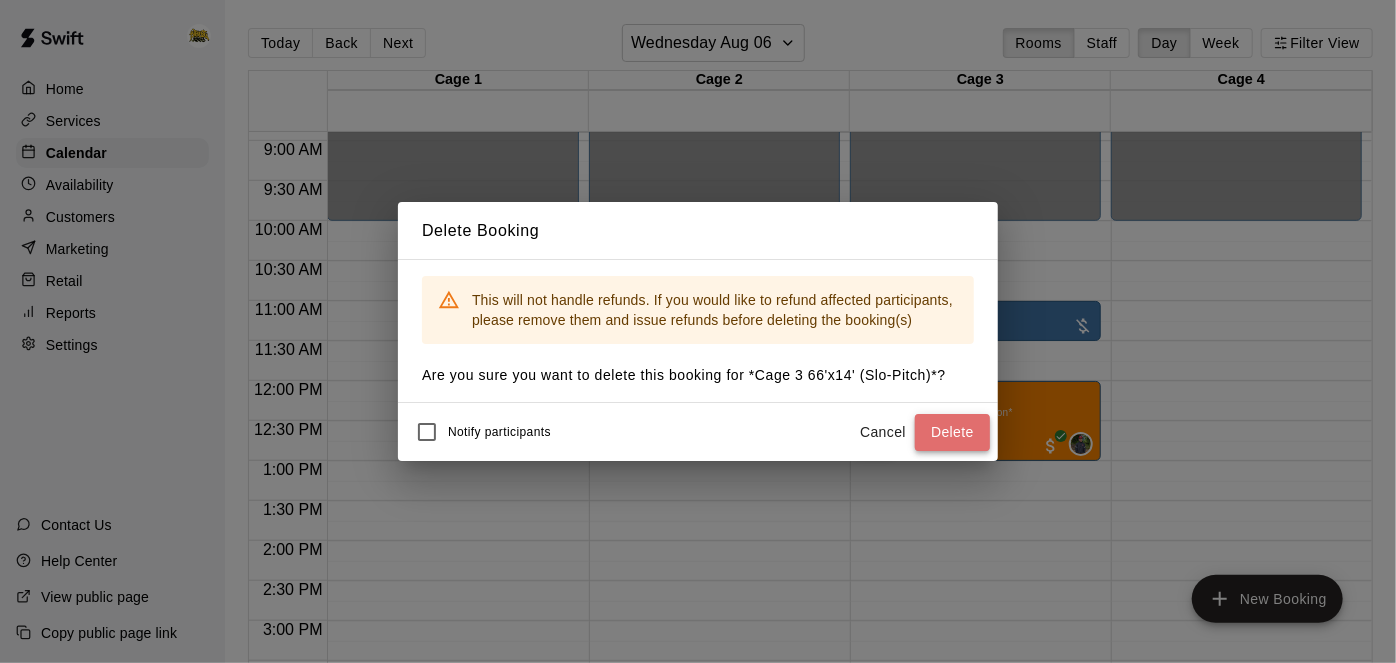 click on "Delete" at bounding box center (952, 432) 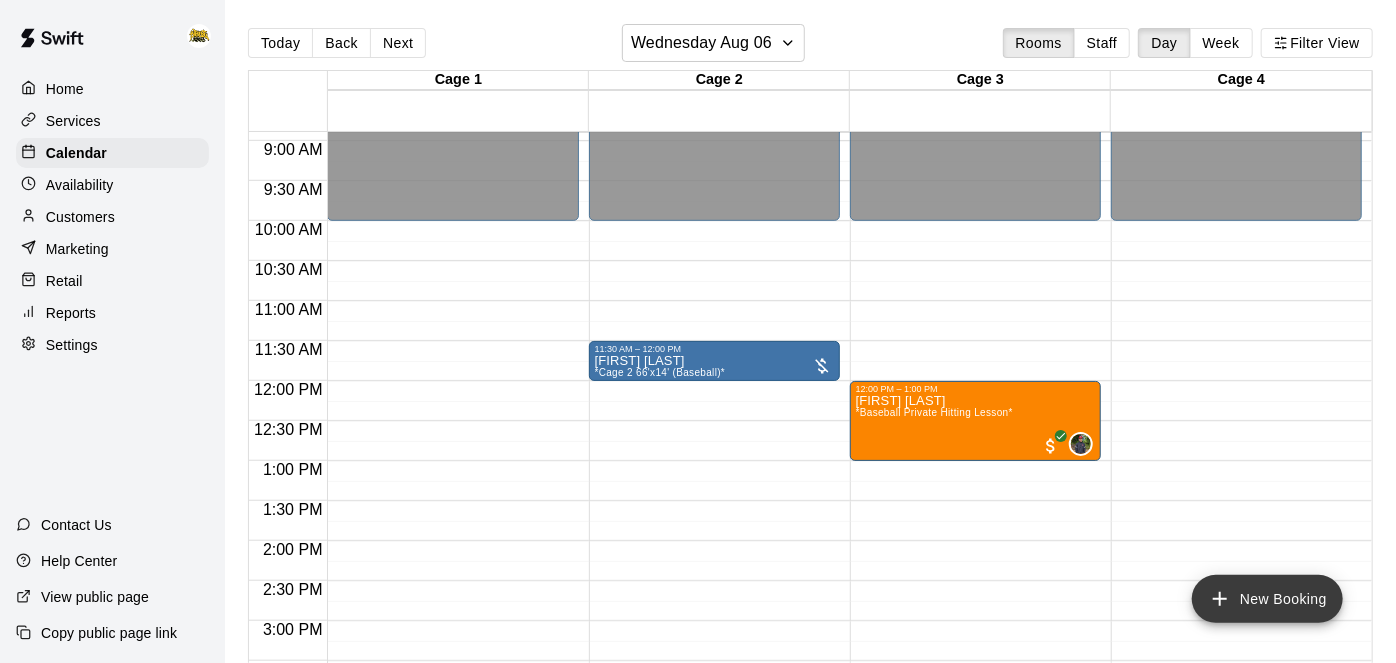 click 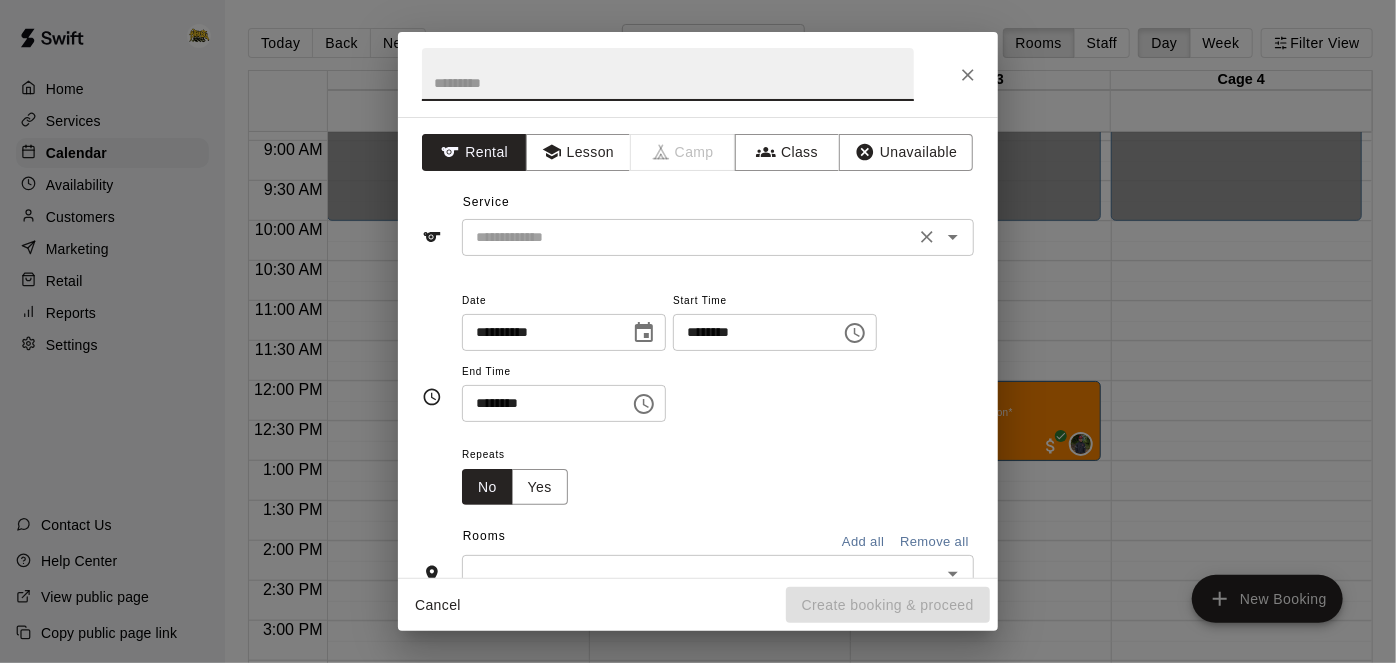 click at bounding box center [688, 237] 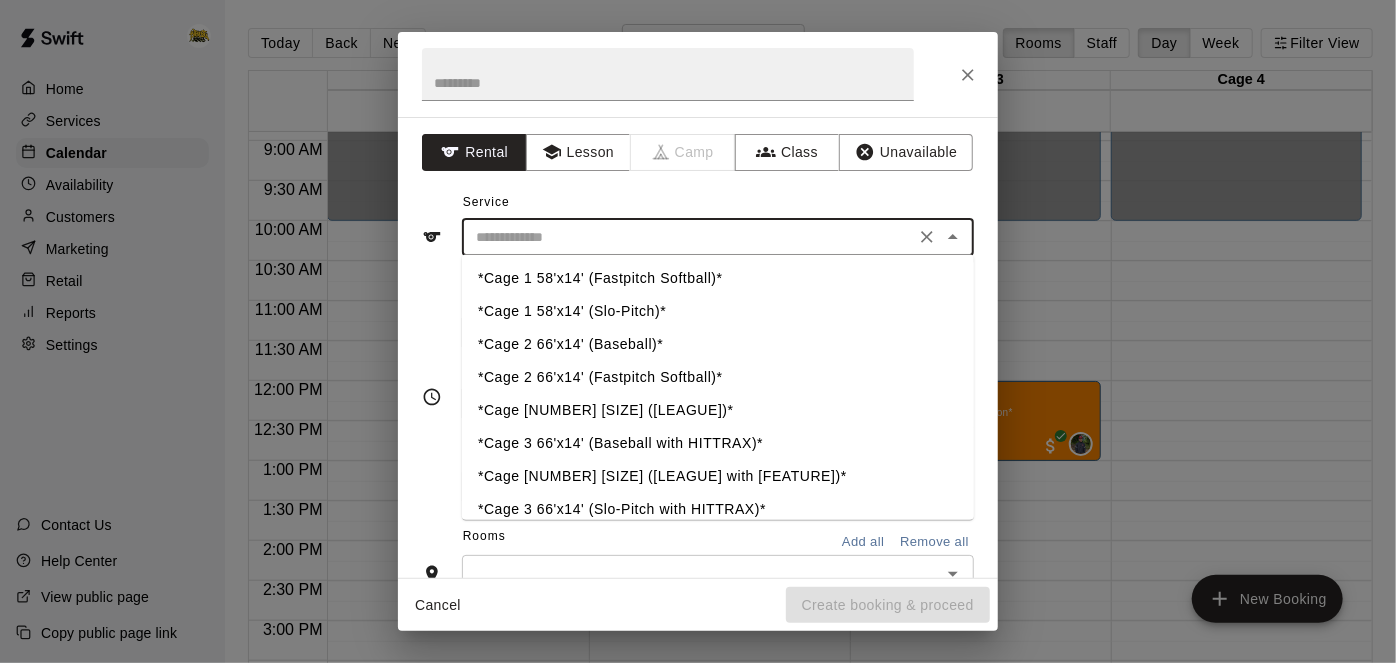 click on "*Cage 2 66'x14' (Slo-Pitch)*" at bounding box center [718, 411] 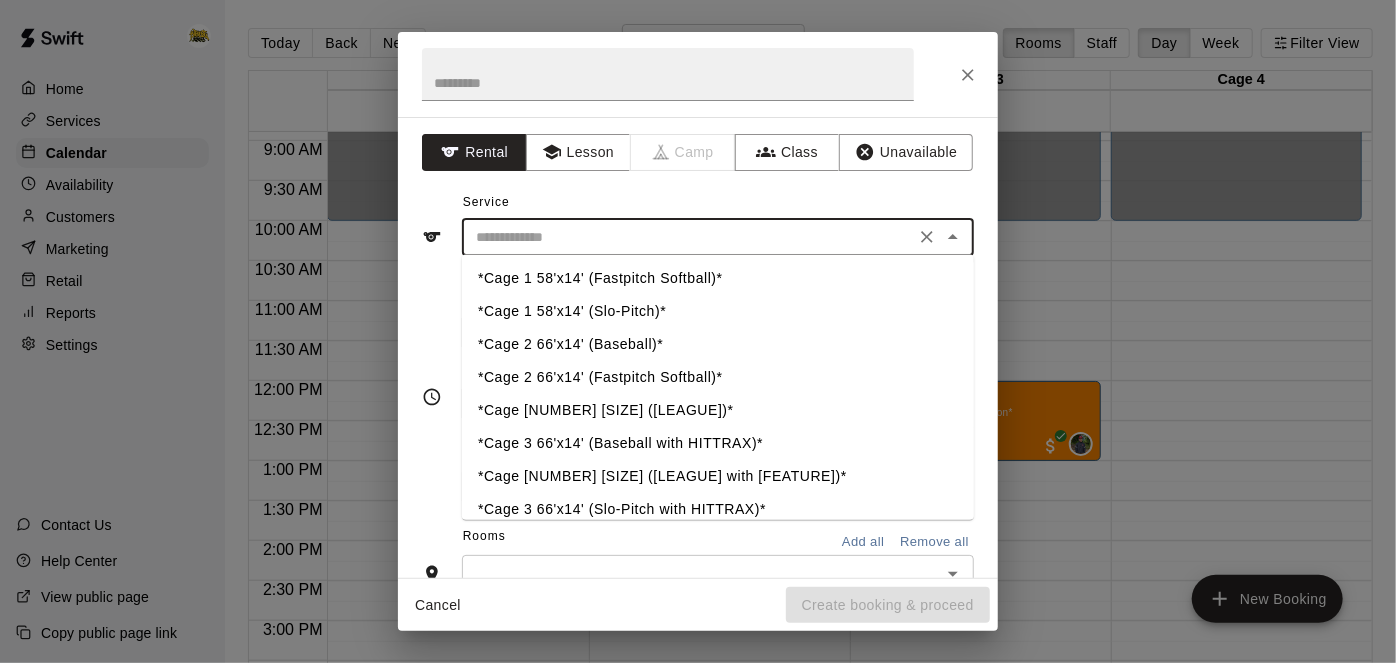 type on "**********" 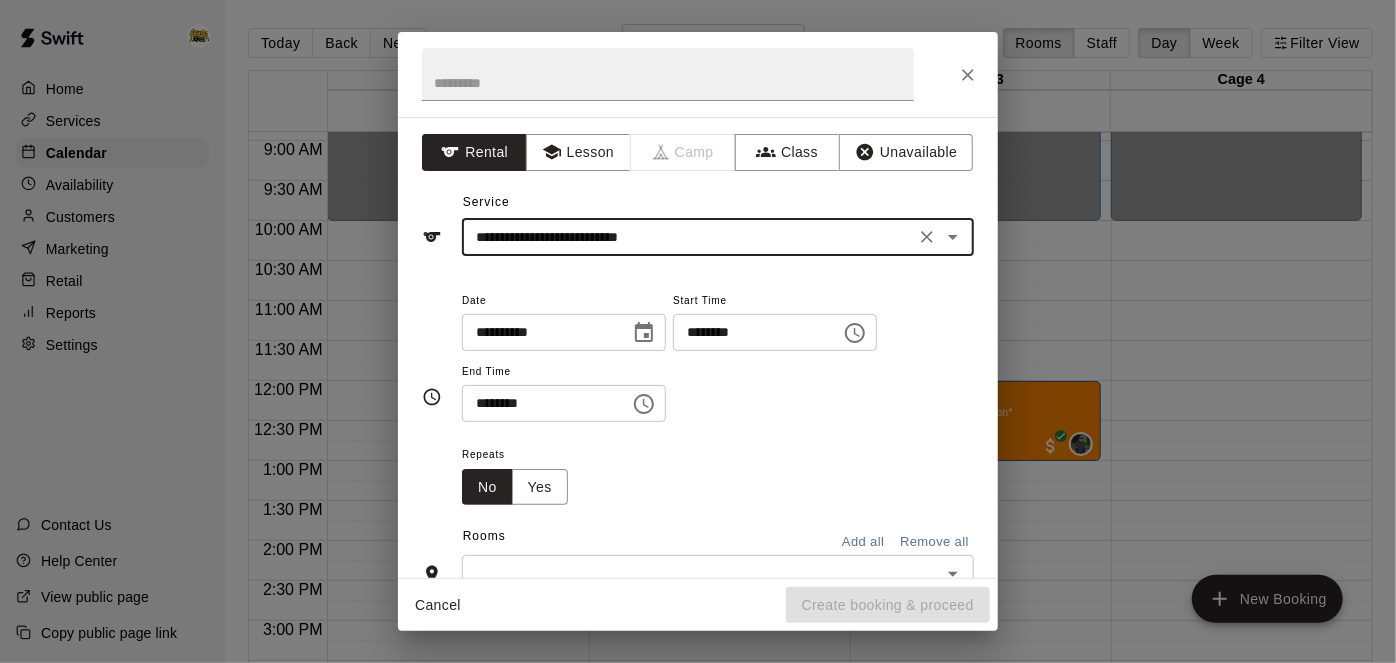 click on "********" at bounding box center [750, 332] 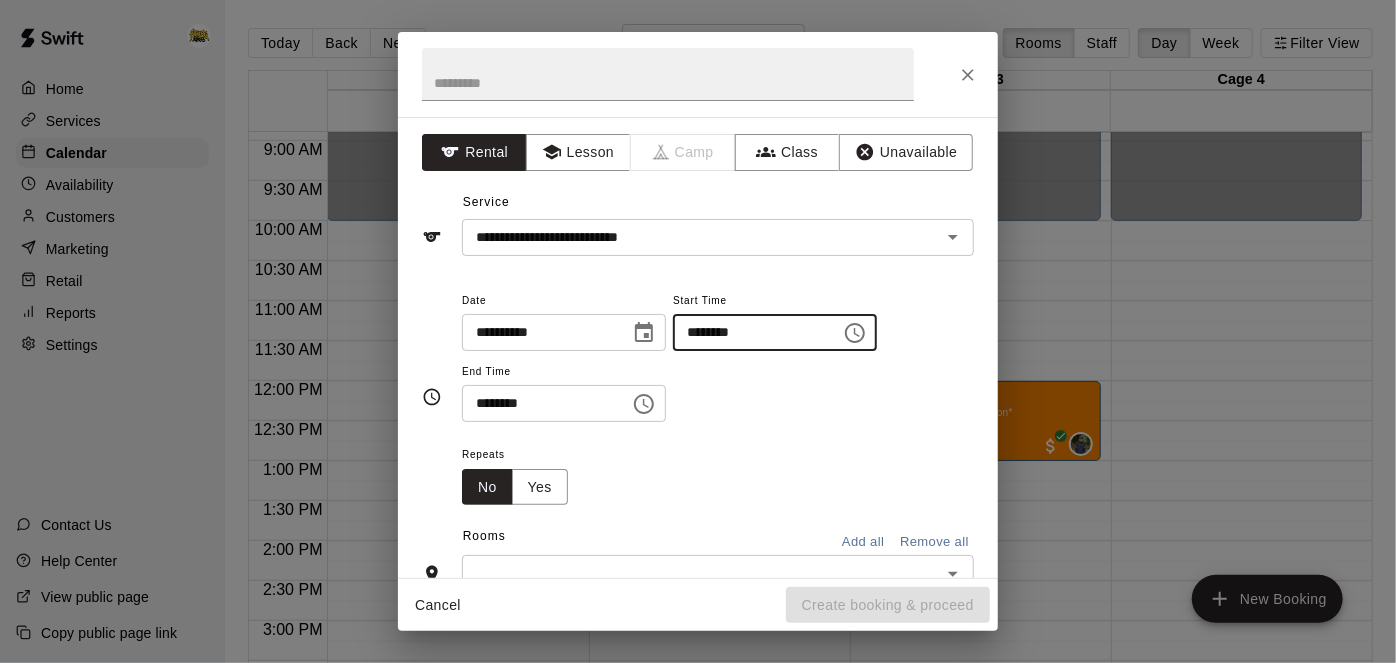 type on "********" 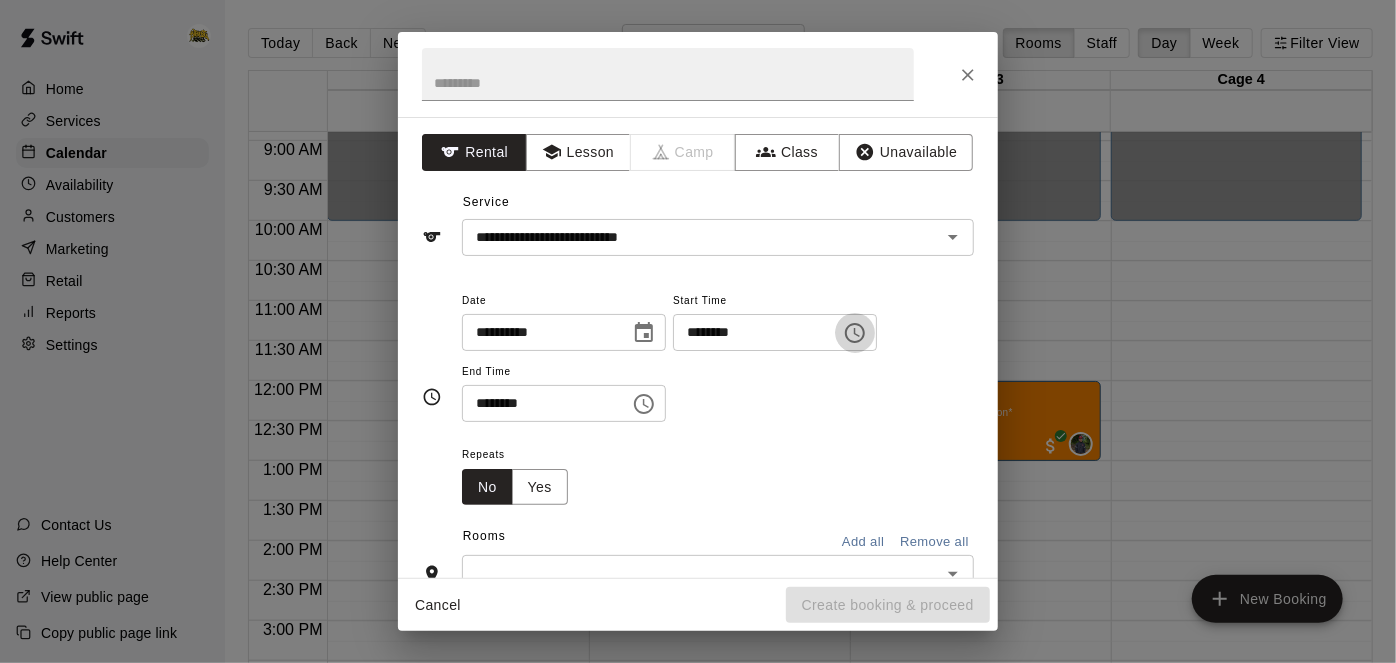 type 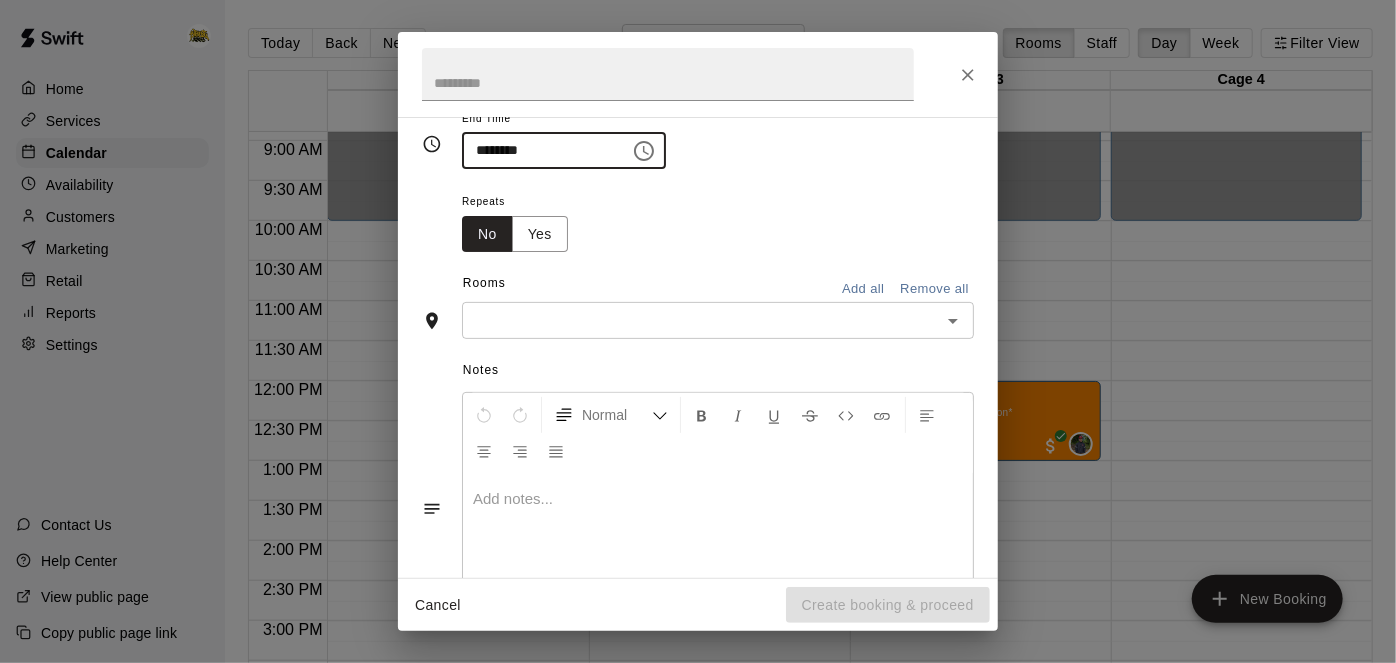 scroll, scrollTop: 248, scrollLeft: 0, axis: vertical 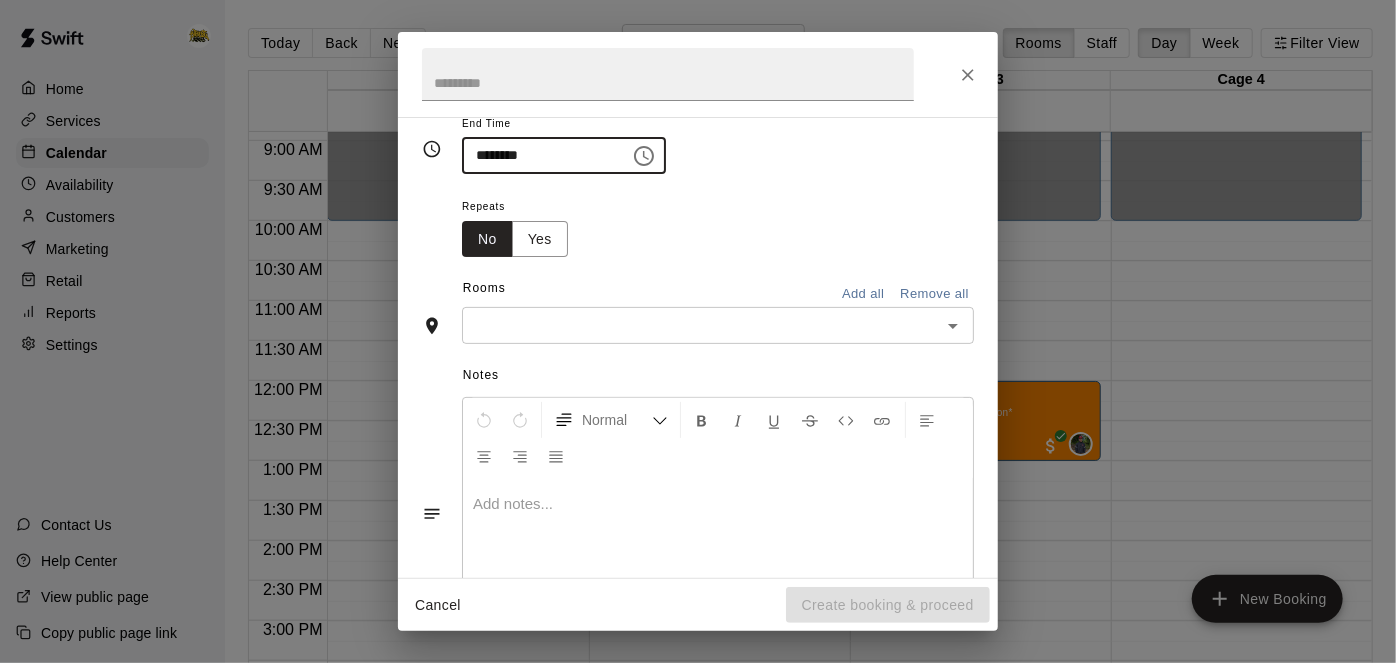 type on "********" 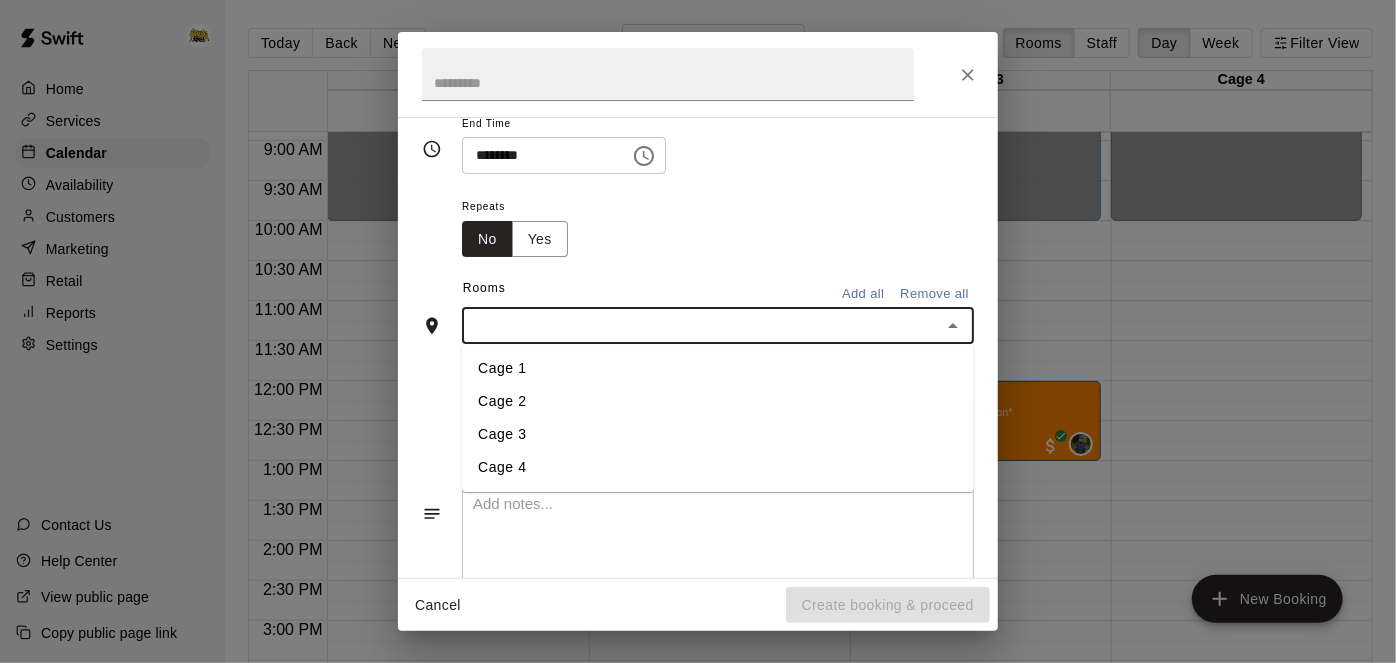 click on "Cage 2" at bounding box center [718, 402] 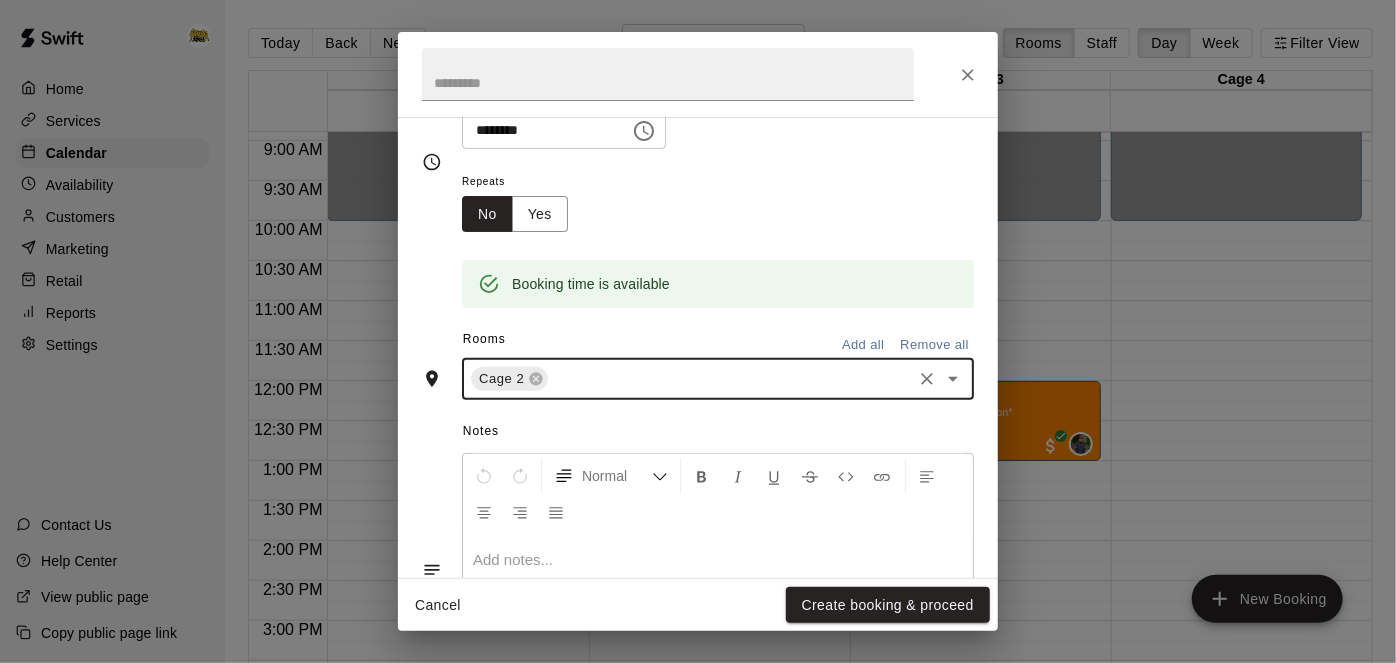 scroll, scrollTop: 285, scrollLeft: 0, axis: vertical 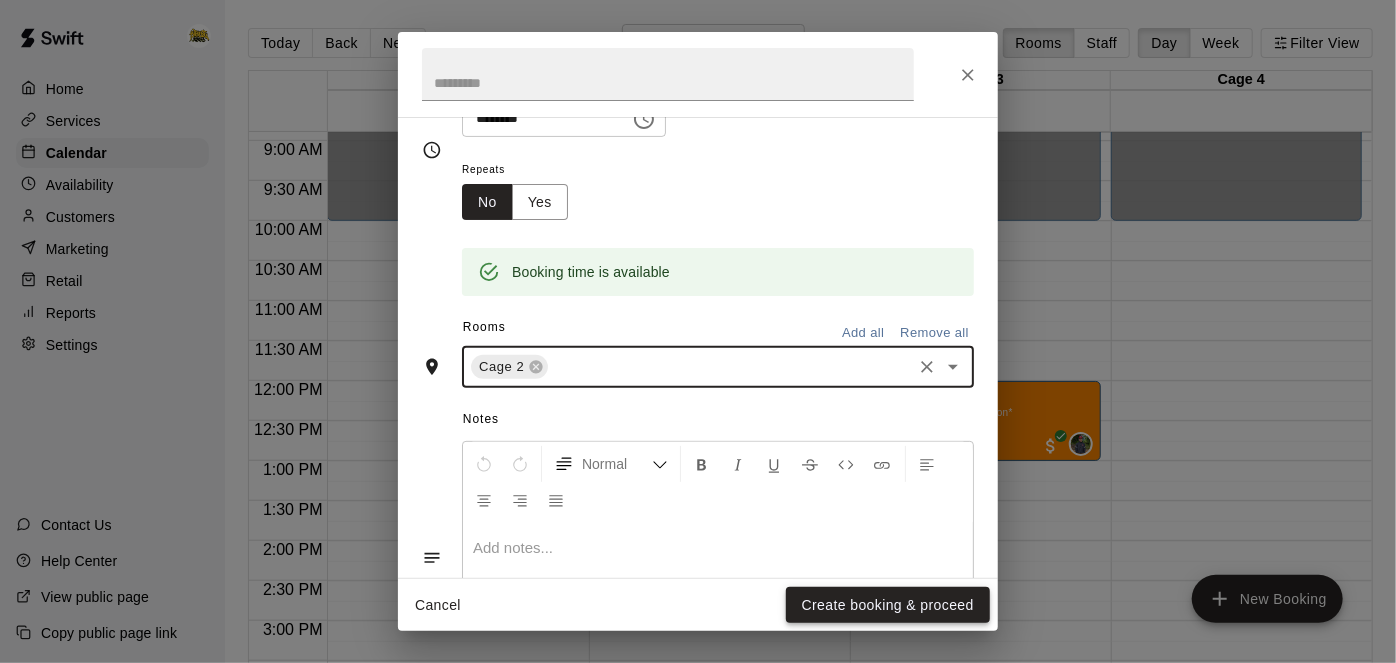 click on "Create booking & proceed" at bounding box center (888, 605) 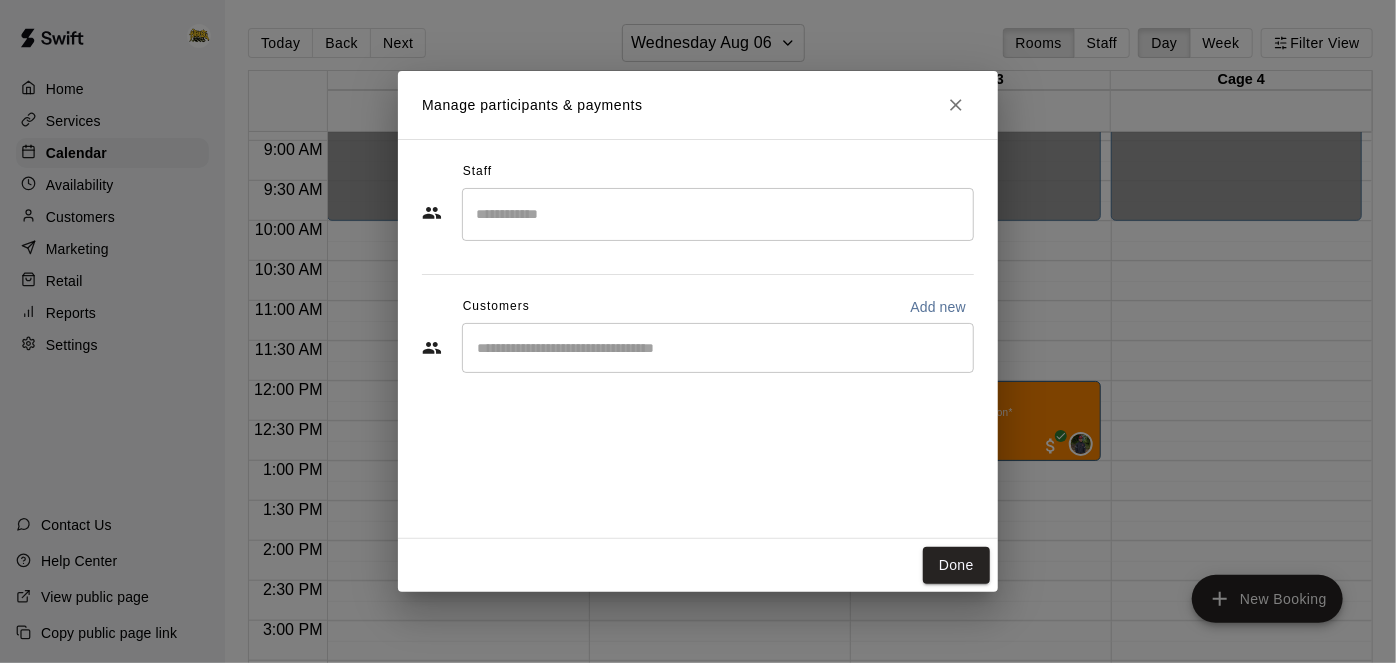 click on "​" at bounding box center [718, 348] 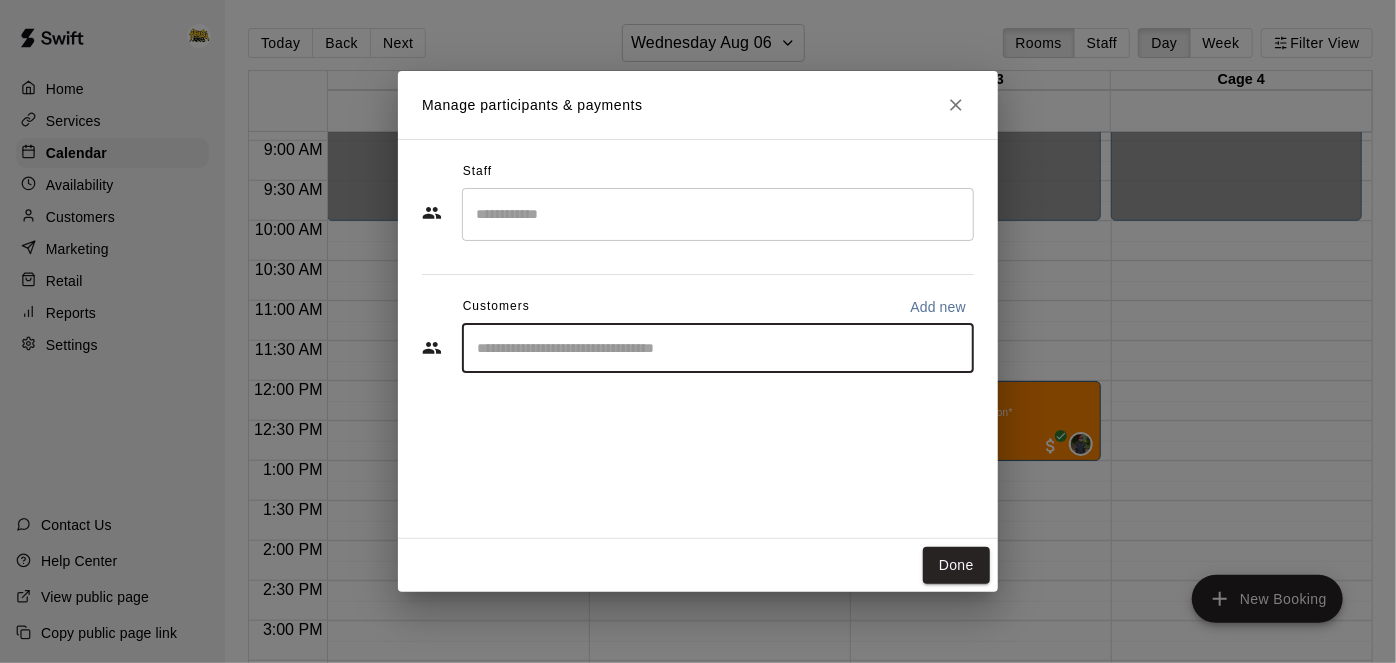 type on "*" 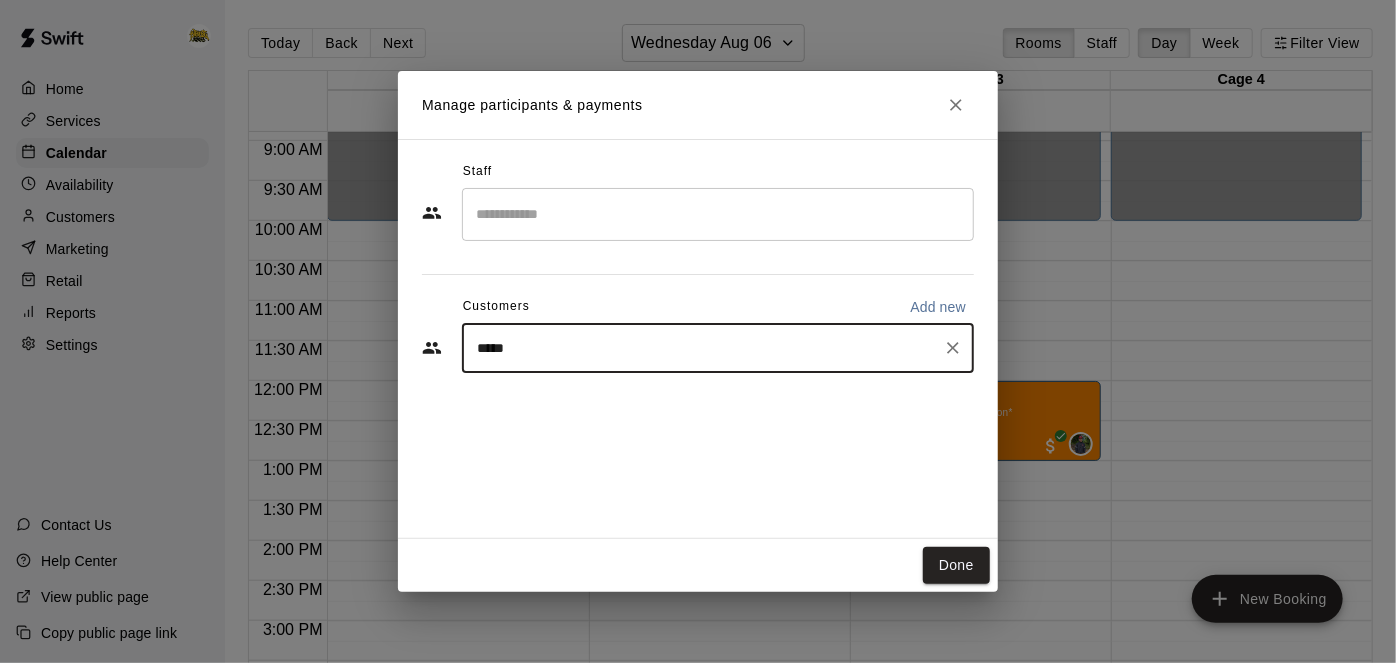 type on "******" 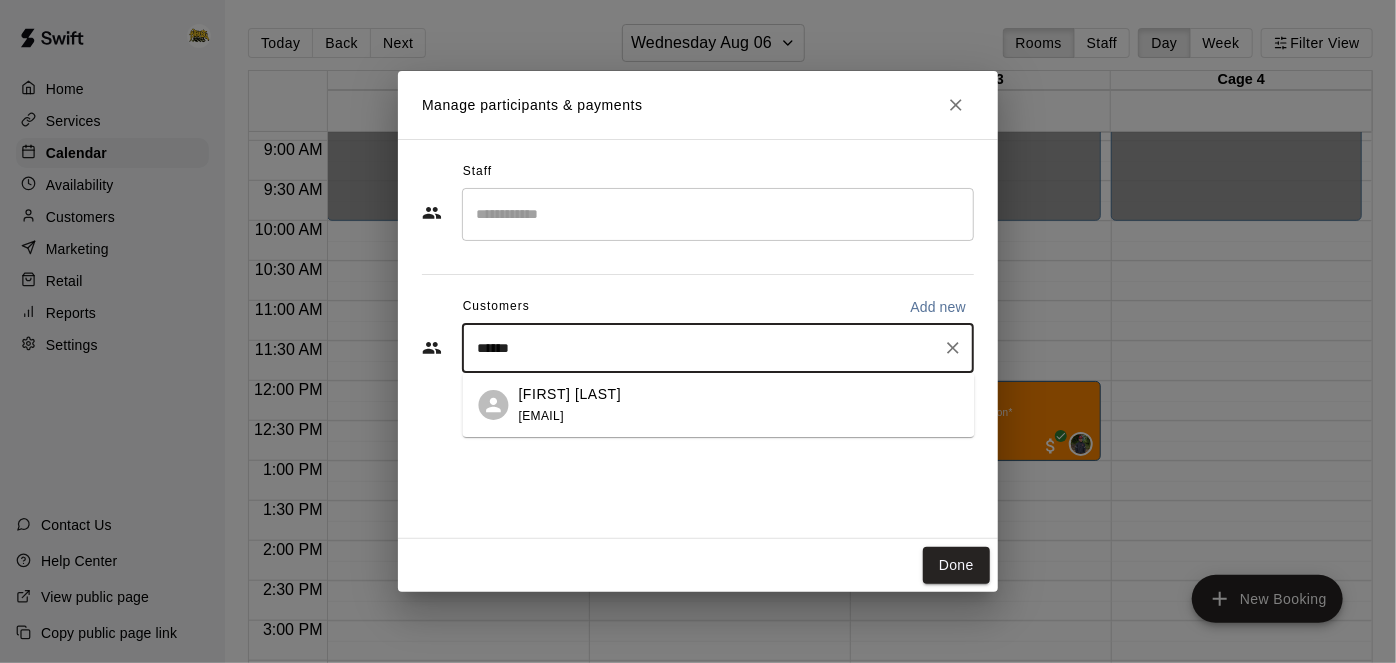 click on "John Black jbfives@gmail.com" at bounding box center (570, 405) 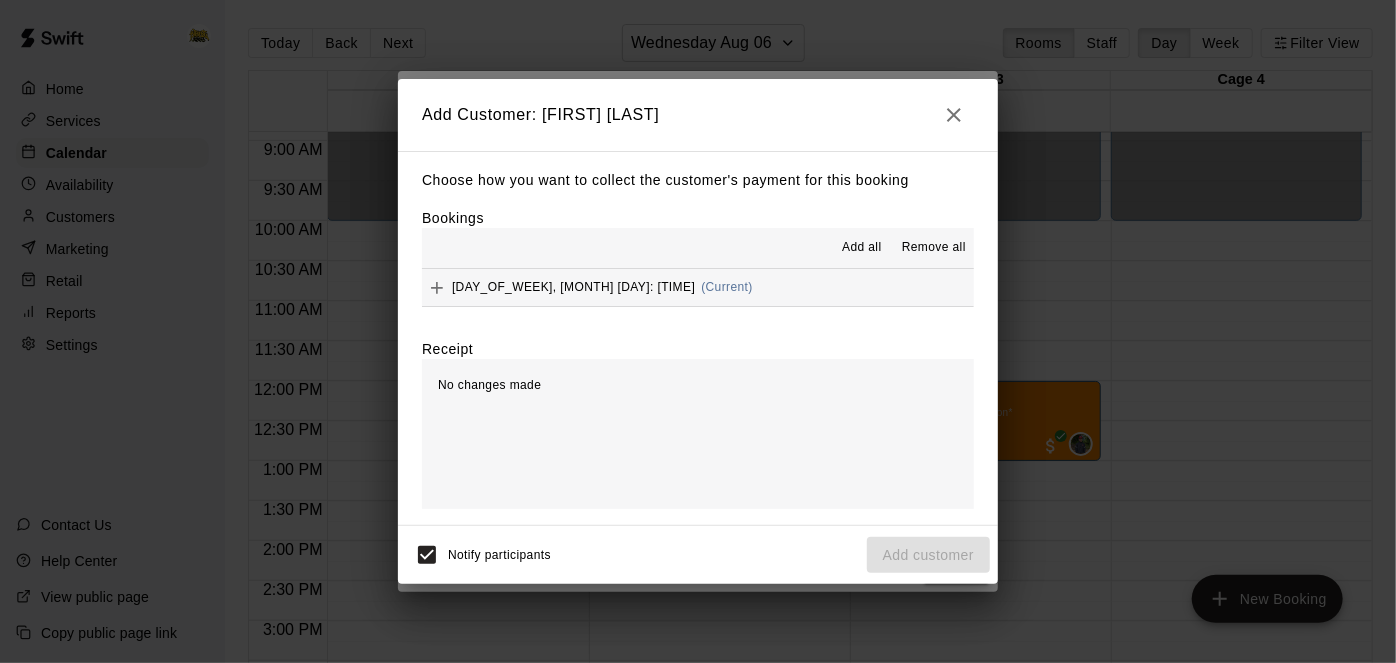 click on "Wednesday, August 06: 11:00 AM (Current)" at bounding box center [698, 287] 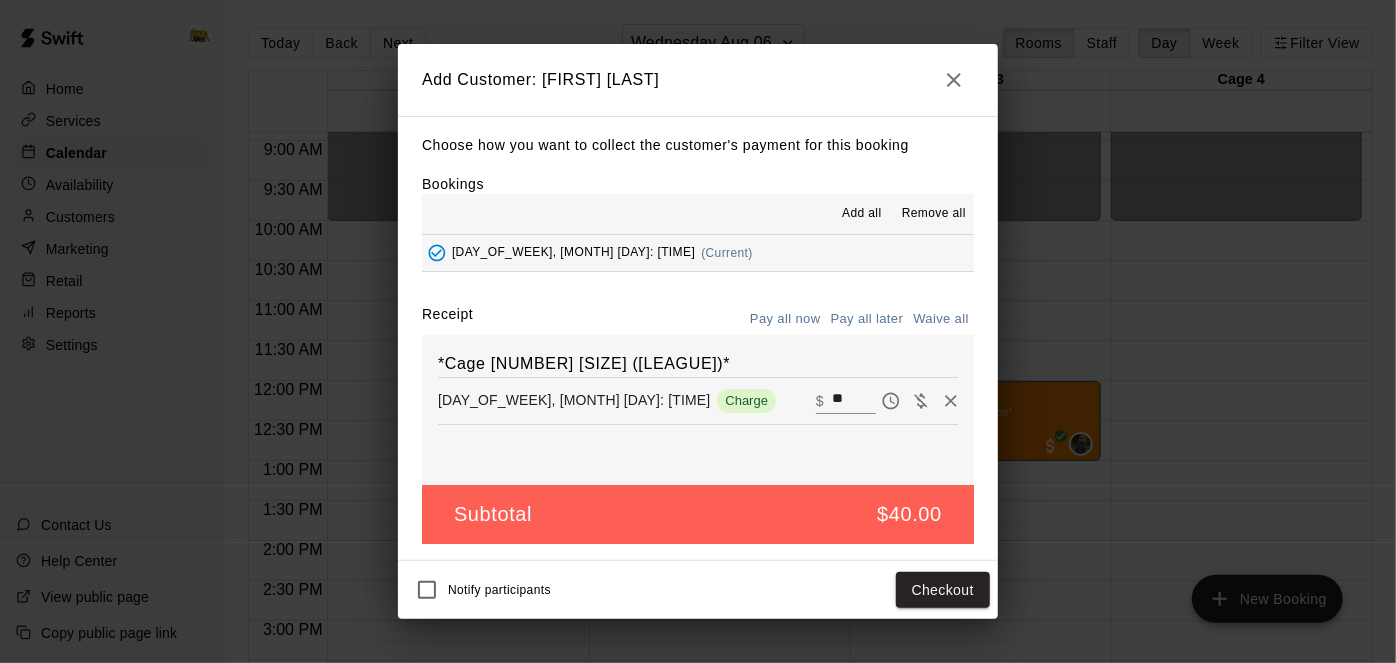 click on "Choose how you want to collect the customer's payment for this booking Bookings Add all Remove all Wednesday, August 06: 11:00 AM (Current) Receipt Pay all now Pay all later Waive all *Cage 2 66'x14' (Slo-Pitch)* Wednesday, August 06: 11:00 AM Charge ​ $ ** Subtotal $40.00" at bounding box center [698, 338] 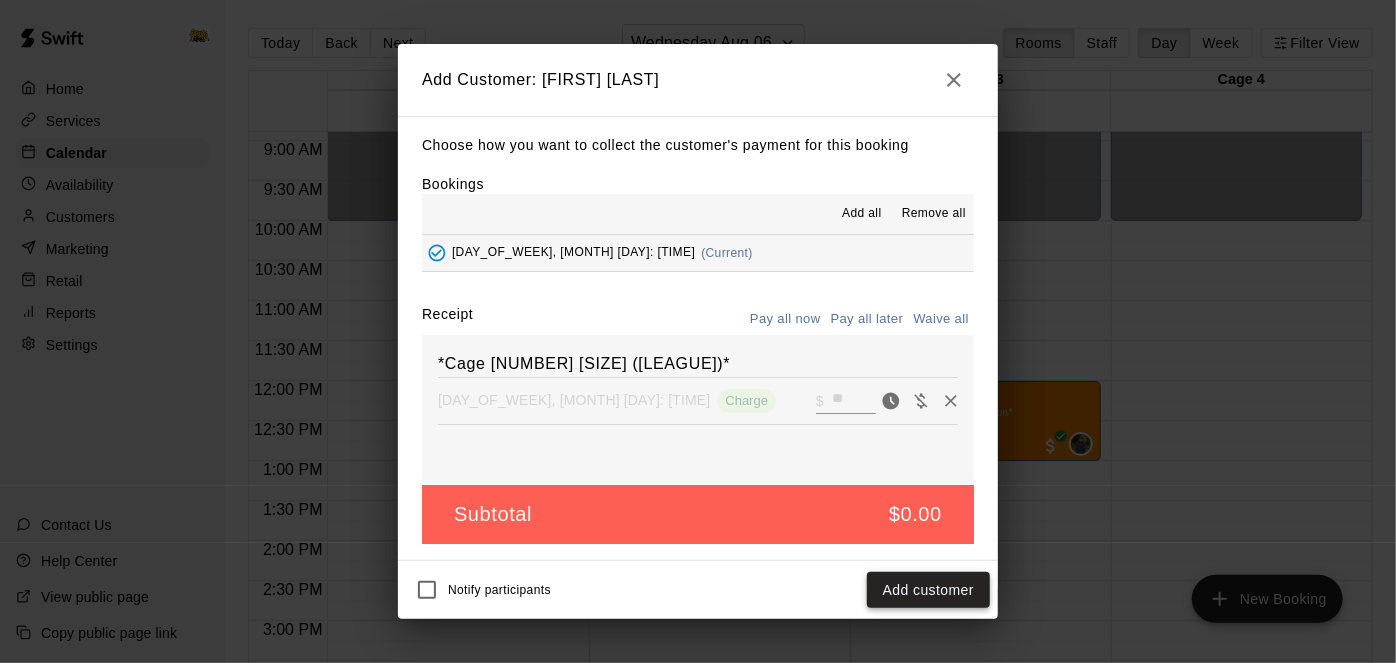 click on "Add customer" at bounding box center [928, 590] 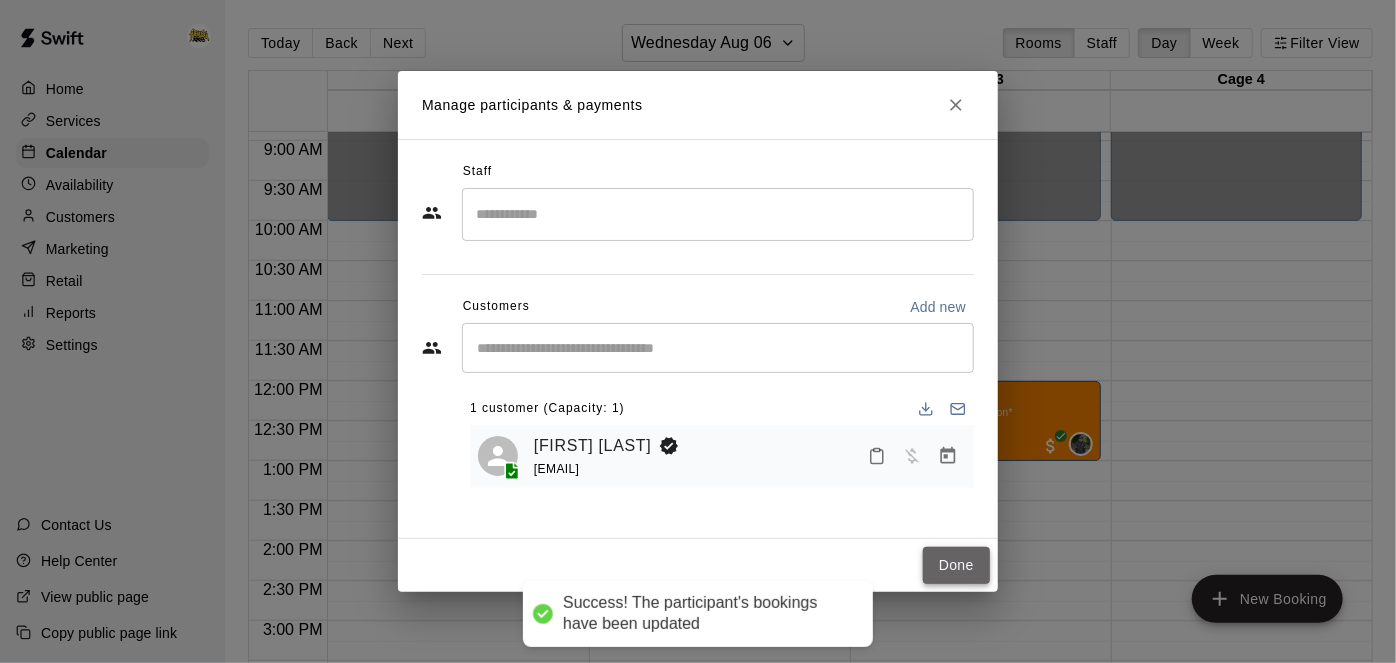 click on "Done" at bounding box center [956, 565] 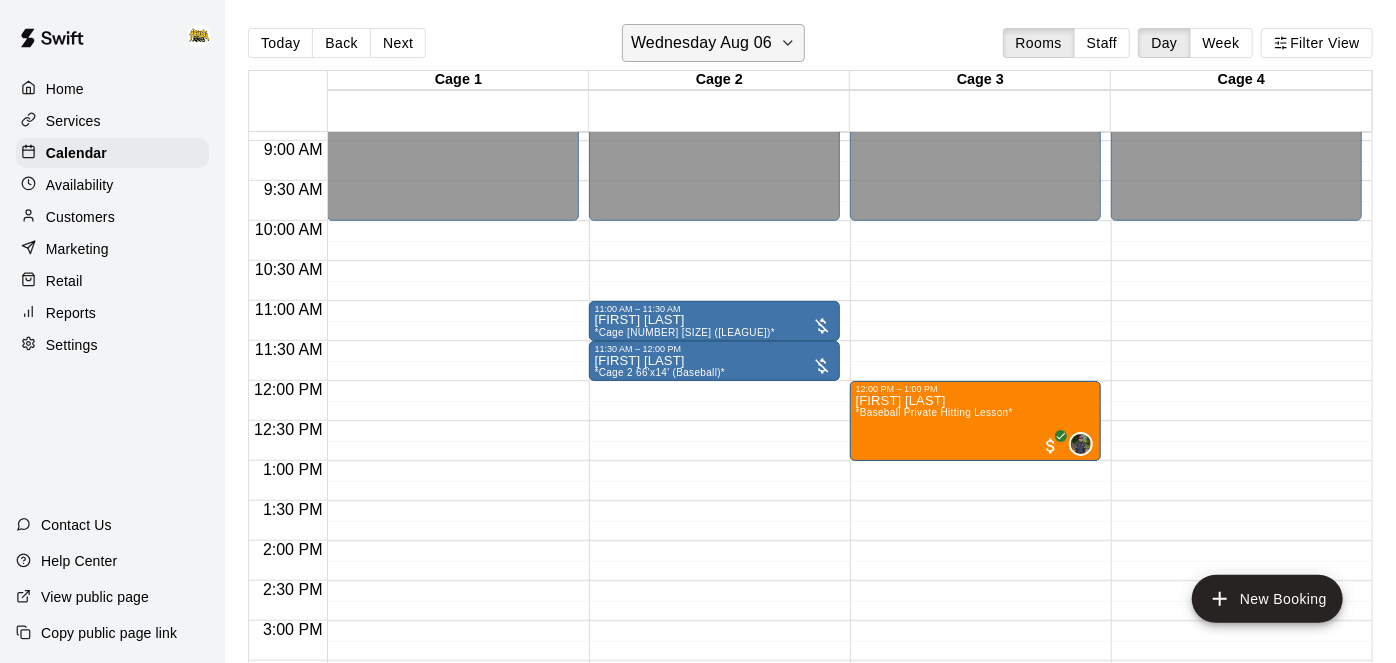 click on "Wednesday Aug 06" at bounding box center (701, 43) 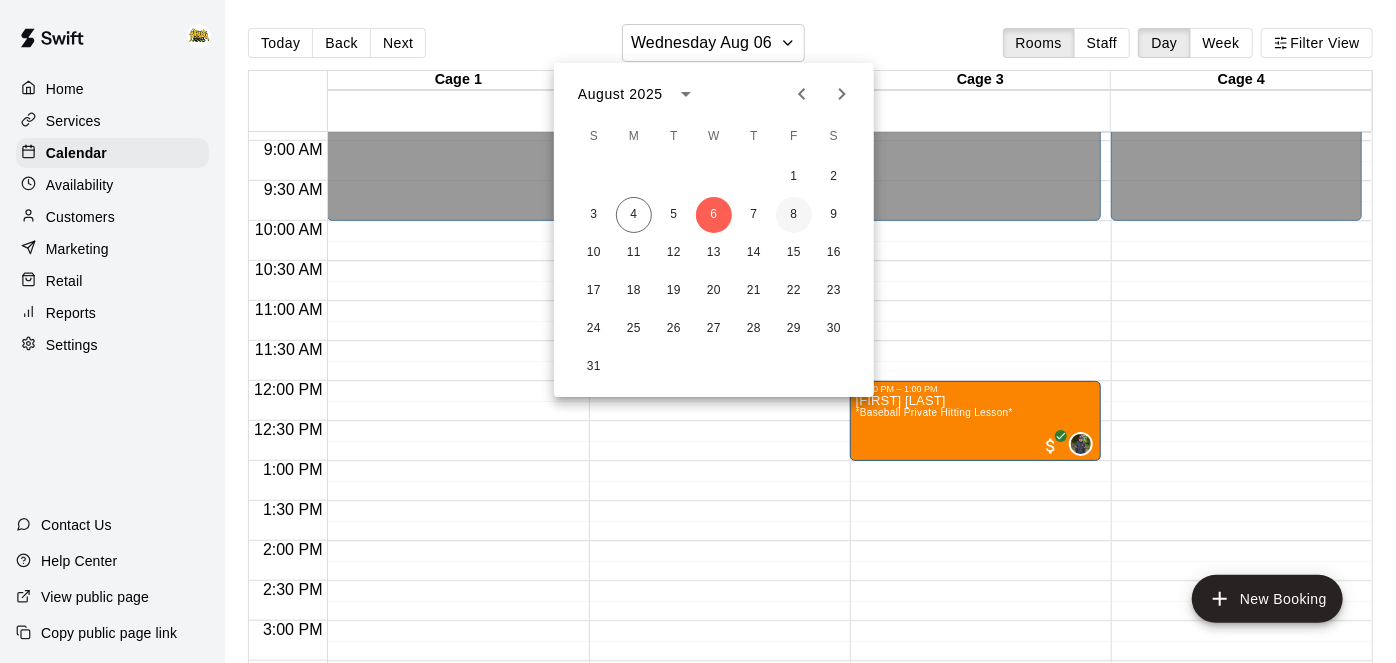 click on "8" at bounding box center (794, 215) 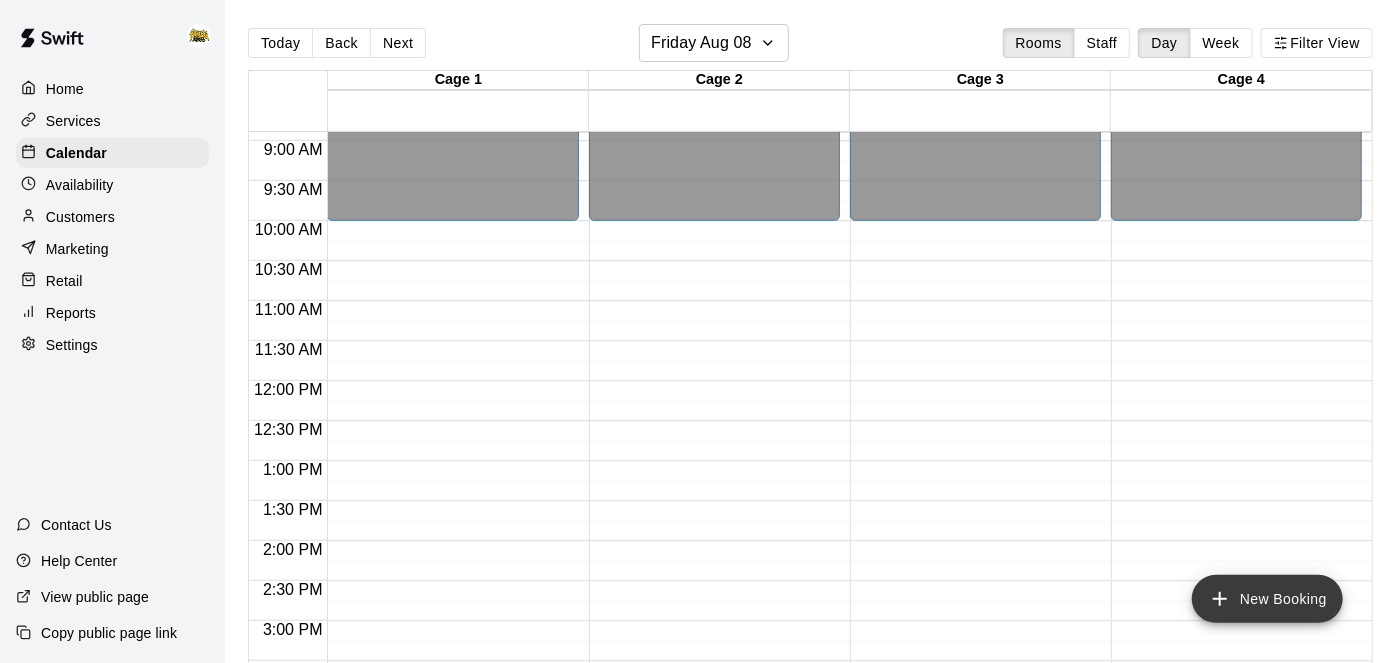 click 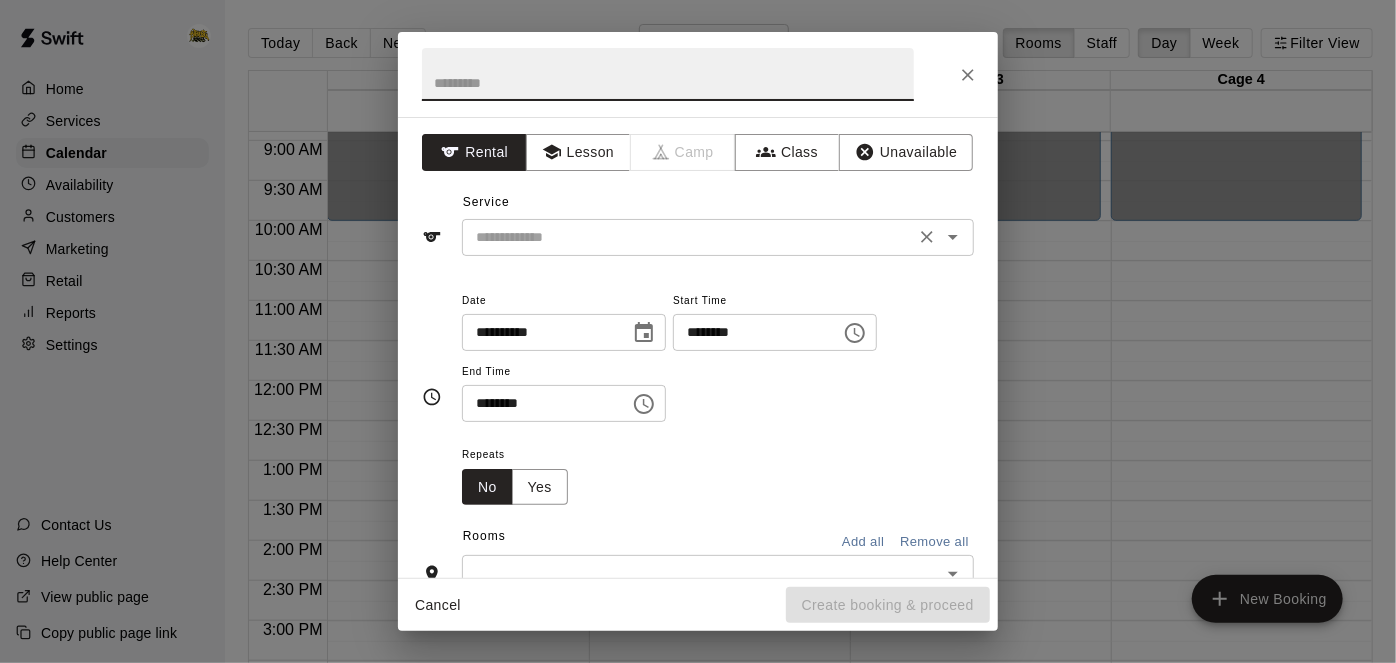 click 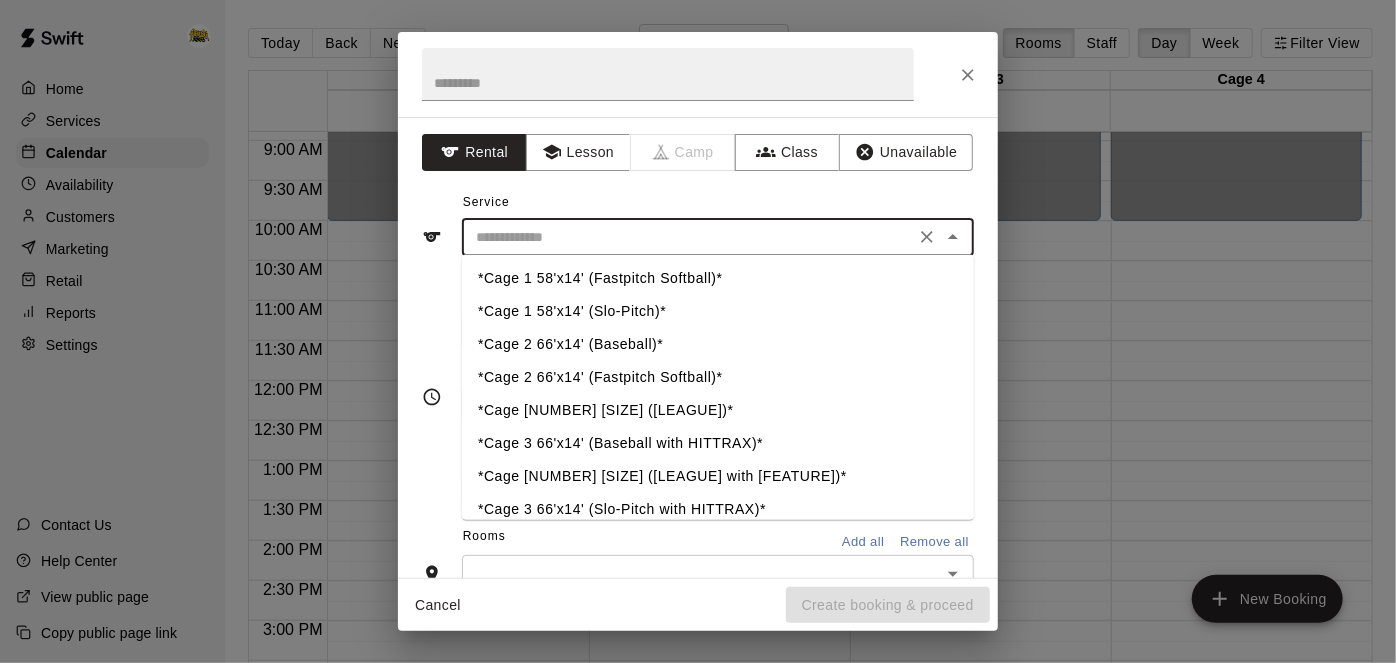 click on "*Cage 2 66'x14' (Baseball)*" at bounding box center [718, 345] 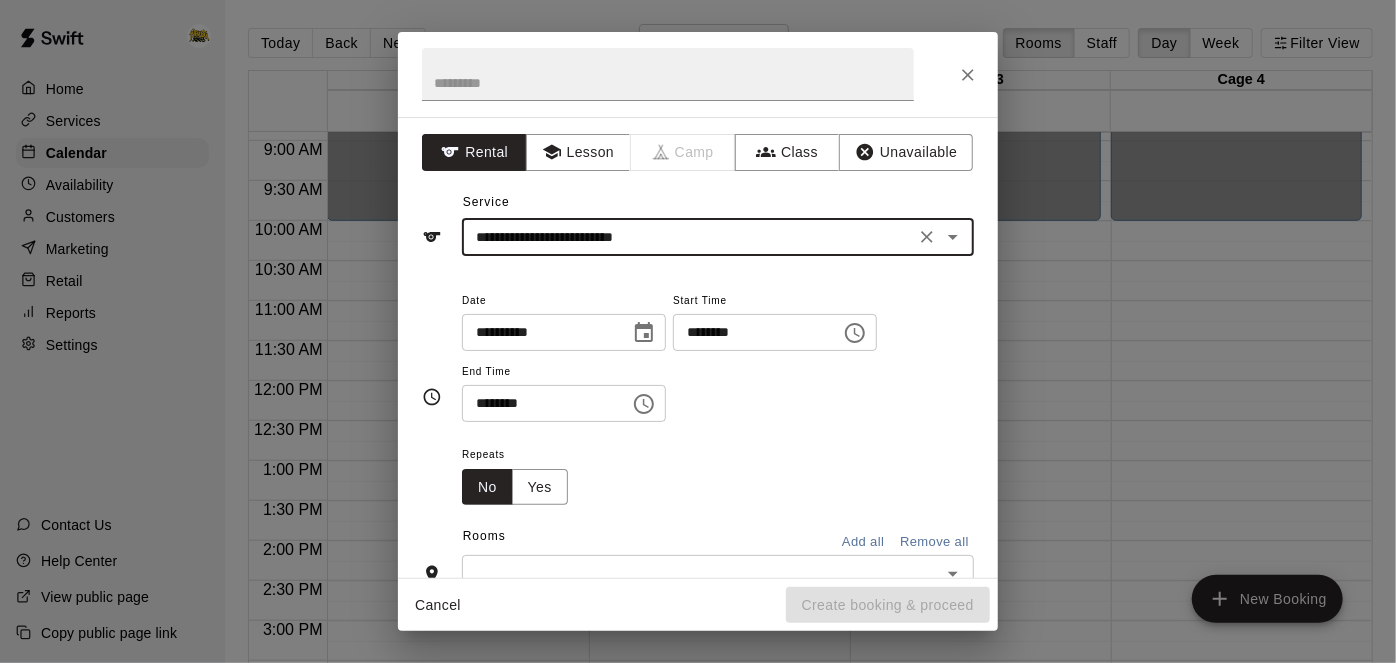 click on "**********" at bounding box center [688, 237] 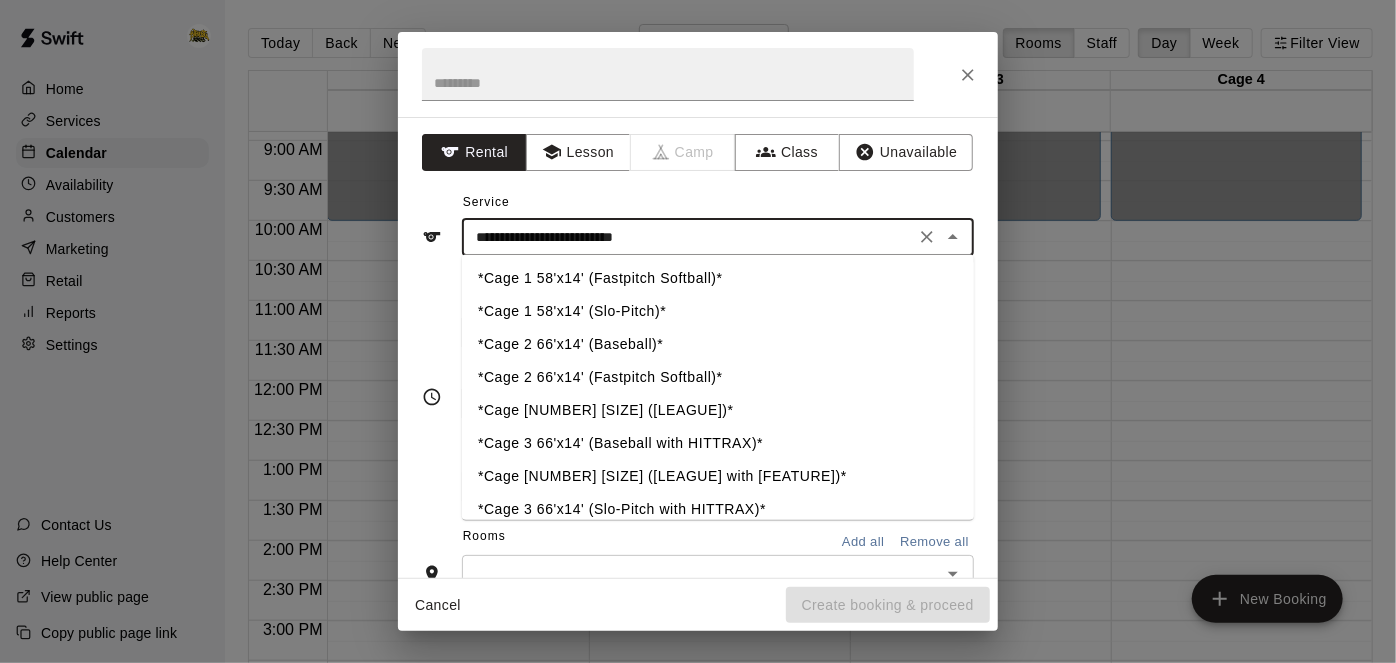 click on "*Cage 2 66'x14' (Slo-Pitch)*" at bounding box center (718, 411) 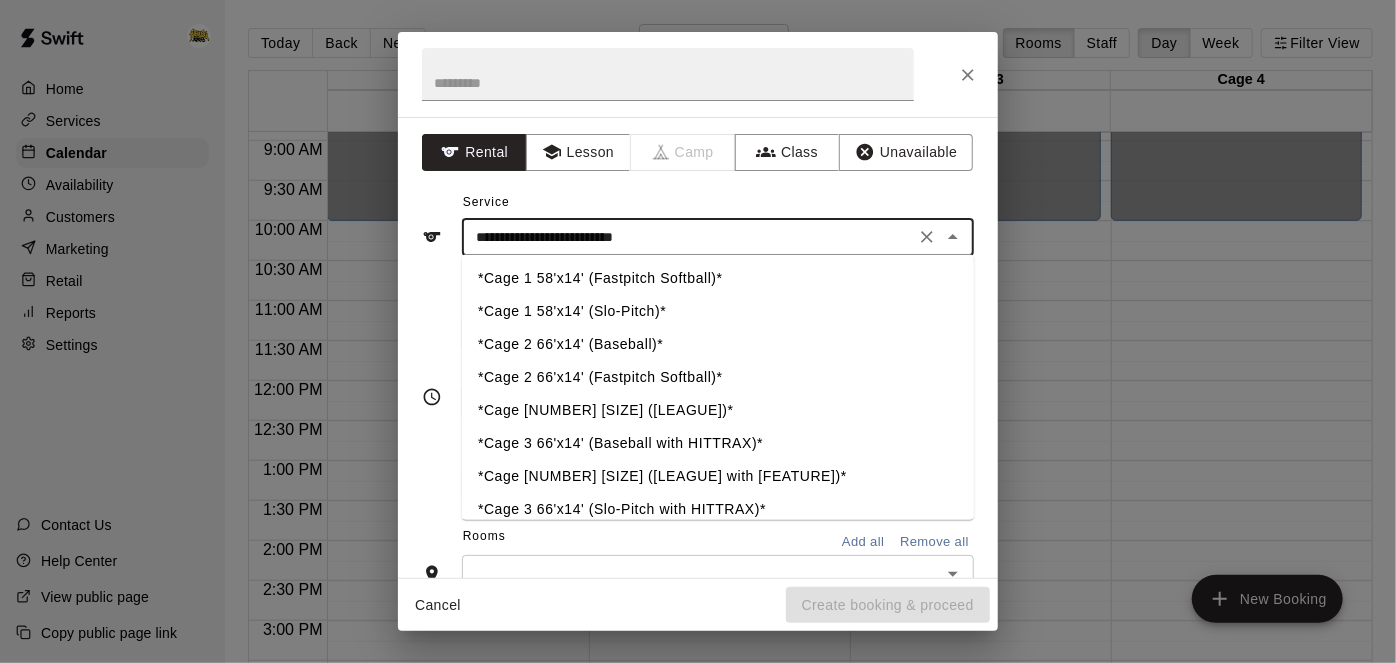 type on "**********" 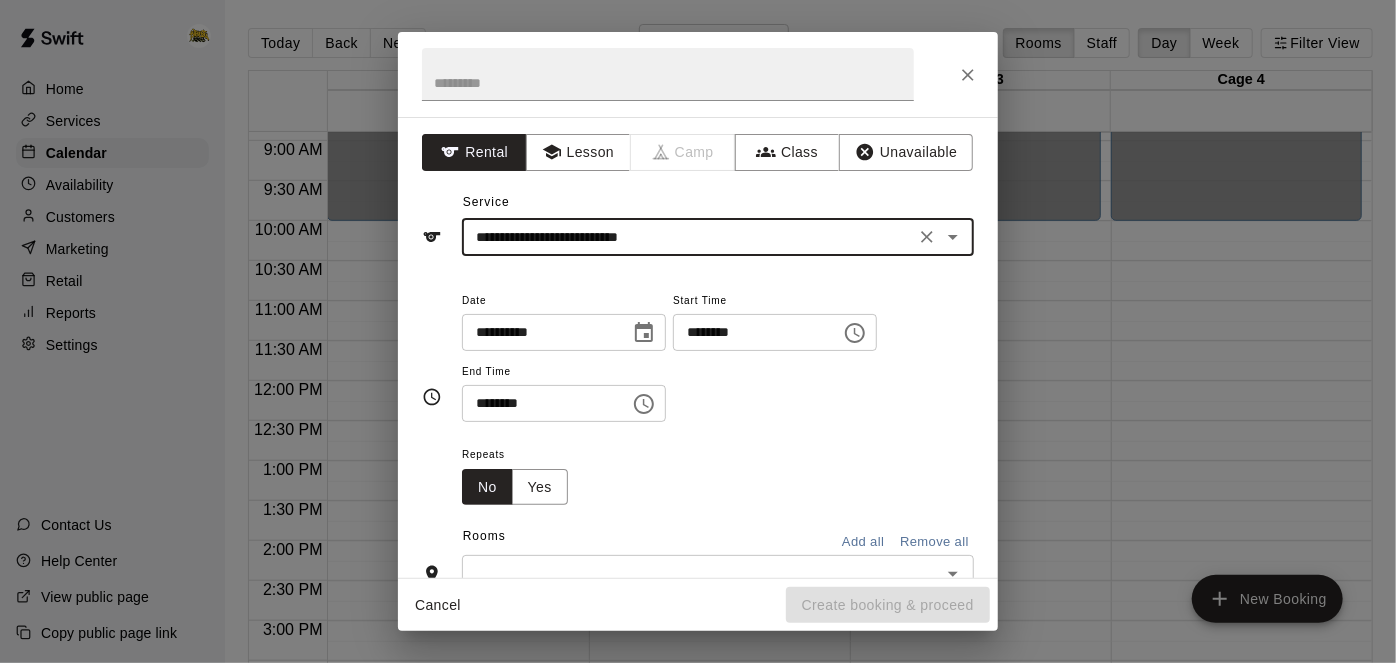 click on "**********" at bounding box center [718, 355] 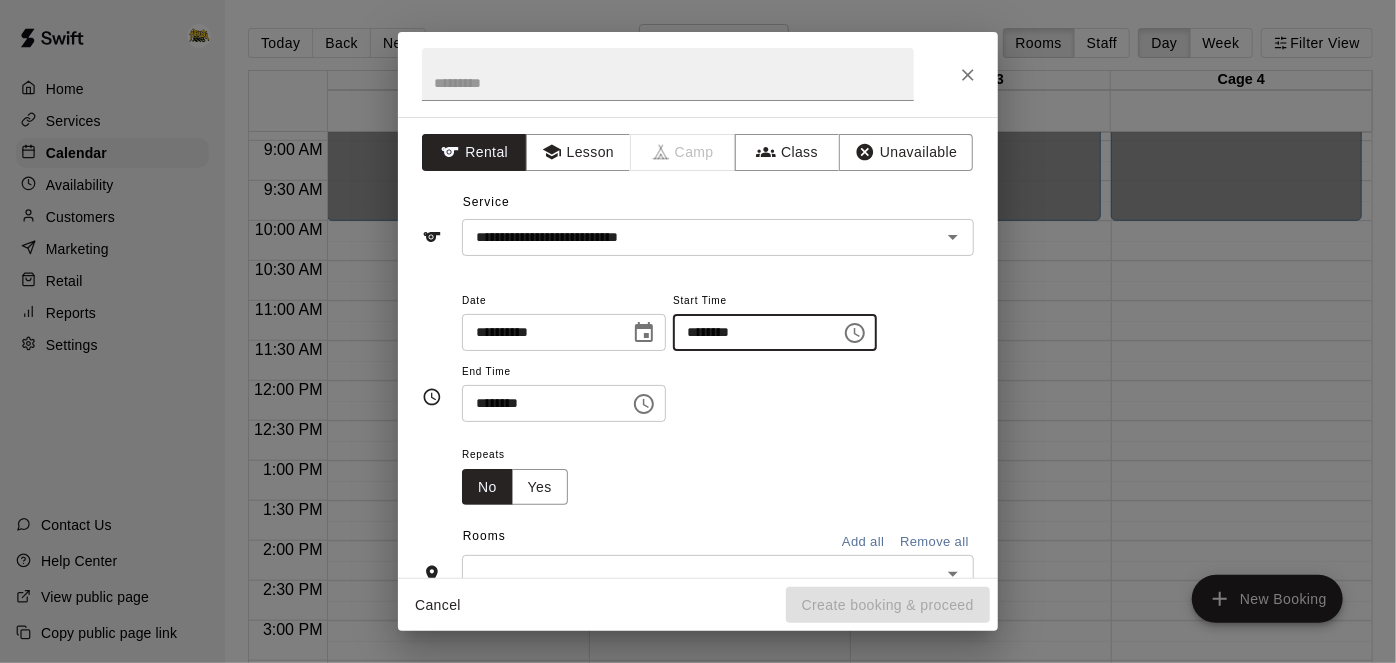 click on "********" at bounding box center (750, 332) 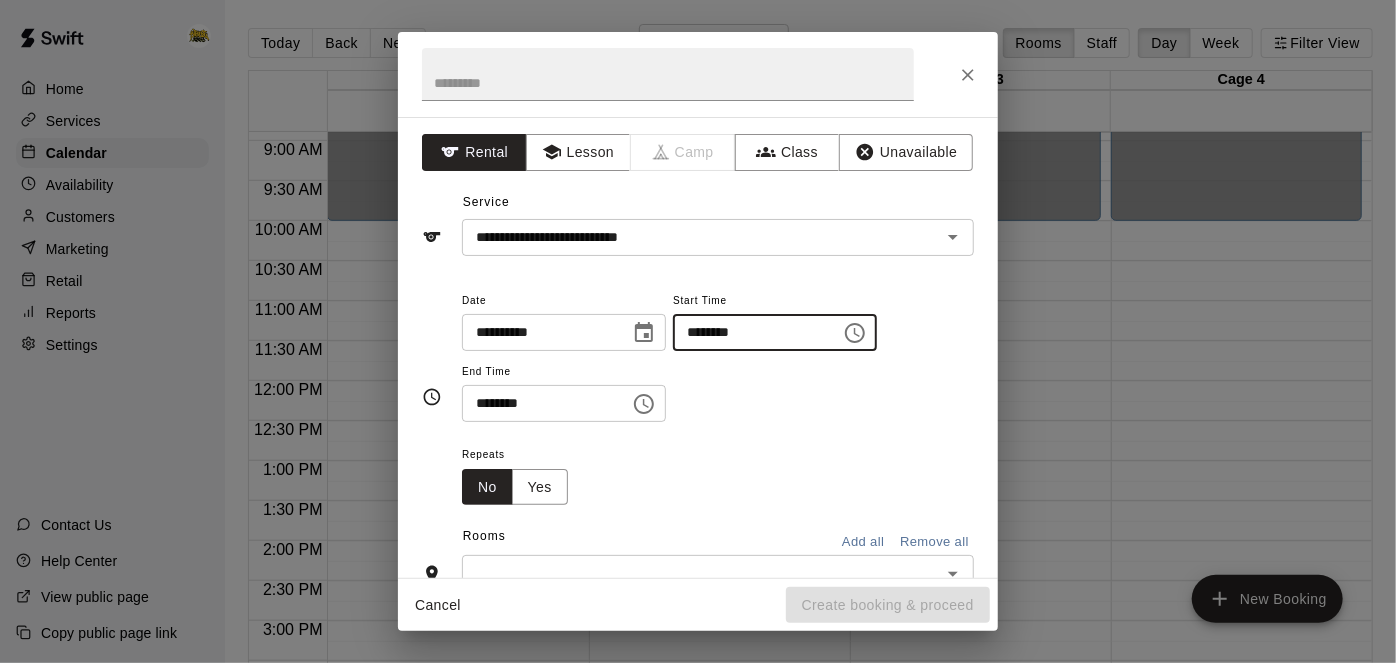 type on "********" 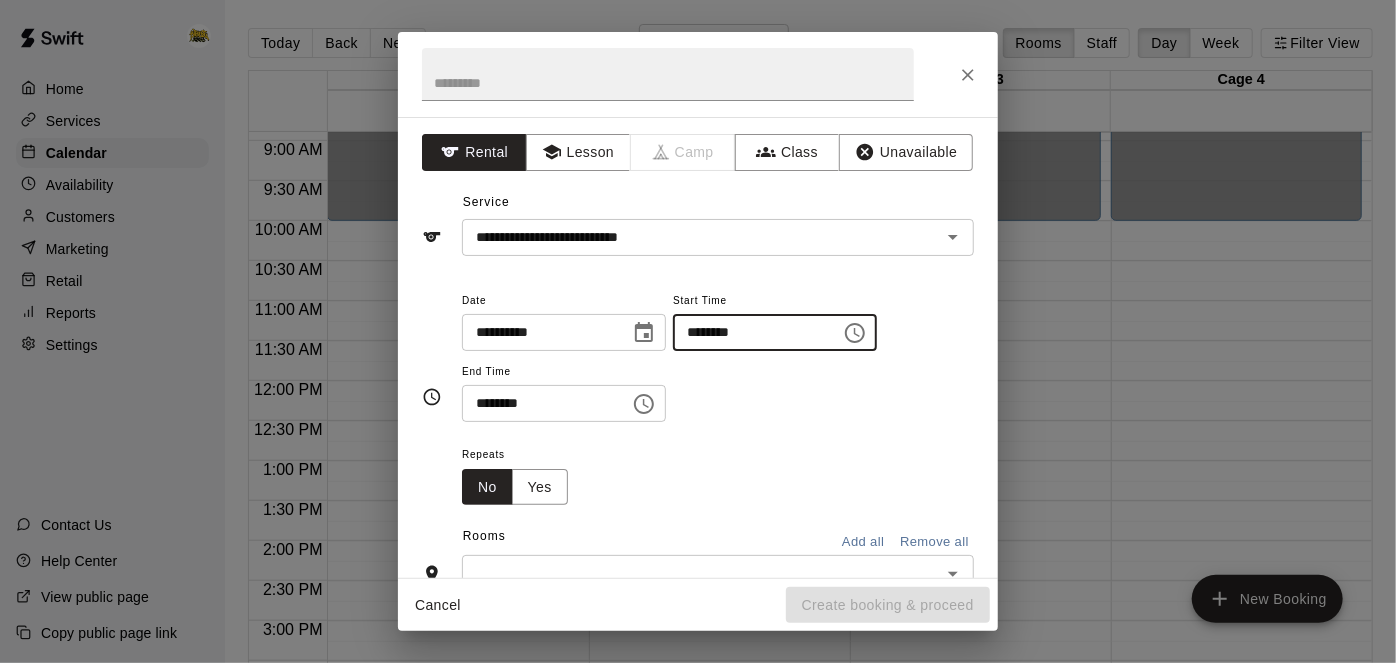 type 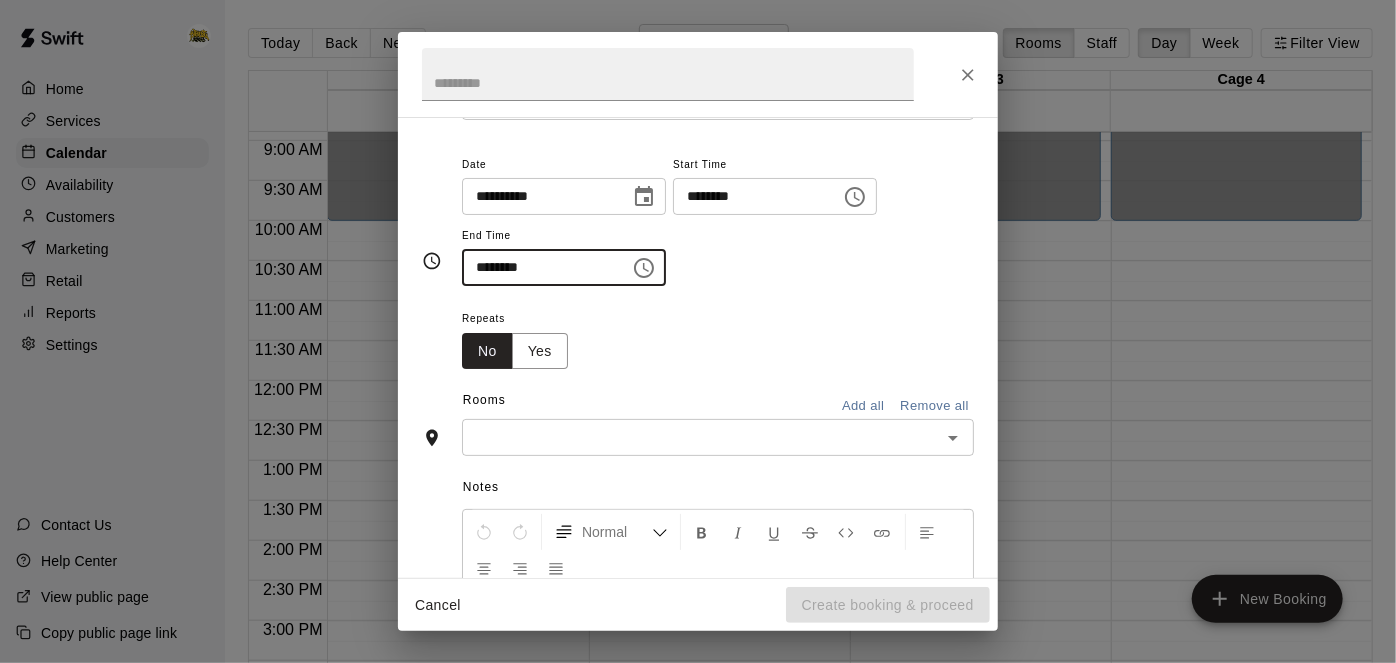 scroll, scrollTop: 141, scrollLeft: 0, axis: vertical 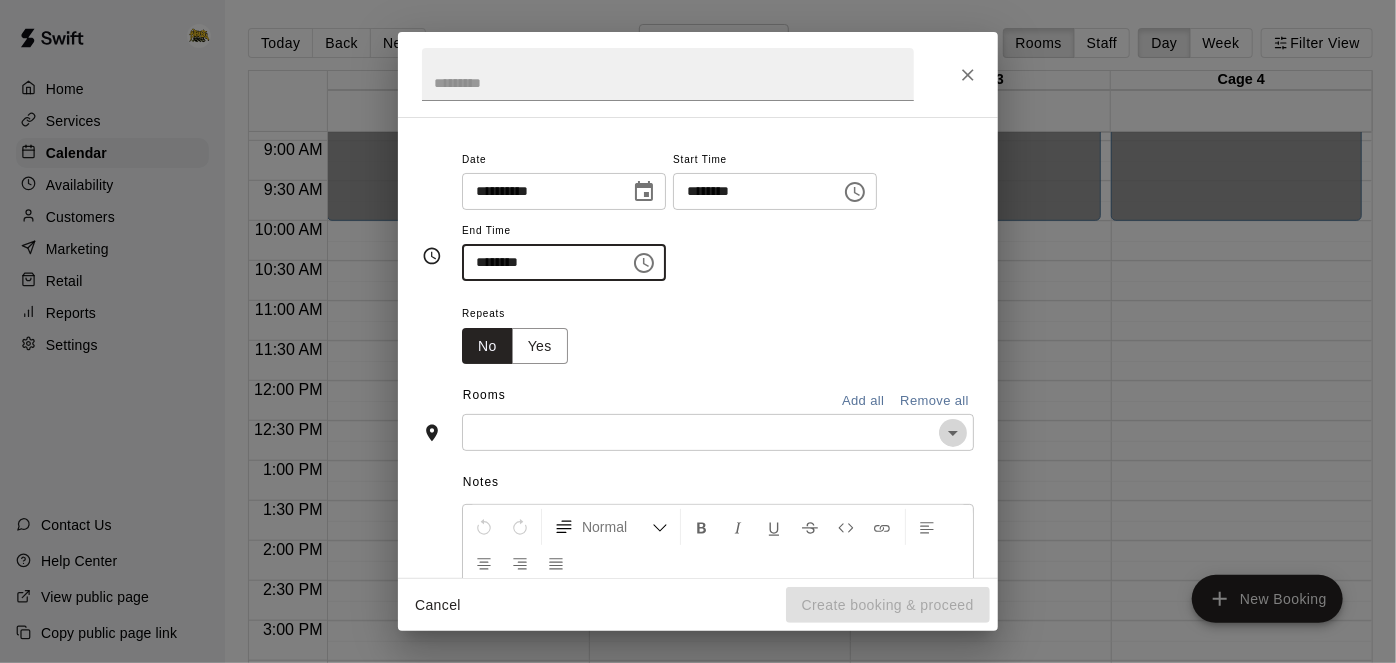 click 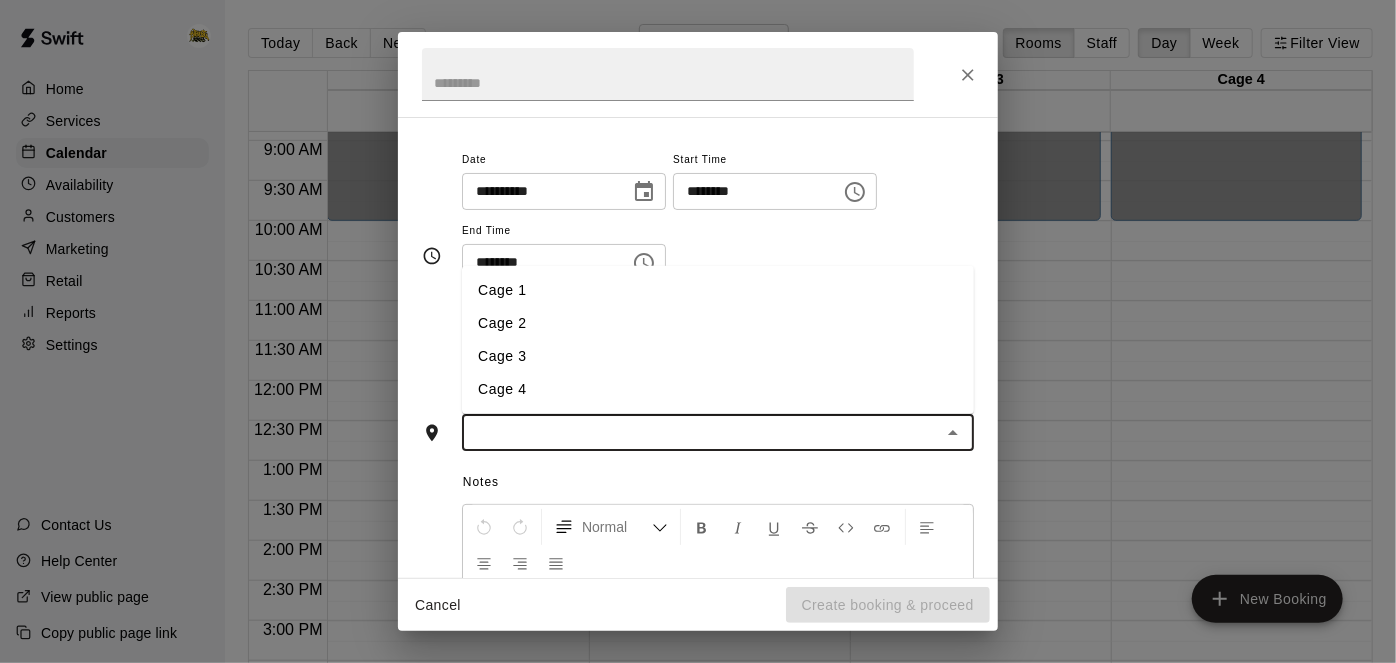 click on "Cage 2" at bounding box center [718, 323] 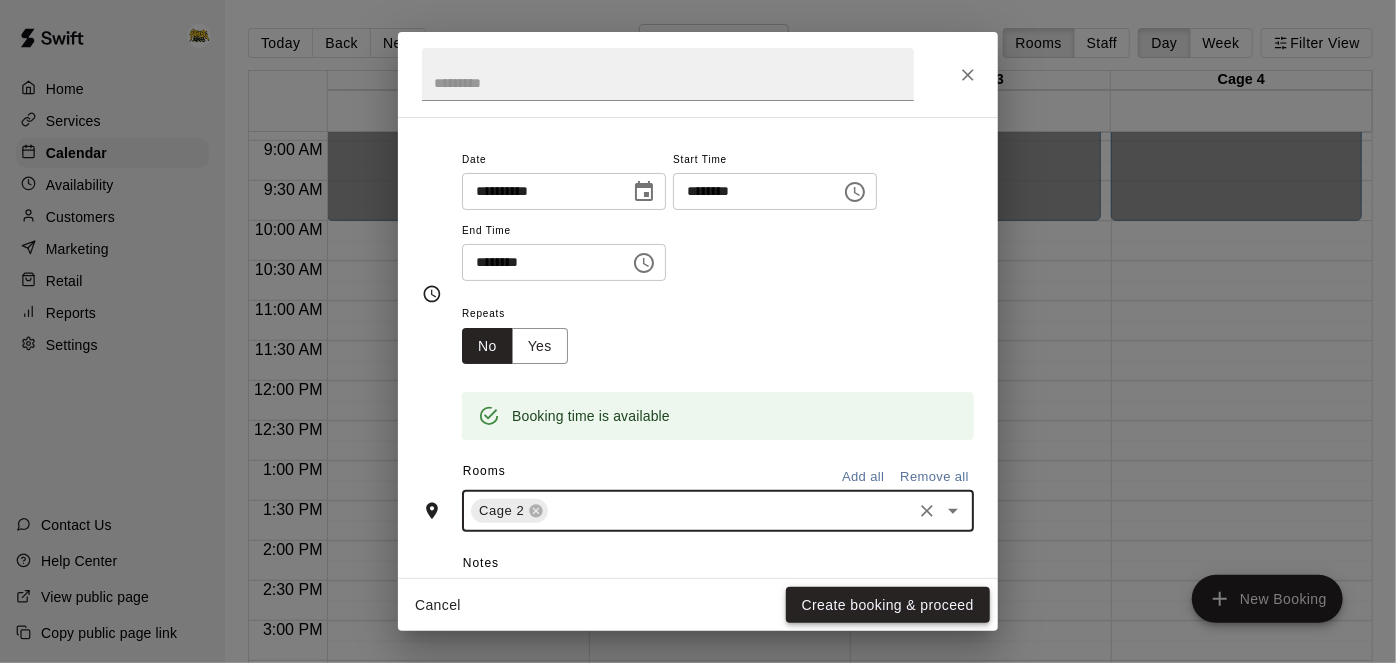 click on "Create booking & proceed" at bounding box center (888, 605) 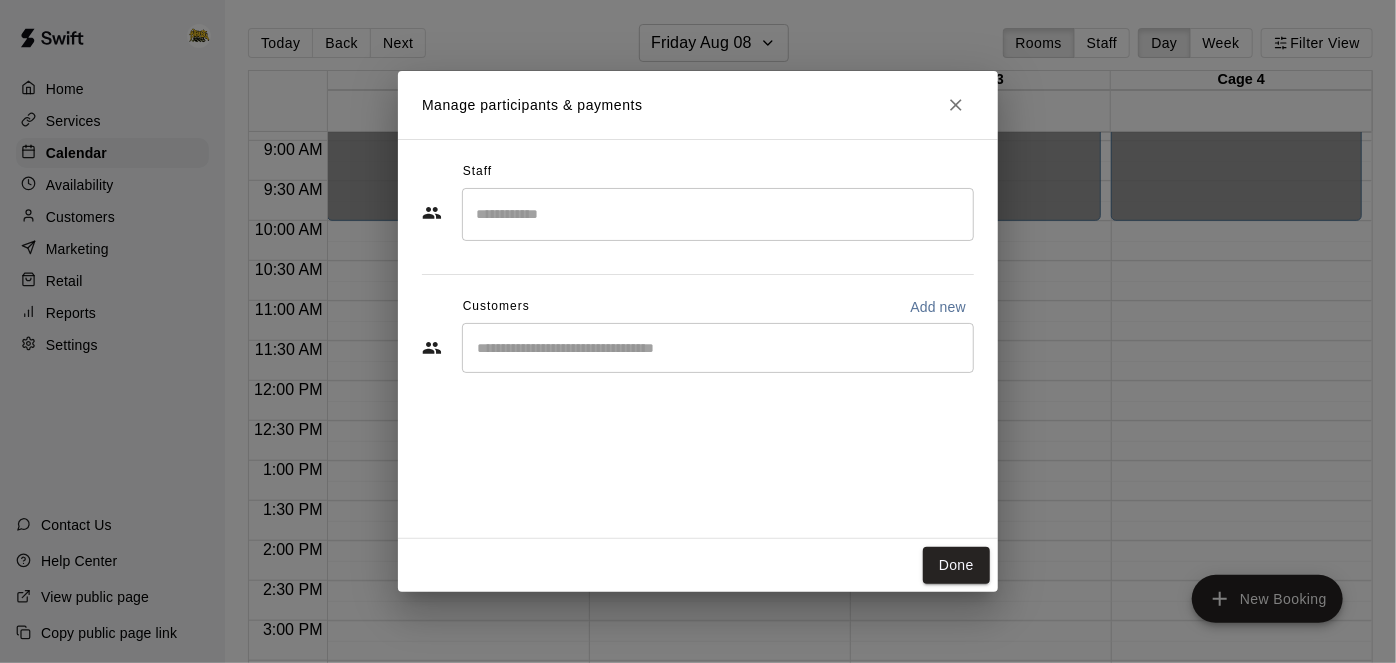 click at bounding box center (718, 348) 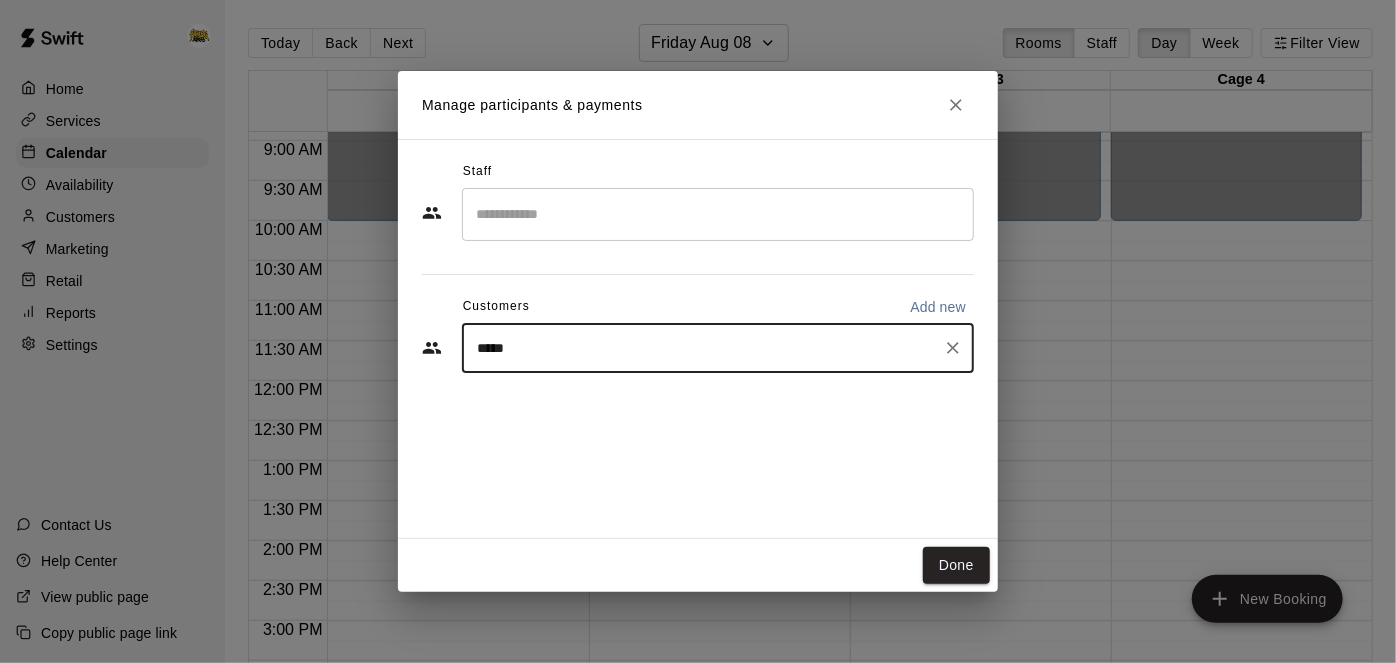type on "******" 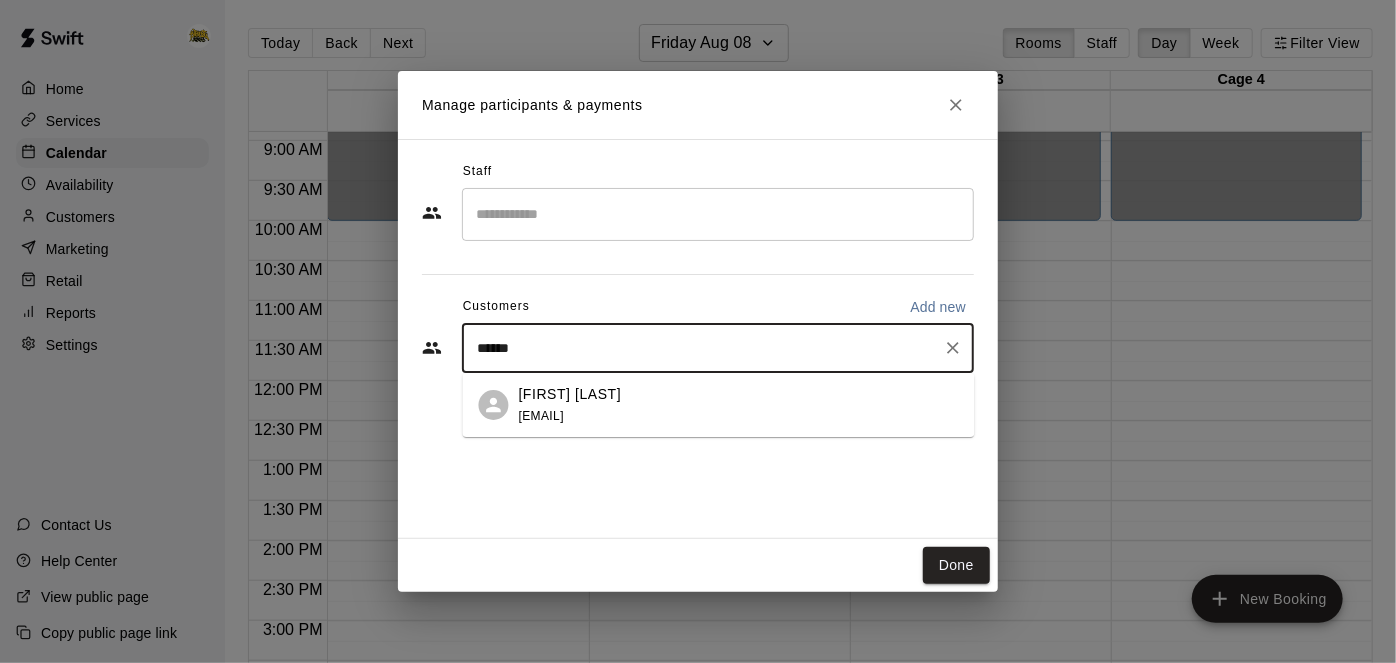 click on "John Black jbfives@gmail.com" at bounding box center [719, 405] 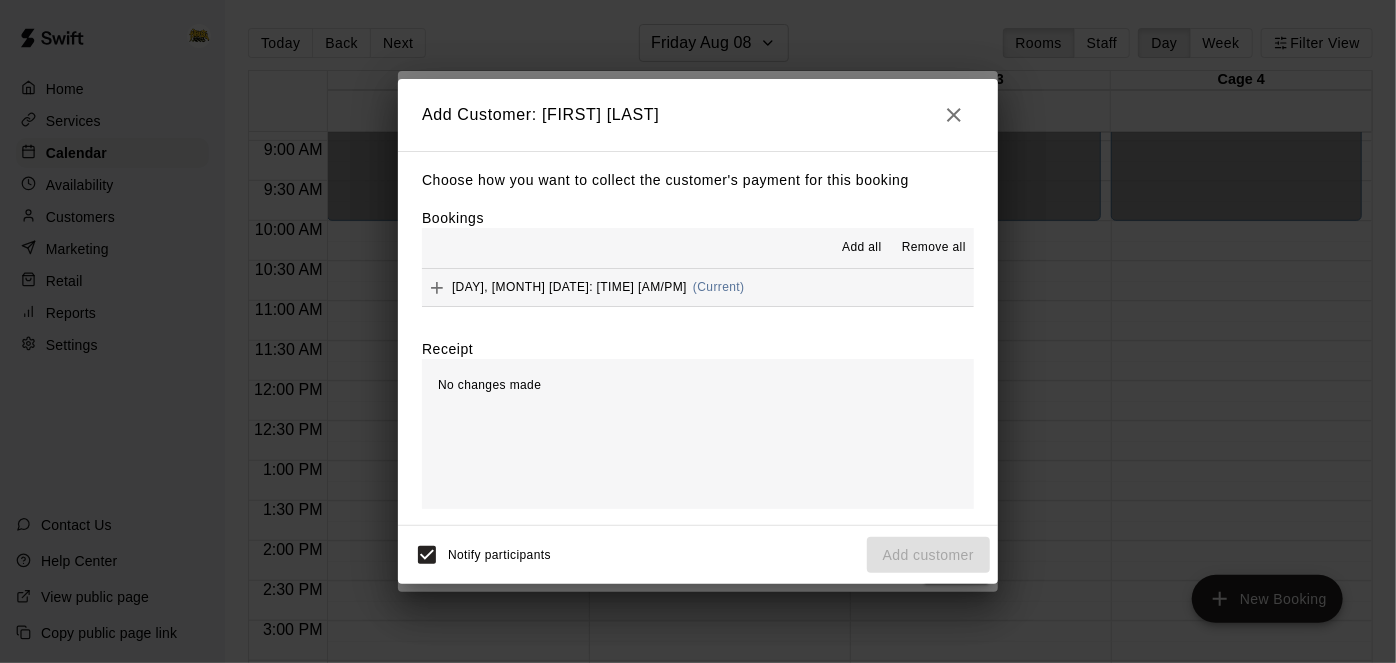click on "Friday, August 08: 11:00 AM (Current)" at bounding box center (698, 287) 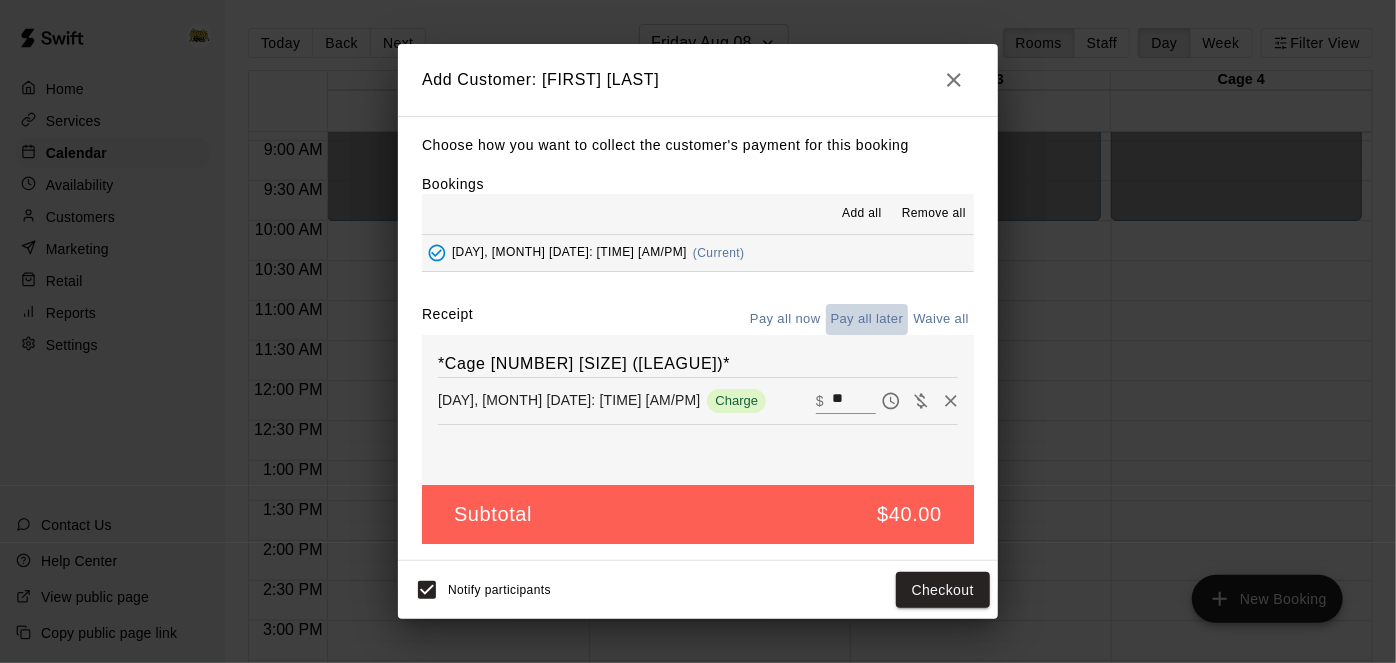 click on "Pay all later" at bounding box center [867, 319] 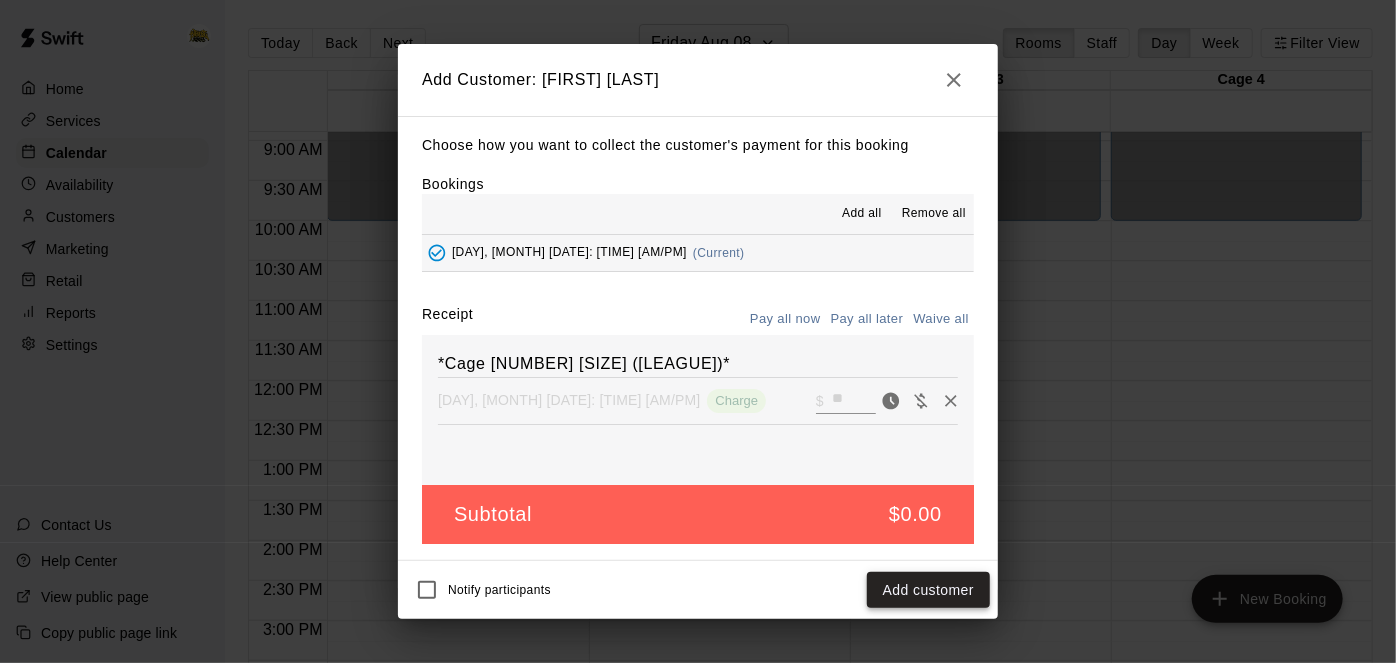 click on "Add customer" at bounding box center (928, 590) 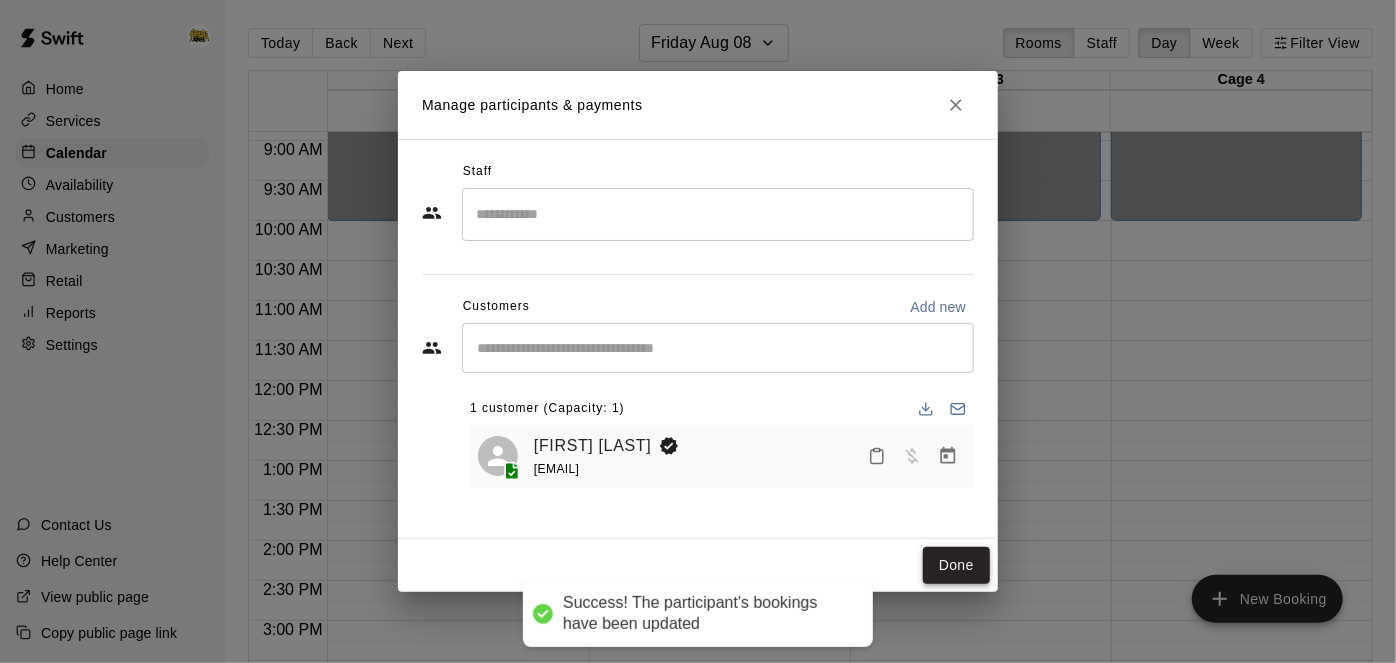 click on "Done" at bounding box center (956, 565) 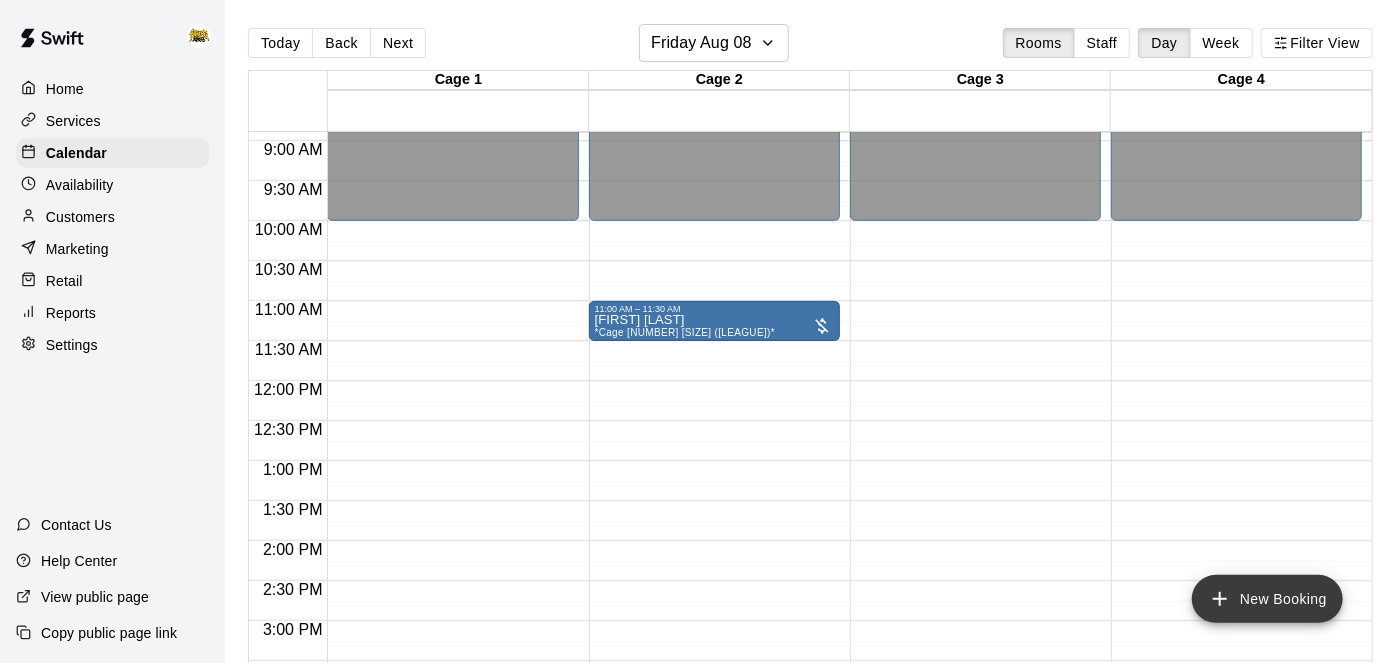 click 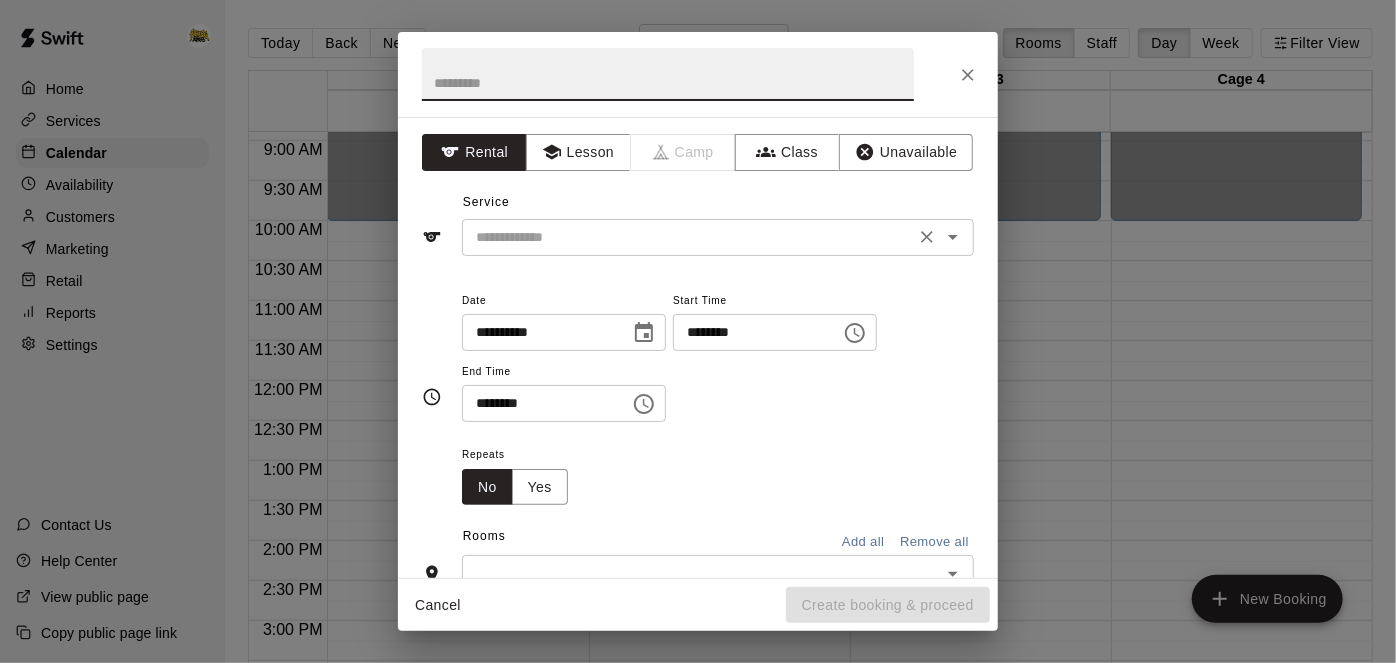 click at bounding box center [688, 237] 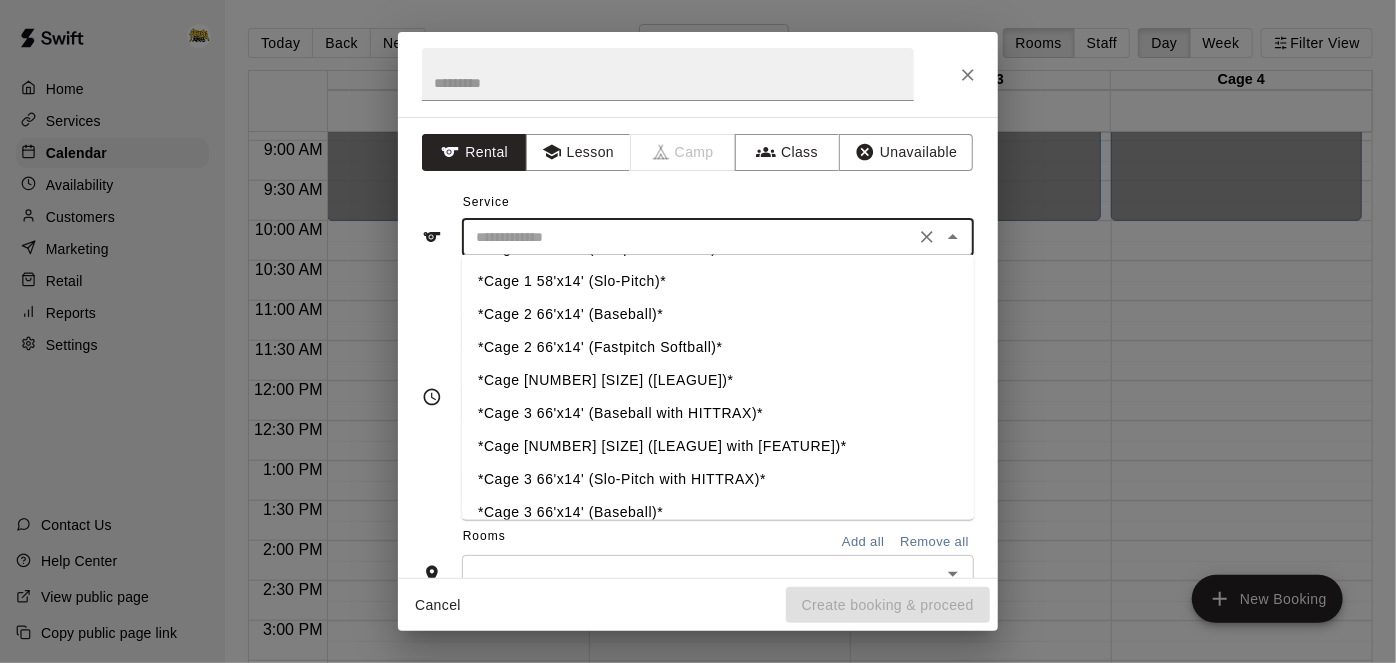 scroll, scrollTop: 22, scrollLeft: 0, axis: vertical 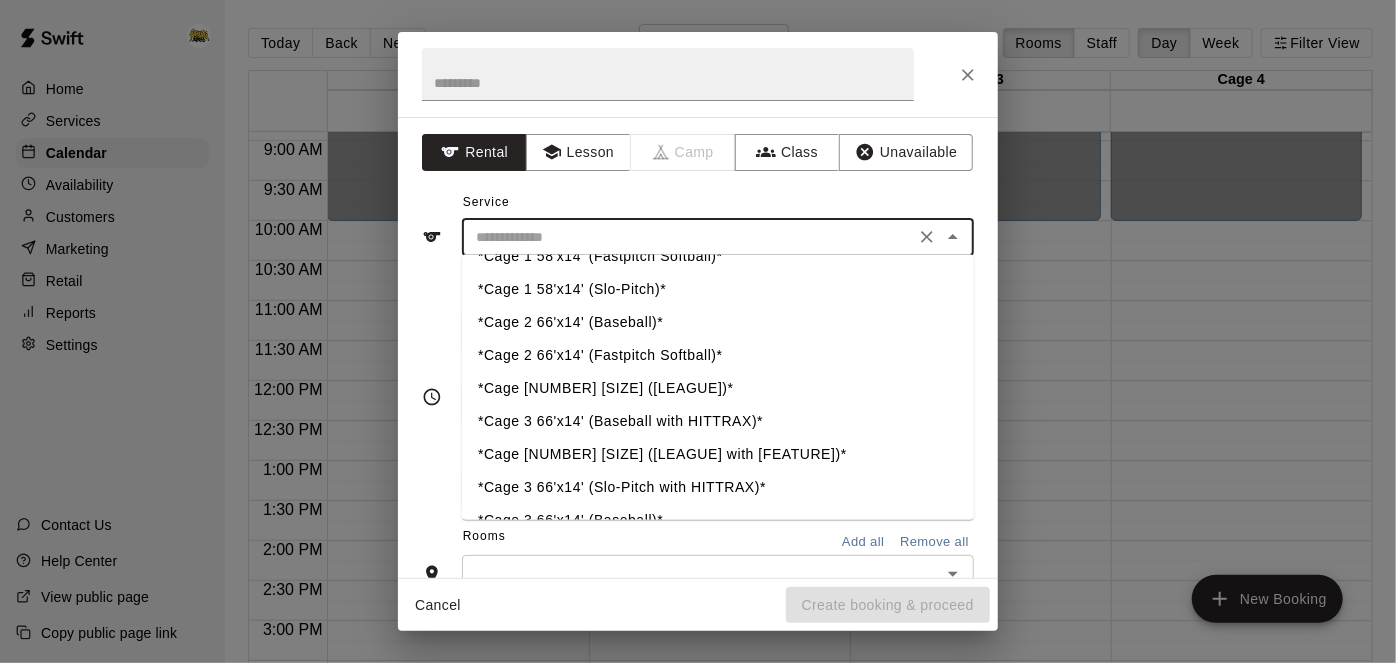 click on "*Cage 2 66'x14' (Baseball)*" at bounding box center [718, 323] 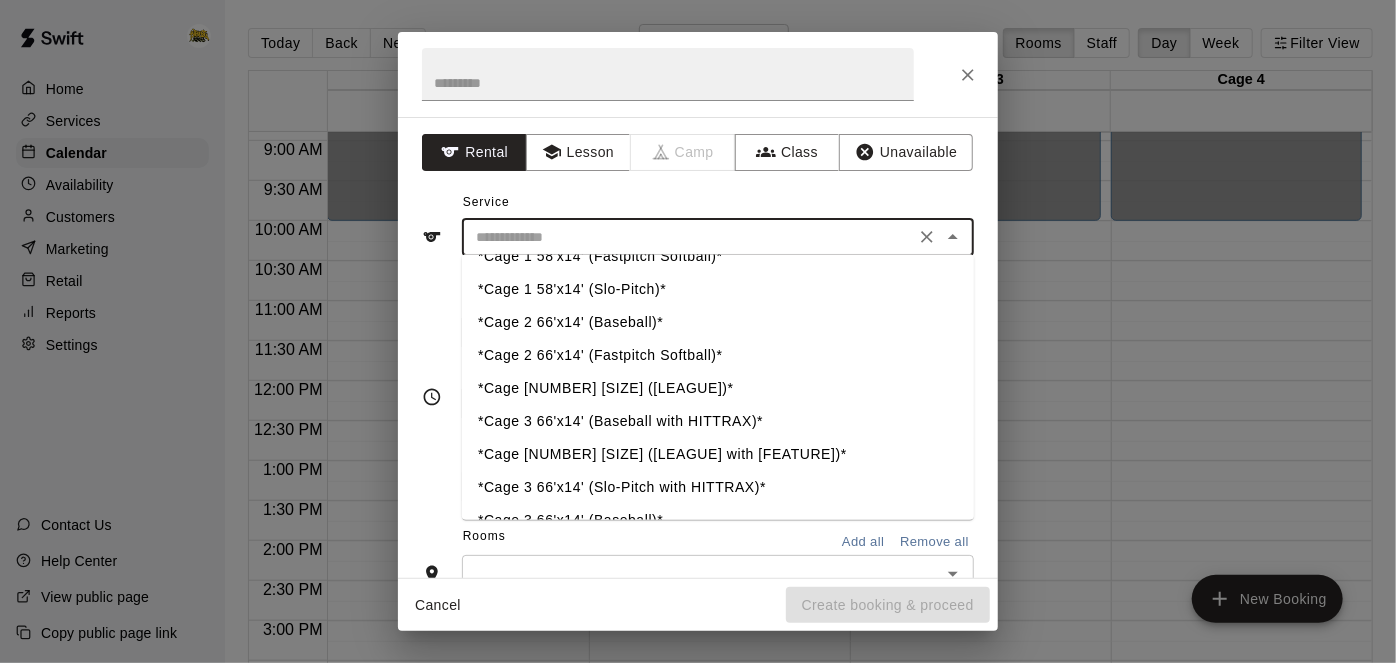 type on "**********" 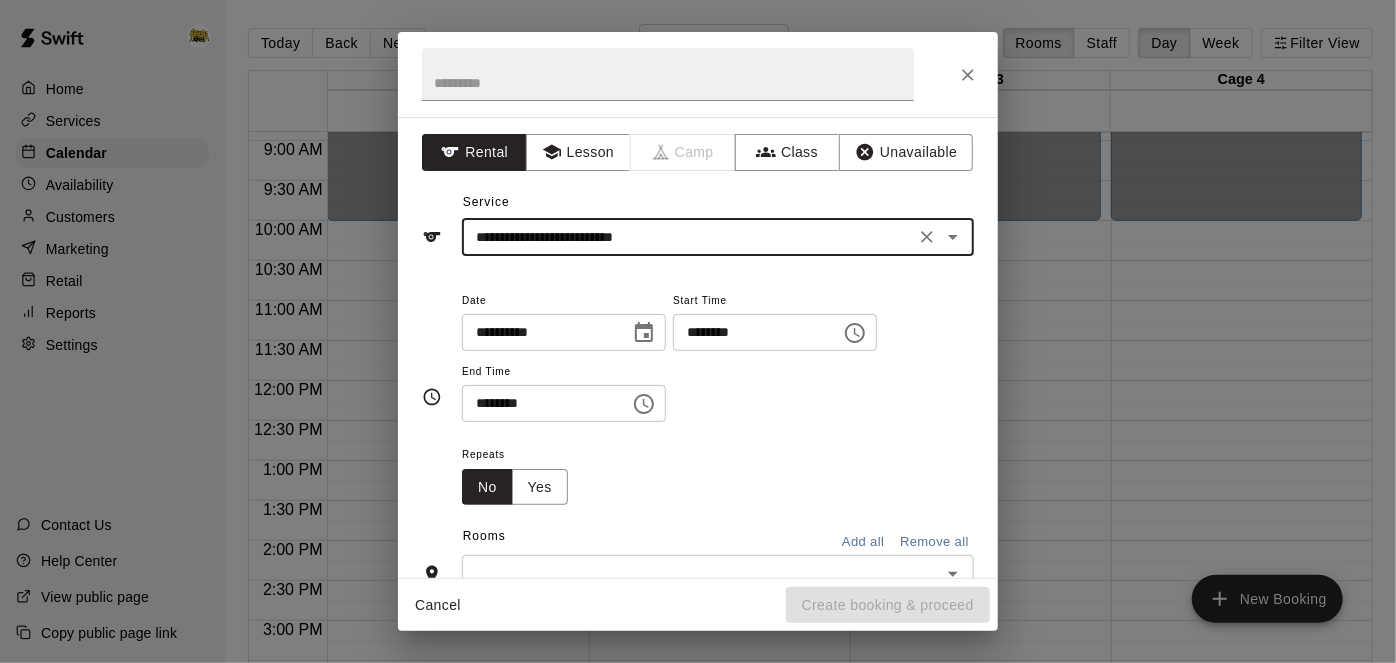 click on "********" at bounding box center [750, 332] 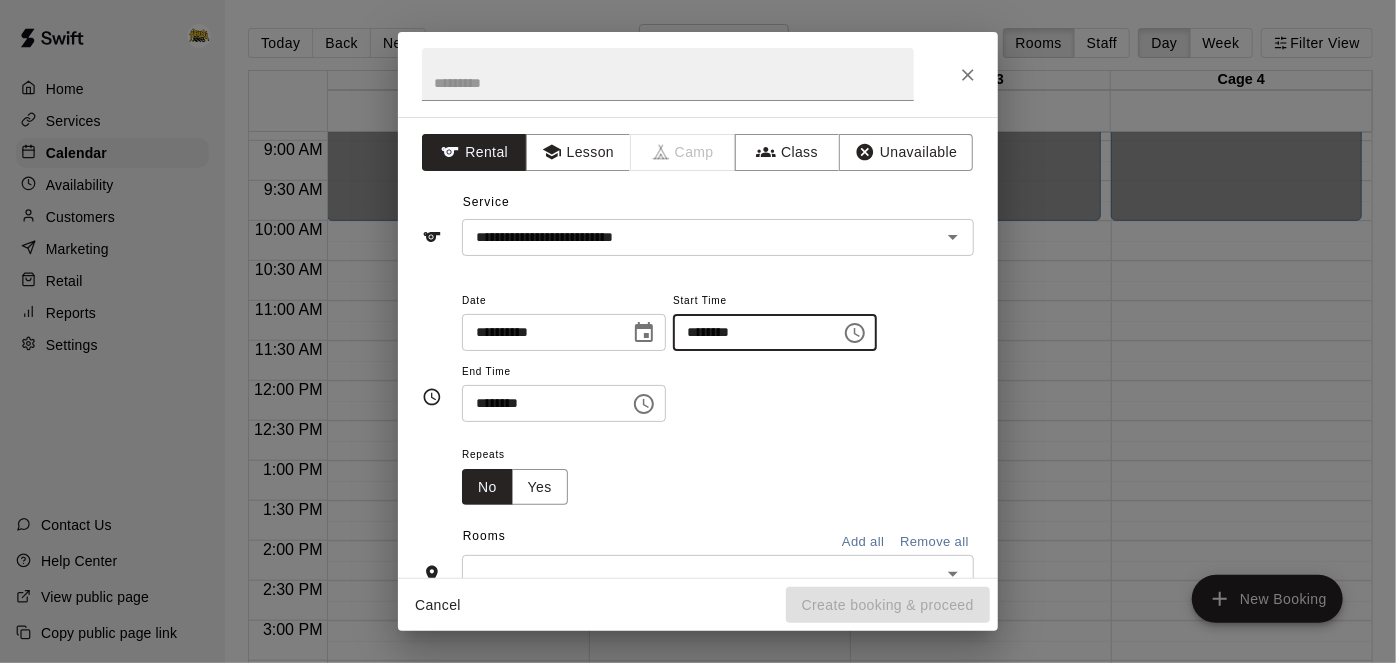 type on "********" 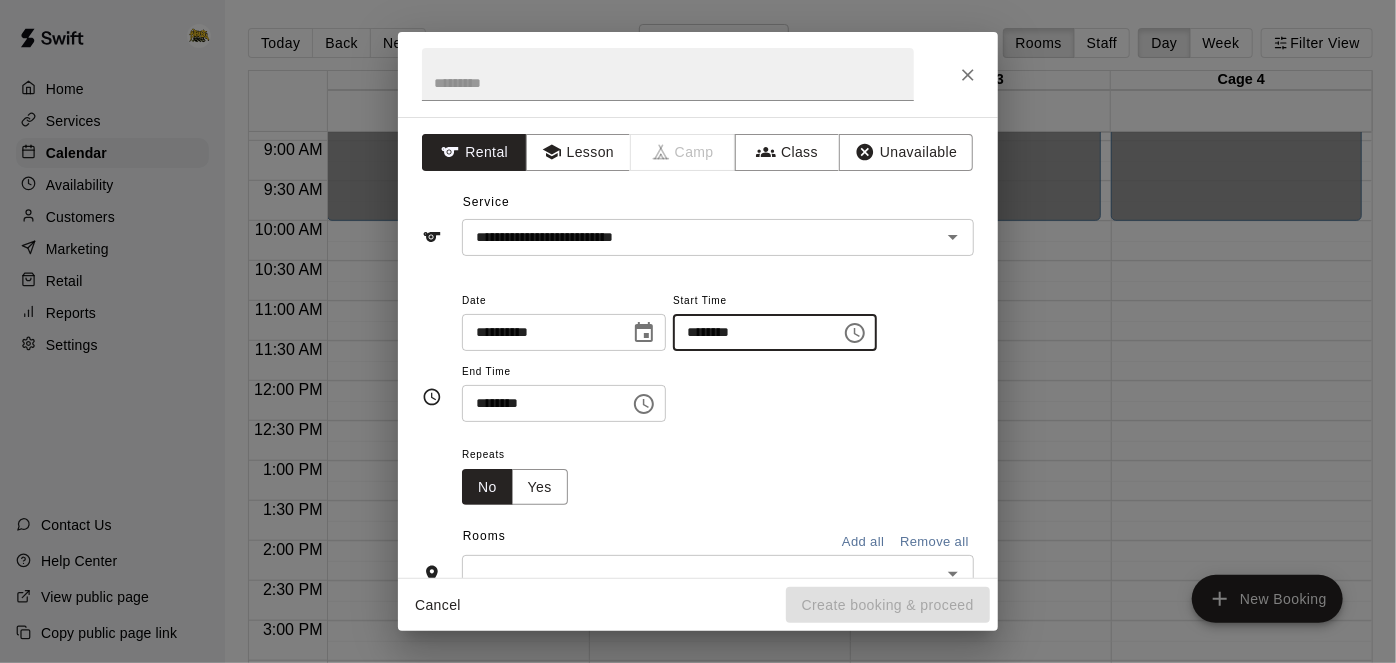 type 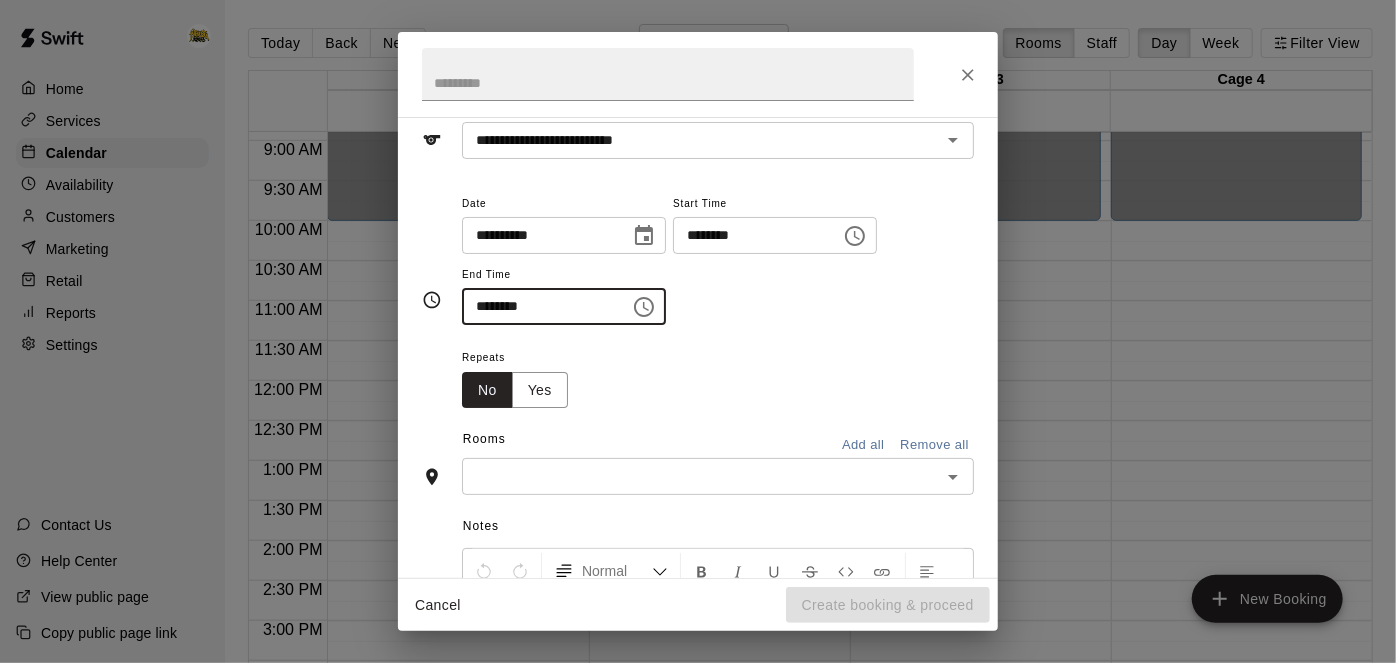 scroll, scrollTop: 99, scrollLeft: 0, axis: vertical 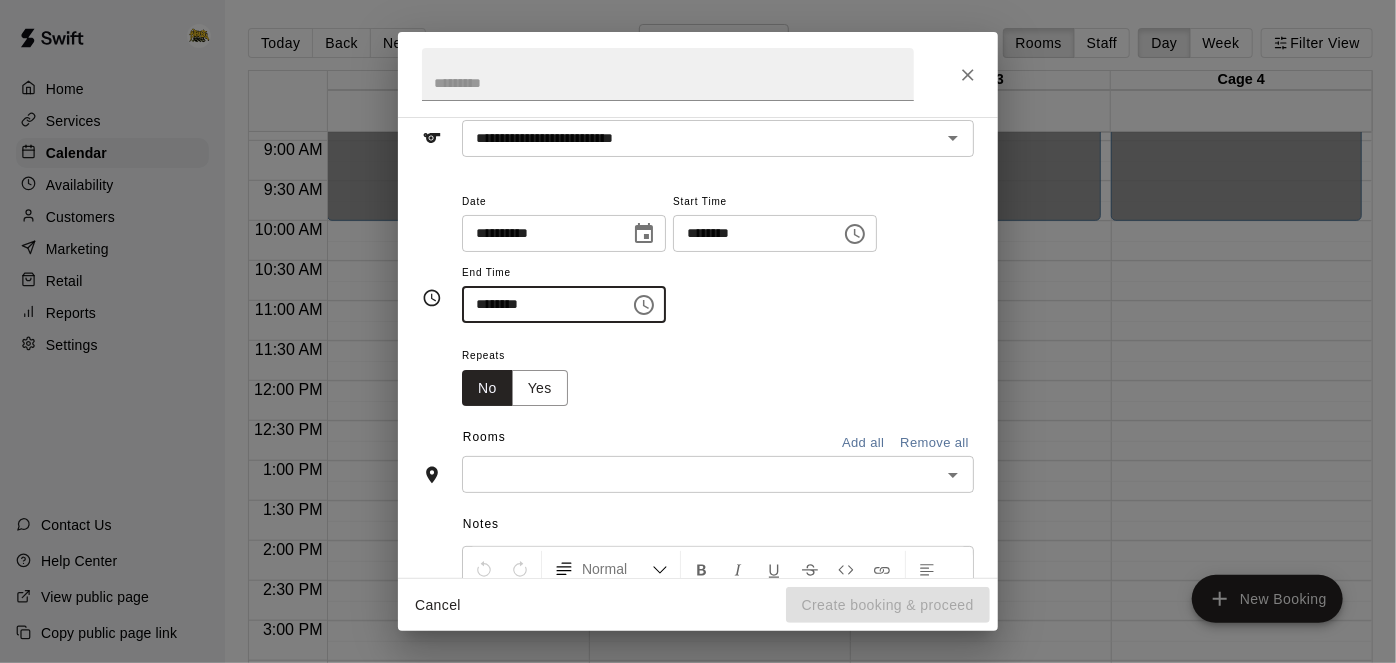 click on "​" at bounding box center (718, 474) 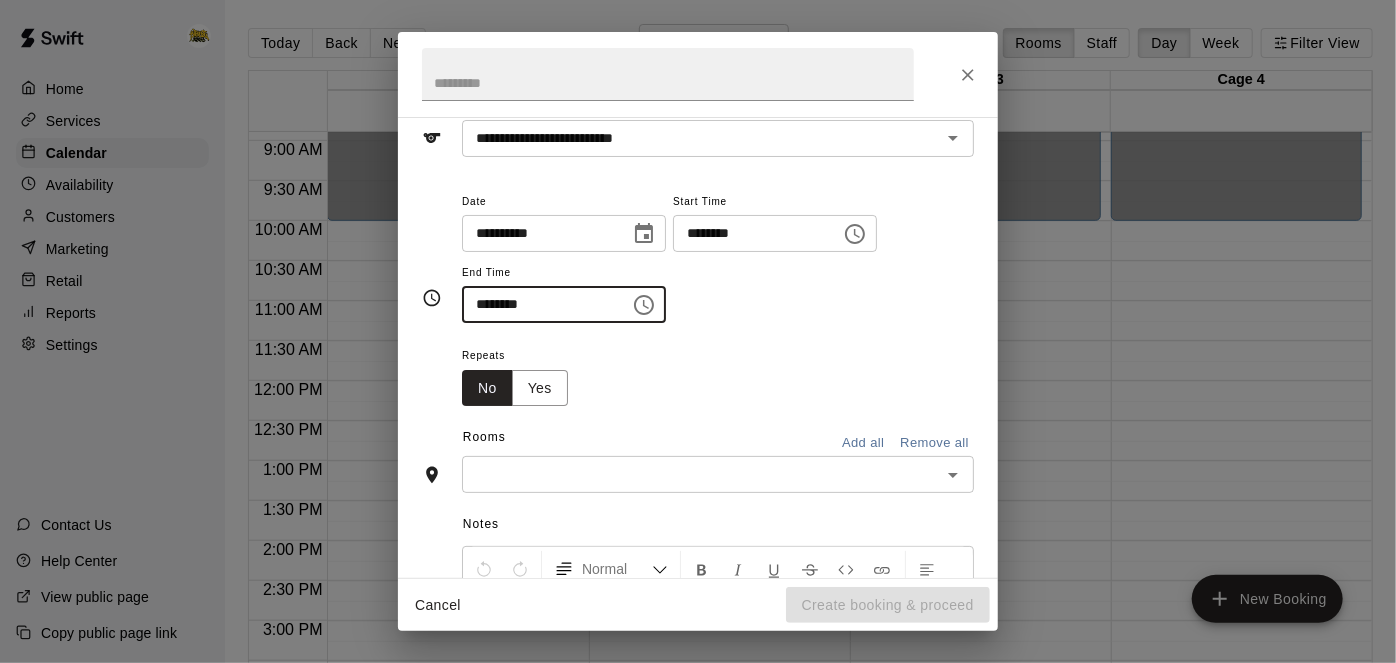 type on "********" 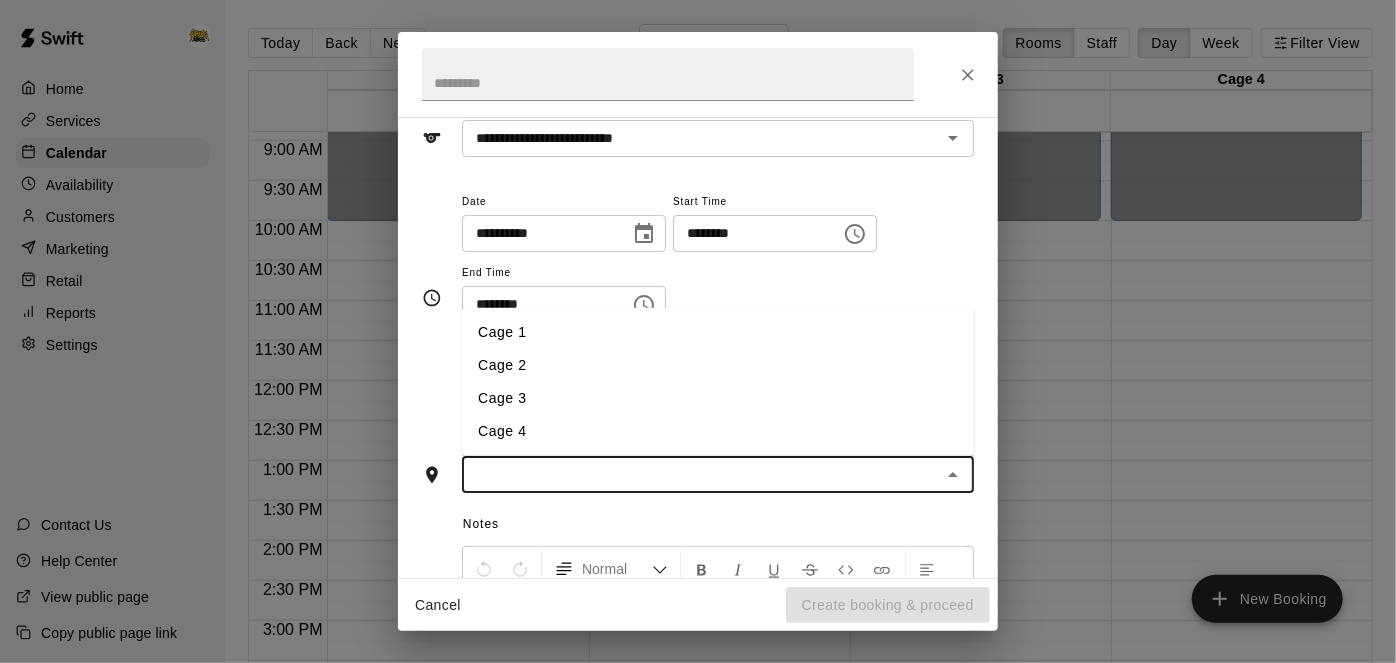 click on "Cage 2" at bounding box center (718, 365) 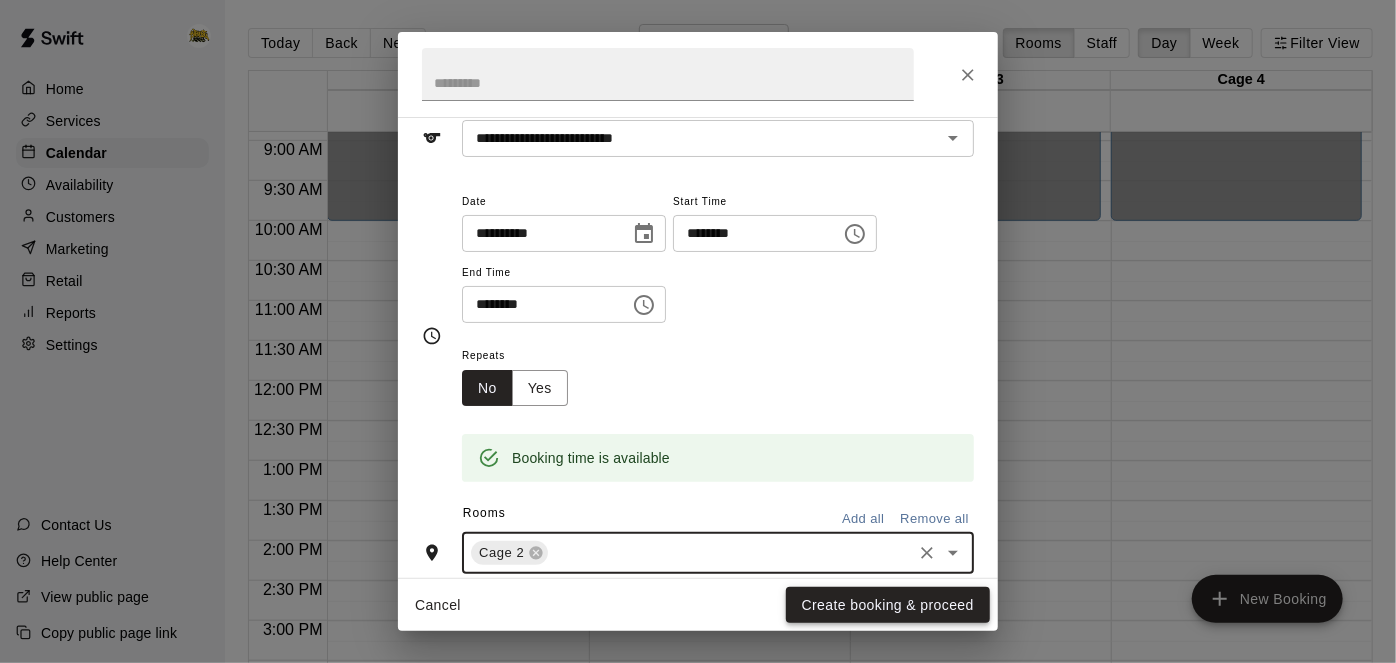 click on "Create booking & proceed" at bounding box center [888, 605] 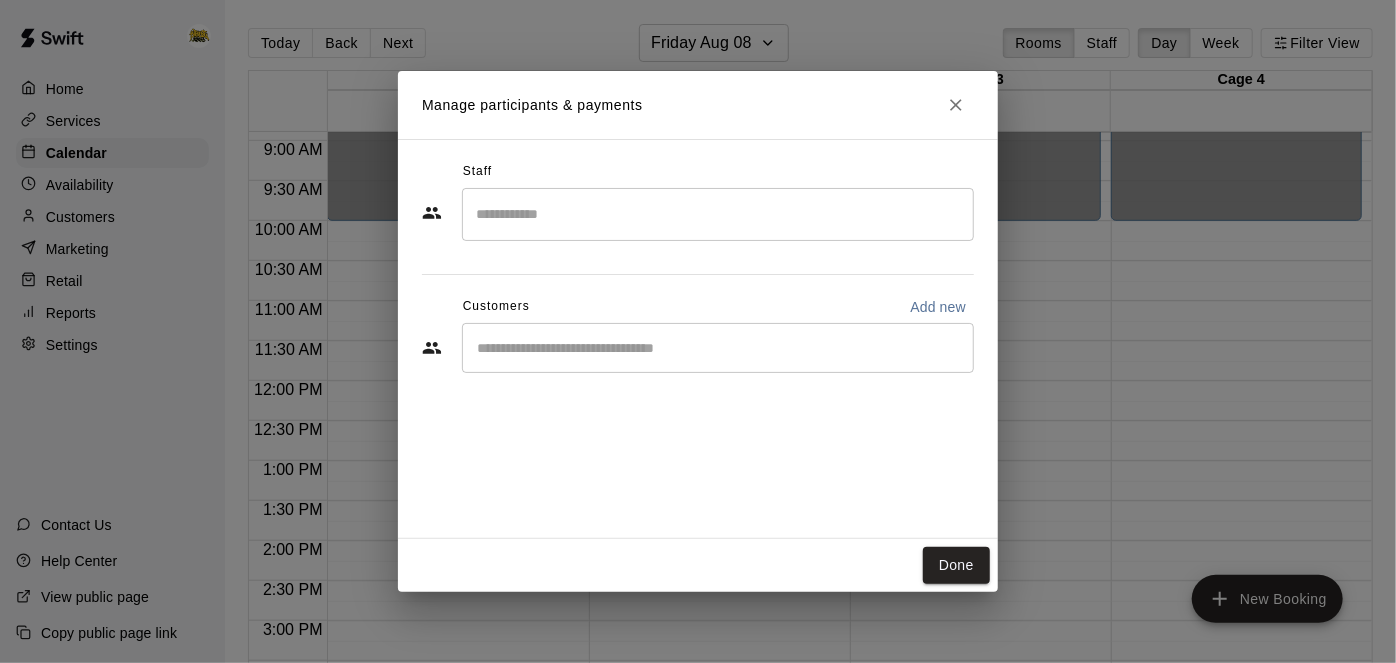 click on "​" at bounding box center [718, 348] 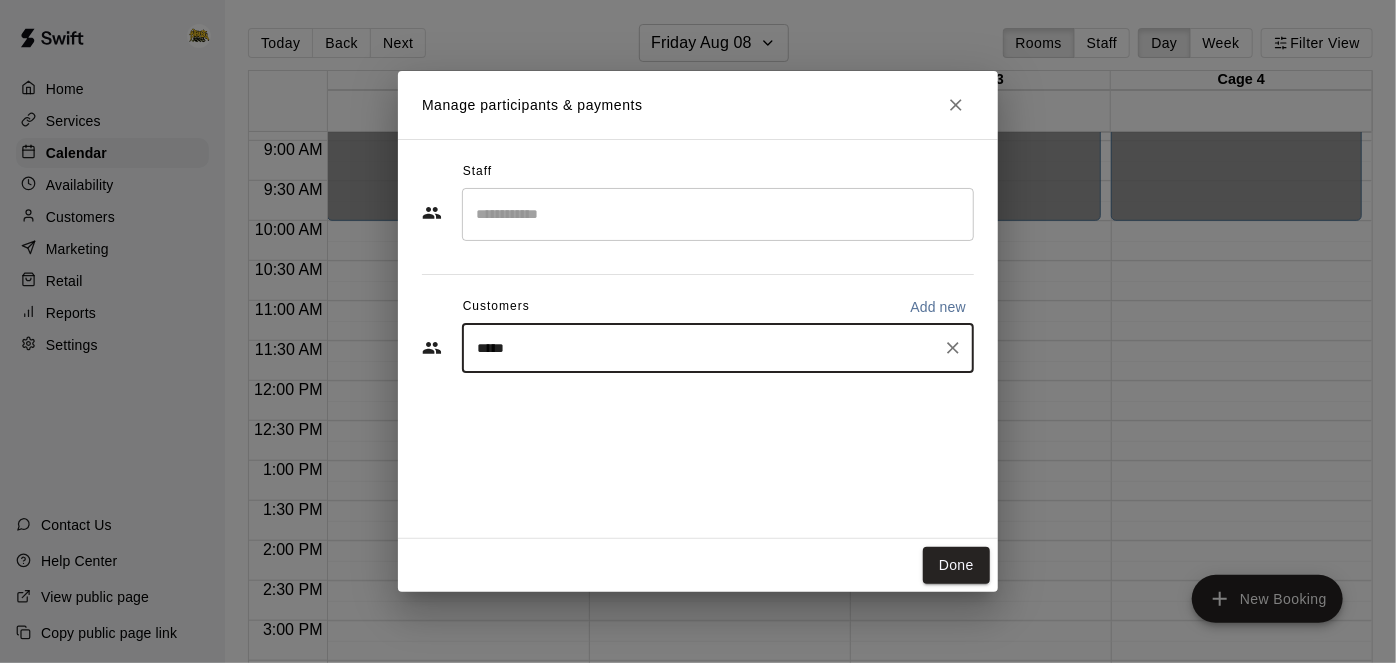type on "******" 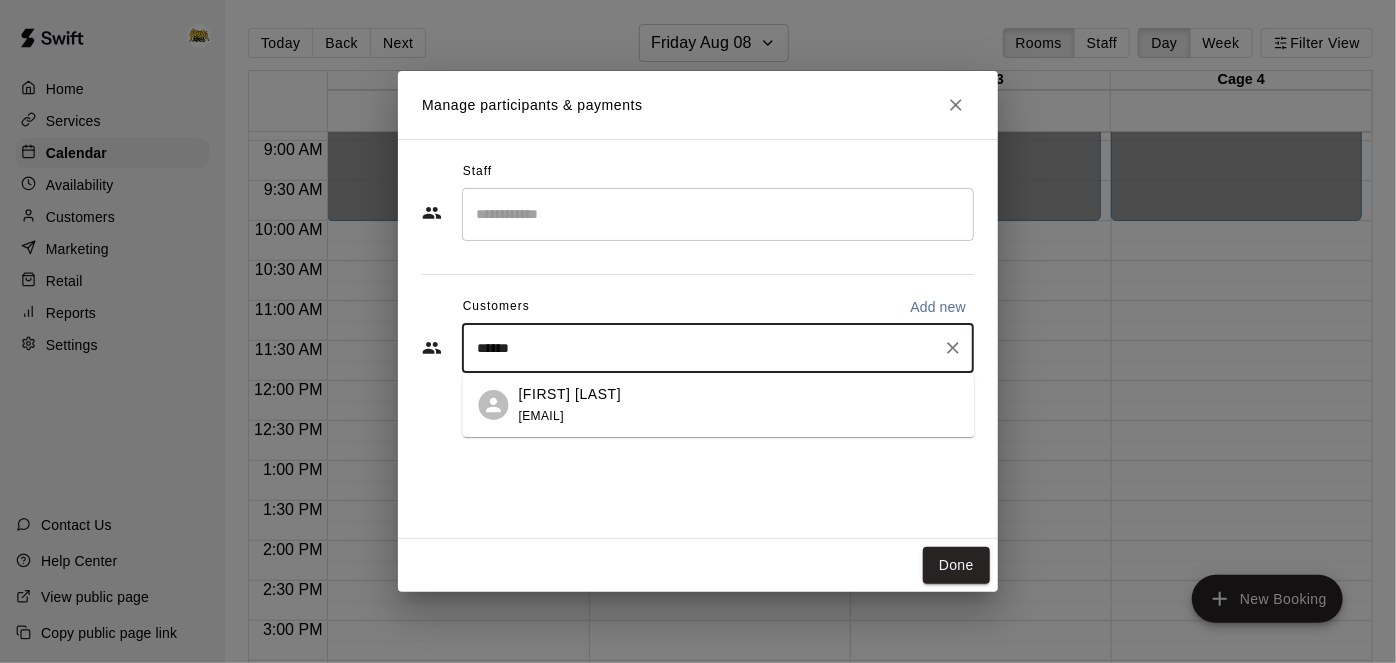 click on "John Black jbfives@gmail.com" at bounding box center (739, 405) 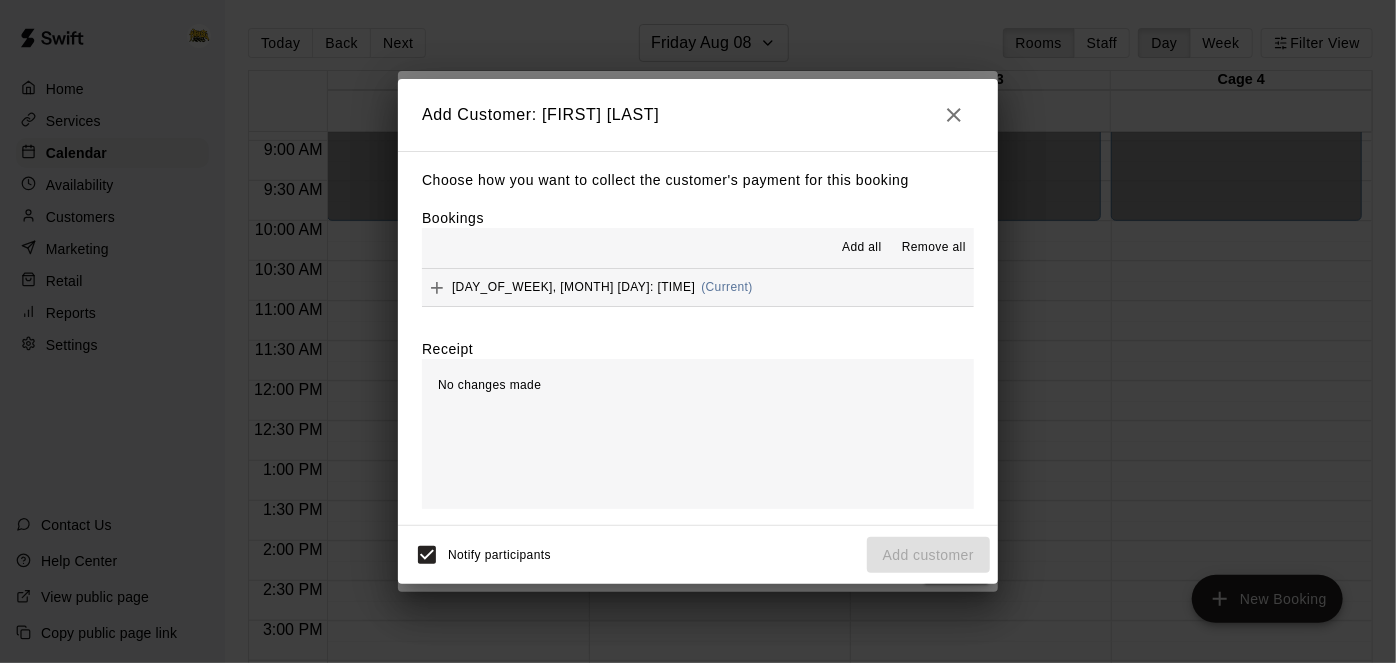 click on "Friday, August 08: 11:30 AM (Current)" at bounding box center [698, 287] 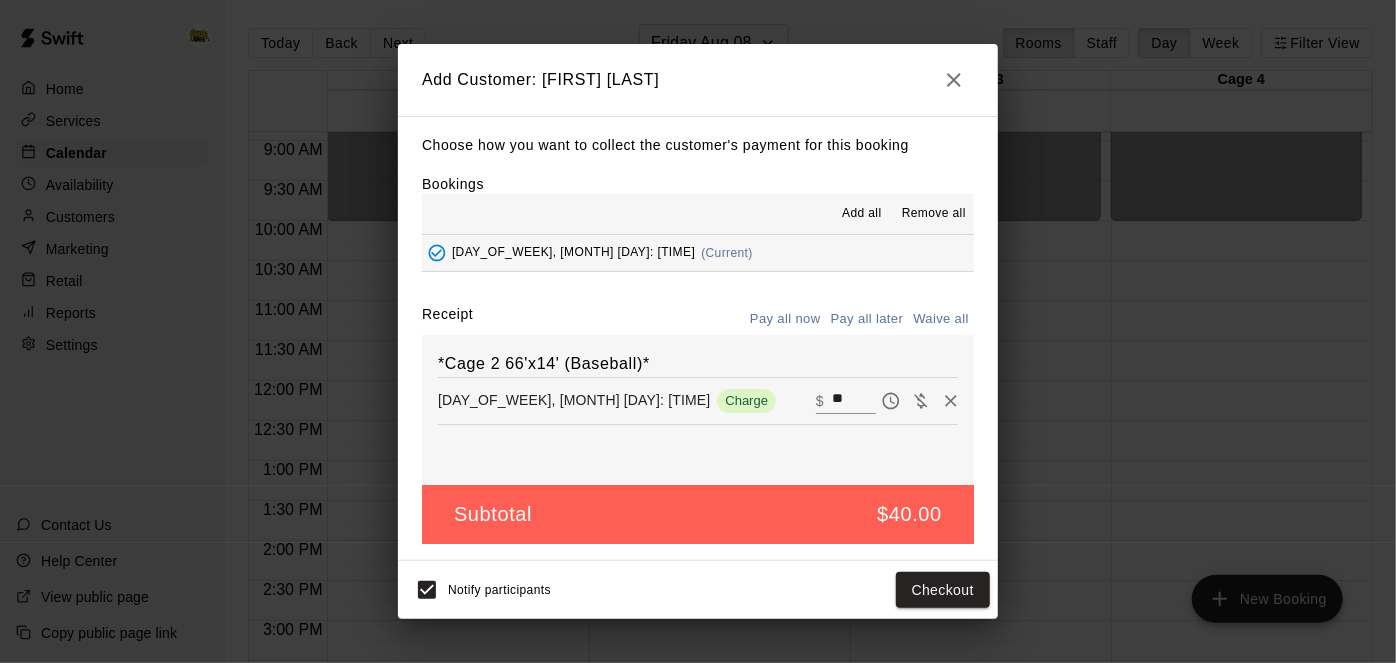 click on "Pay all later" at bounding box center (867, 319) 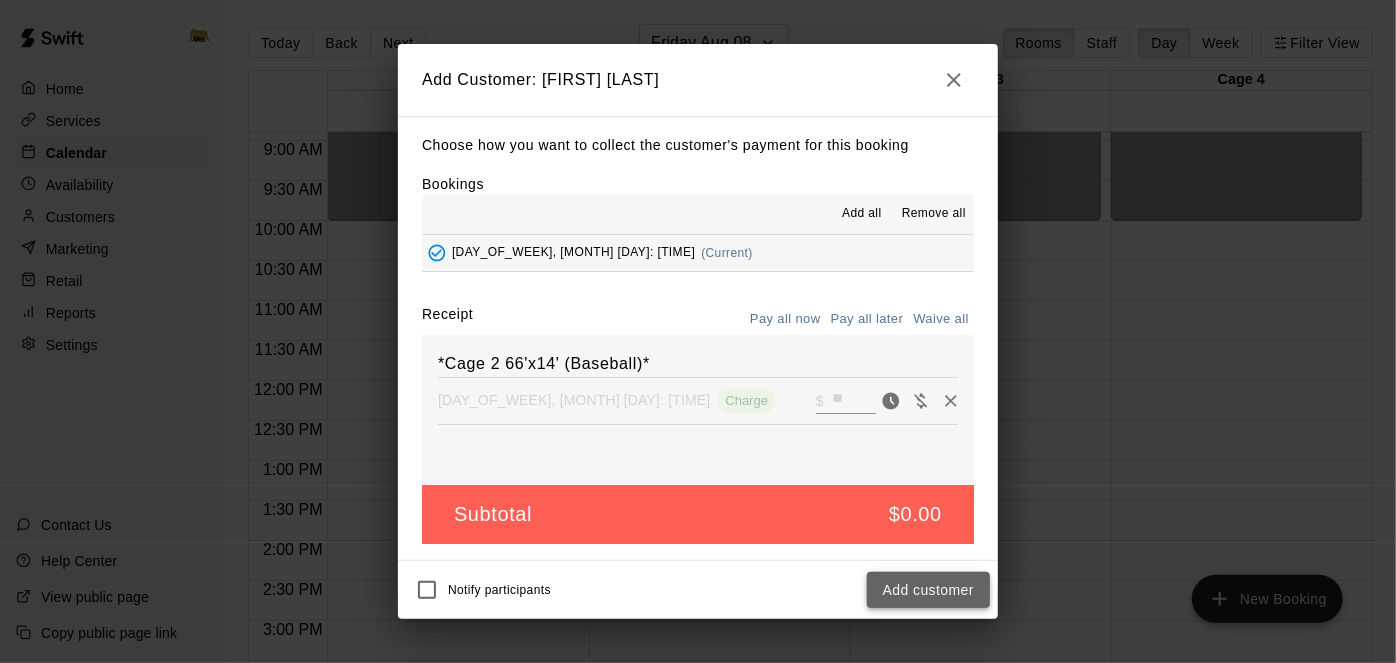 click on "Add customer" at bounding box center [928, 590] 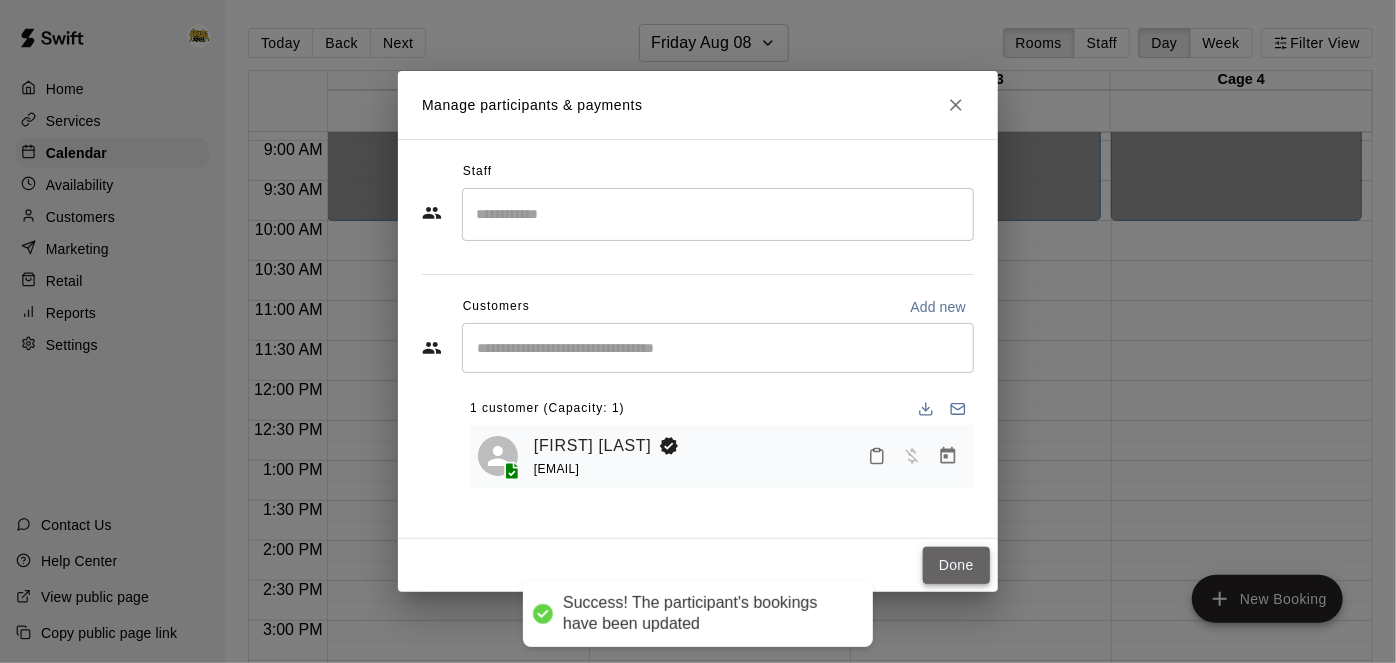 click on "Done" at bounding box center [956, 565] 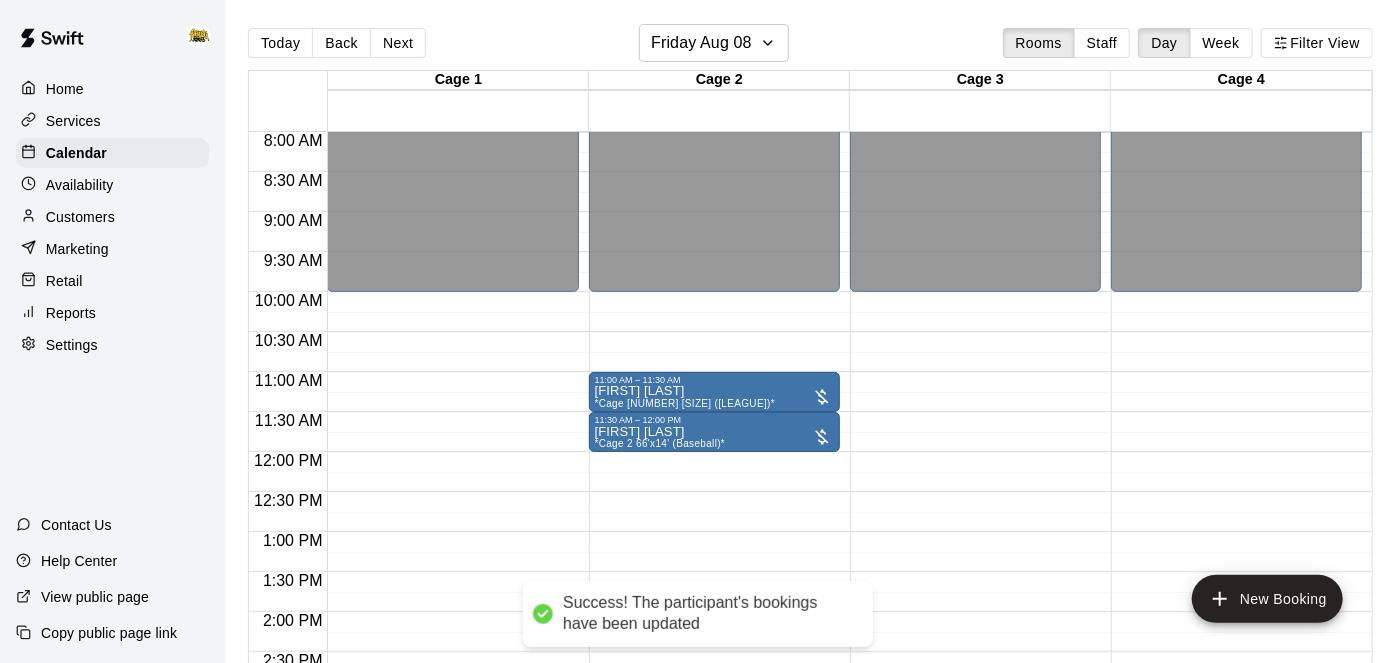 scroll, scrollTop: 628, scrollLeft: 0, axis: vertical 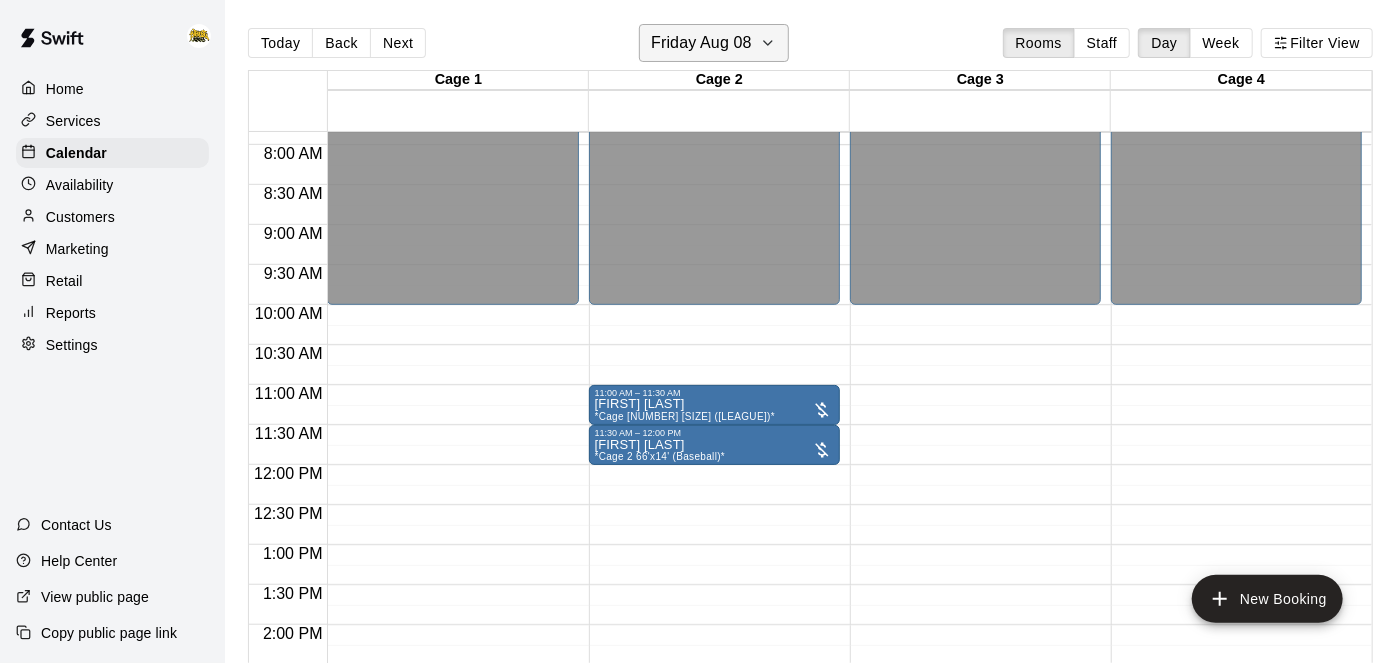 click on "Friday Aug 08" at bounding box center [701, 43] 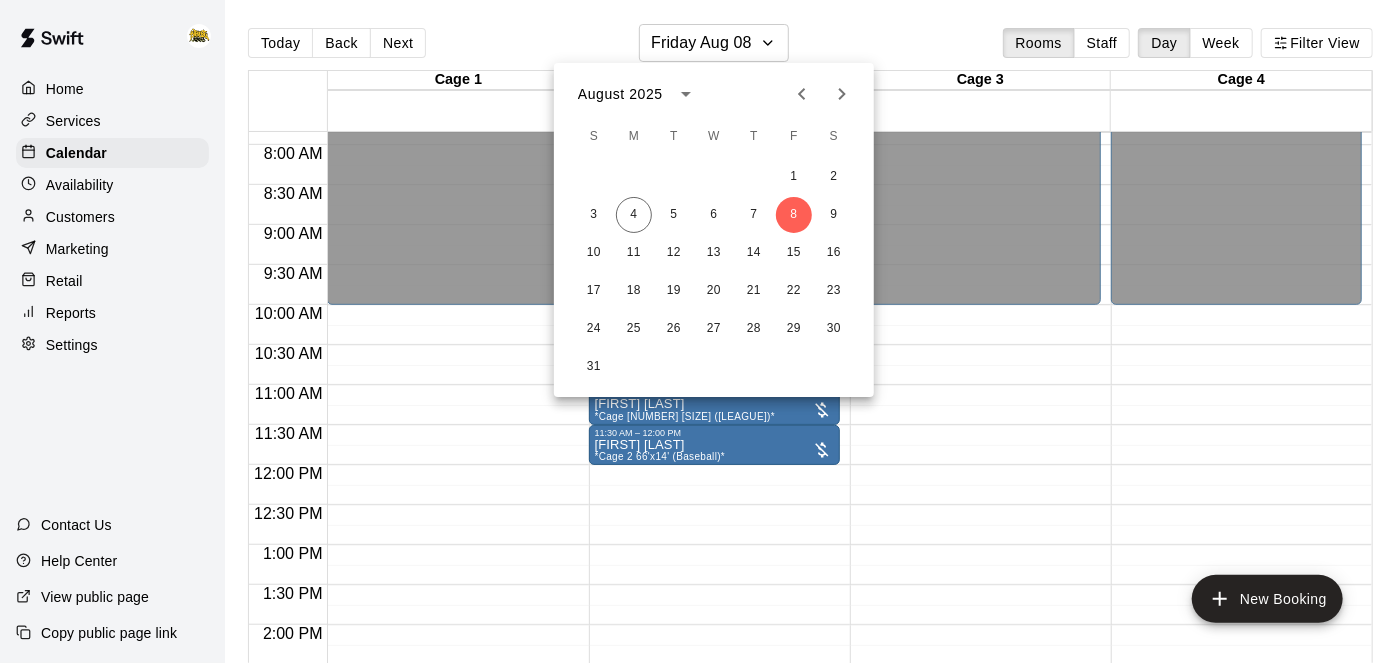 click 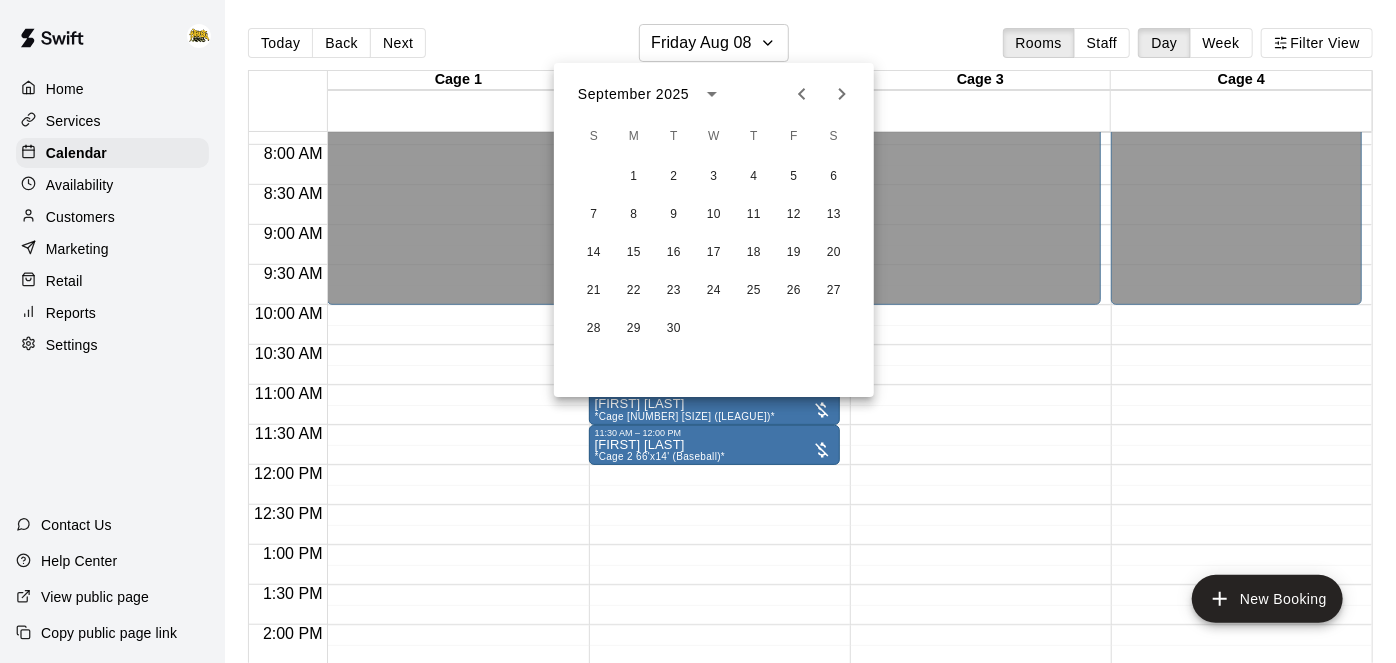 click 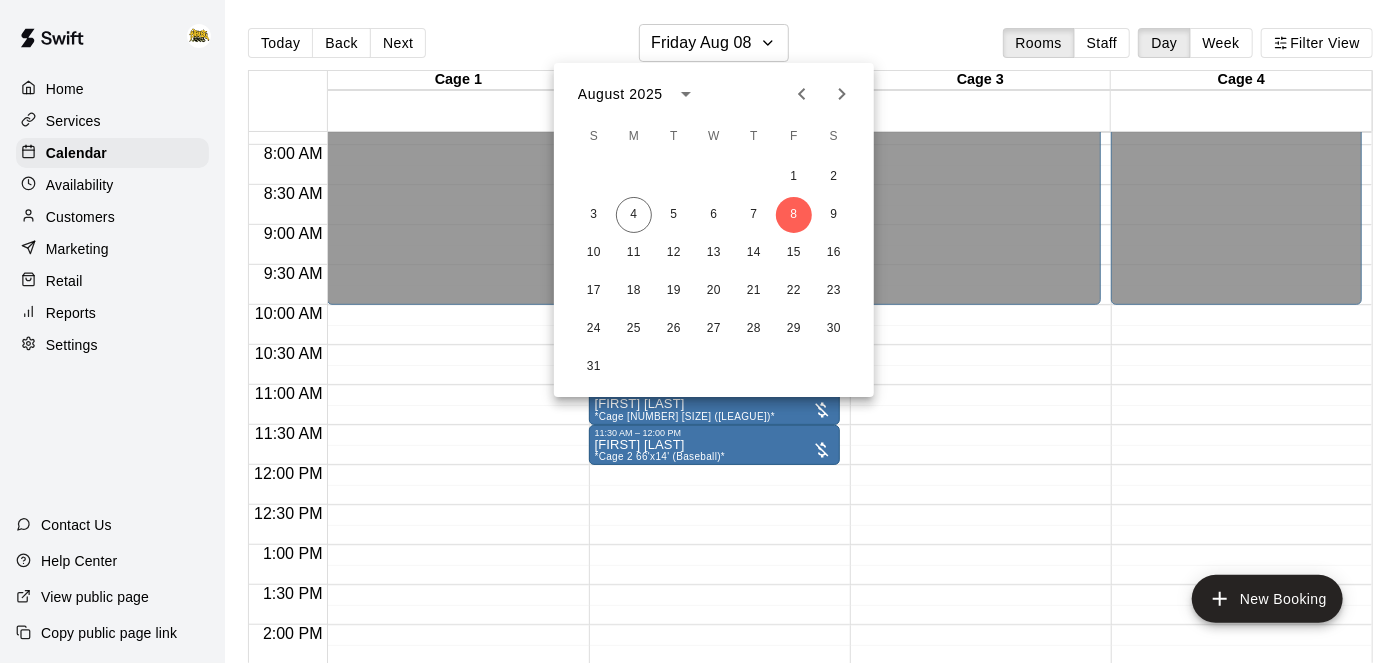 click 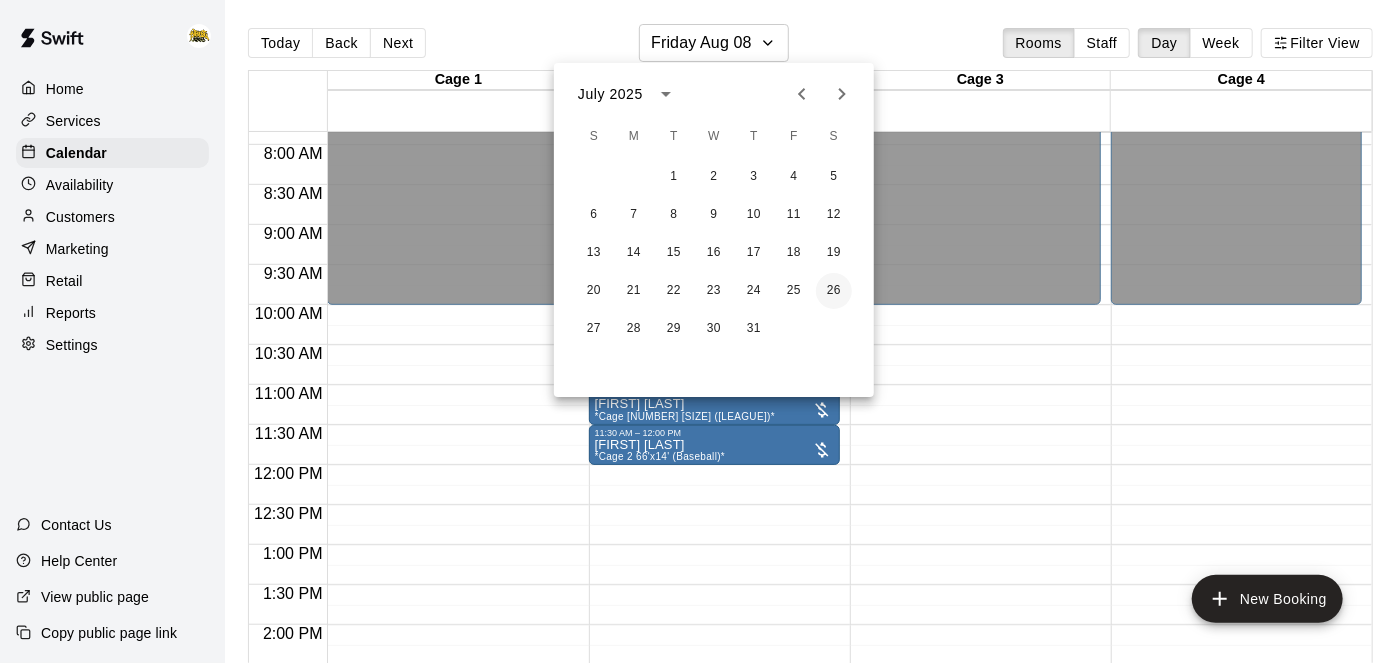 click on "26" at bounding box center (834, 291) 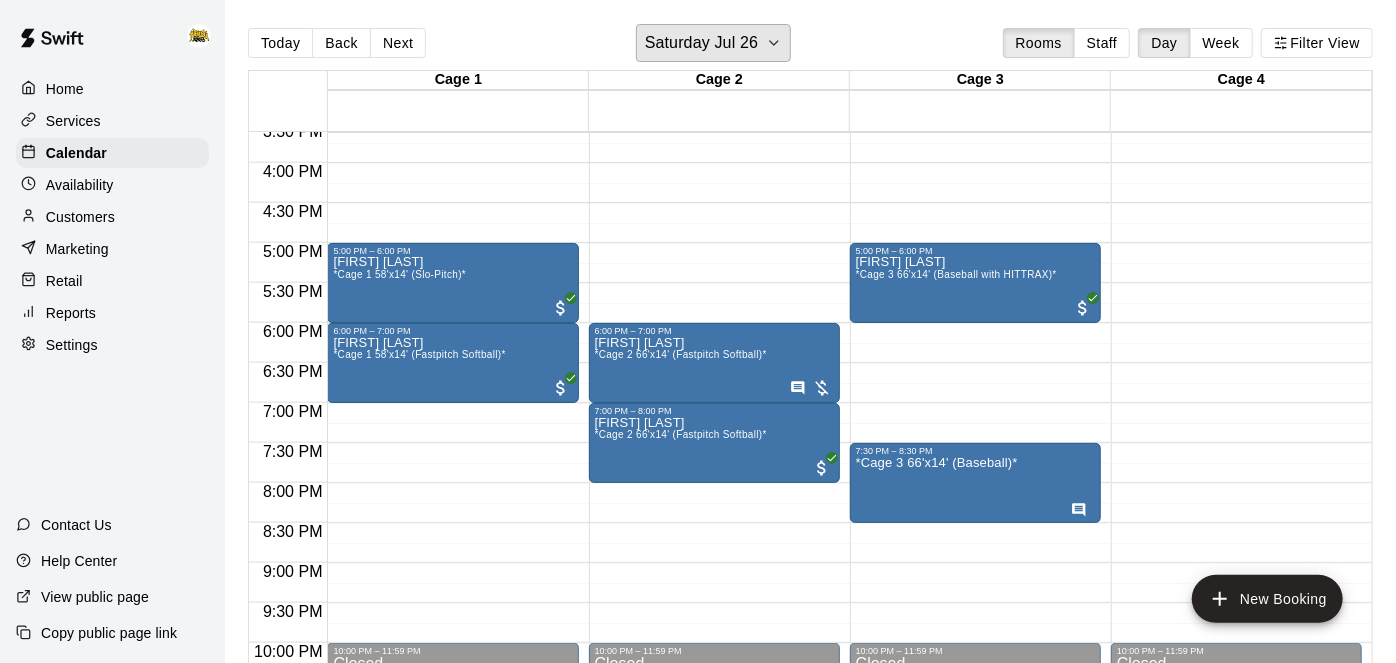 scroll, scrollTop: 1252, scrollLeft: 0, axis: vertical 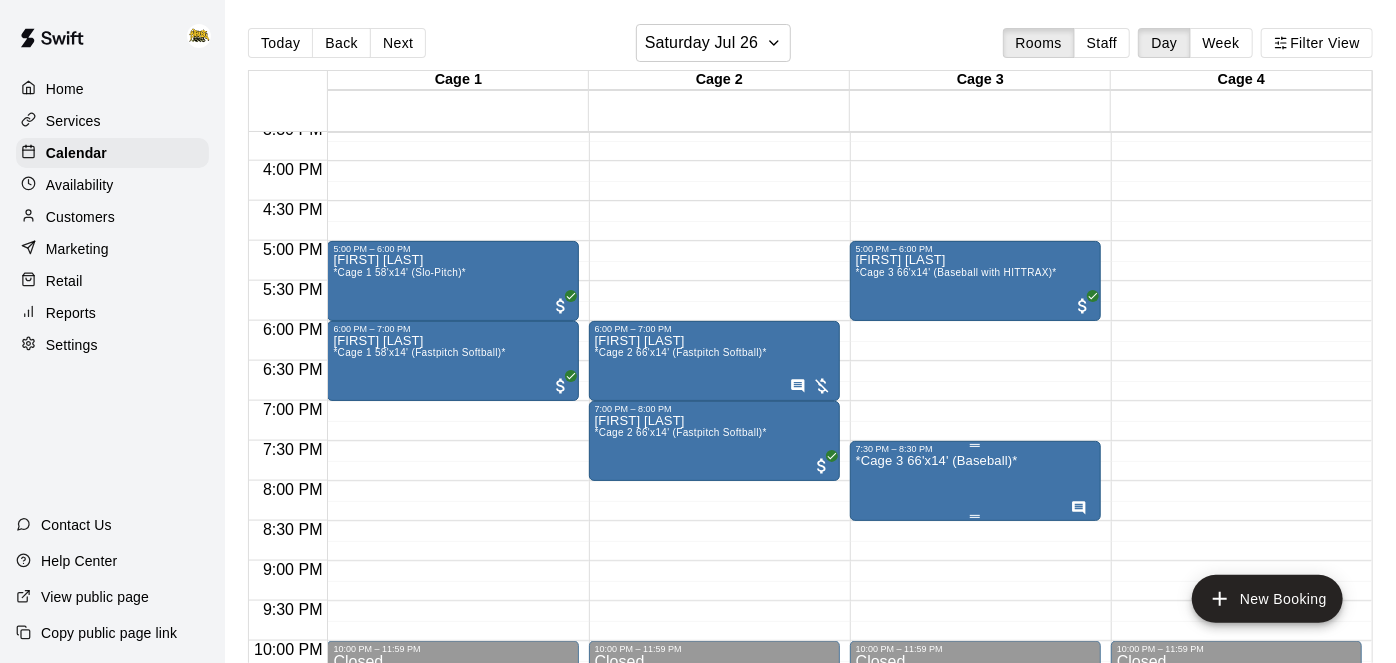 click on "*Cage 3 66'x14' (Baseball)*" at bounding box center (937, 785) 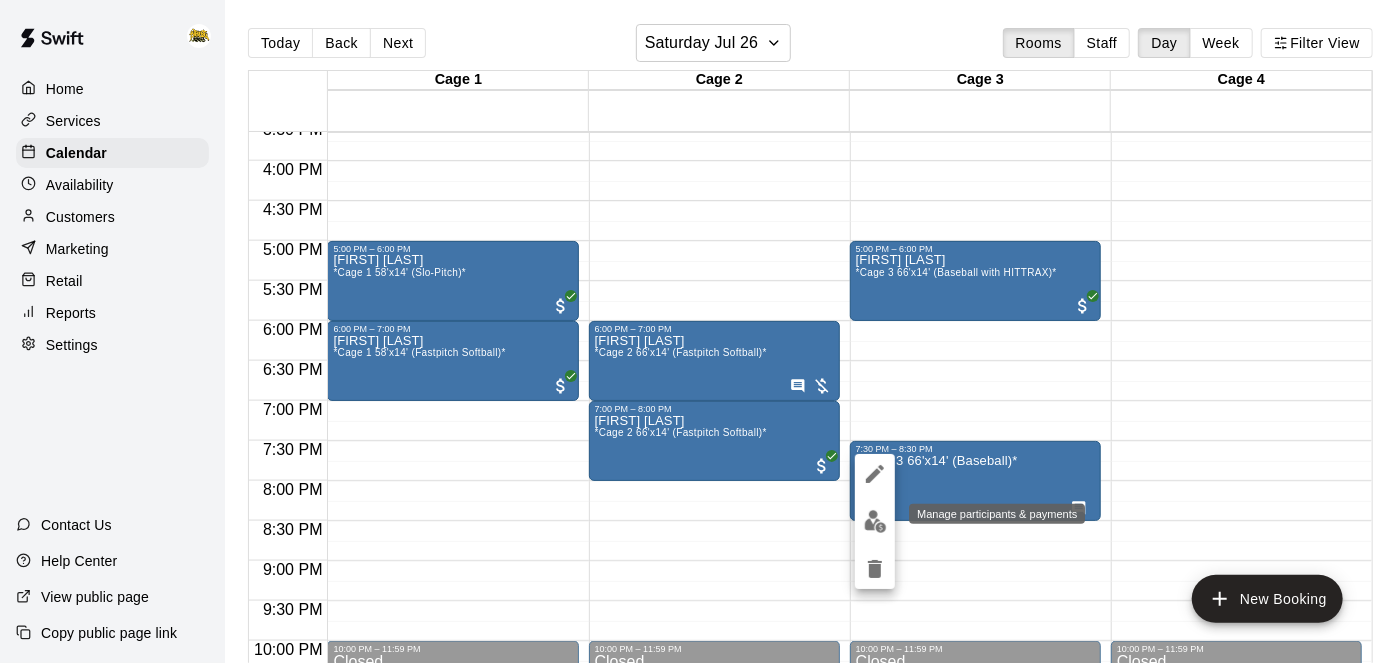 click at bounding box center (875, 521) 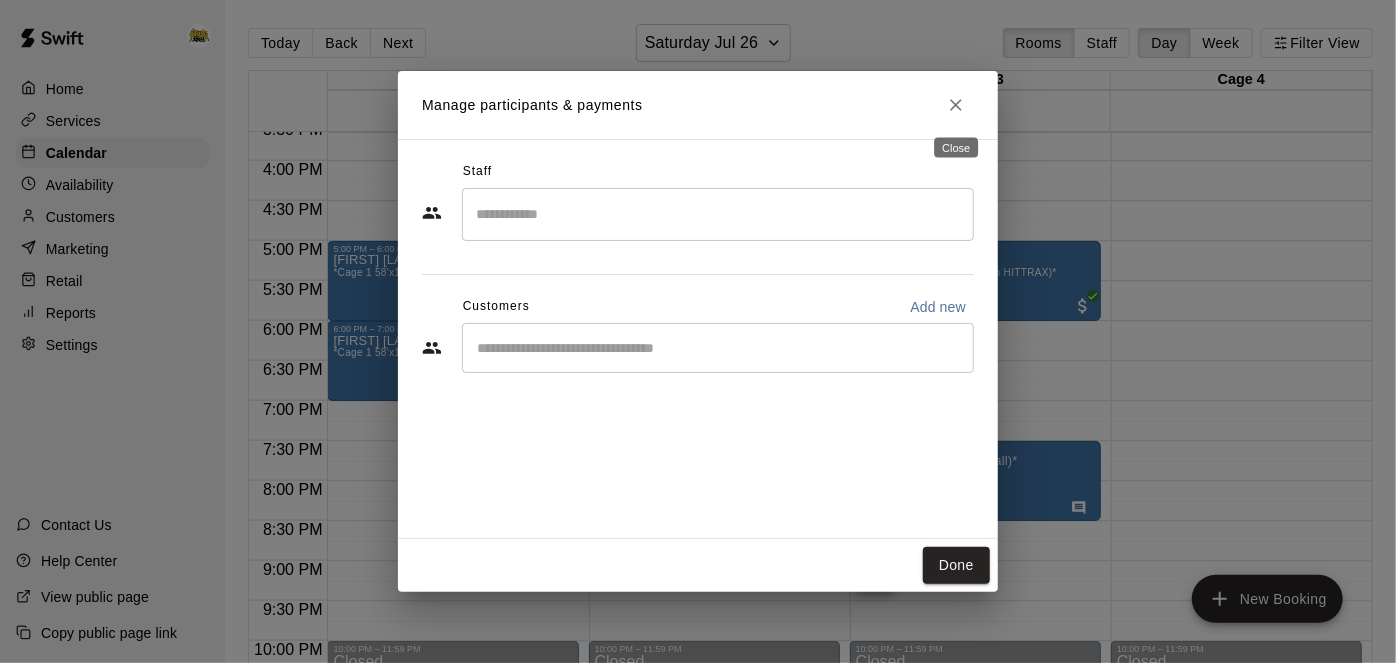 click 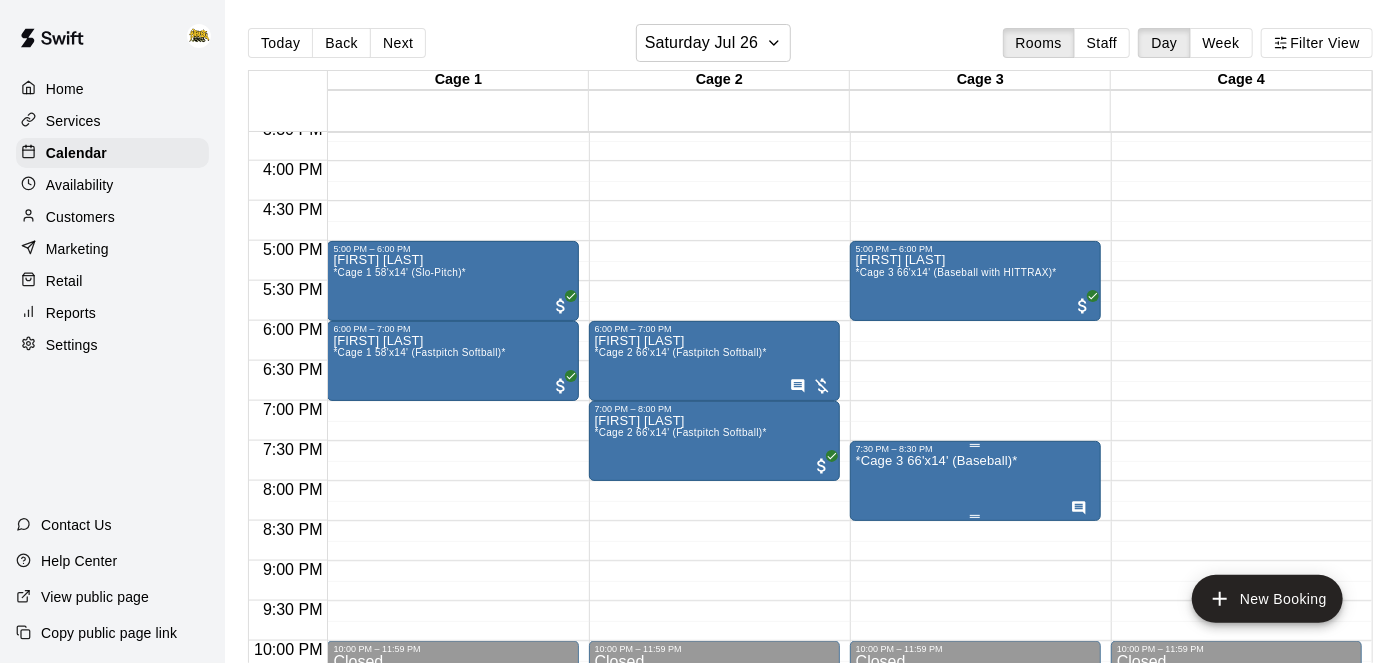 click on "*Cage 3 66'x14' (Baseball)*" at bounding box center [937, 461] 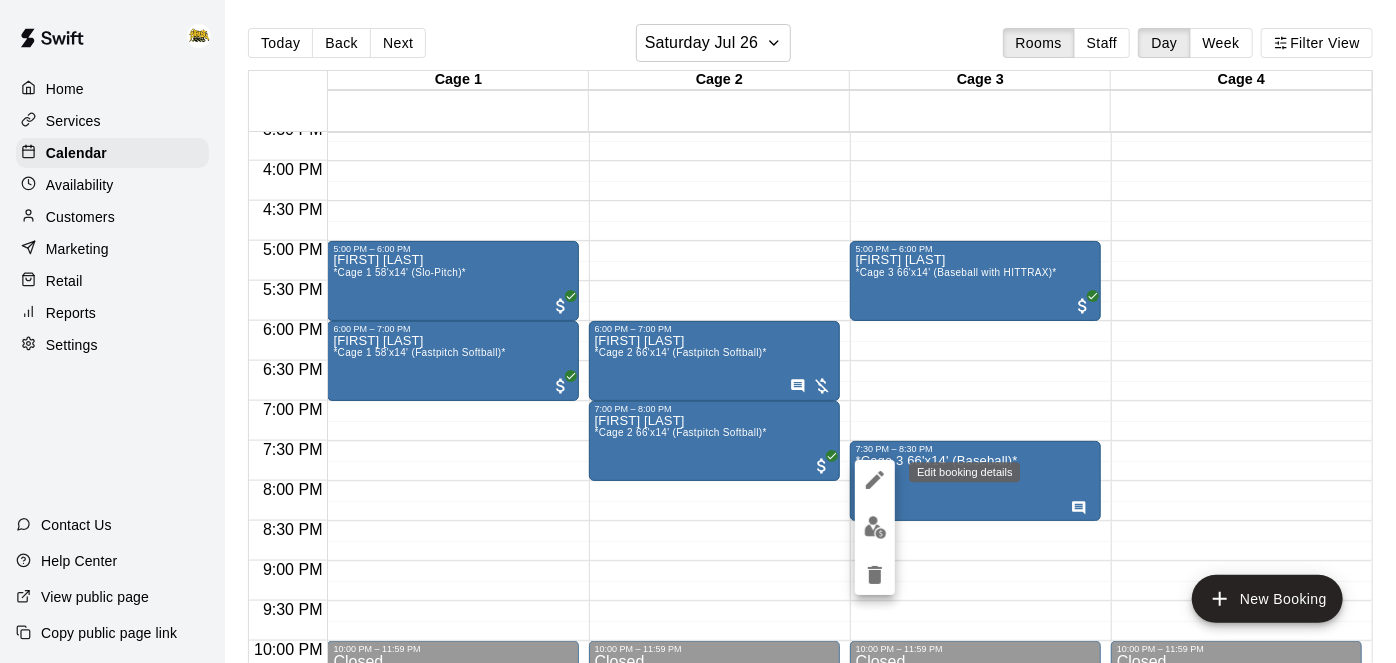 click 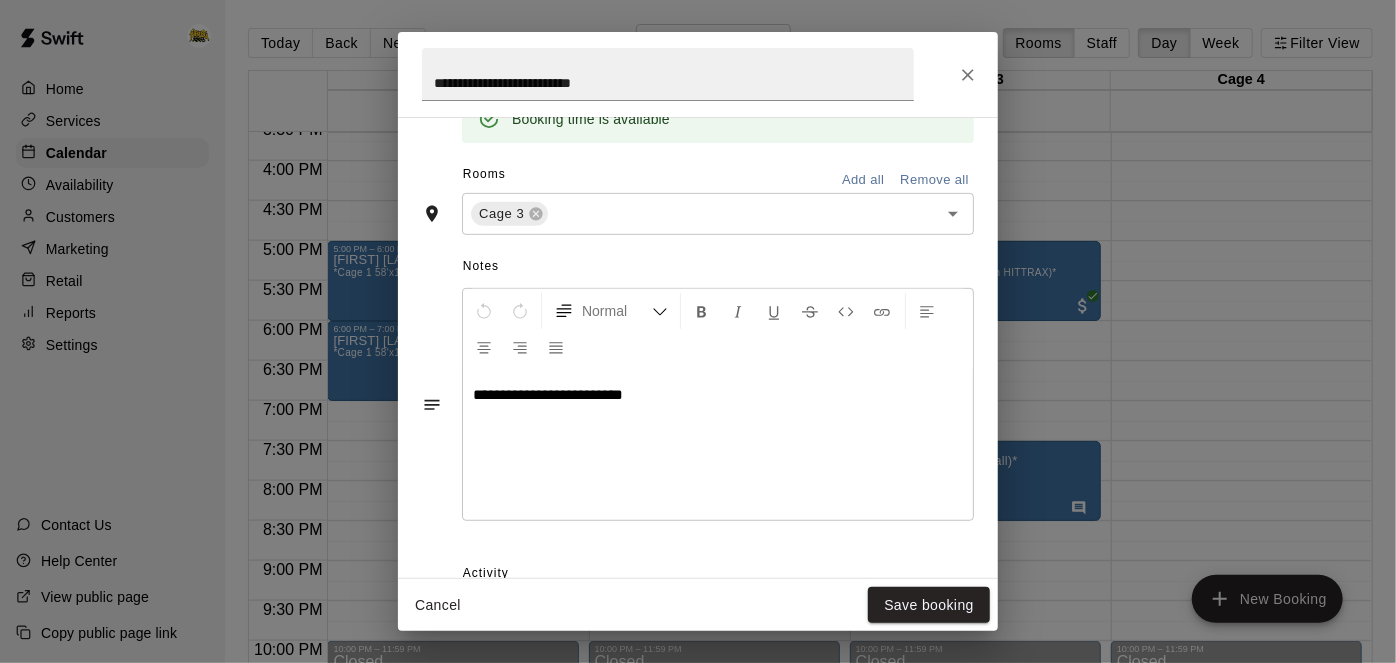 scroll, scrollTop: 440, scrollLeft: 0, axis: vertical 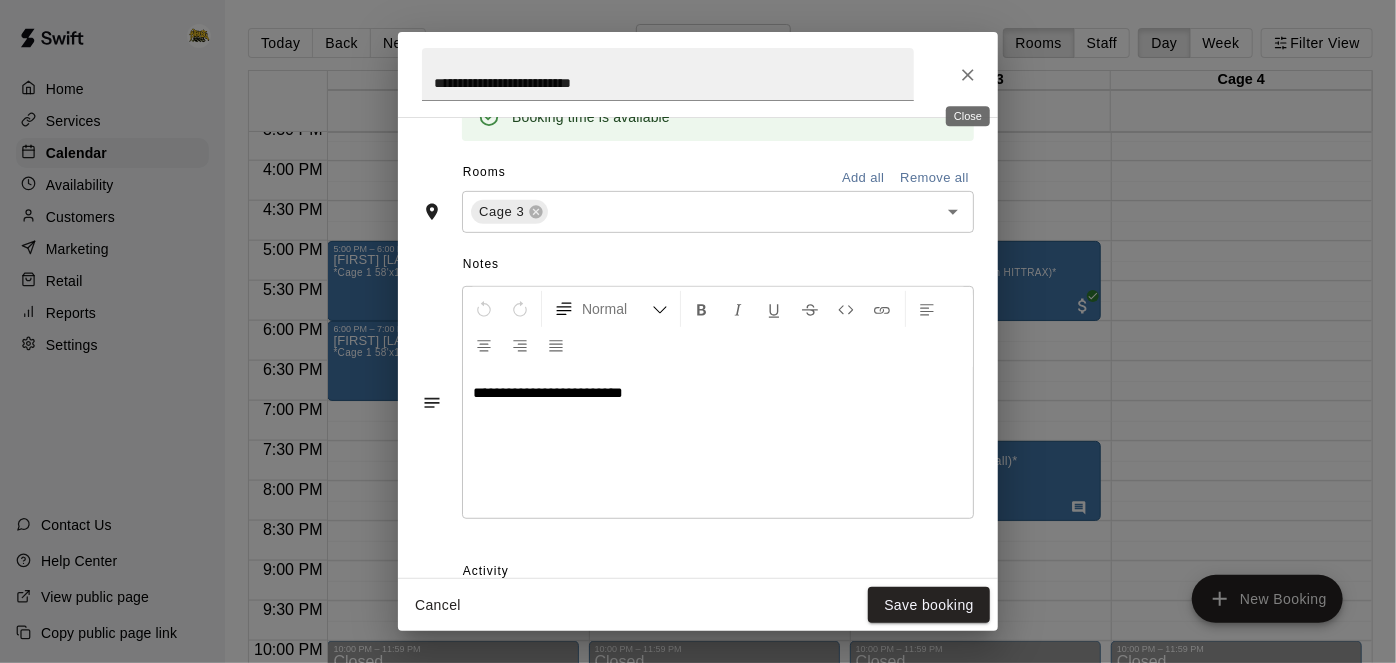 click 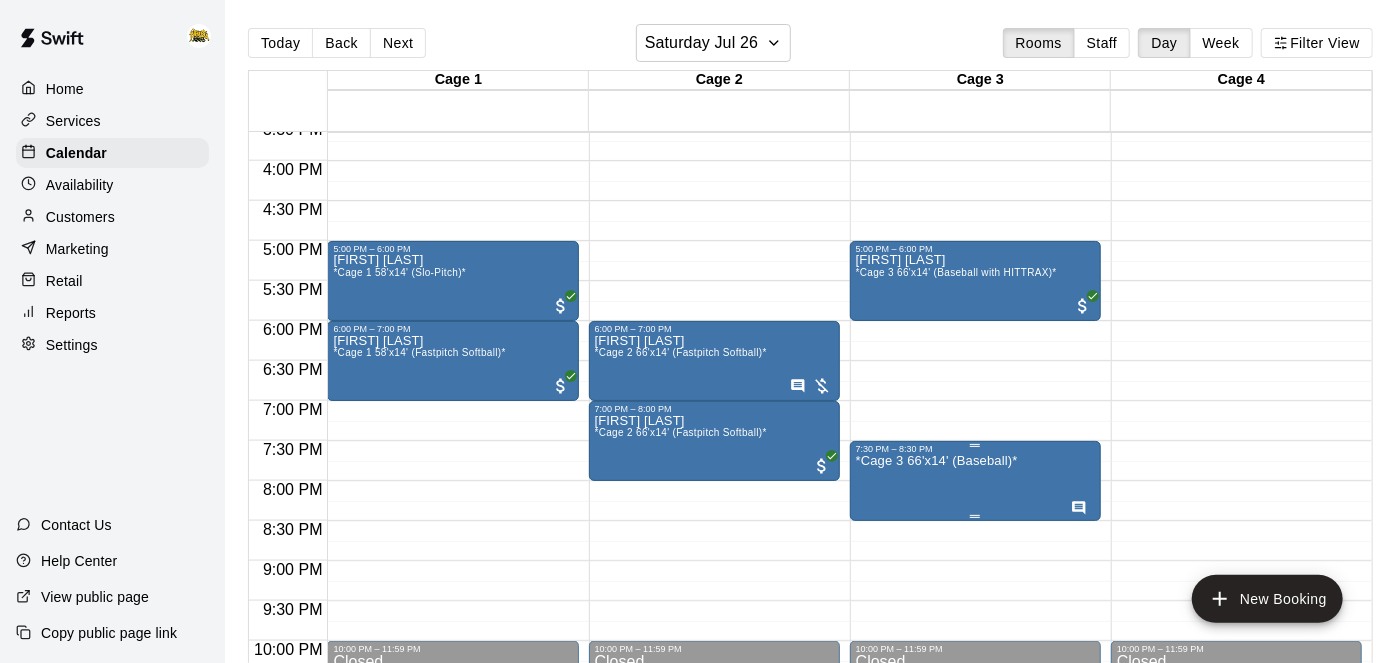 click on "*Cage 3 66'x14' (Baseball)*" at bounding box center (937, 785) 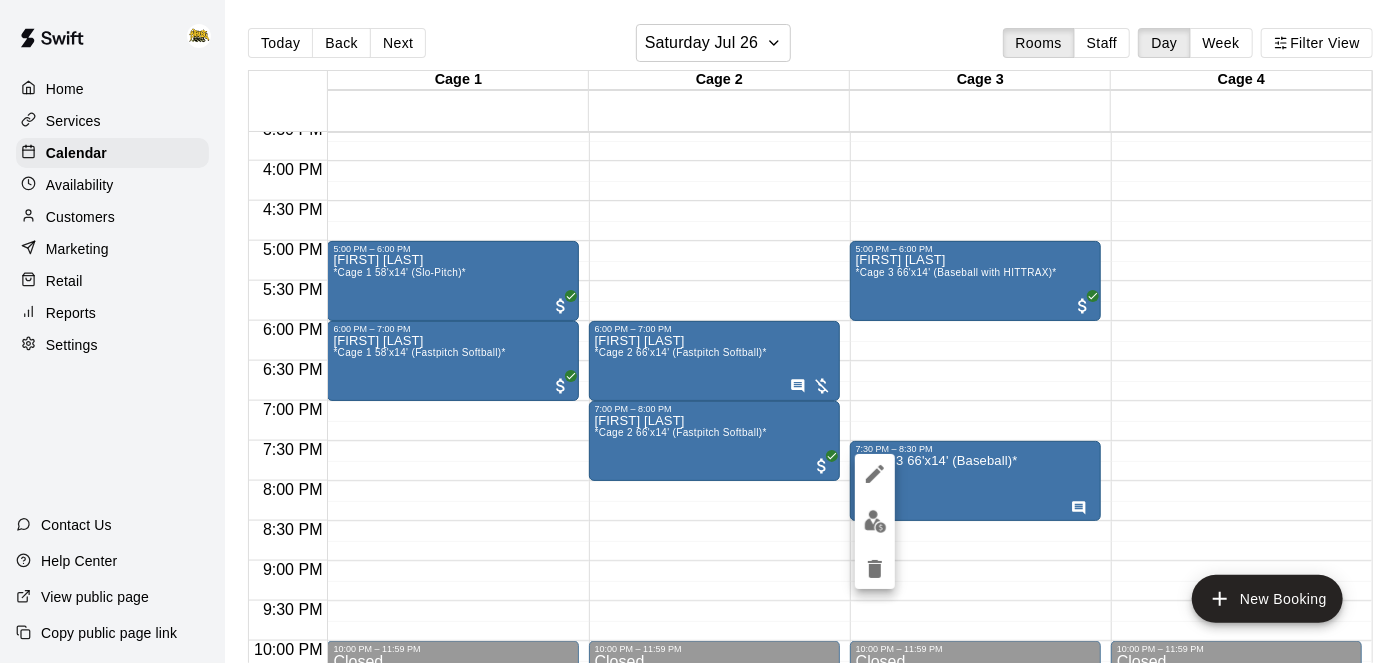 click at bounding box center [698, 331] 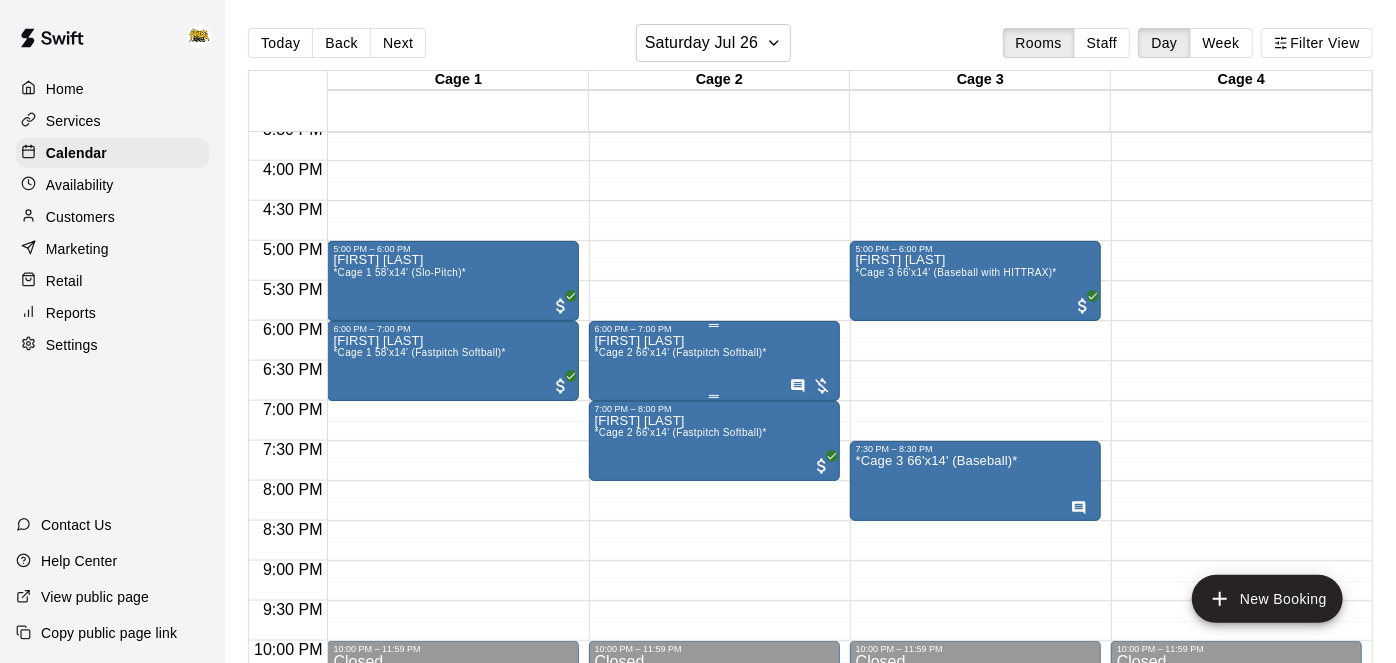 click on "Kelly Criss *Cage 2 66'x14' (Fastpitch Softball)*" at bounding box center [681, 665] 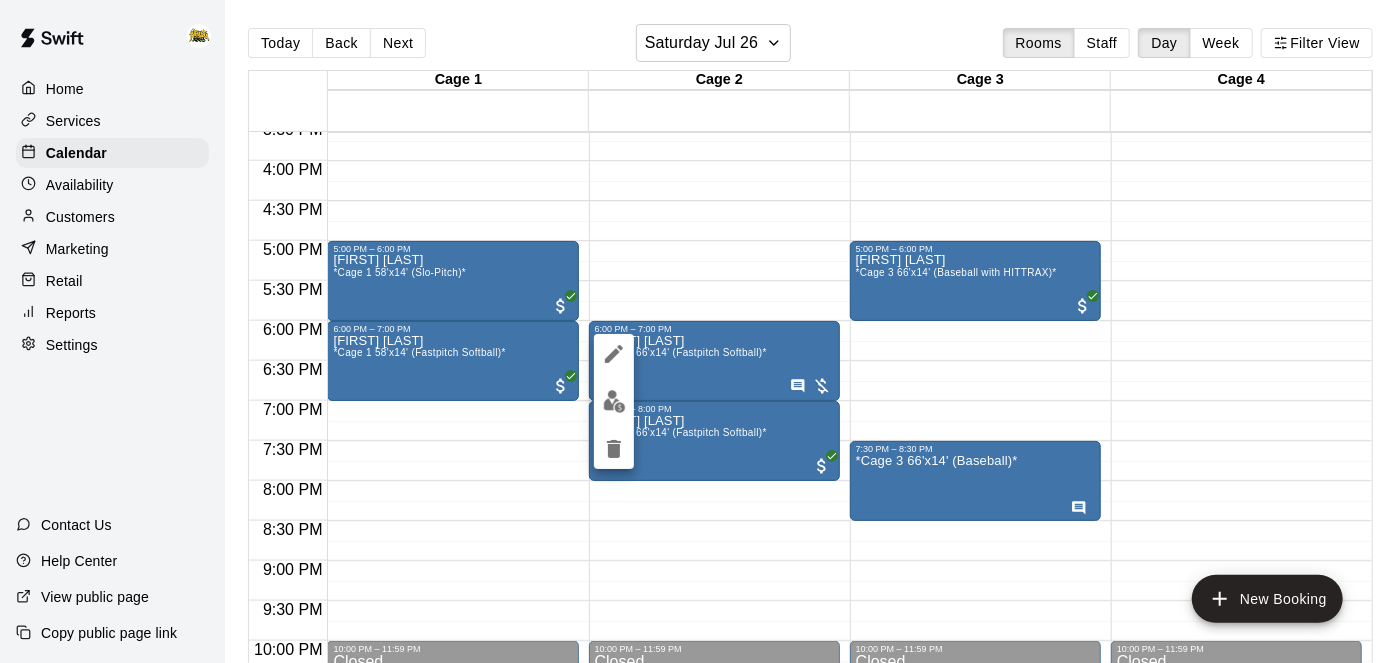 click at bounding box center [698, 331] 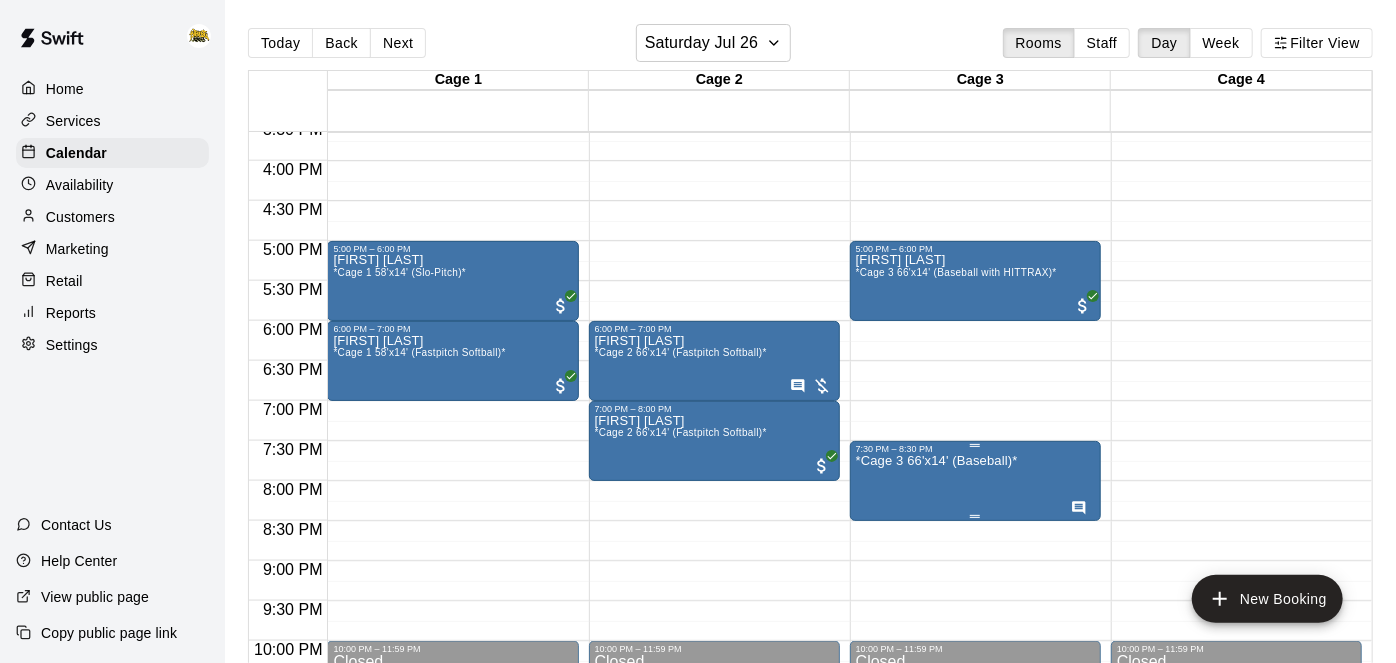 click on "*Cage 3 66'x14' (Baseball)*" at bounding box center [937, 461] 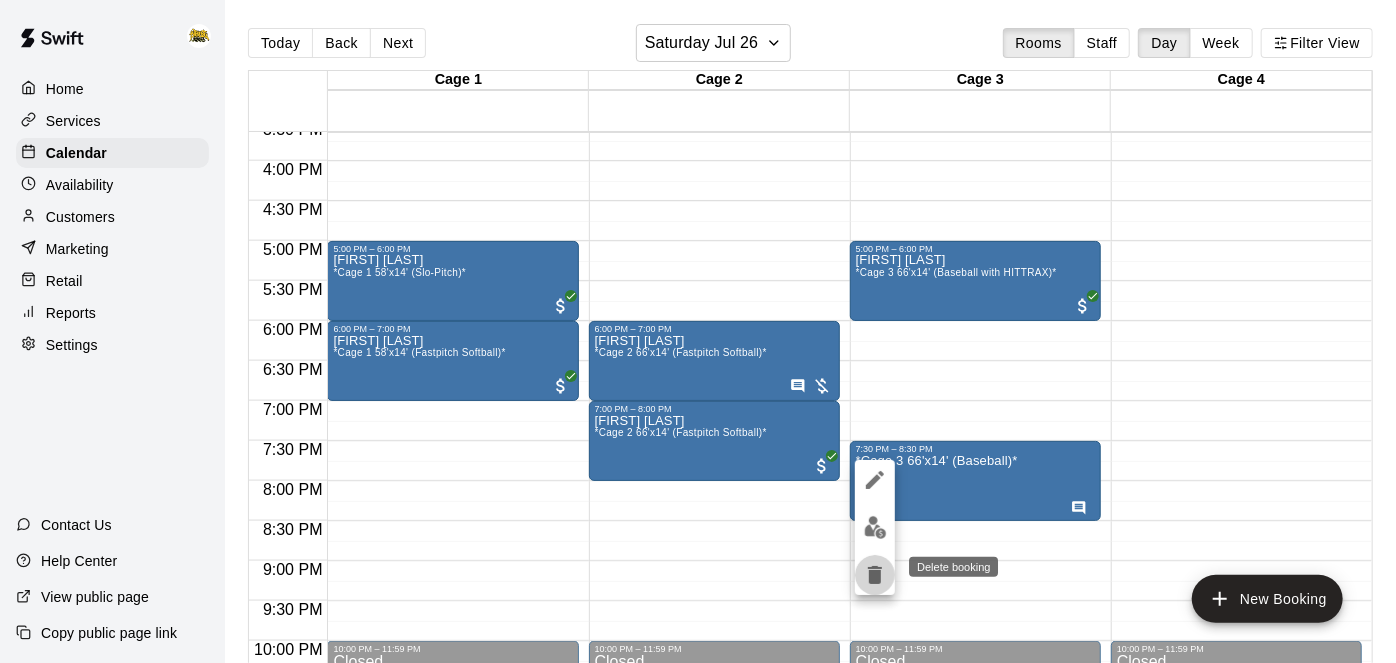 click 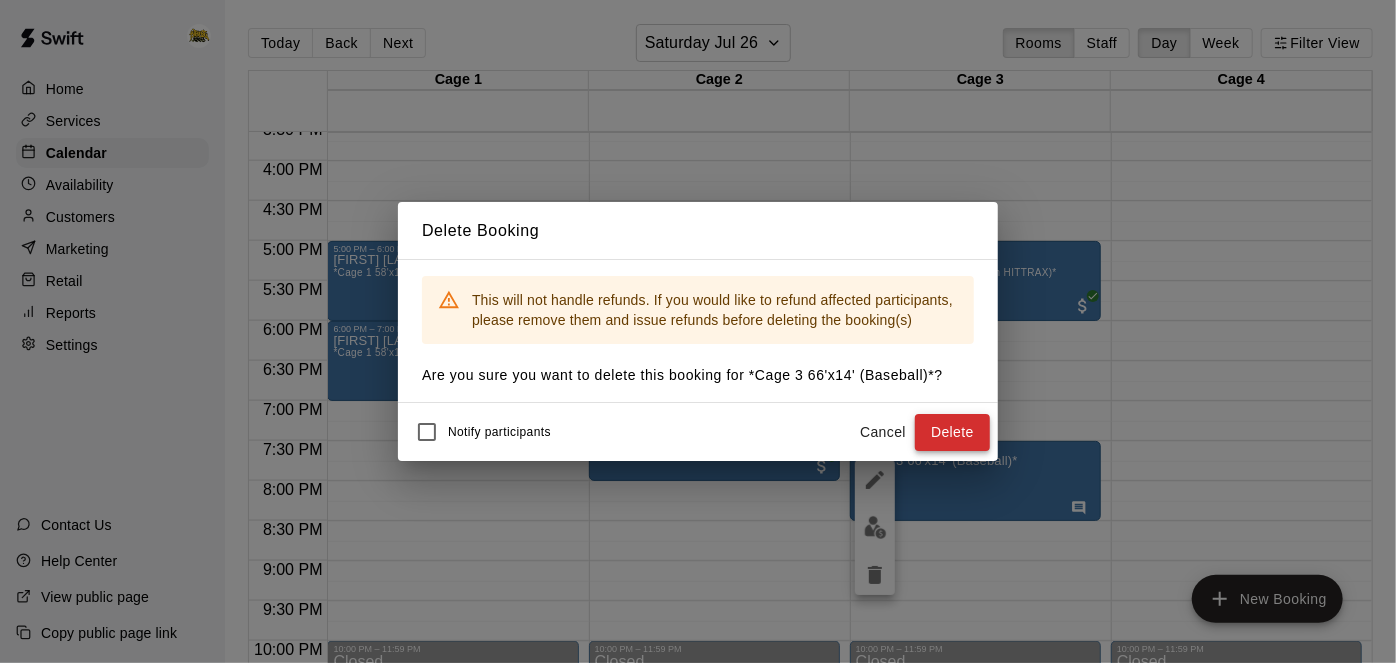 click on "Delete" at bounding box center (952, 432) 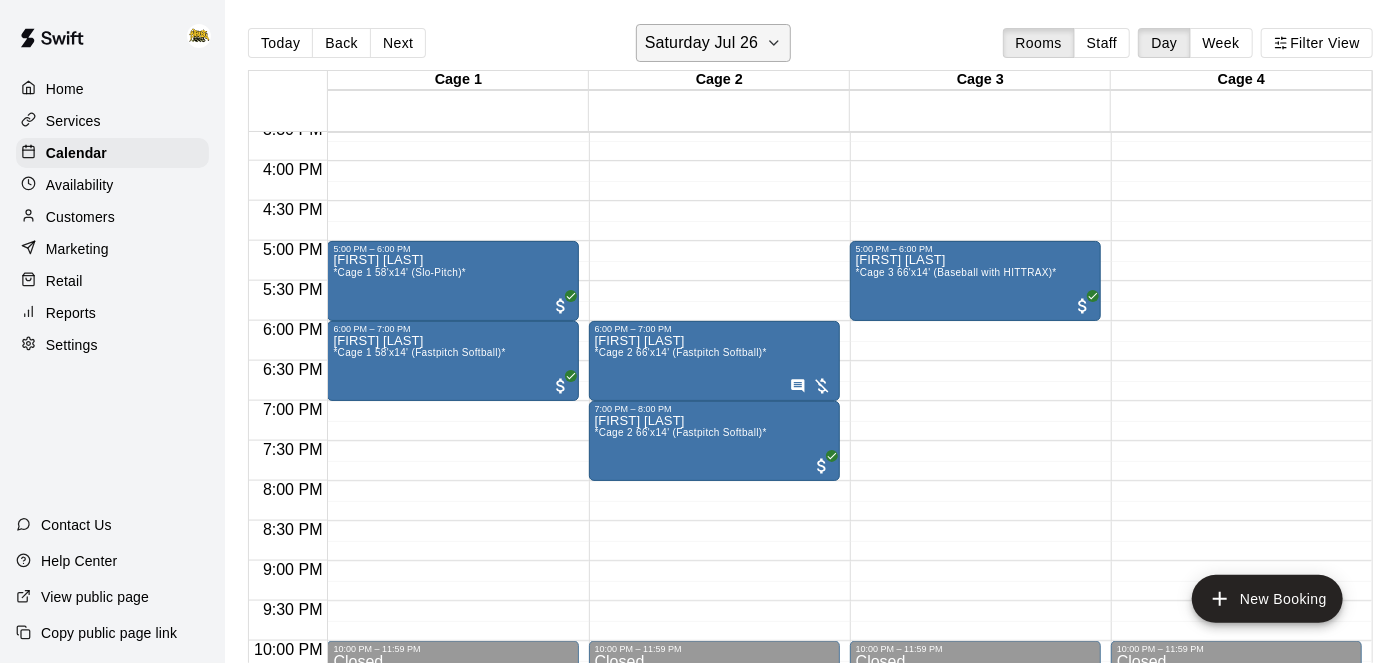 click on "Saturday Jul 26" at bounding box center [701, 43] 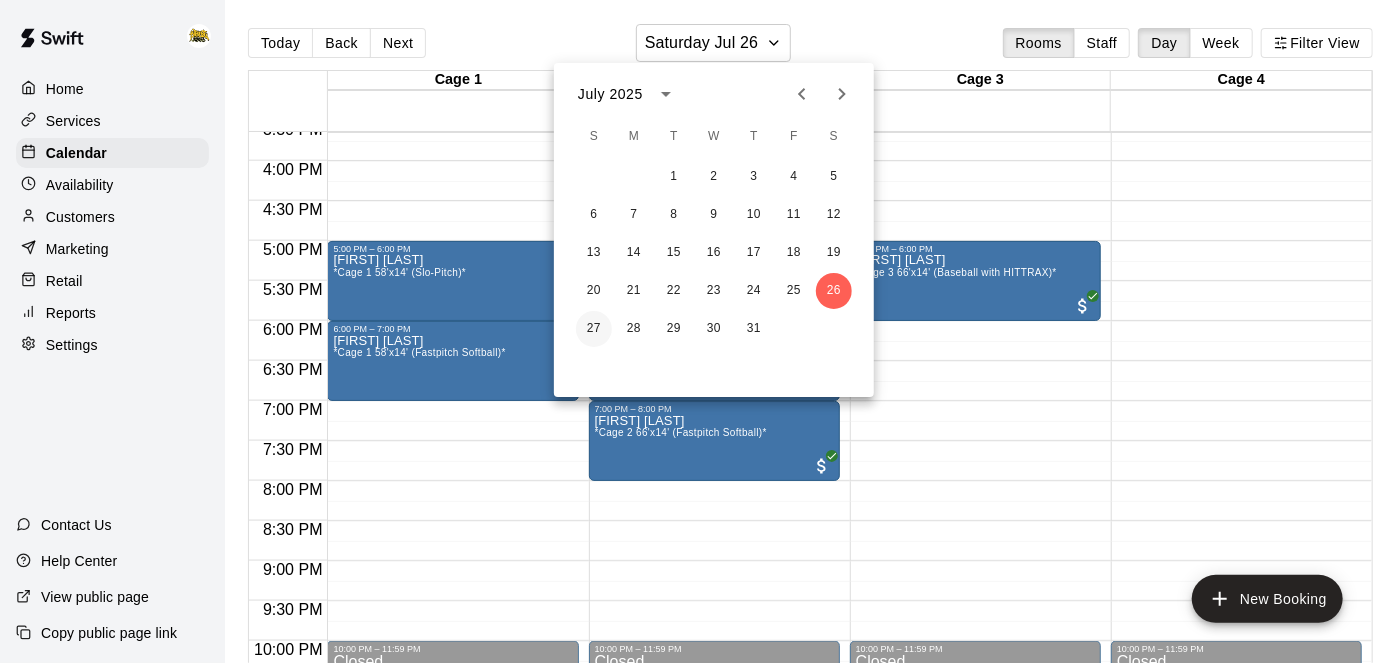 click on "27" at bounding box center [594, 329] 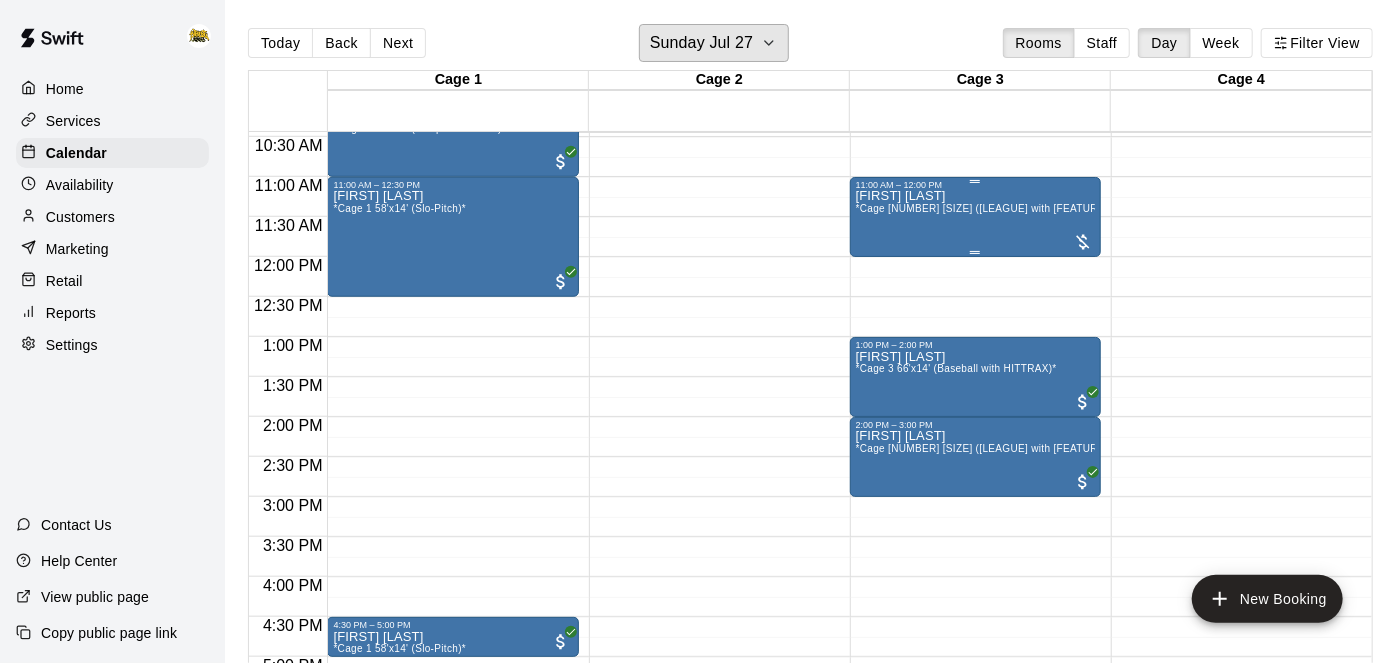 scroll, scrollTop: 861, scrollLeft: 0, axis: vertical 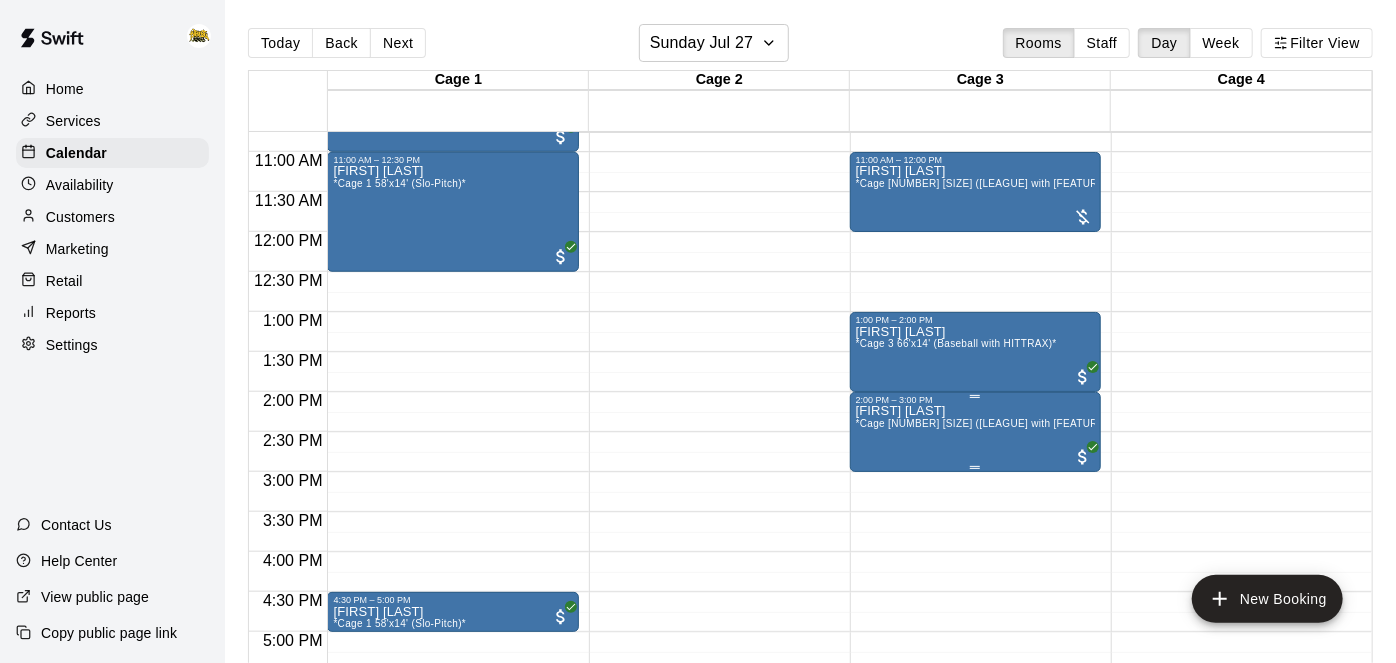click on "Jerry Gill *Cage 3 66'x14' (Fastpitch Softball with HITTRAX)*" at bounding box center [975, 736] 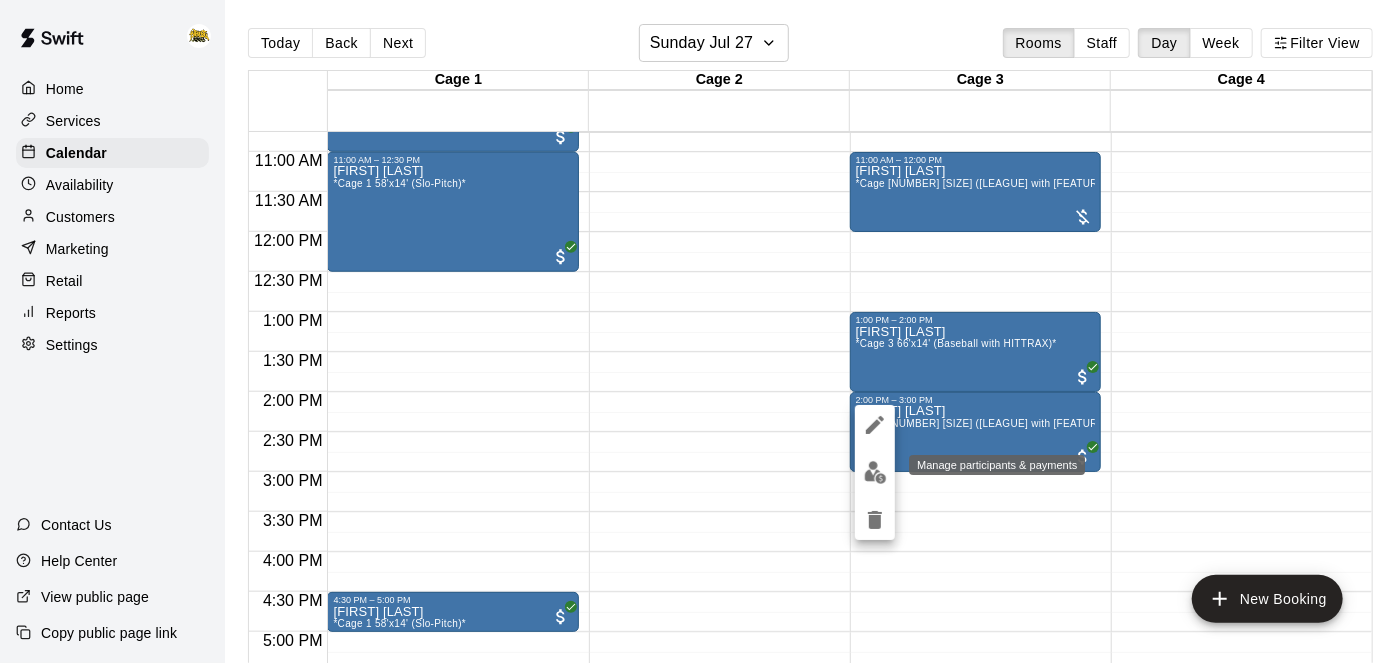 click at bounding box center (875, 472) 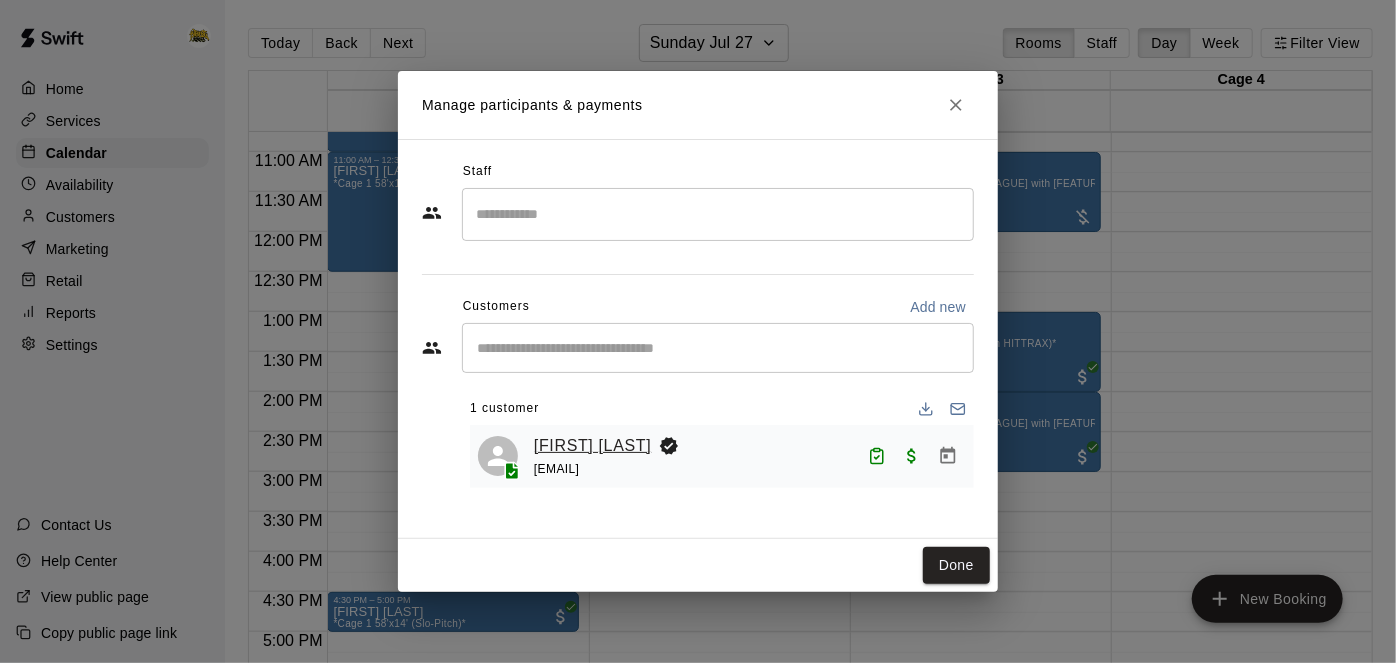 click on "[FIRST] [LAST]" at bounding box center (592, 446) 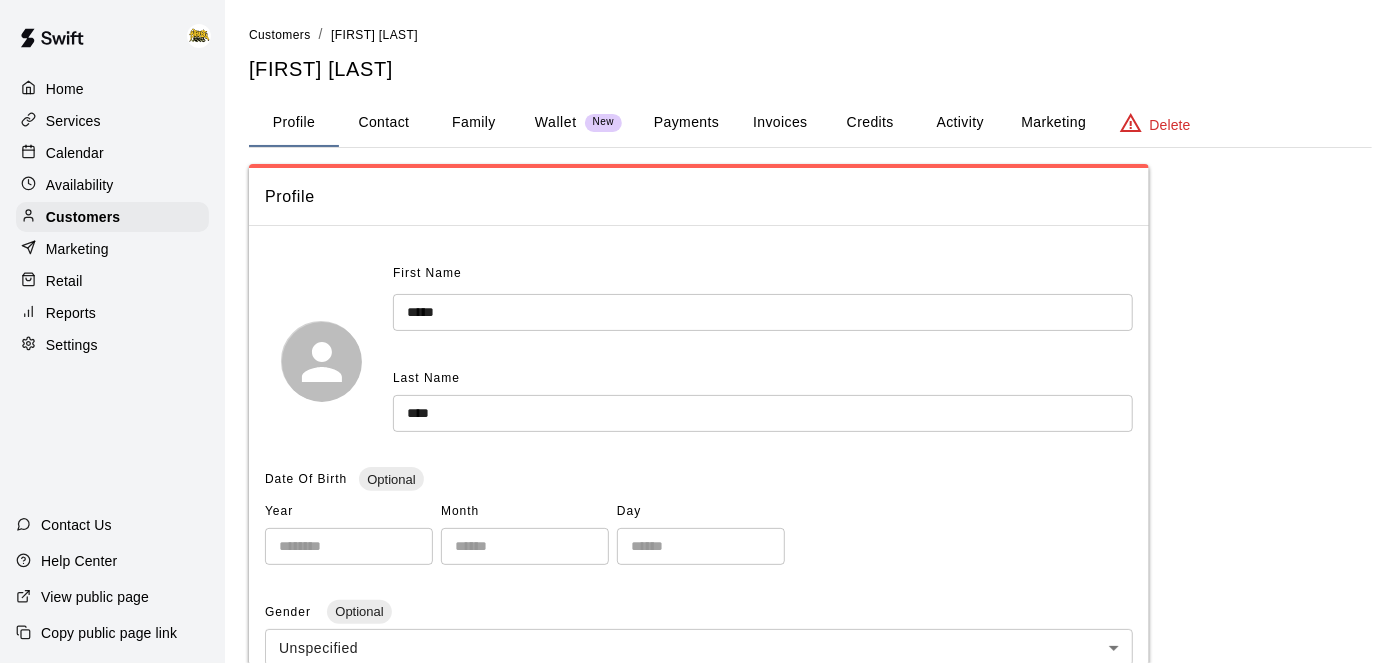 click on "Wallet New" at bounding box center [578, 122] 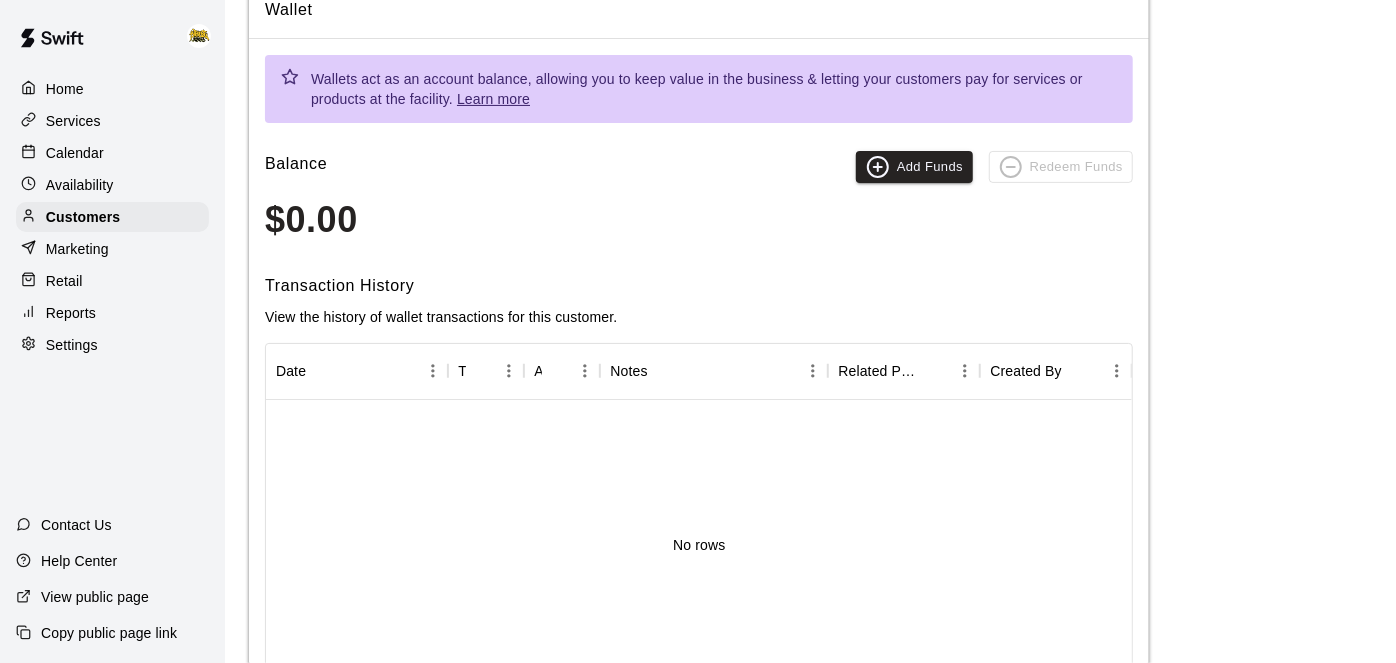 scroll, scrollTop: 0, scrollLeft: 0, axis: both 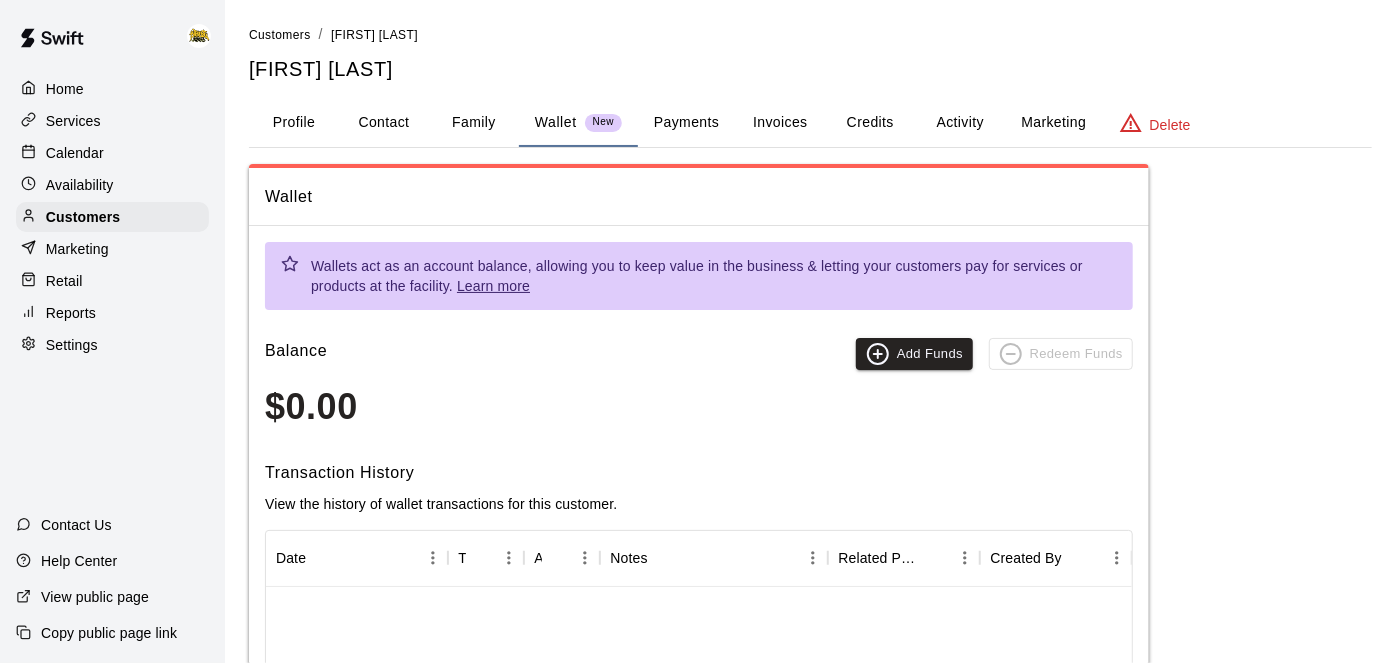 click on "Payments" at bounding box center [686, 123] 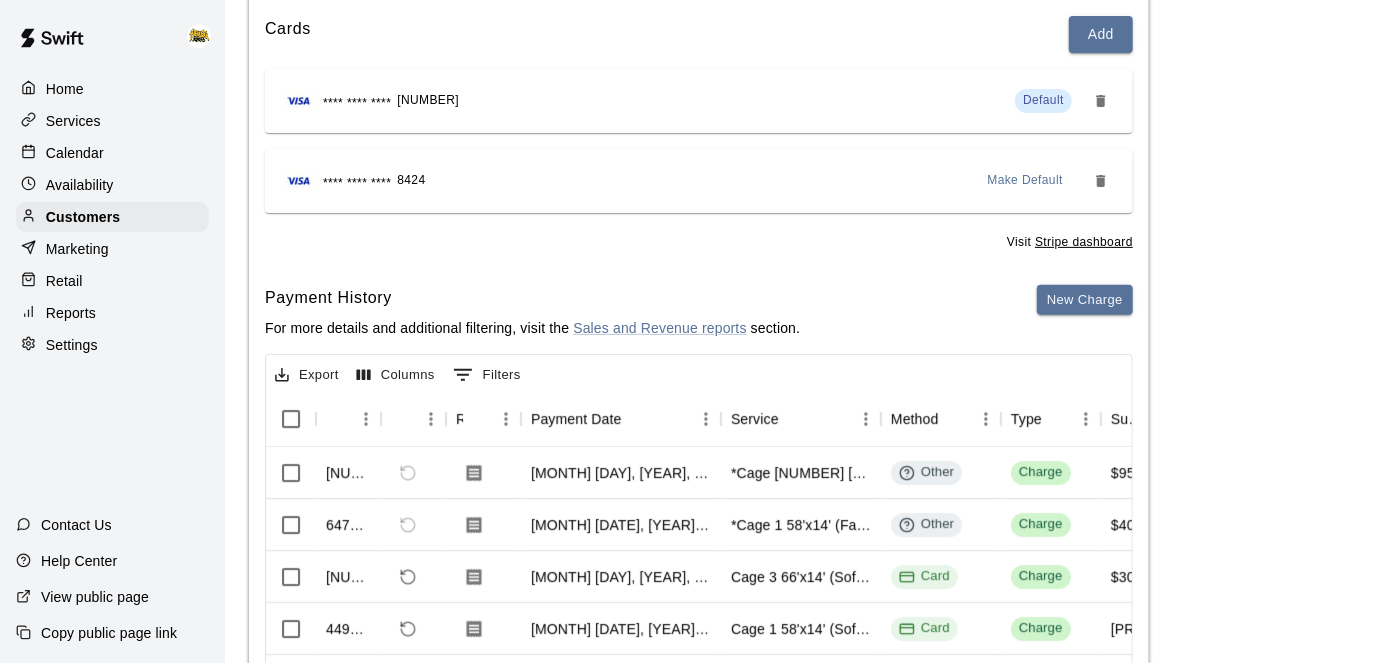 scroll, scrollTop: 245, scrollLeft: 0, axis: vertical 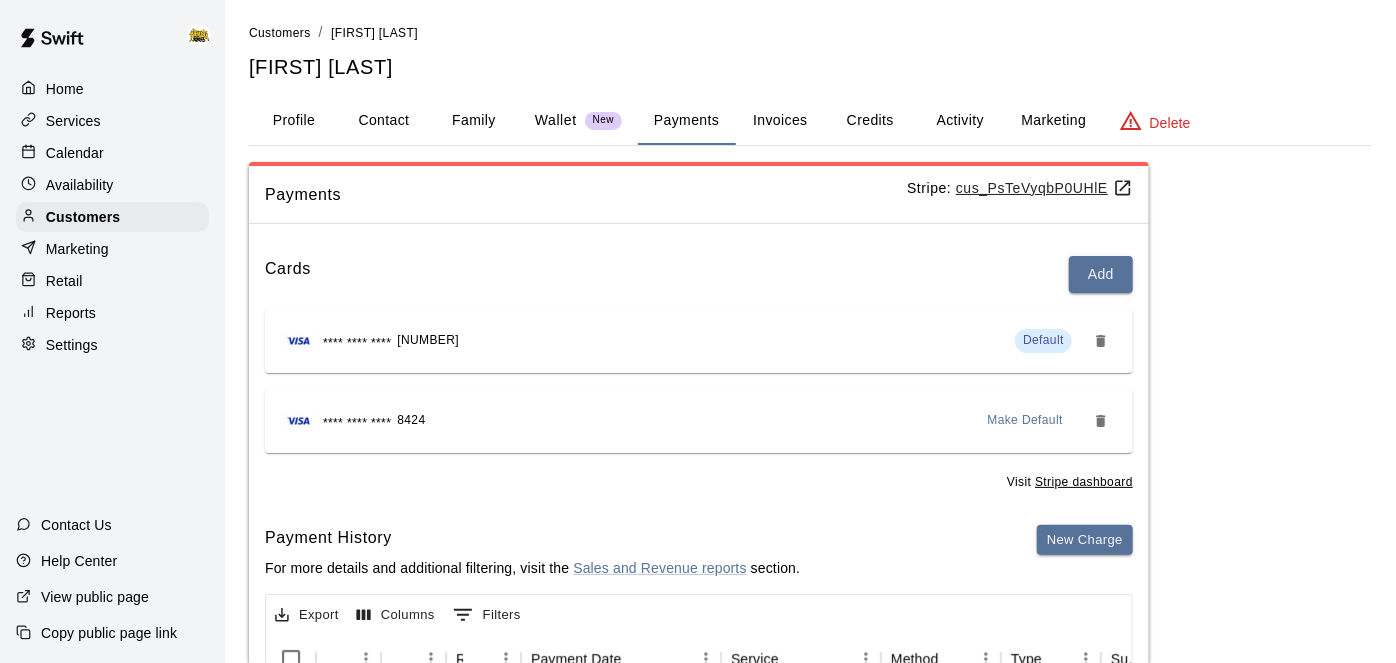 click on "Home" at bounding box center [65, 89] 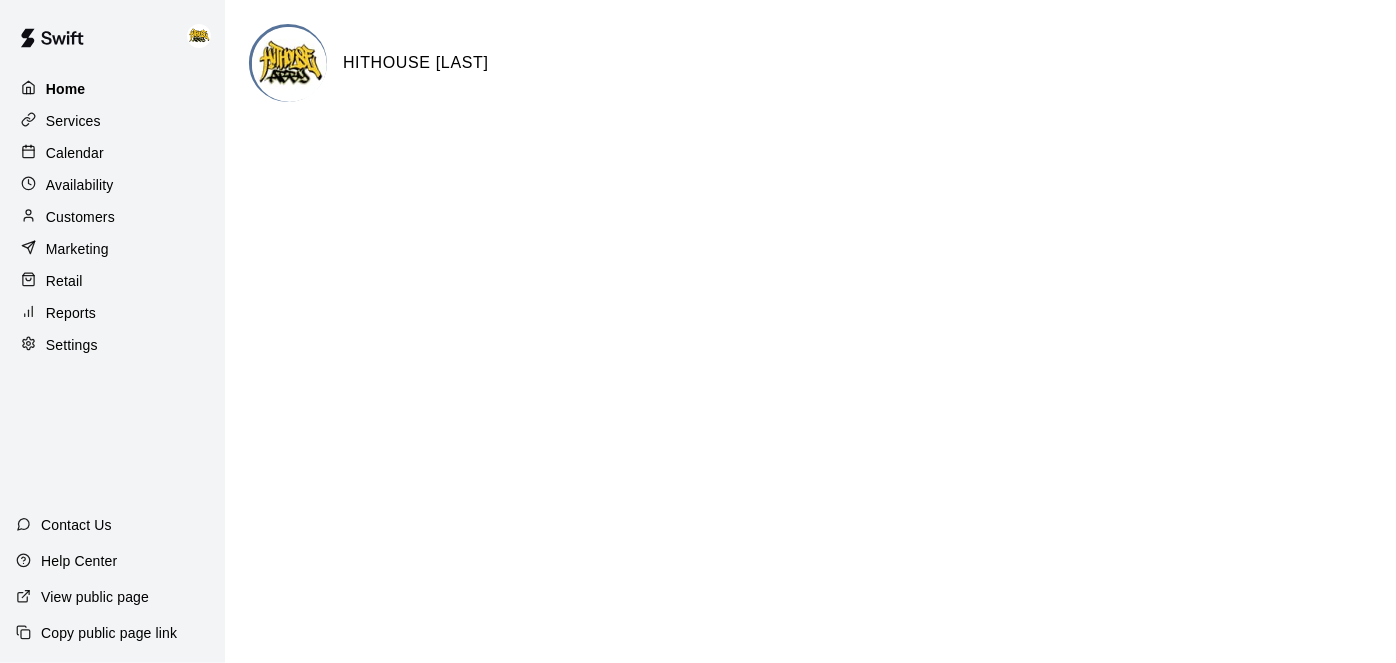 scroll, scrollTop: 0, scrollLeft: 0, axis: both 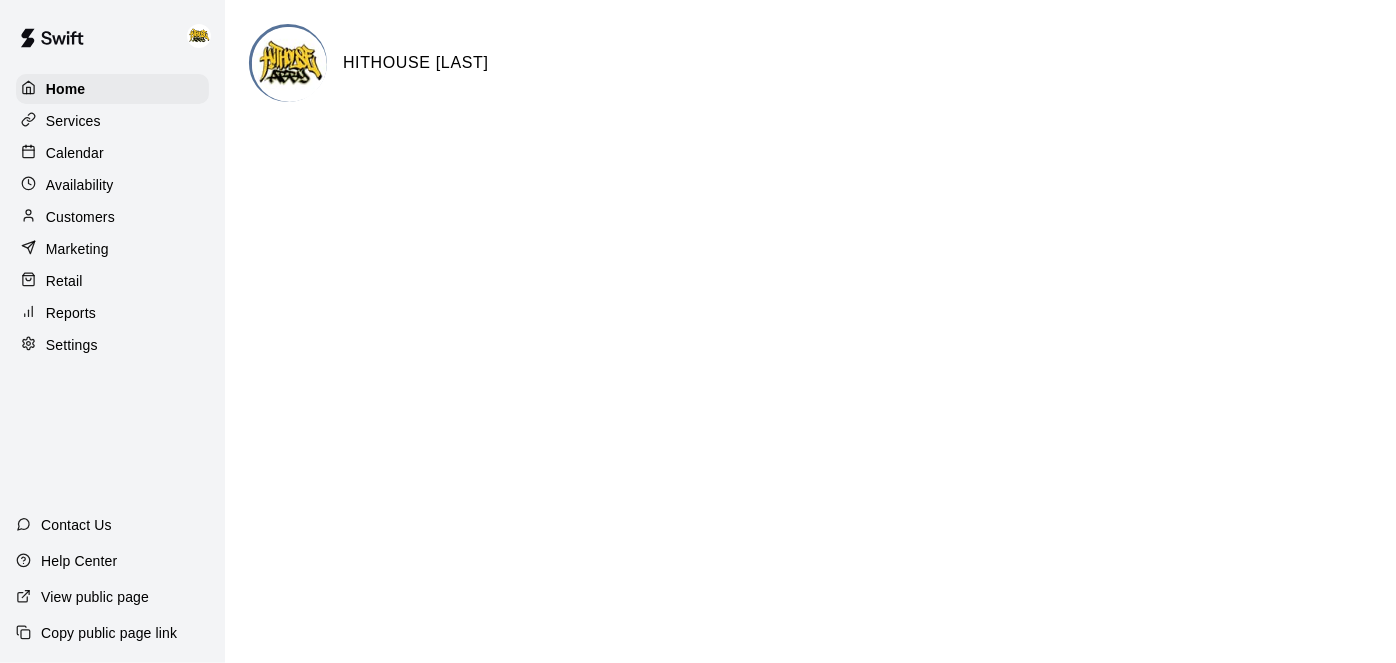 click on "Calendar" at bounding box center [75, 153] 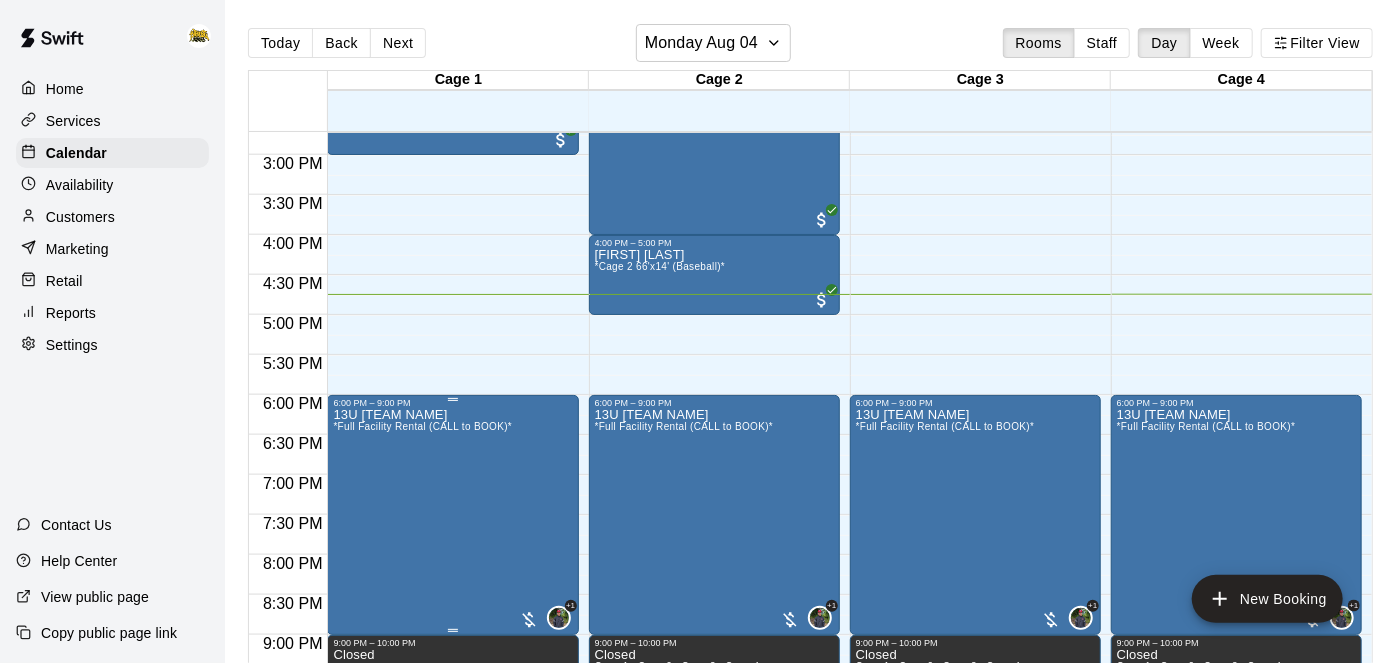 scroll, scrollTop: 1173, scrollLeft: 0, axis: vertical 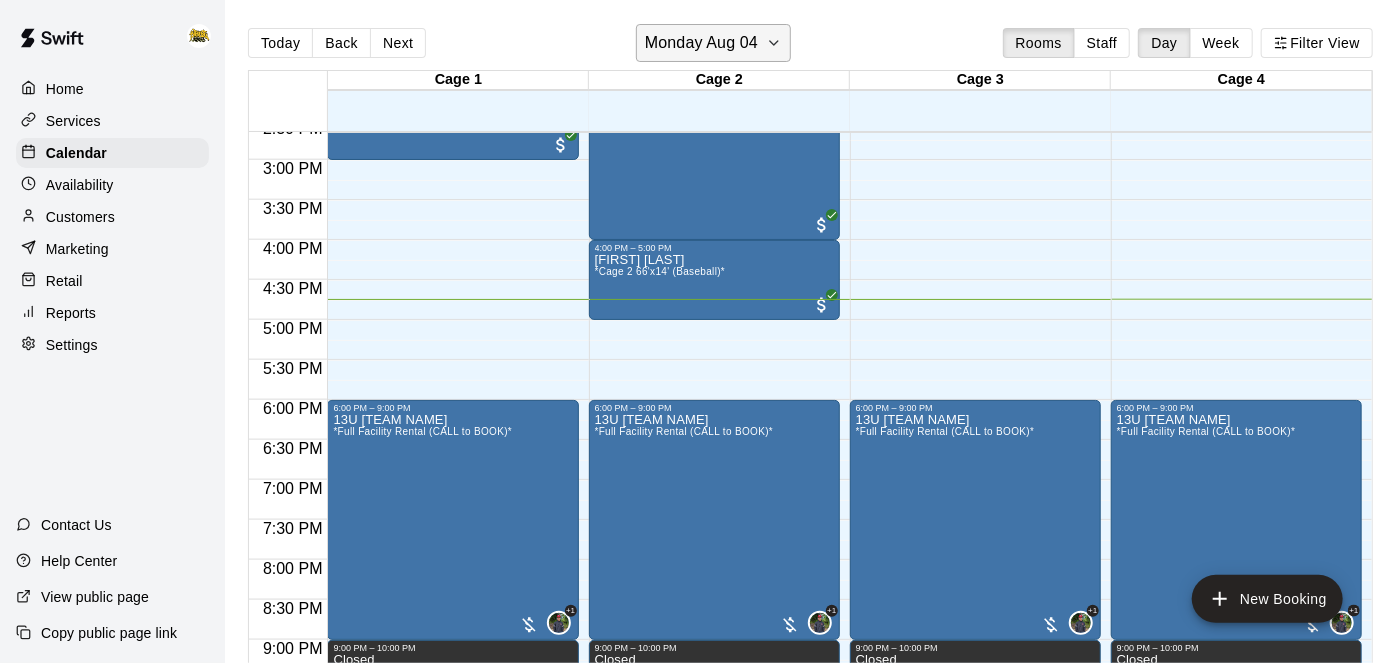 click on "Monday Aug 04" at bounding box center (713, 43) 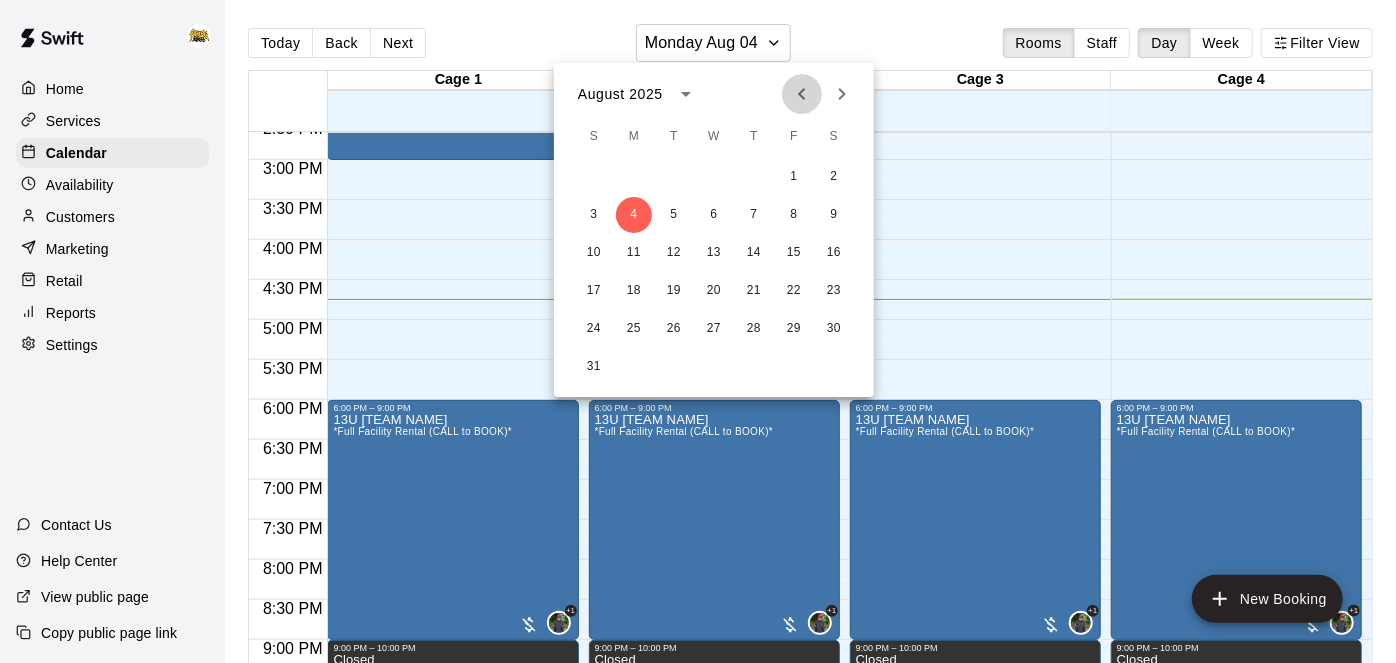 click 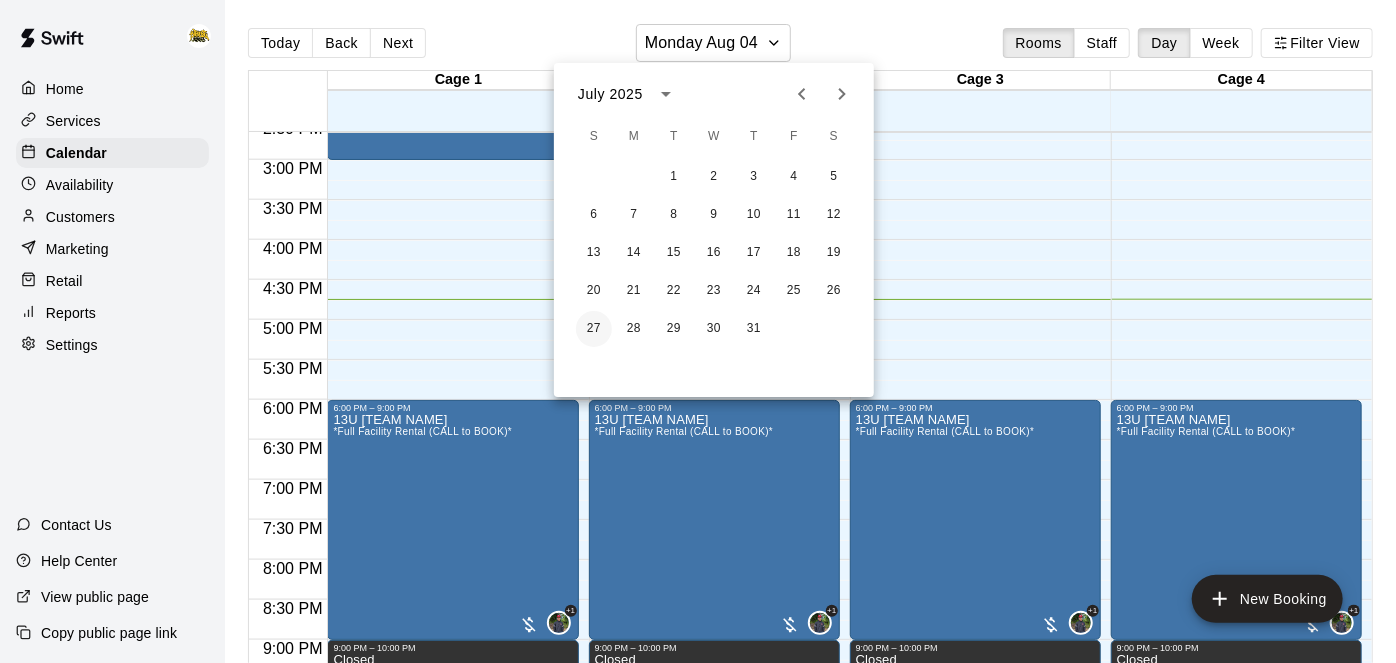 click on "27" at bounding box center (594, 329) 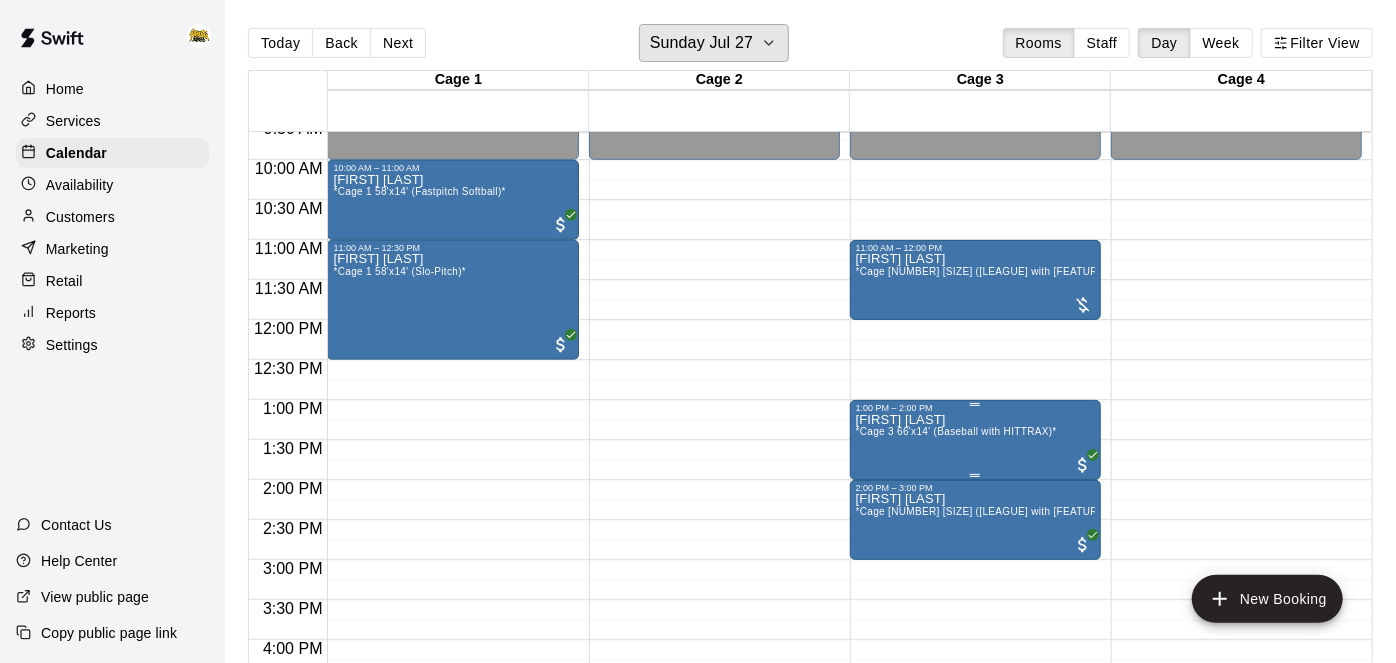scroll, scrollTop: 772, scrollLeft: 0, axis: vertical 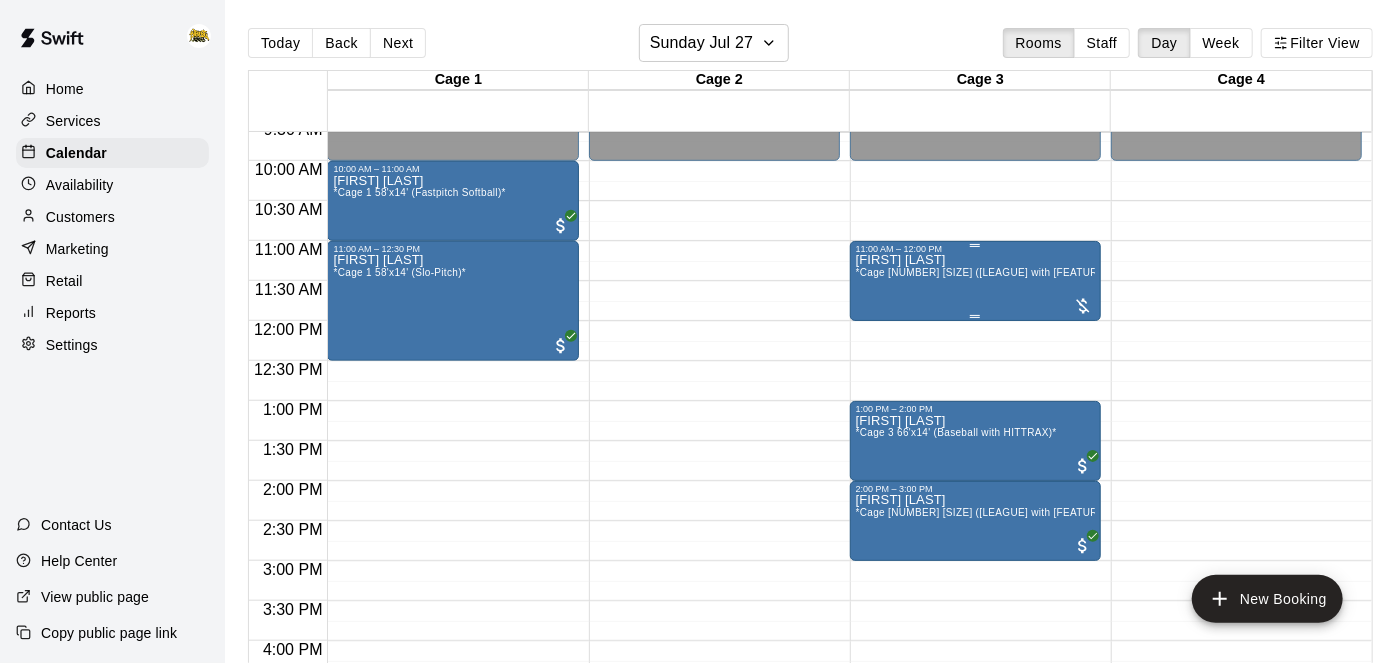 click on "*Cage 3 66'x14' (Fastpitch Softball with HITTRAX)*" at bounding box center (986, 272) 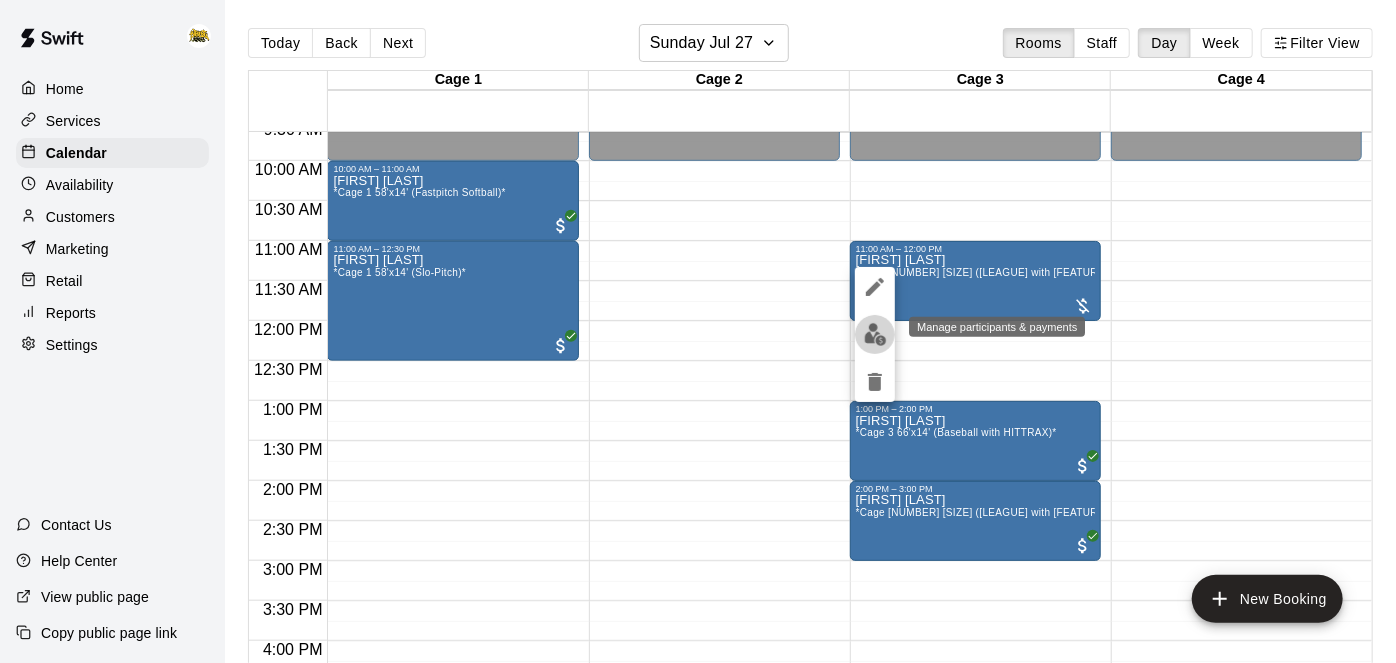 click at bounding box center [875, 334] 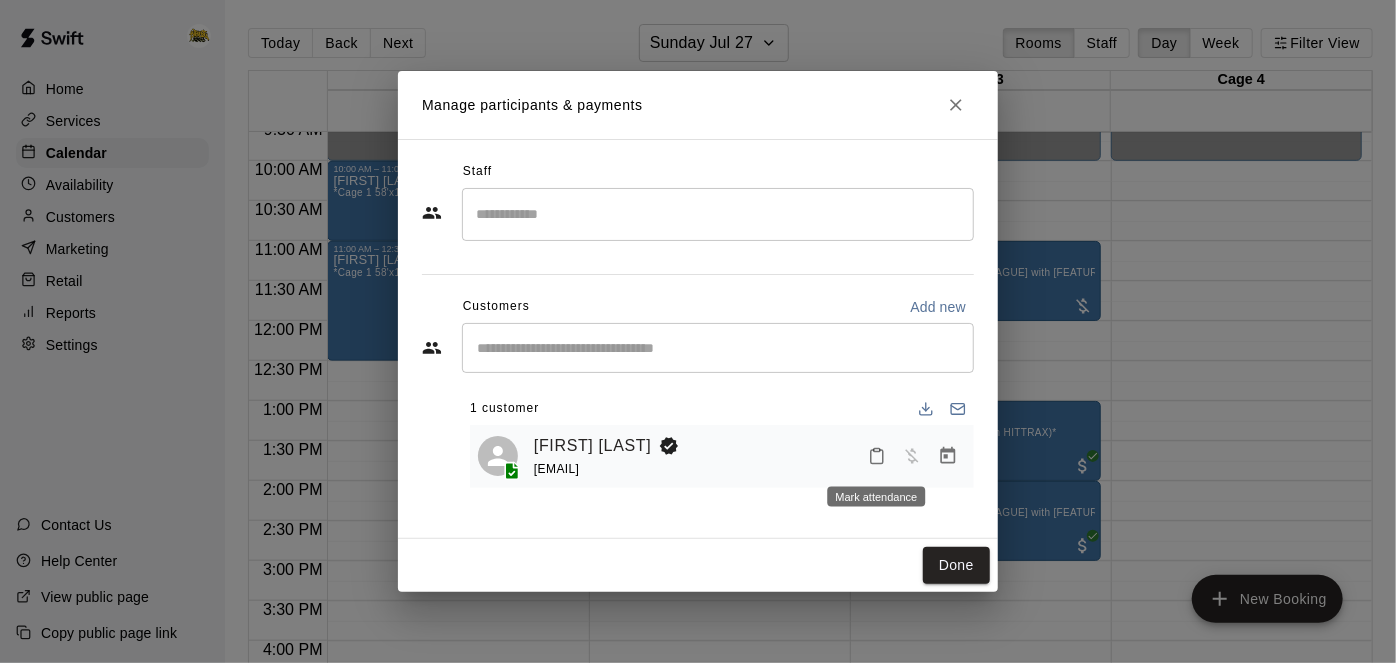 click 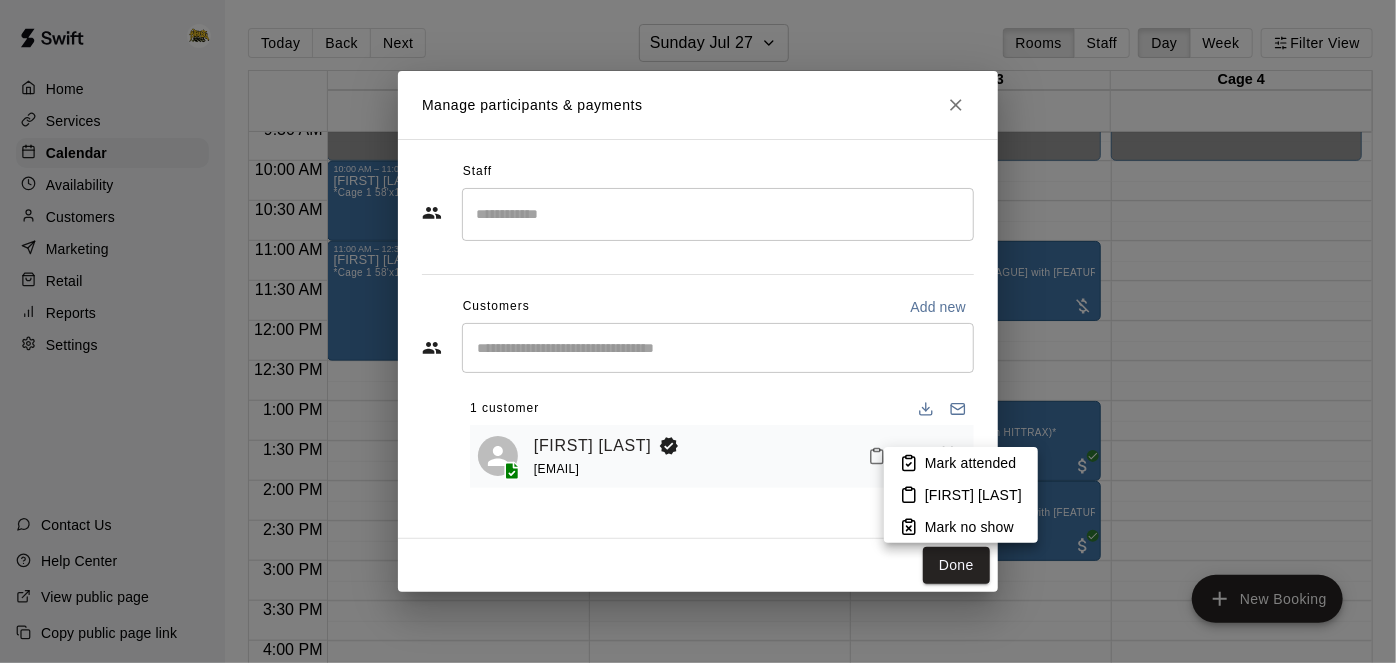 click 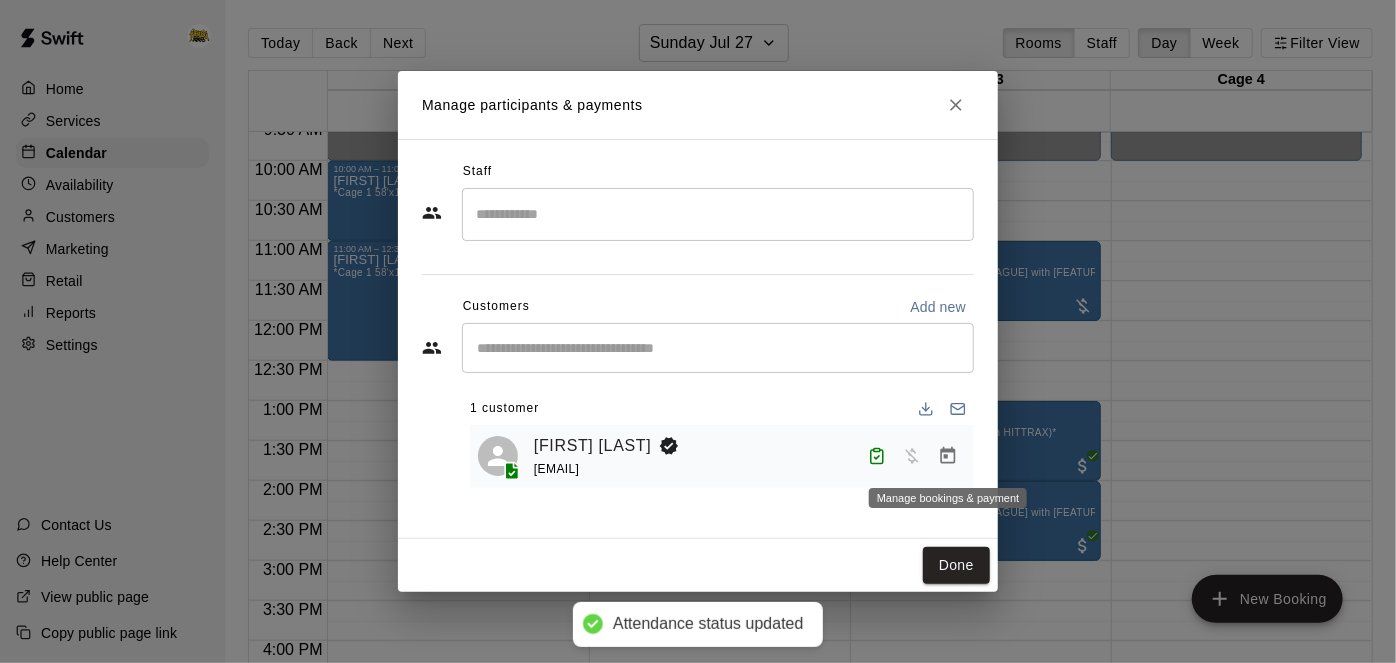click 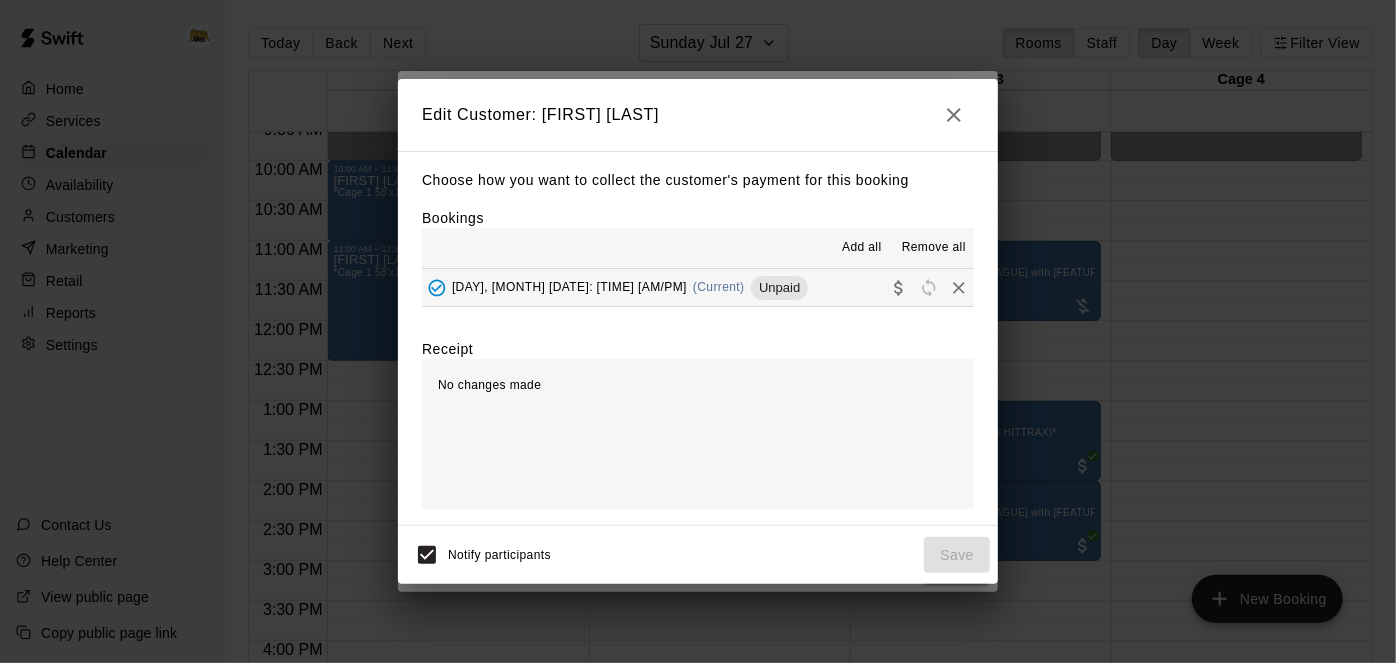 click on "Sunday, July 27: 11:00 AM (Current) Unpaid" at bounding box center (698, 287) 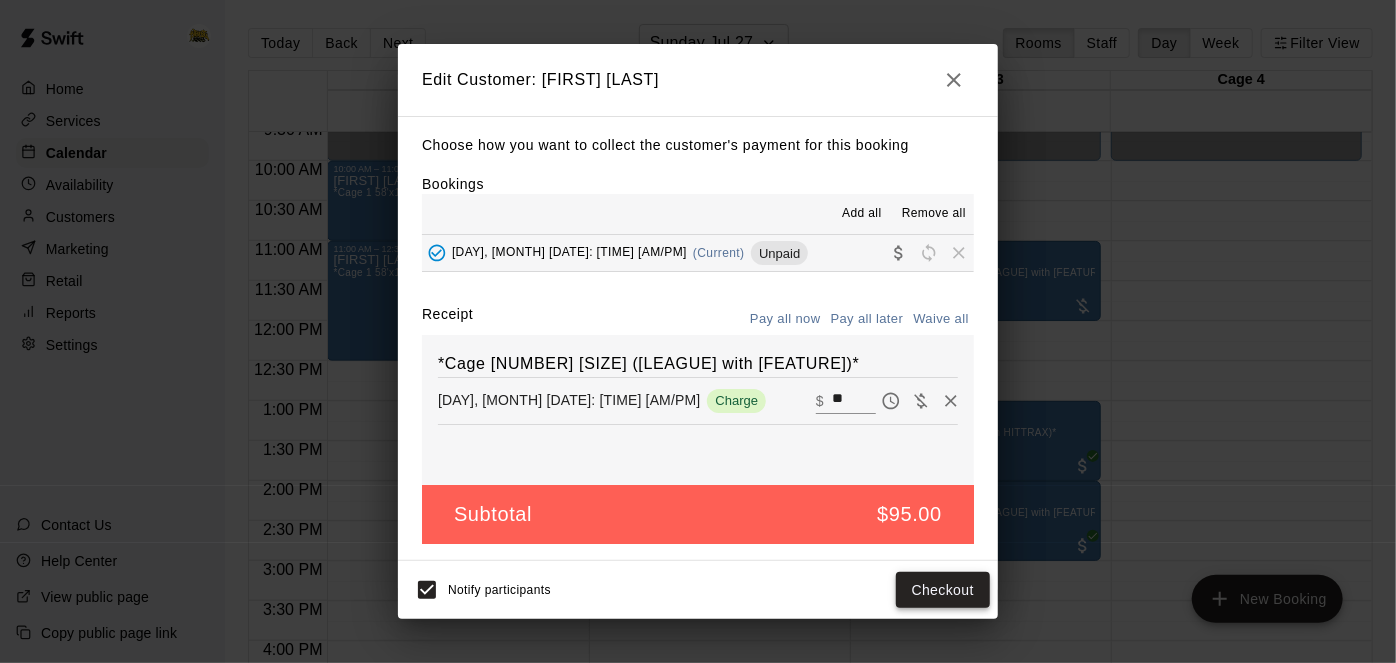click on "Checkout" at bounding box center (943, 590) 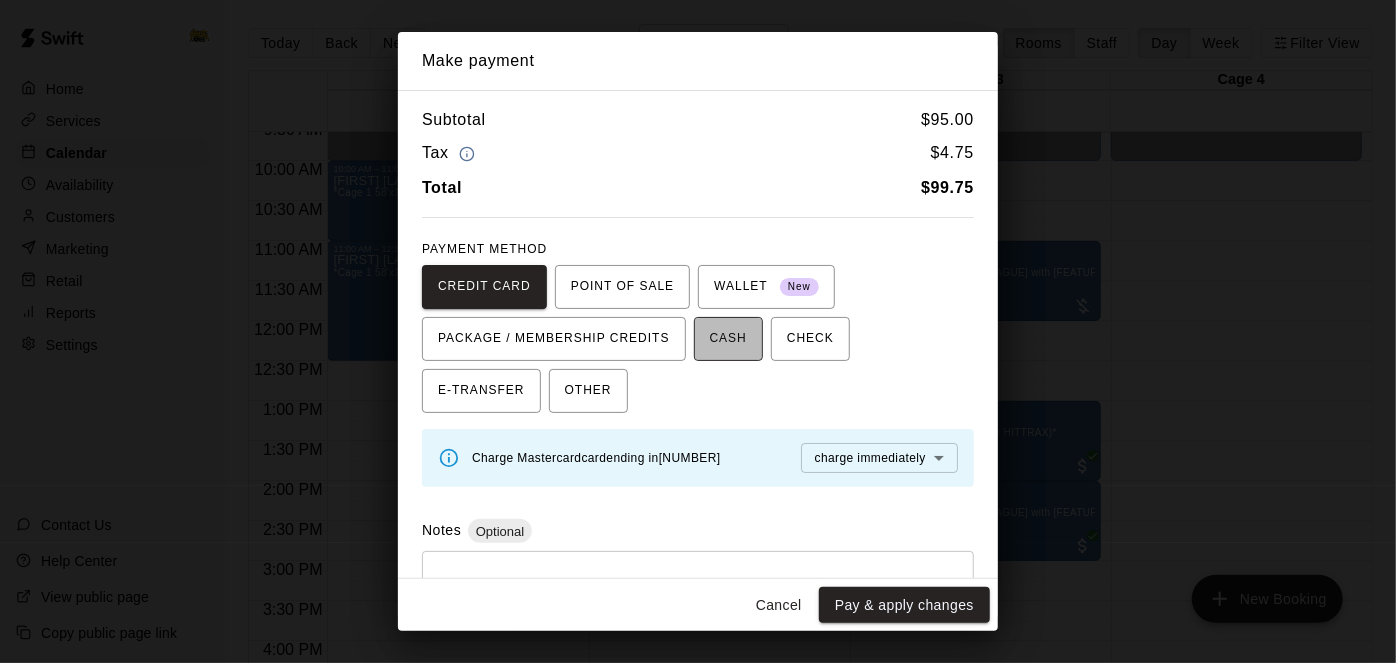 click on "CASH" at bounding box center (728, 339) 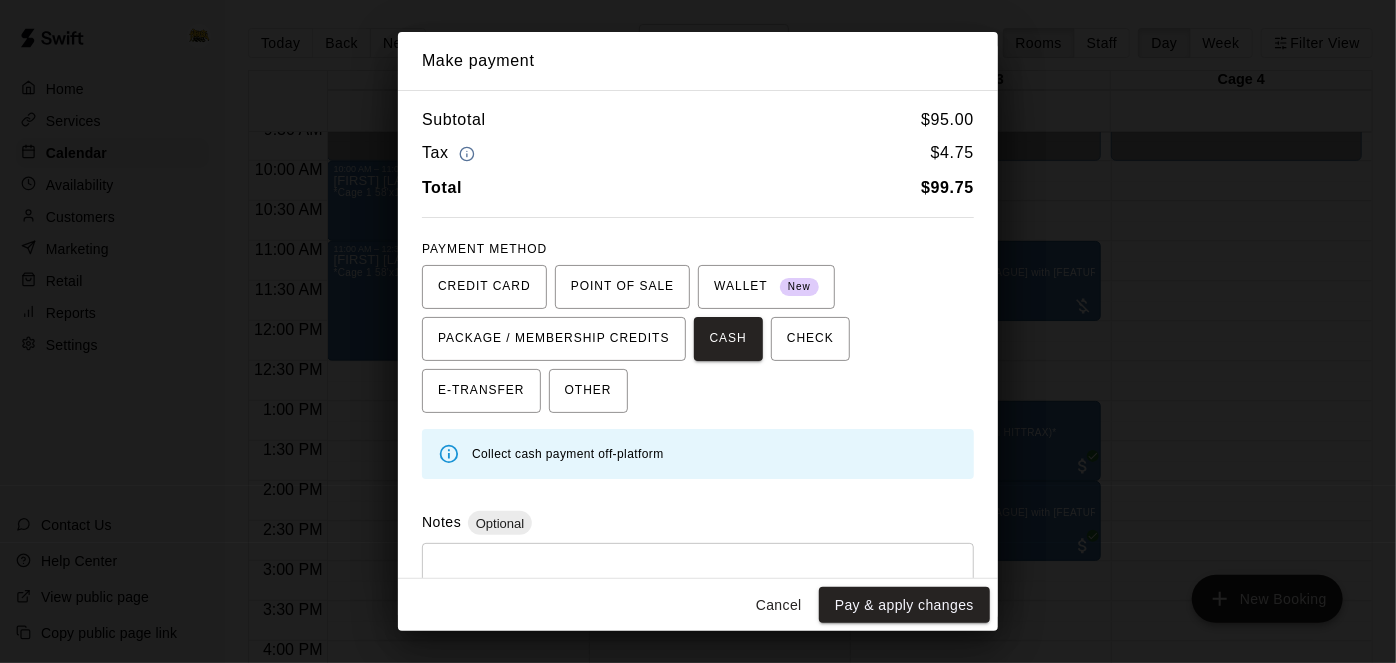 click on "Cancel" at bounding box center (779, 605) 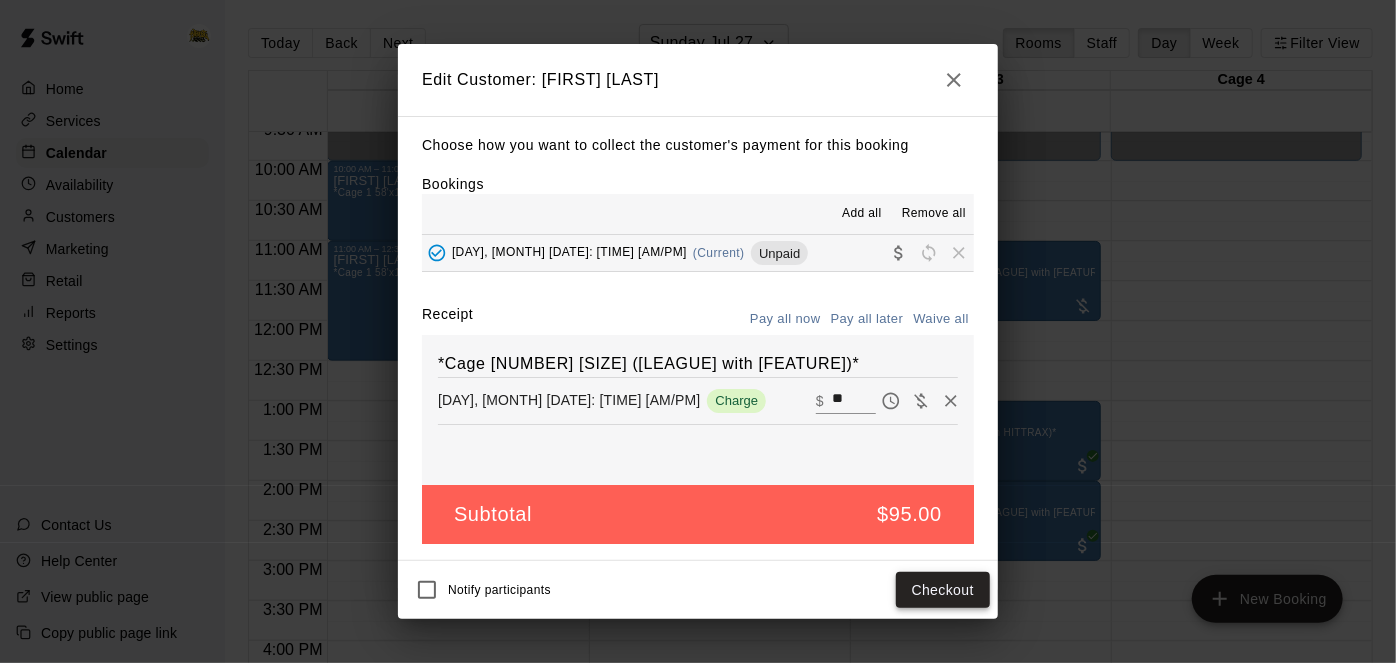 click on "Checkout" at bounding box center (943, 590) 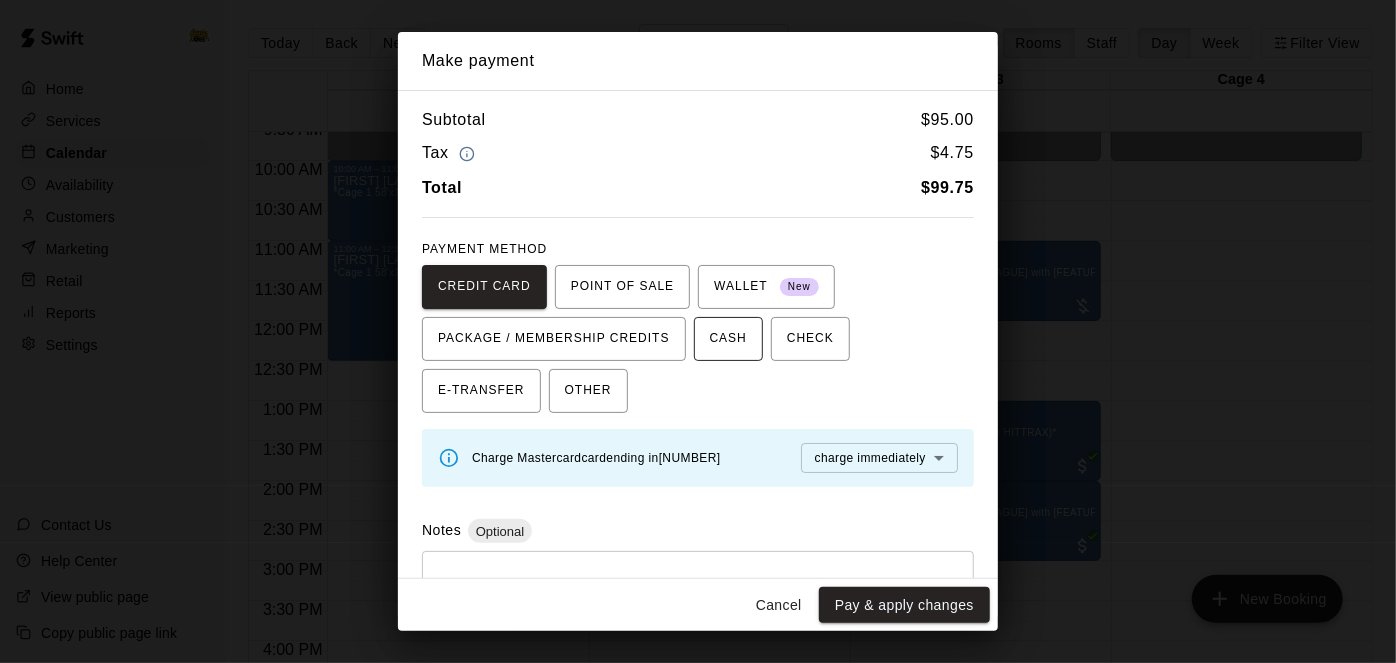 click on "CASH" at bounding box center [728, 339] 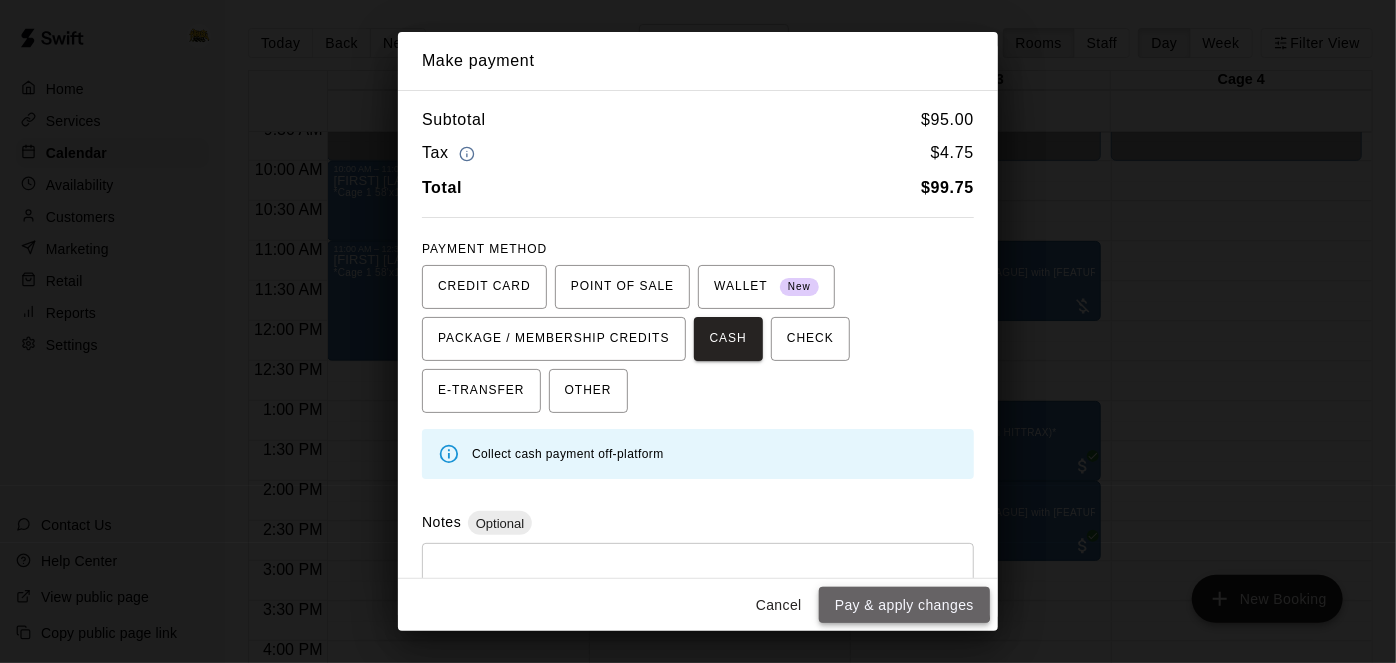 click on "Pay & apply changes" at bounding box center (904, 605) 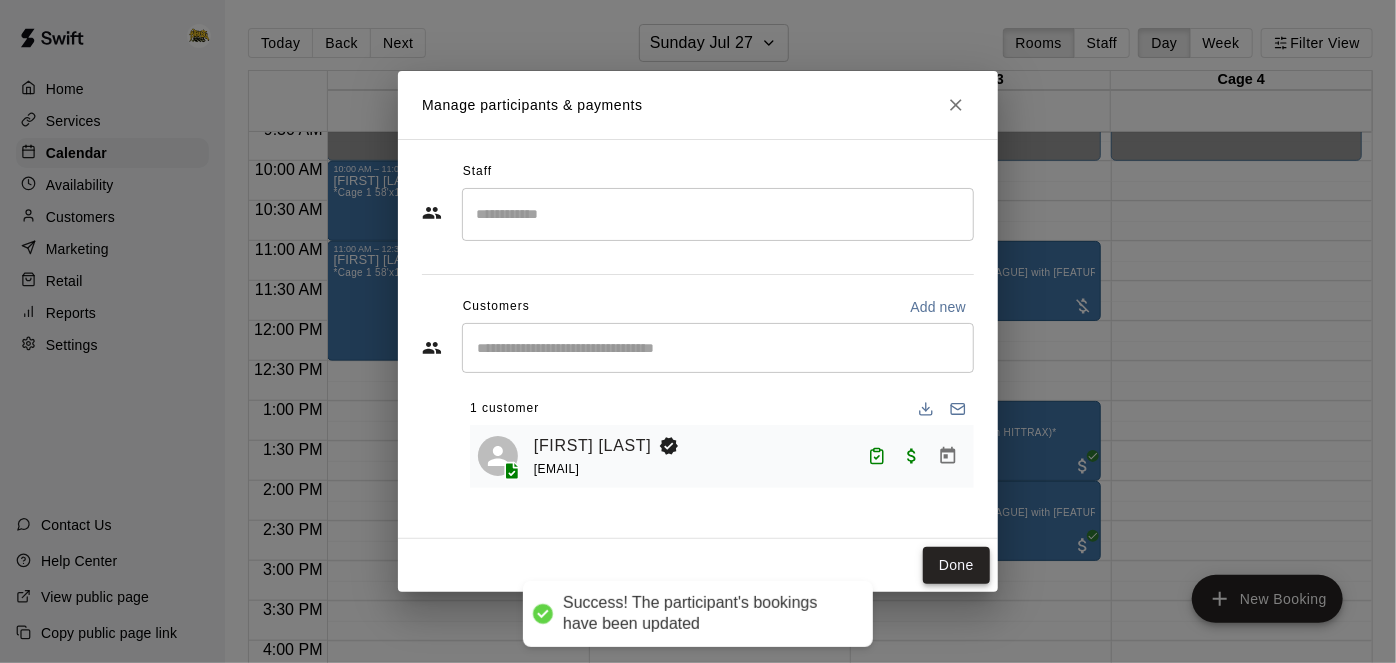 click on "Done" at bounding box center (956, 565) 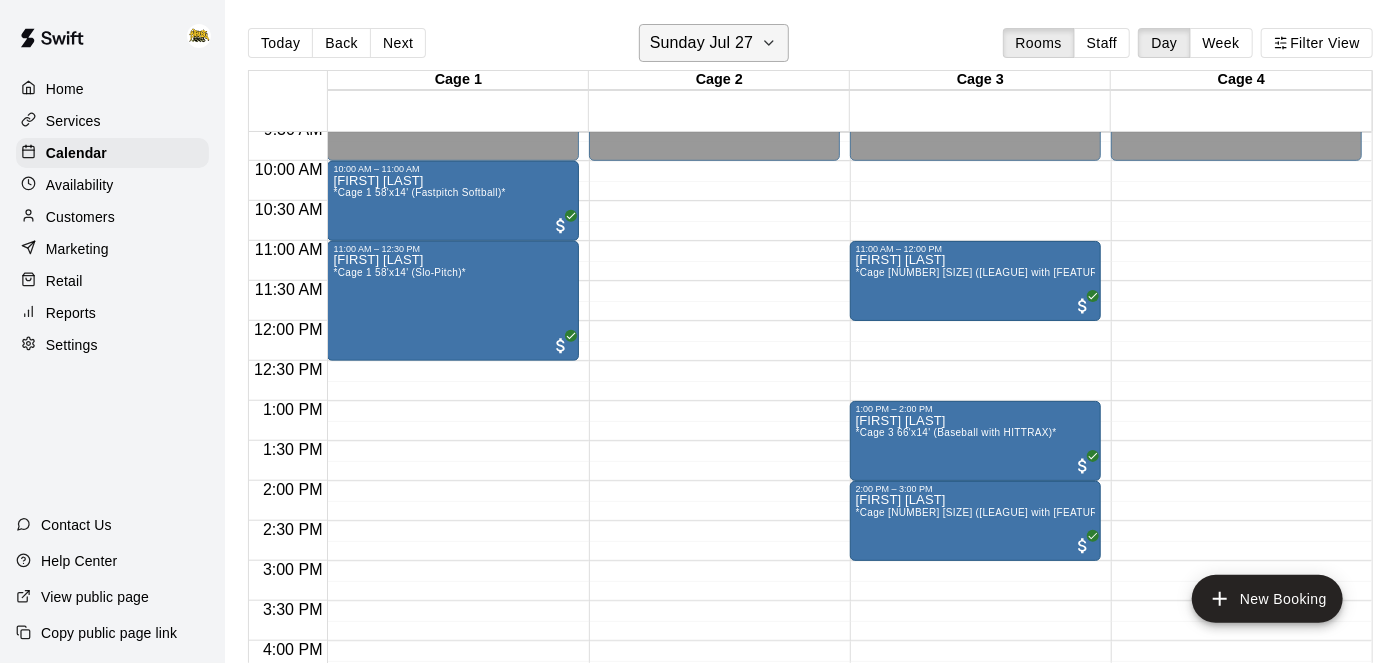 click 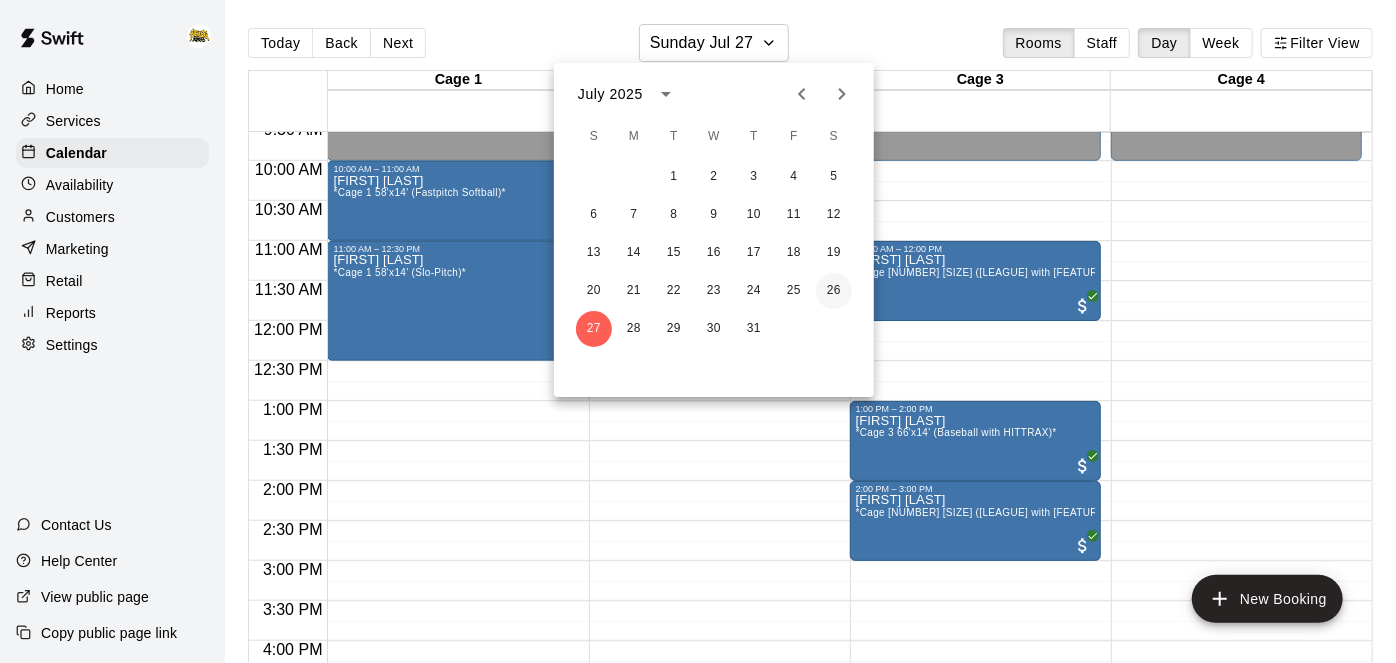 click on "26" at bounding box center (834, 291) 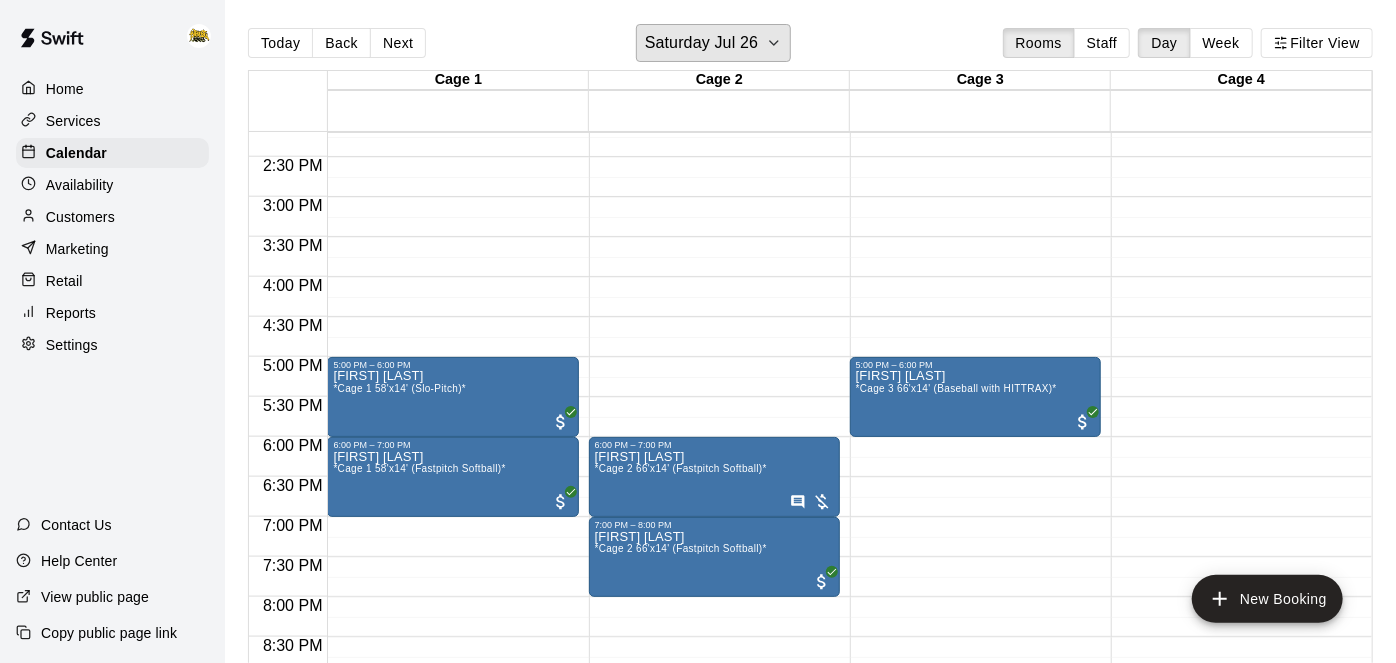 scroll, scrollTop: 1250, scrollLeft: 0, axis: vertical 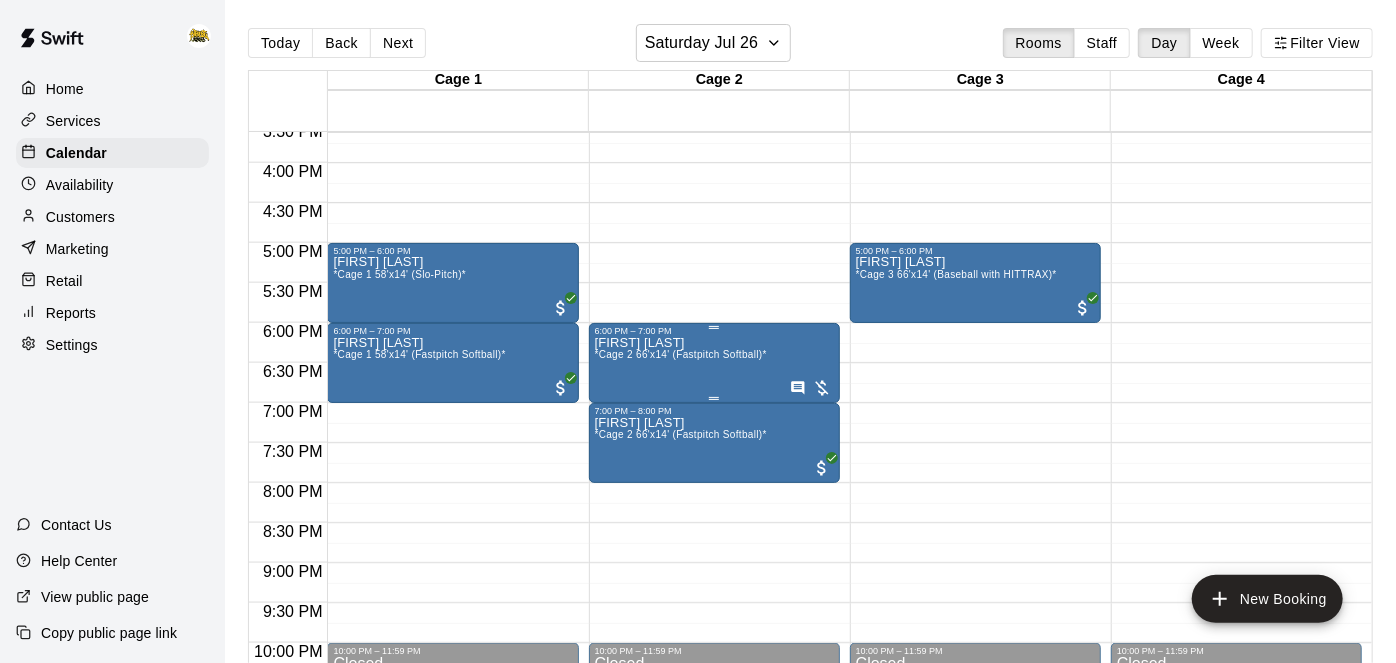 click on "Kelly Criss *Cage 2 66'x14' (Fastpitch Softball)*" at bounding box center (681, 667) 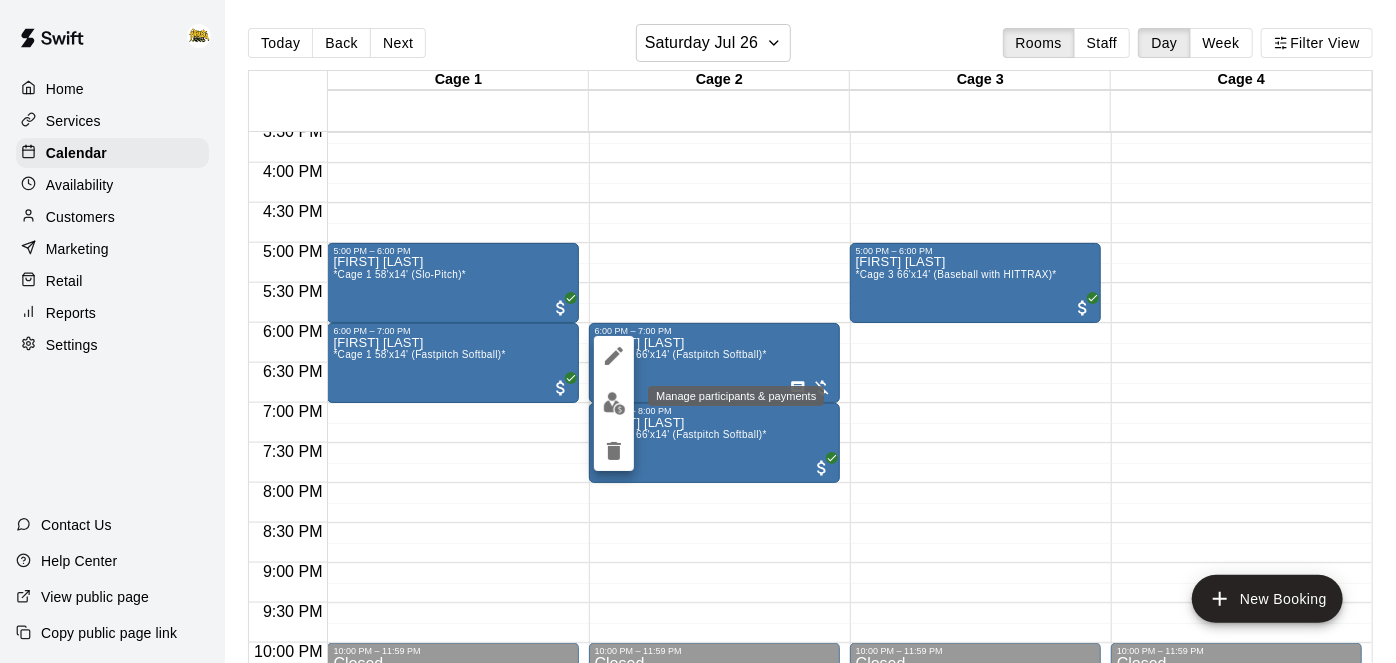 click at bounding box center (614, 403) 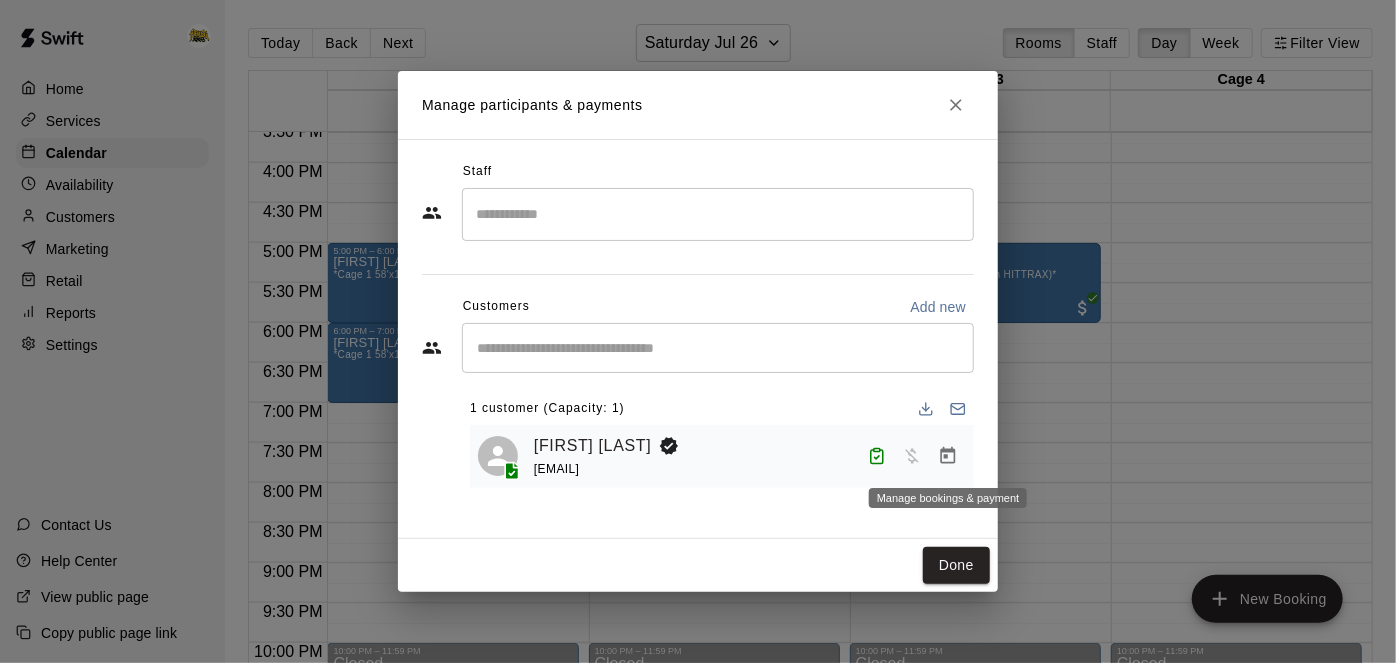 click 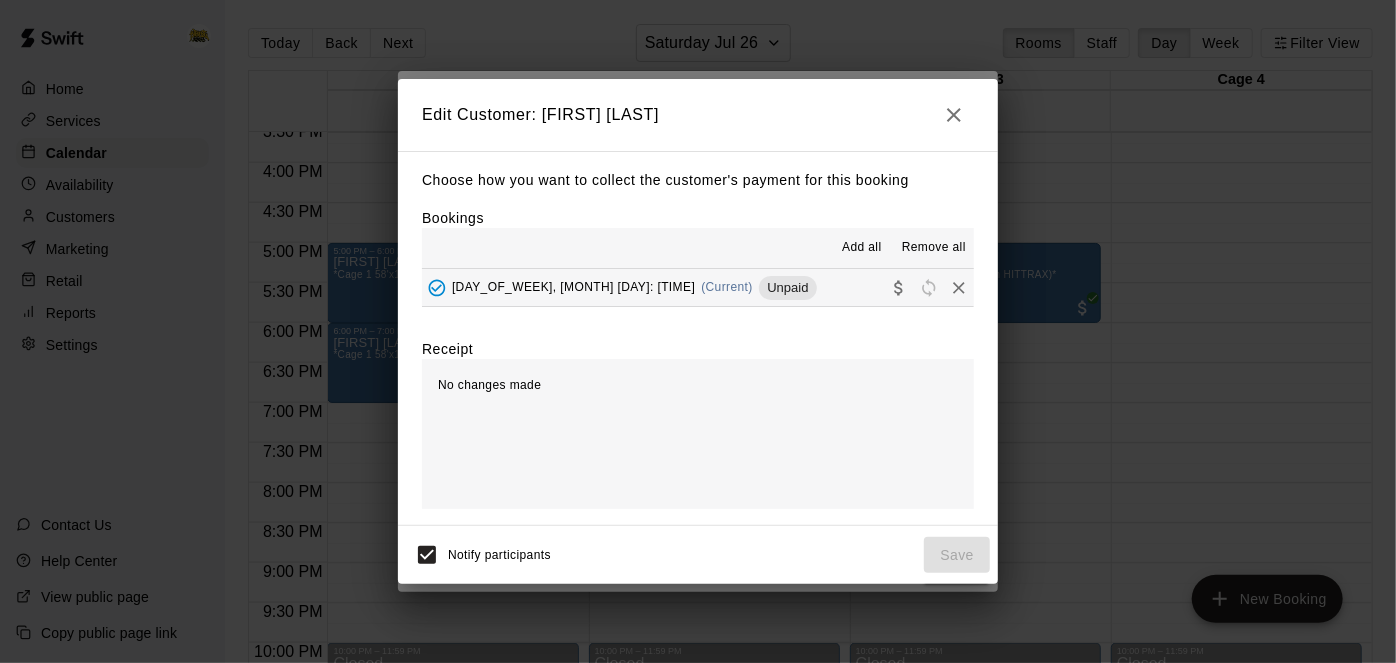click on "Saturday, July 26: 06:00 PM (Current) Unpaid" at bounding box center [698, 287] 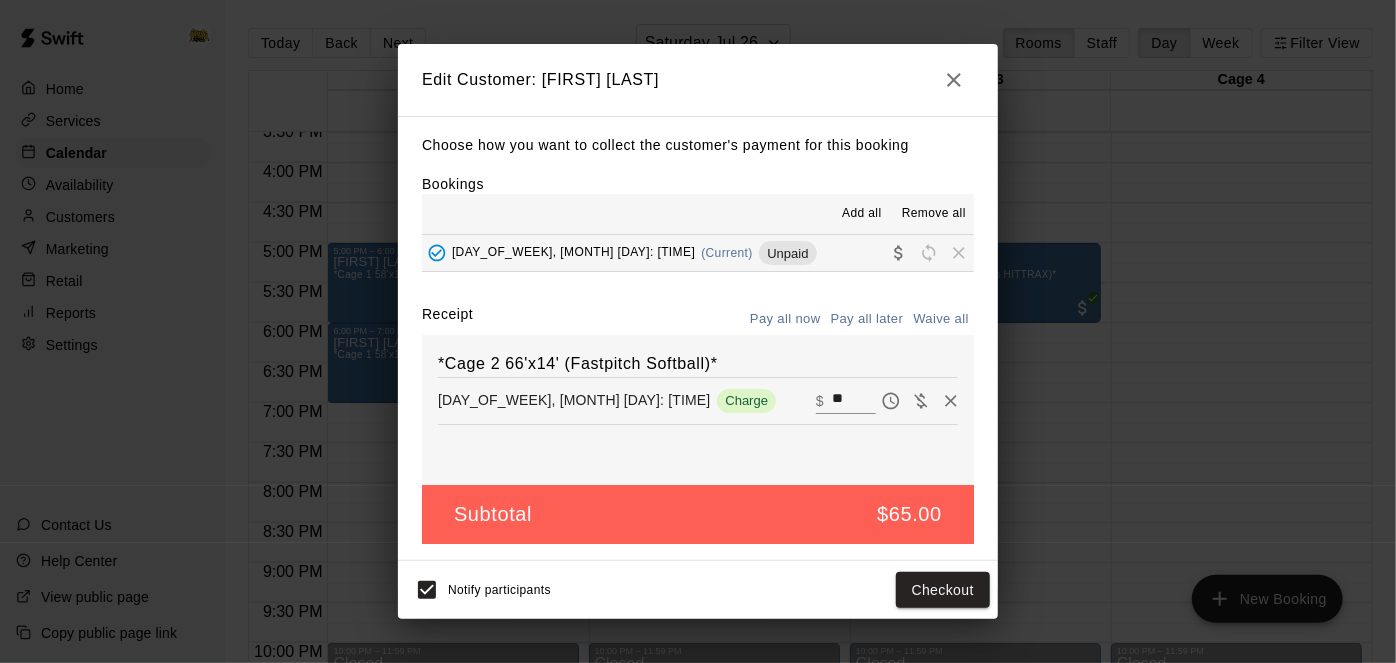 click on "**" at bounding box center [854, 401] 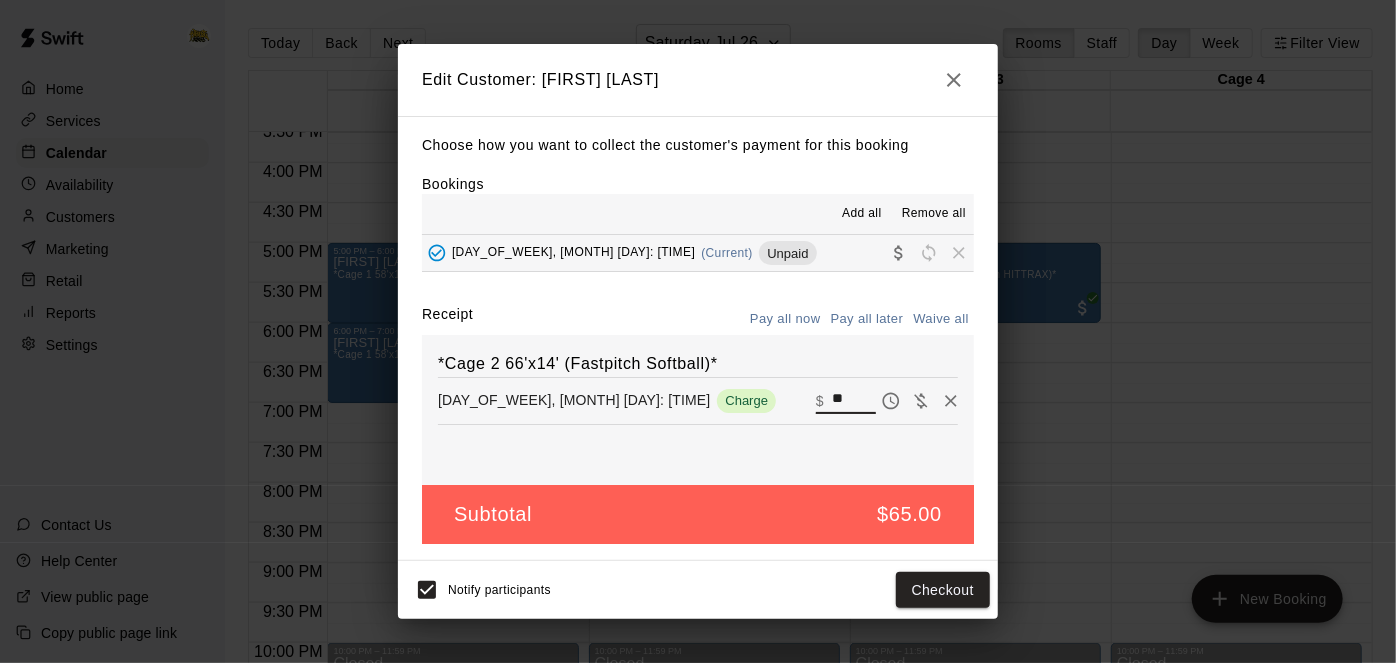 type on "*" 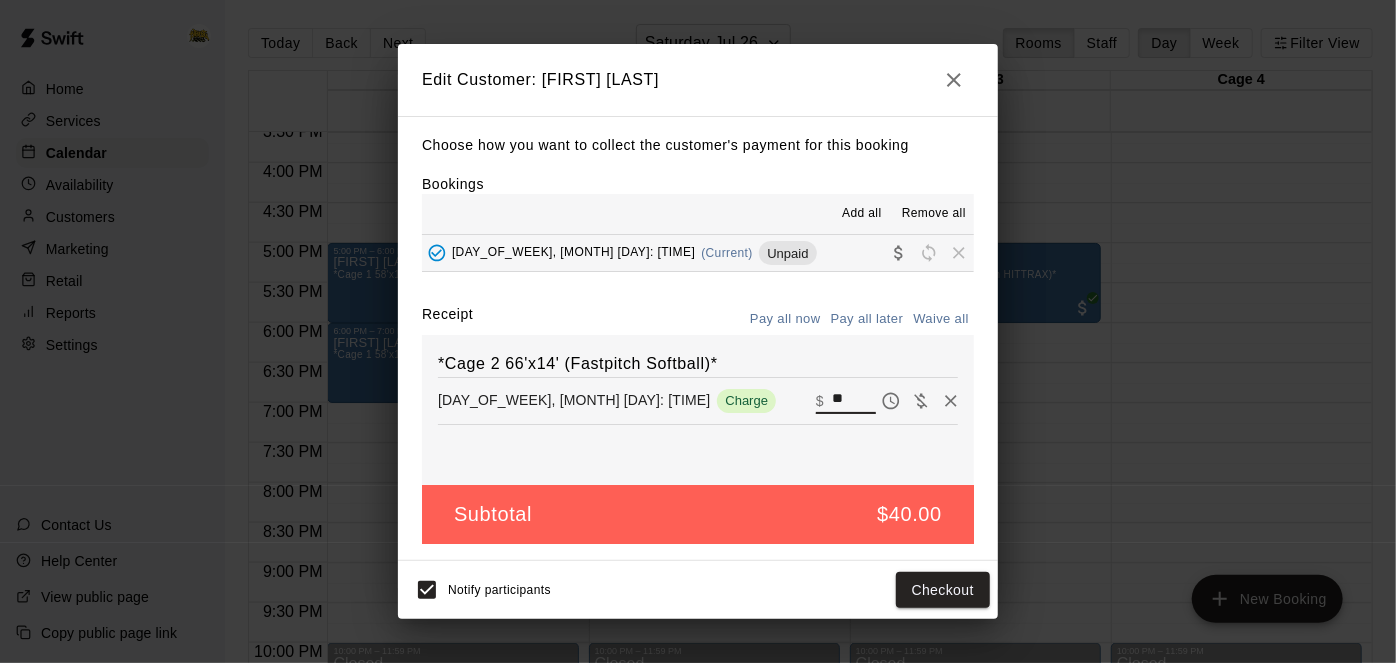 type on "**" 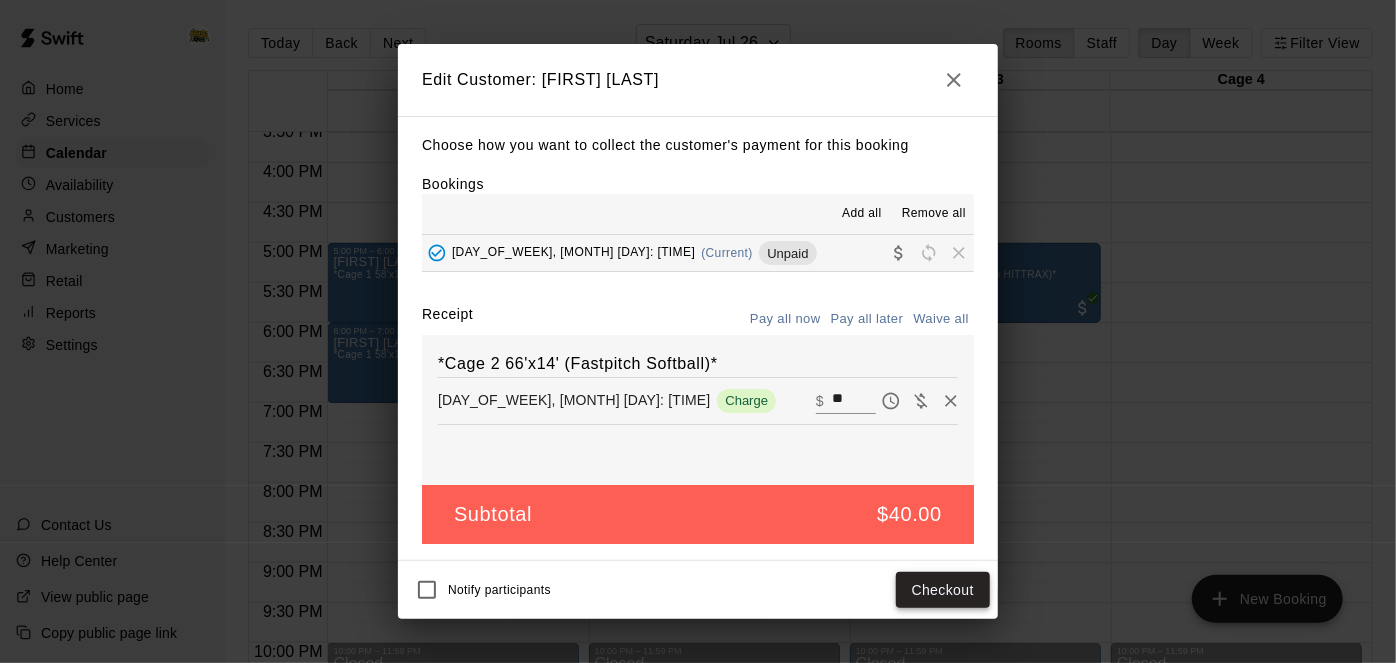 click on "Checkout" at bounding box center (943, 590) 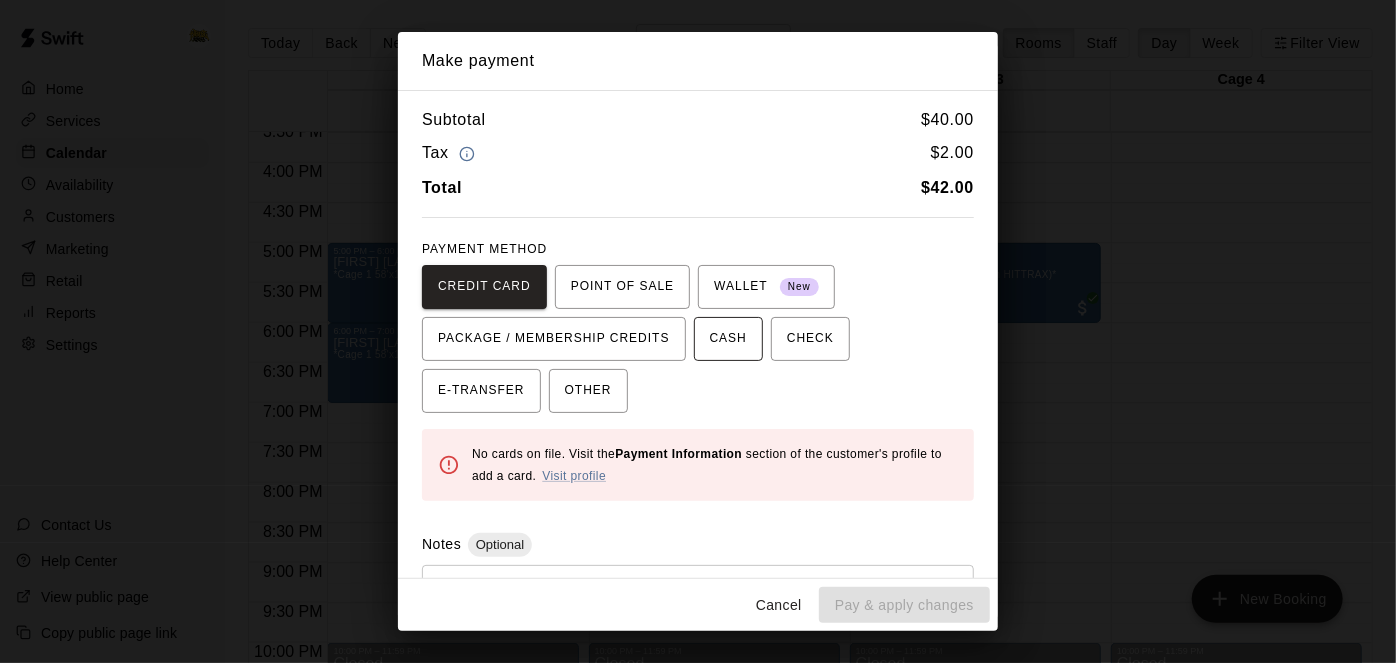 click on "CASH" at bounding box center [728, 339] 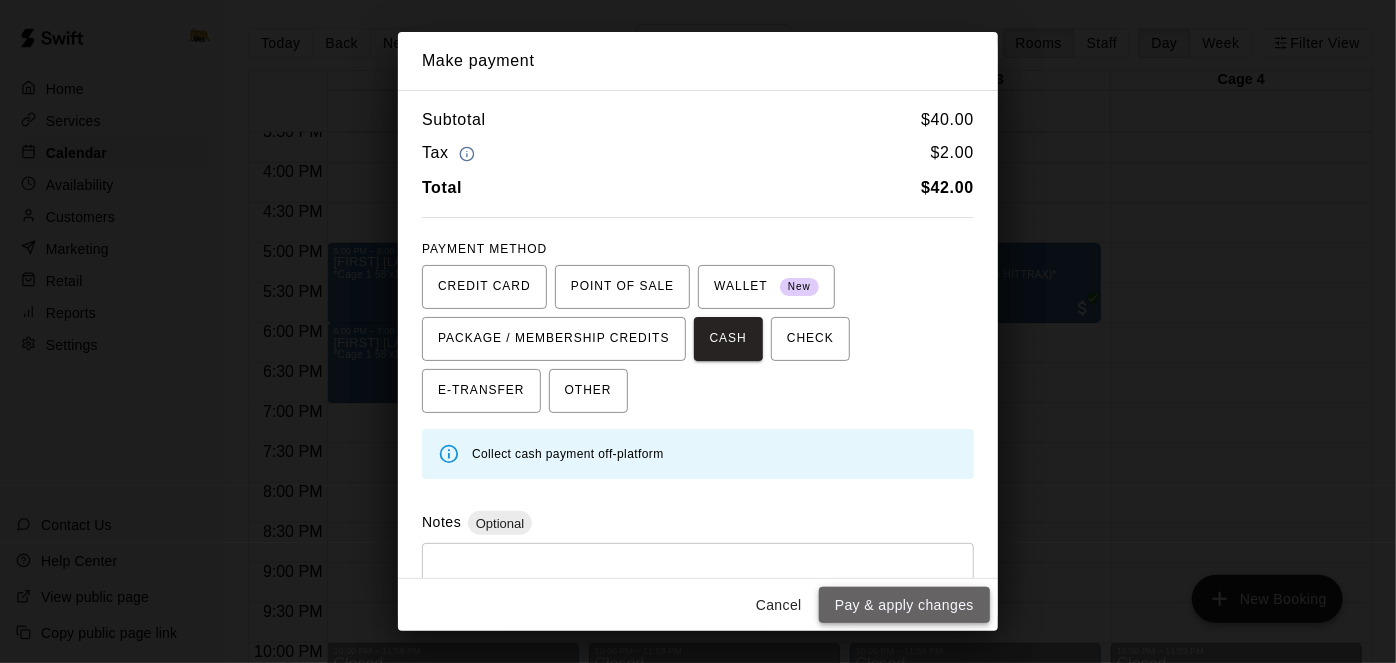 click on "Pay & apply changes" at bounding box center (904, 605) 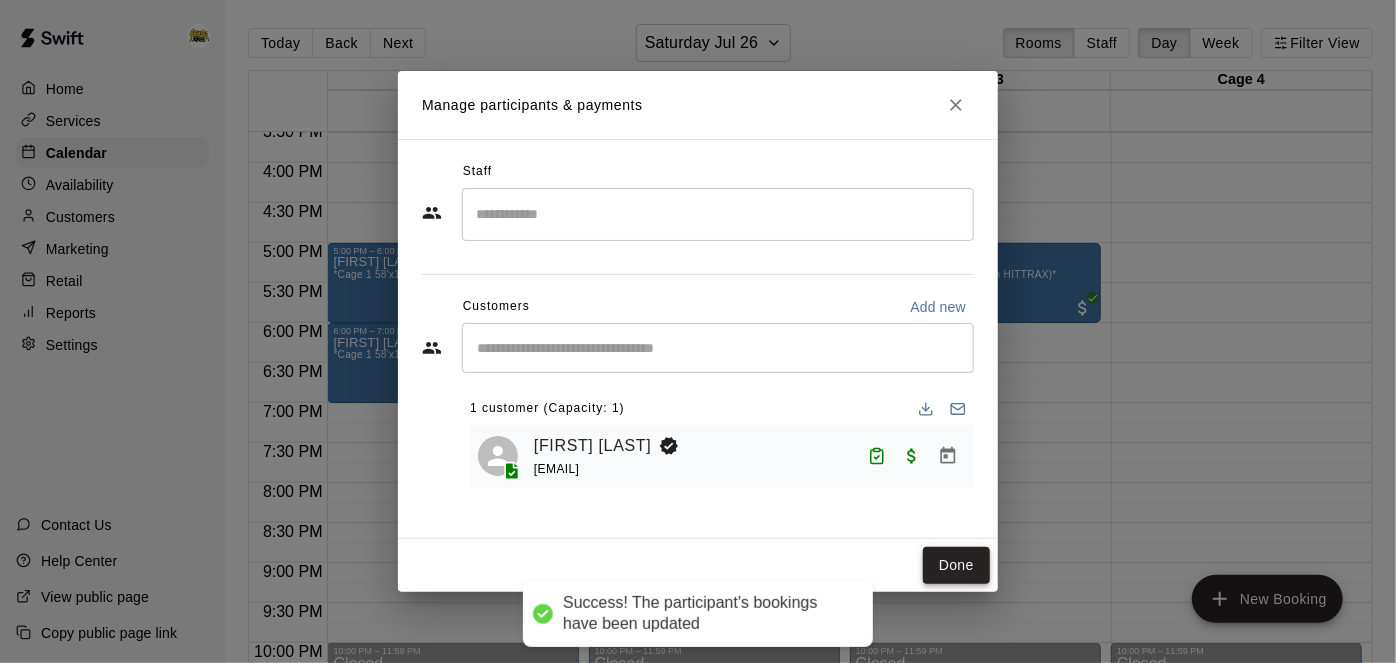 click on "Done" at bounding box center [956, 565] 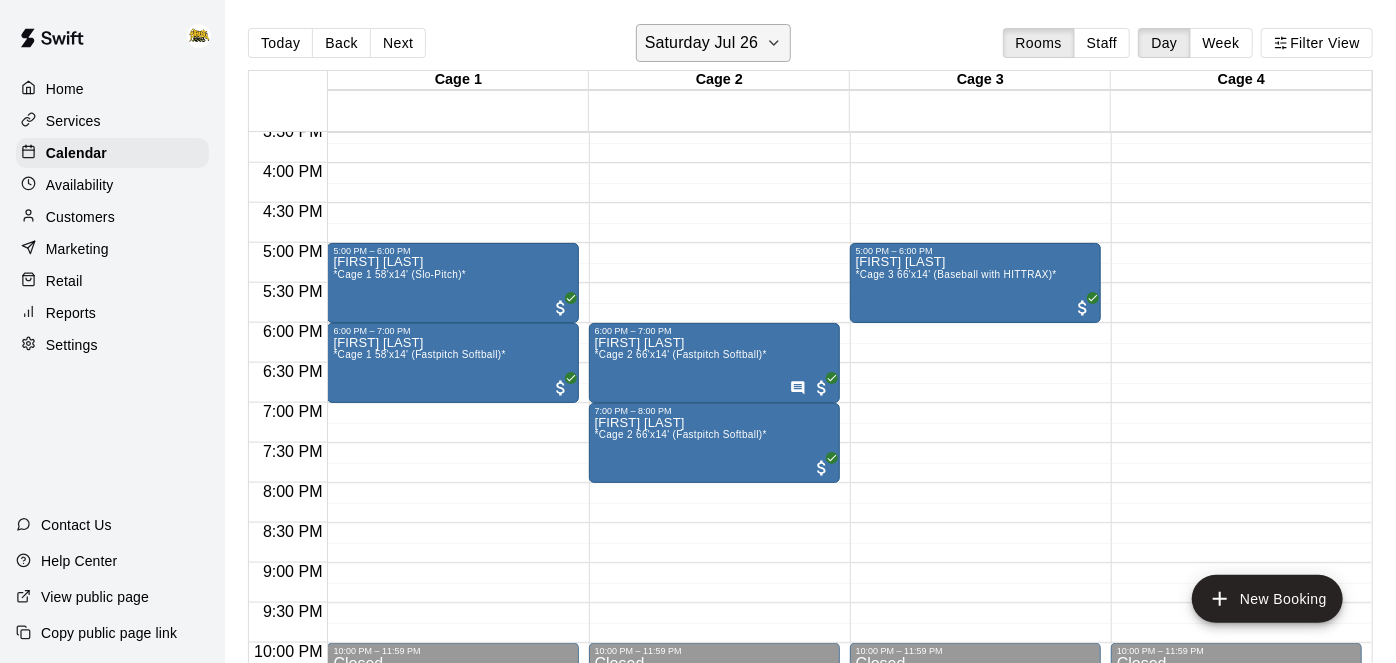 click on "Saturday Jul 26" at bounding box center [701, 43] 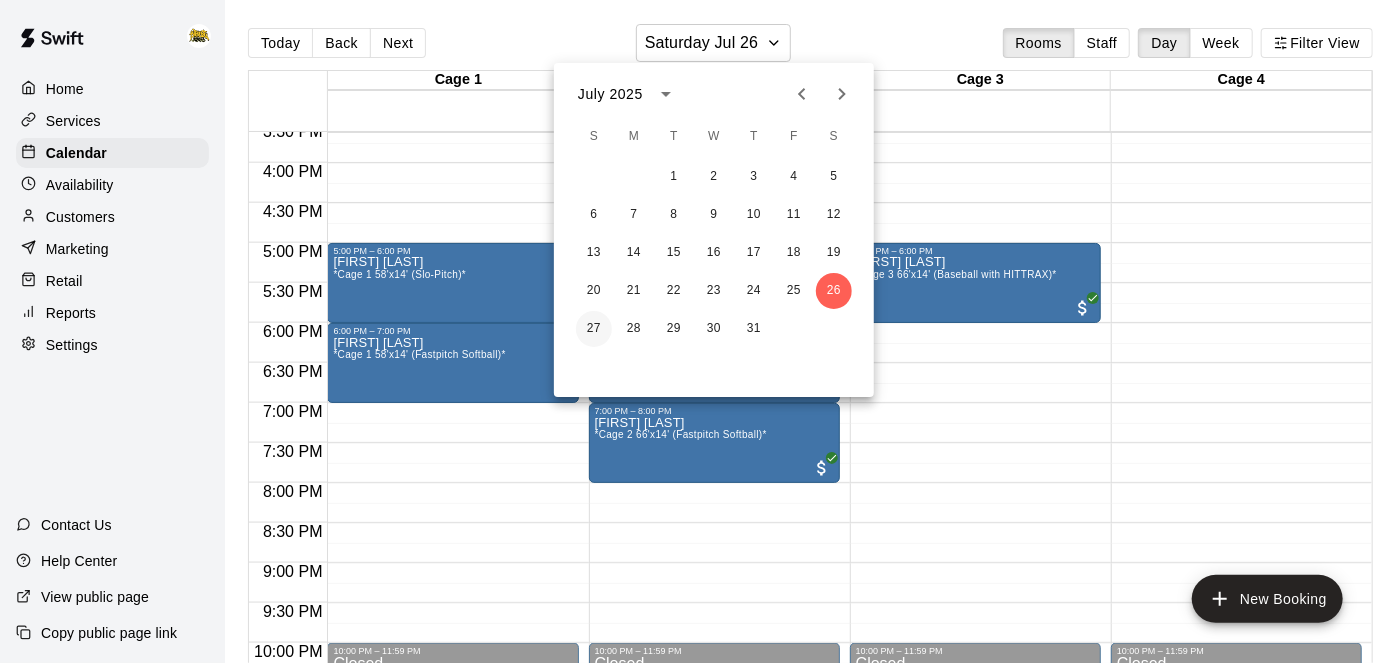 click on "27" at bounding box center (594, 329) 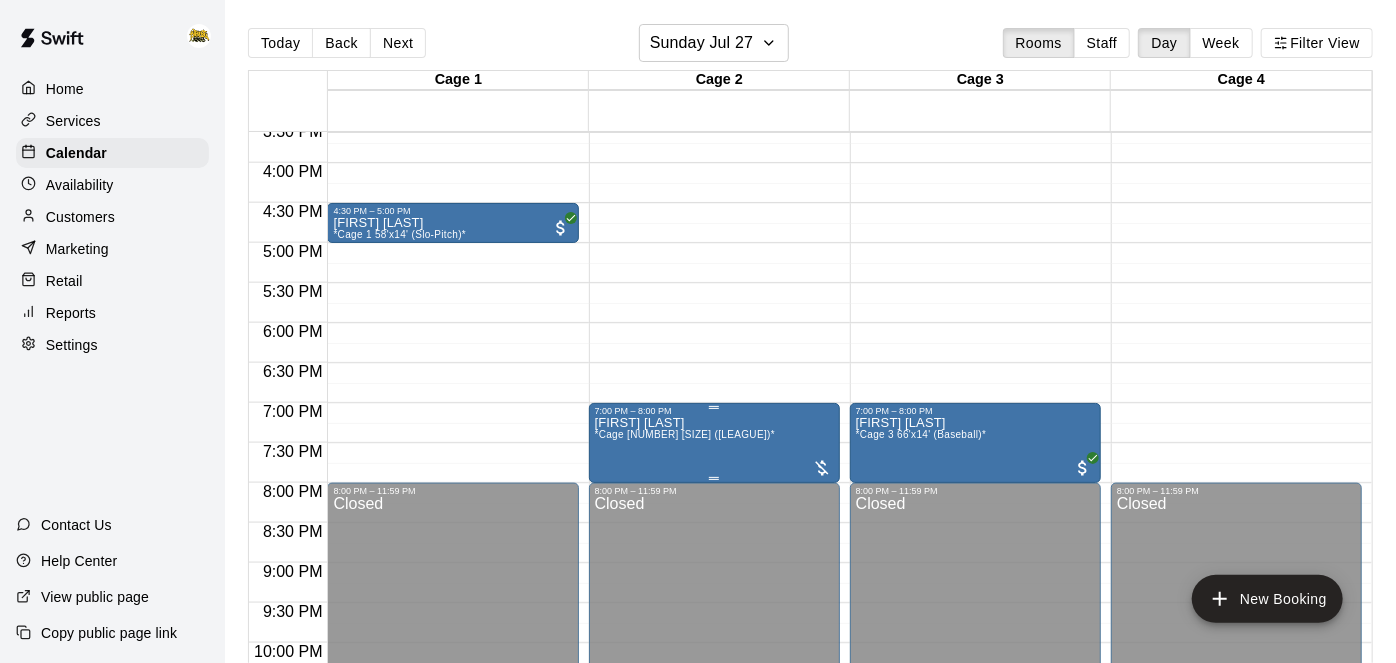 click on "*Cage 2 66'x14' (Slo-Pitch)*" at bounding box center [685, 434] 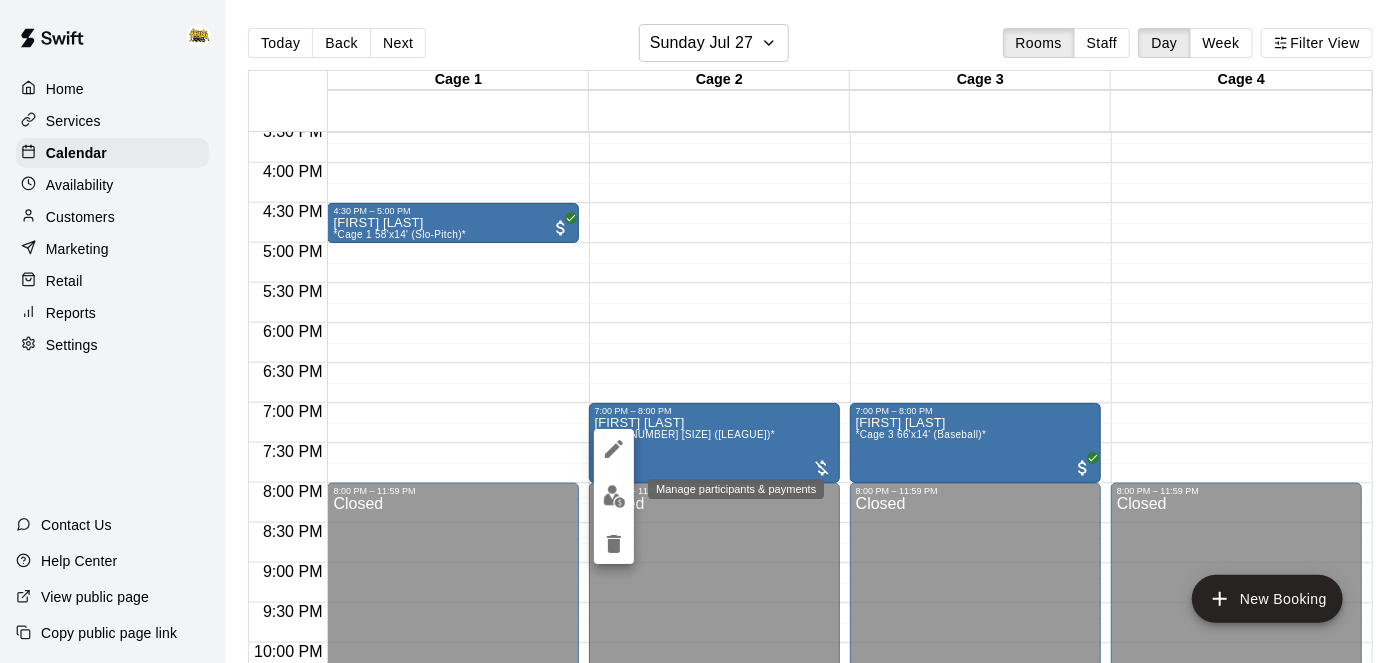 click at bounding box center (614, 496) 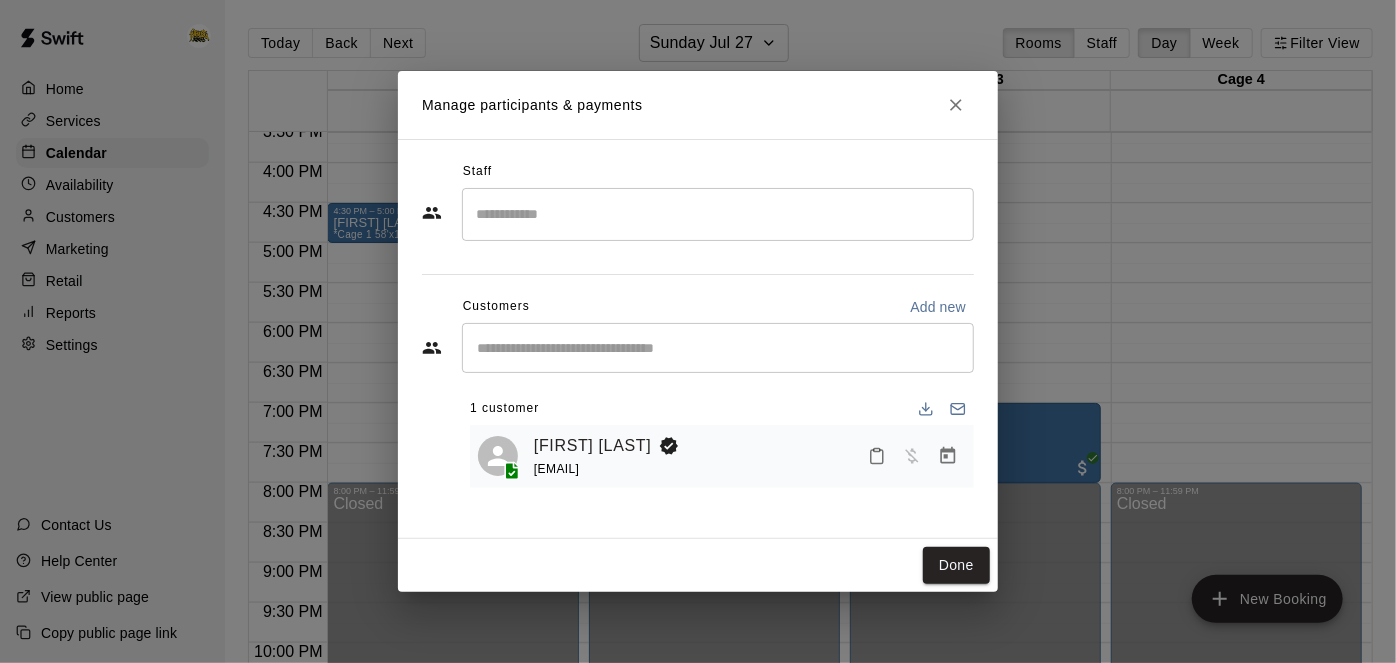 click at bounding box center [956, 105] 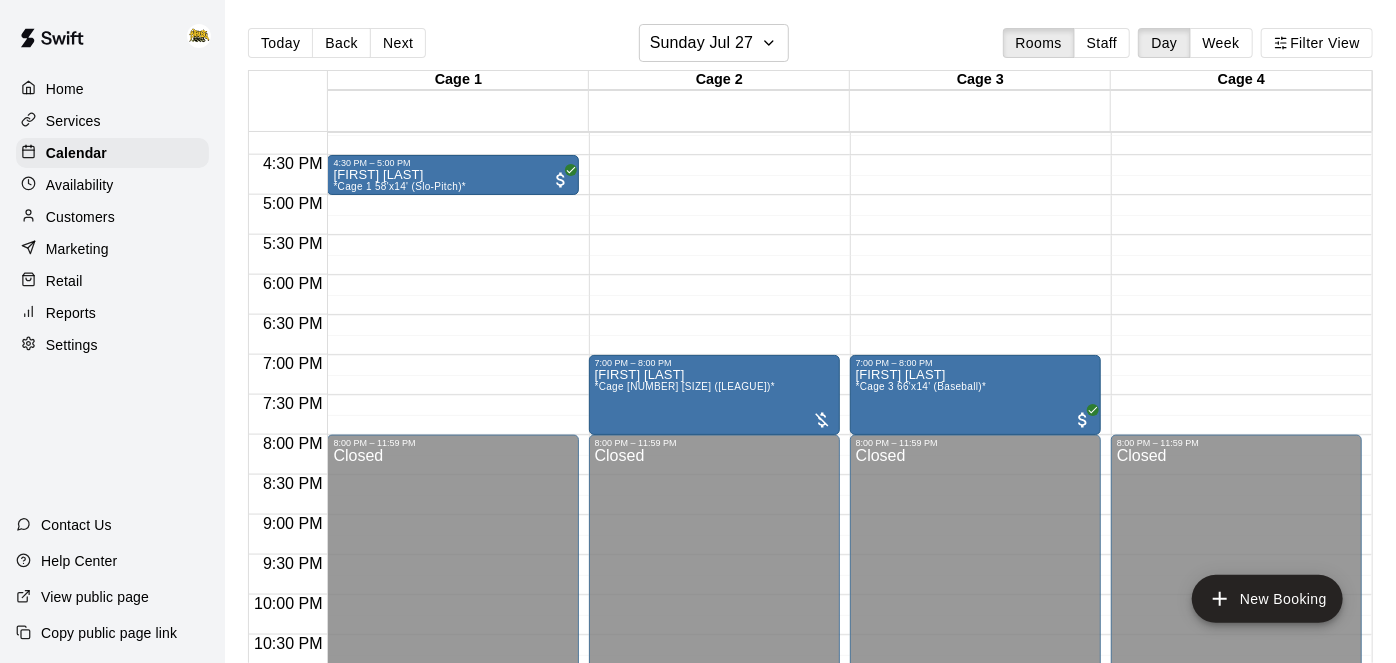 scroll, scrollTop: 1297, scrollLeft: 0, axis: vertical 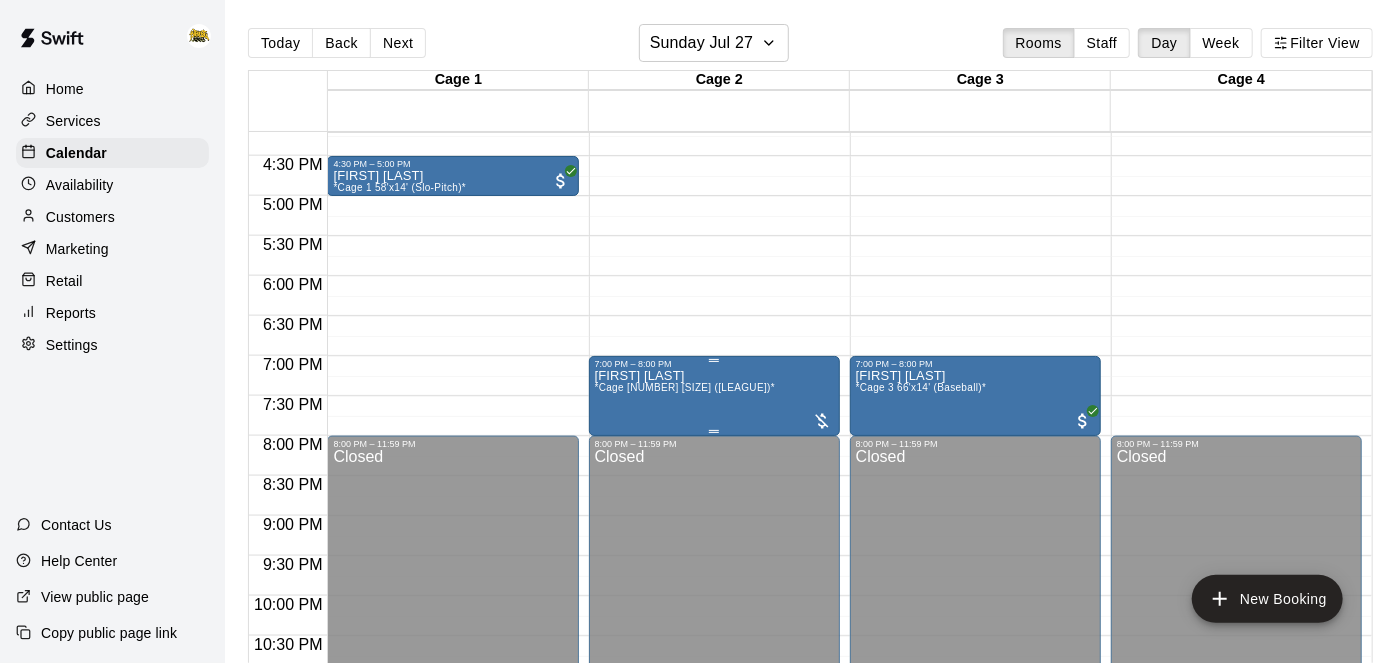 click on "Dave Togeretz *Cage 2 66'x14' (Slo-Pitch)*" at bounding box center [714, 700] 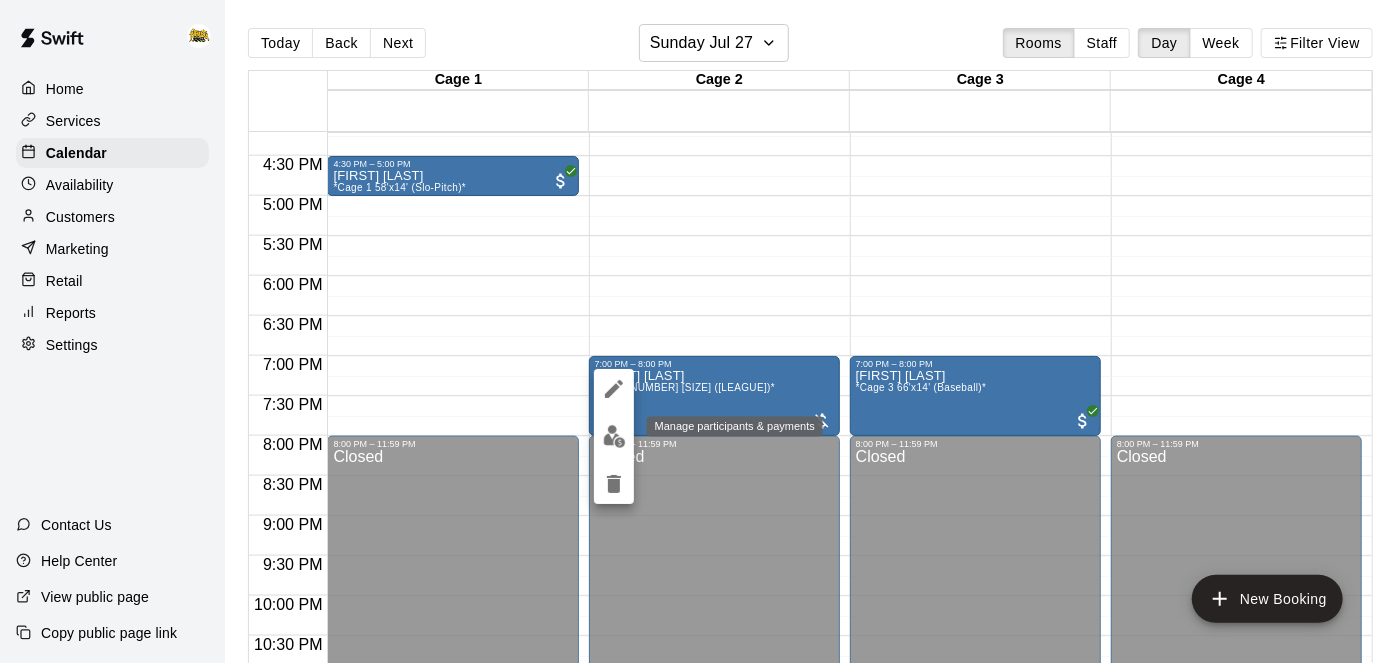 click at bounding box center [614, 436] 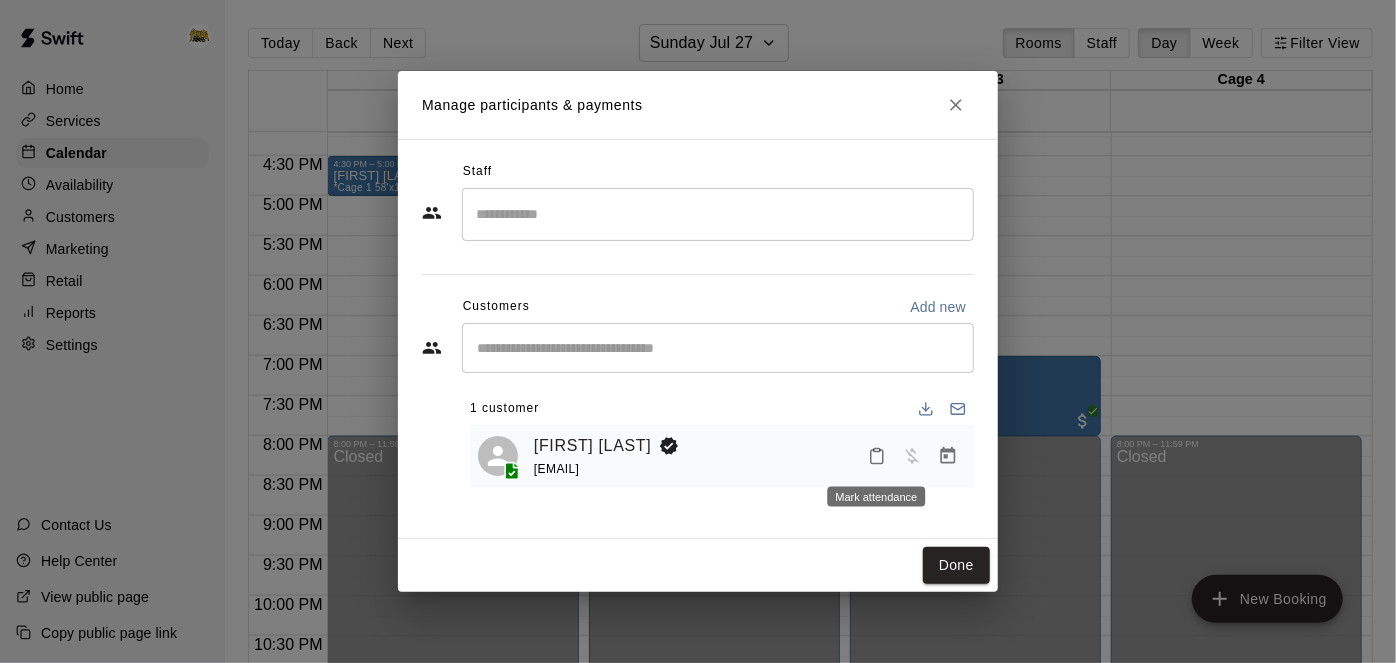 click 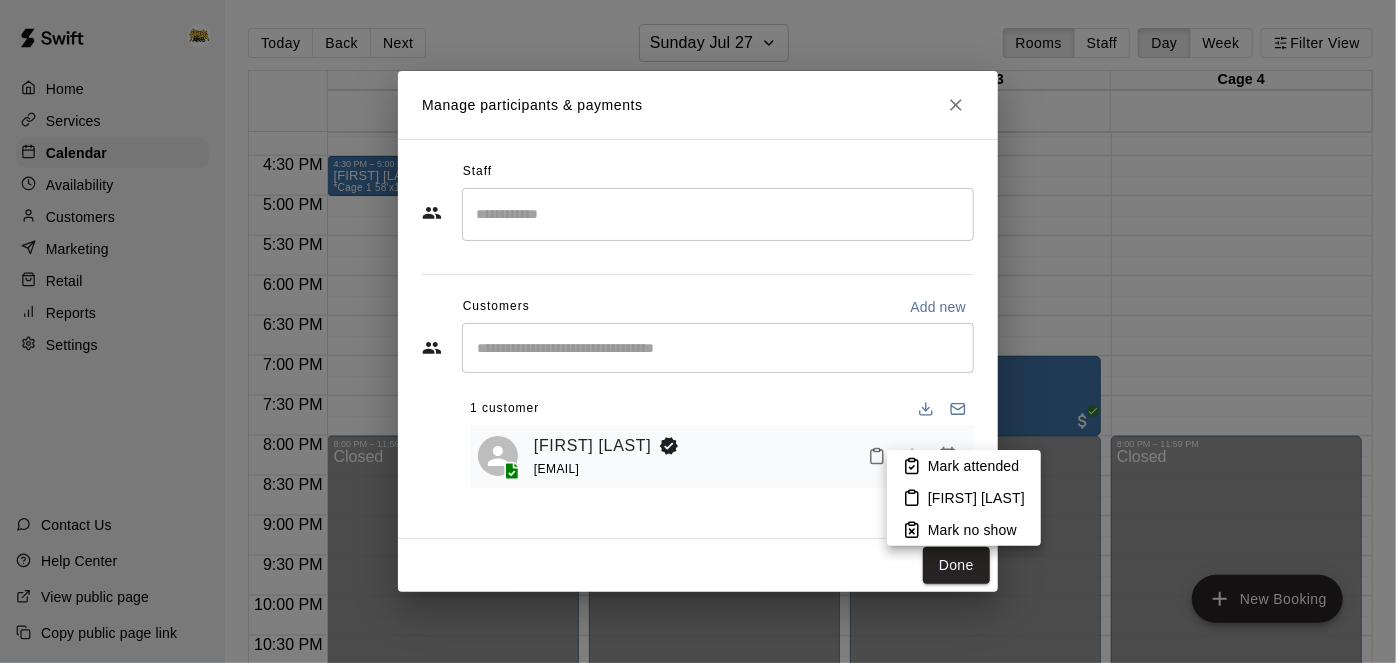 click on "Mark attended" at bounding box center (964, 466) 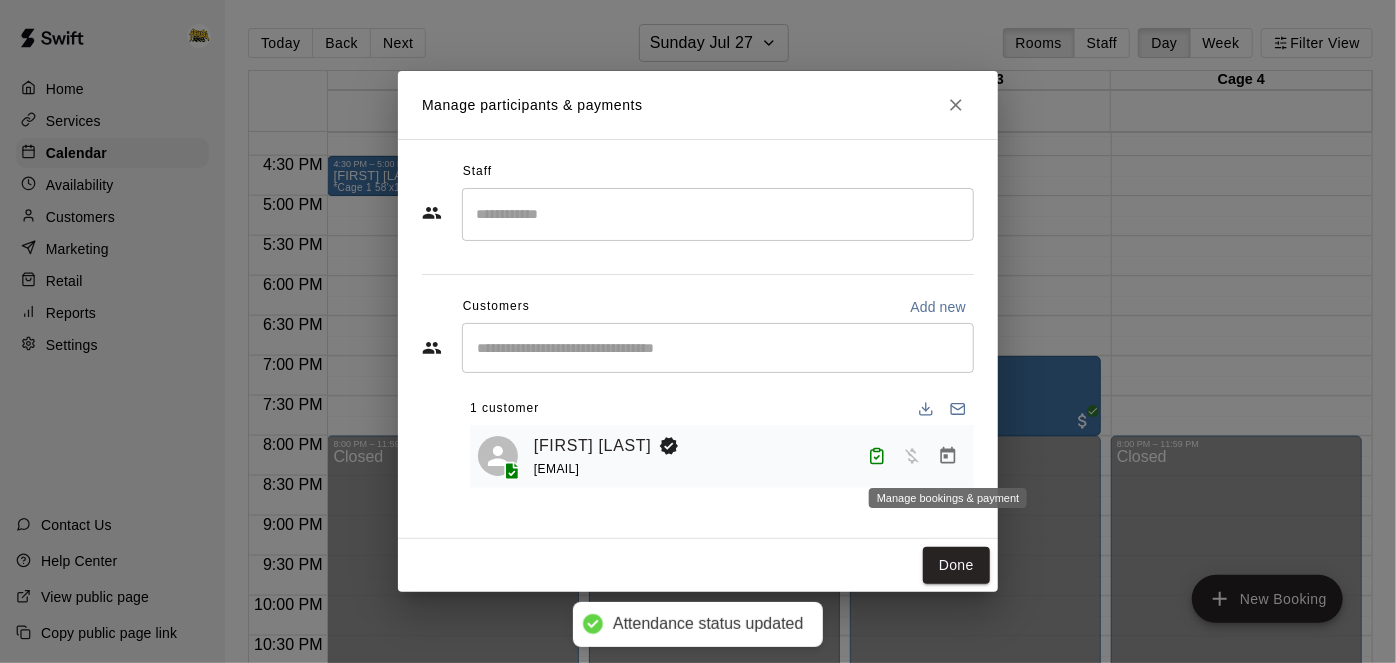 click 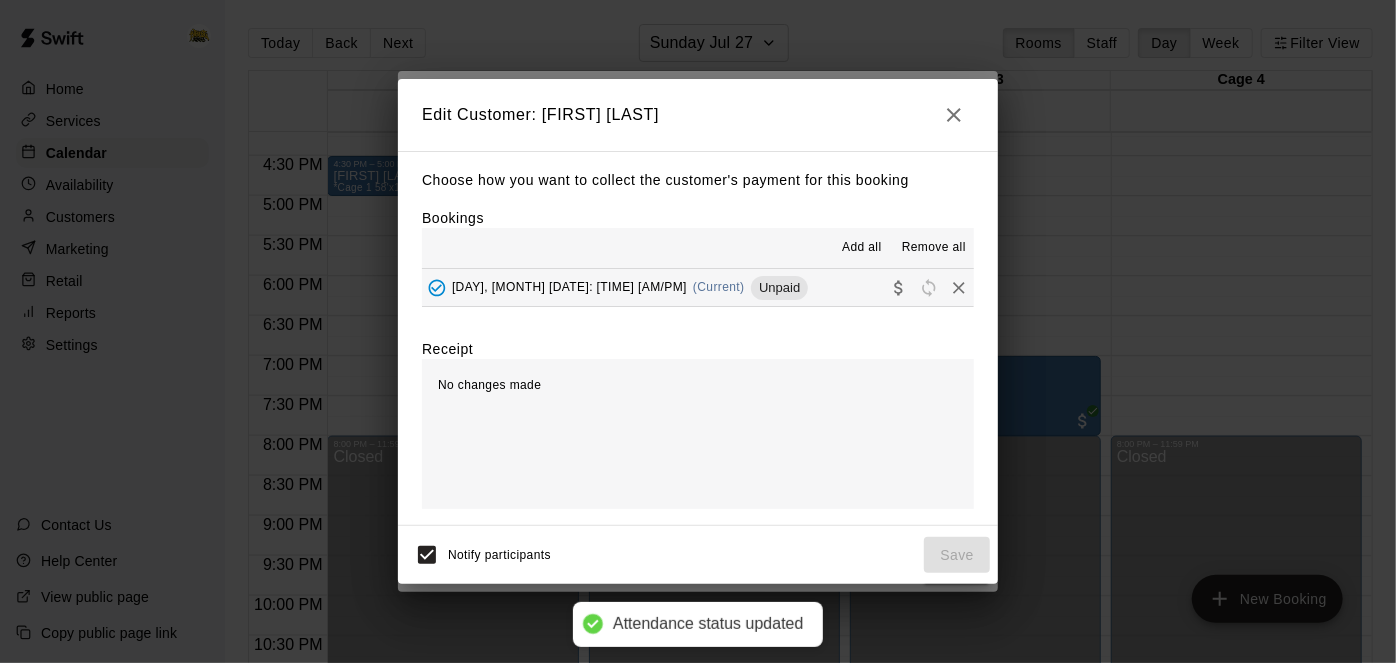 click on "Sunday, July 27: 07:00 PM (Current) Unpaid" at bounding box center (698, 287) 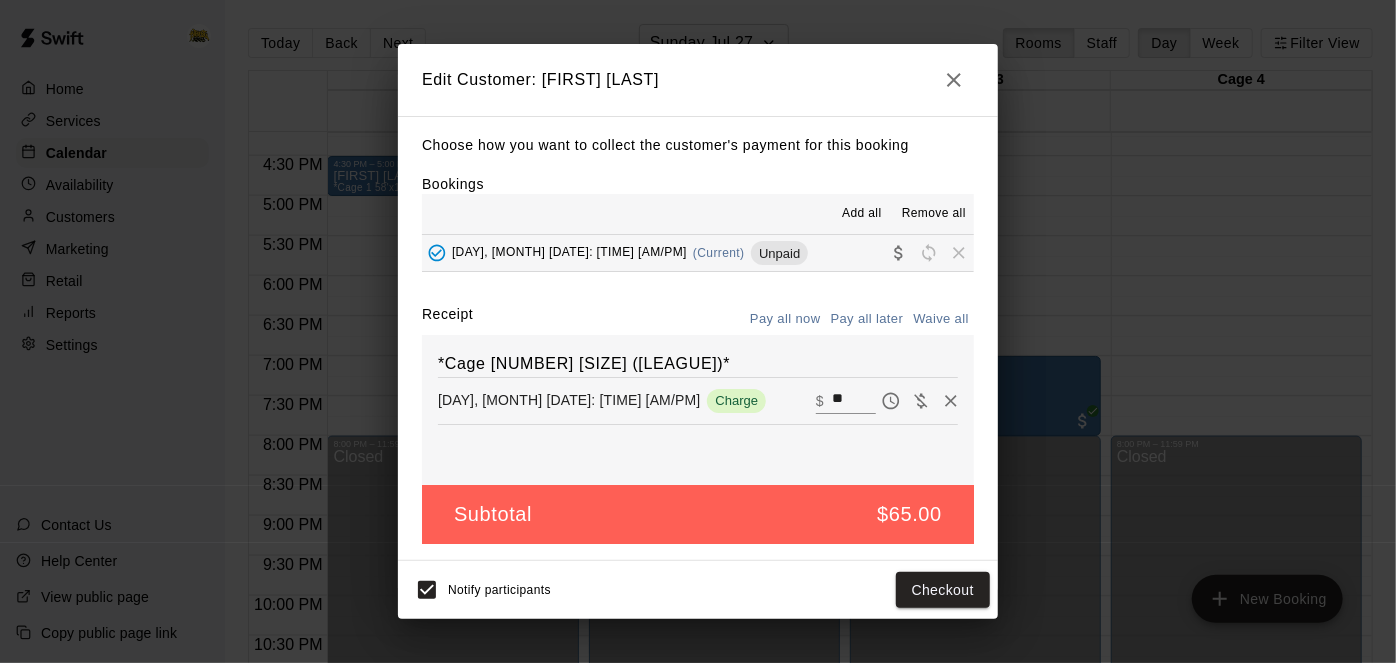 click on "**" at bounding box center (854, 401) 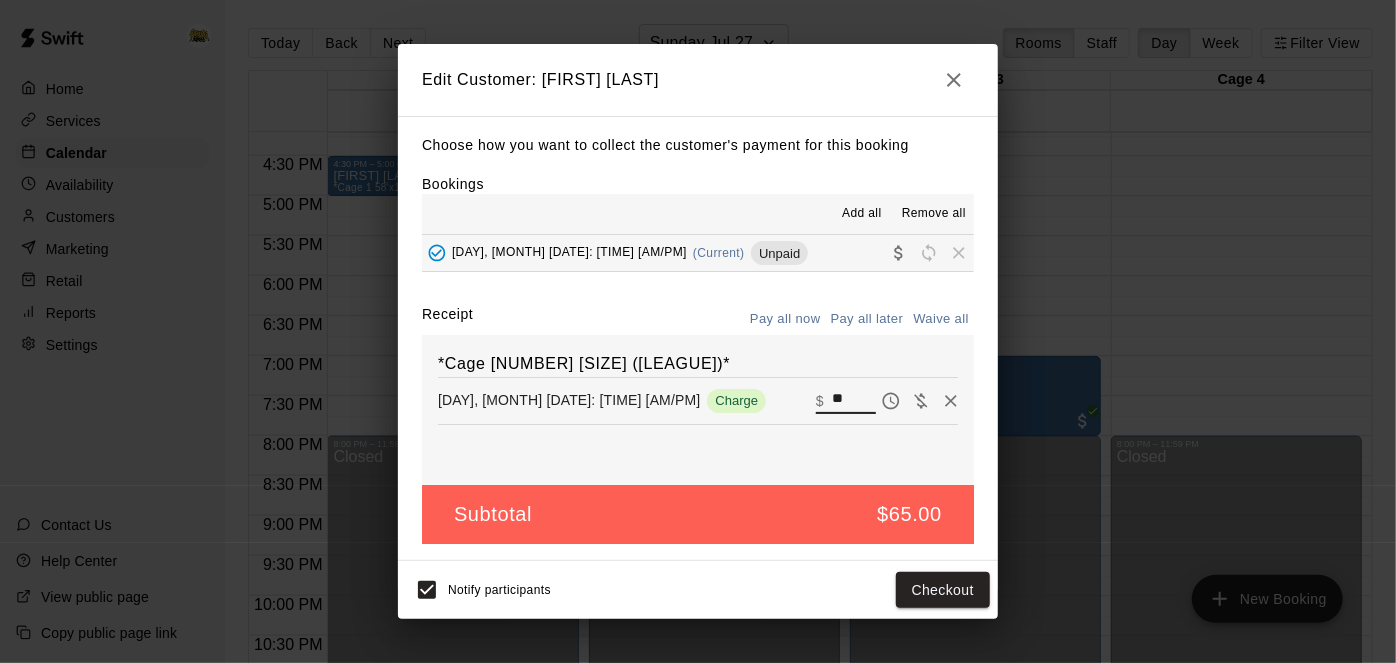 type on "*" 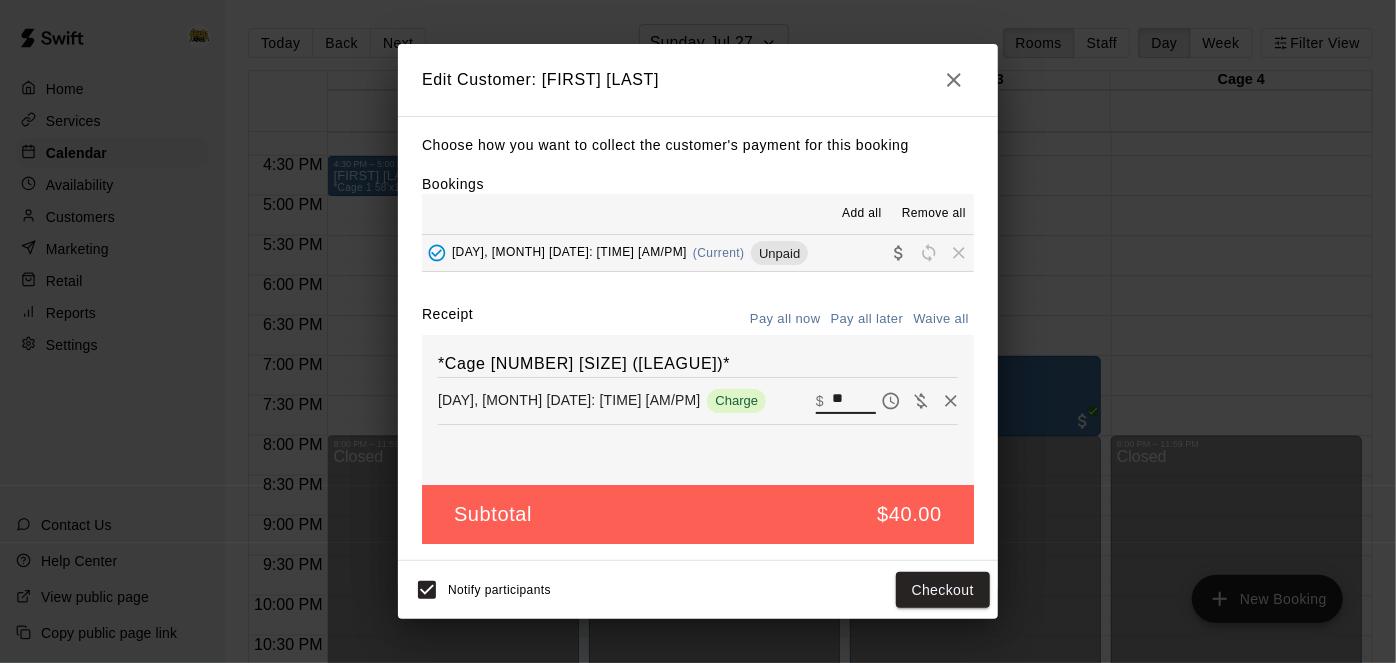 type on "**" 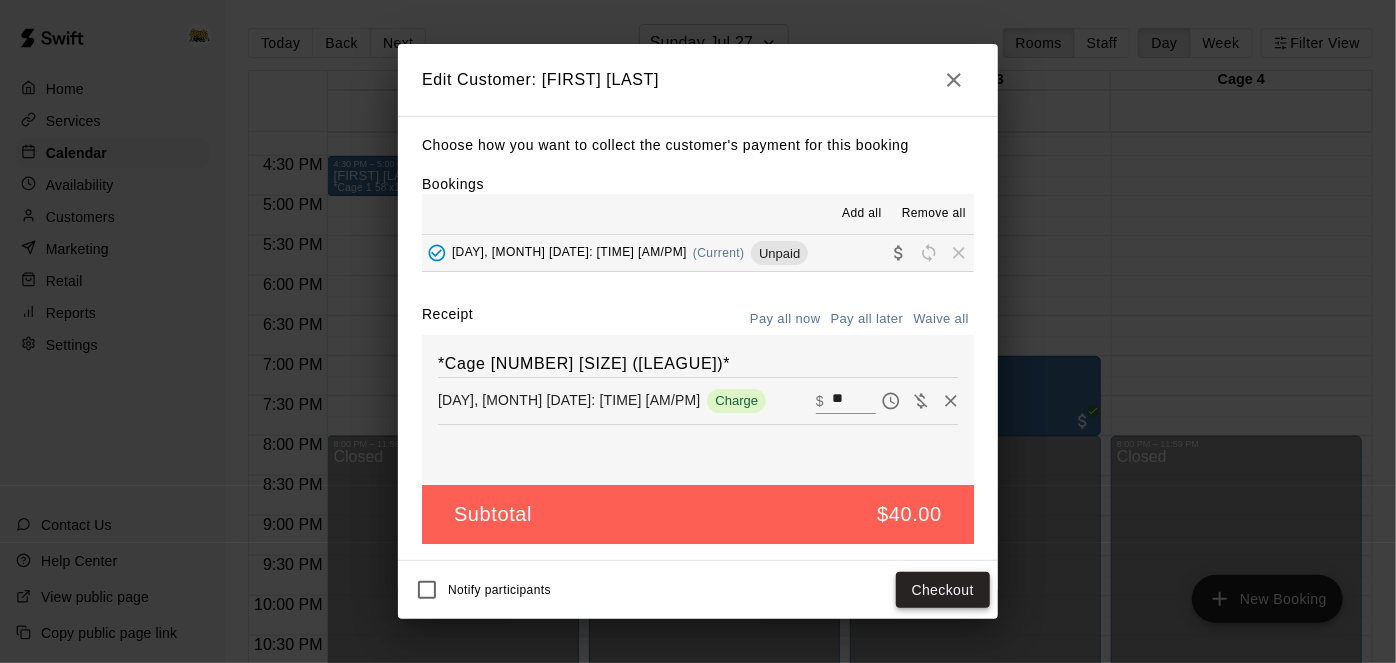 click on "Checkout" at bounding box center [943, 590] 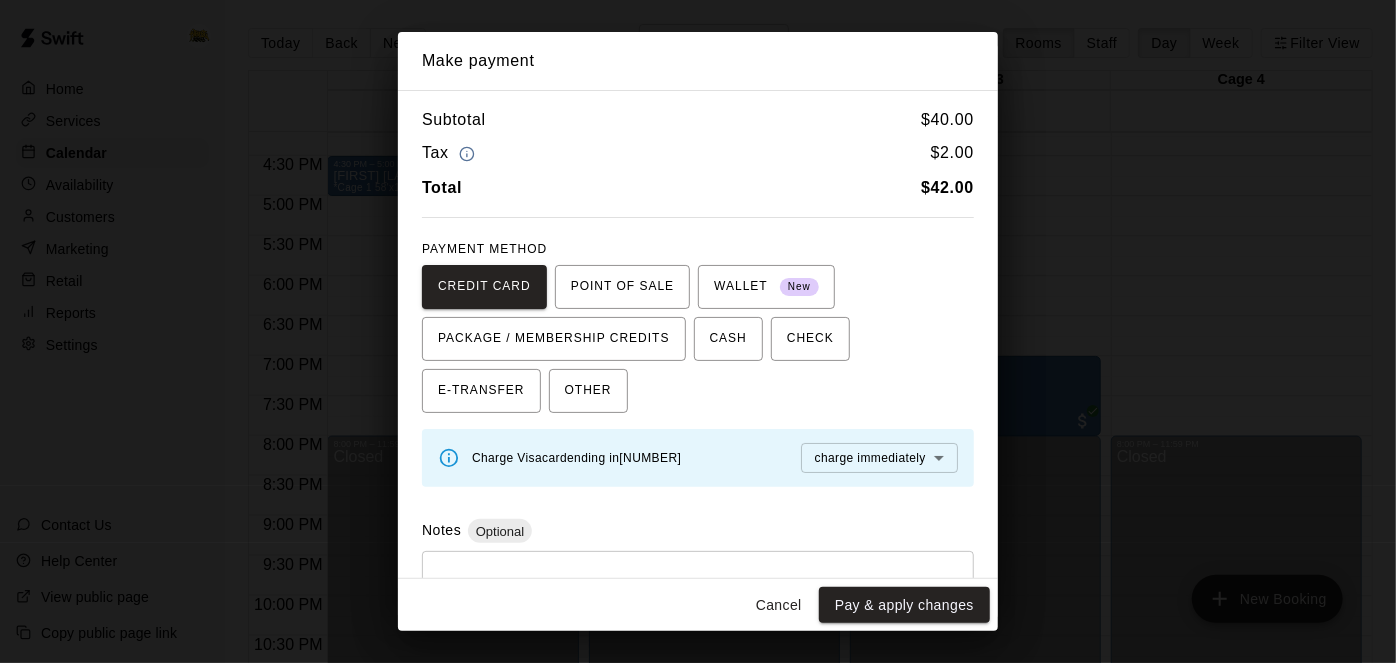 scroll, scrollTop: 80, scrollLeft: 0, axis: vertical 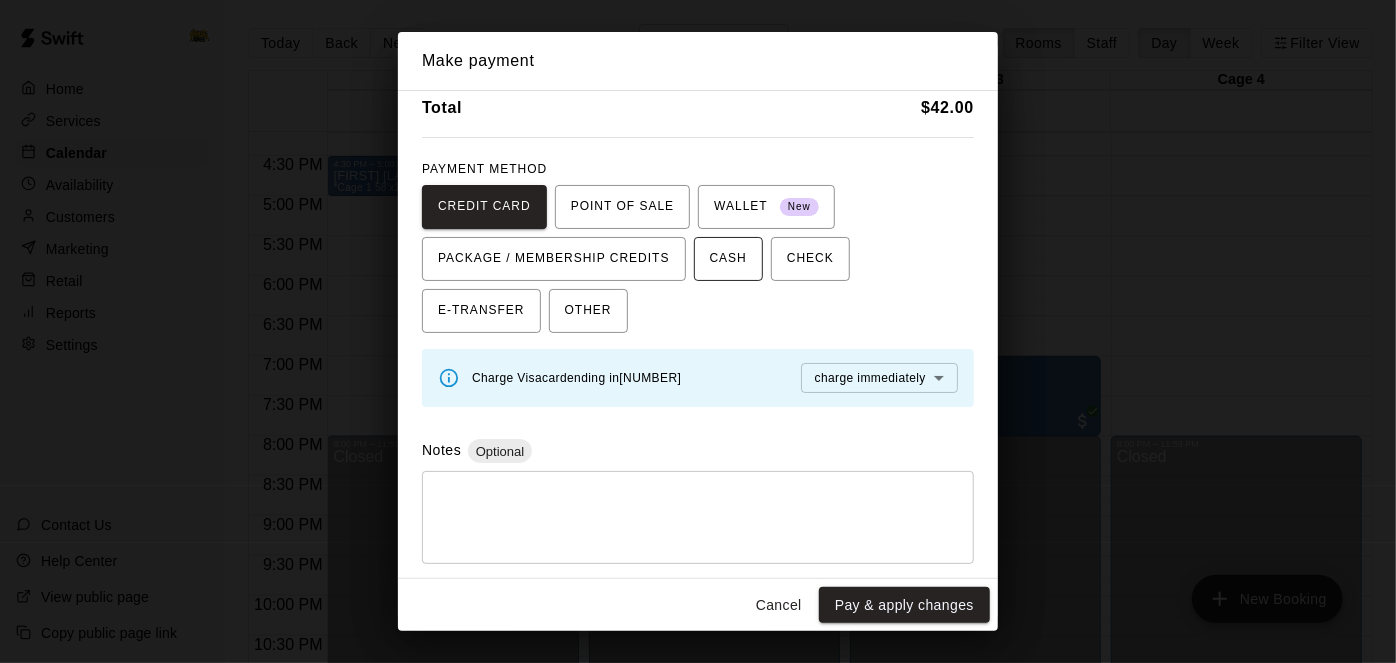 click on "CASH" at bounding box center [728, 259] 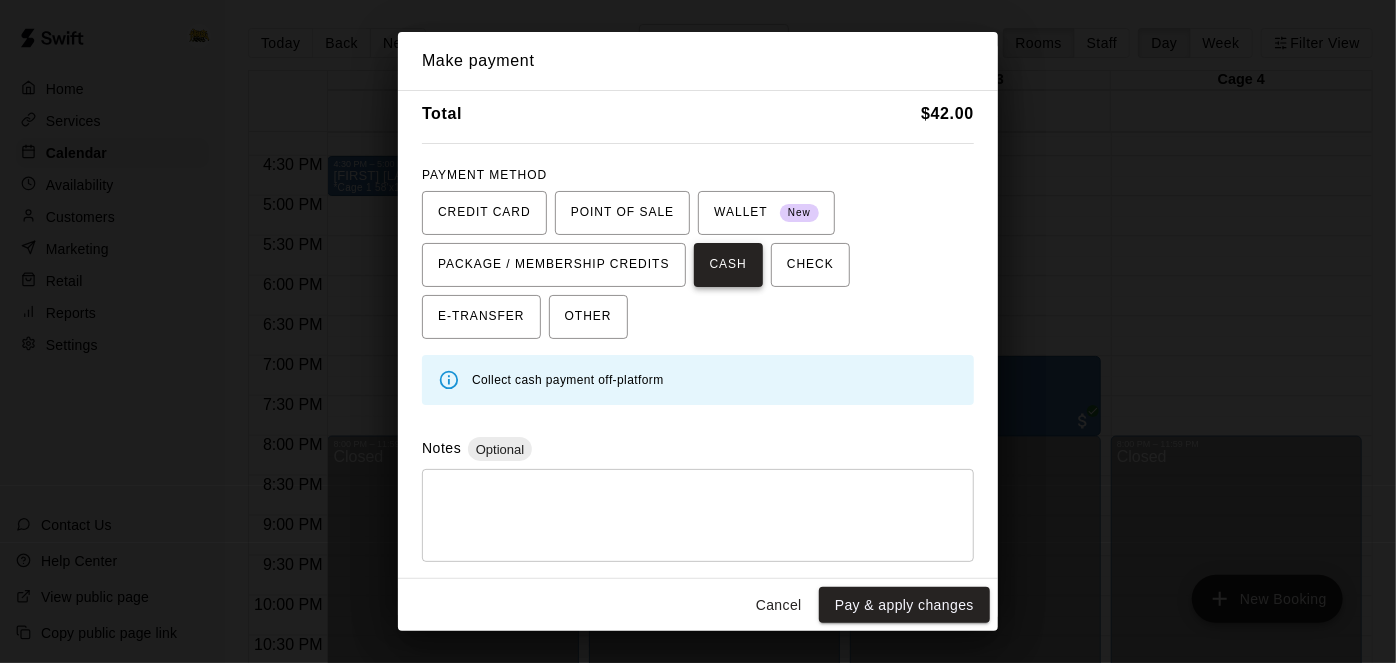 scroll, scrollTop: 71, scrollLeft: 0, axis: vertical 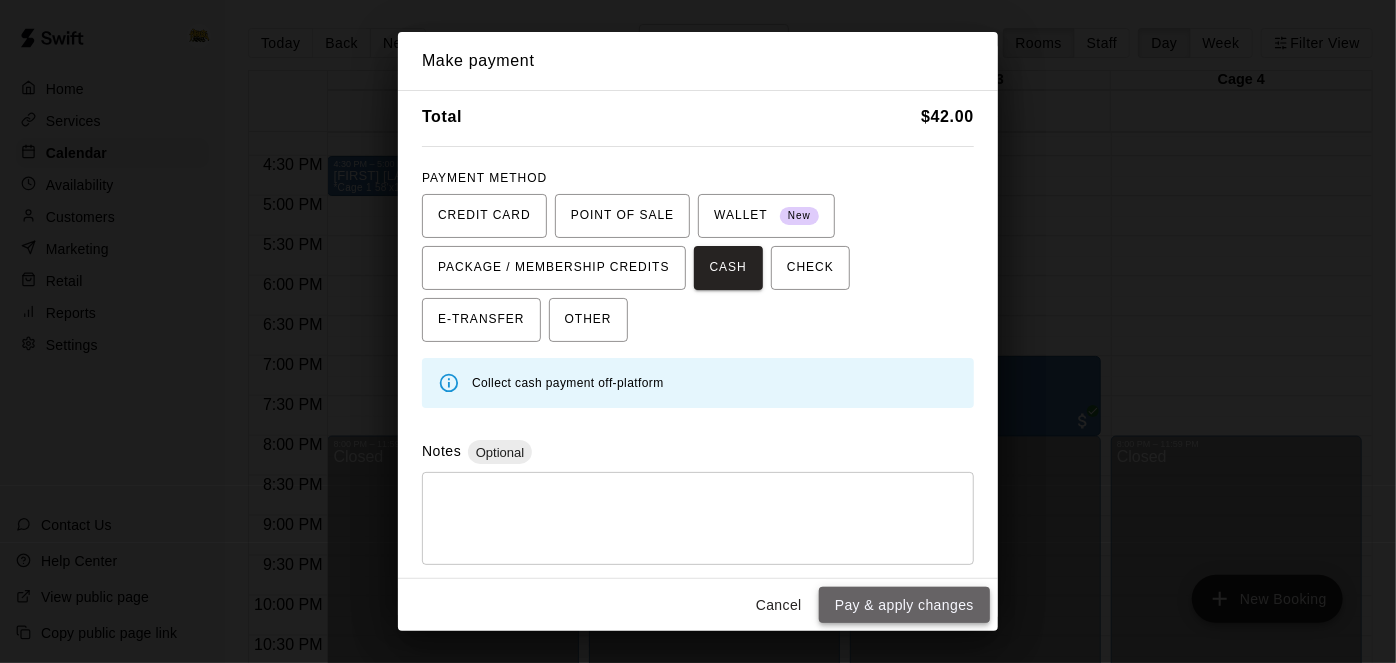 click on "Pay & apply changes" at bounding box center (904, 605) 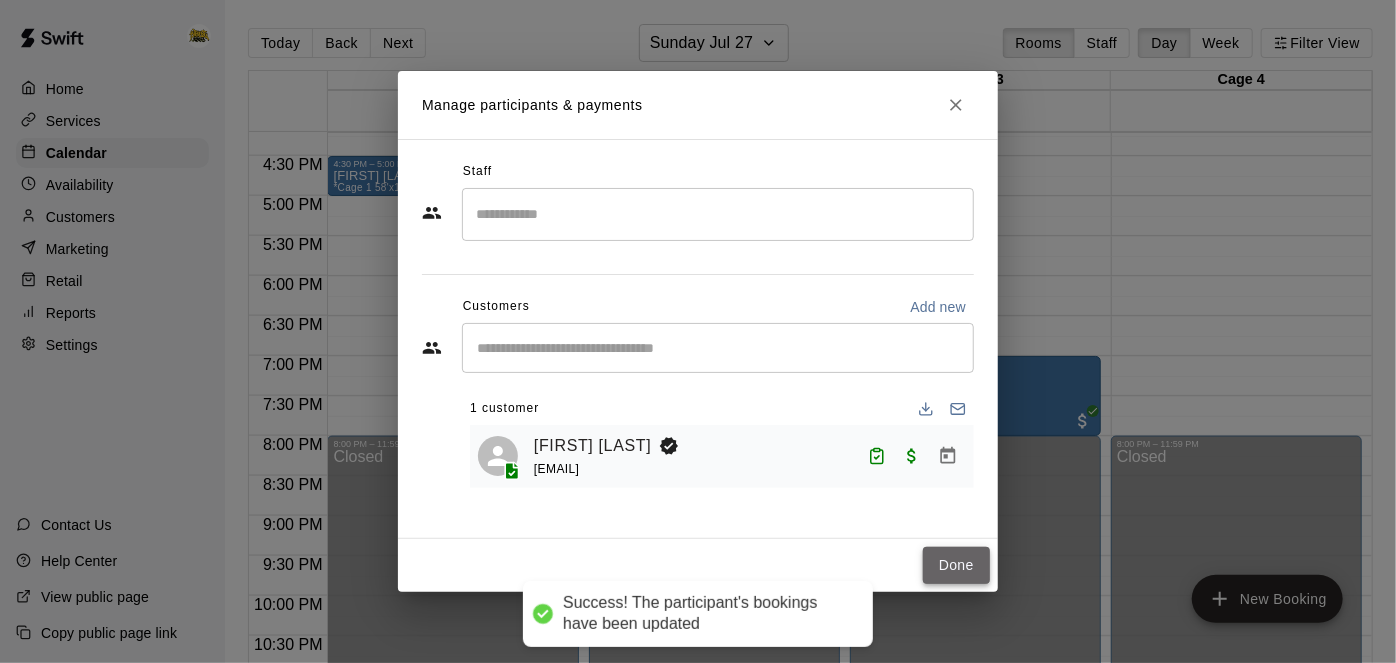 click on "Done" at bounding box center [956, 565] 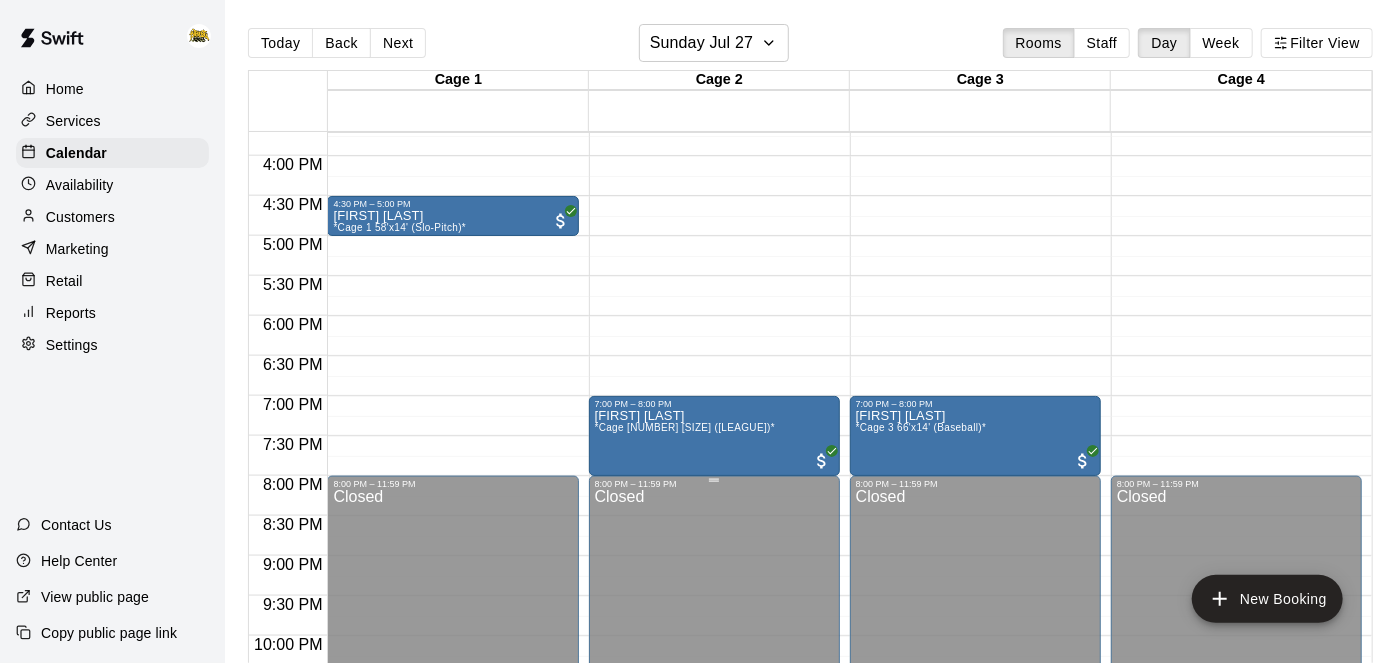 scroll, scrollTop: 1254, scrollLeft: 0, axis: vertical 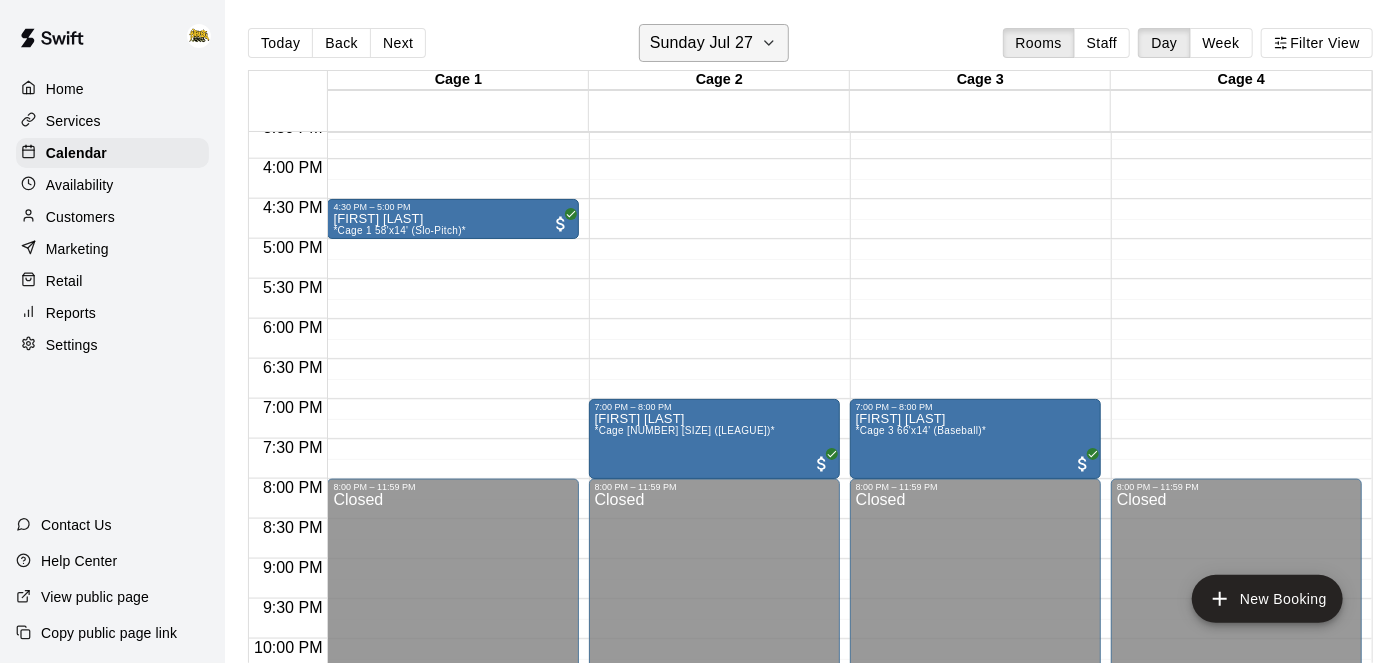 click on "Sunday Jul 27" at bounding box center (714, 43) 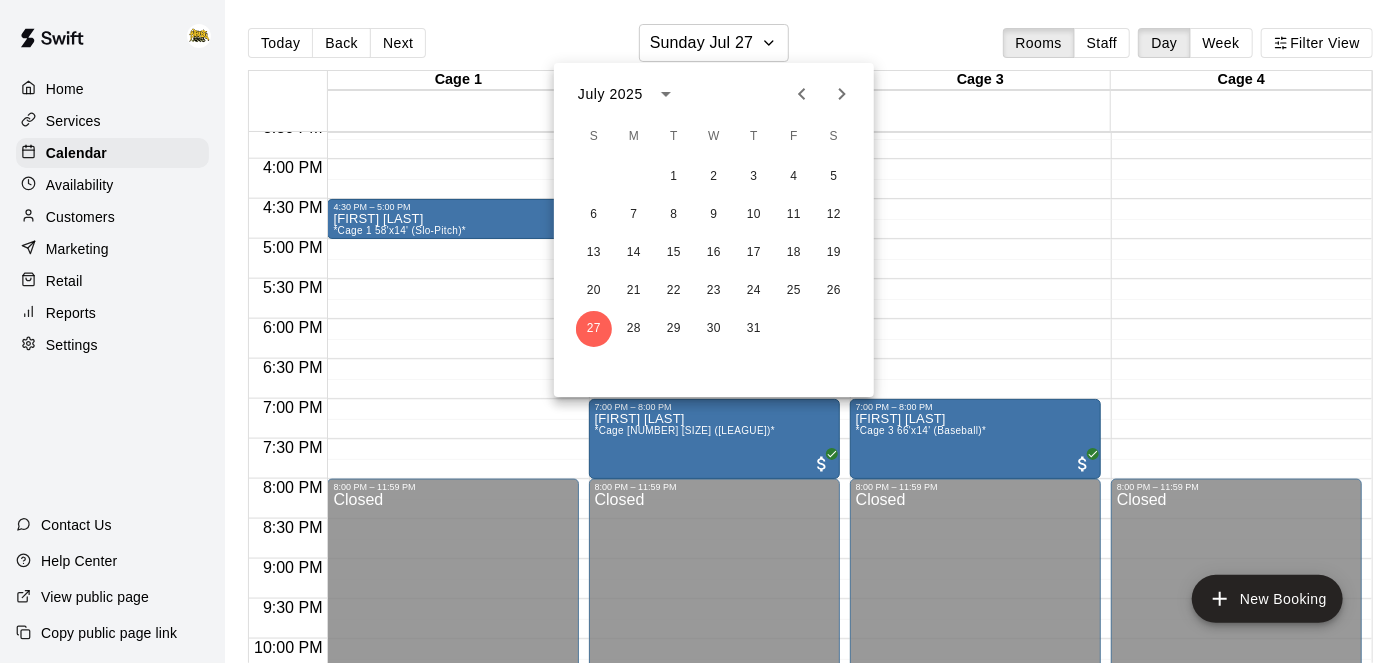 click at bounding box center (698, 331) 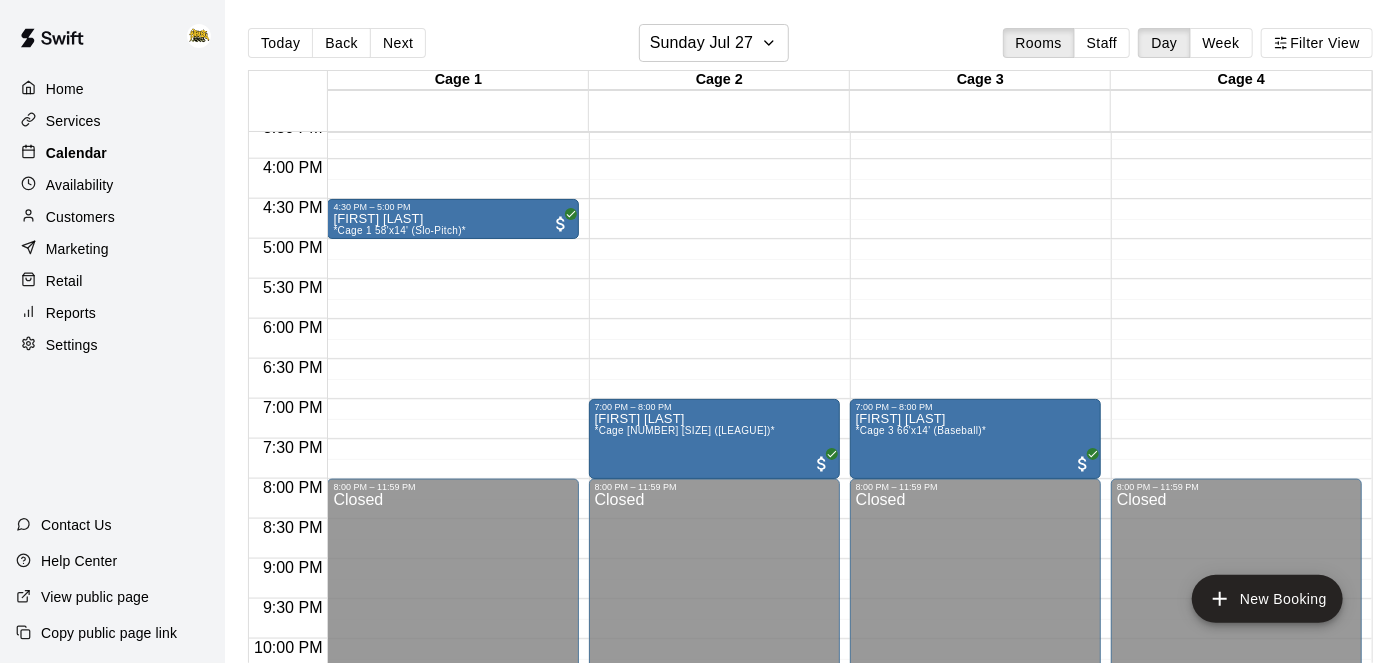 click on "Calendar" at bounding box center [112, 153] 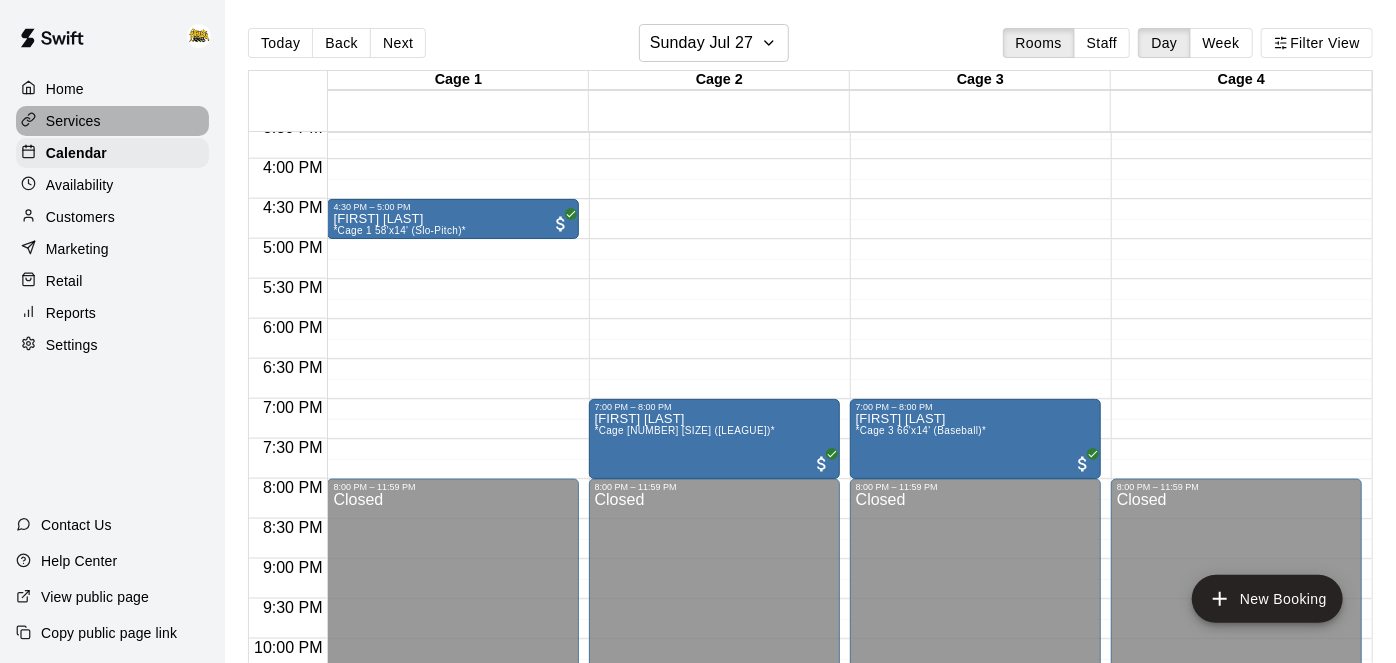 click on "Services" at bounding box center [73, 121] 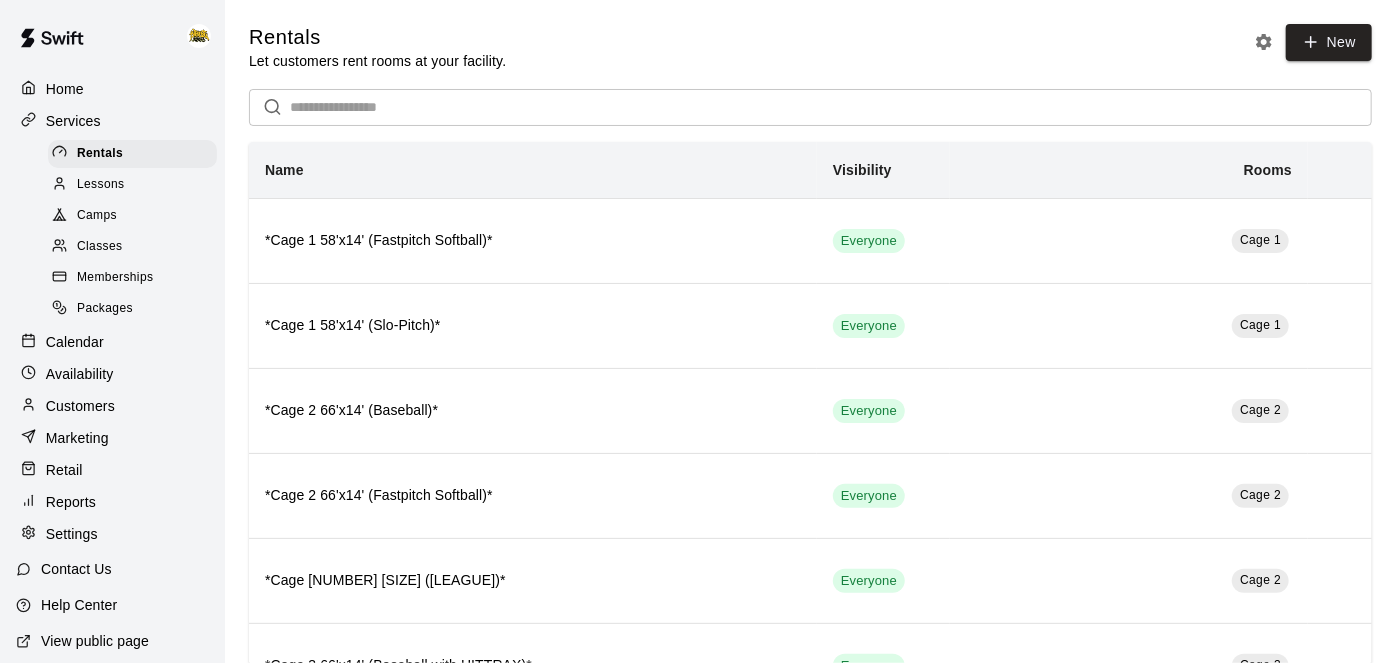 click on "Memberships" at bounding box center [115, 278] 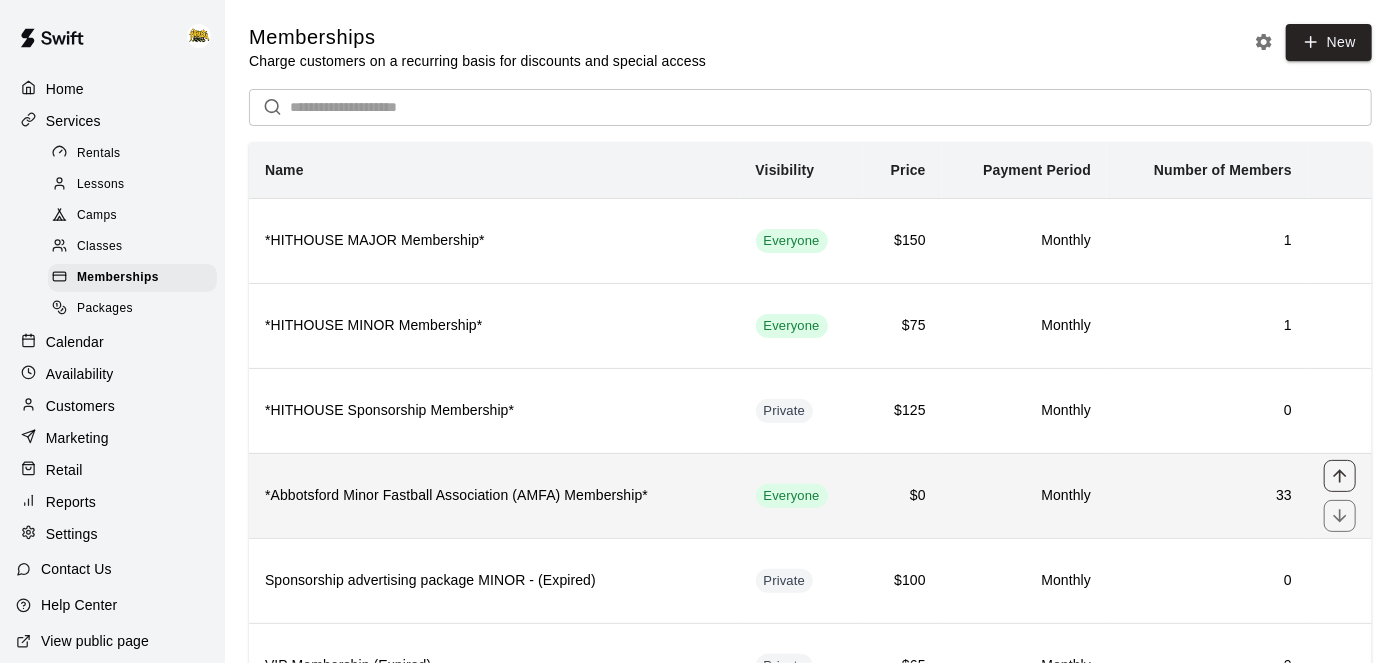 click 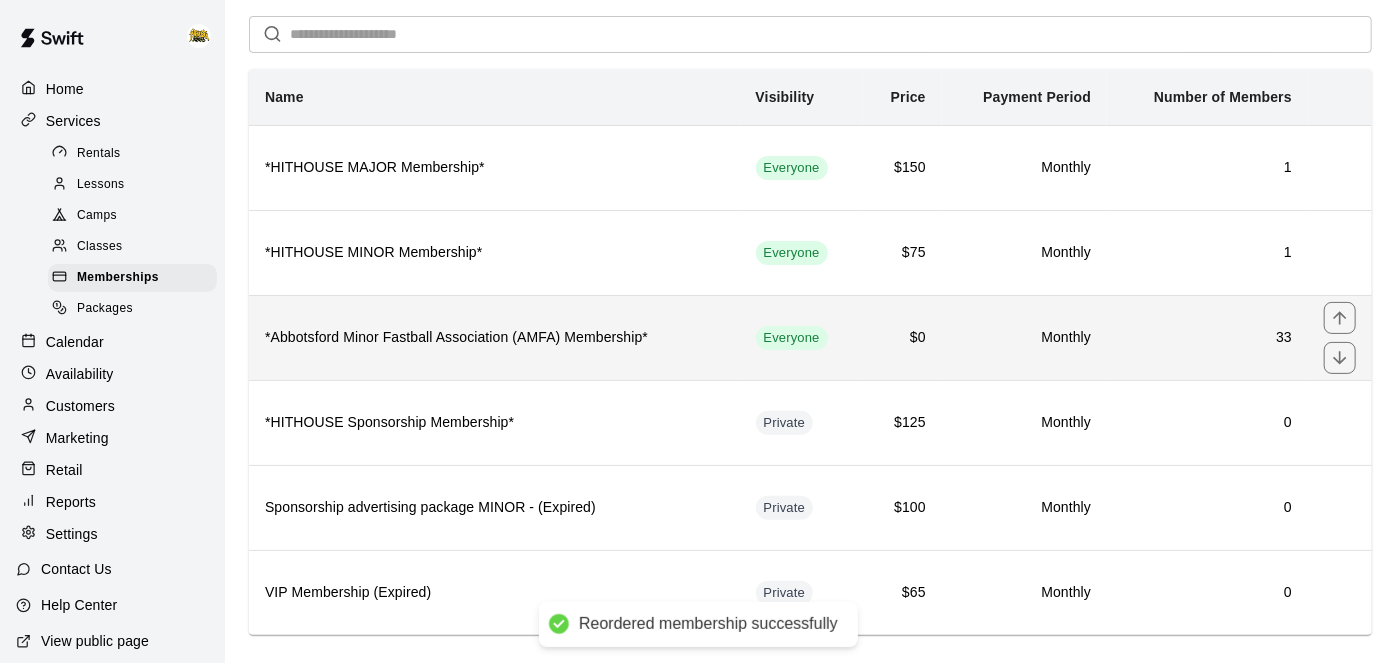scroll, scrollTop: 92, scrollLeft: 0, axis: vertical 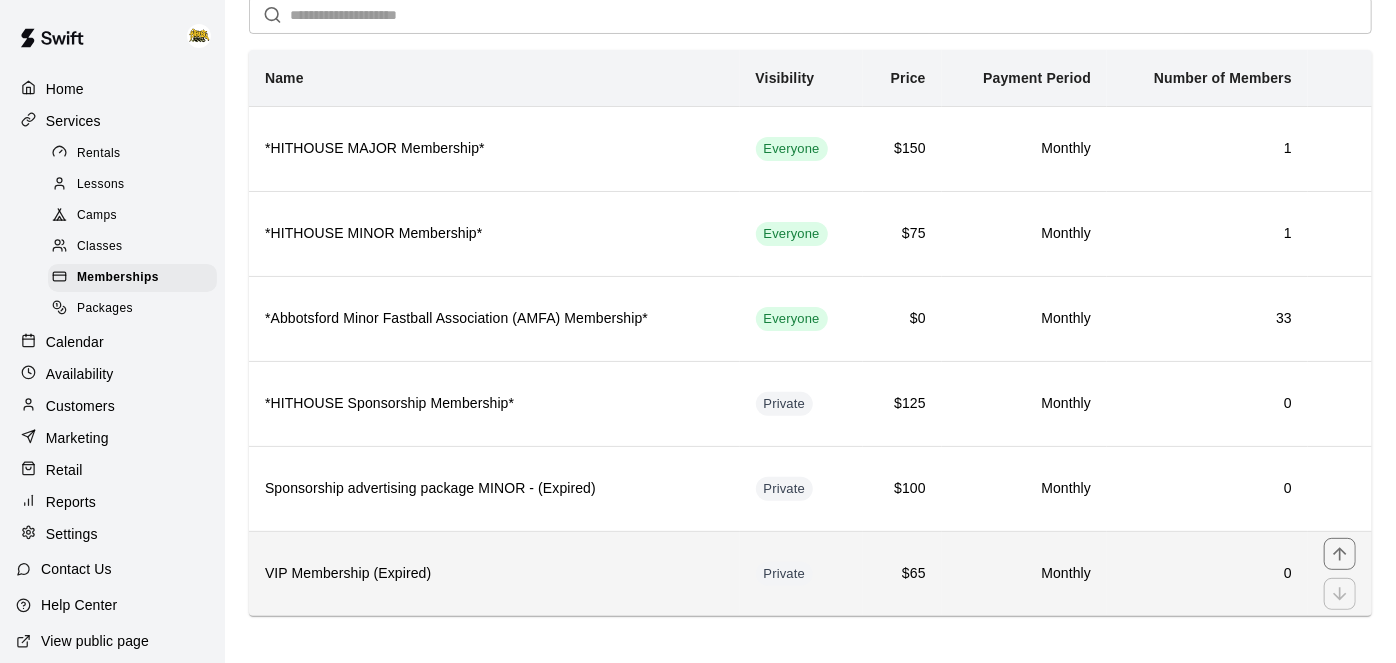 click on "VIP Membership (Expired)" at bounding box center (494, 574) 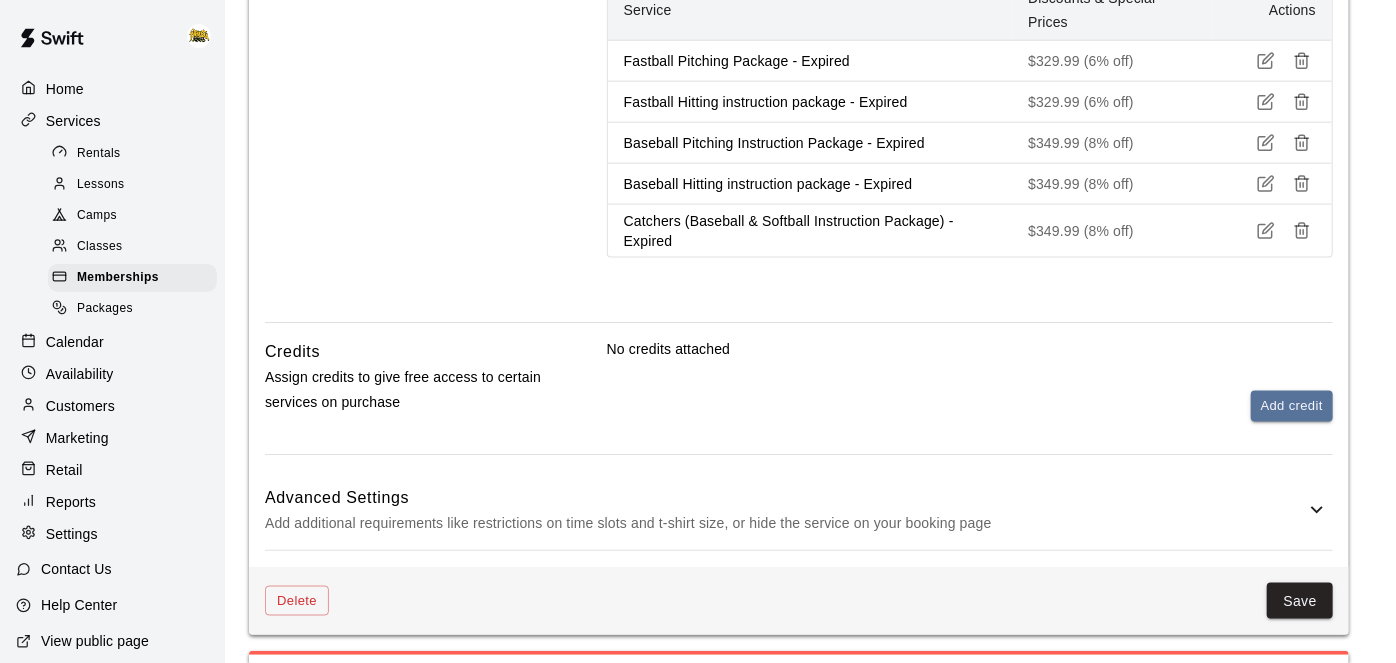 scroll, scrollTop: 0, scrollLeft: 0, axis: both 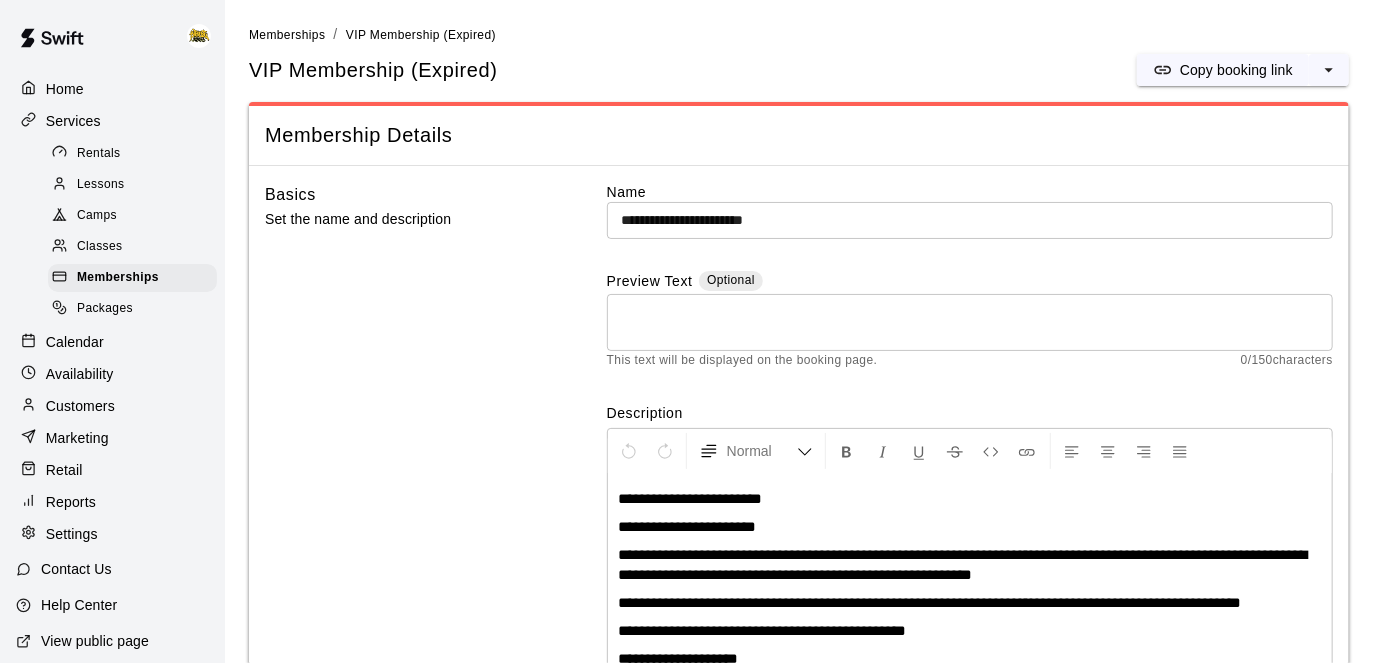 click on "Reports" at bounding box center [71, 502] 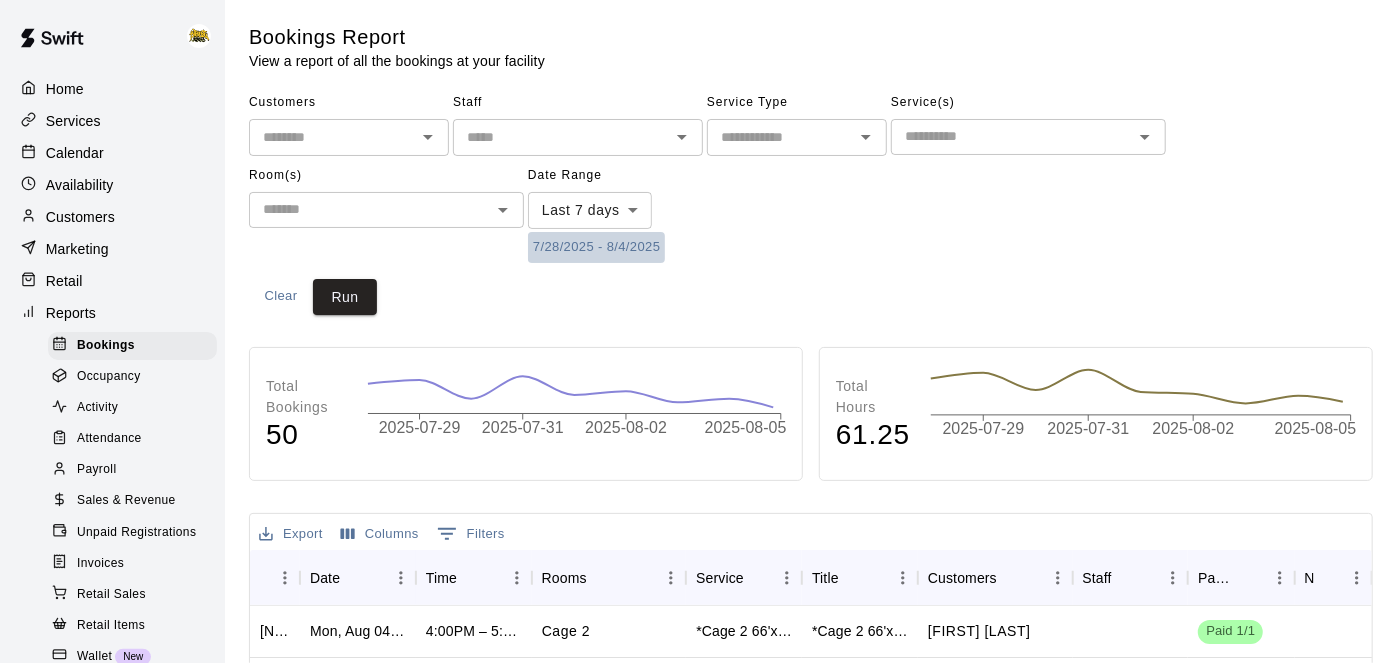 click on "7/28/2025 - 8/4/2025" at bounding box center (596, 247) 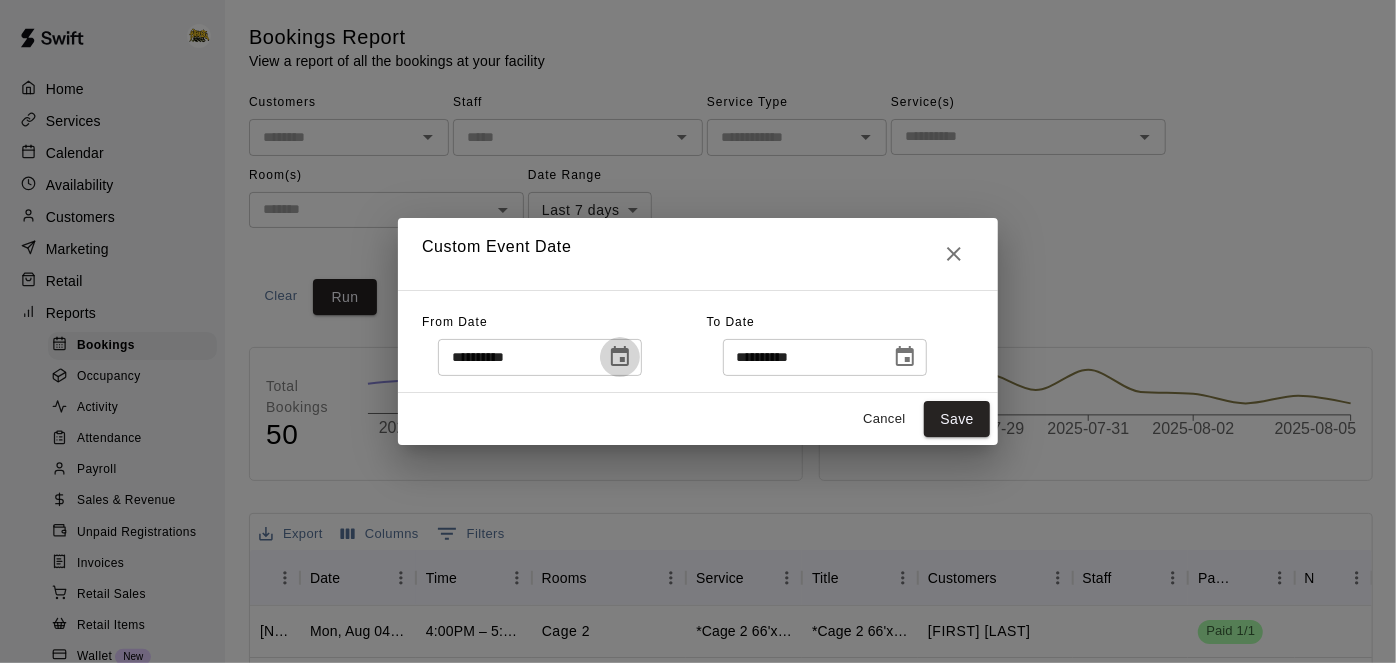 click 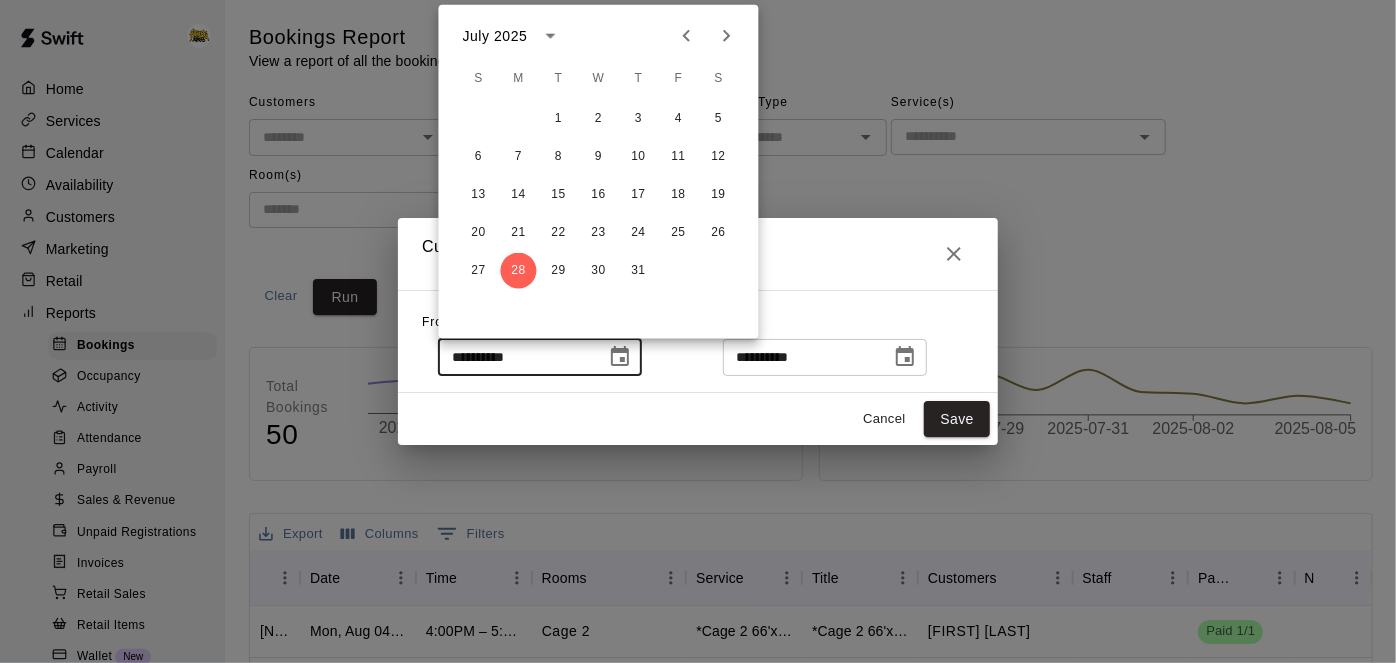 click 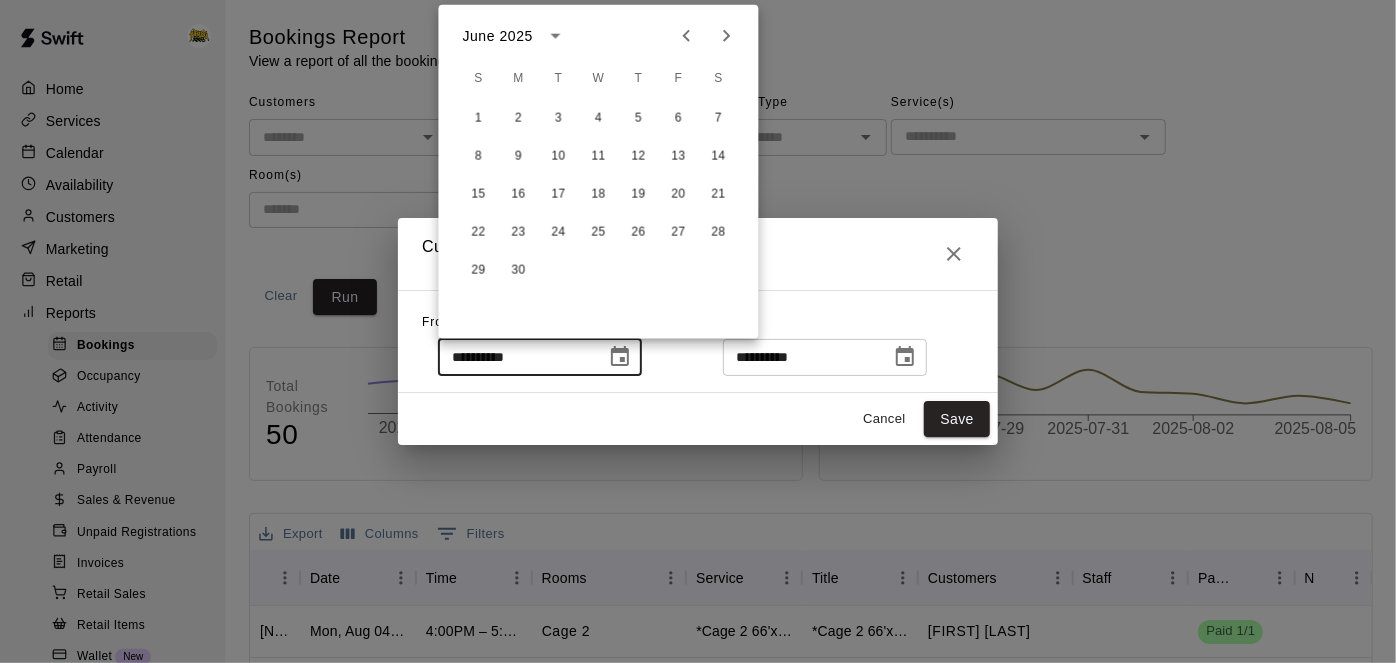 click 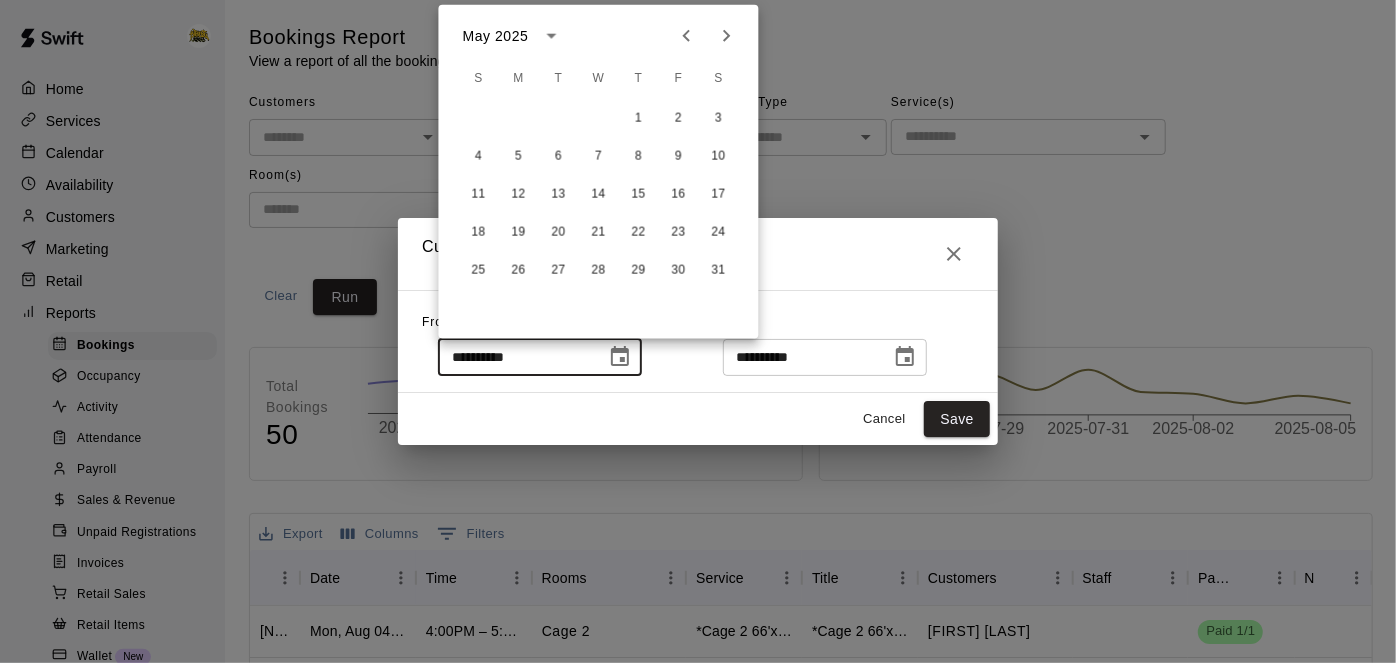 click 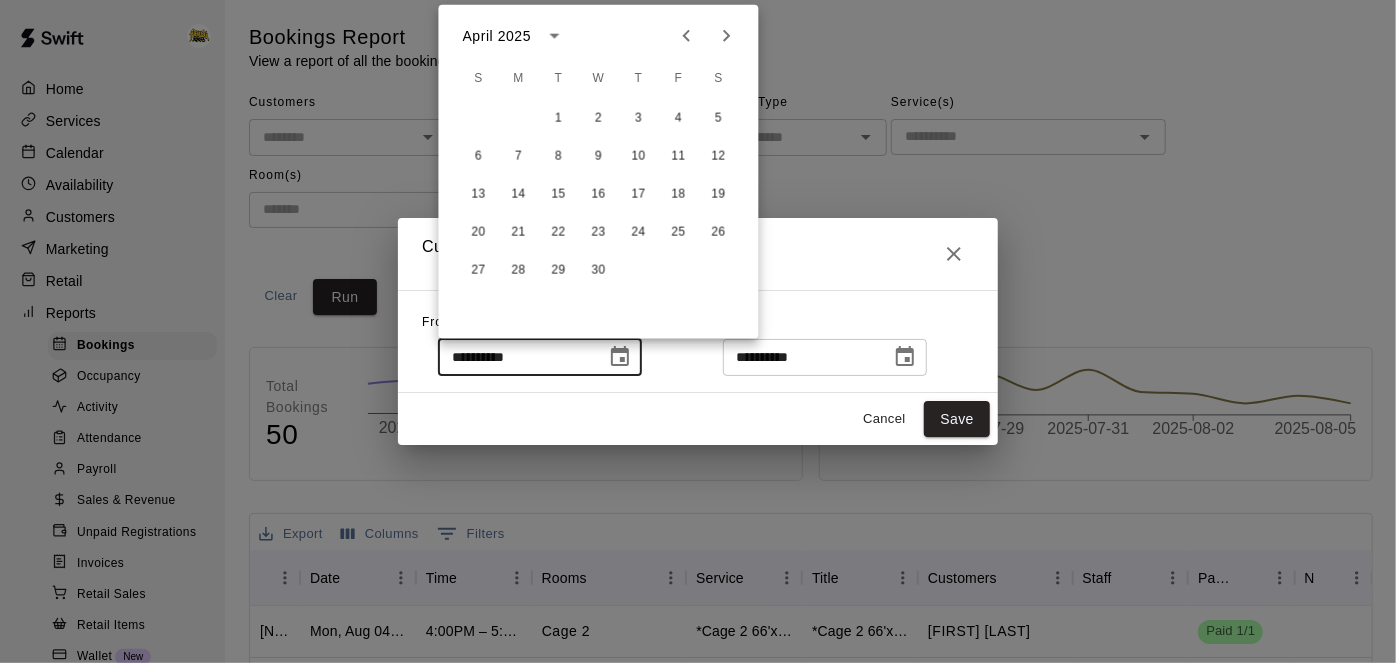 click 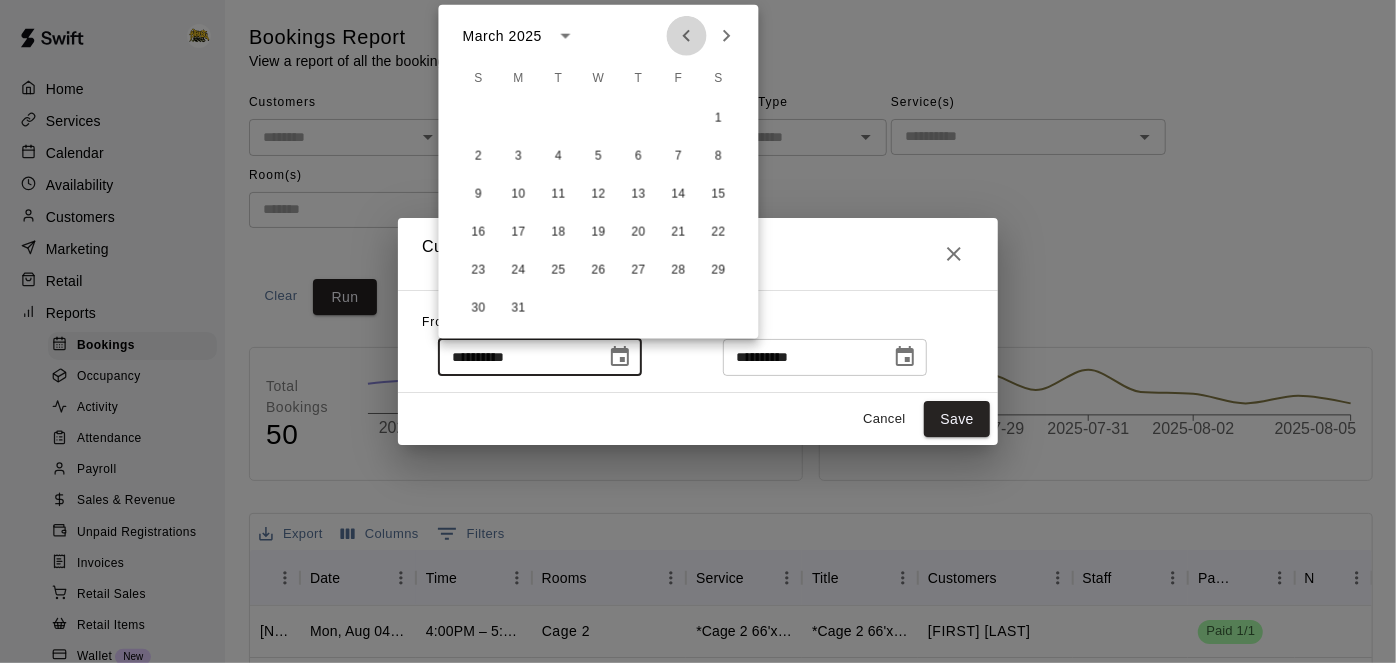click 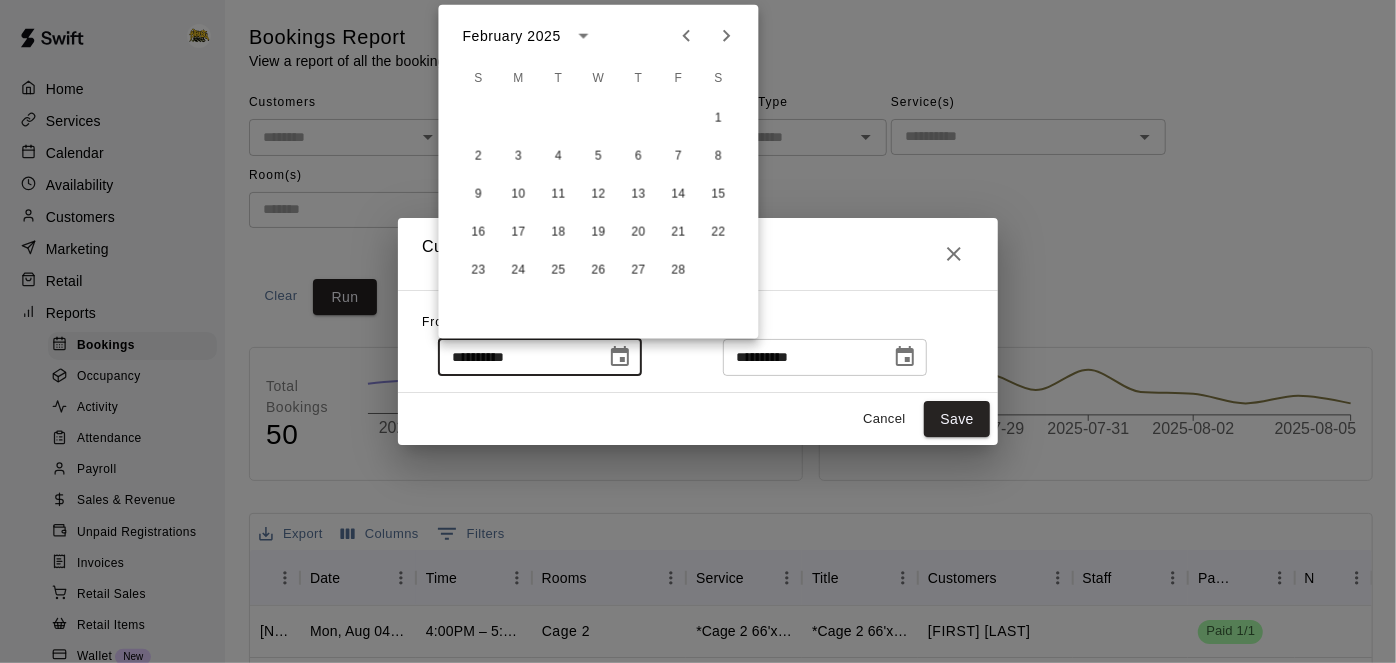 click 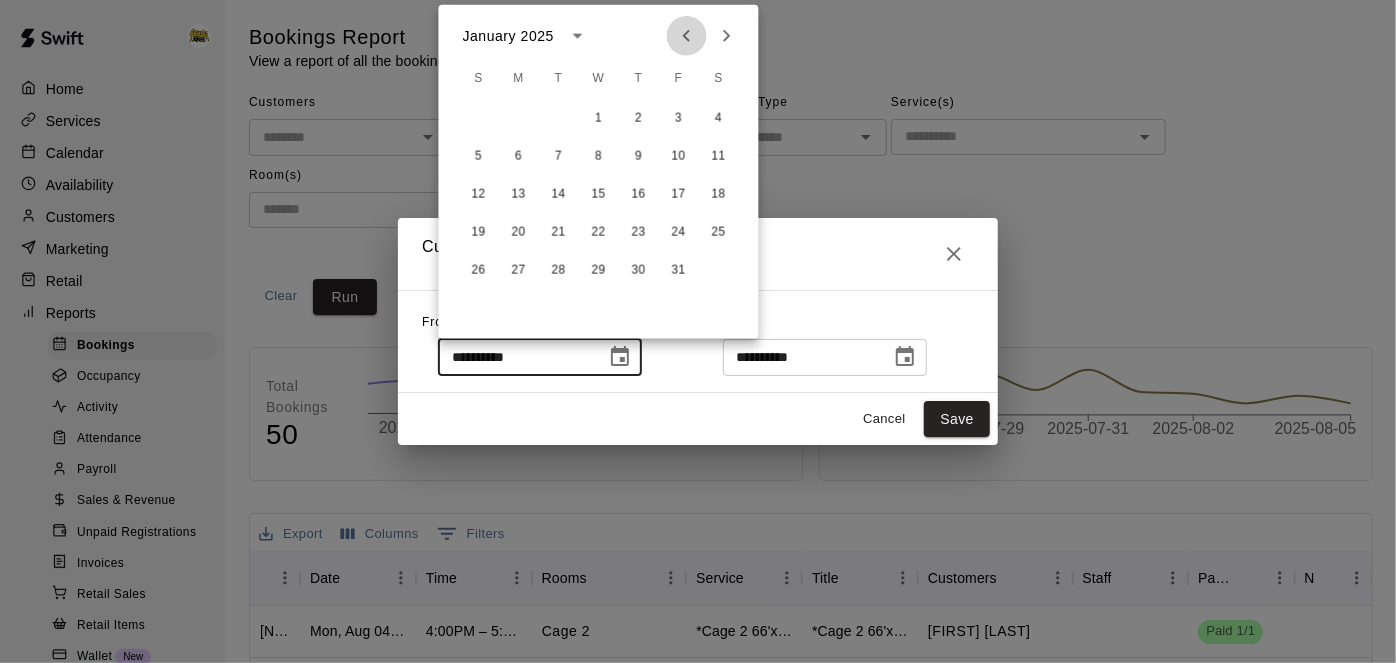 click 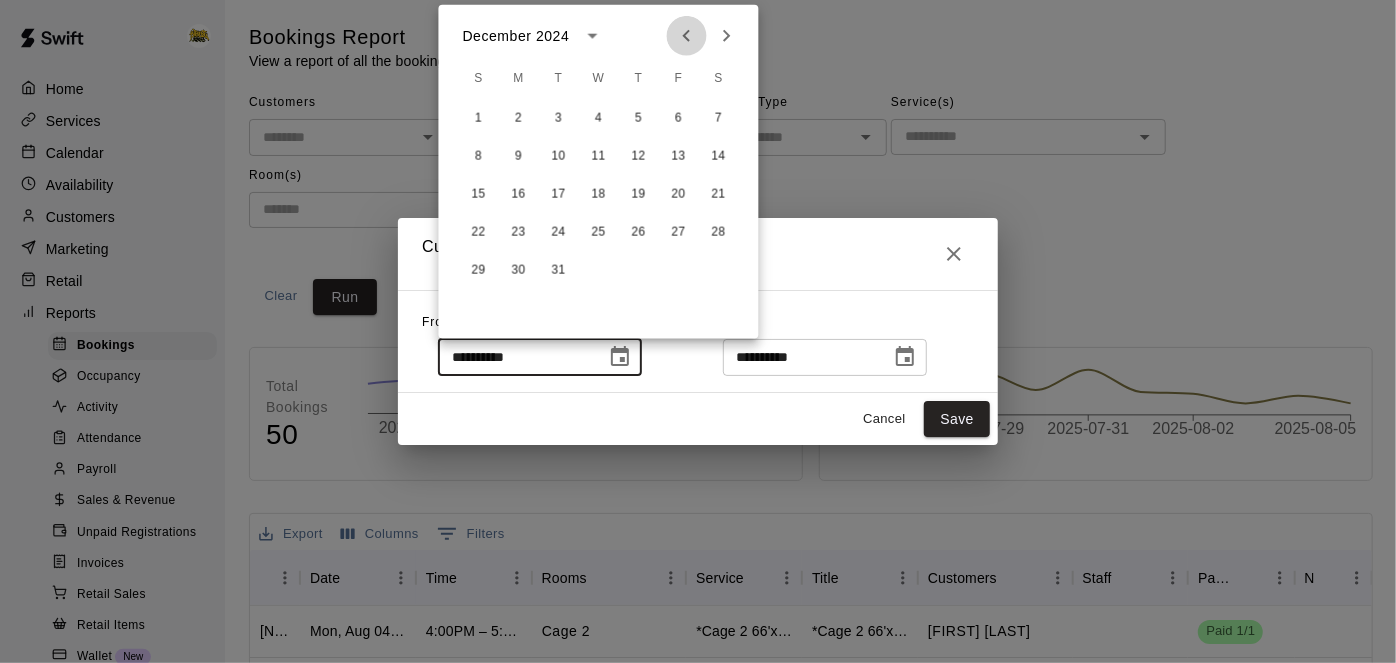 click 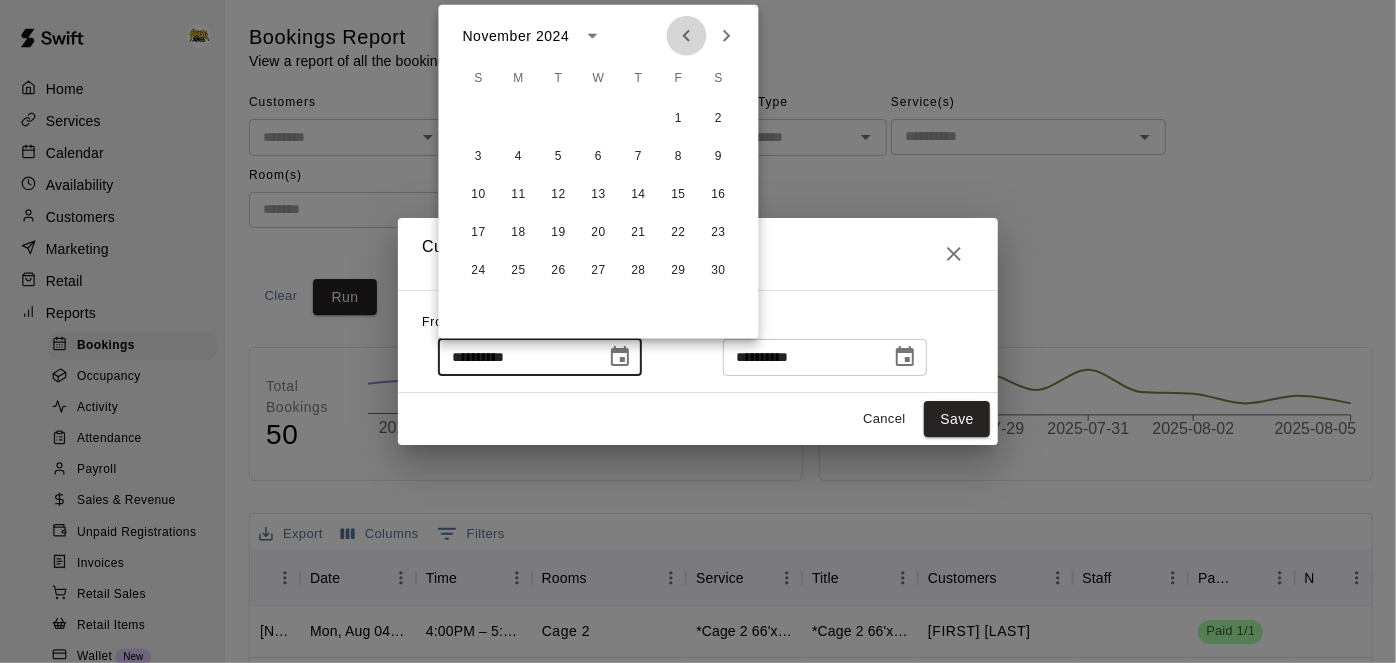 click 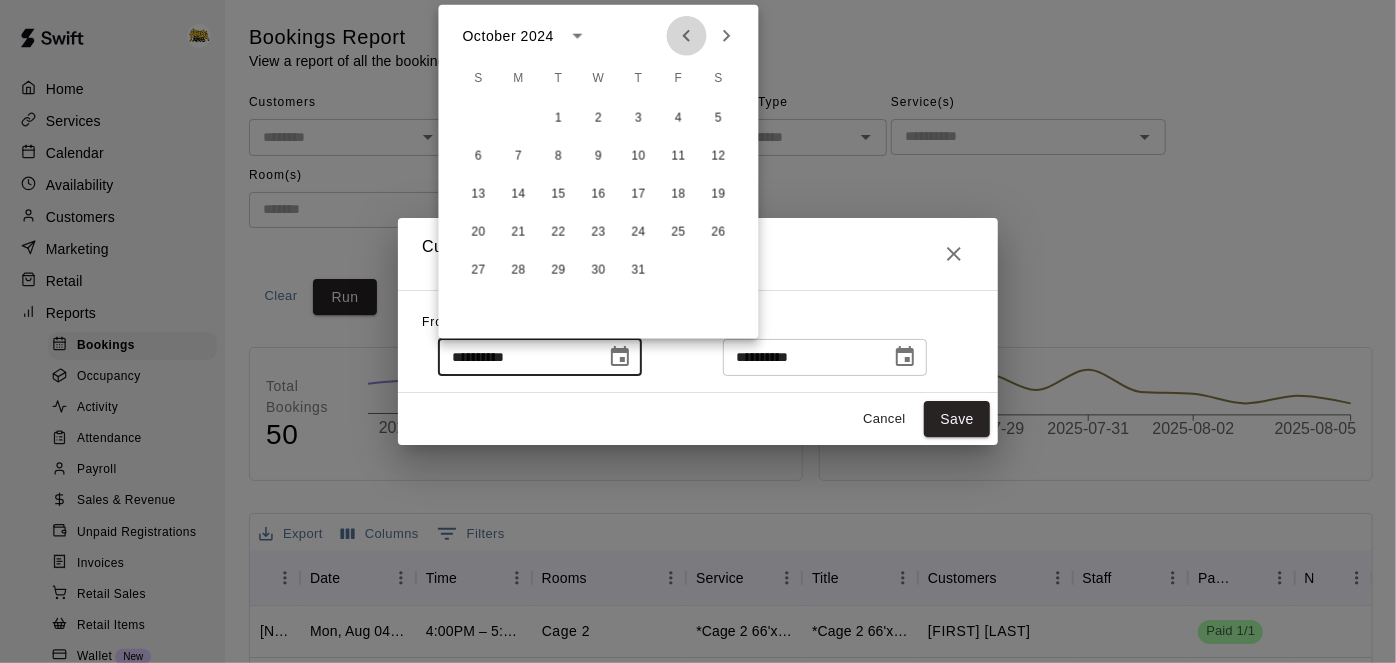 click 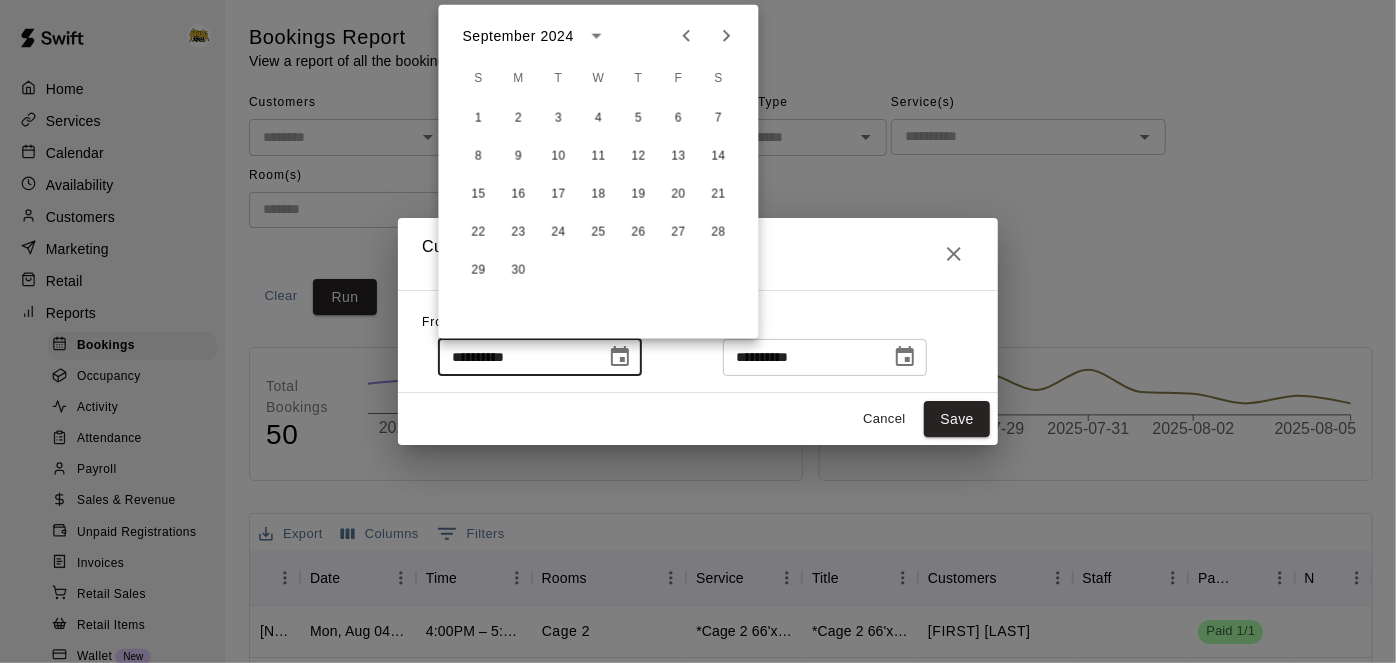 click 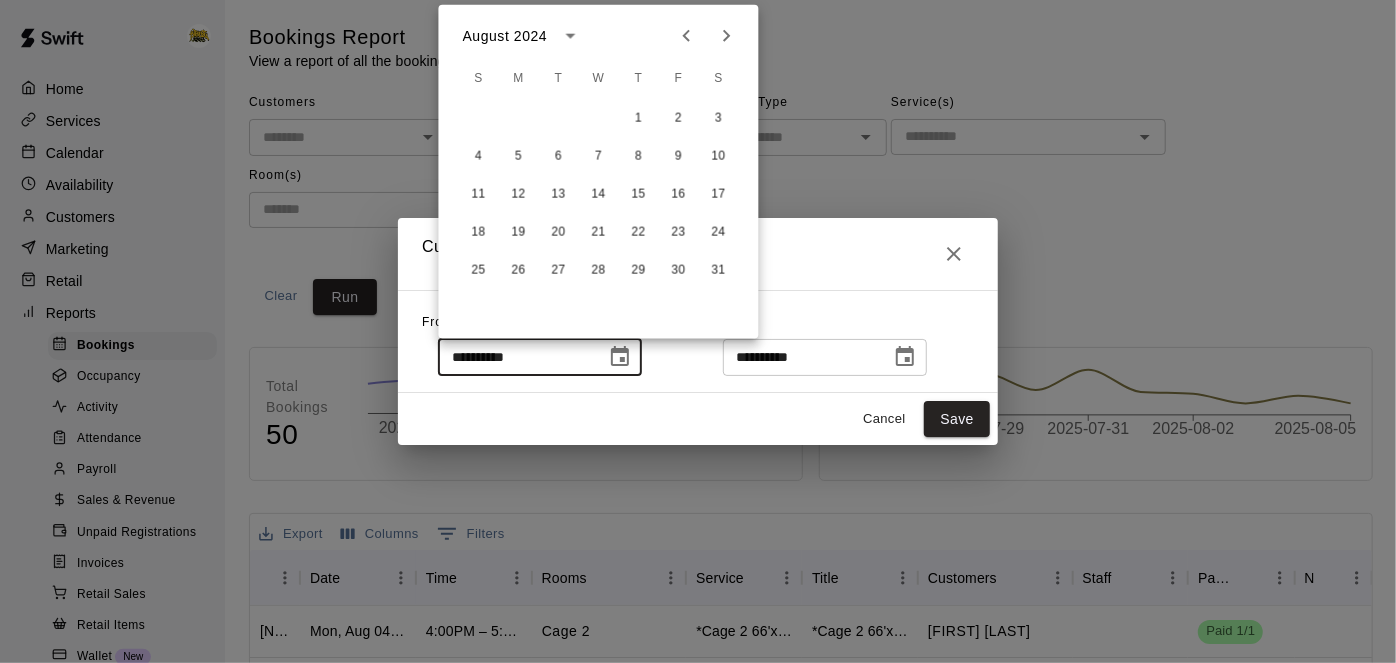 click 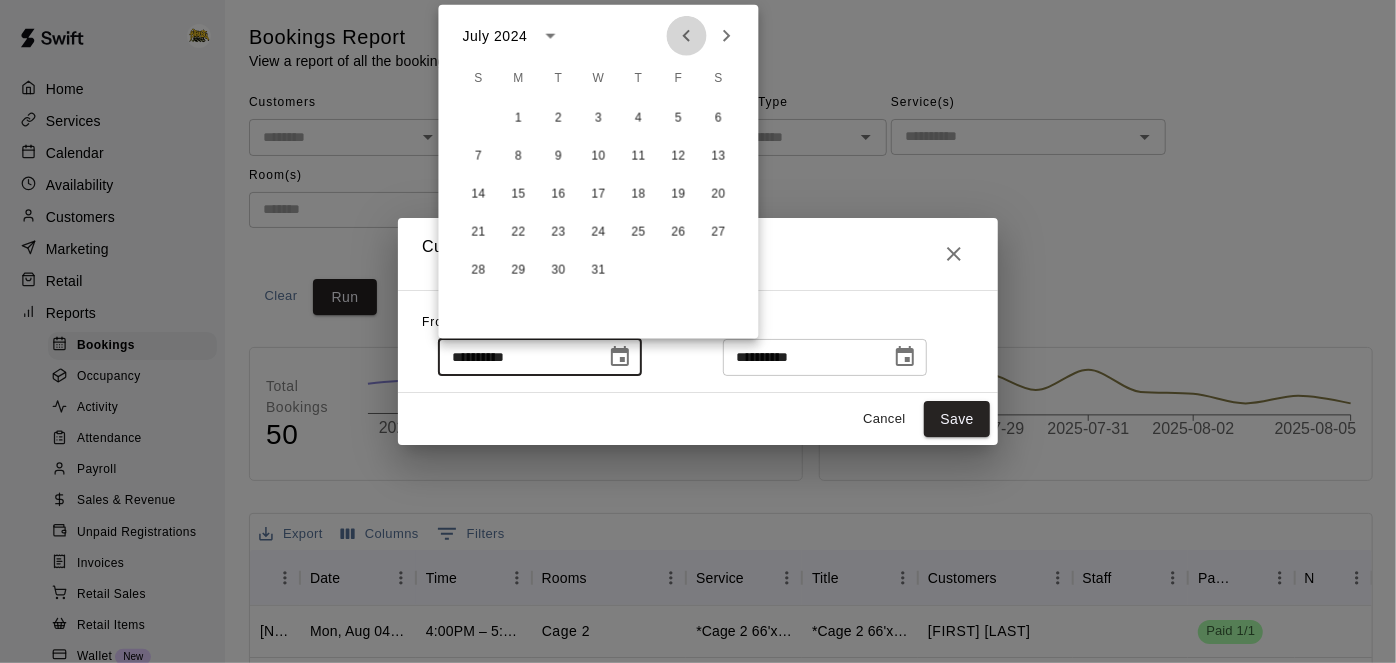 click 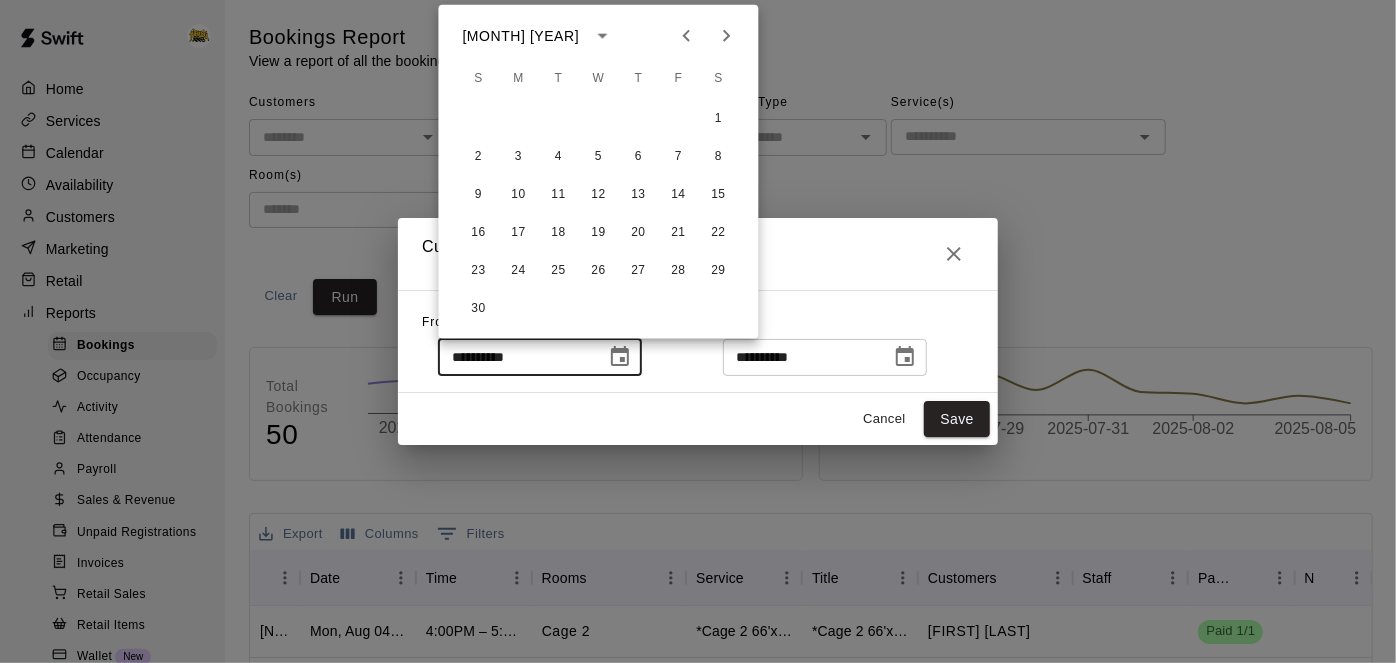 click 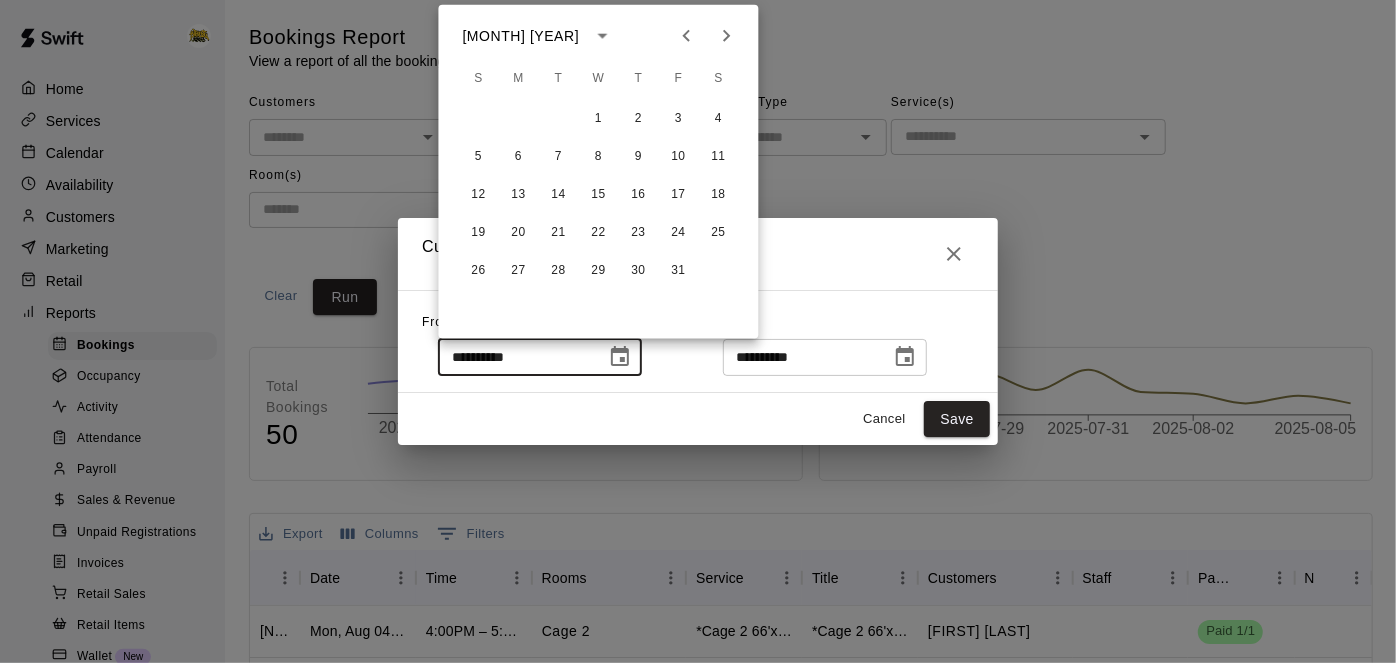 click 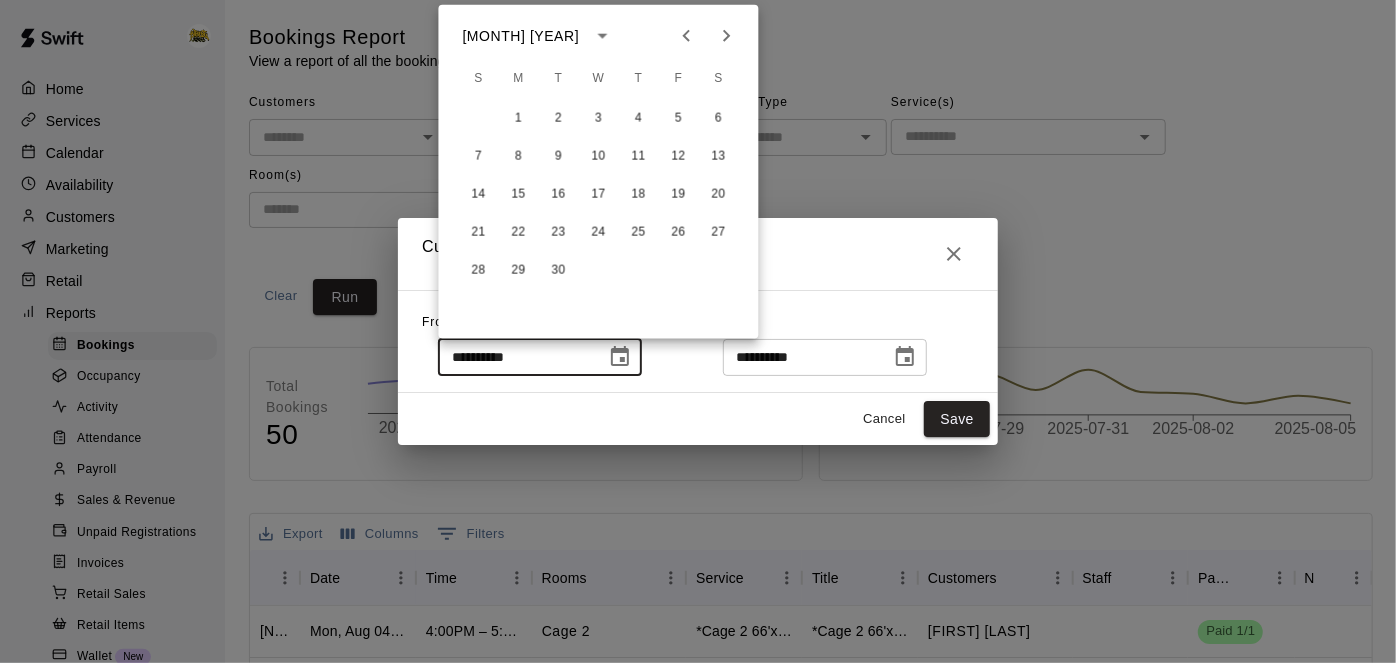 click 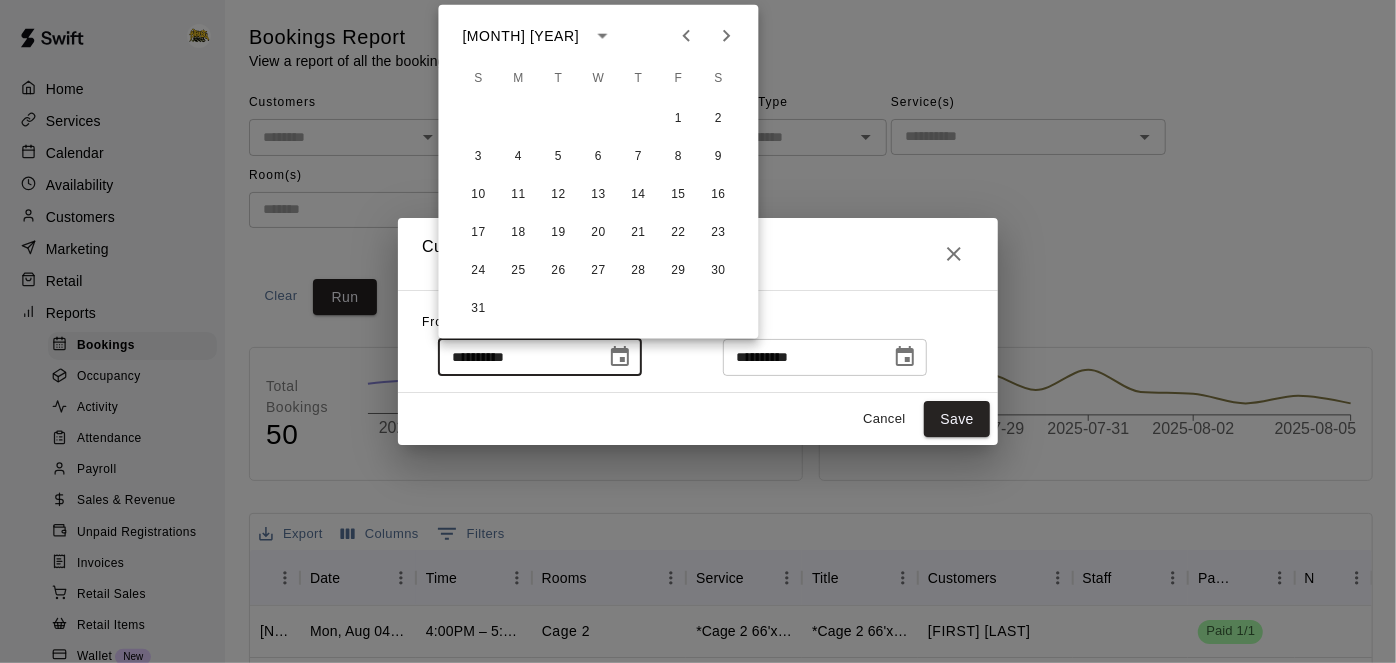 click 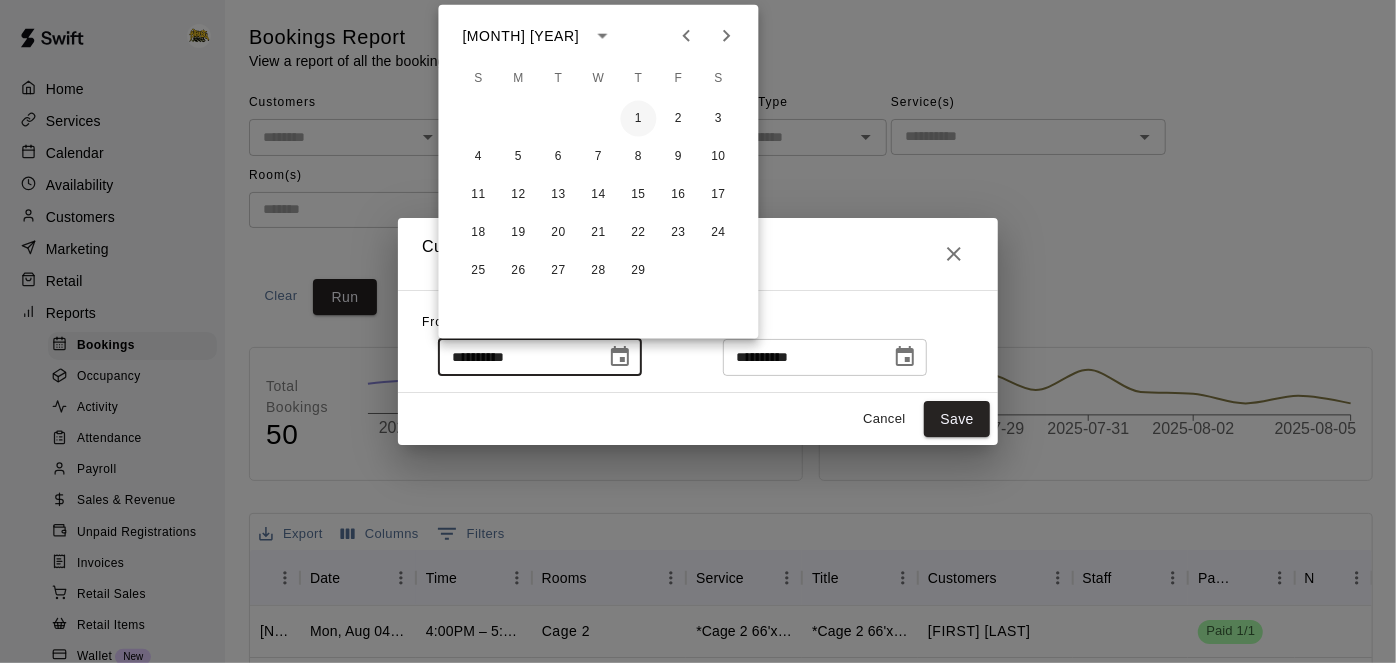 click on "1" at bounding box center (639, 119) 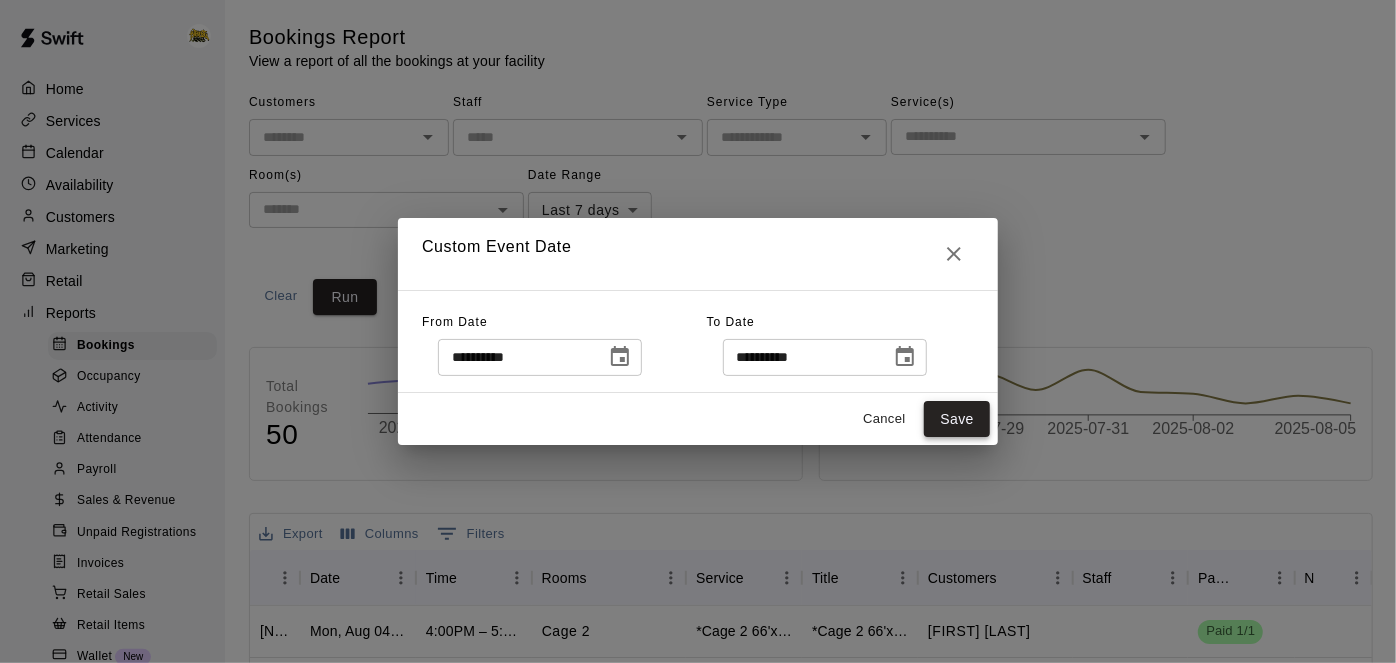 click on "Save" at bounding box center (957, 419) 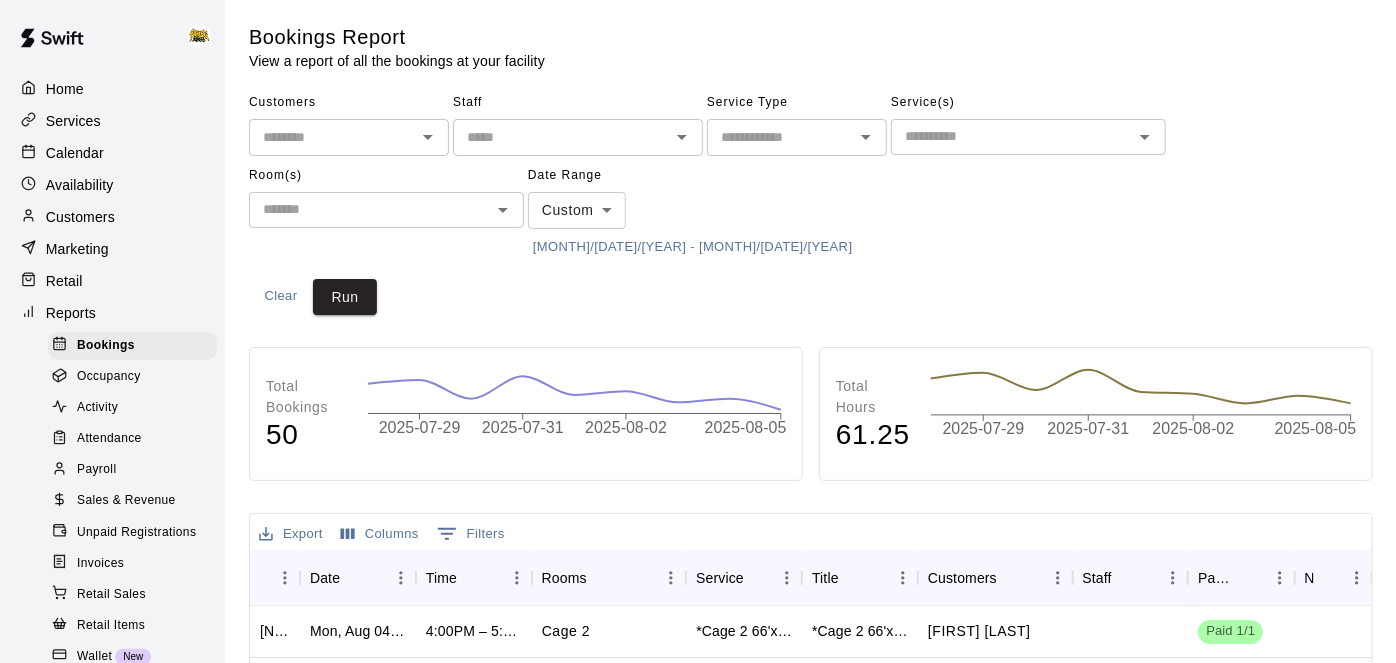 click 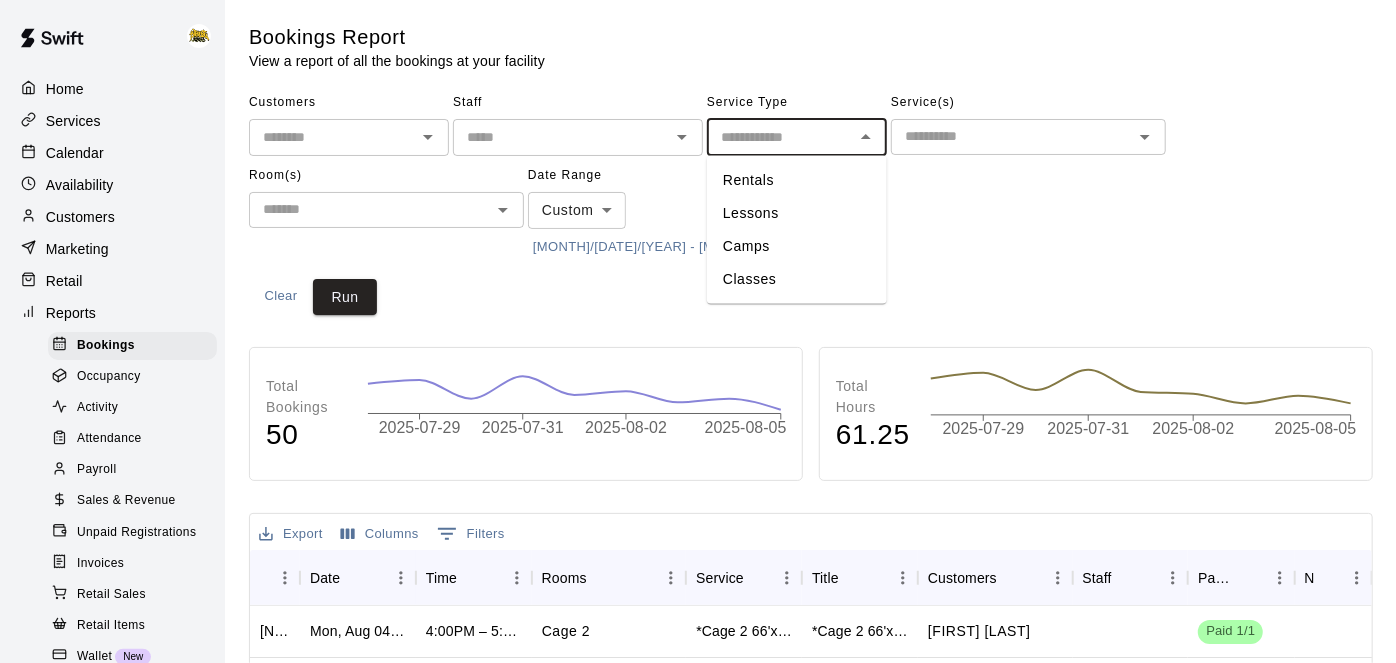click at bounding box center [1012, 136] 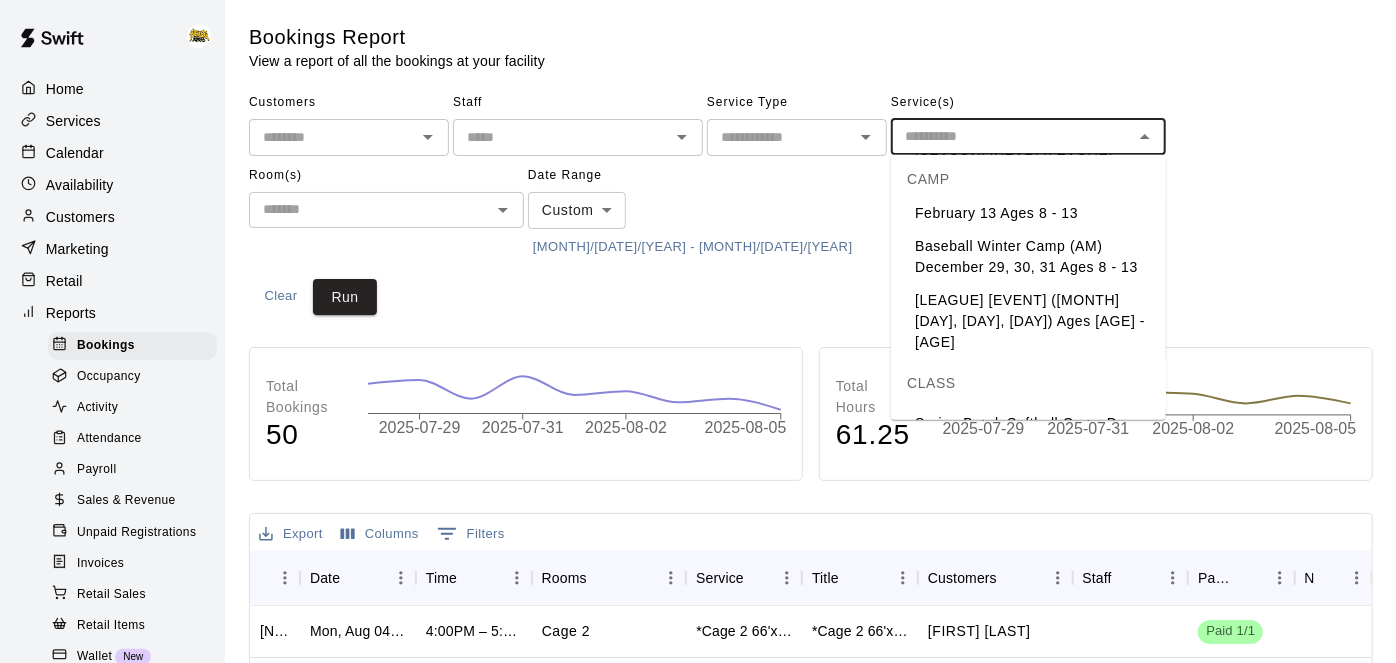 scroll, scrollTop: 5165, scrollLeft: 0, axis: vertical 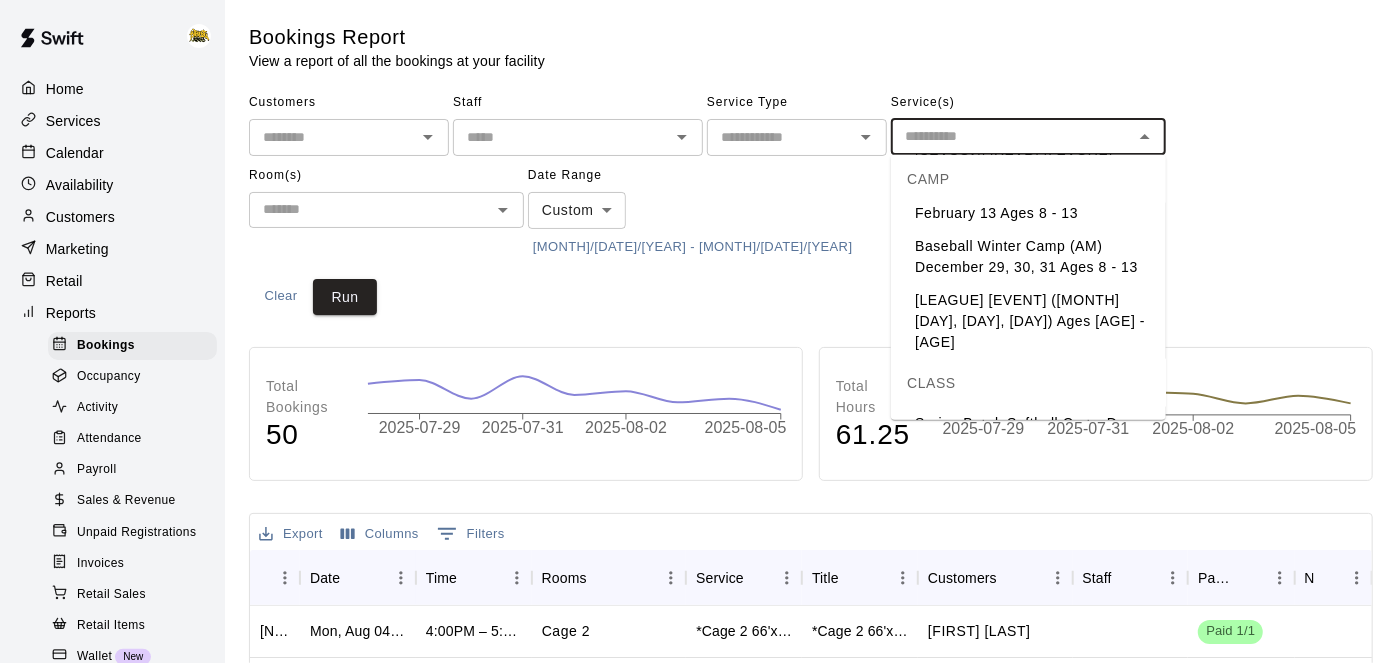 click on "Customers ​ Staff ​ Service Type ​ Service(s) ​ Room(s) ​ Date Range Custom ****** ​ 2/1/2024 - 8/4/2025" at bounding box center (811, 175) 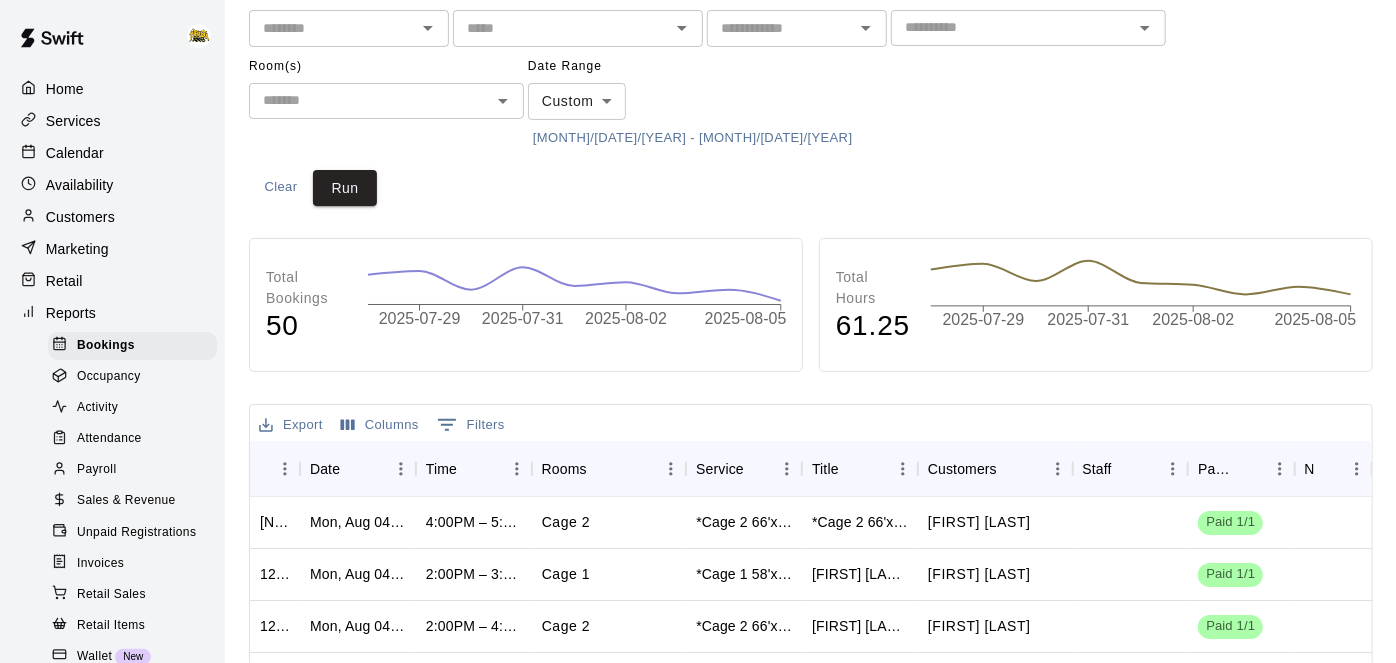 scroll, scrollTop: 109, scrollLeft: 0, axis: vertical 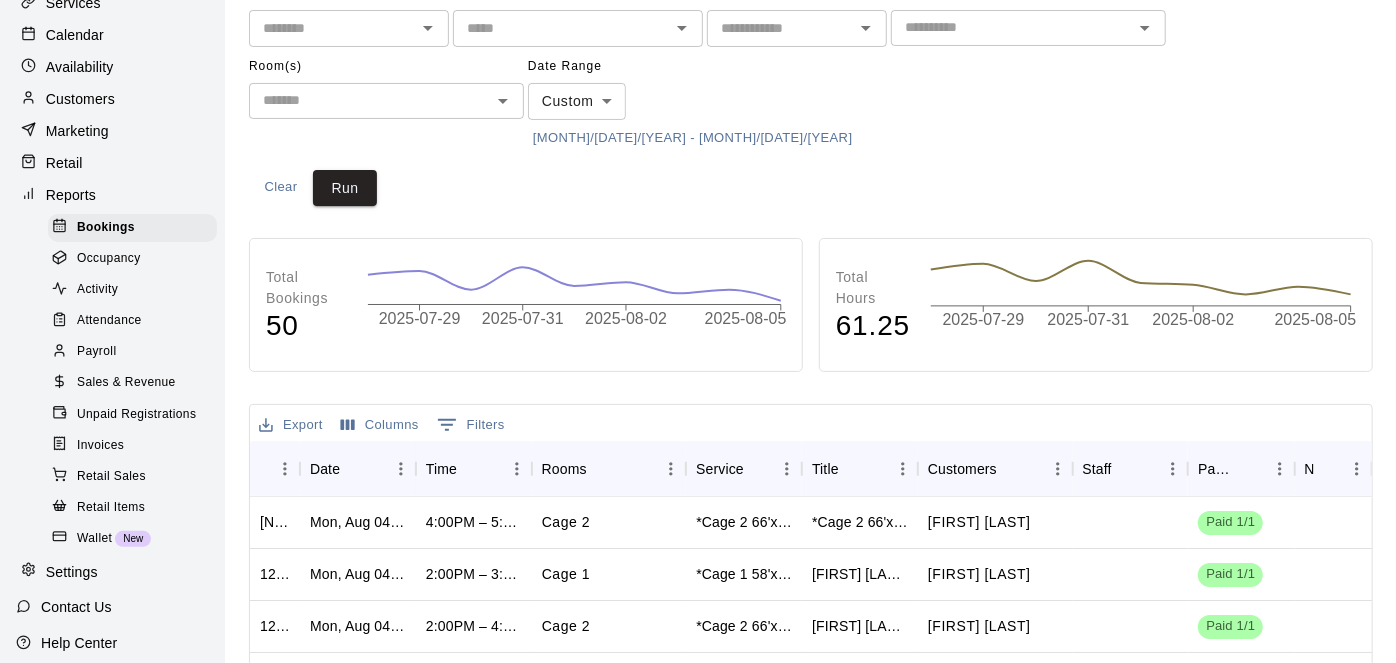click on "Sales & Revenue" at bounding box center (126, 383) 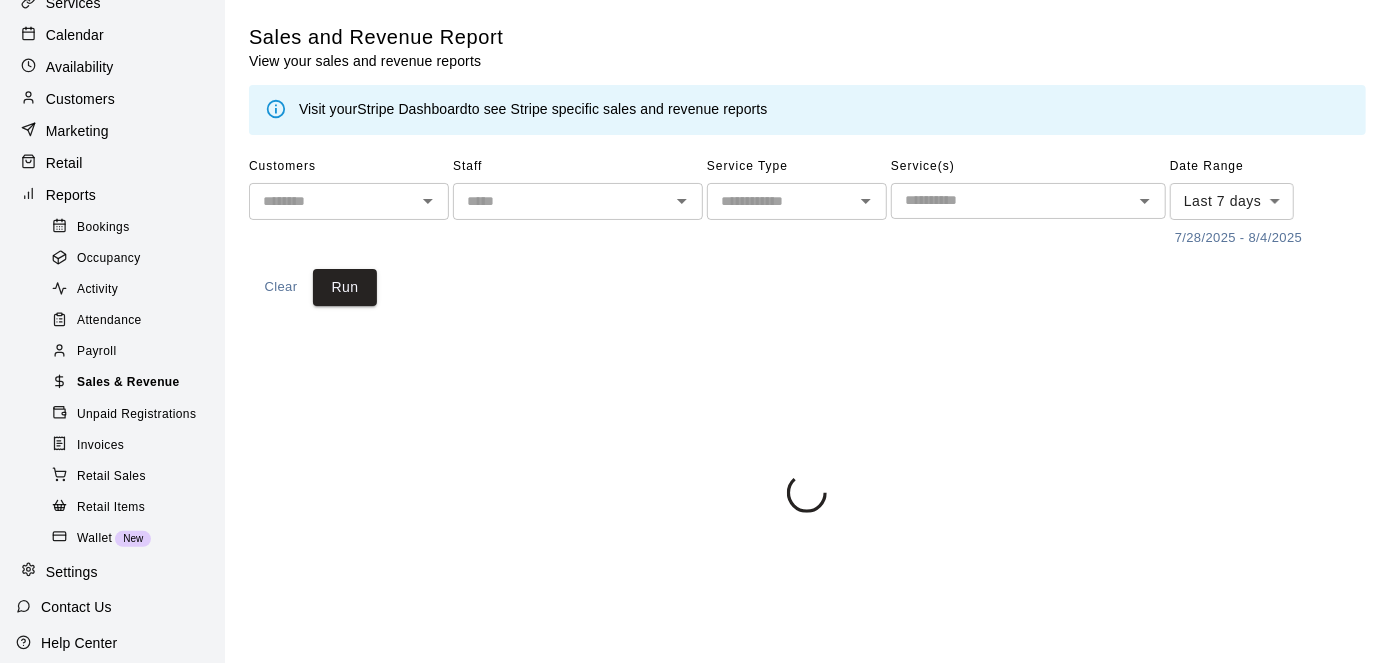 scroll, scrollTop: 0, scrollLeft: 0, axis: both 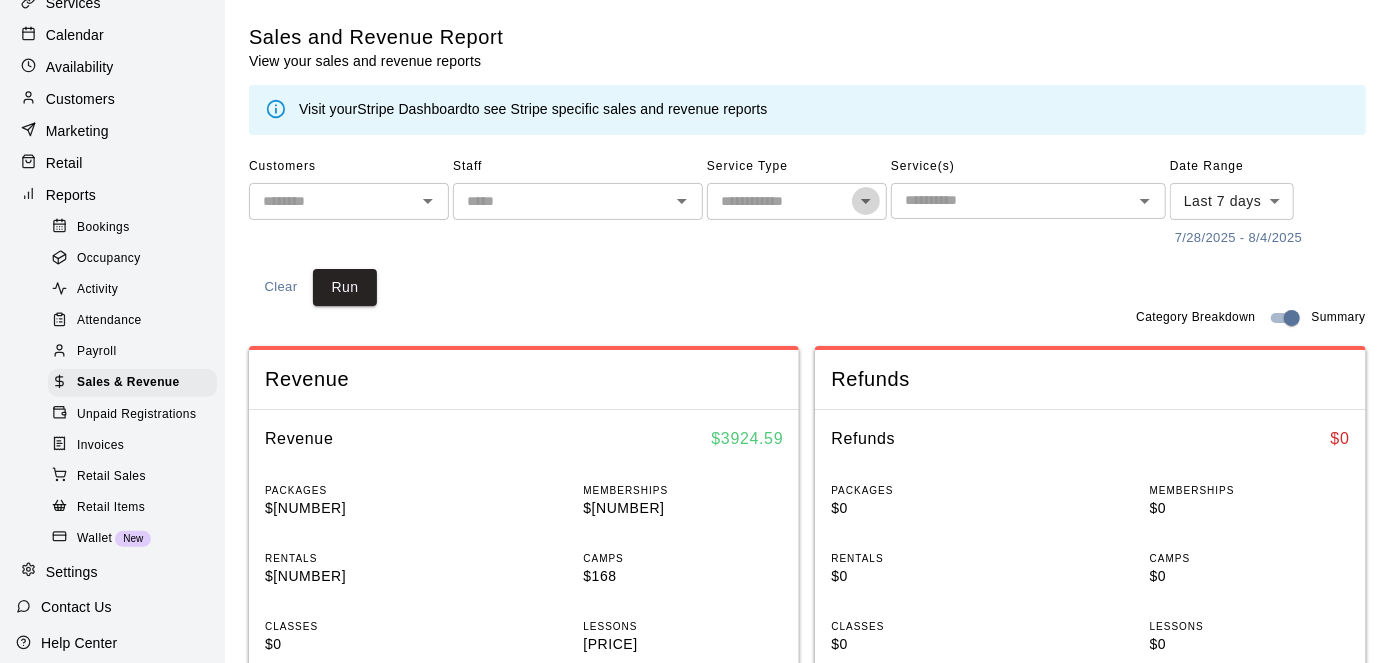 click 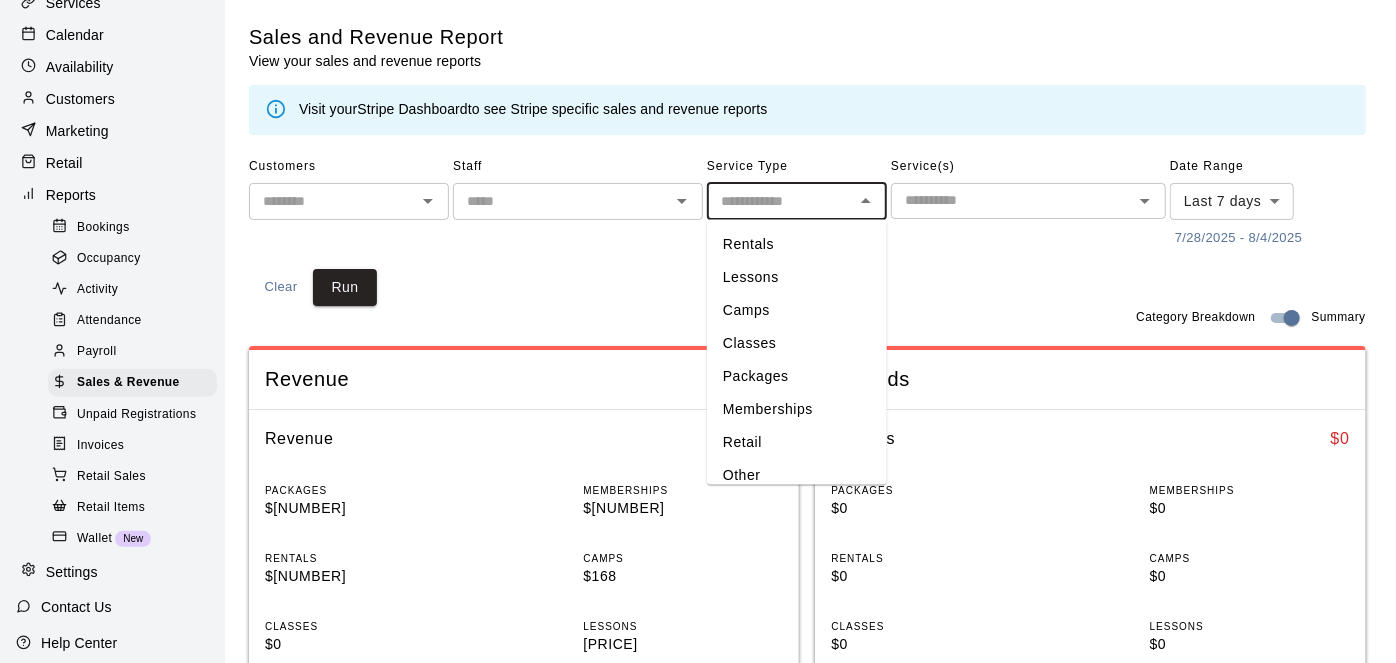 click on "Memberships" at bounding box center [797, 409] 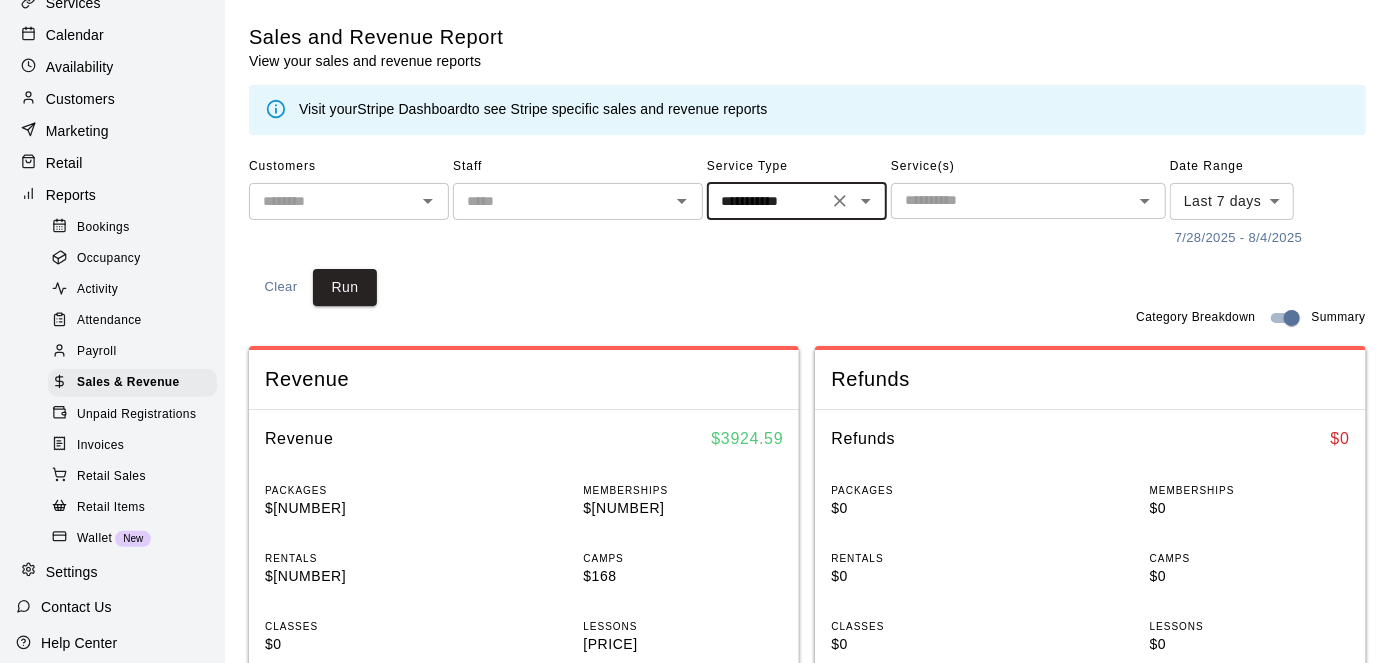 click 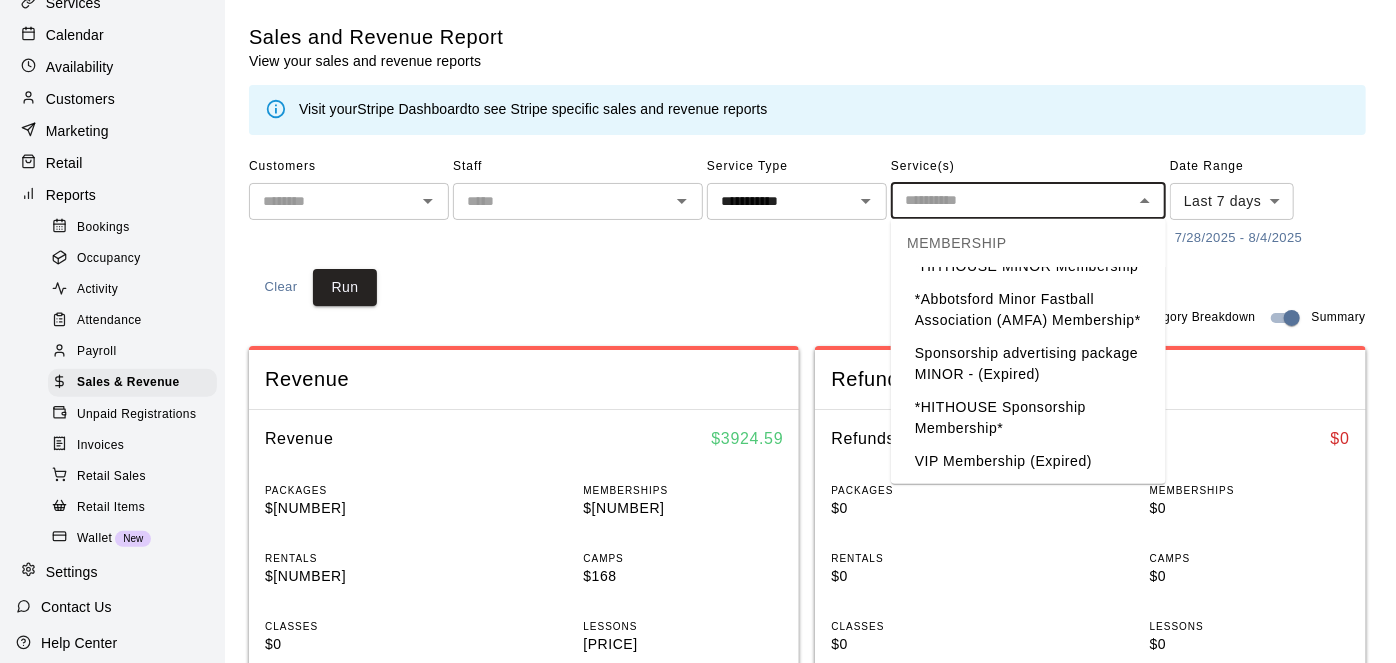 scroll, scrollTop: 59, scrollLeft: 0, axis: vertical 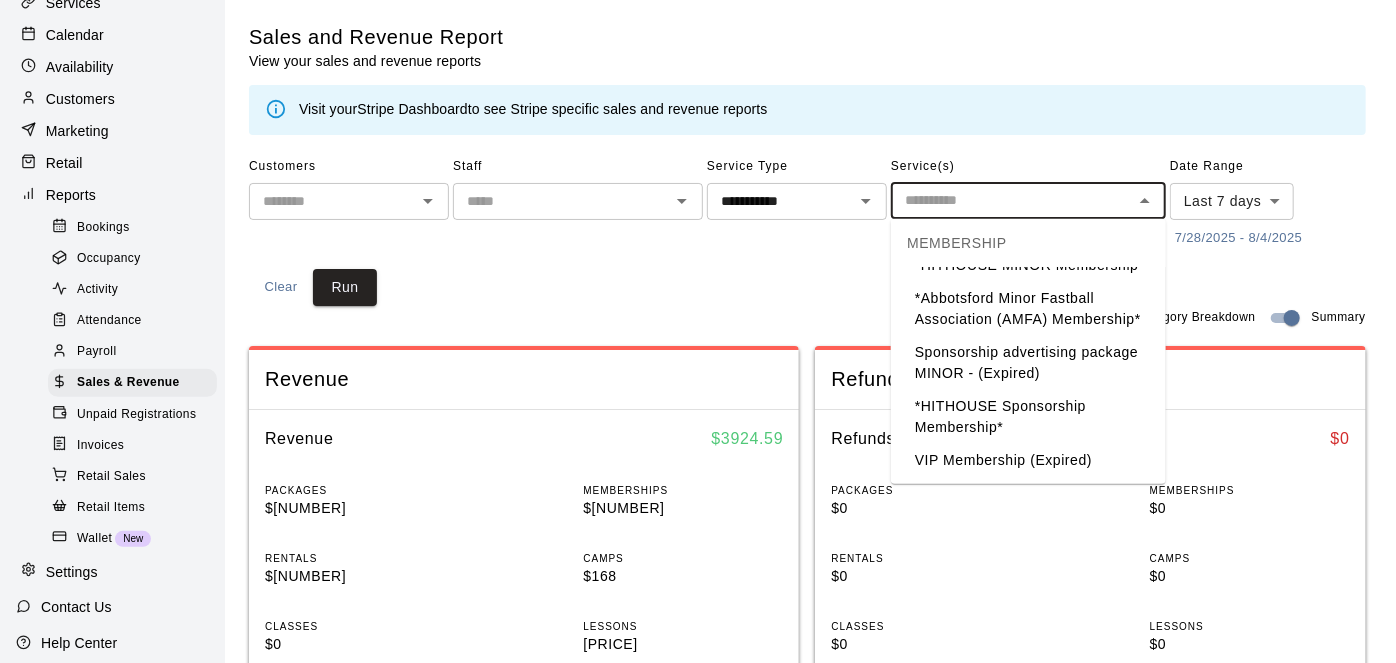 click on "VIP Membership (Expired)" at bounding box center [1028, 460] 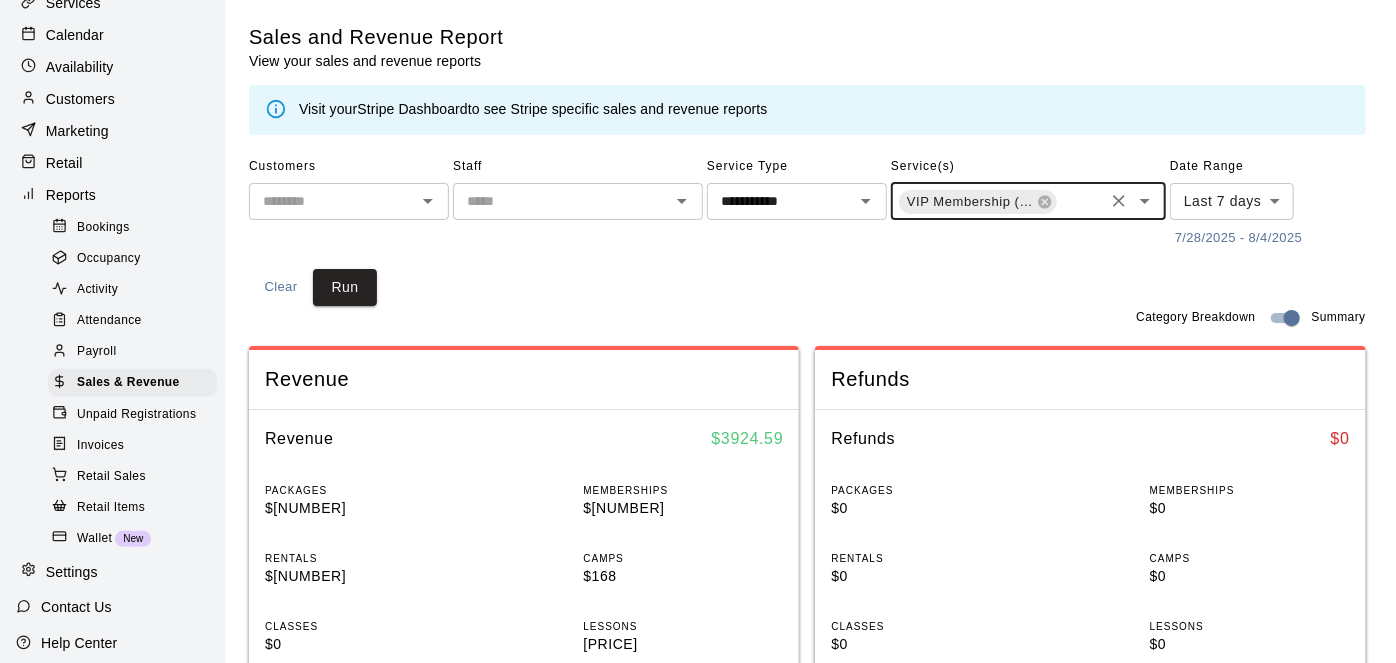 click on "7/28/2025 - 8/4/2025" at bounding box center [1238, 238] 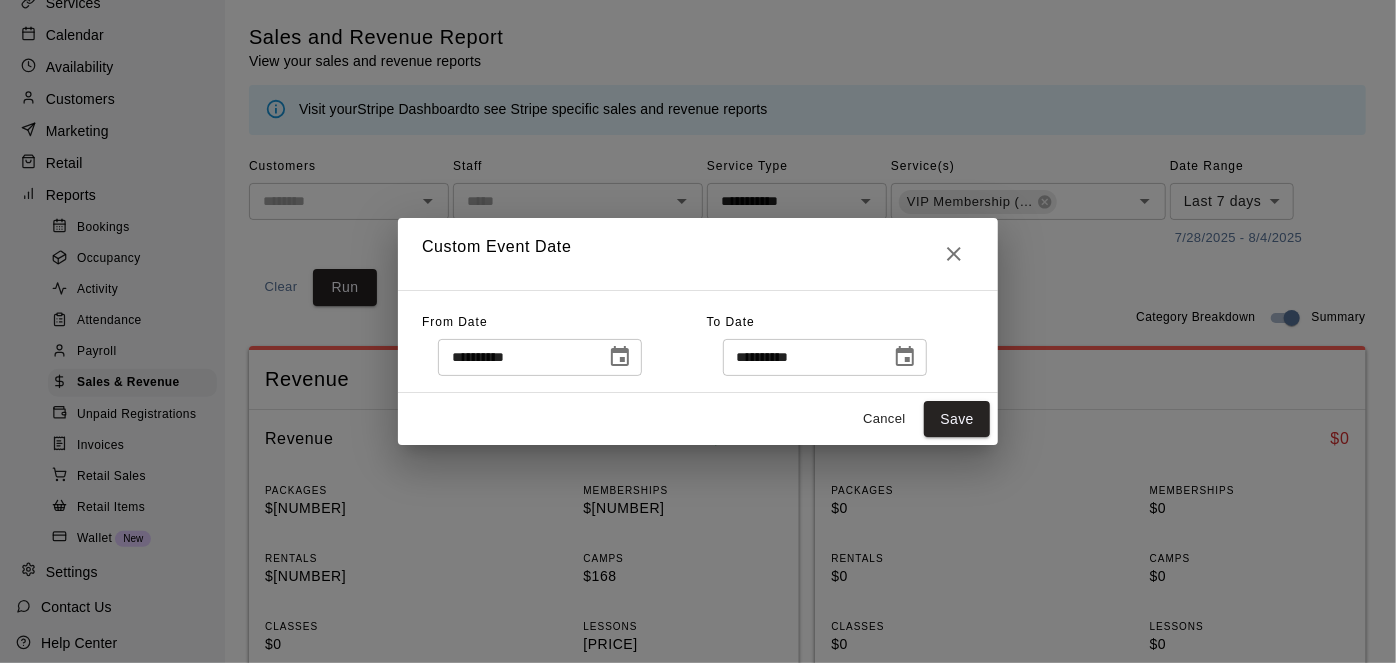 click 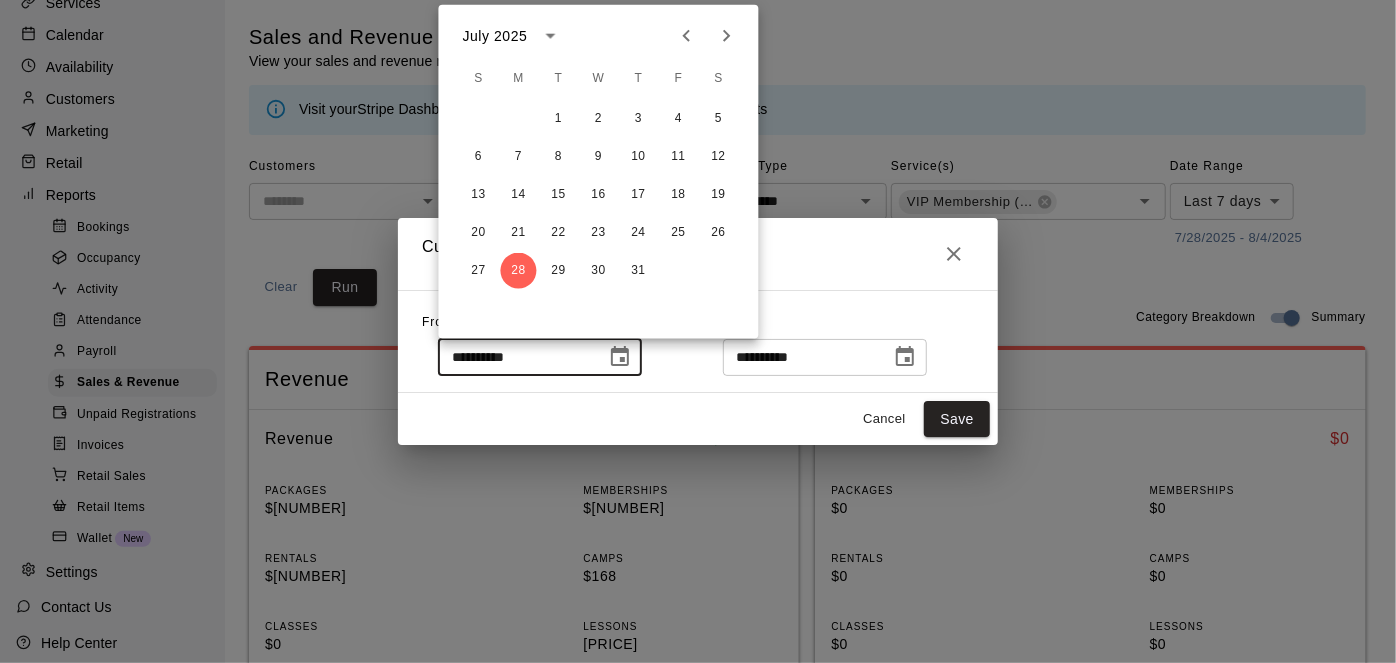 click 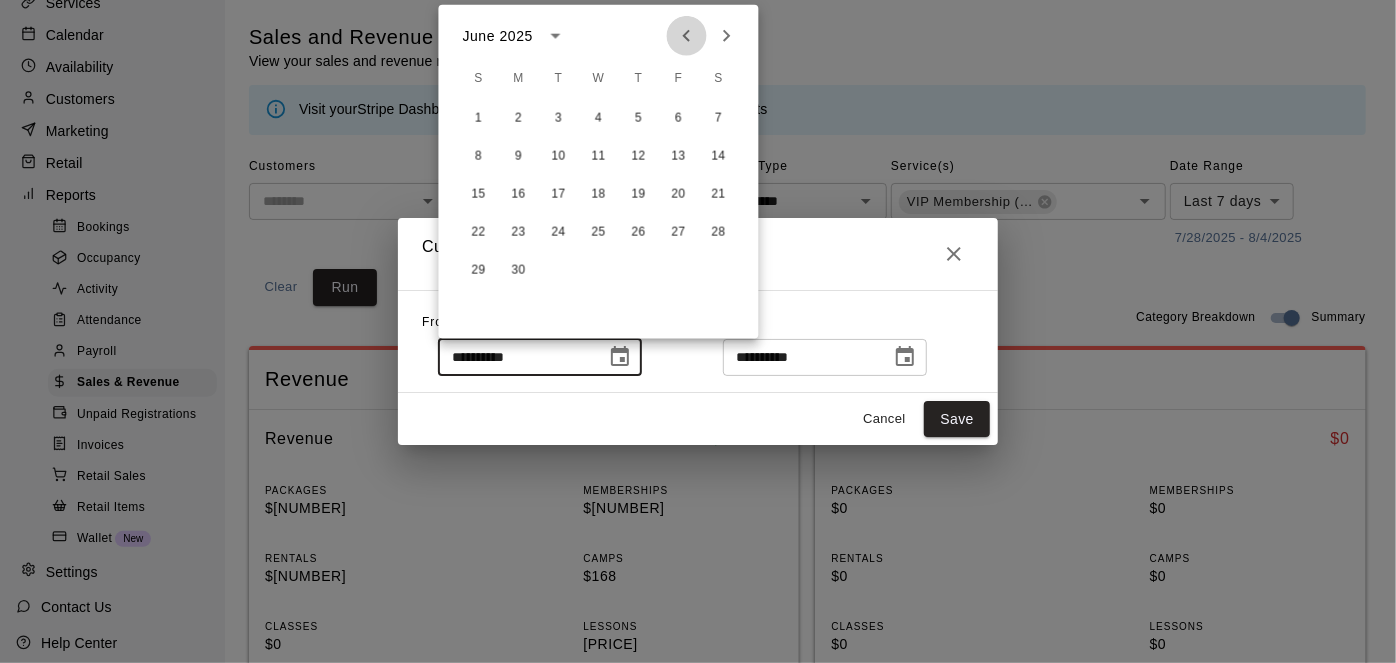 click 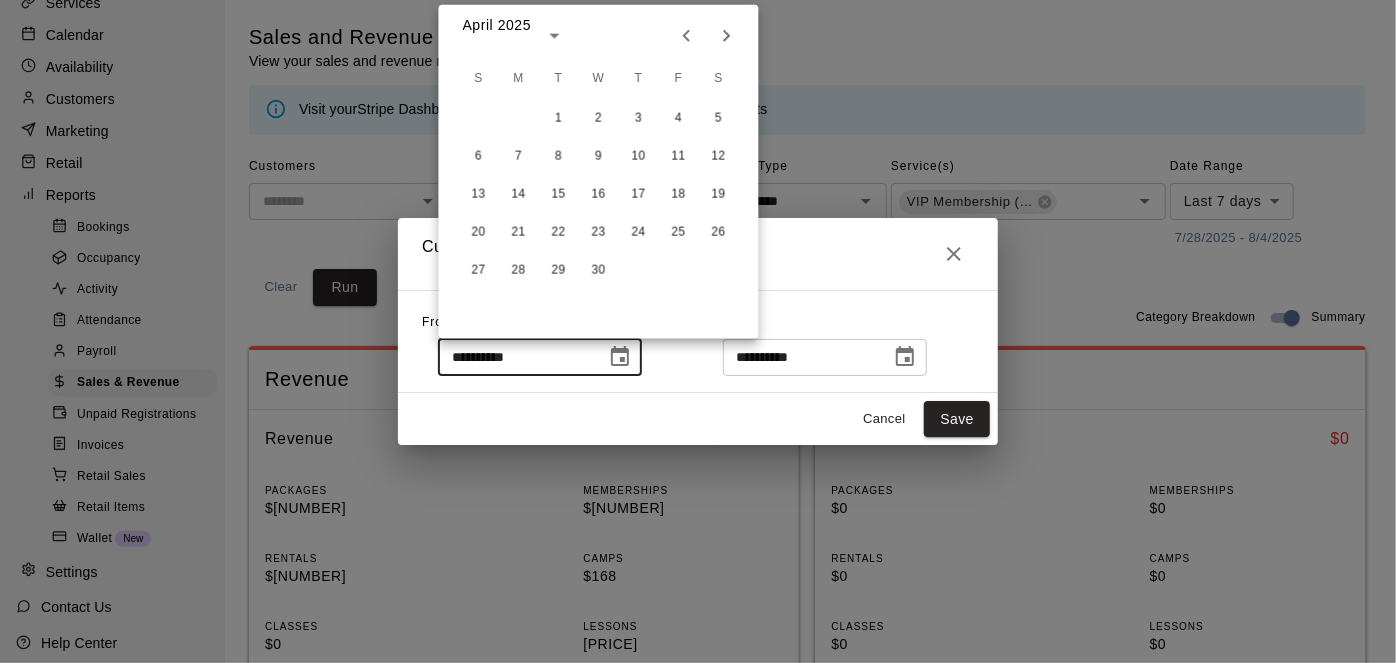 click 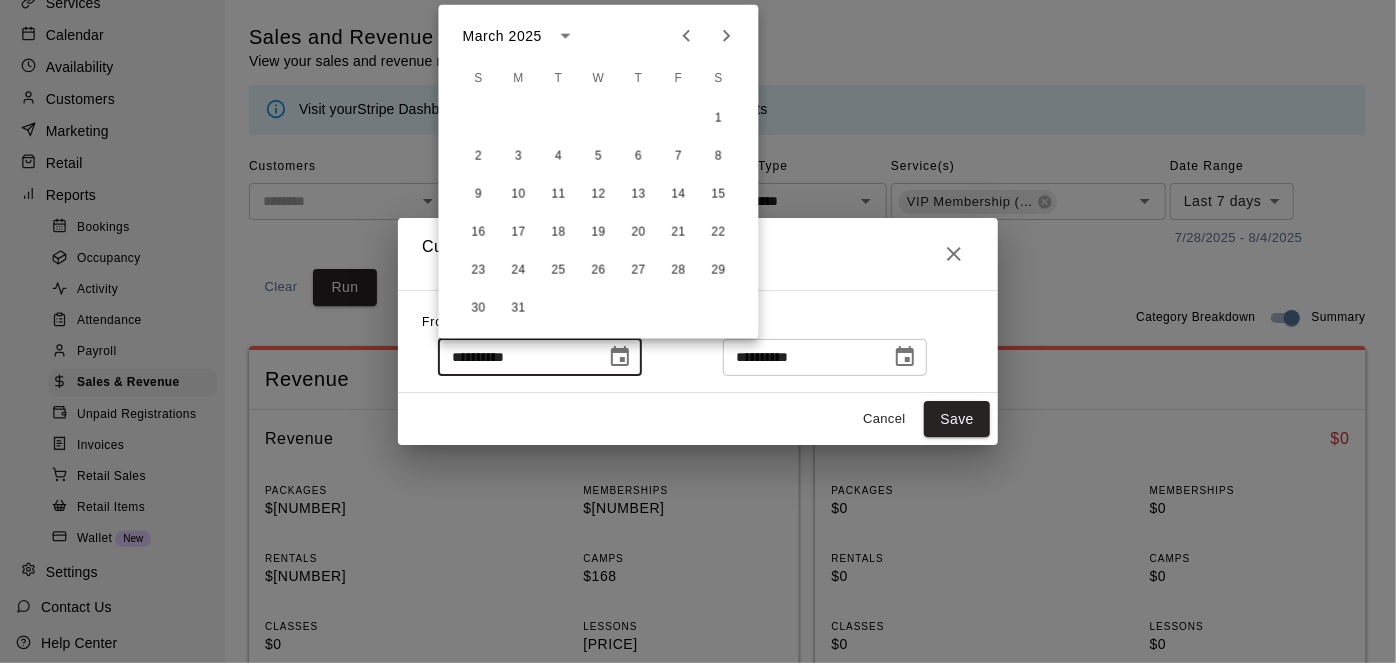 click 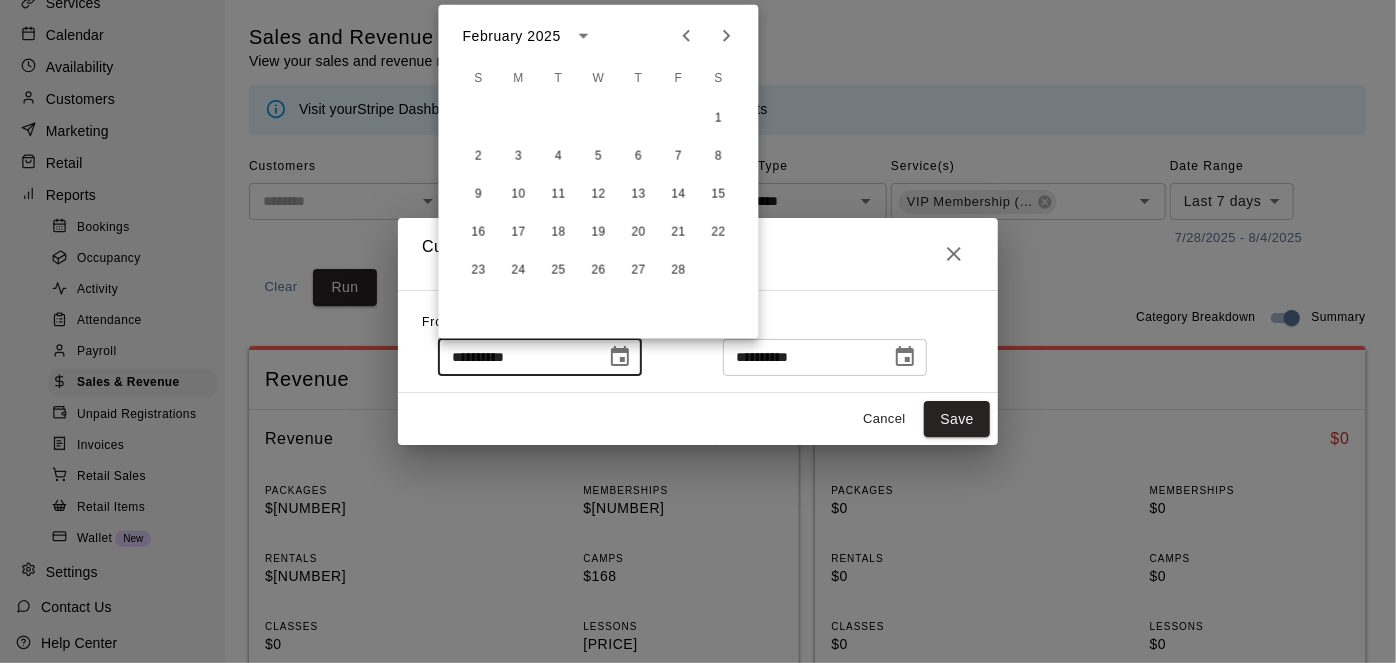 click 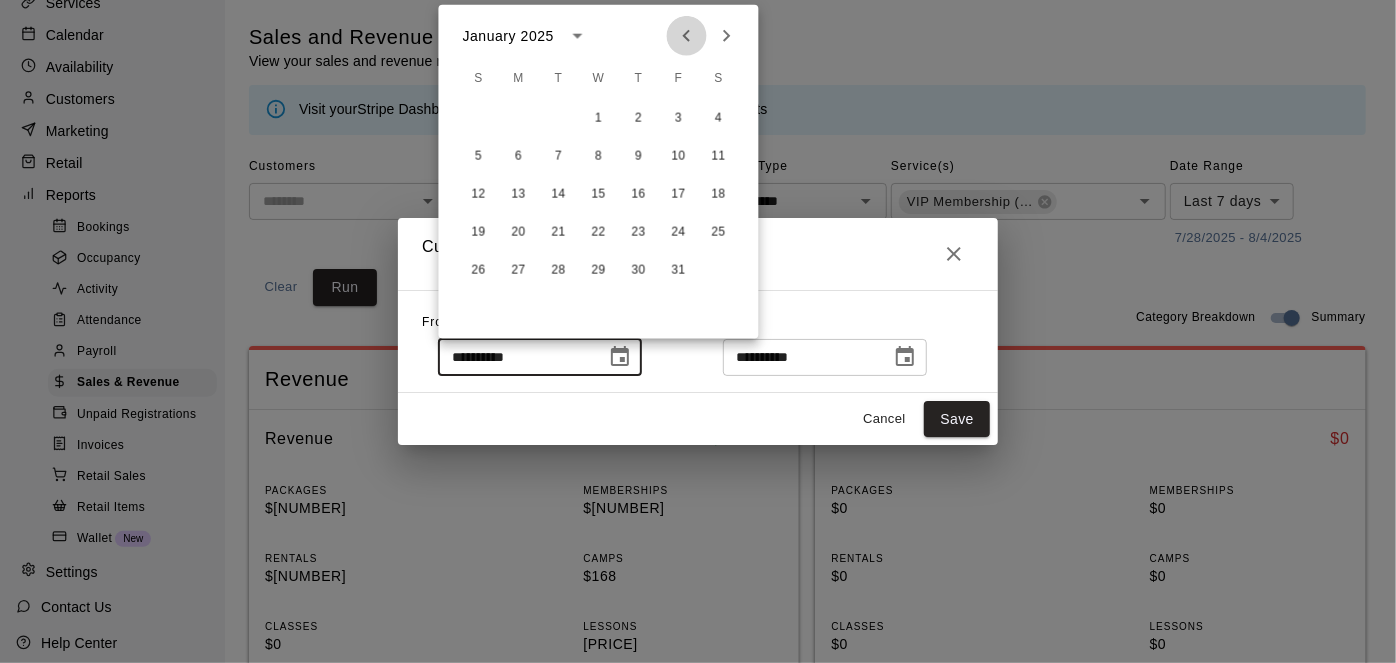 click 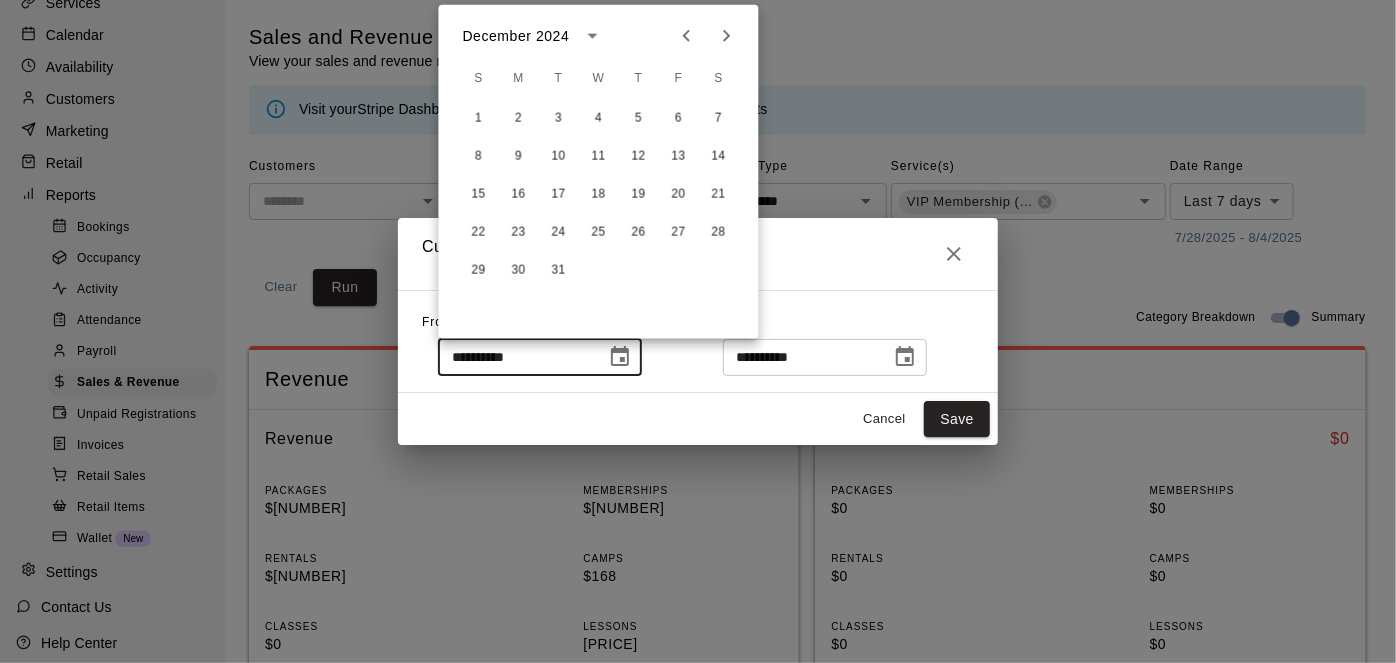 click 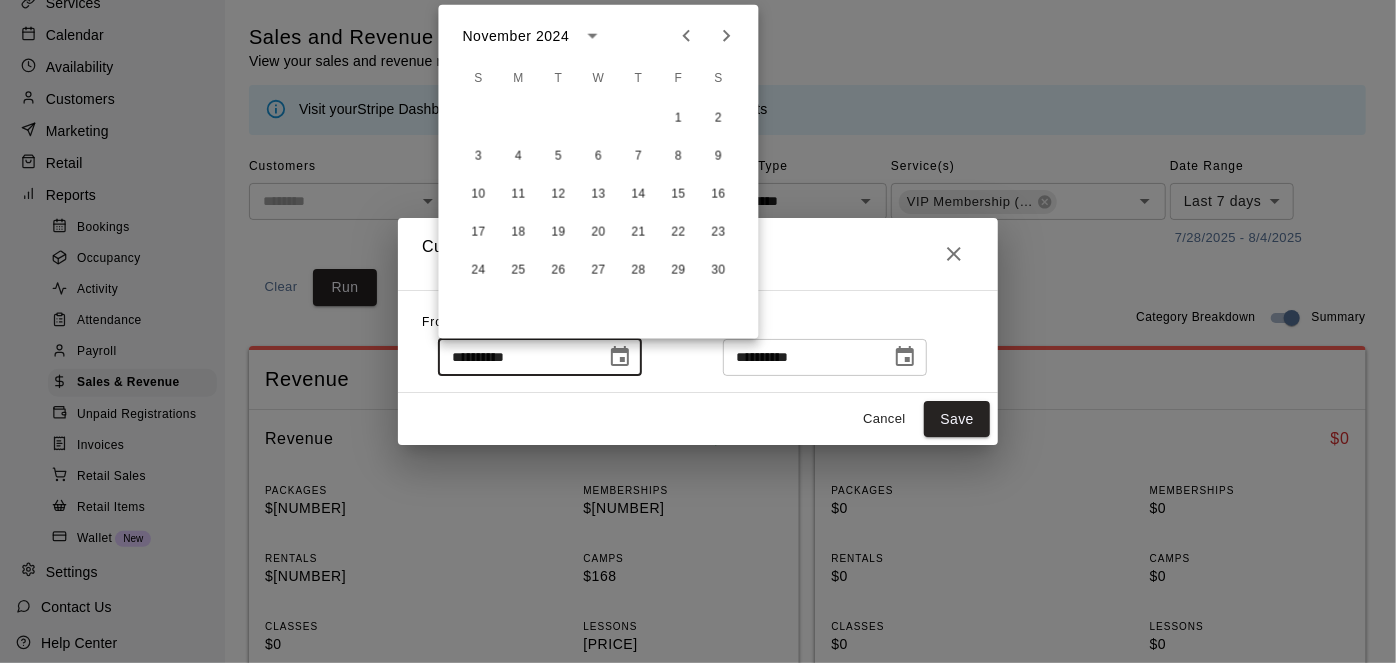 click 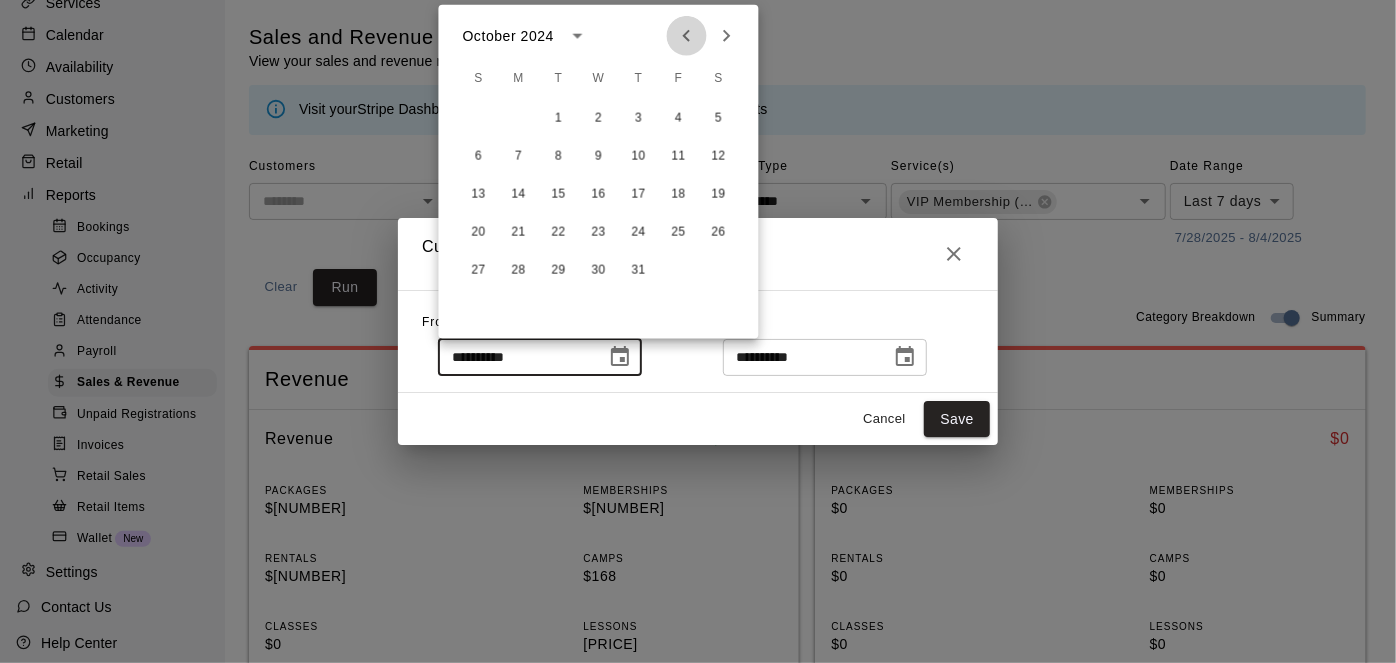 click 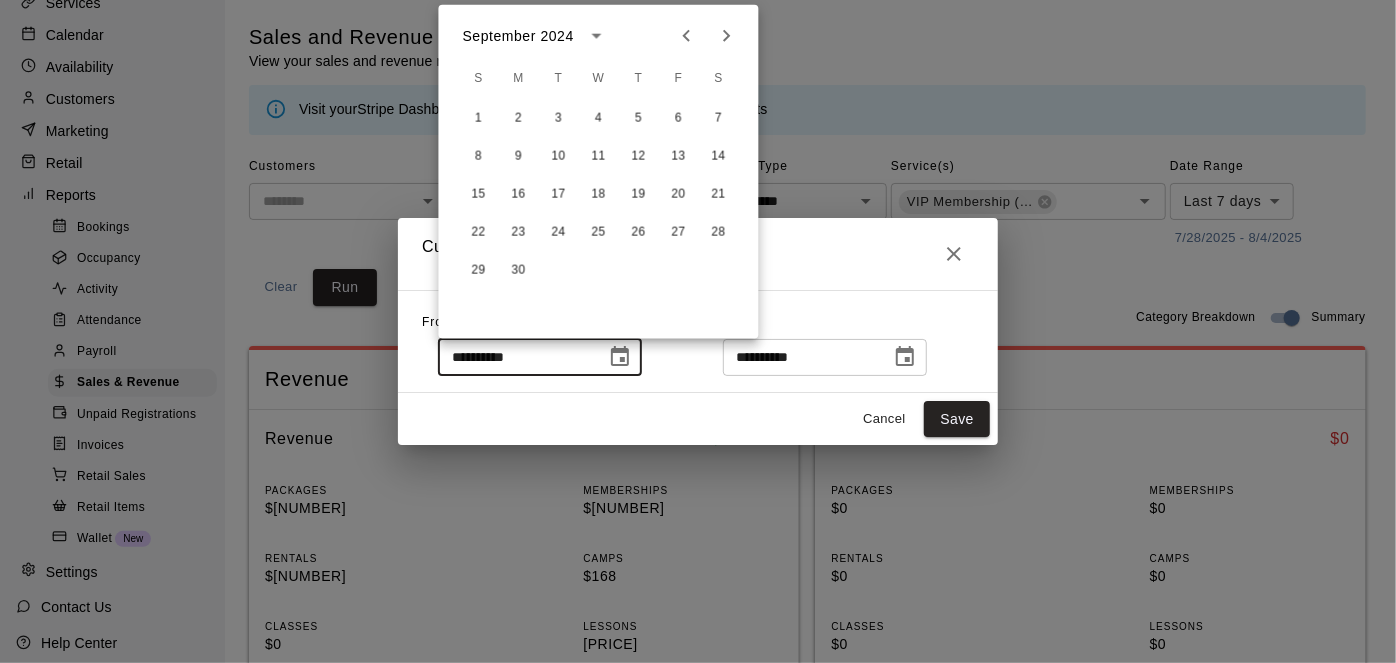 click 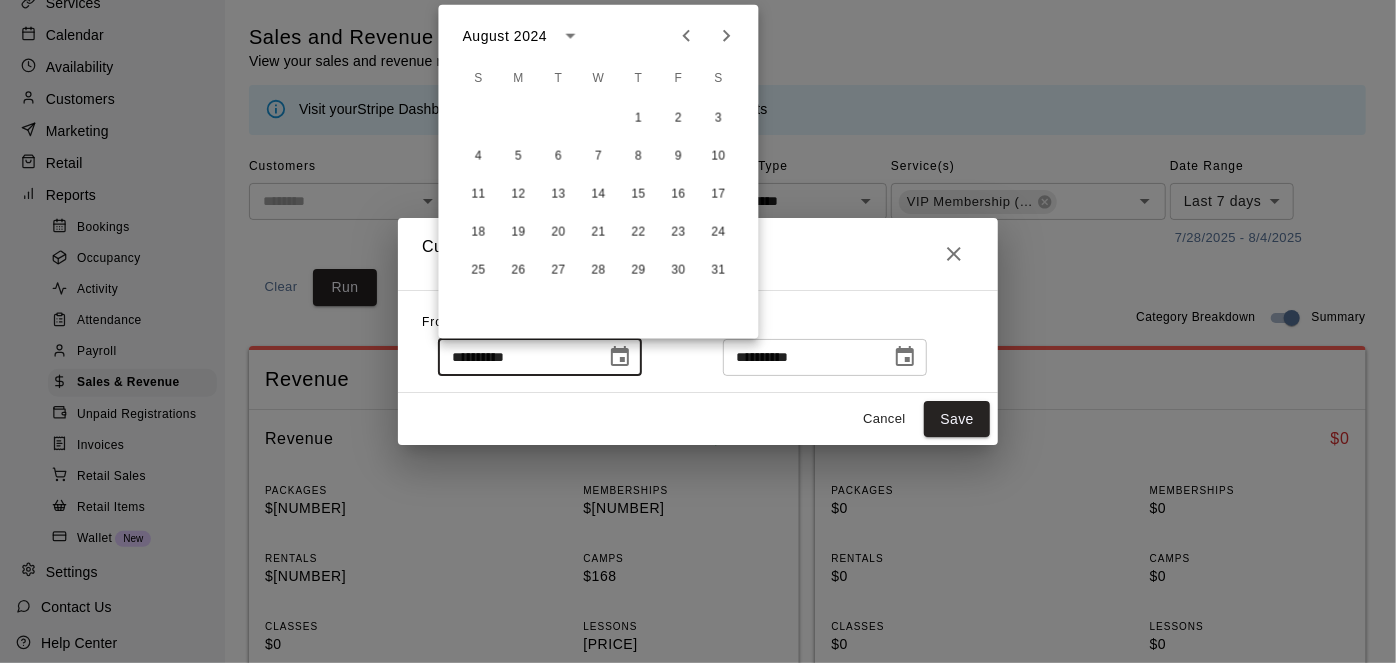click 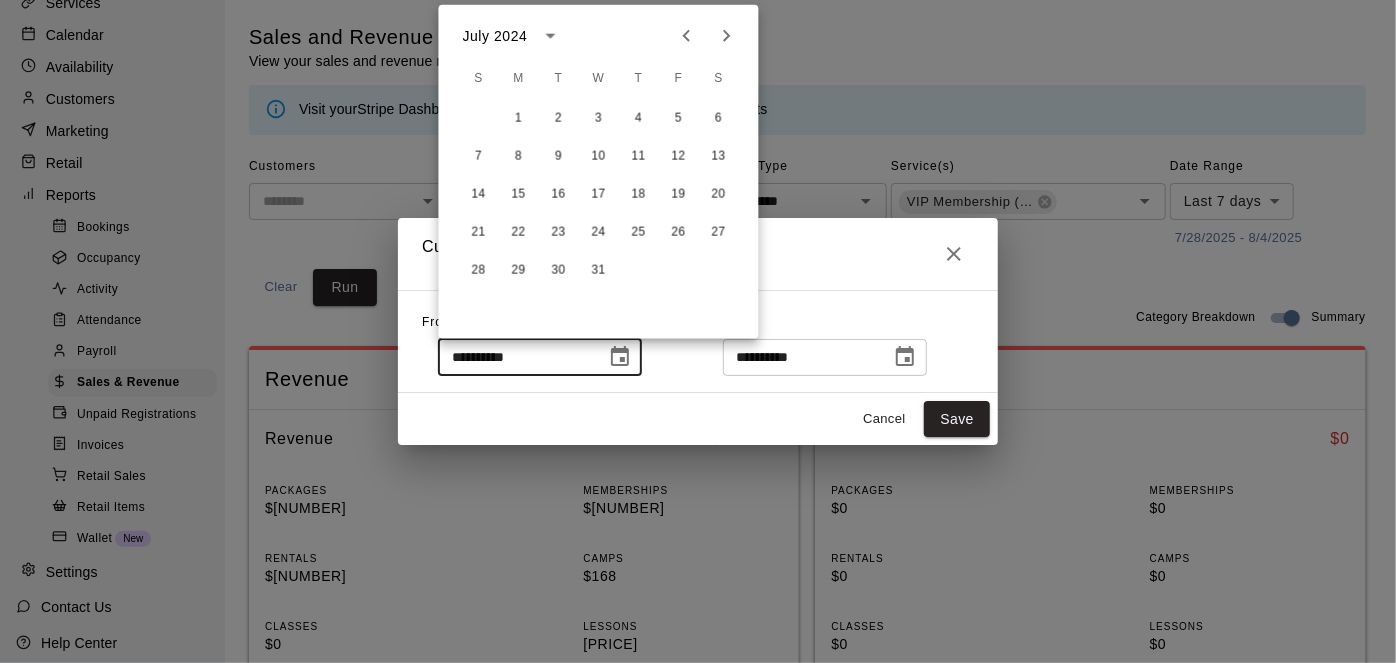 click 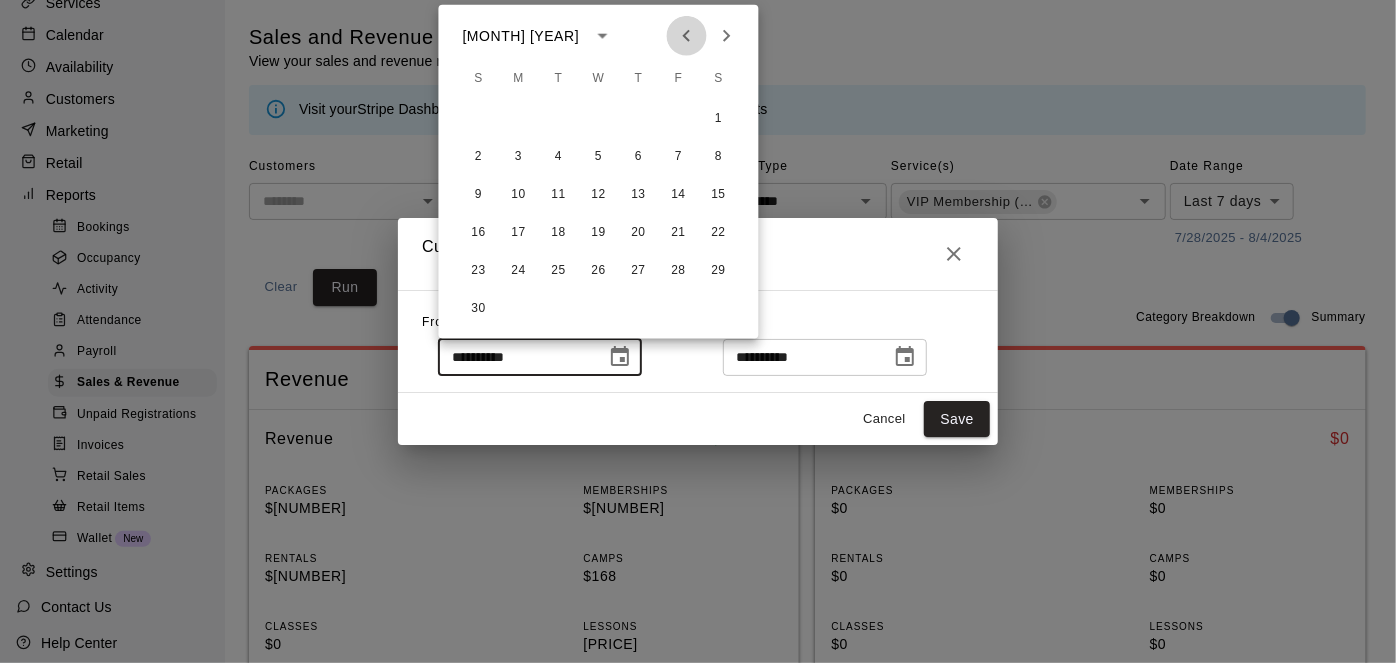 click 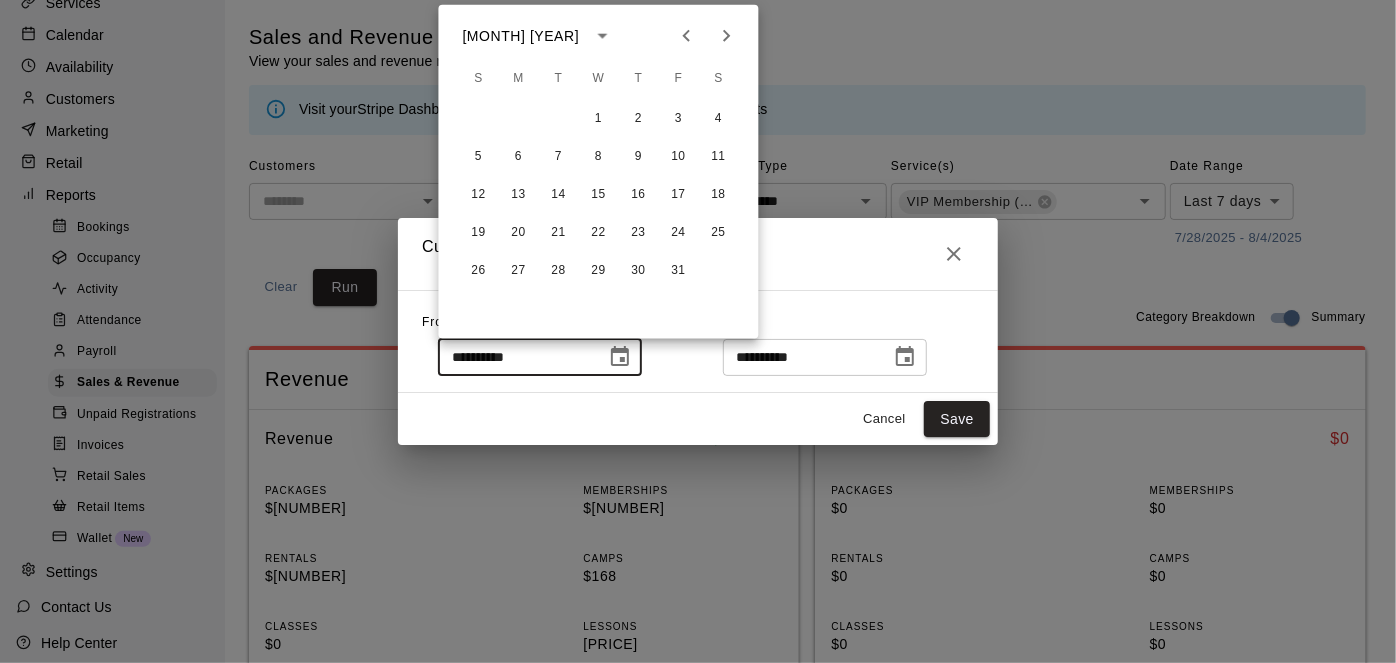 click 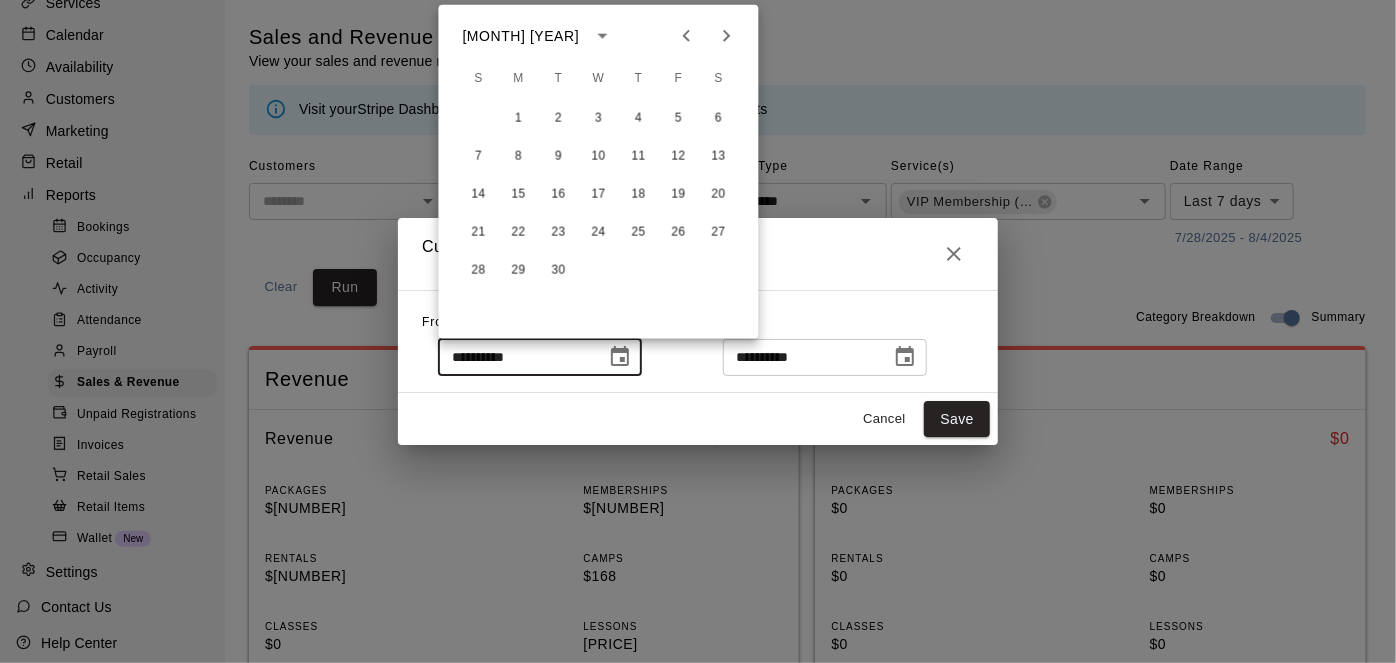 click 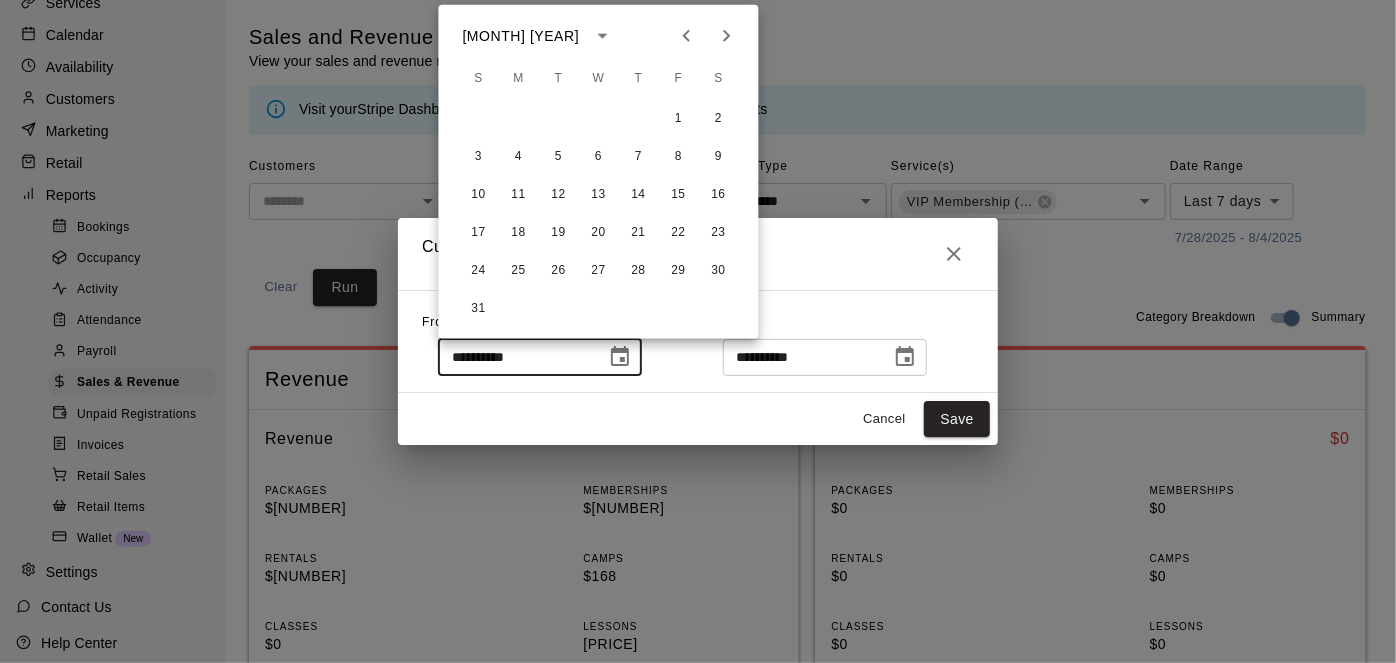 click 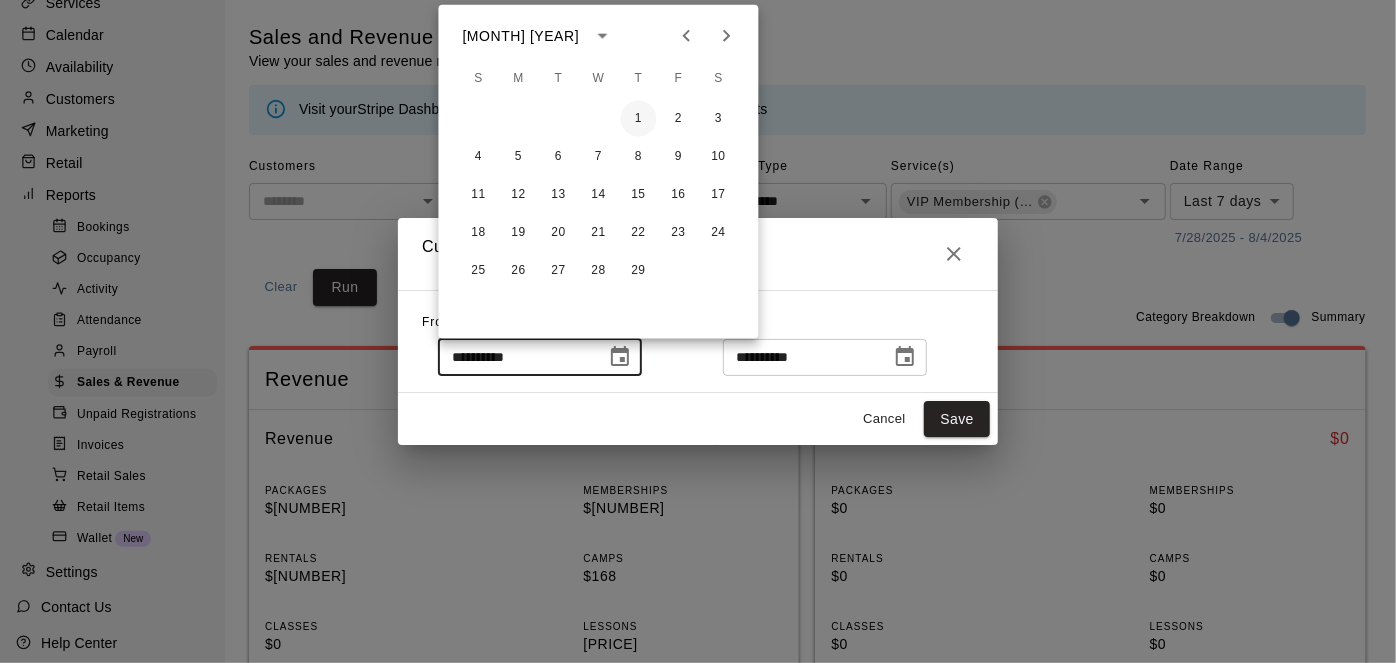 click on "1" at bounding box center (639, 119) 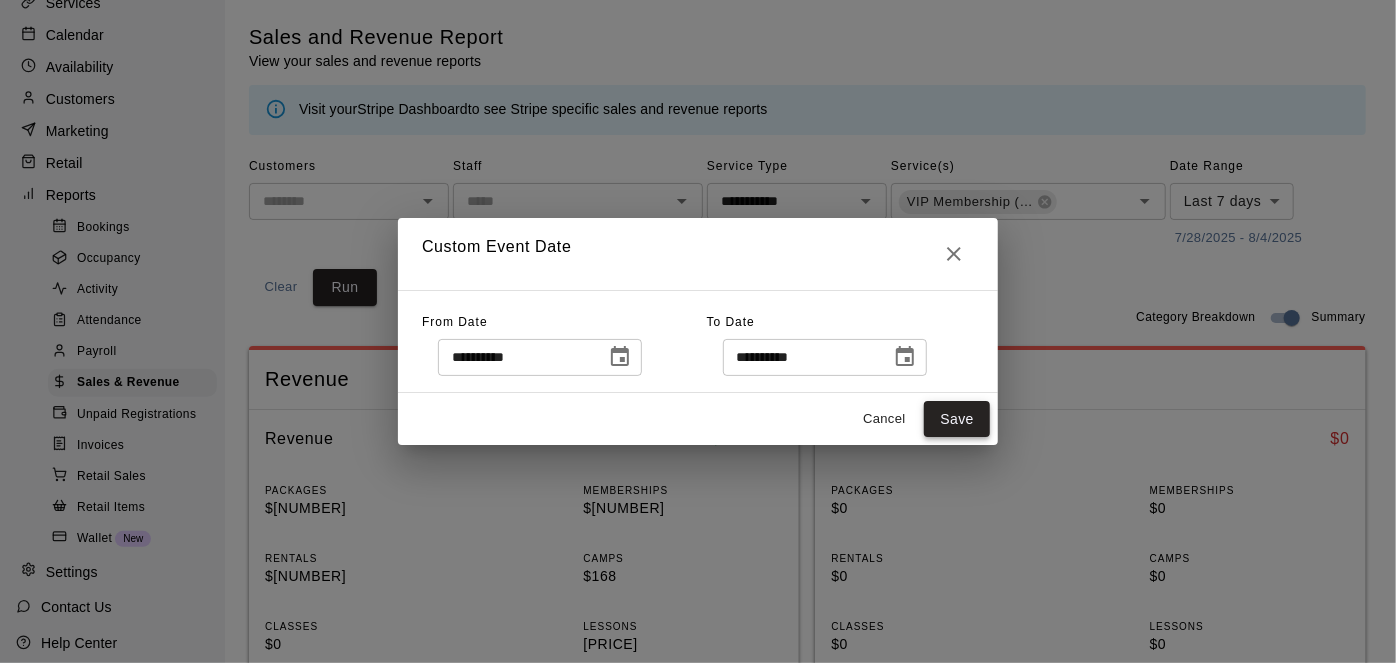 click on "Save" at bounding box center (957, 419) 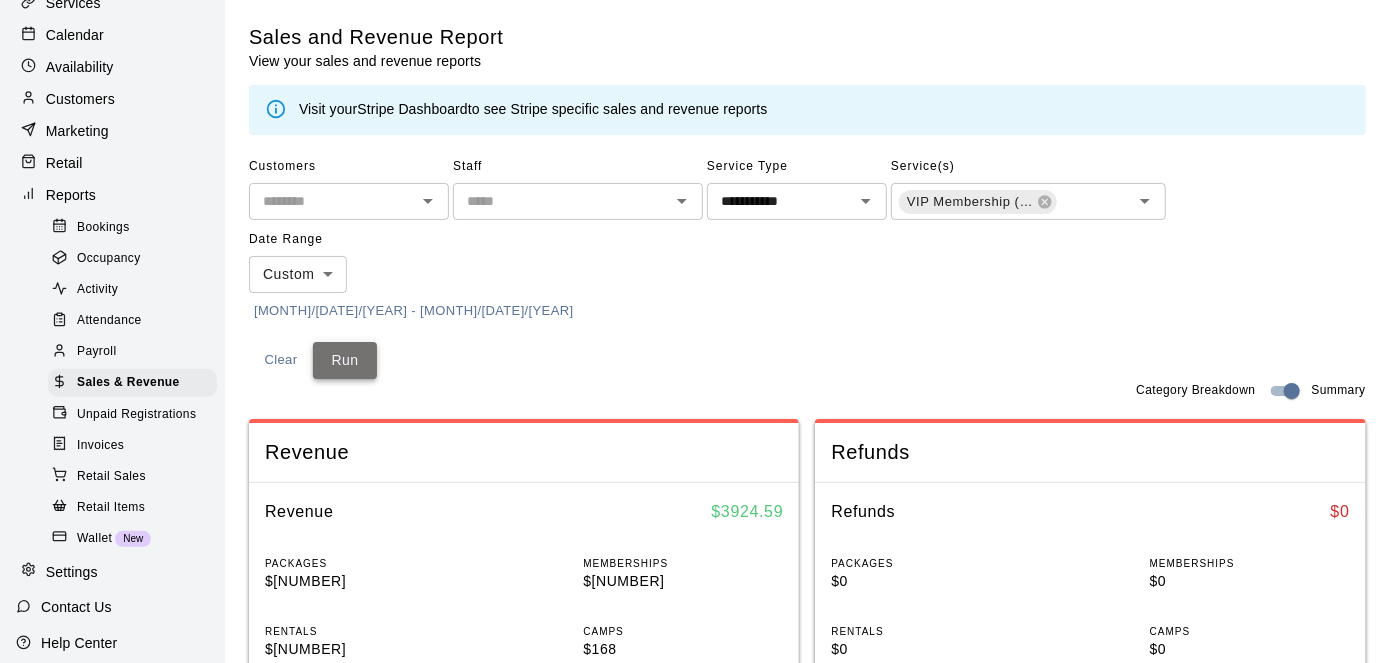 click on "Run" at bounding box center [345, 360] 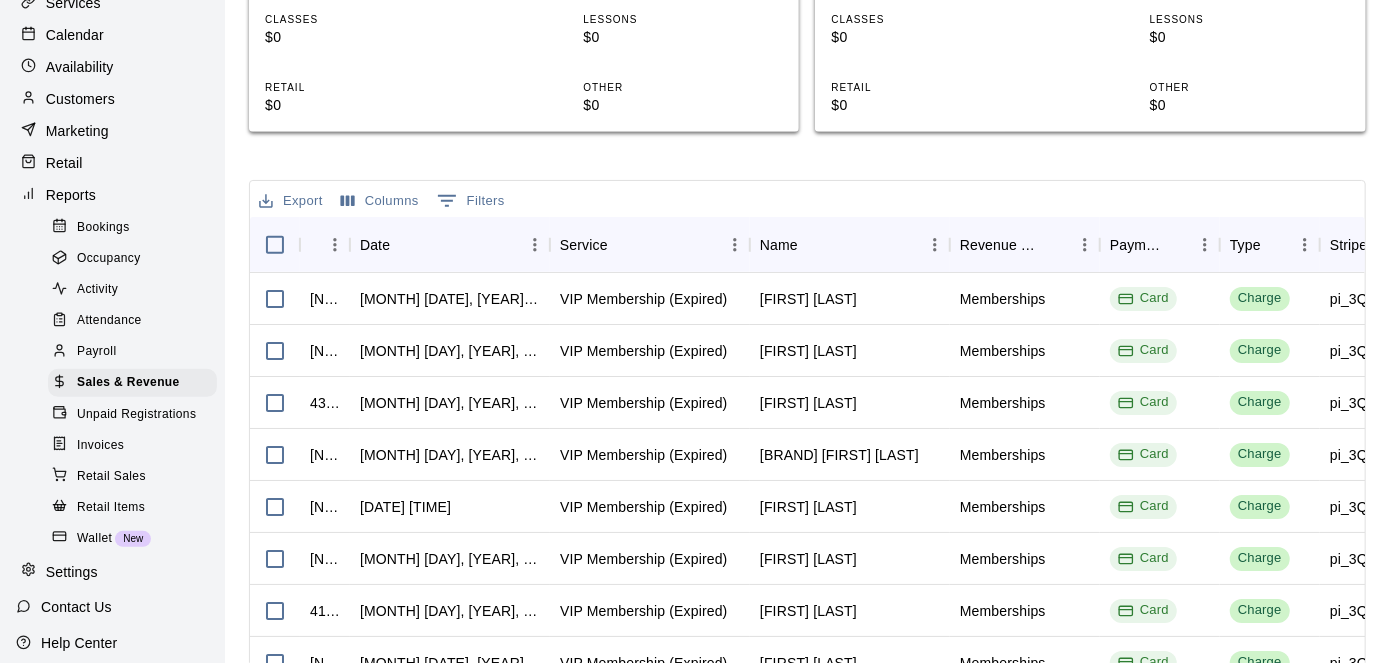 scroll, scrollTop: 685, scrollLeft: 0, axis: vertical 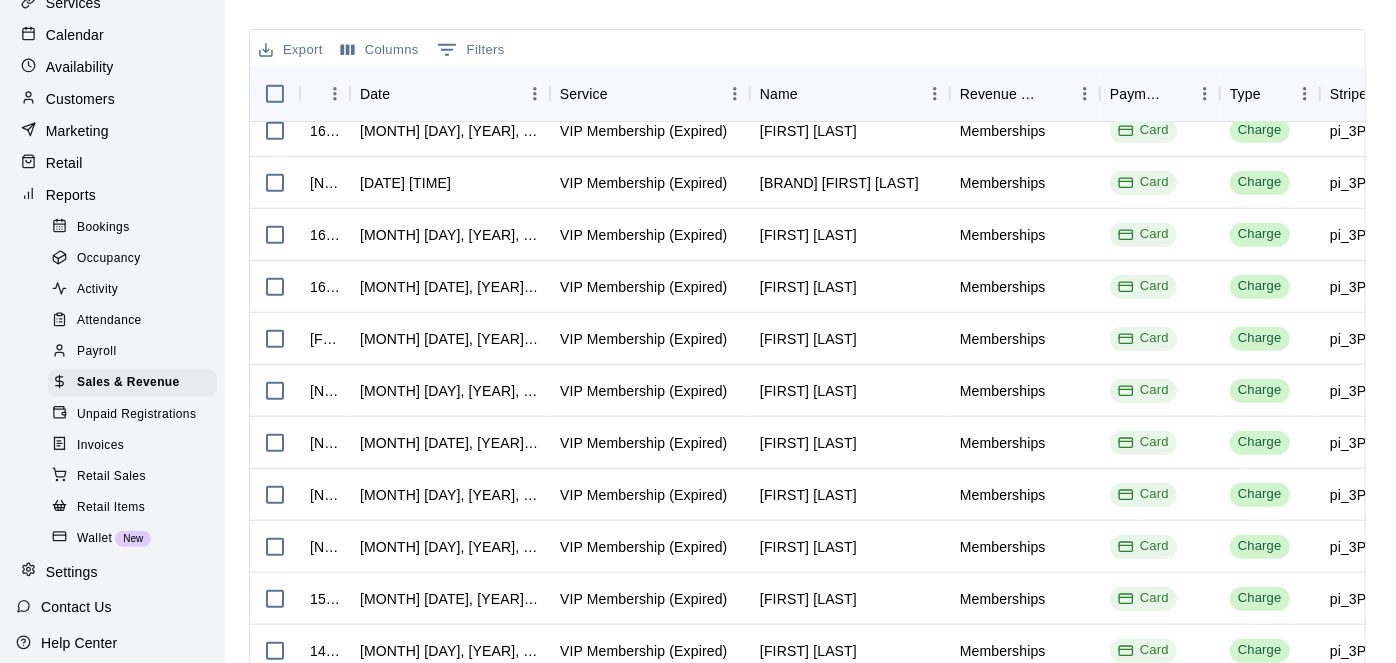 click 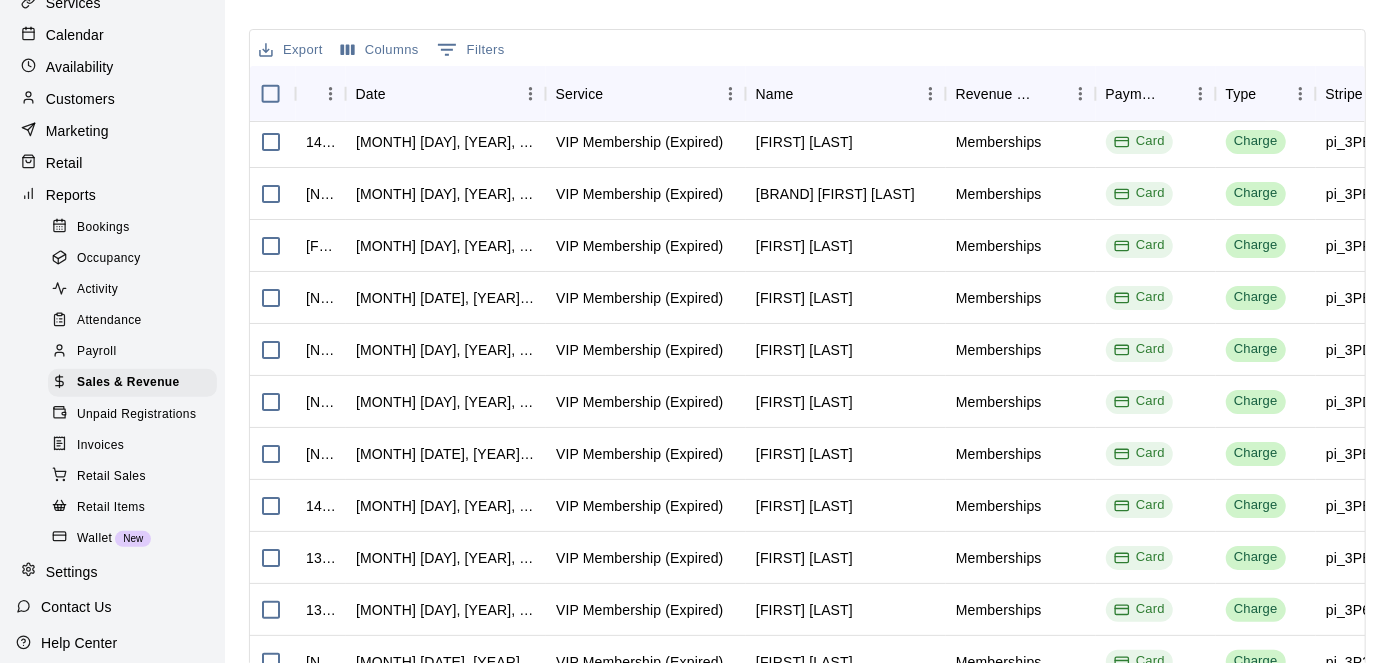 scroll, scrollTop: 0, scrollLeft: 4, axis: horizontal 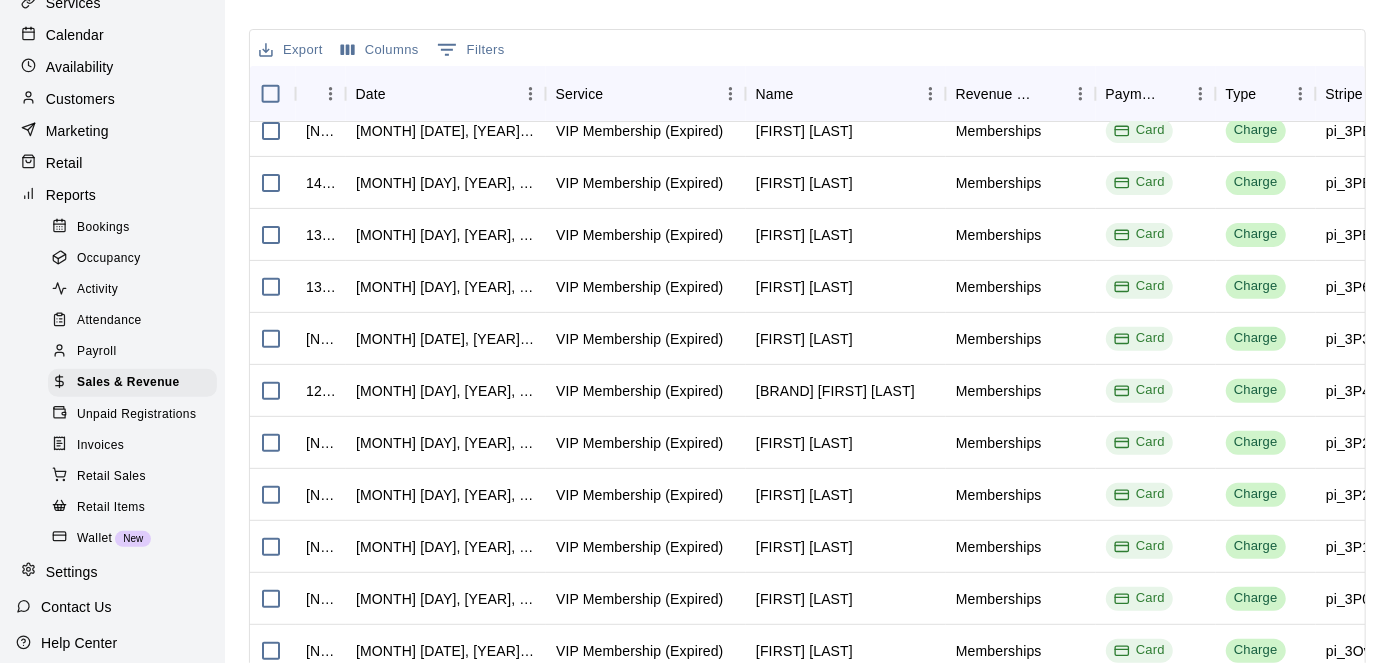 click 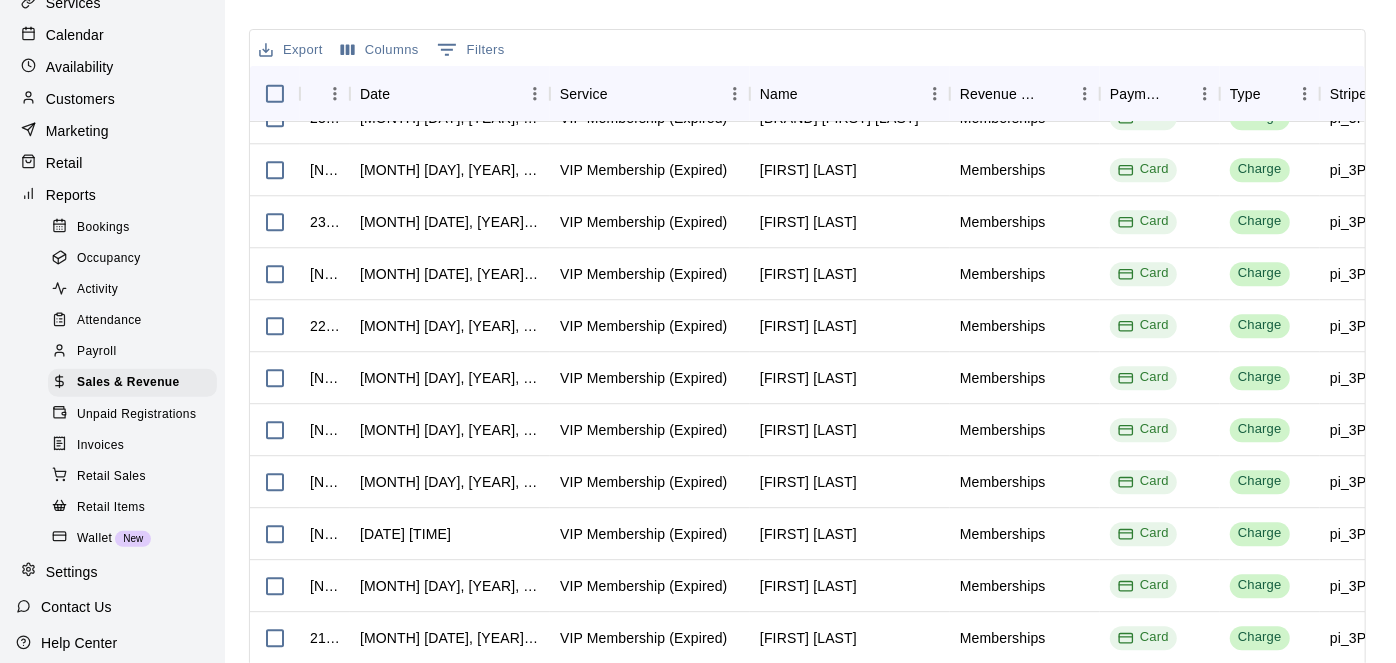 scroll, scrollTop: 2728, scrollLeft: 0, axis: vertical 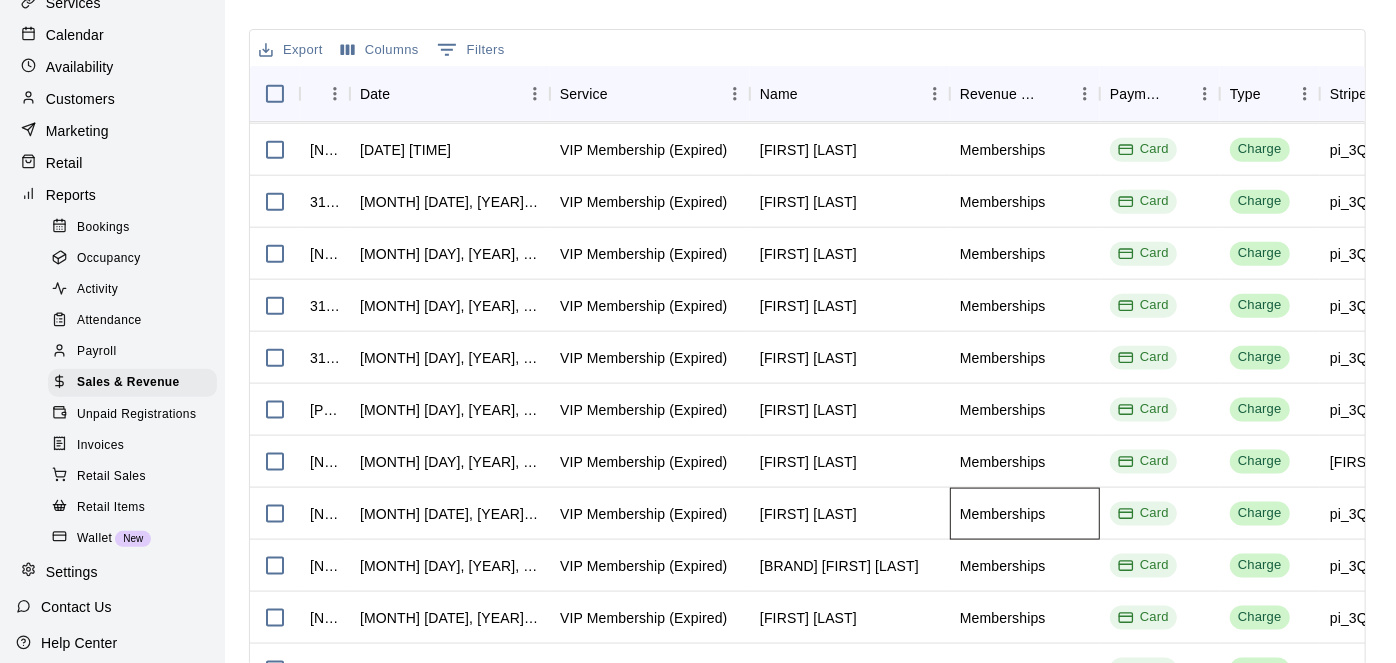 click on "Memberships" at bounding box center (1003, 514) 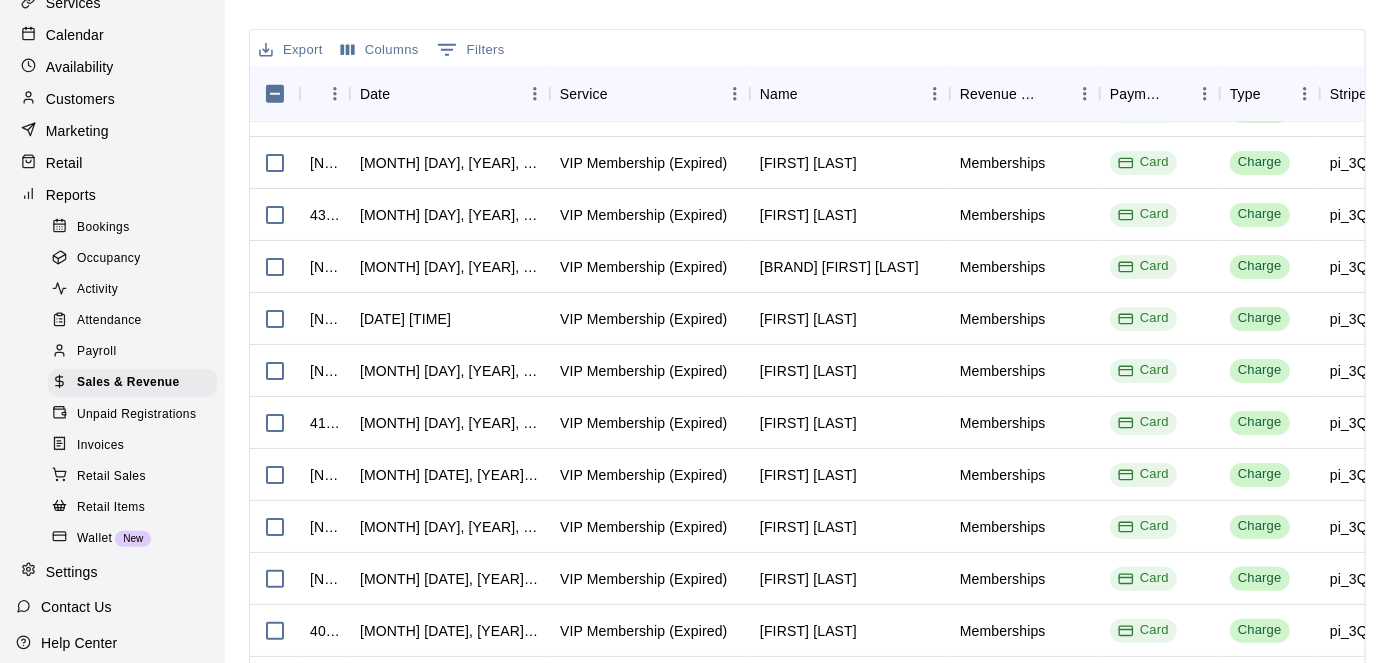 scroll, scrollTop: 0, scrollLeft: 0, axis: both 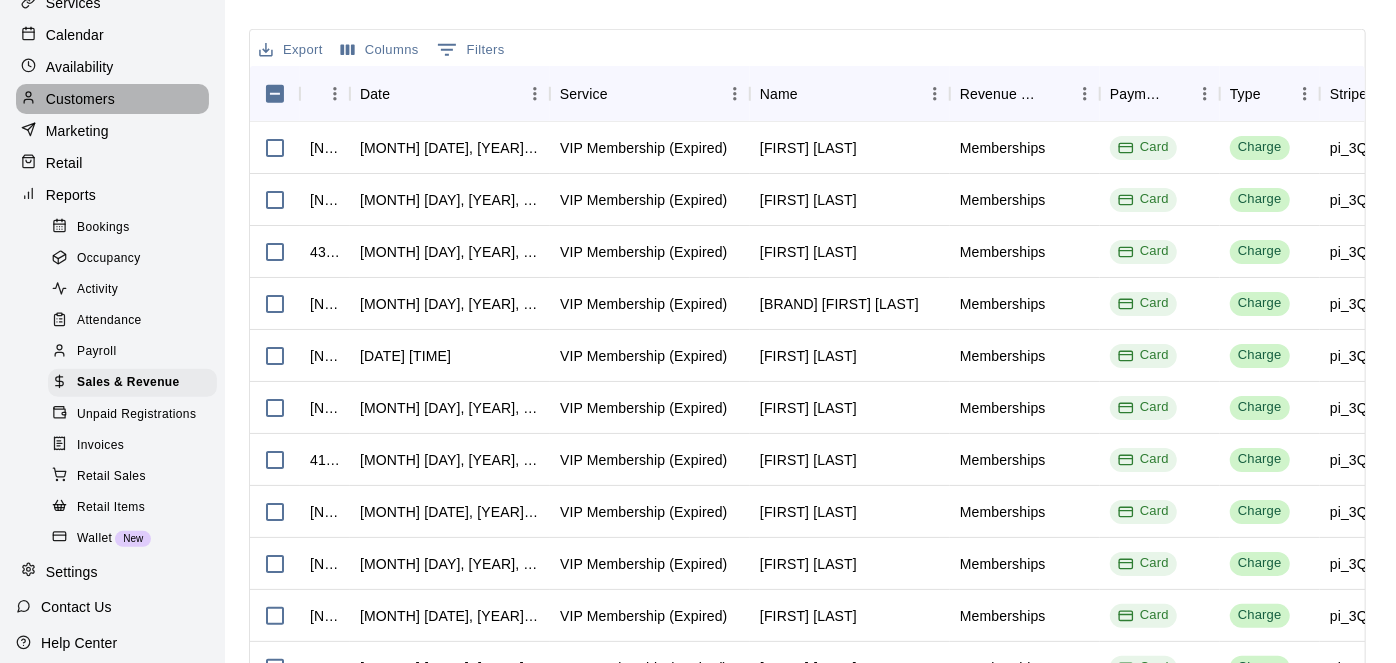 click on "Customers" at bounding box center [80, 99] 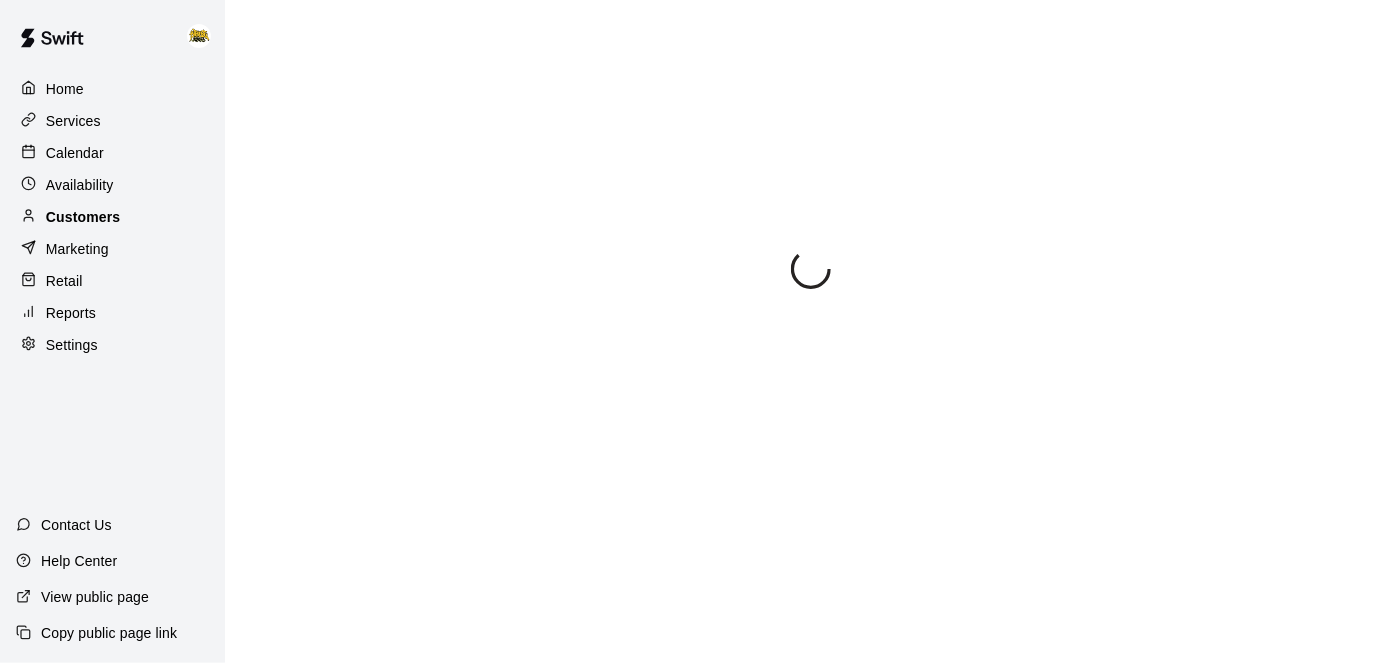 scroll, scrollTop: 0, scrollLeft: 0, axis: both 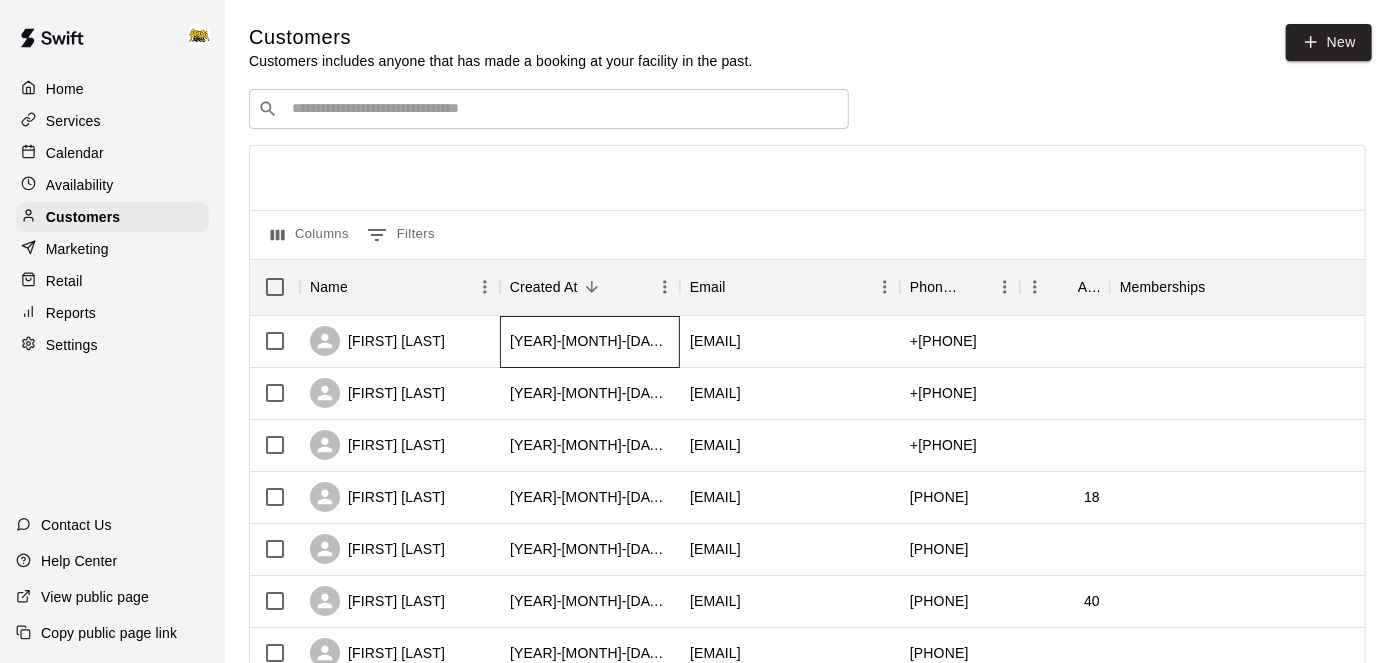 click on "[YEAR]-[MONTH]-[DAY] [HOUR]:[MINUTE]:[SECOND]" at bounding box center (590, 341) 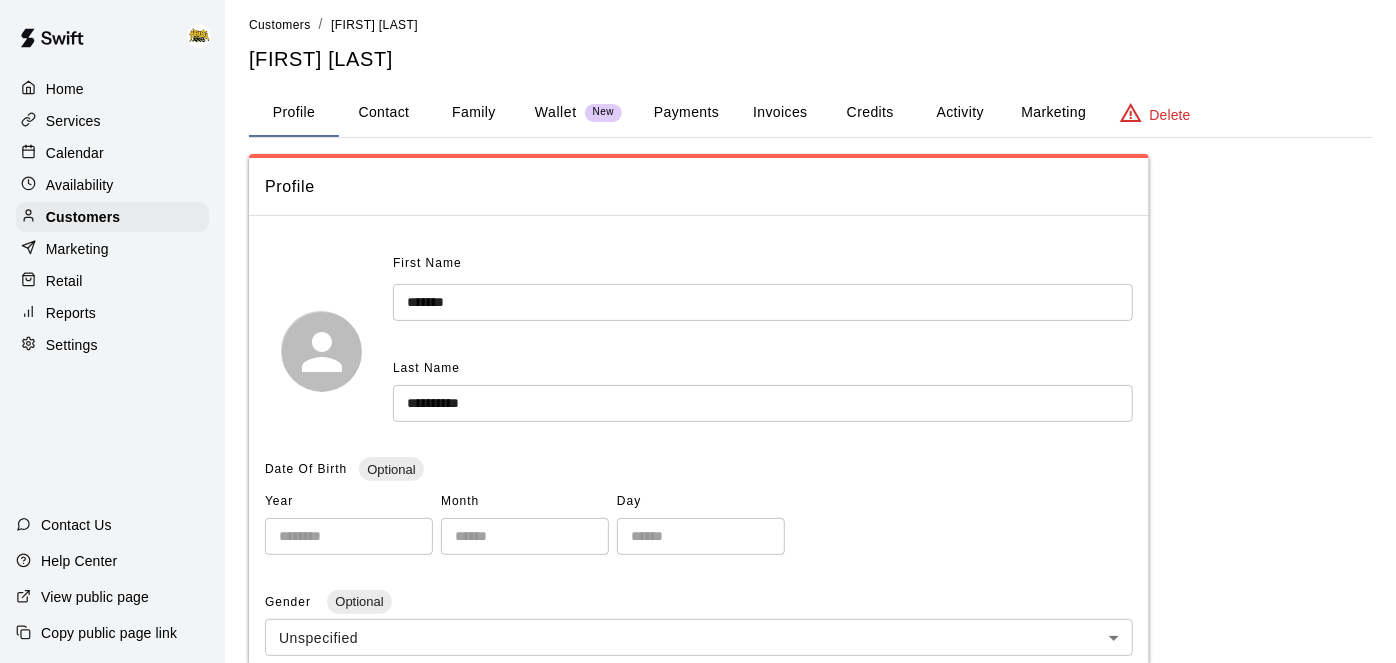 scroll, scrollTop: 13, scrollLeft: 0, axis: vertical 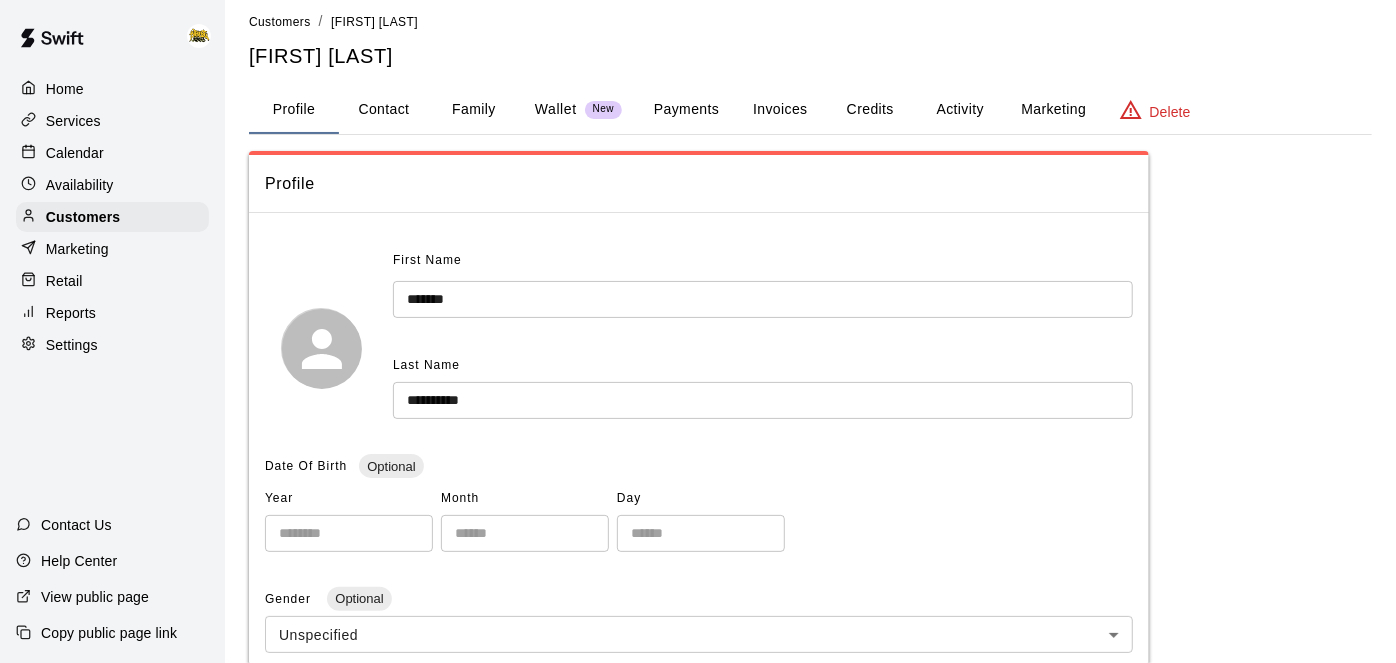 click on "Activity" at bounding box center (960, 110) 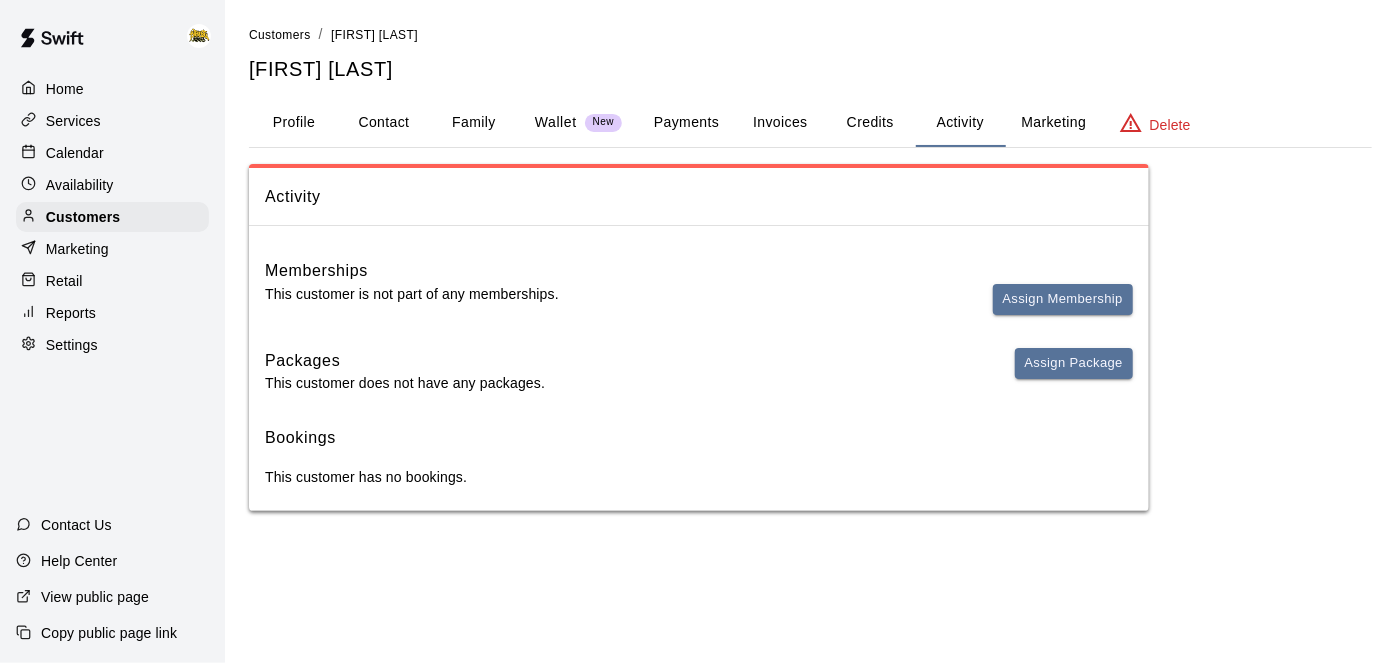click on "Payments" at bounding box center [686, 123] 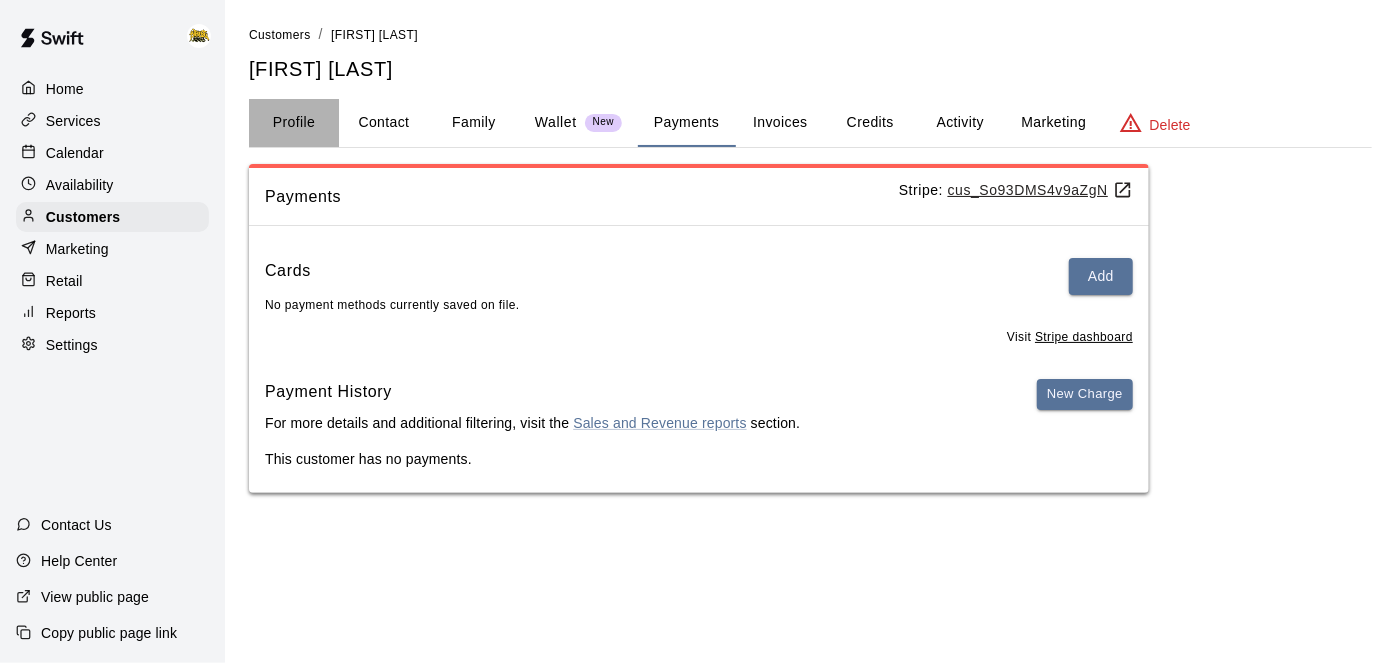 click on "Profile" at bounding box center (294, 123) 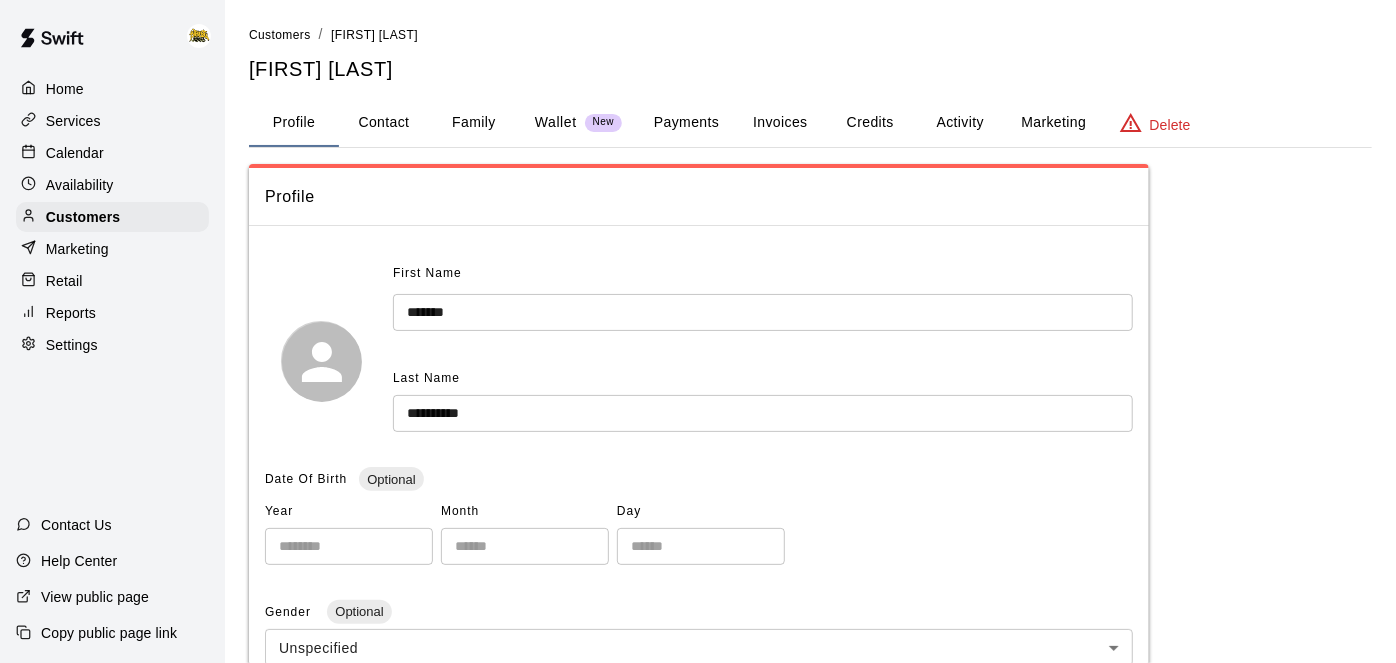 click on "Family" at bounding box center [474, 123] 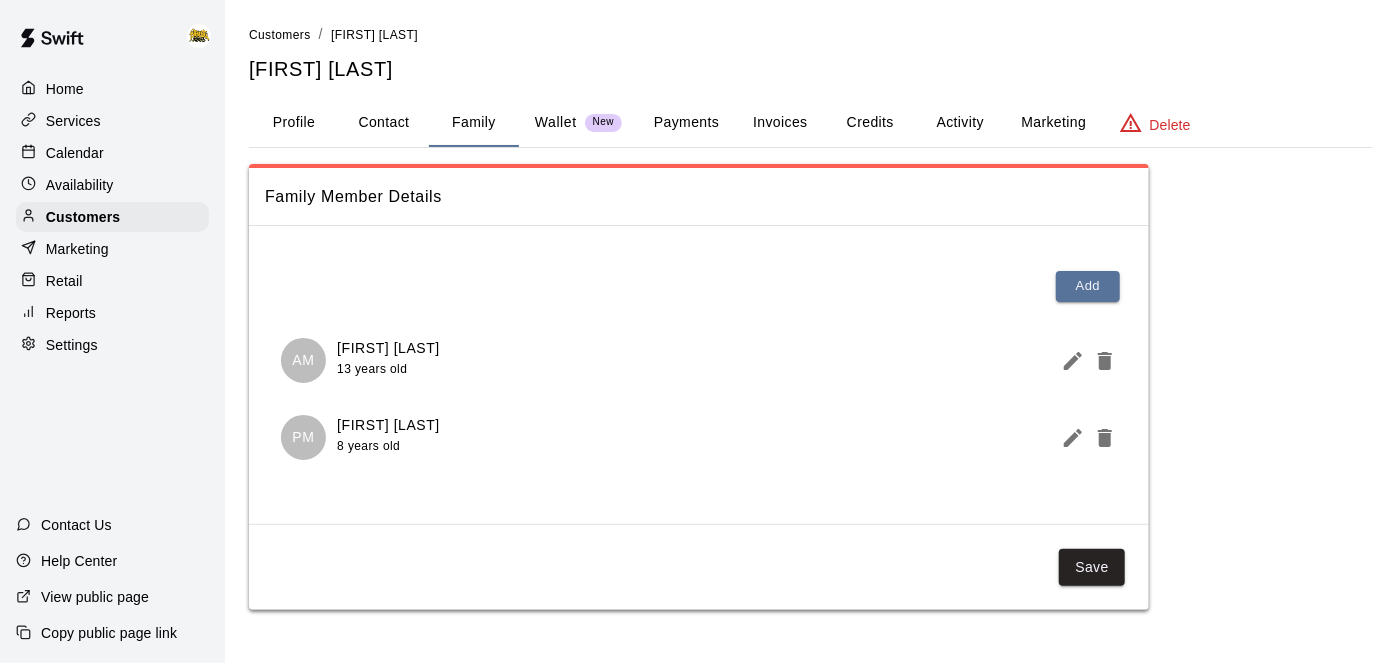 click on "Profile" at bounding box center [294, 123] 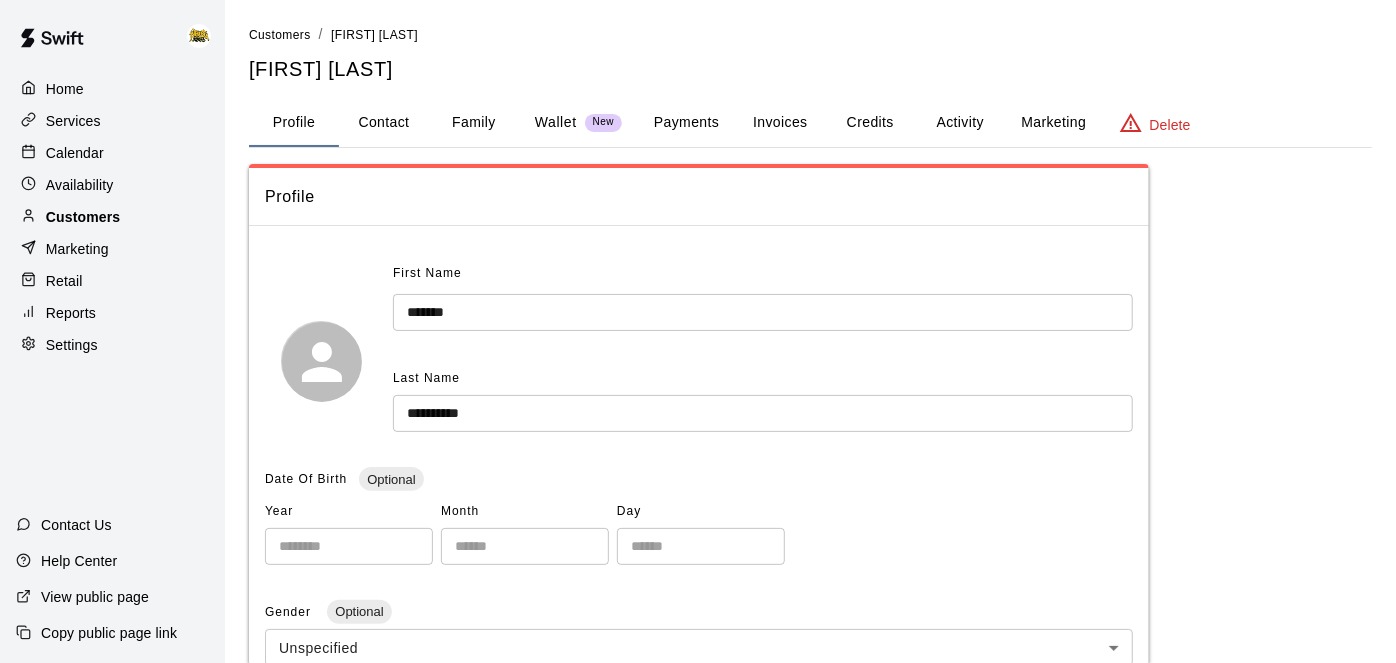 click on "Customers" at bounding box center [83, 217] 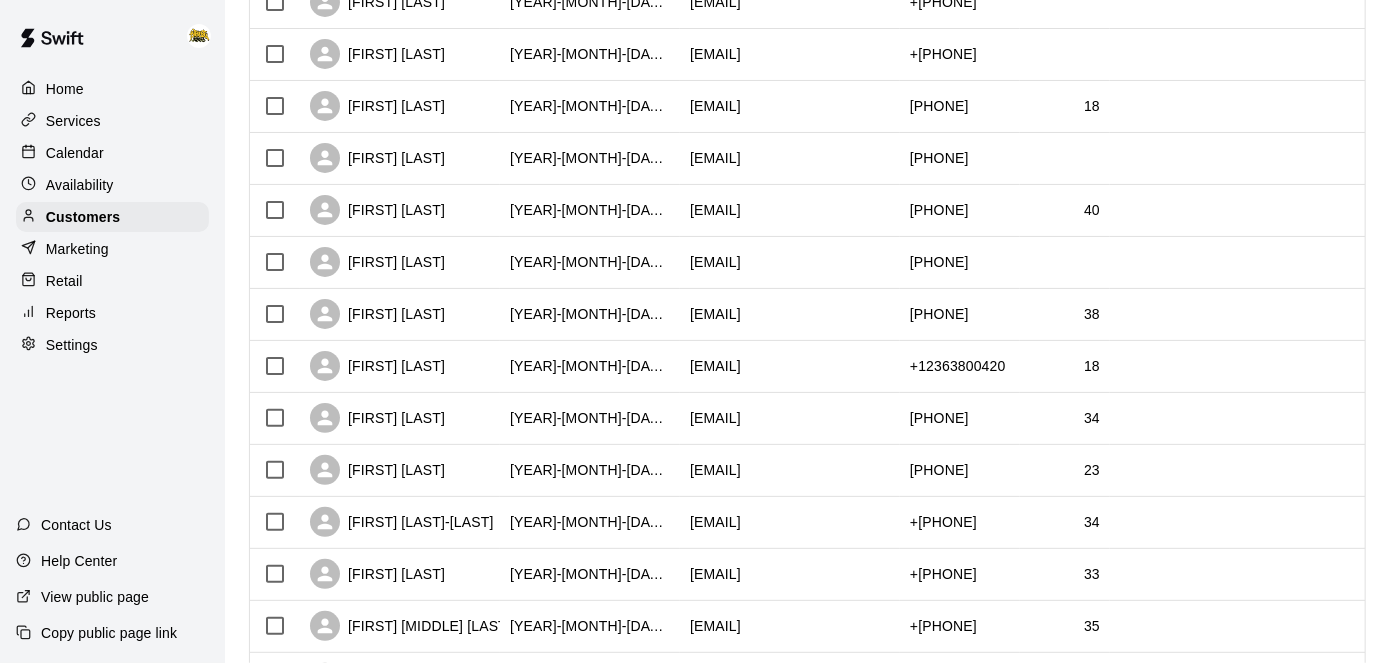 scroll, scrollTop: 0, scrollLeft: 0, axis: both 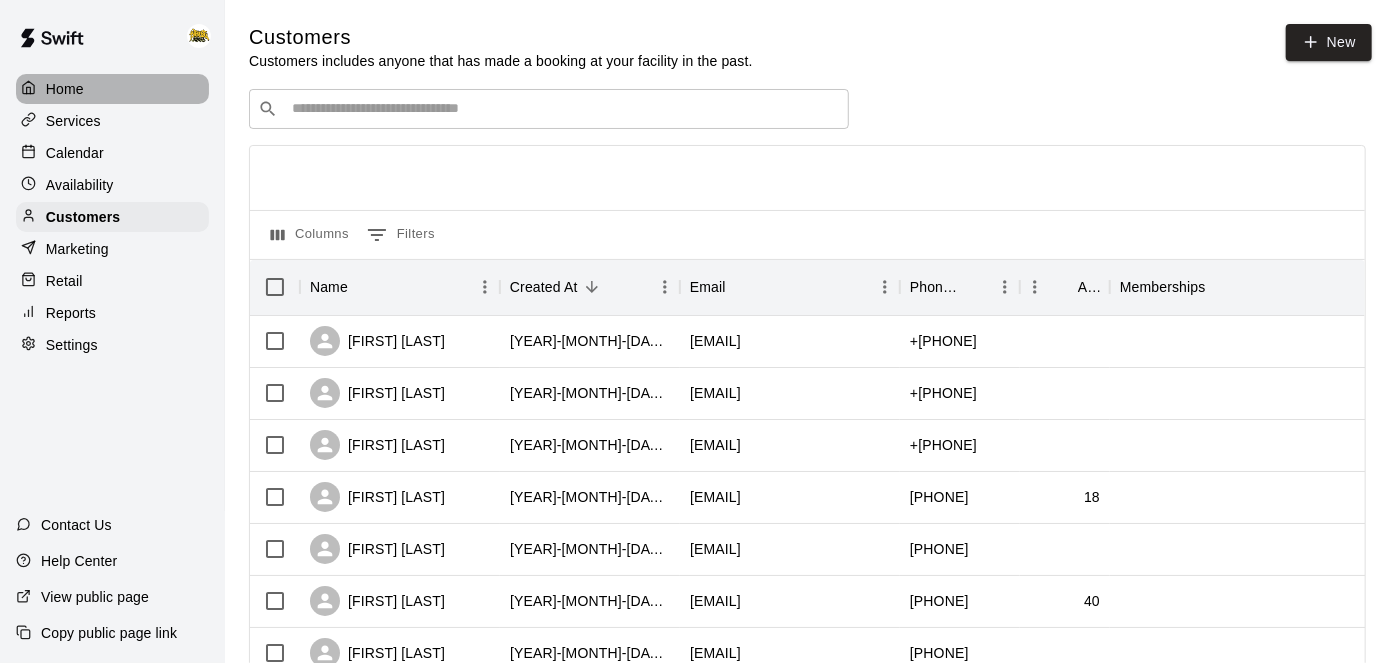 click on "Home" at bounding box center [65, 89] 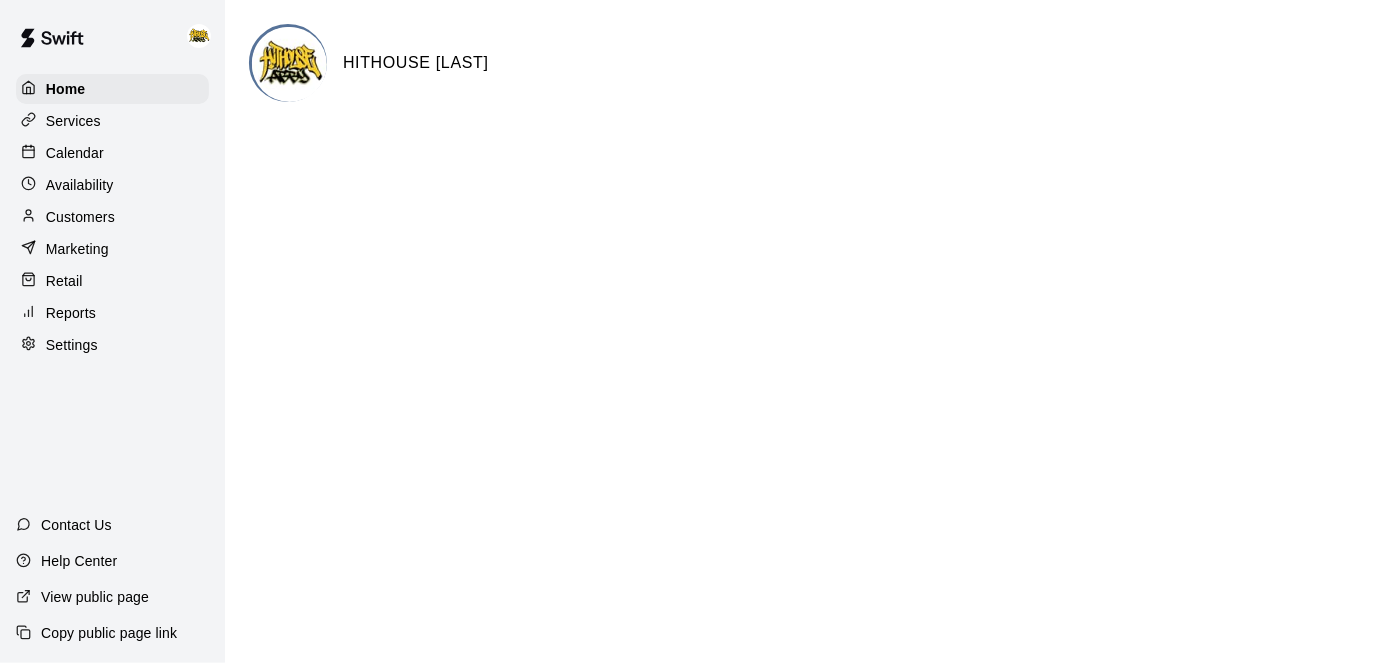 click on "Calendar" at bounding box center (112, 153) 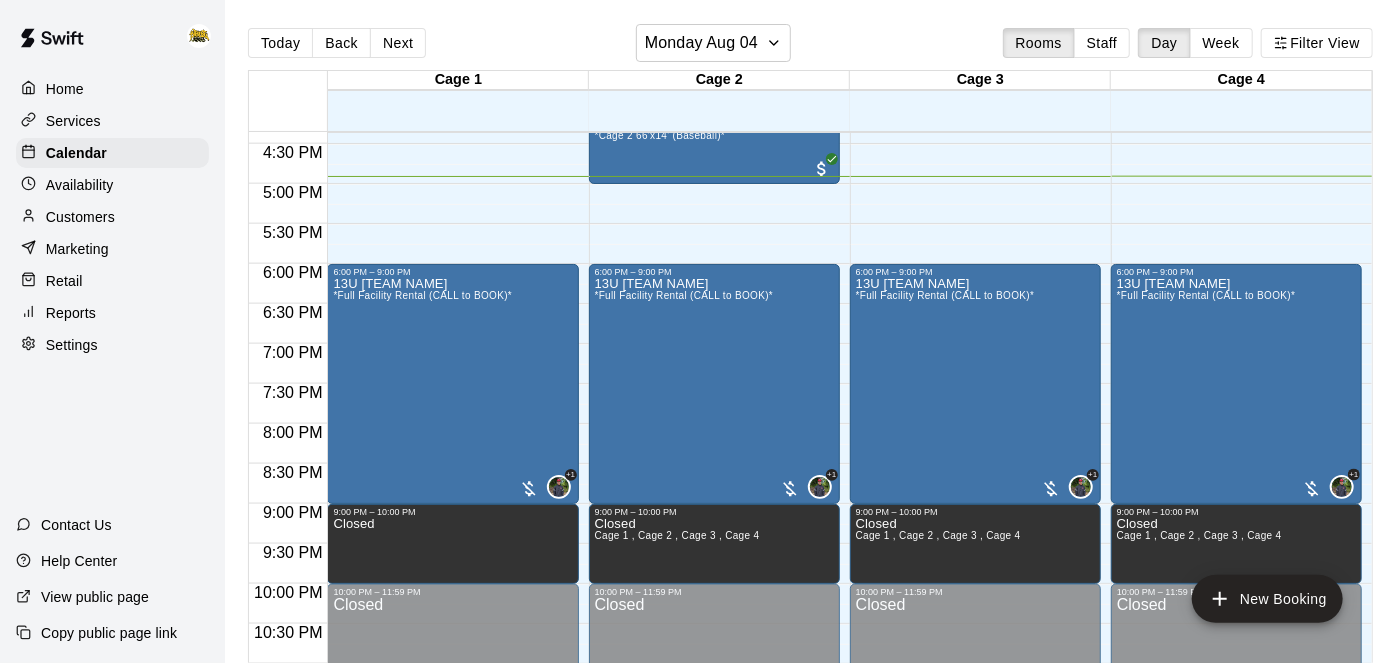scroll, scrollTop: 1313, scrollLeft: 0, axis: vertical 